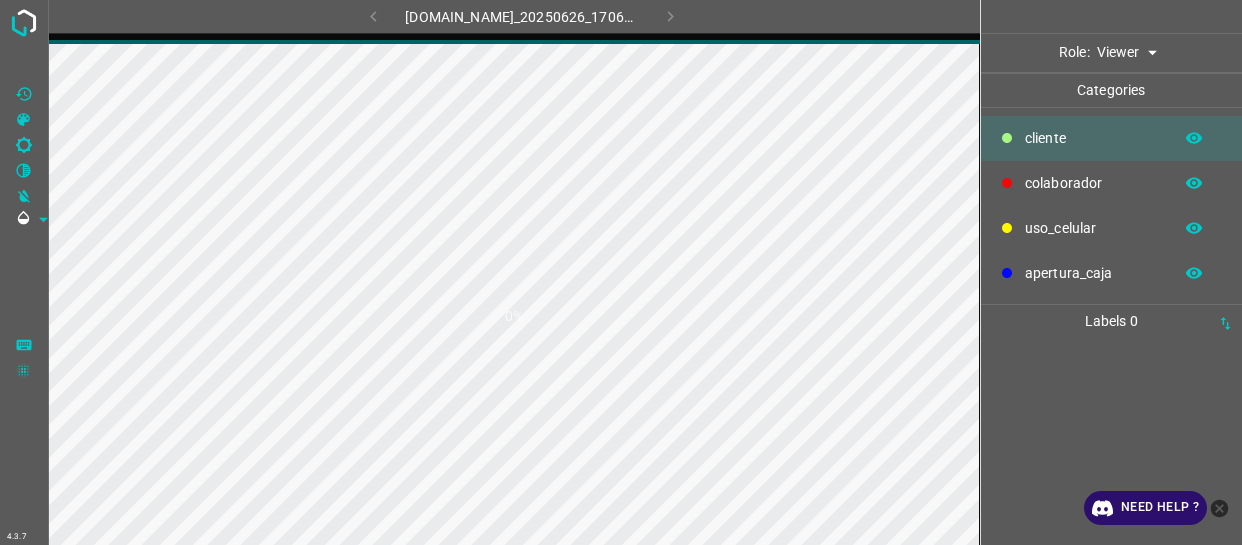 scroll, scrollTop: 0, scrollLeft: 0, axis: both 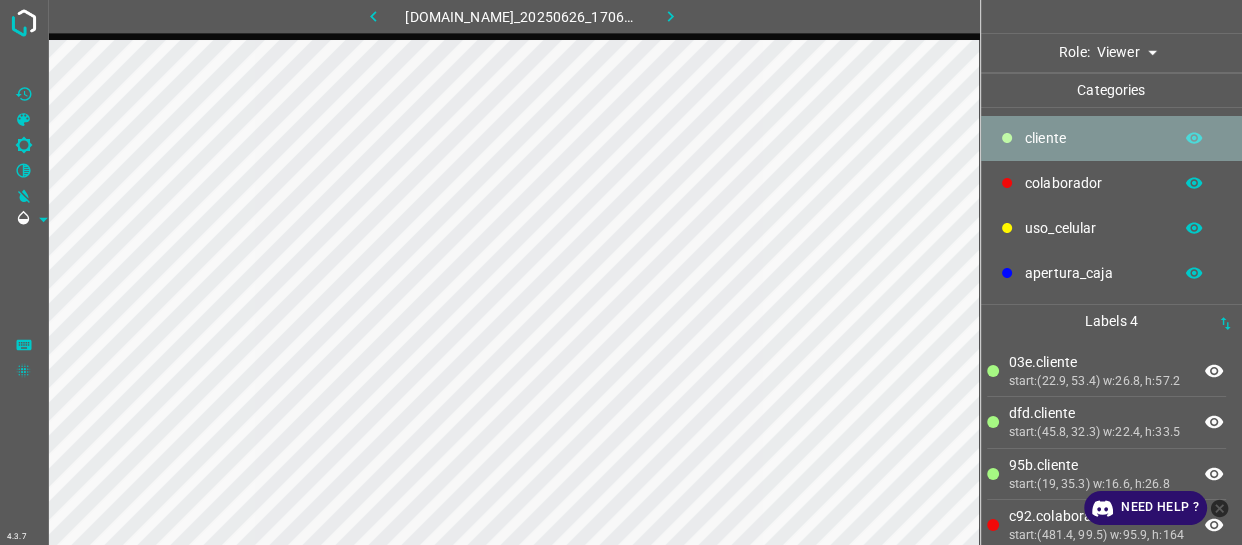 click on "​​cliente" at bounding box center (1093, 138) 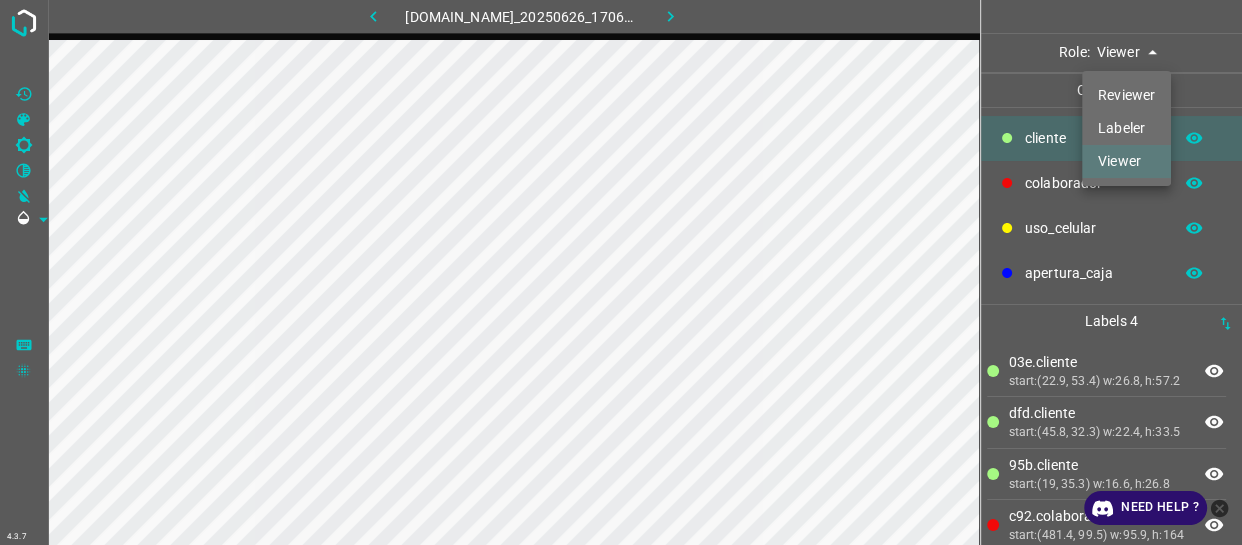 click on "4.3.7 774-bc-terminalgdl.zapto.org_20250626_170610_000005610.jpg Role: Viewer viewer Categories ​​cliente colaborador uso_celular apertura_caja Labels   4 03e.​​cliente
start:(22.9, 53.4)
w:26.8, h:57.2
dfd.​​cliente
start:(45.8, 32.3)
w:22.4, h:33.5
95b.​​cliente
start:(19, 35.3)
w:16.6, h:26.8
c92.colaborador
start:(481.4, 99.5)
w:95.9, h:164
Categories 1 ​​cliente 2 colaborador 3 uso_celular 4 apertura_caja Tools Space Change between modes (Draw & Edit) I Auto labeling R Restore zoom M Zoom in N Zoom out Delete Delete selecte label Filters Z Restore filters X Saturation filter C Brightness filter V Contrast filter B Gray scale filter General O Download Need Help ? - Text - Hide - Delete Reviewer Labeler Viewer" at bounding box center [621, 272] 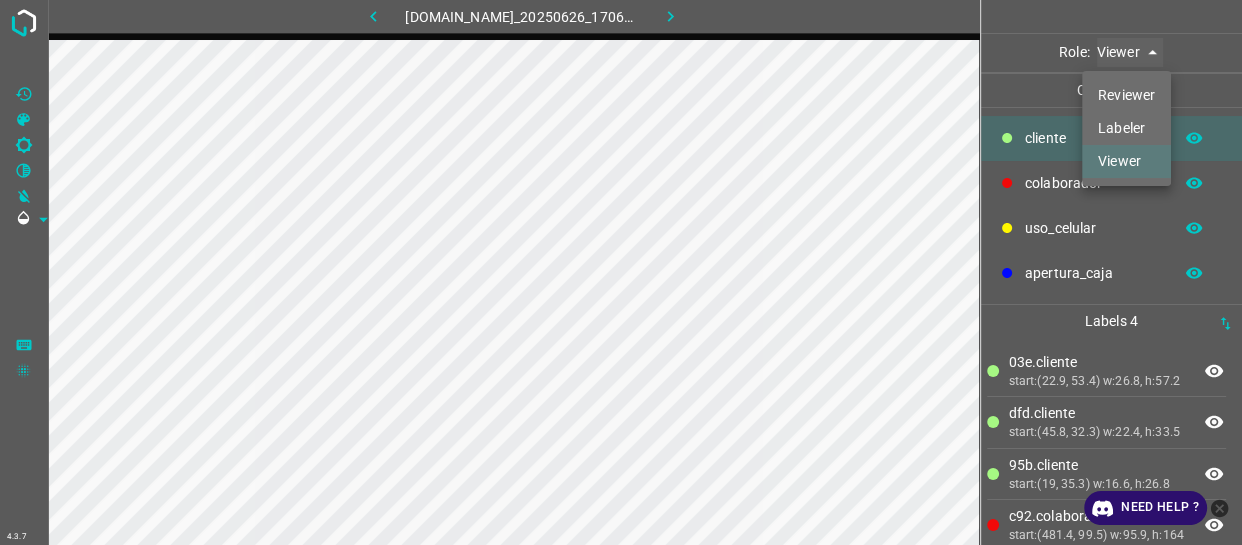 type on "labeler" 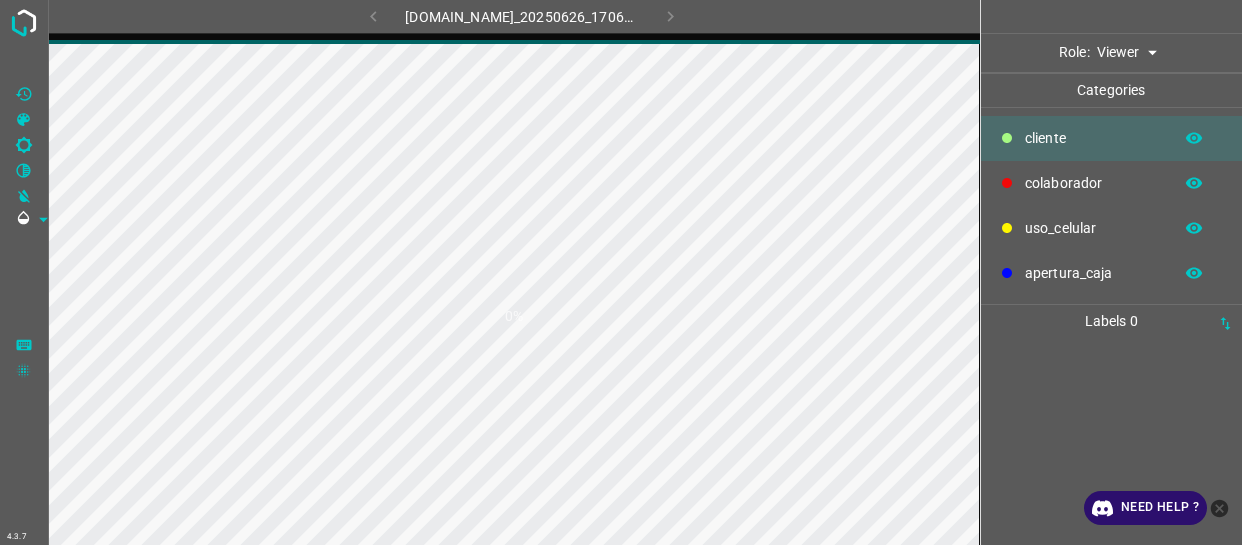 scroll, scrollTop: 0, scrollLeft: 0, axis: both 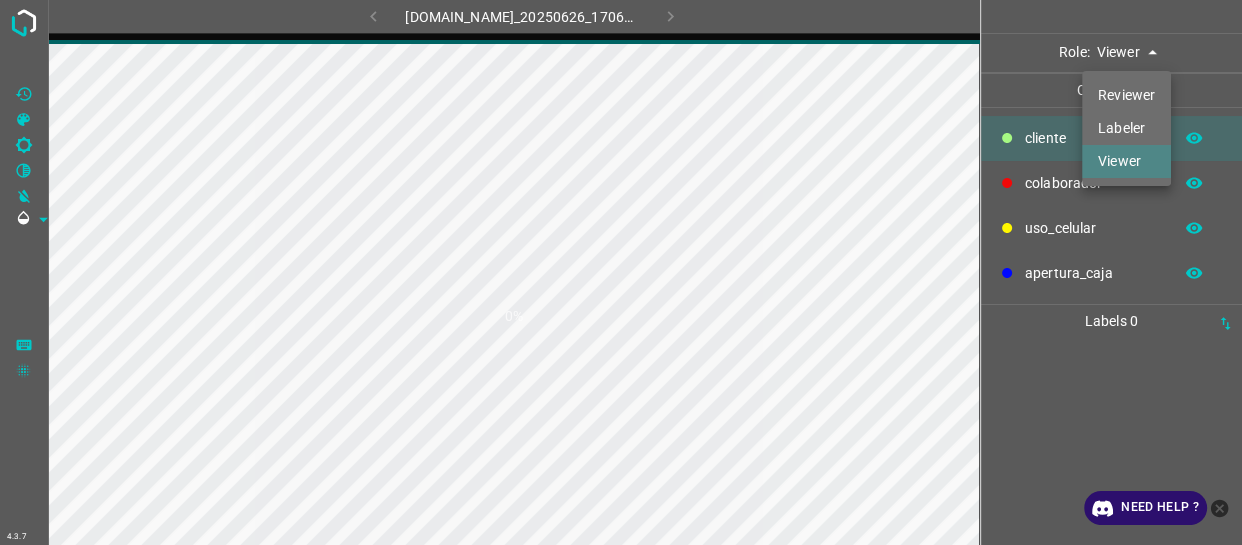 click on "4.3.7 774-bc-terminalgdl.zapto.org_20250626_170617_000002460.jpg 0% Role: Viewer viewer Categories ​​cliente colaborador uso_celular apertura_caja Labels   0 Categories 1 ​​cliente 2 colaborador 3 uso_celular 4 apertura_caja Tools Space Change between modes (Draw & Edit) I Auto labeling R Restore zoom M Zoom in N Zoom out Delete Delete selecte label Filters Z Restore filters X Saturation filter C Brightness filter V Contrast filter B Gray scale filter General O Download Need Help ? - Text - Hide - Delete Reviewer Labeler Viewer" at bounding box center (621, 272) 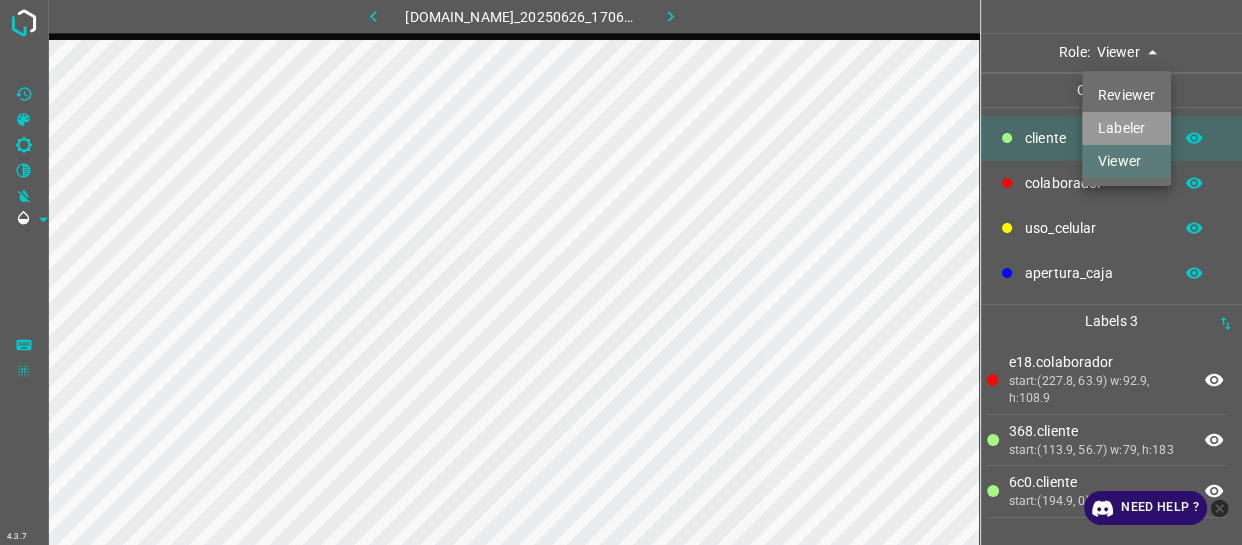 click on "Labeler" at bounding box center (1126, 128) 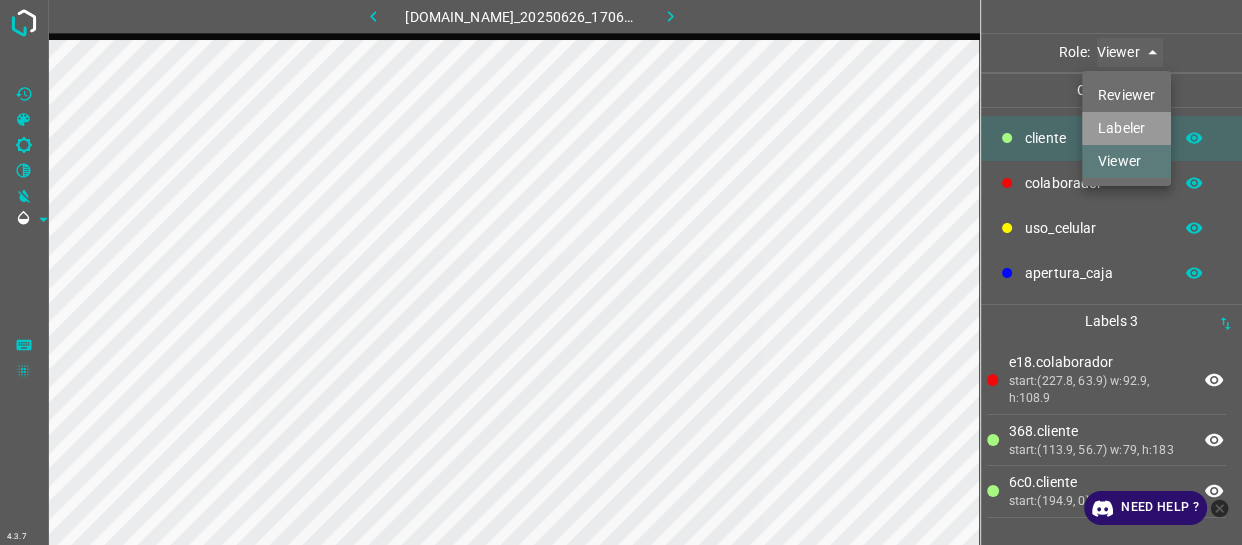 type on "labeler" 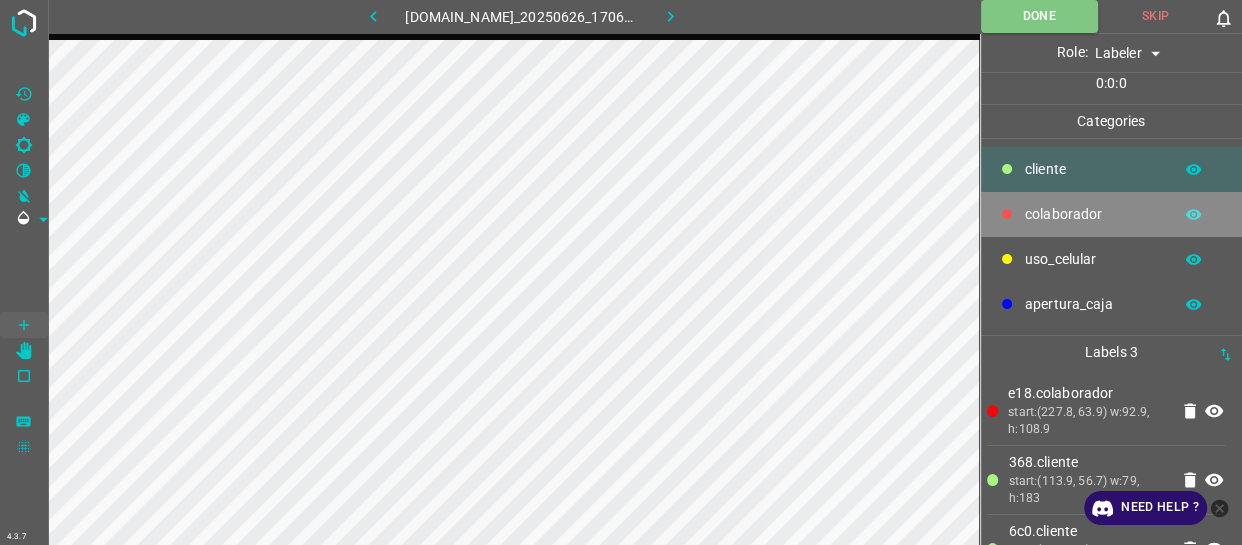 click on "colaborador" at bounding box center [1093, 214] 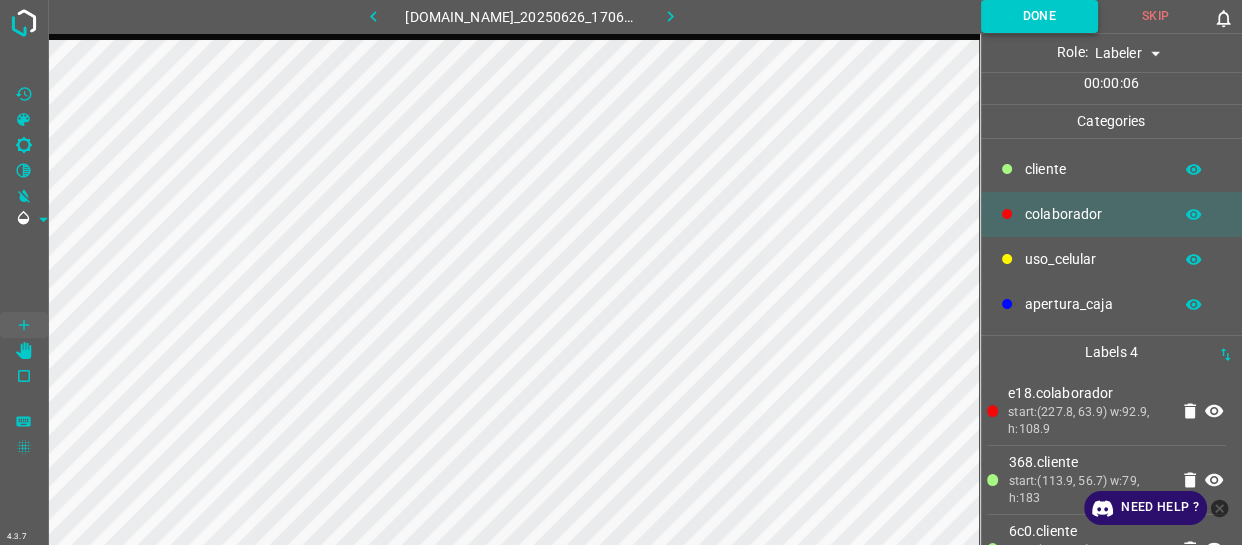 click on "Done" at bounding box center (1039, 16) 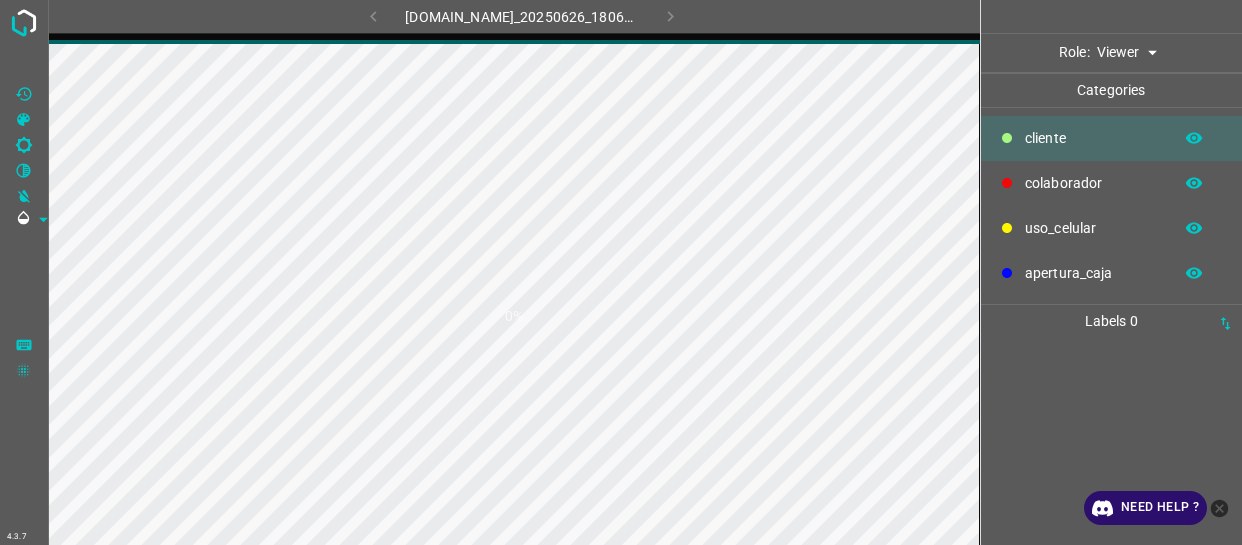 scroll, scrollTop: 0, scrollLeft: 0, axis: both 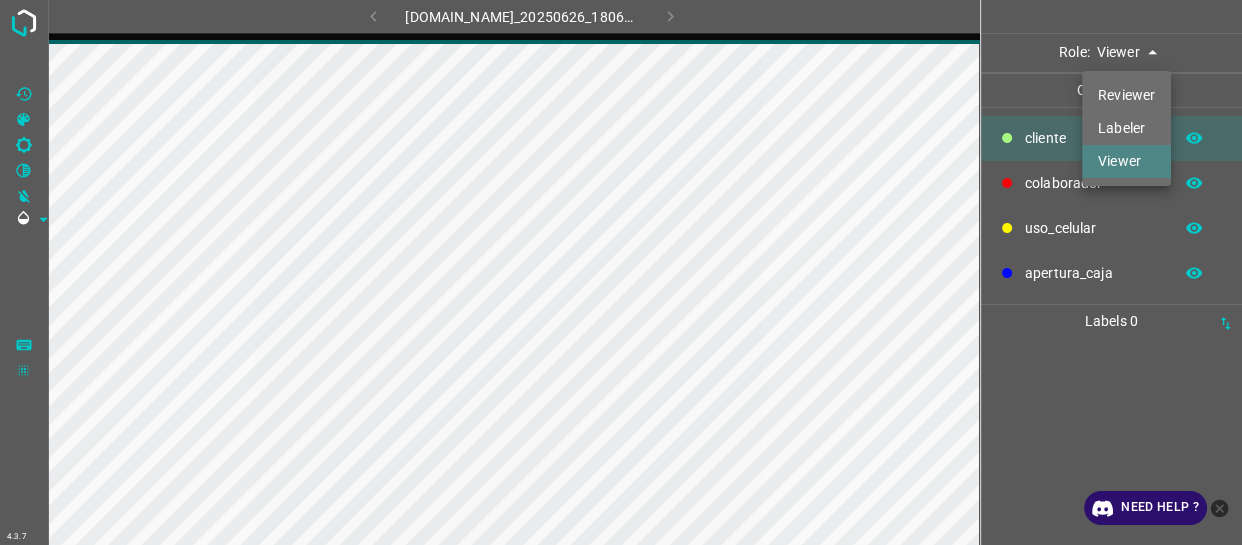 click on "4.3.7 774-bc-terminalgdl.zapto.org_20250626_180621_000004890.jpg Role: Viewer viewer Categories ​​cliente colaborador uso_celular apertura_caja Labels   0 Categories 1 ​​cliente 2 colaborador 3 uso_celular 4 apertura_caja Tools Space Change between modes (Draw & Edit) I Auto labeling R Restore zoom M Zoom in N Zoom out Delete Delete selecte label Filters Z Restore filters X Saturation filter C Brightness filter V Contrast filter B Gray scale filter General O Download Need Help ? - Text - Hide - Delete Reviewer Labeler Viewer" at bounding box center [621, 272] 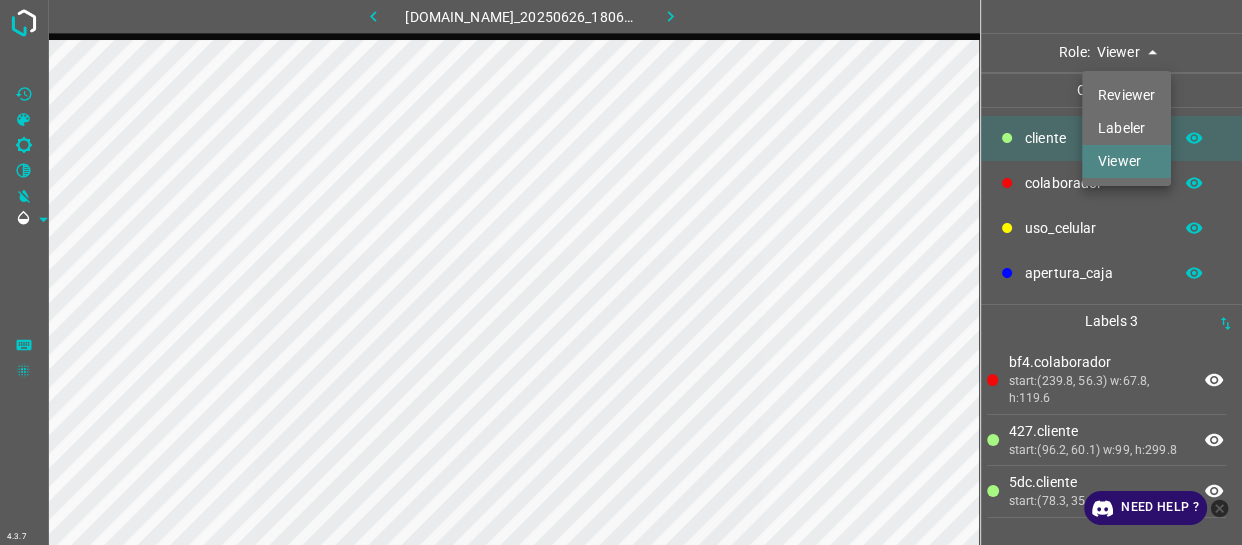 click on "Labeler" at bounding box center [1126, 128] 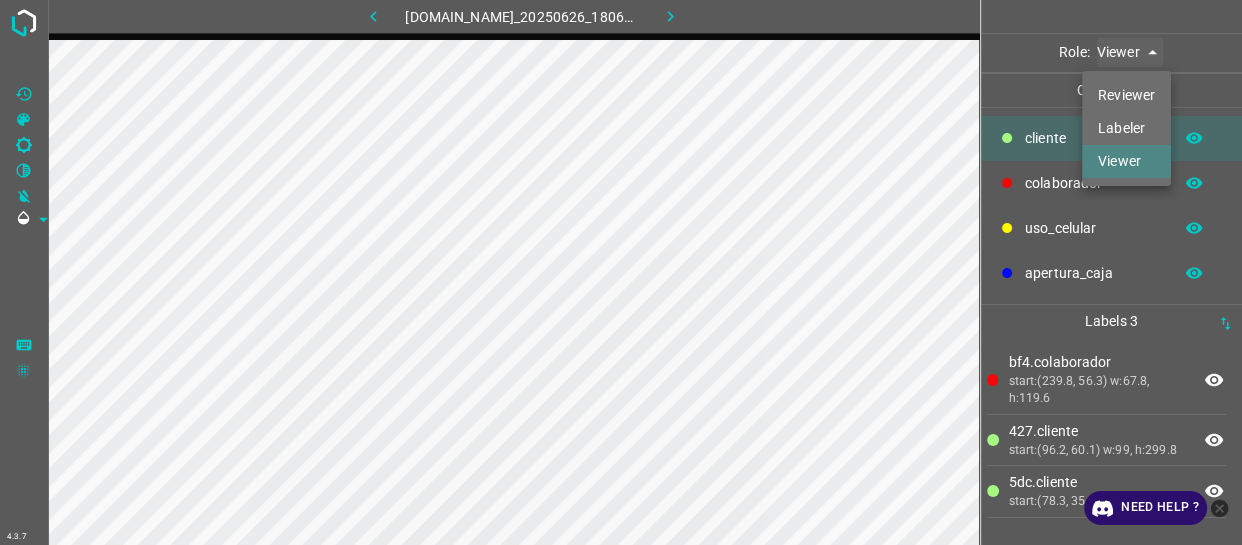 type on "labeler" 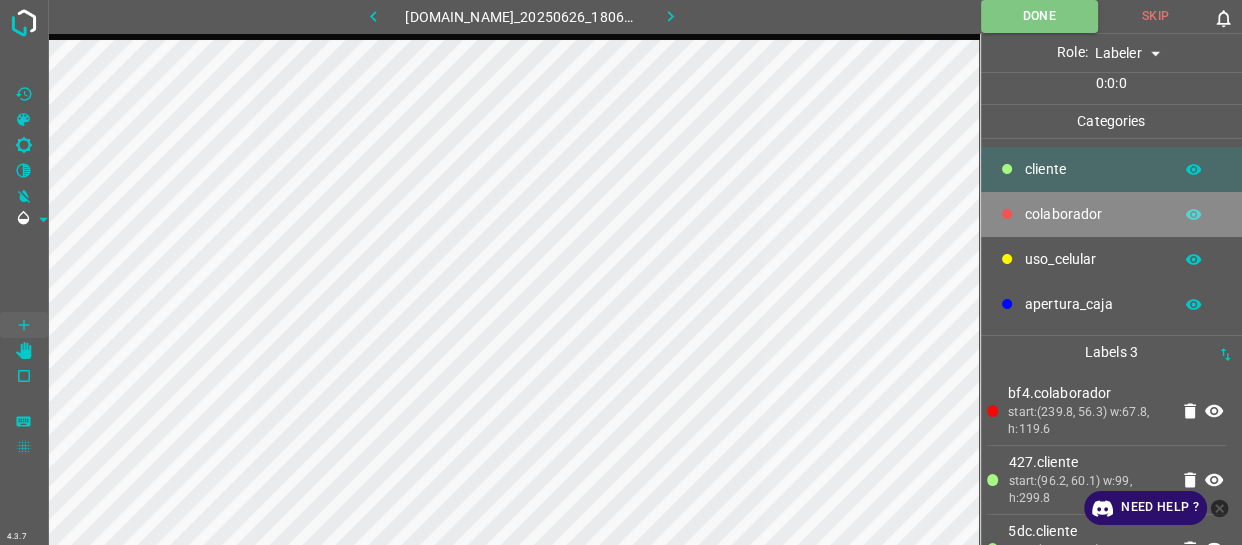 click on "colaborador" at bounding box center [1093, 214] 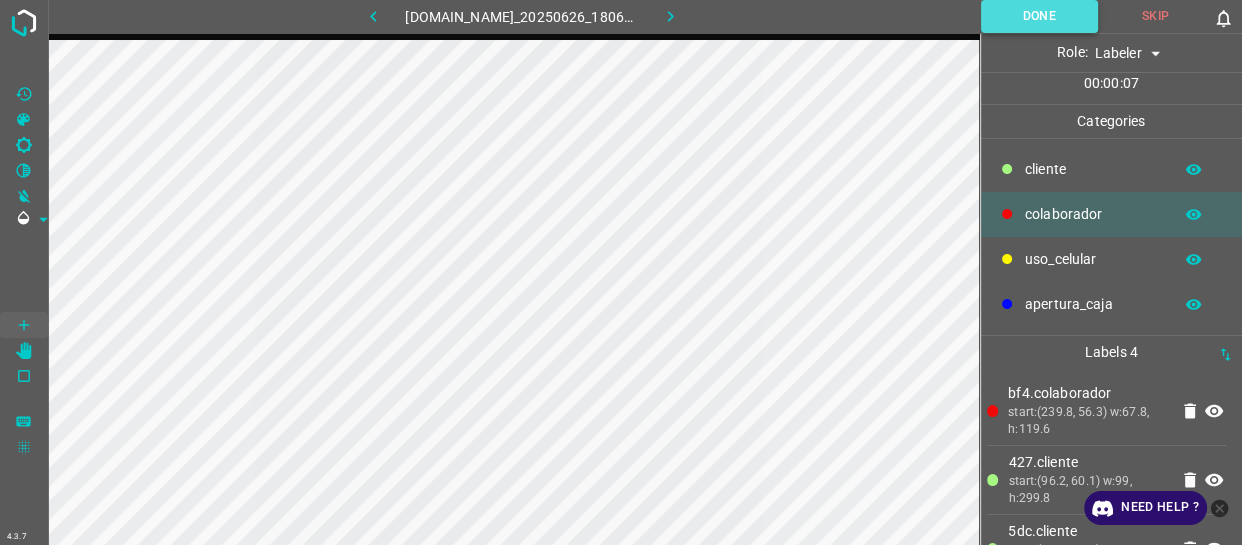 click on "Done" at bounding box center (1039, 16) 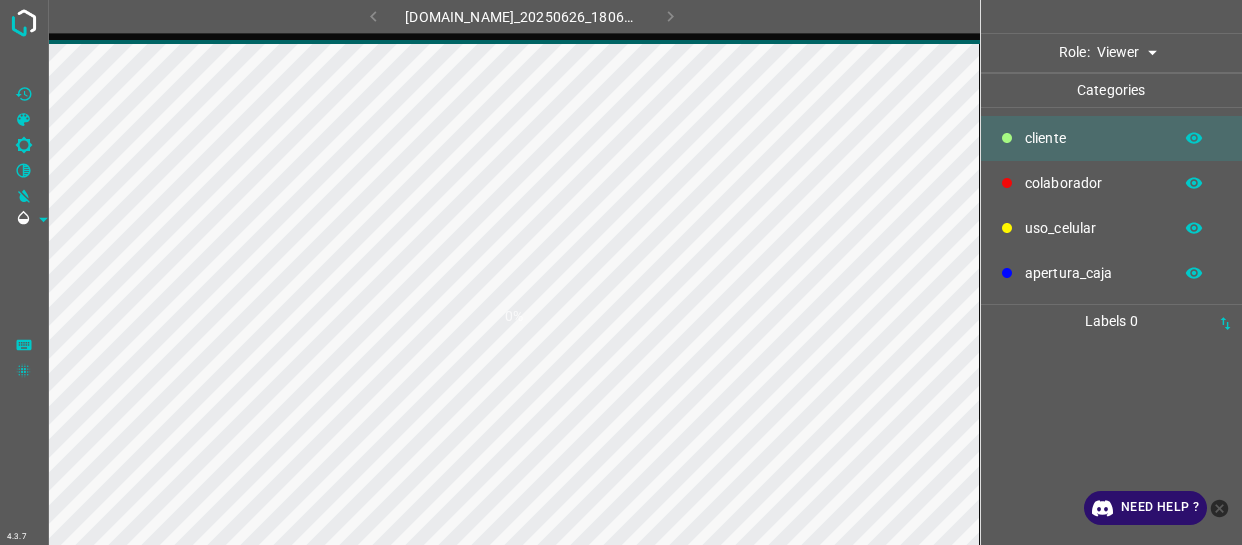 scroll, scrollTop: 0, scrollLeft: 0, axis: both 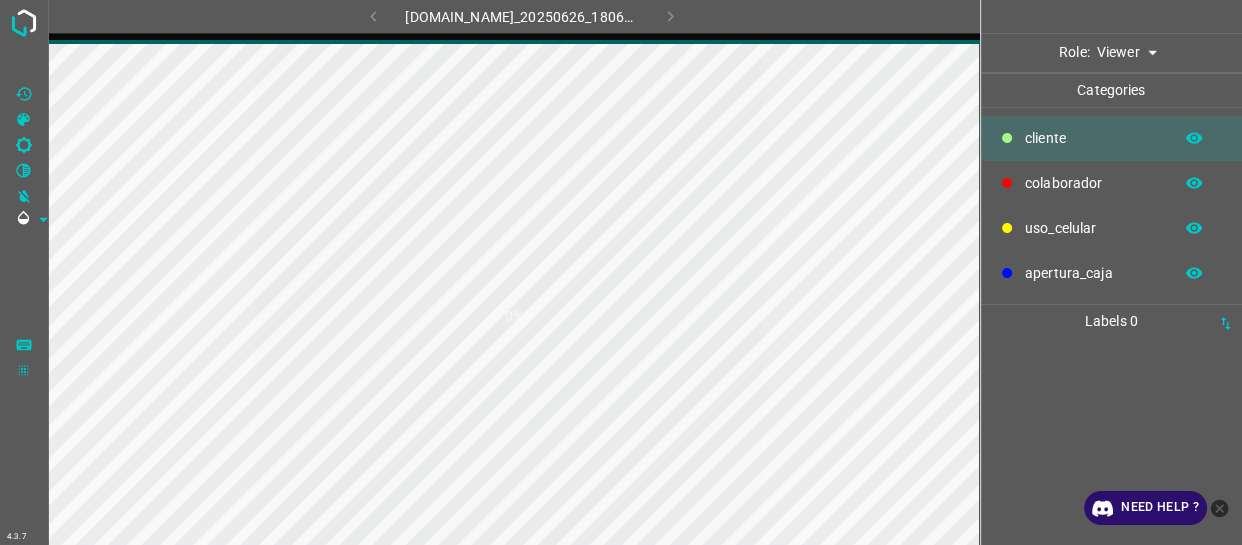 click on "4.3.7 [DOMAIN_NAME]_20250626_180653_000000870.jpg 0% Role: Viewer viewer Categories ​​cliente colaborador uso_celular apertura_caja Labels   0 Categories 1 ​​cliente 2 colaborador 3 uso_celular 4 apertura_caja Tools Space Change between modes (Draw & Edit) I Auto labeling R Restore zoom M Zoom in N Zoom out Delete Delete selecte label Filters Z Restore filters X Saturation filter C Brightness filter V Contrast filter B Gray scale filter General O Download Need Help ? - Text - Hide - Delete" at bounding box center [621, 272] 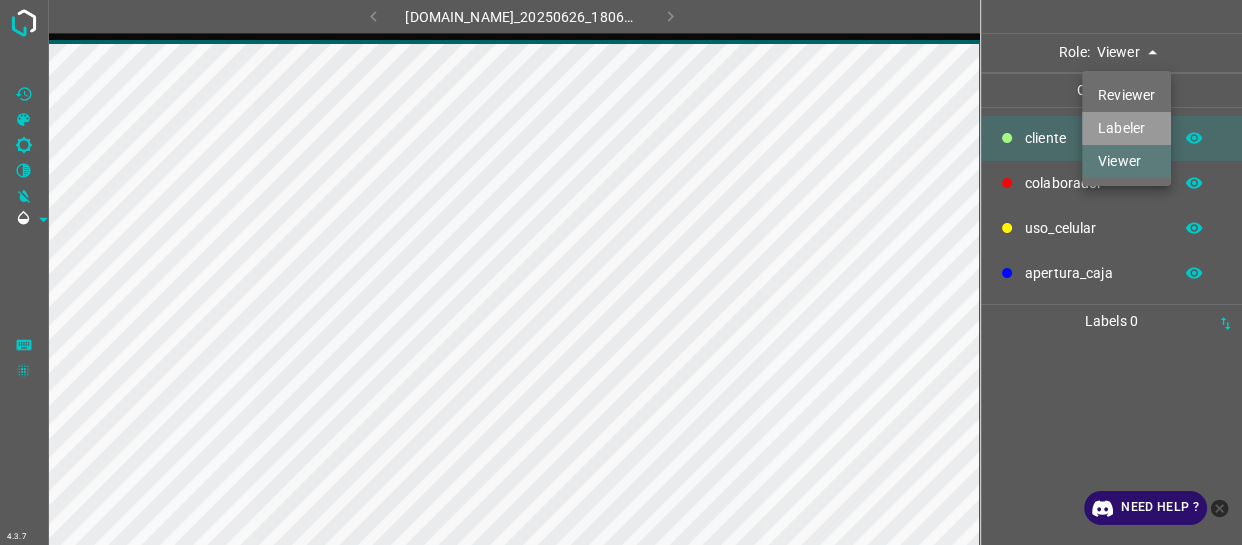 click on "Labeler" at bounding box center (1126, 128) 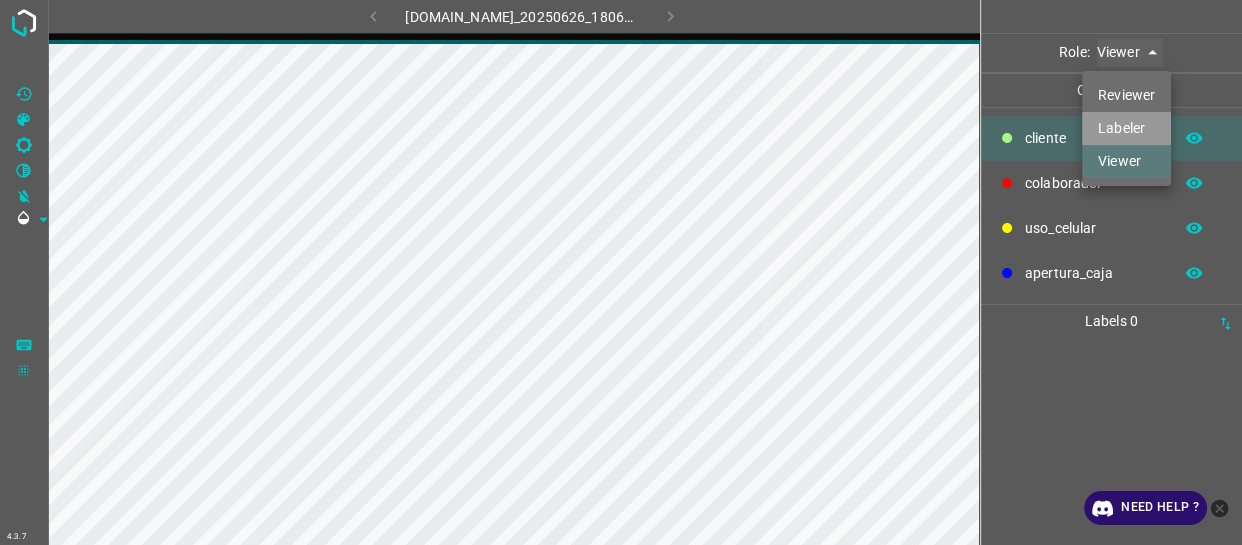 type on "labeler" 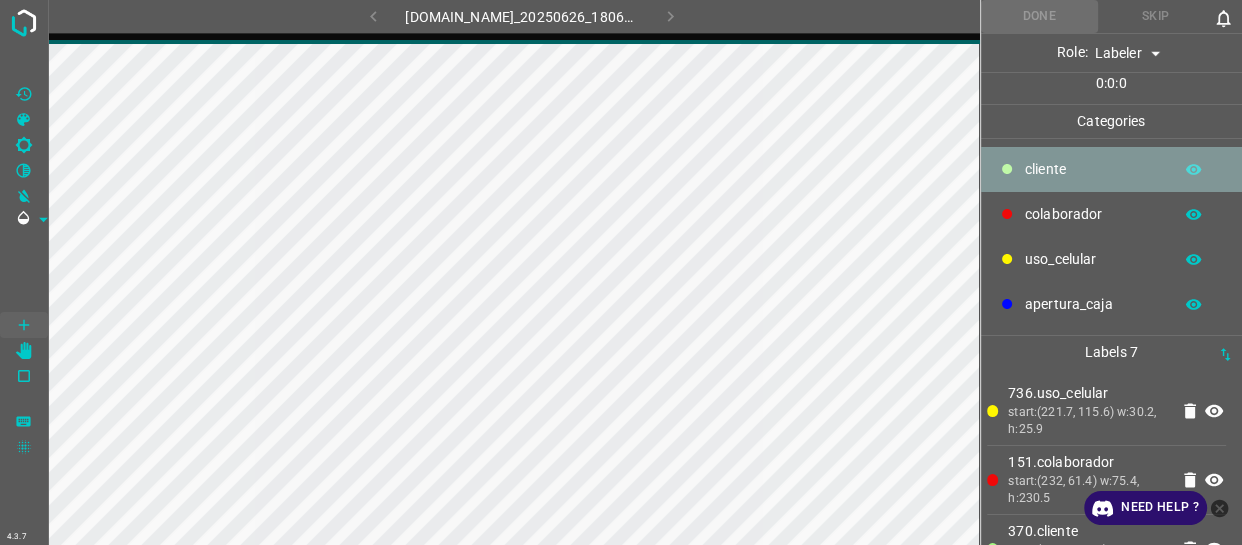 click on "​​cliente" at bounding box center (1093, 169) 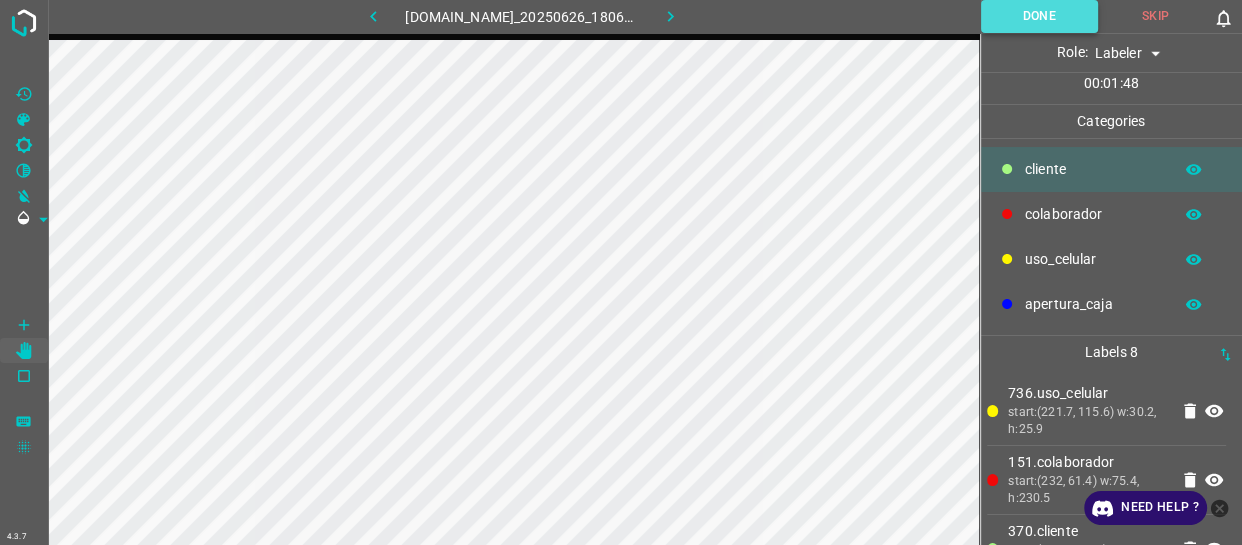 click on "Done" at bounding box center [1039, 16] 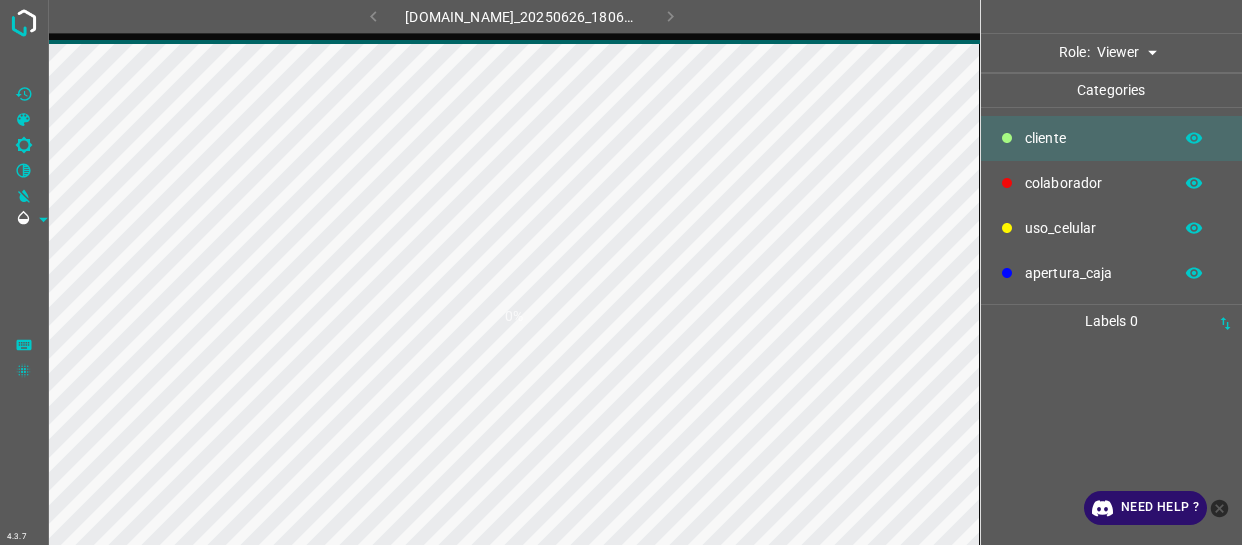 scroll, scrollTop: 0, scrollLeft: 0, axis: both 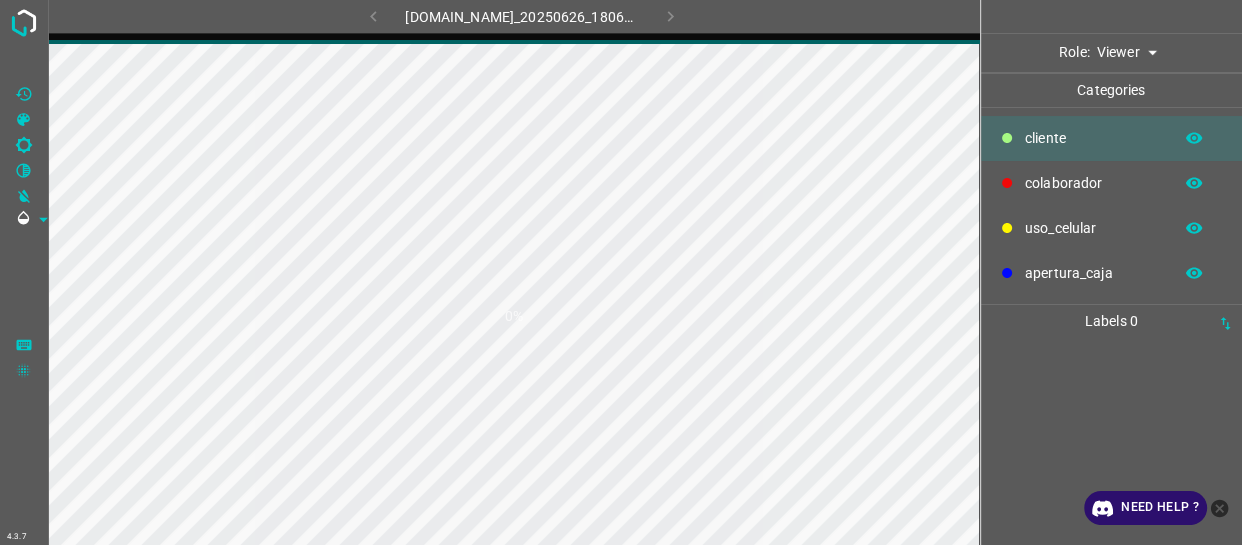 click on "4.3.7 [DOMAIN_NAME]_20250626_180653_000001170.jpg 0% Role: Viewer viewer Categories ​​cliente colaborador uso_celular apertura_caja Labels   0 Categories 1 ​​cliente 2 colaborador 3 uso_celular 4 apertura_caja Tools Space Change between modes (Draw & Edit) I Auto labeling R Restore zoom M Zoom in N Zoom out Delete Delete selecte label Filters Z Restore filters X Saturation filter C Brightness filter V Contrast filter B Gray scale filter General O Download Need Help ? - Text - Hide - Delete" at bounding box center (621, 272) 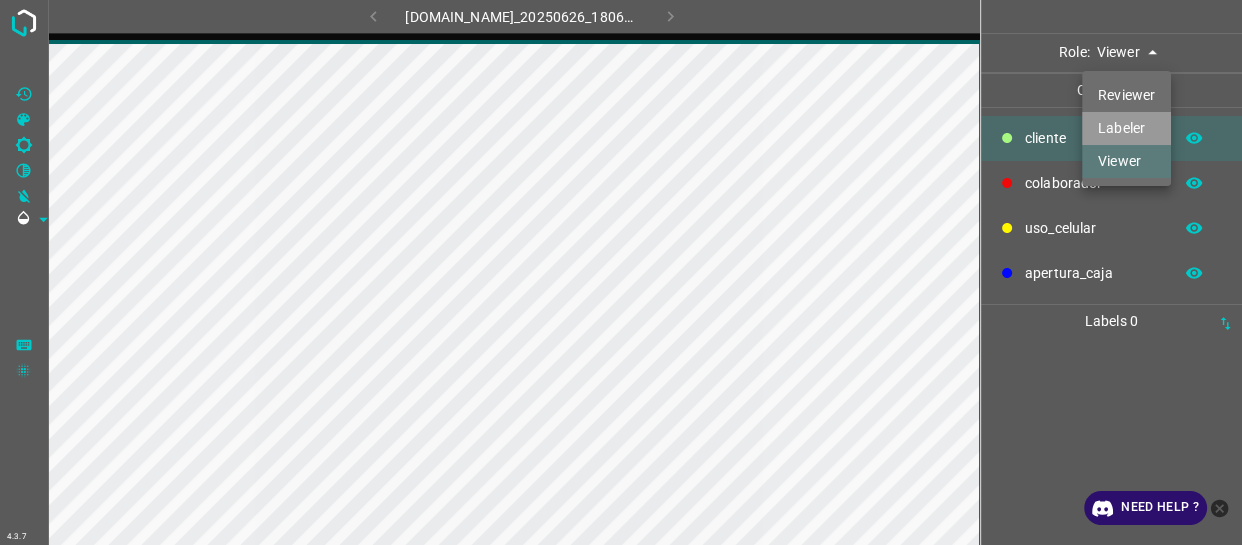 click on "Labeler" at bounding box center (1126, 128) 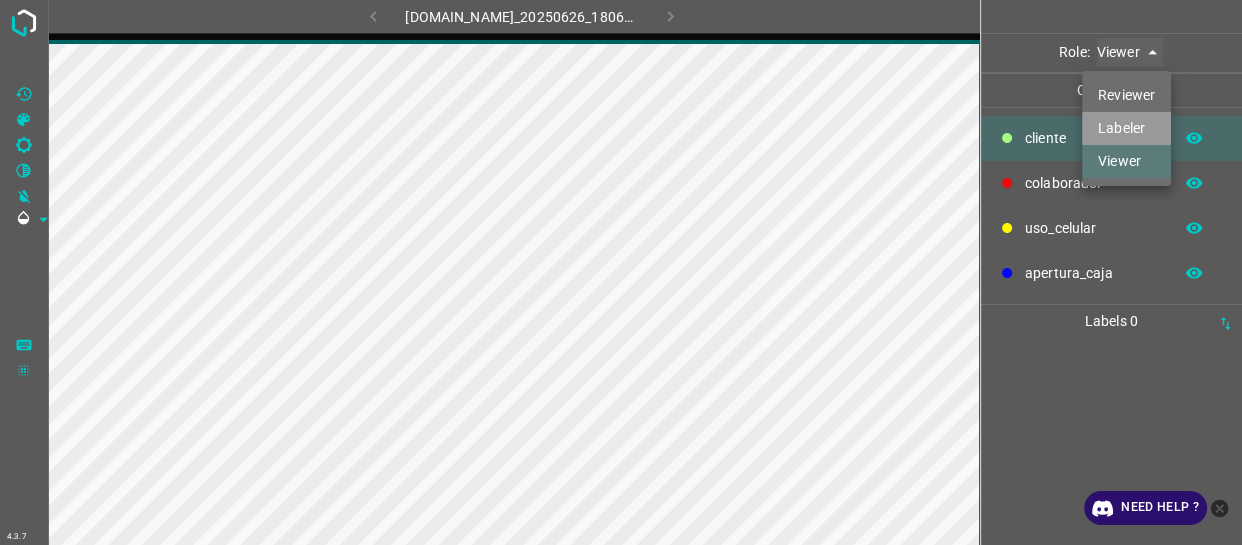 type on "labeler" 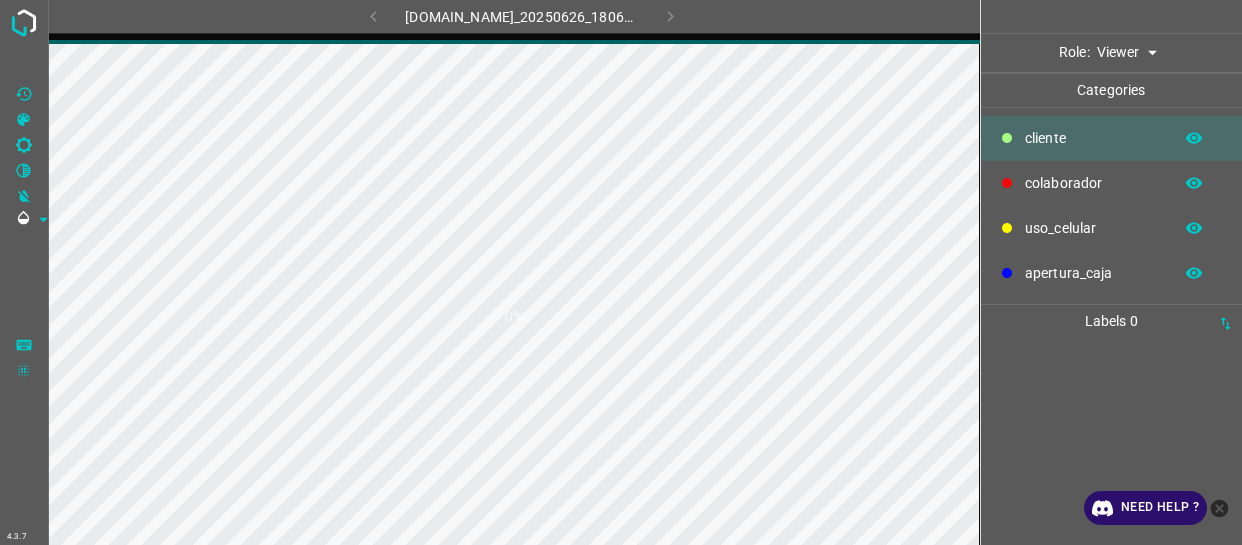 scroll, scrollTop: 0, scrollLeft: 0, axis: both 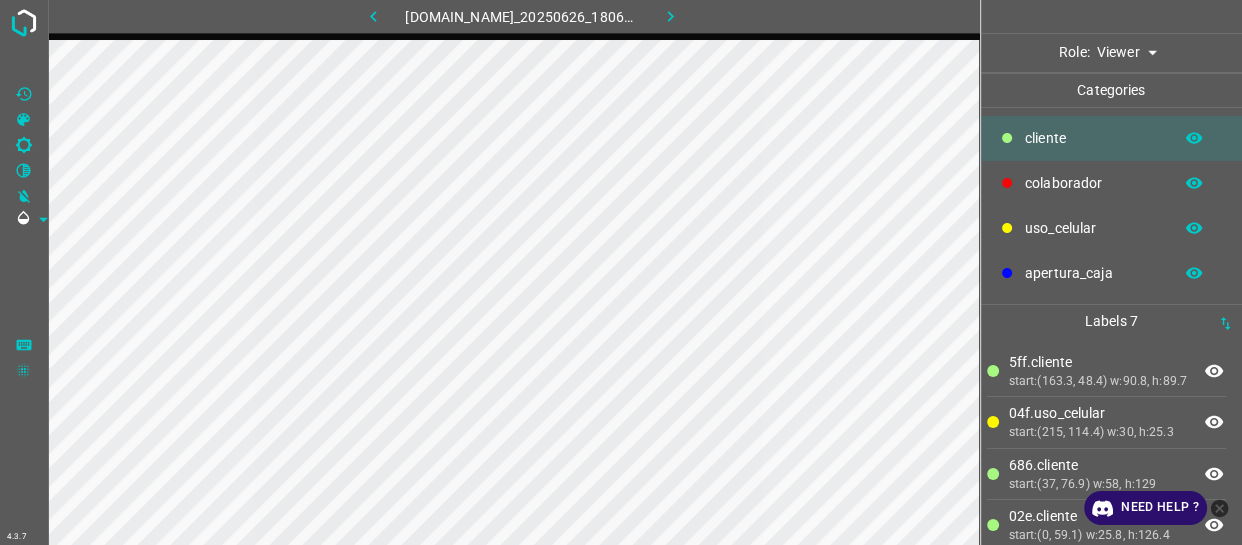 drag, startPoint x: 1079, startPoint y: 141, endPoint x: 1009, endPoint y: 144, distance: 70.064255 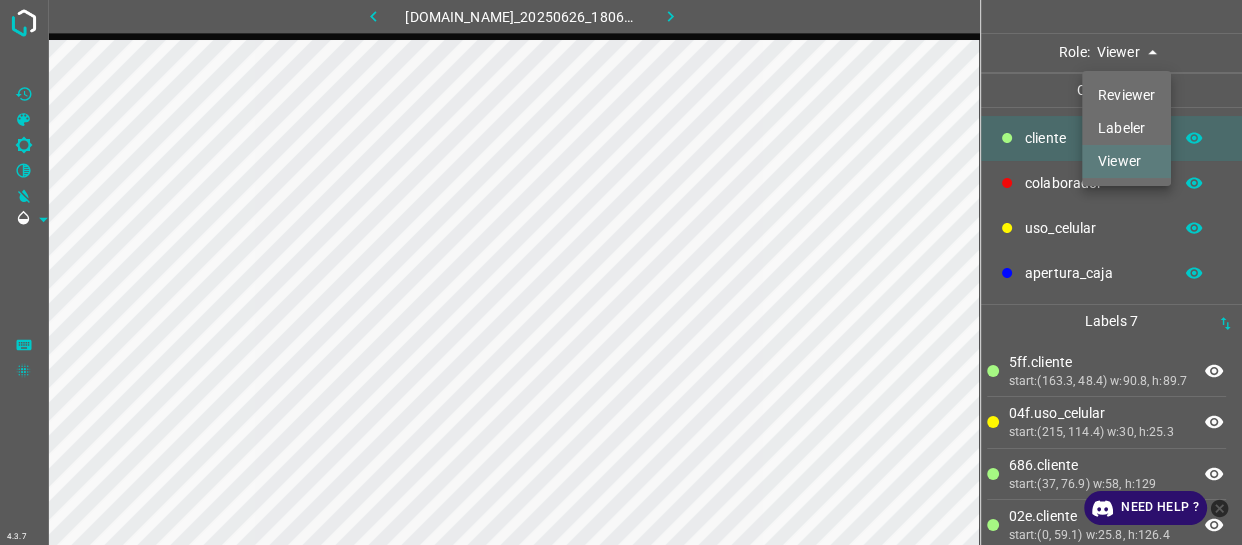 drag, startPoint x: 1133, startPoint y: 56, endPoint x: 1134, endPoint y: 122, distance: 66.007576 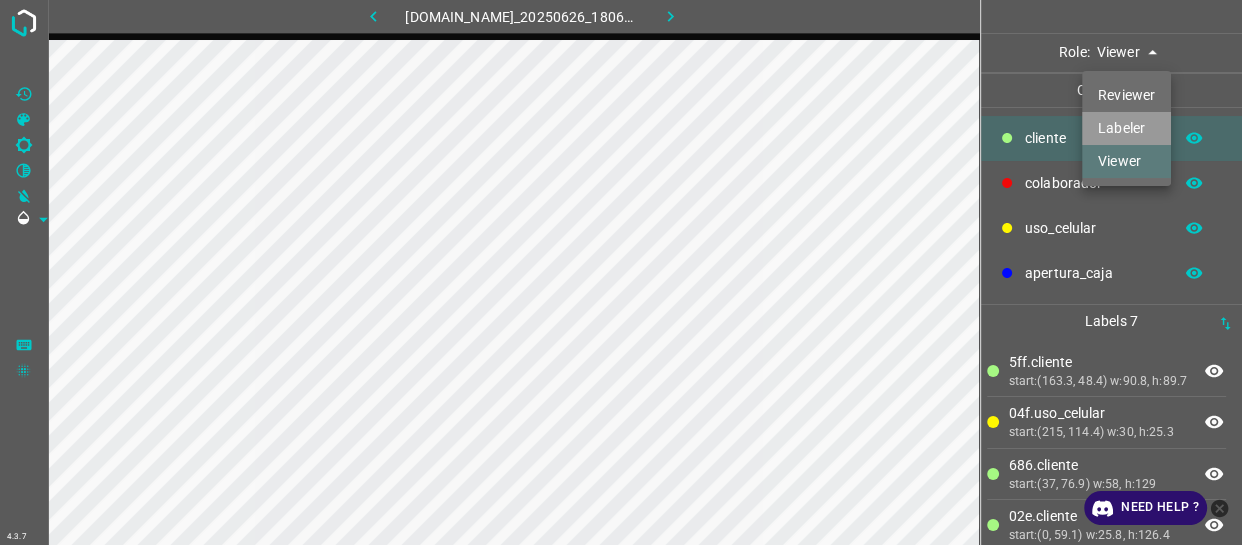 click on "Labeler" at bounding box center [1126, 128] 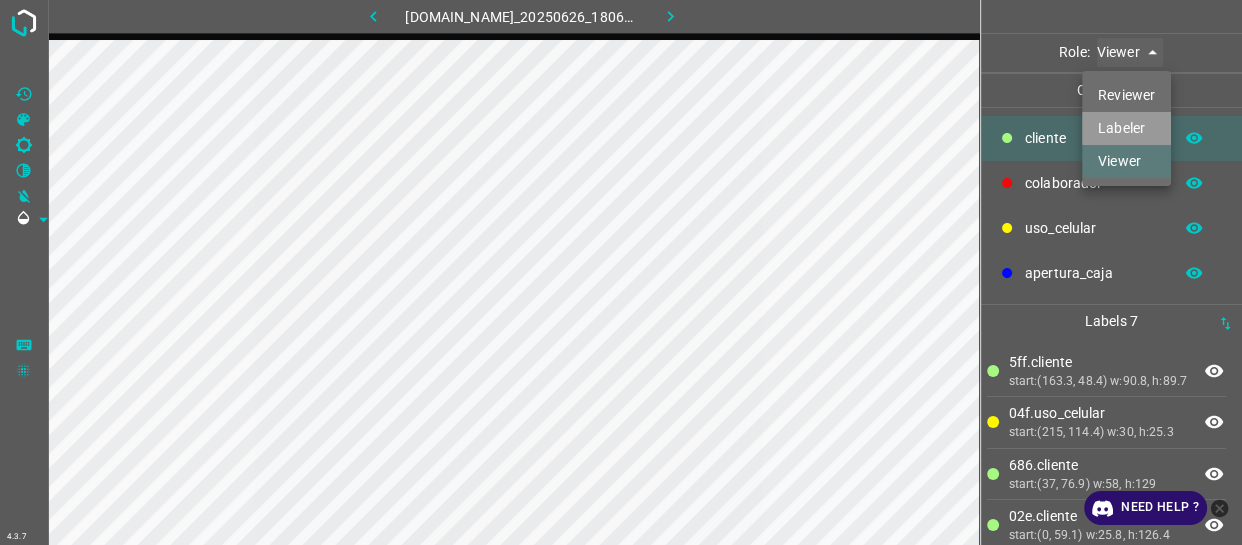 type on "labeler" 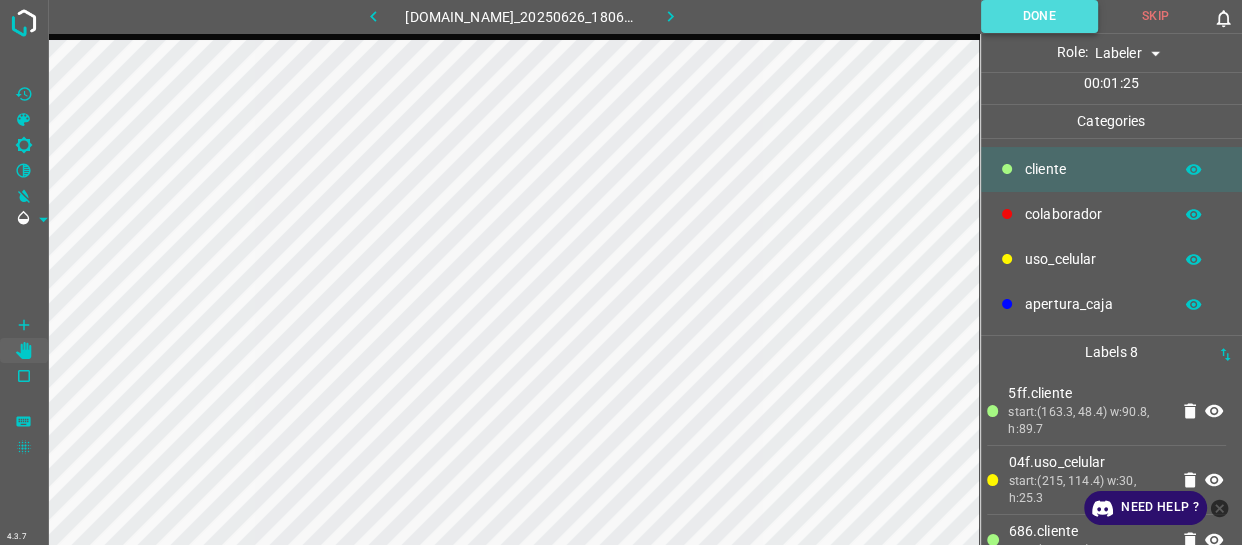 click on "Done" at bounding box center (1039, 16) 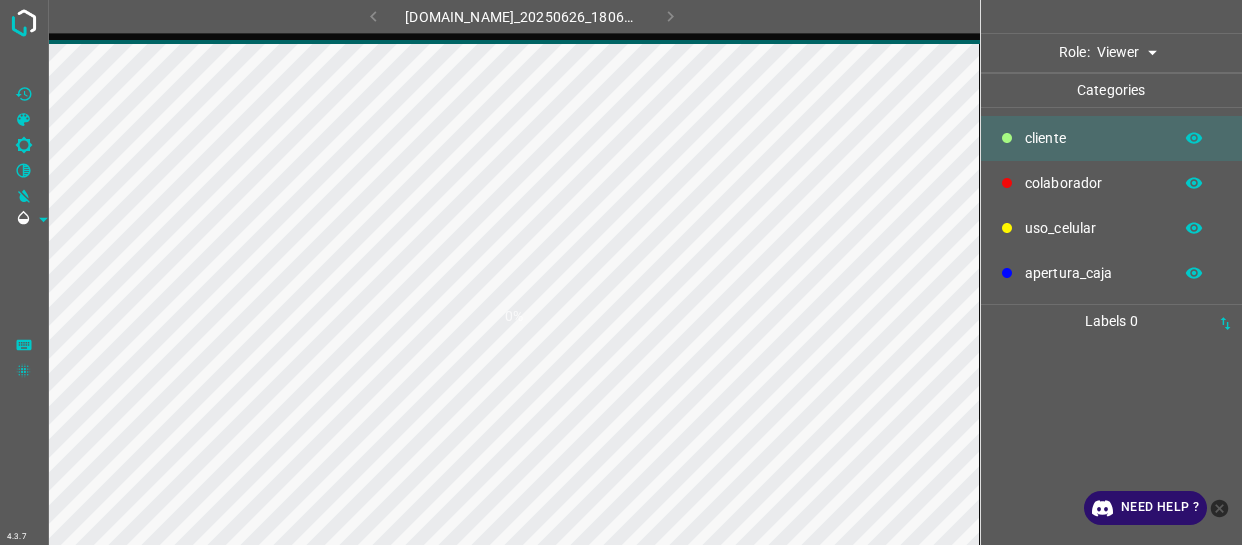 scroll, scrollTop: 0, scrollLeft: 0, axis: both 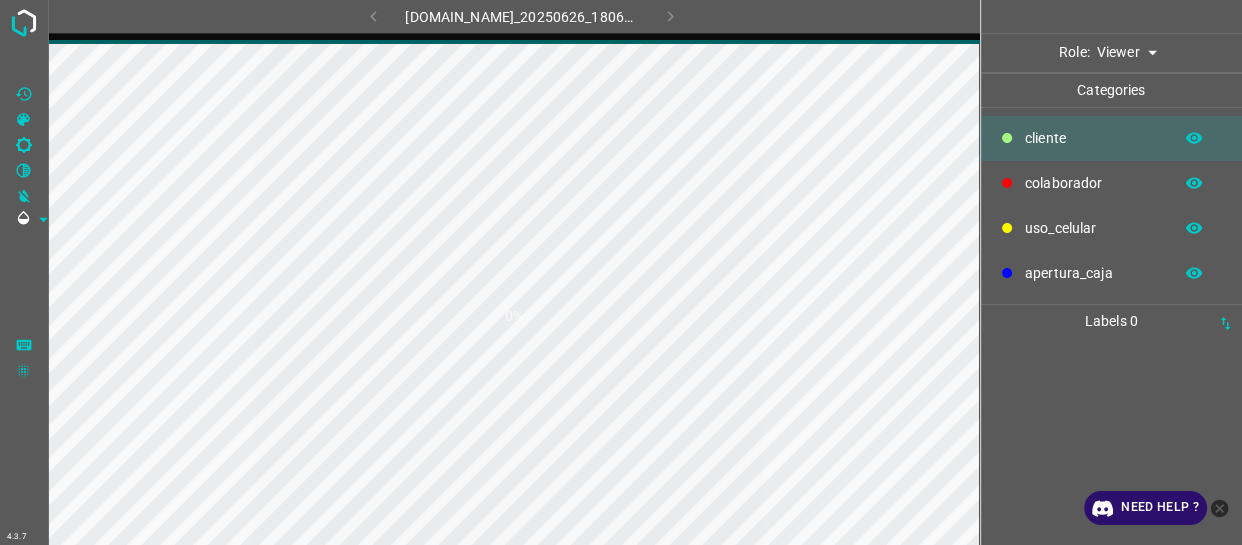 click on "4.3.7 [DOMAIN_NAME]_20250626_180653_000001620.jpg 0% Role: Viewer viewer Categories ​​cliente colaborador uso_celular apertura_caja Labels   0 Categories 1 ​​cliente 2 colaborador 3 uso_celular 4 apertura_caja Tools Space Change between modes (Draw & Edit) I Auto labeling R Restore zoom M Zoom in N Zoom out Delete Delete selecte label Filters Z Restore filters X Saturation filter C Brightness filter V Contrast filter B Gray scale filter General O Download Need Help ? - Text - Hide - Delete" at bounding box center (621, 272) 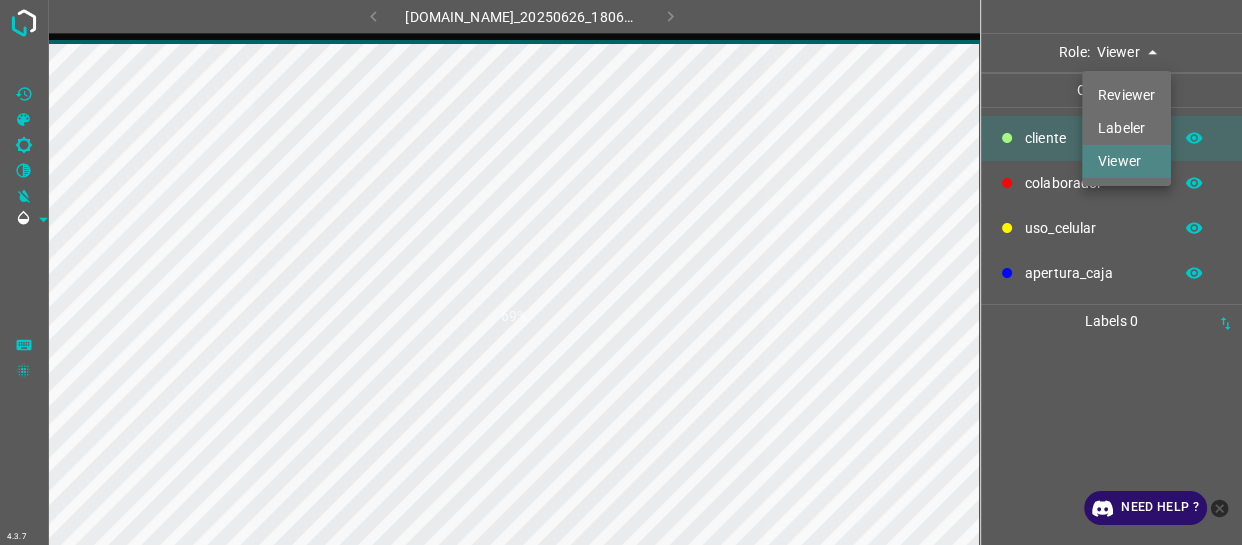 click on "Labeler" at bounding box center (1126, 128) 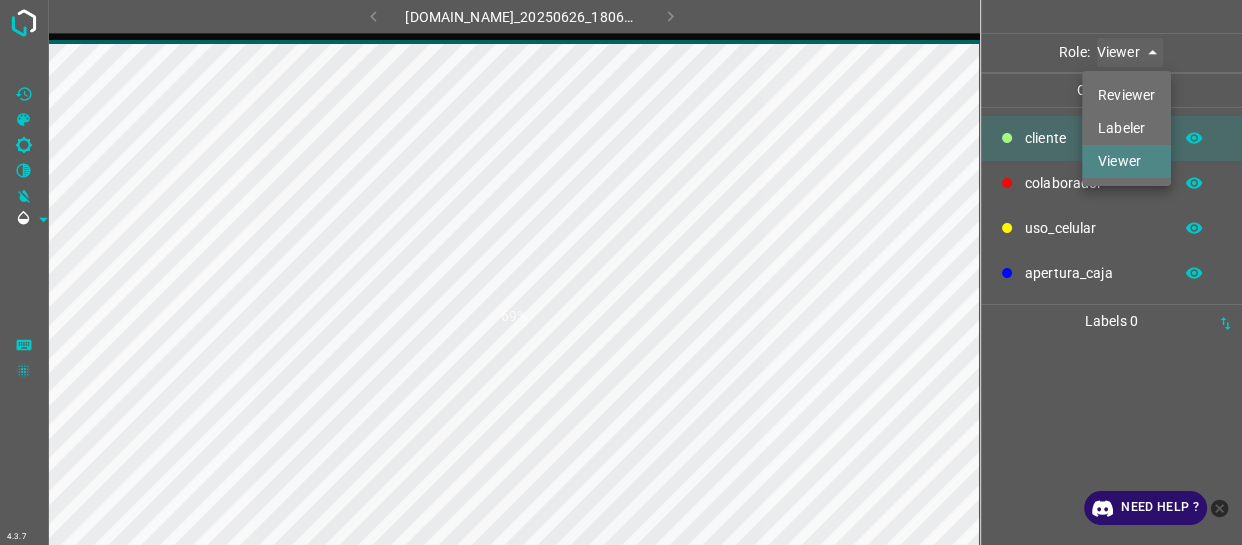 type on "labeler" 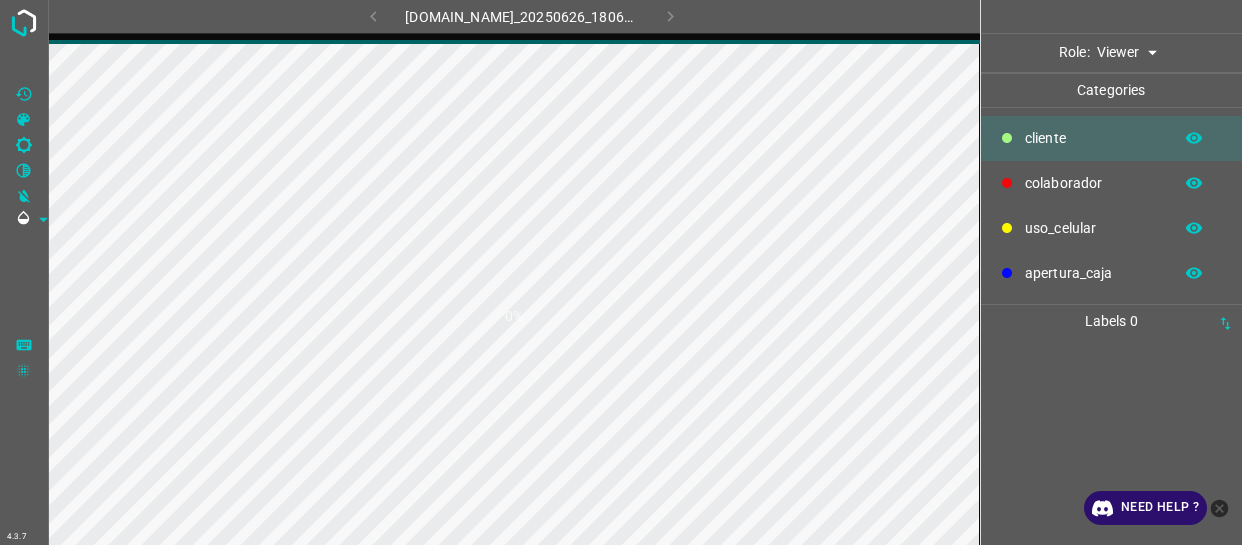 scroll, scrollTop: 0, scrollLeft: 0, axis: both 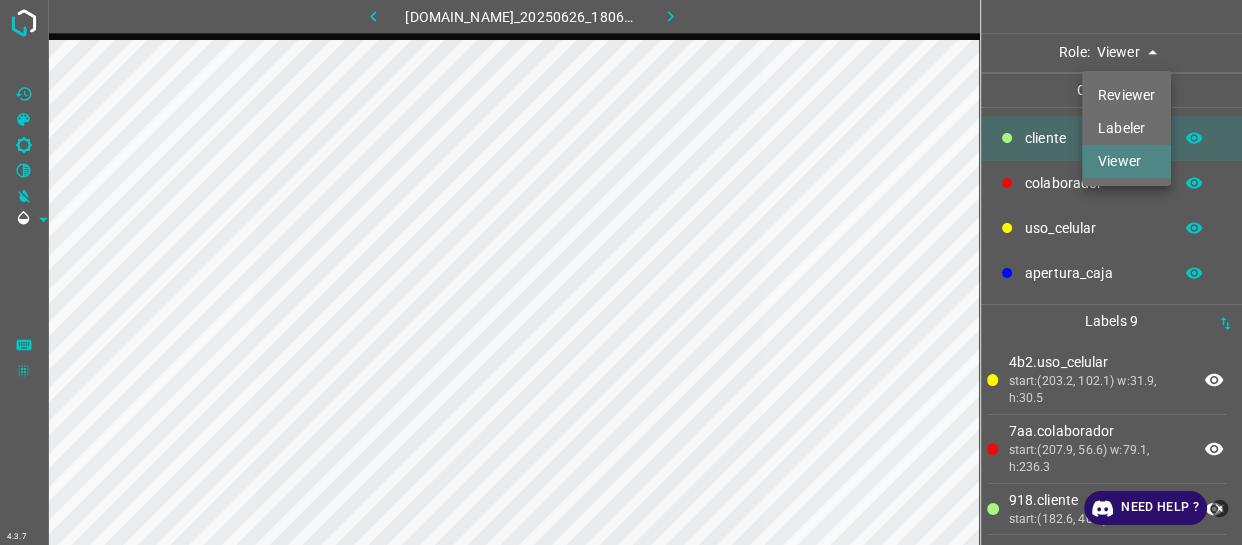 click on "4.3.7 774-bc-terminalgdl.zapto.org_20250626_180653_000001620.jpg Role: Viewer viewer Categories ​​cliente colaborador uso_celular apertura_caja Labels   9 4b2.uso_celular
start:(203.2, 102.1)
w:31.9, h:30.5
7aa.colaborador
start:(207.9, 56.6)
w:79.1, h:236.3
918.​​cliente
start:(182.6, 40.3)
w:65.5, h:73.2
d4b.​​cliente
start:(36.3, 72.1)
w:57.1, h:132.6
1f6.colaborador
start:(34.5, 77.6)
w:26.4, h:23.6
029.​​cliente
start:(16.2, 46.6)
w:43.4, h:92
a2b.​​cliente
start:(55, 41.9)
w:30.4, h:36.9
5b9.​​cliente
start:(94.2, 20.1)
w:28.2, h:54
a43.​​cliente
start:(86.9, 0)
w:12.8, h:31.4
Categories 1 ​​cliente 2 colaborador 3 uso_celular 4 apertura_caja Tools Space Change between modes (Draw & Edit) I Auto labeling R Restore zoom M Zoom in N Zoom out Delete Filters Z X C" at bounding box center (621, 272) 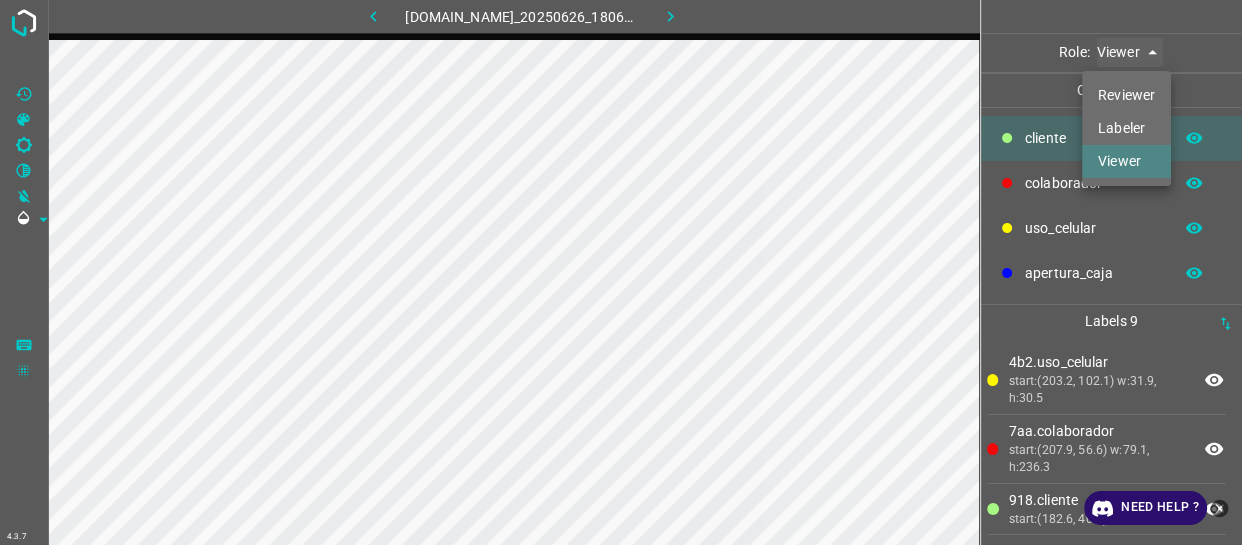 type on "labeler" 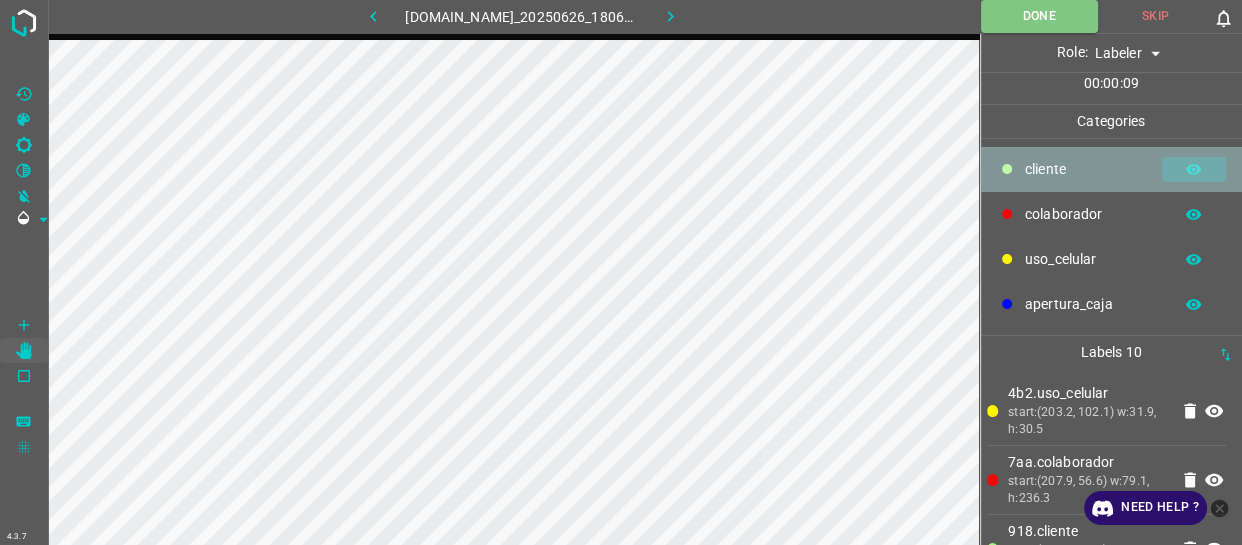 click 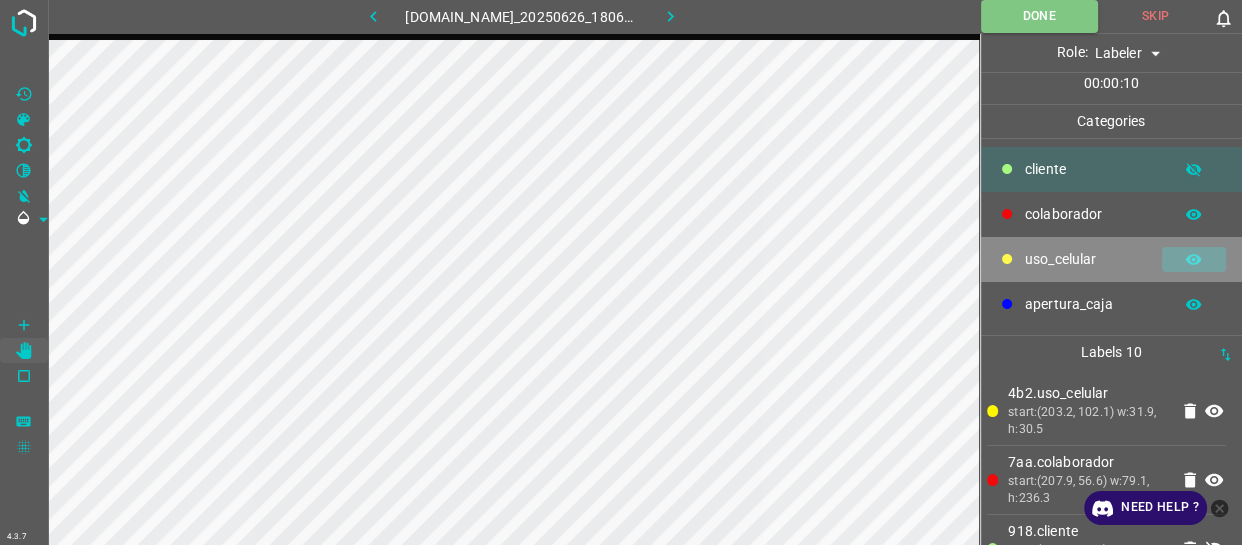 click 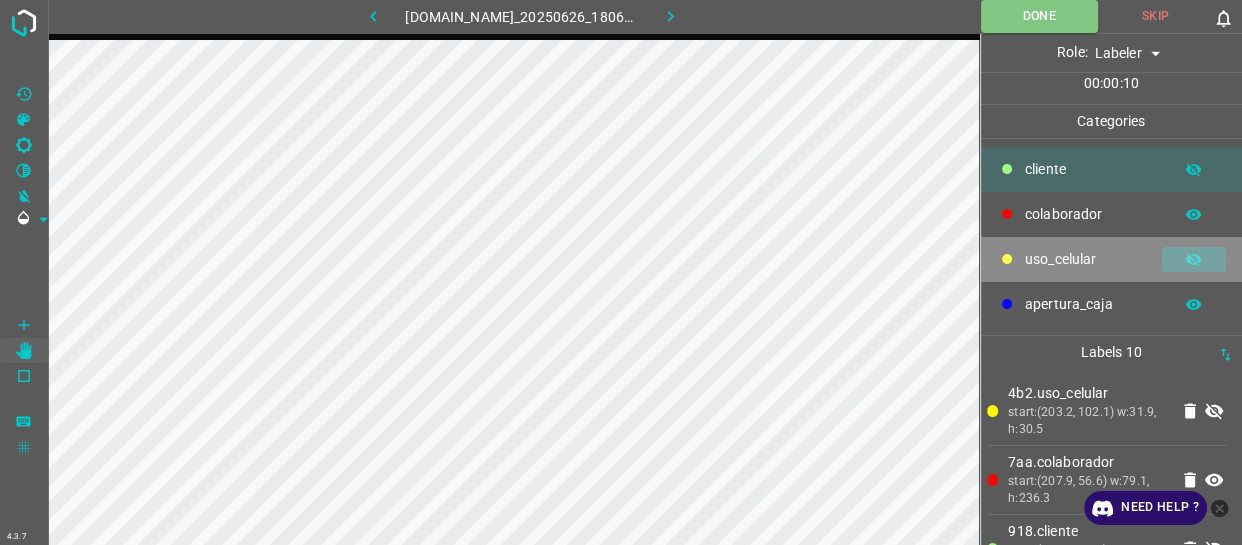 click 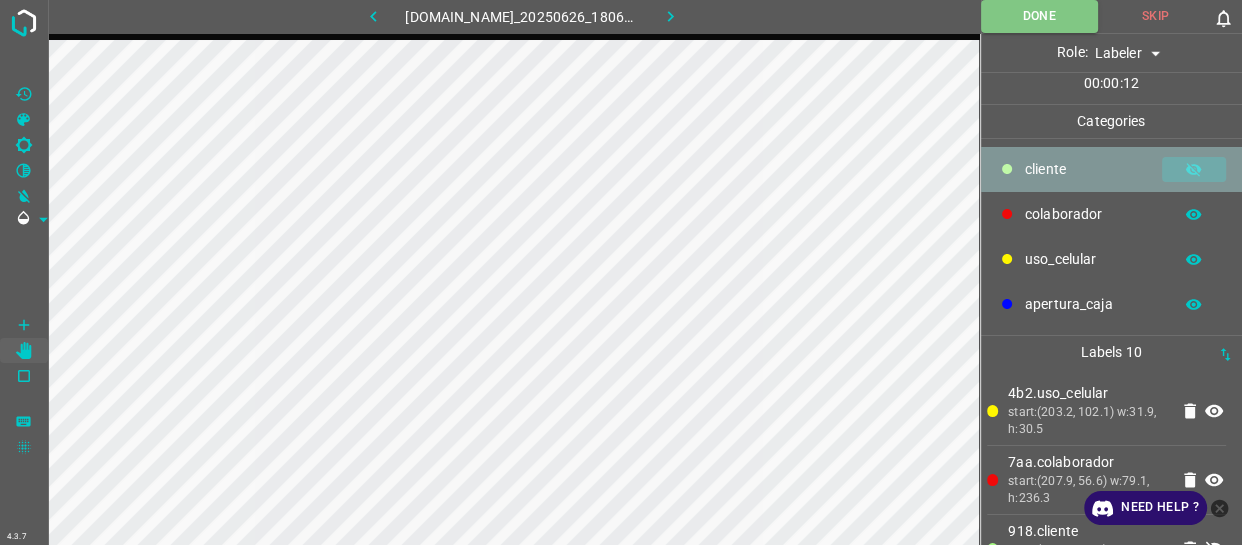 click at bounding box center (1194, 170) 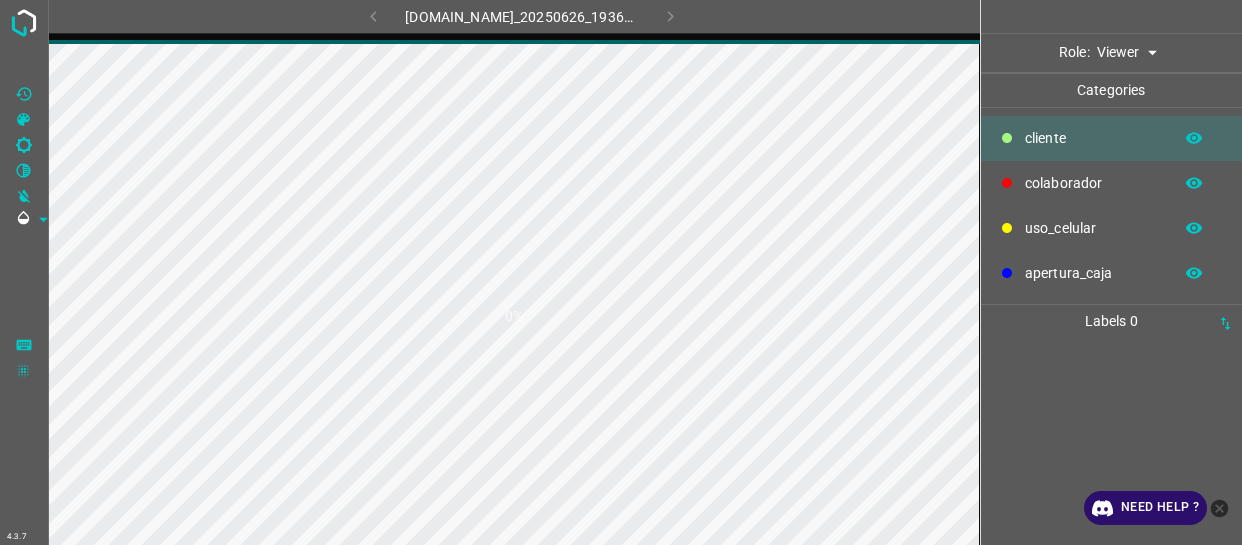 scroll, scrollTop: 0, scrollLeft: 0, axis: both 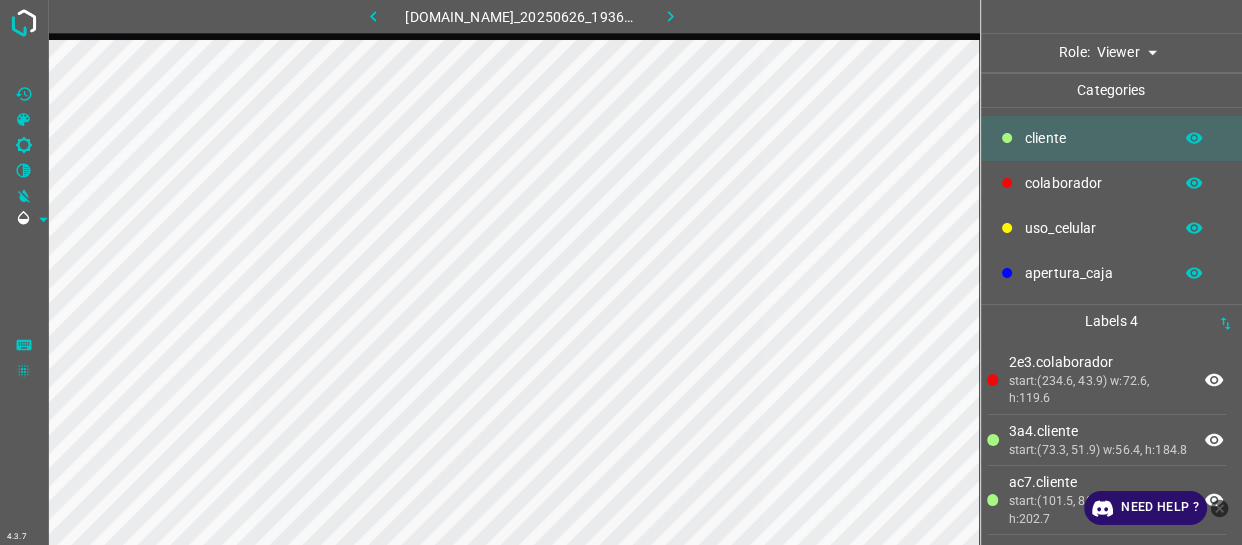 click on "colaborador" at bounding box center (1112, 183) 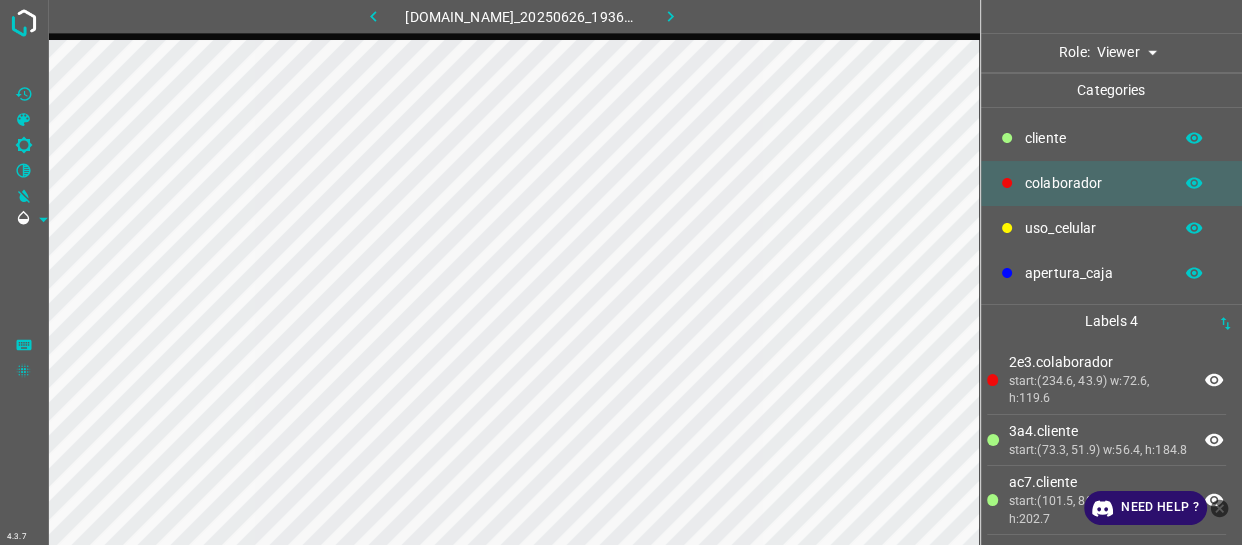 click on "4.3.7 [DOMAIN_NAME]_20250626_193621_000005730.jpg Role: Viewer viewer Categories ​​cliente colaborador uso_celular apertura_caja Labels   4 2e3.colaborador
start:(234.6, 43.9)
w:72.6, h:119.6
3a4.​​cliente
start:(73.3, 51.9)
w:56.4, h:184.8
ac7.​​cliente
start:(101.5, 80.7)
w:96.1, h:202.7
b13.​​cliente
start:(4.5, 11.2)
w:19.1, h:67.4
Categories 1 ​​cliente 2 colaborador 3 uso_celular 4 apertura_caja Tools Space Change between modes (Draw & Edit) I Auto labeling R Restore zoom M Zoom in N Zoom out Delete Delete selecte label Filters Z Restore filters X Saturation filter C Brightness filter V Contrast filter B Gray scale filter General O Download Need Help ? - Text - Hide - Delete" at bounding box center [621, 272] 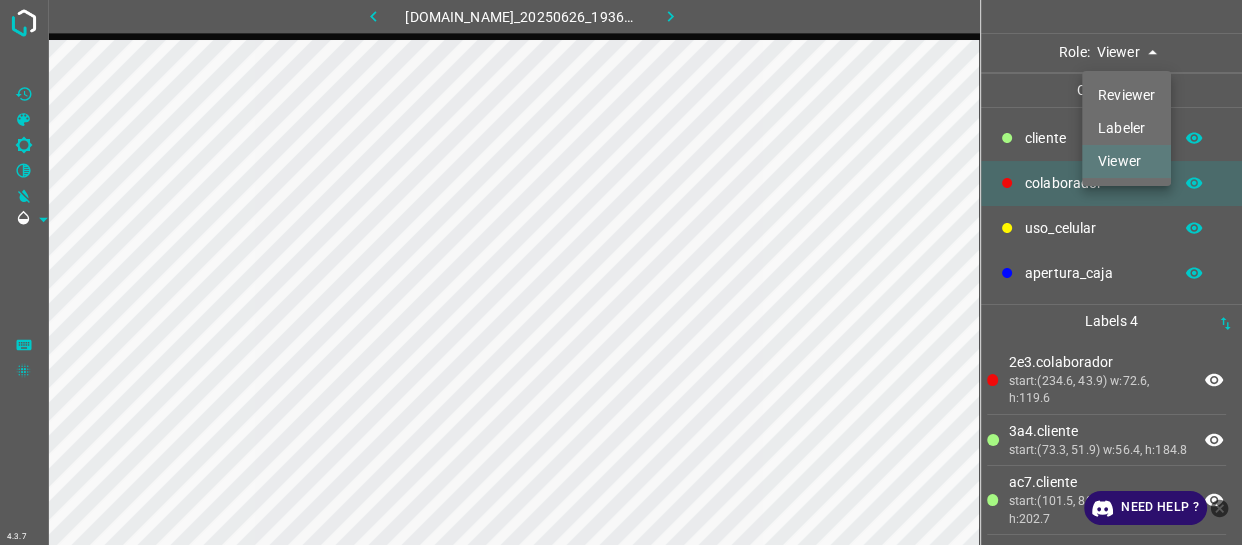 click on "Labeler" at bounding box center [1126, 128] 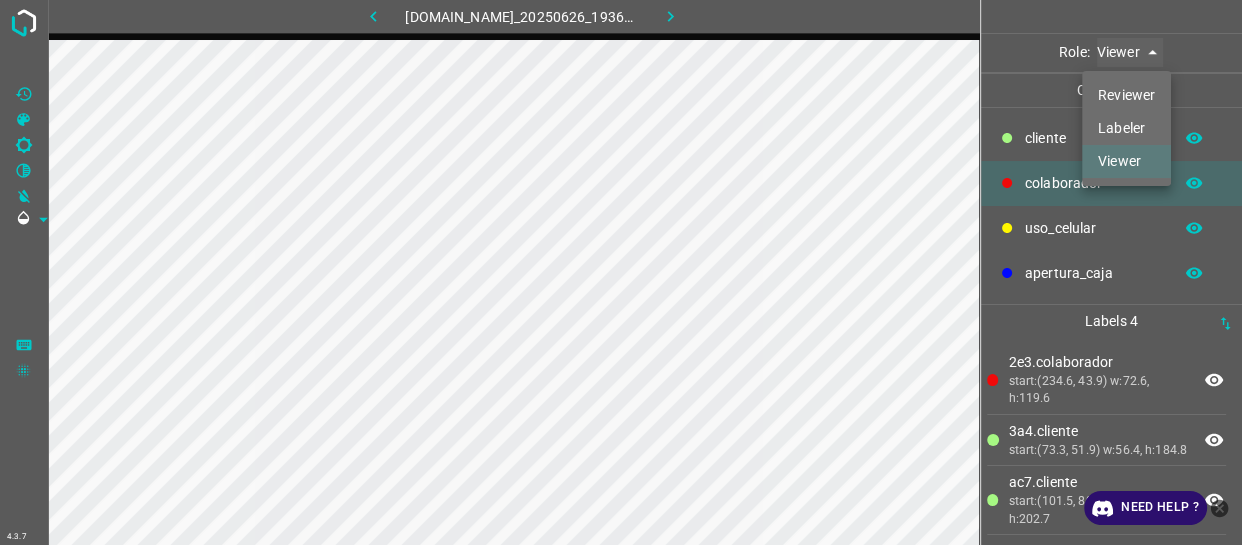 type on "labeler" 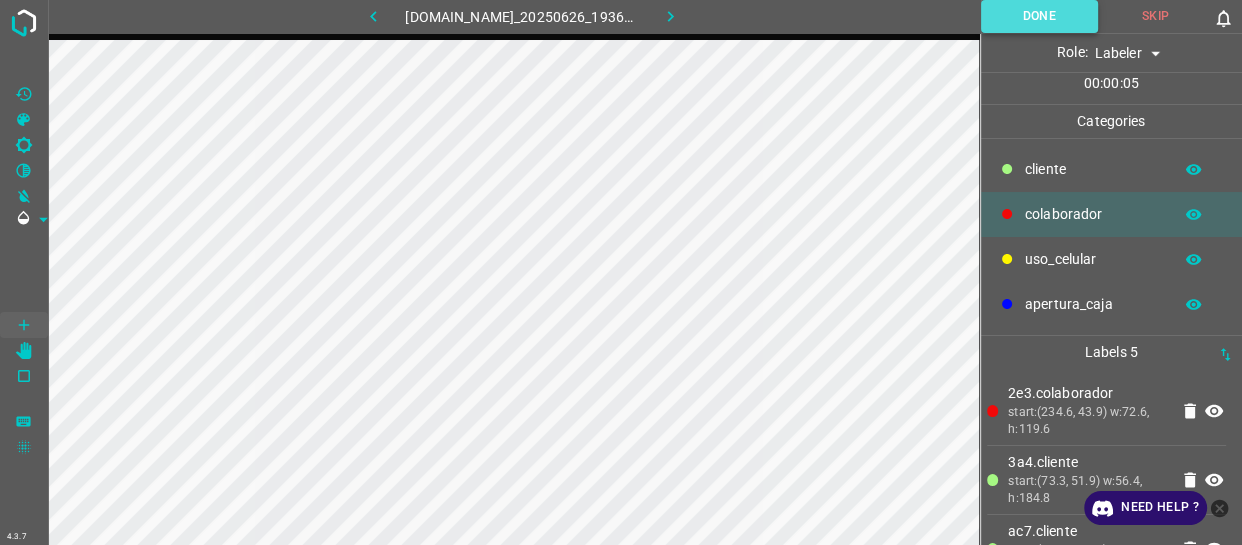 click on "Done" at bounding box center [1039, 16] 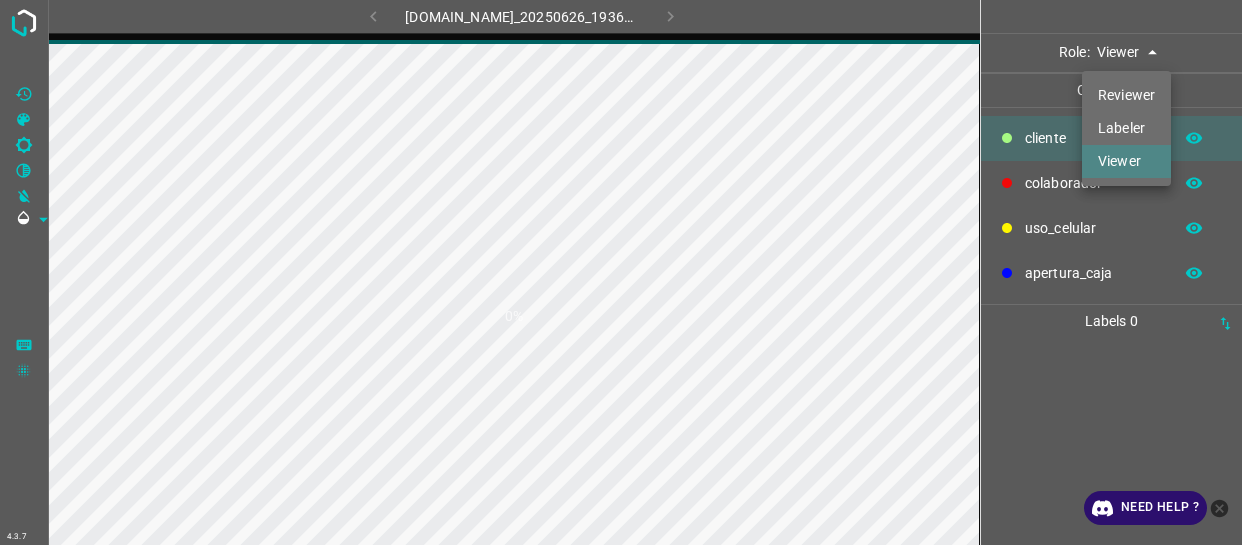 scroll, scrollTop: 0, scrollLeft: 0, axis: both 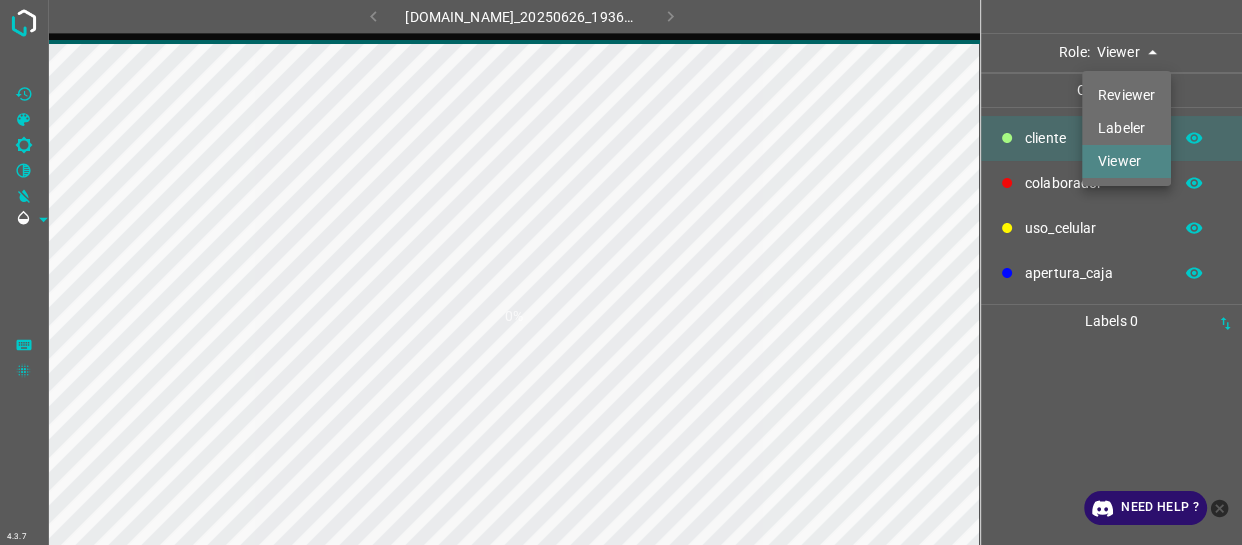 click on "Labeler" at bounding box center (1126, 128) 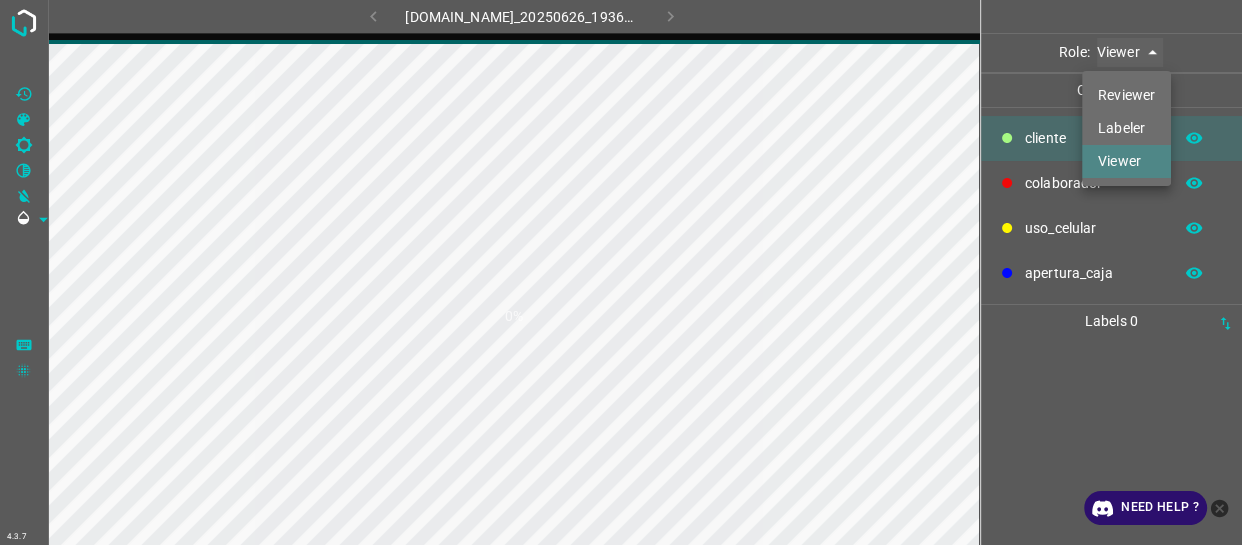 type on "labeler" 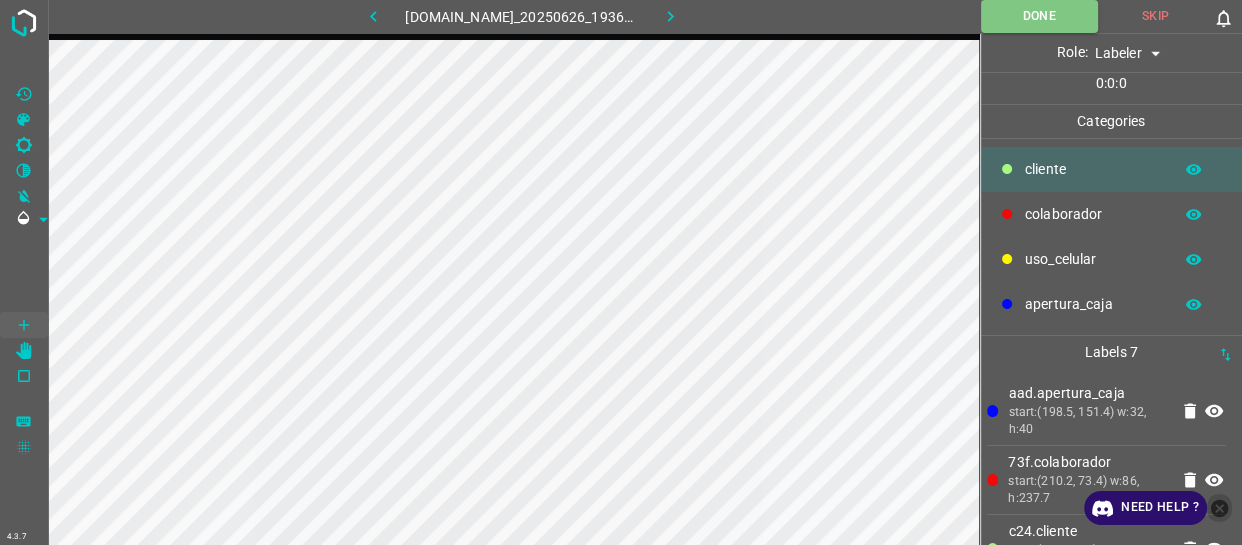 click 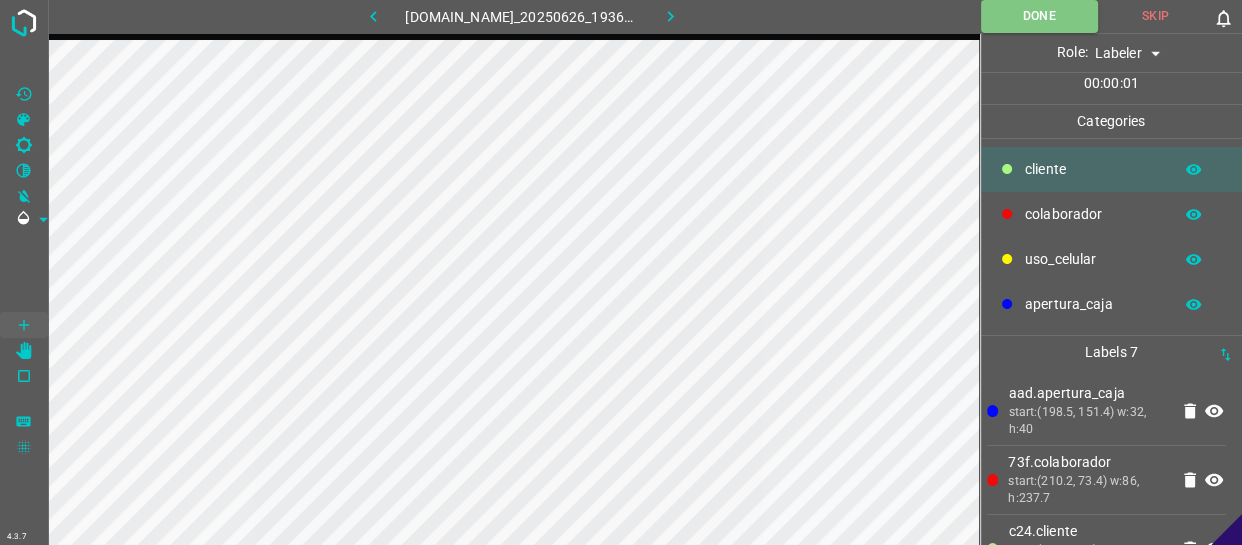 click 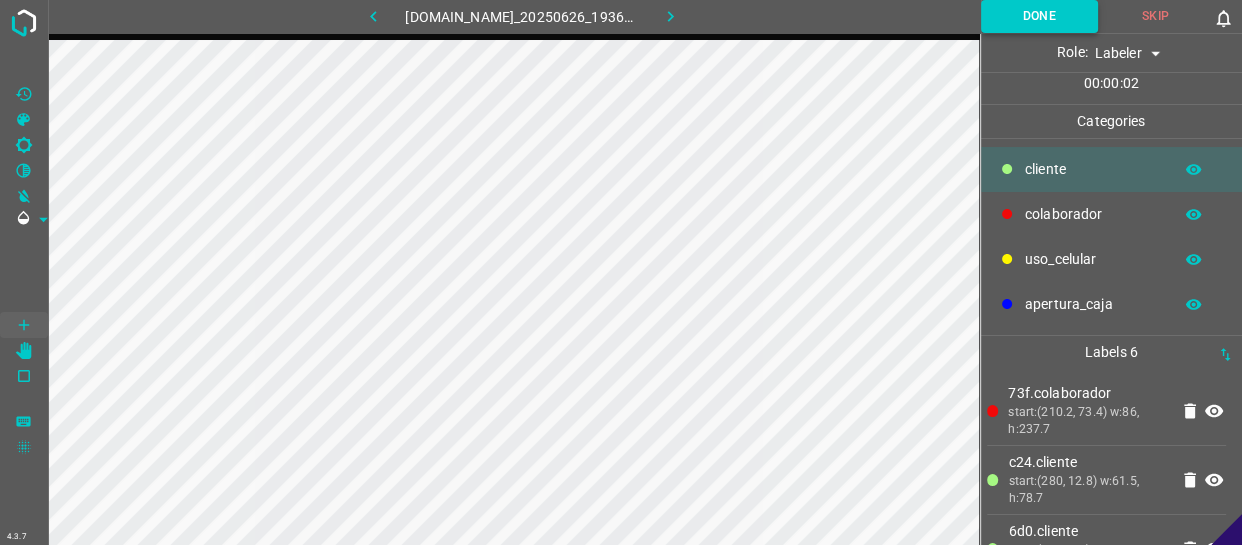 click on "Done" at bounding box center (1039, 16) 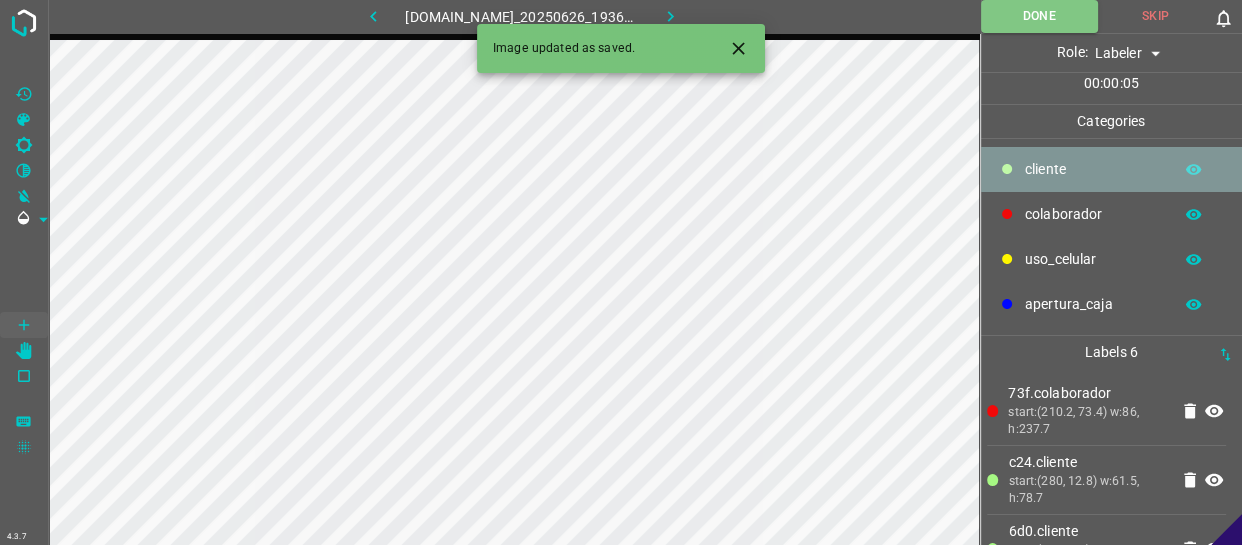 drag, startPoint x: 1073, startPoint y: 186, endPoint x: 979, endPoint y: 207, distance: 96.317184 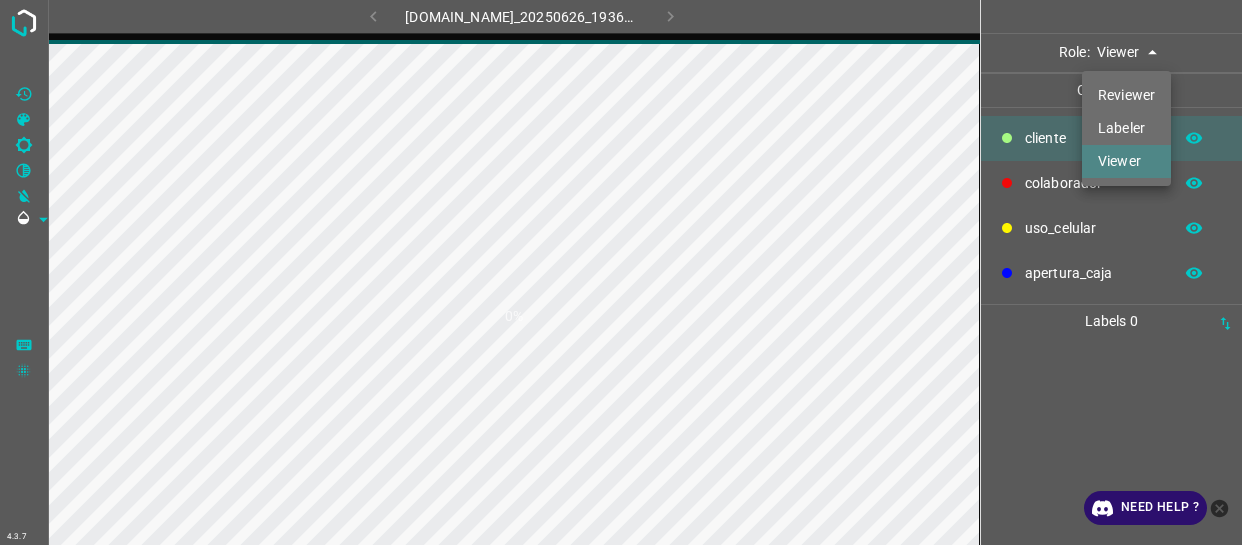 scroll, scrollTop: 0, scrollLeft: 0, axis: both 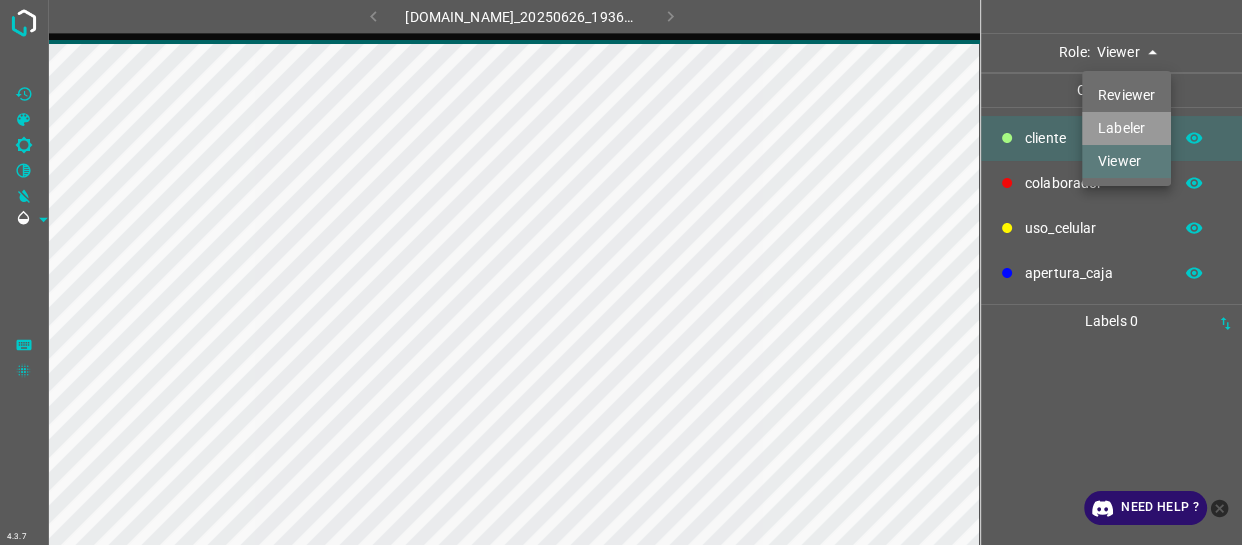 click on "Labeler" at bounding box center (1126, 128) 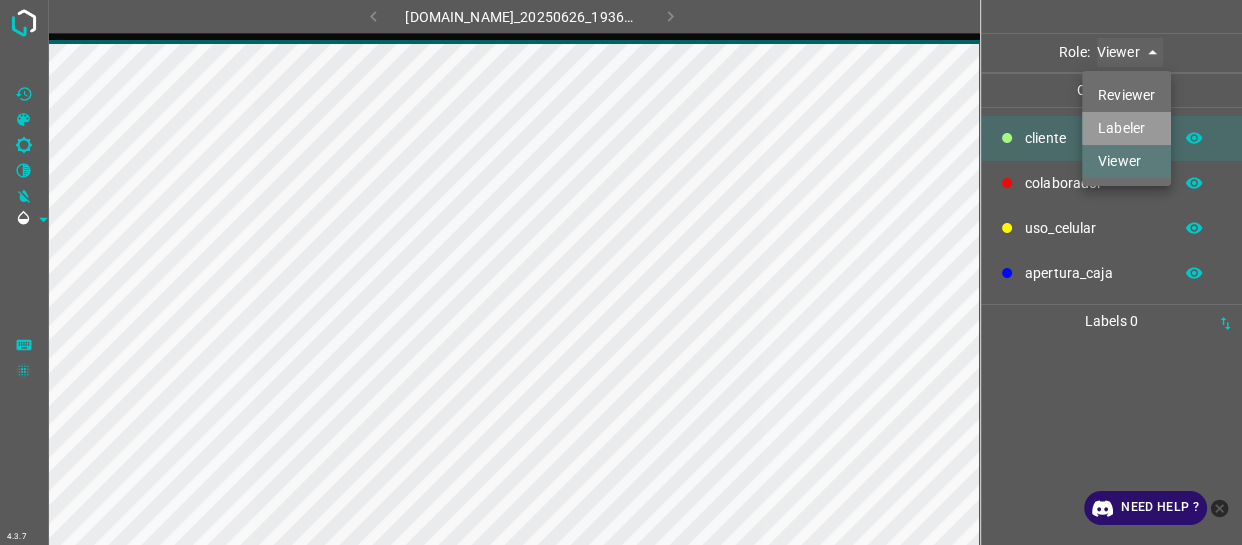 type on "labeler" 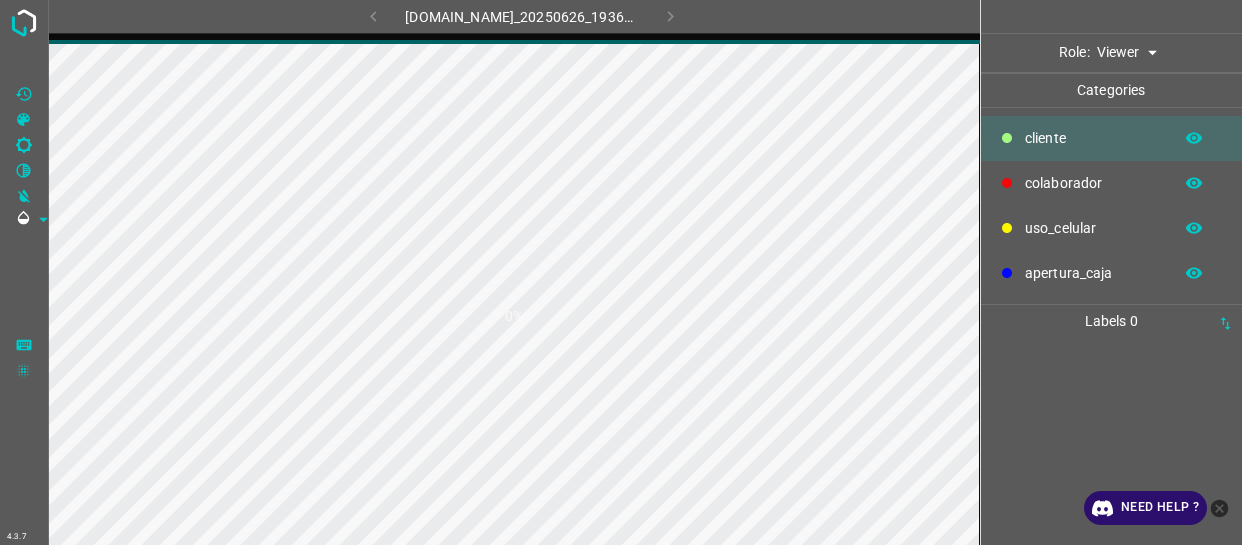 scroll, scrollTop: 0, scrollLeft: 0, axis: both 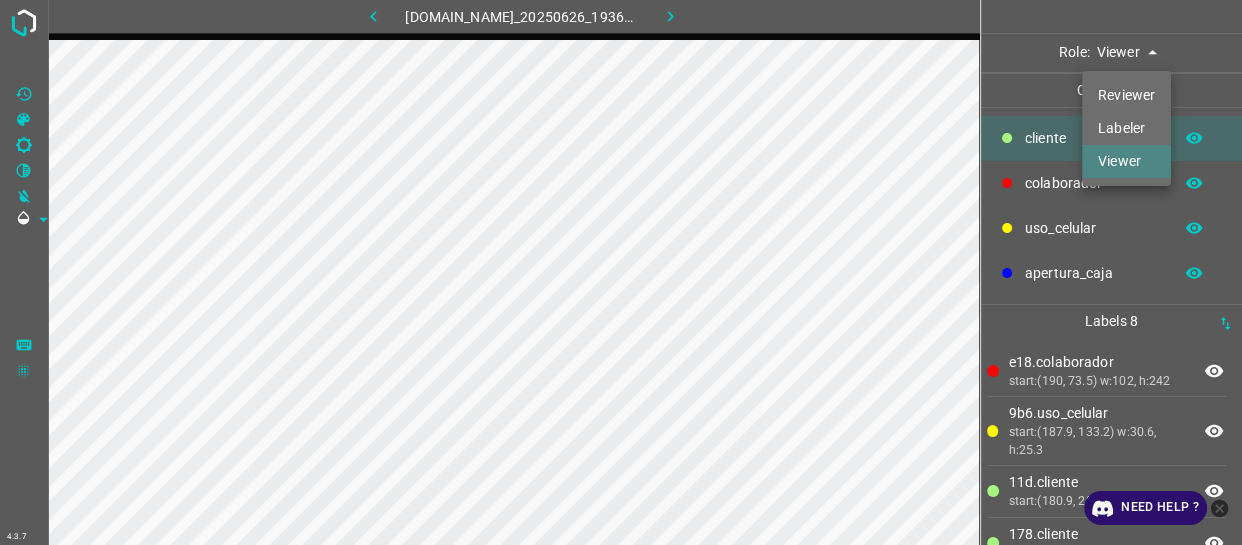 click on "4.3.7 774-bc-terminalgdl.zapto.org_20250626_193653_000002940.jpg Role: Viewer viewer Categories ​​cliente colaborador uso_celular apertura_caja Labels   8 e18.colaborador
start:(190, 73.5)
w:102, h:242
9b6.uso_celular
start:(187.9, 133.2)
w:30.6, h:25.3
11d.​​cliente
start:(180.9, 20.2)
w:50.3, h:85.4
178.​​cliente
start:(79, 59.5)
w:47.5, h:71.5
44d.​​cliente
start:(6.3, 75.5)
w:68.9, h:96.7
90e.colaborador
start:(448.1, 102.3)
w:107.9, h:163.2
44b.​​cliente
start:(331.5, 0)
w:28.5, h:71
bc7.​​cliente
start:(158.5, 0)
w:23.5, h:50.5
Categories 1 ​​cliente 2 colaborador 3 uso_celular 4 apertura_caja Tools Space Change between modes (Draw & Edit) I Auto labeling R Restore zoom M Zoom in N Zoom out Delete Delete selecte label Filters Z Restore filters X Saturation filter C Brightness filter V B" at bounding box center (621, 272) 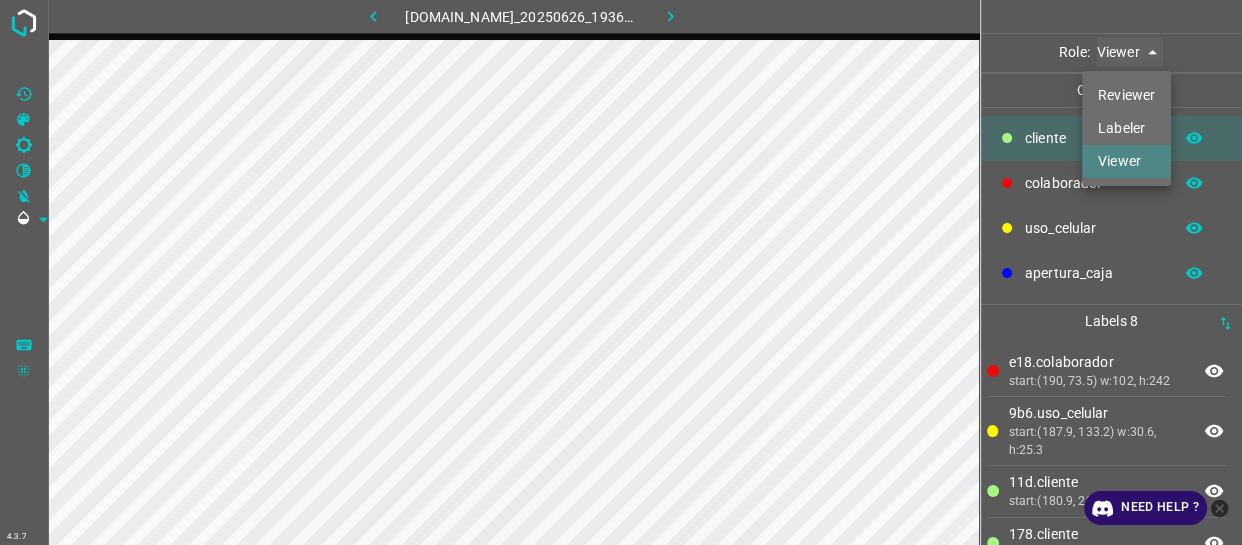 type on "labeler" 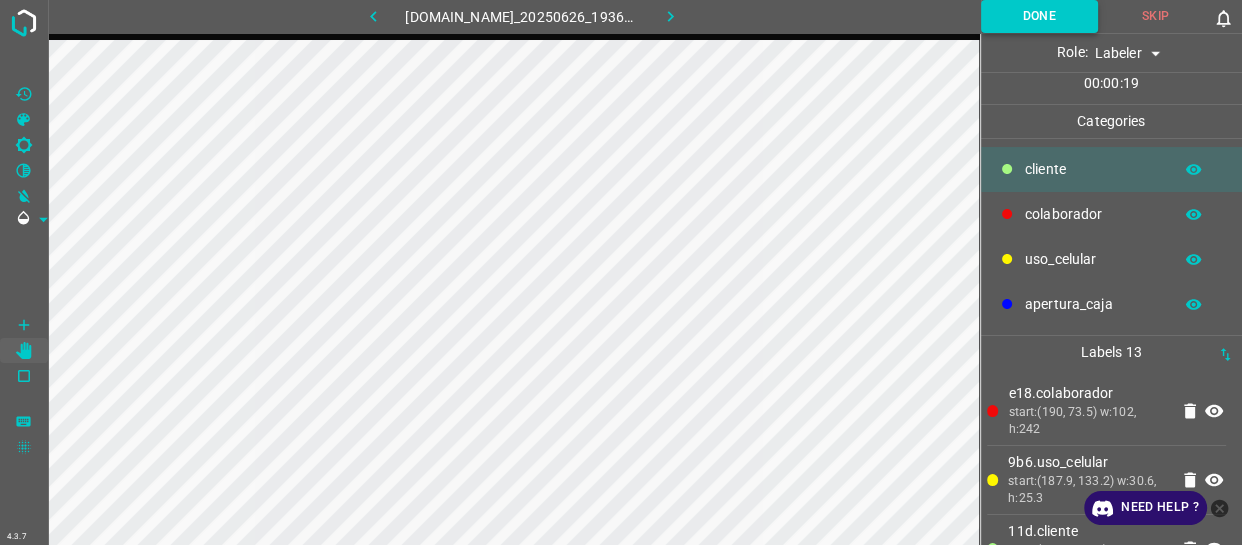 click on "Done" at bounding box center (1039, 16) 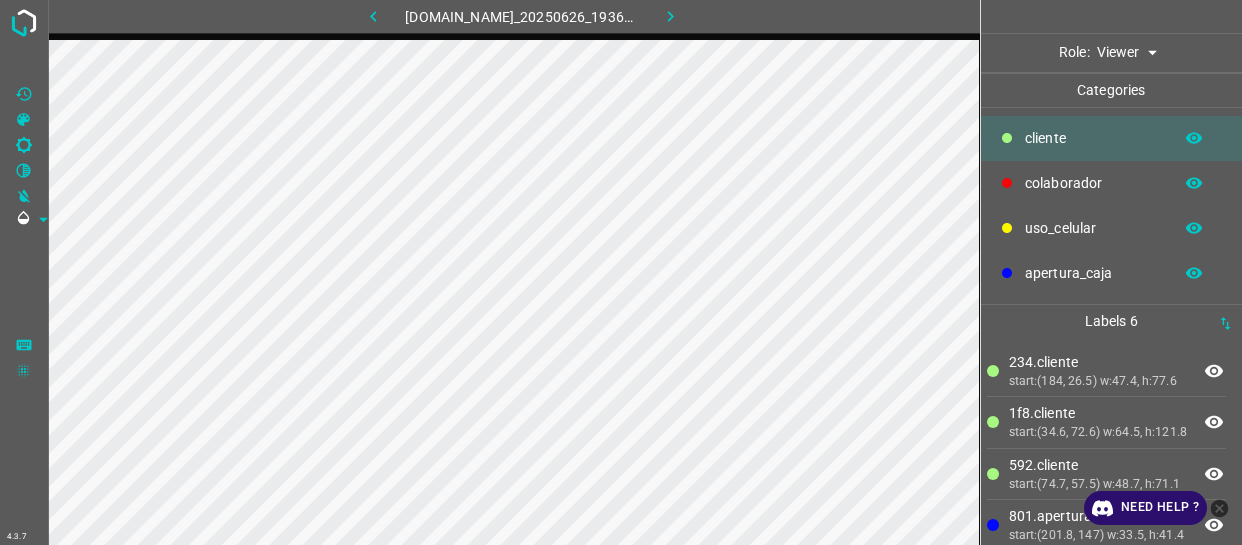 scroll, scrollTop: 0, scrollLeft: 0, axis: both 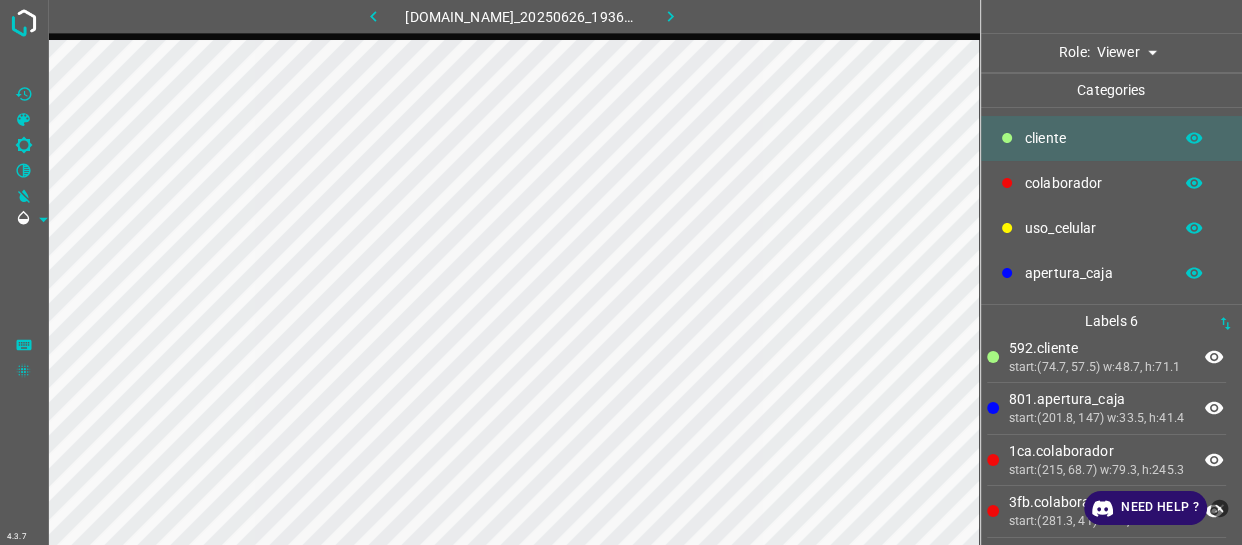 click 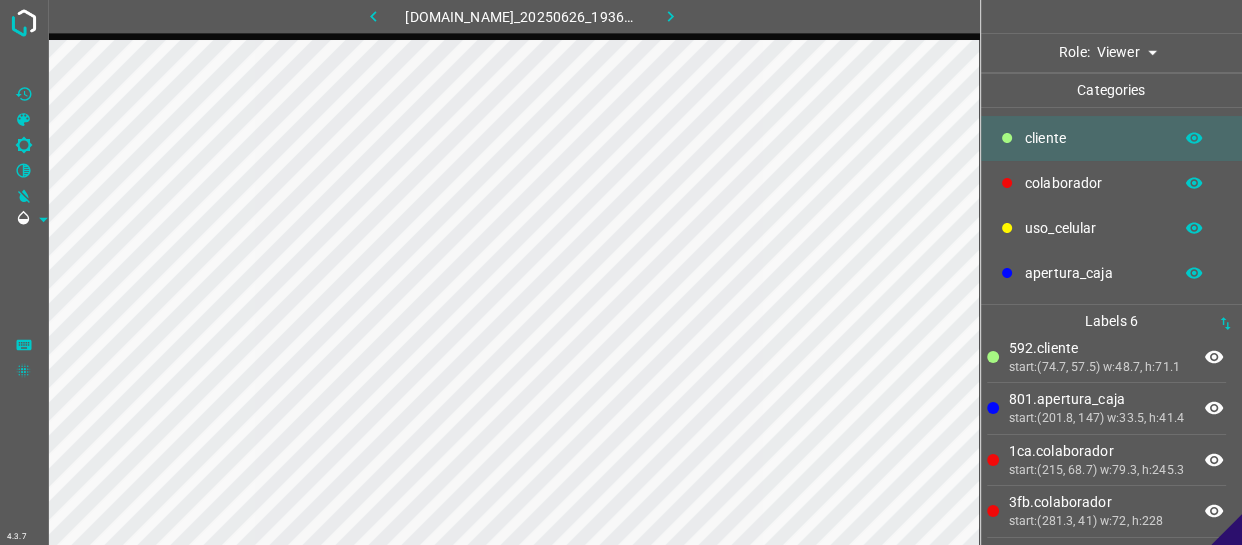 click 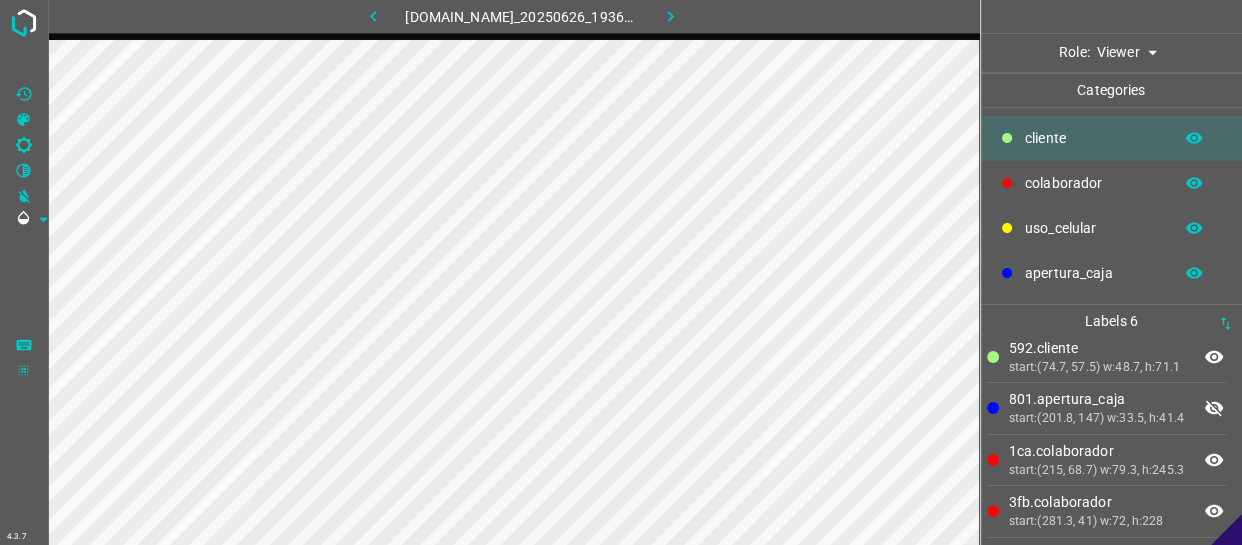 click 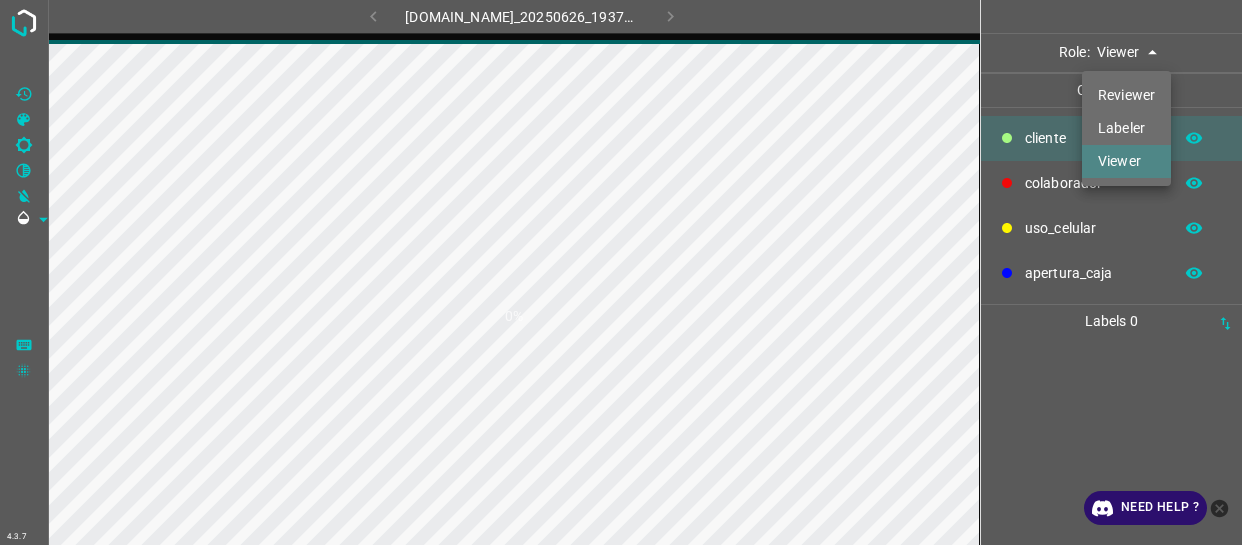scroll, scrollTop: 0, scrollLeft: 0, axis: both 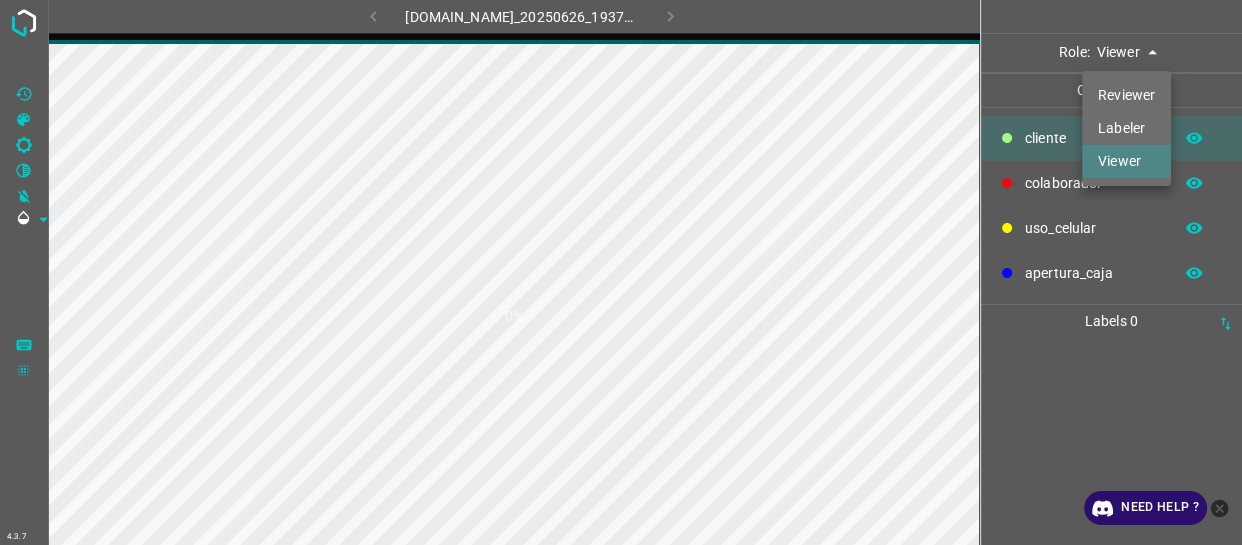 click on "4.3.7 [DOMAIN_NAME]_20250626_193701_000000390.jpg 0% Role: Viewer viewer Categories ​​cliente colaborador uso_celular apertura_caja Labels   0 Categories 1 ​​cliente 2 colaborador 3 uso_celular 4 apertura_caja Tools Space Change between modes (Draw & Edit) I Auto labeling R Restore zoom M Zoom in N Zoom out Delete Delete selecte label Filters Z Restore filters X Saturation filter C Brightness filter V Contrast filter B Gray scale filter General O Download Need Help ? - Text - Hide - Delete Reviewer Labeler Viewer" at bounding box center [621, 272] 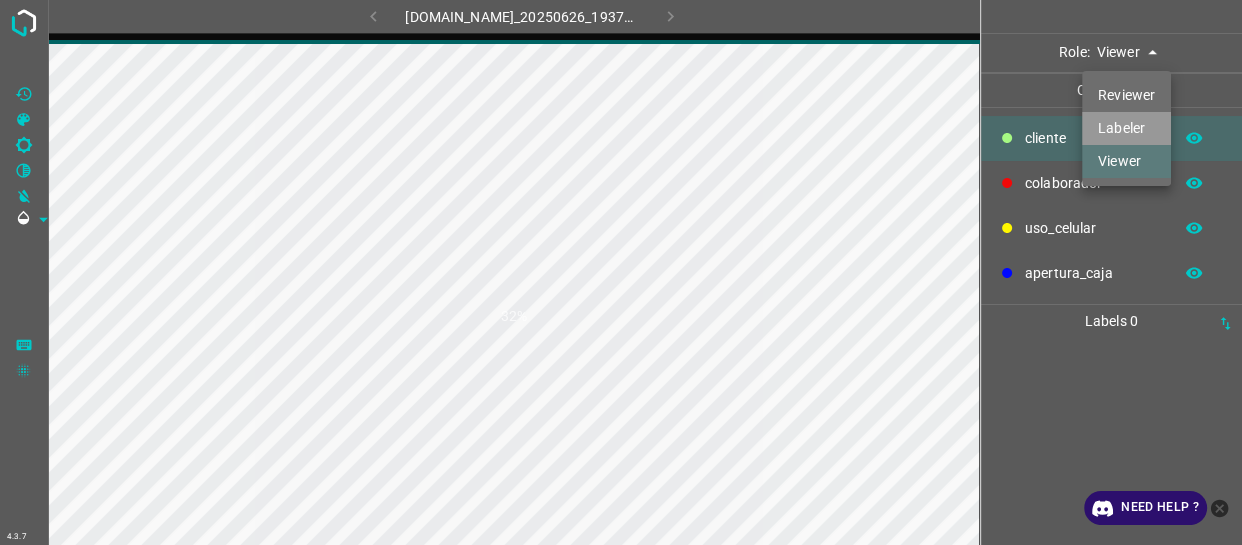 click on "Labeler" at bounding box center (1126, 128) 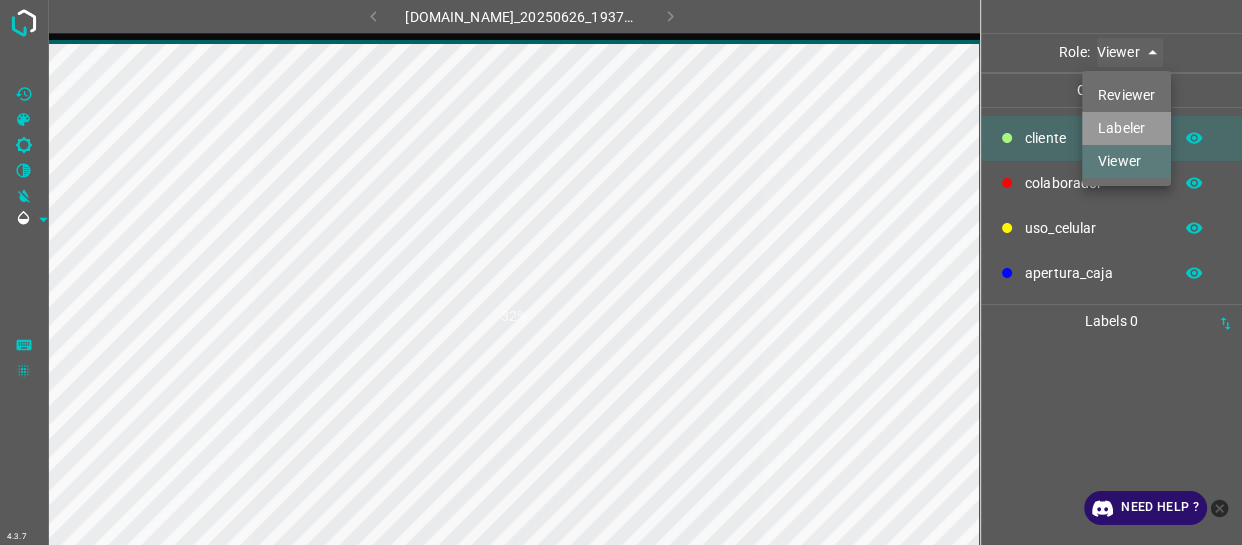 type on "labeler" 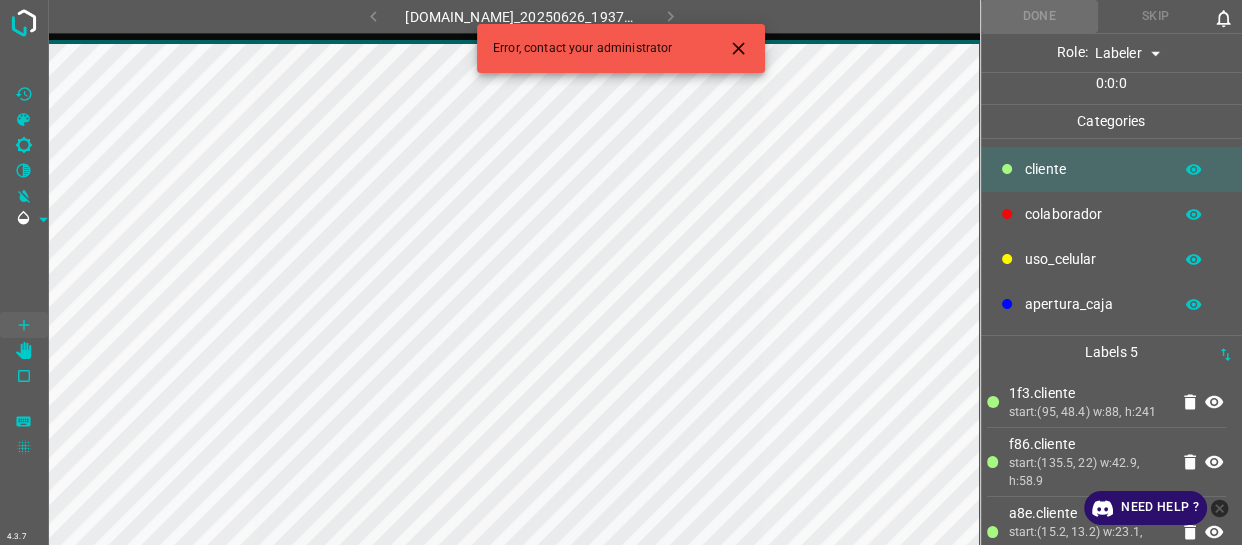 click 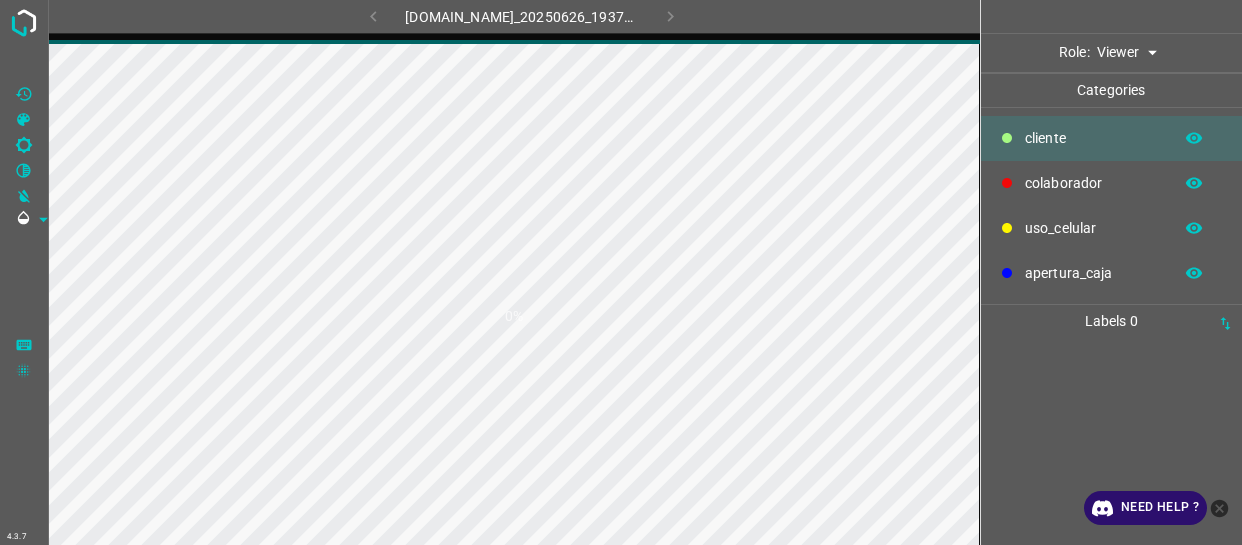 scroll, scrollTop: 0, scrollLeft: 0, axis: both 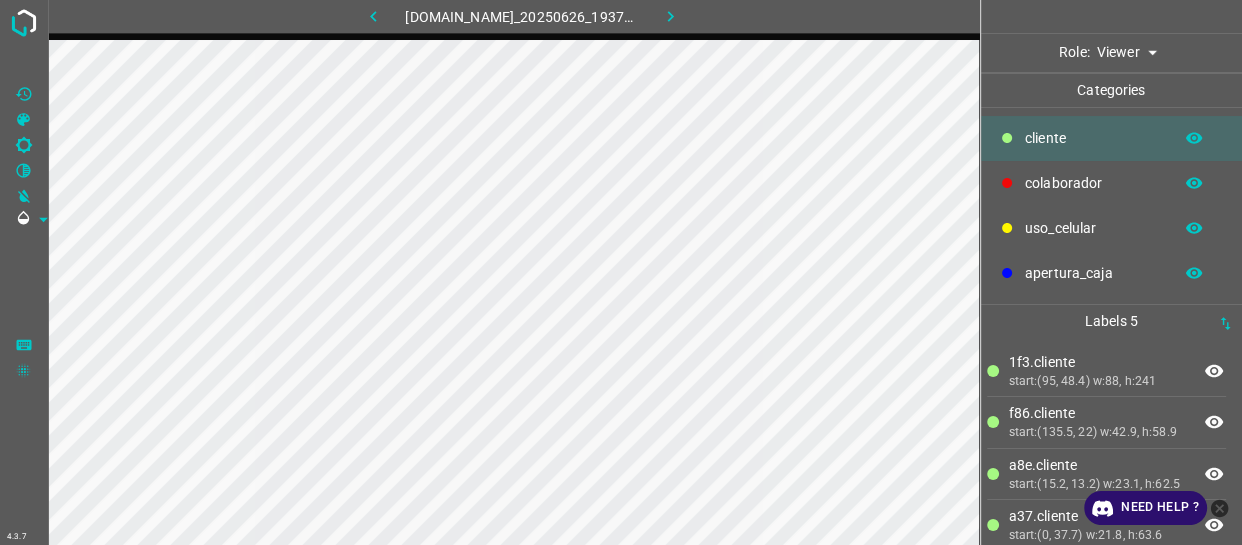 click 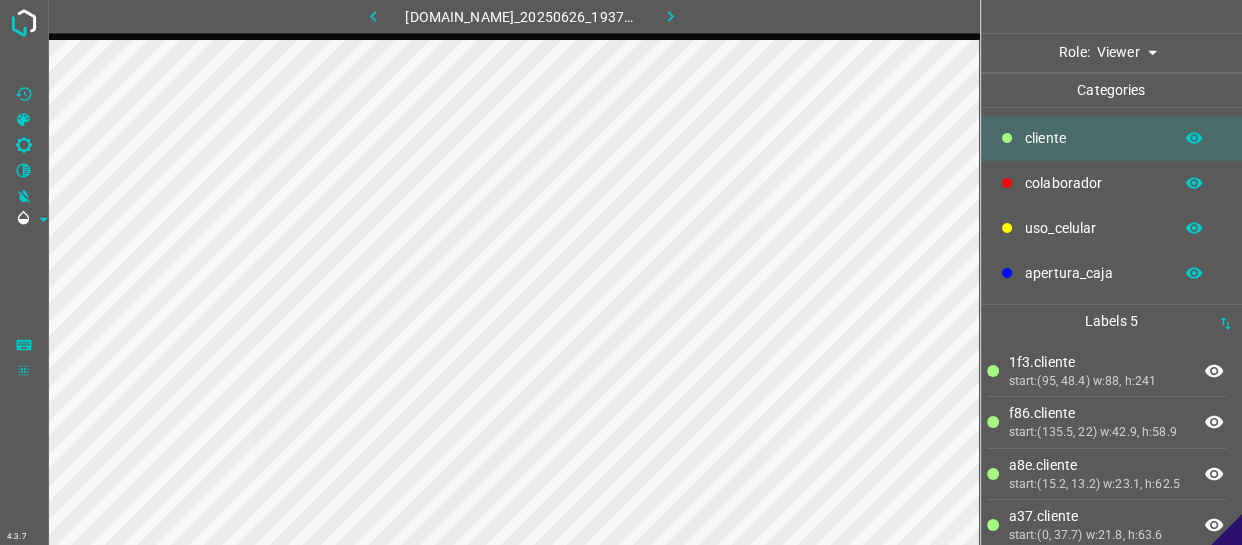 click on "4.3.7 774-bc-terminalgdl.zapto.org_20250626_193701_000000390.jpg Role: Viewer viewer Categories ​​cliente colaborador uso_celular apertura_caja Labels   5 1f3.​​cliente
start:(95, 48.4)
w:88, h:241
f86.​​cliente
start:(135.5, 22)
w:42.9, h:58.9
a8e.​​cliente
start:(15.2, 13.2)
w:23.1, h:62.5
a37.​​cliente
start:(0, 37.7)
w:21.8, h:63.6
4c9.apertura_caja
start:(250.2, 148.1)
w:31.2, h:25.4
Categories 1 ​​cliente 2 colaborador 3 uso_celular 4 apertura_caja Tools Space Change between modes (Draw & Edit) I Auto labeling R Restore zoom M Zoom in N Zoom out Delete Delete selecte label Filters Z Restore filters X Saturation filter C Brightness filter V Contrast filter B Gray scale filter General O Download - Text - Hide - Delete" at bounding box center (621, 272) 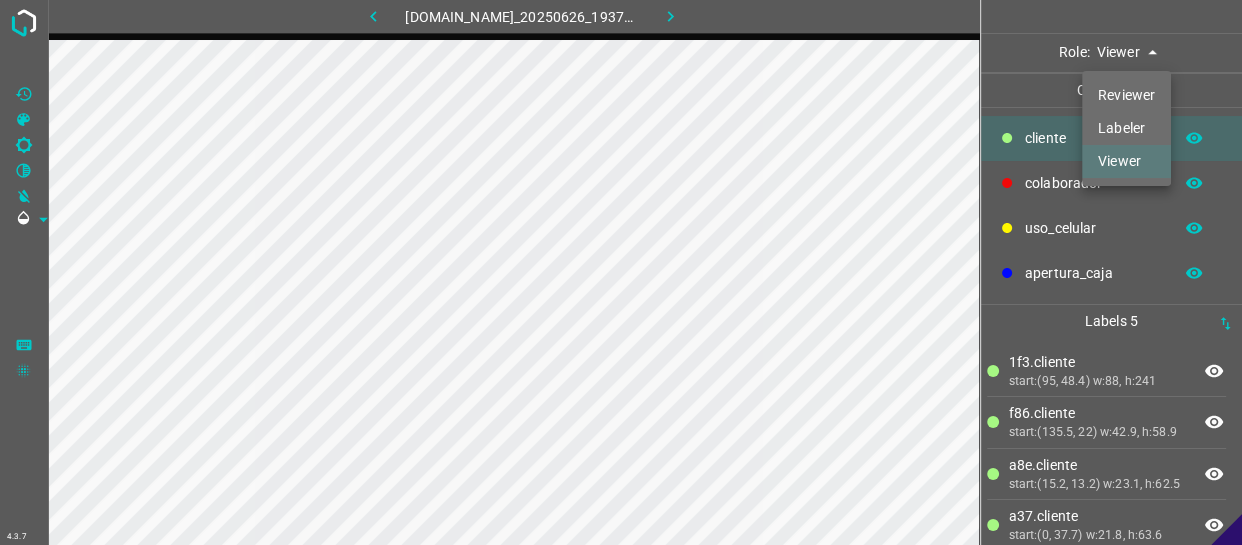 click on "Labeler" at bounding box center (1126, 128) 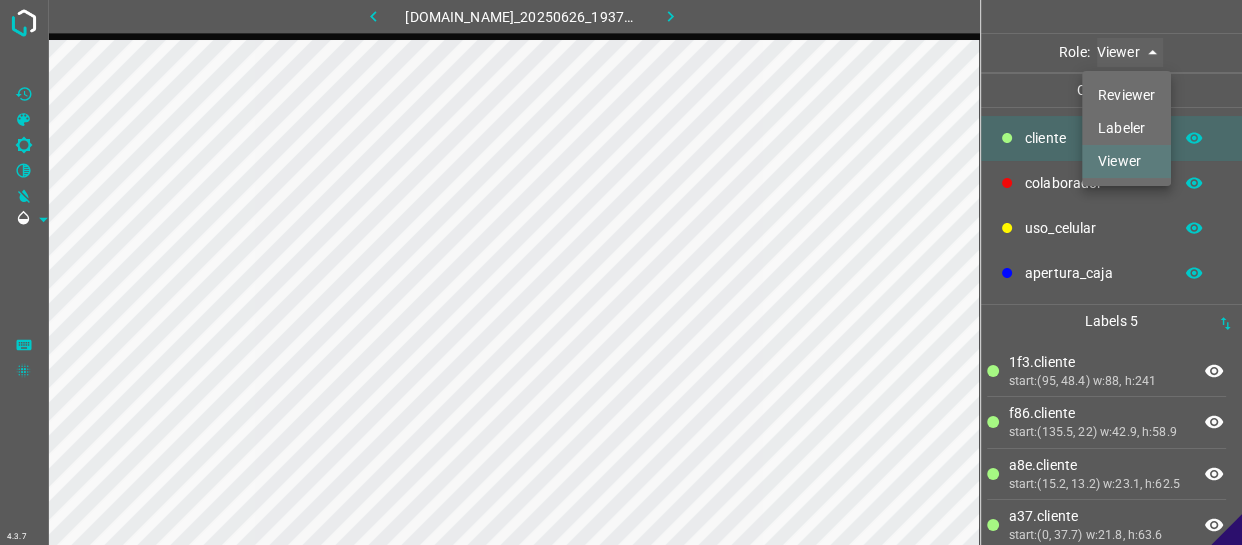 type on "labeler" 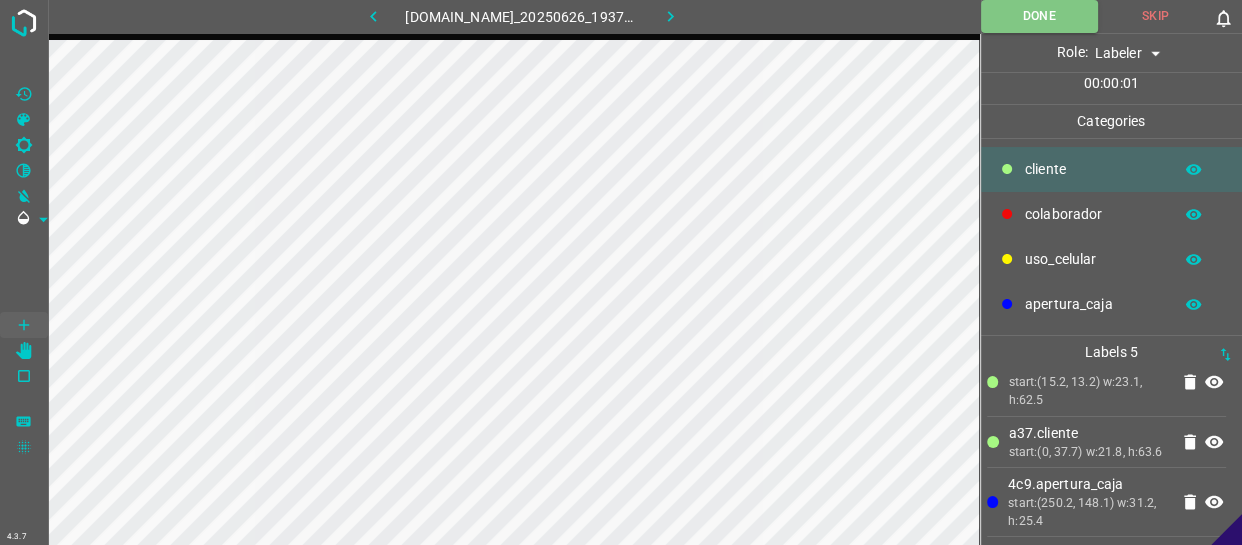 click 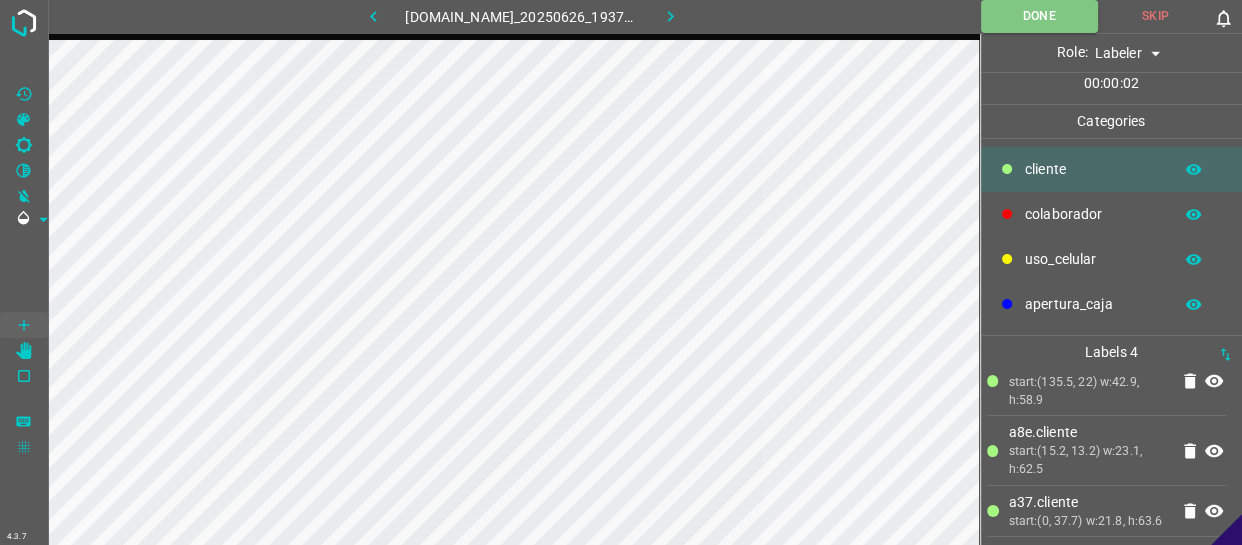 scroll, scrollTop: 115, scrollLeft: 0, axis: vertical 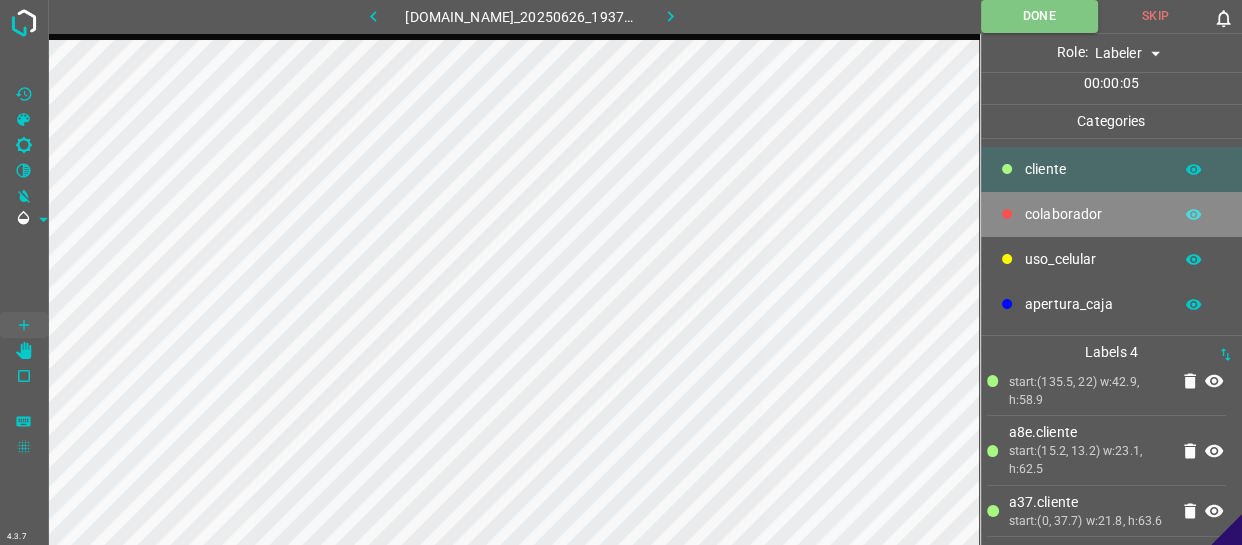 click on "colaborador" at bounding box center (1112, 214) 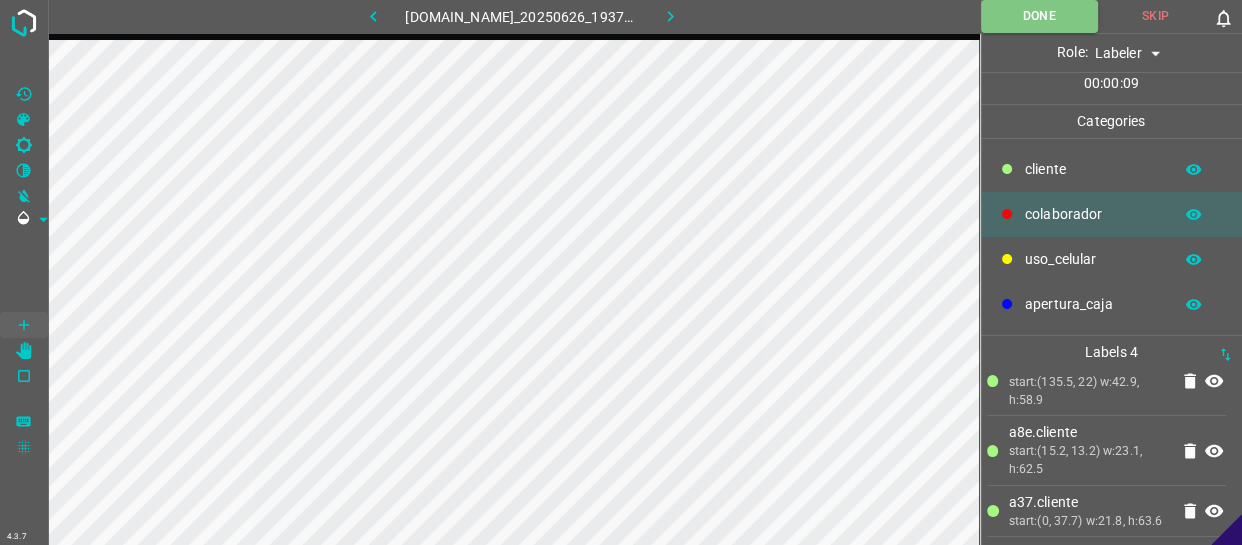 scroll, scrollTop: 184, scrollLeft: 0, axis: vertical 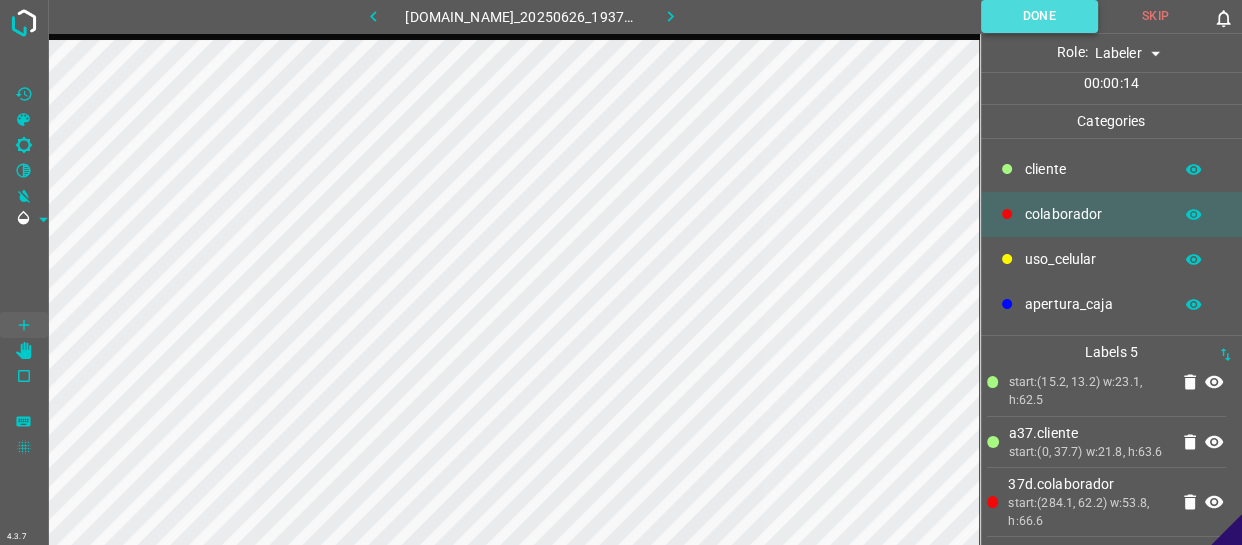 click on "Done" at bounding box center [1039, 16] 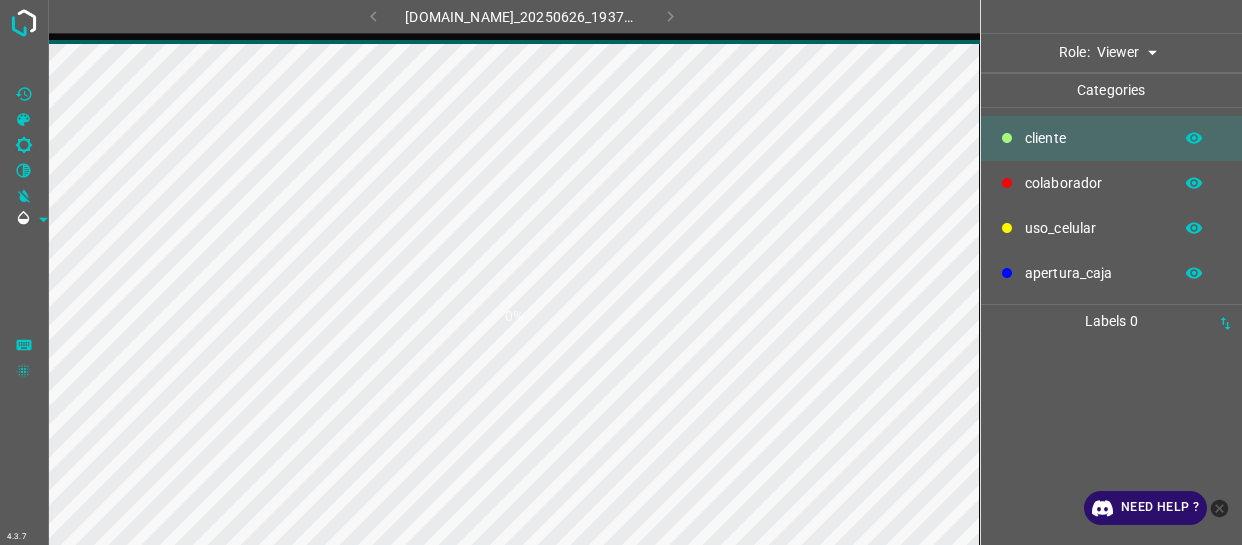 scroll, scrollTop: 0, scrollLeft: 0, axis: both 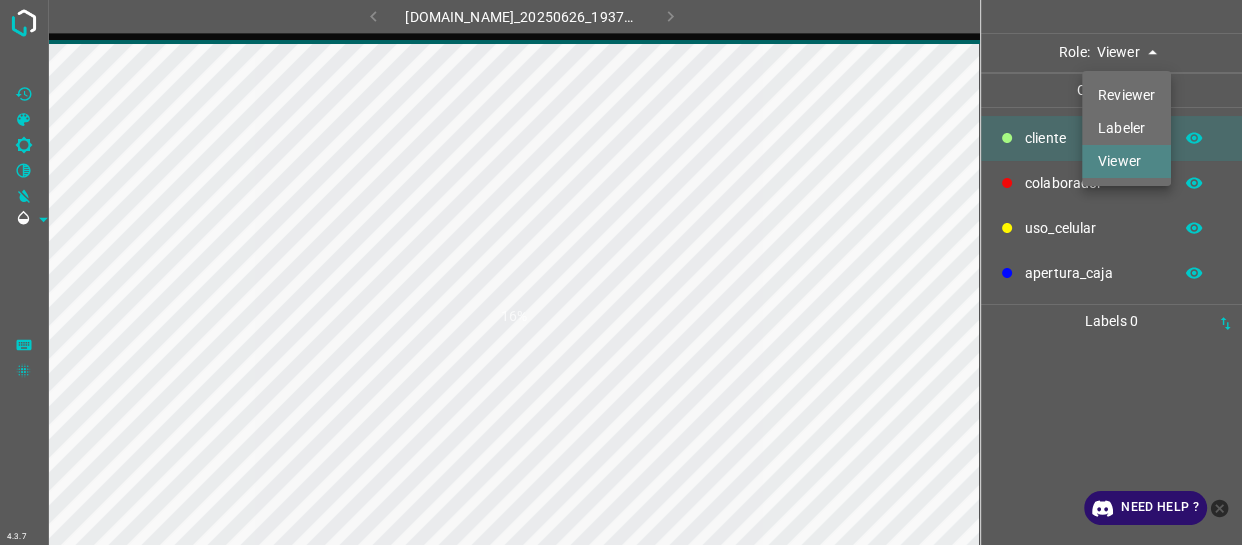 click on "4.3.7 [DOMAIN_NAME]_20250626_193701_000002610.jpg 16% Role: Viewer viewer Categories ​​cliente colaborador uso_celular apertura_caja Labels   0 Categories 1 ​​cliente 2 colaborador 3 uso_celular 4 apertura_caja Tools Space Change between modes (Draw & Edit) I Auto labeling R Restore zoom M Zoom in N Zoom out Delete Delete selecte label Filters Z Restore filters X Saturation filter C Brightness filter V Contrast filter B Gray scale filter General O Download Need Help ? - Text - Hide - Delete Reviewer Labeler Viewer" at bounding box center [621, 272] 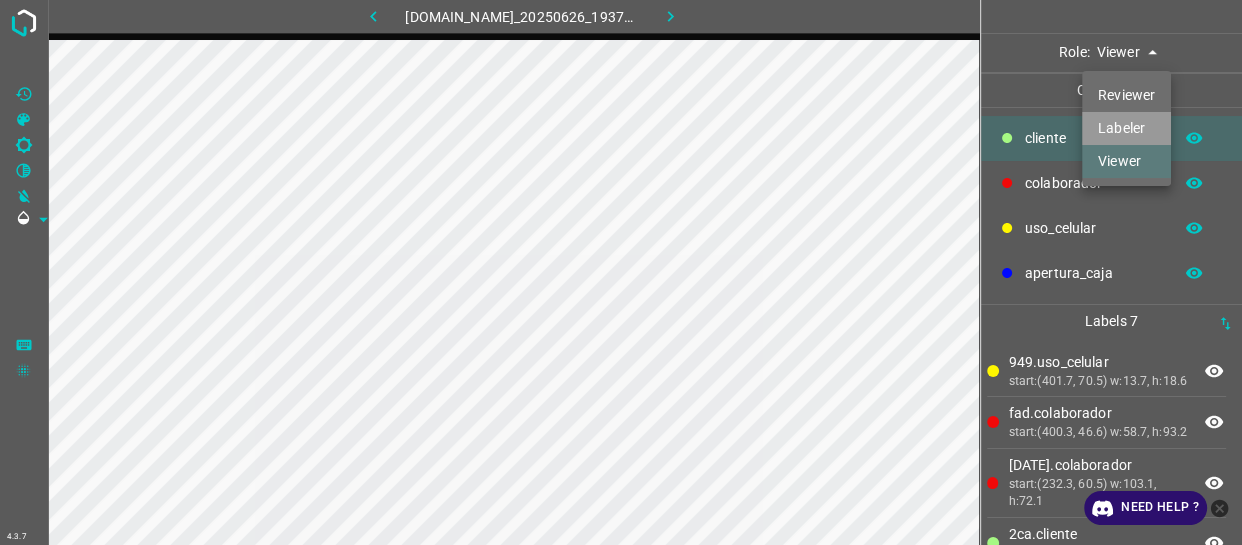 drag, startPoint x: 1136, startPoint y: 125, endPoint x: 1125, endPoint y: 130, distance: 12.083046 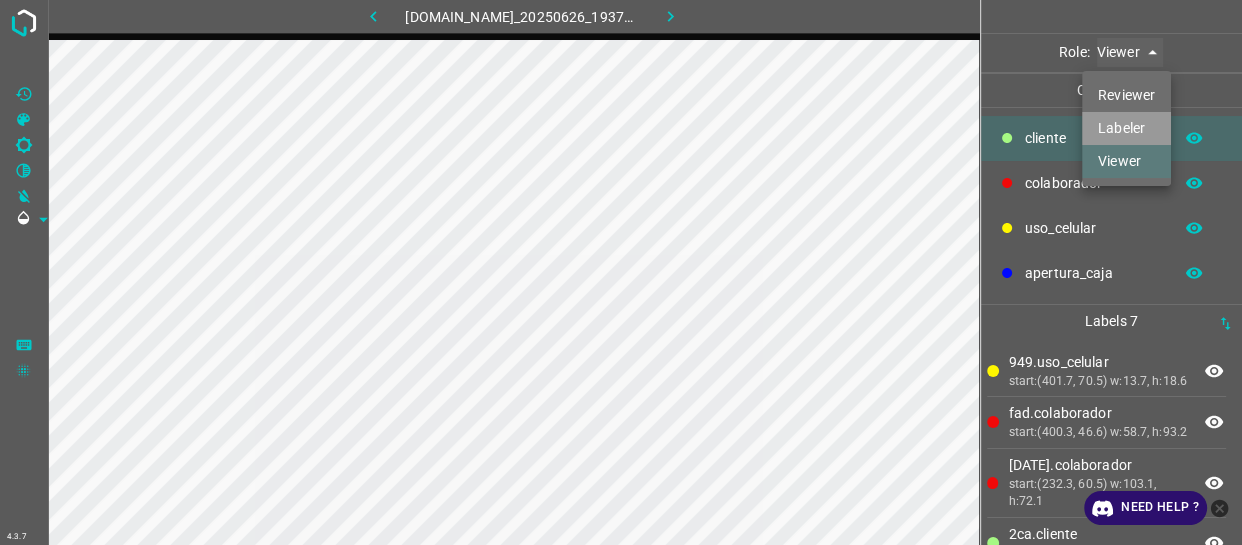 type on "labeler" 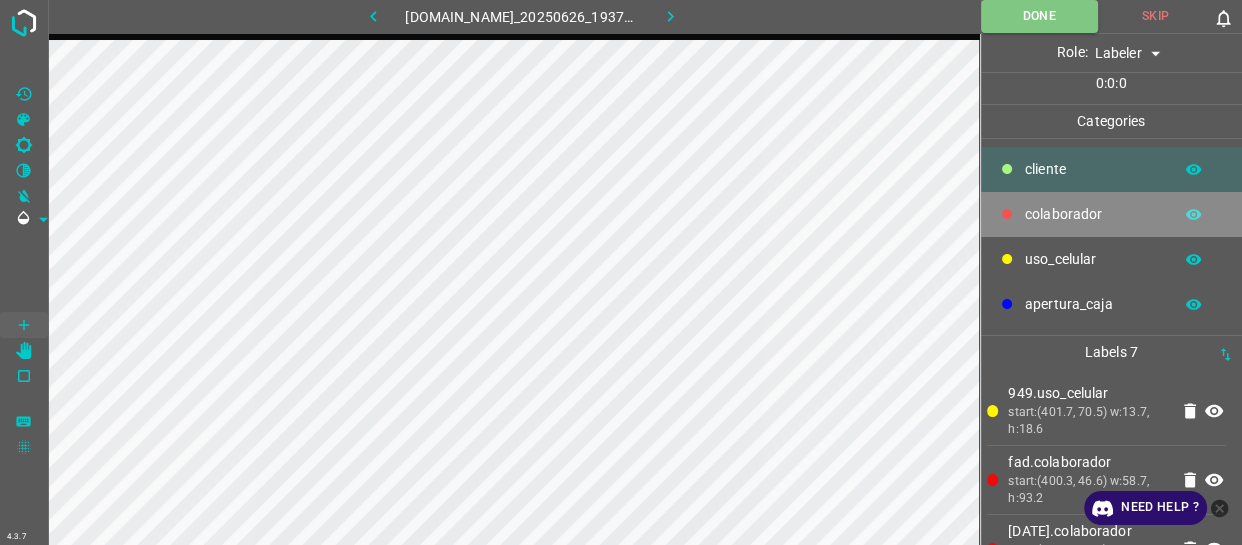 click on "colaborador" at bounding box center (1093, 214) 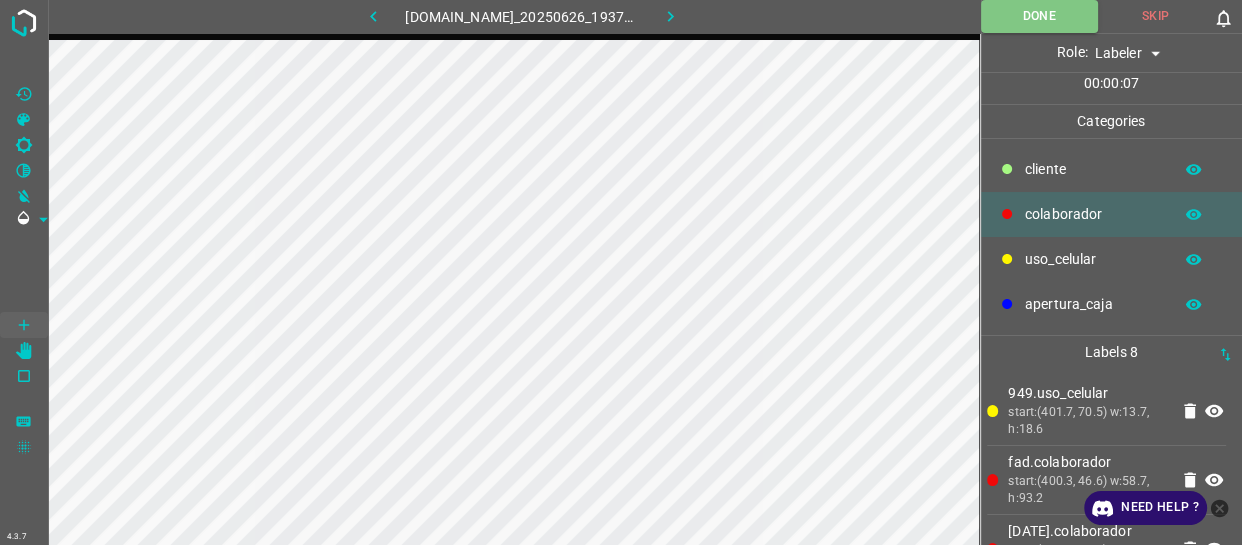 drag, startPoint x: 1107, startPoint y: 159, endPoint x: 1013, endPoint y: 180, distance: 96.317184 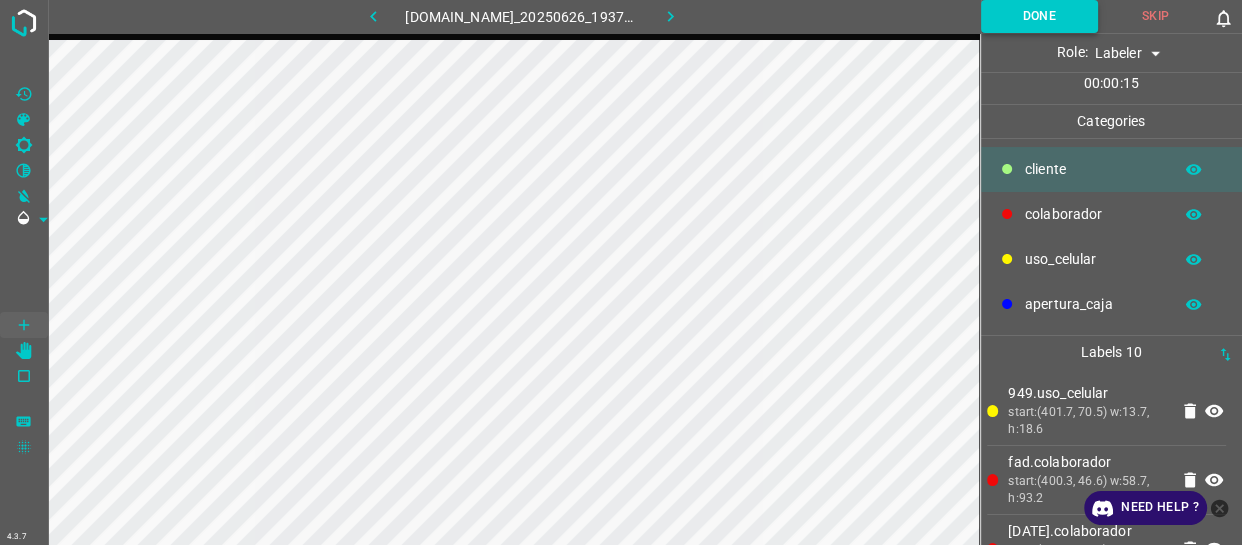 click on "Done" at bounding box center (1039, 16) 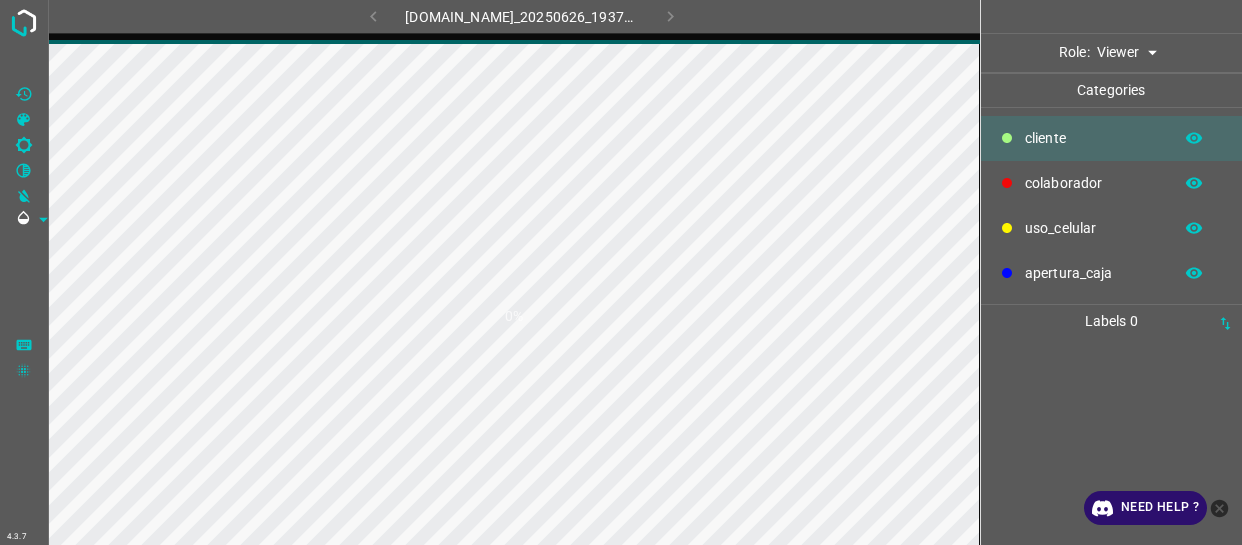 scroll, scrollTop: 0, scrollLeft: 0, axis: both 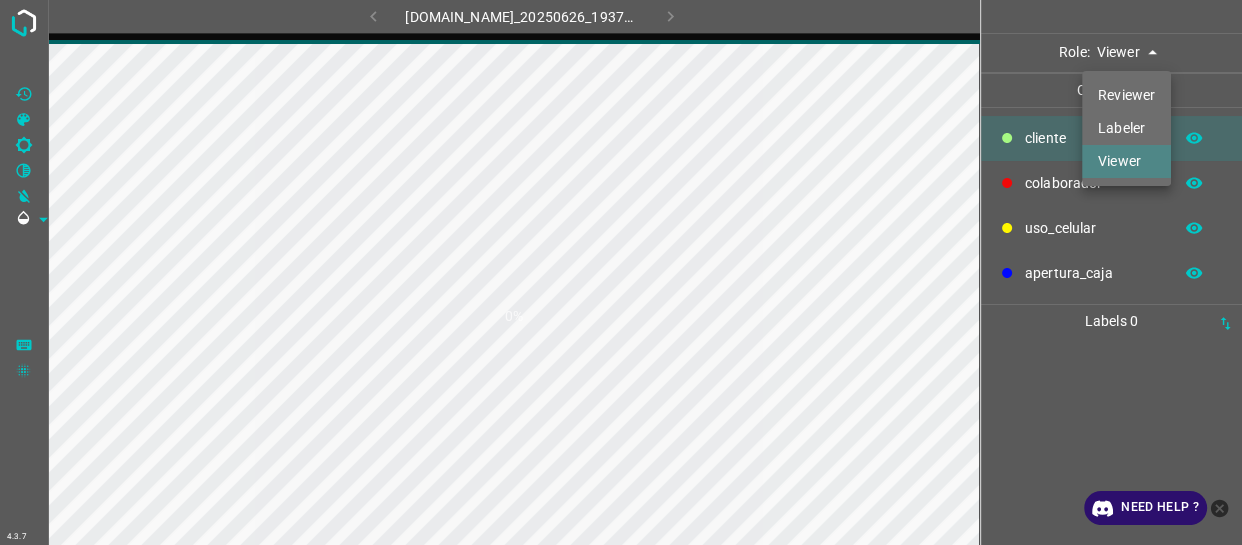 click on "4.3.7 [DOMAIN_NAME]_20250626_193701_000002970.jpg 0% Role: Viewer viewer Categories ​​cliente colaborador uso_celular apertura_caja Labels   0 Categories 1 ​​cliente 2 colaborador 3 uso_celular 4 apertura_caja Tools Space Change between modes (Draw & Edit) I Auto labeling R Restore zoom M Zoom in N Zoom out Delete Delete selecte label Filters Z Restore filters X Saturation filter C Brightness filter V Contrast filter B Gray scale filter General O Download Need Help ? - Text - Hide - Delete Reviewer Labeler Viewer" at bounding box center [621, 272] 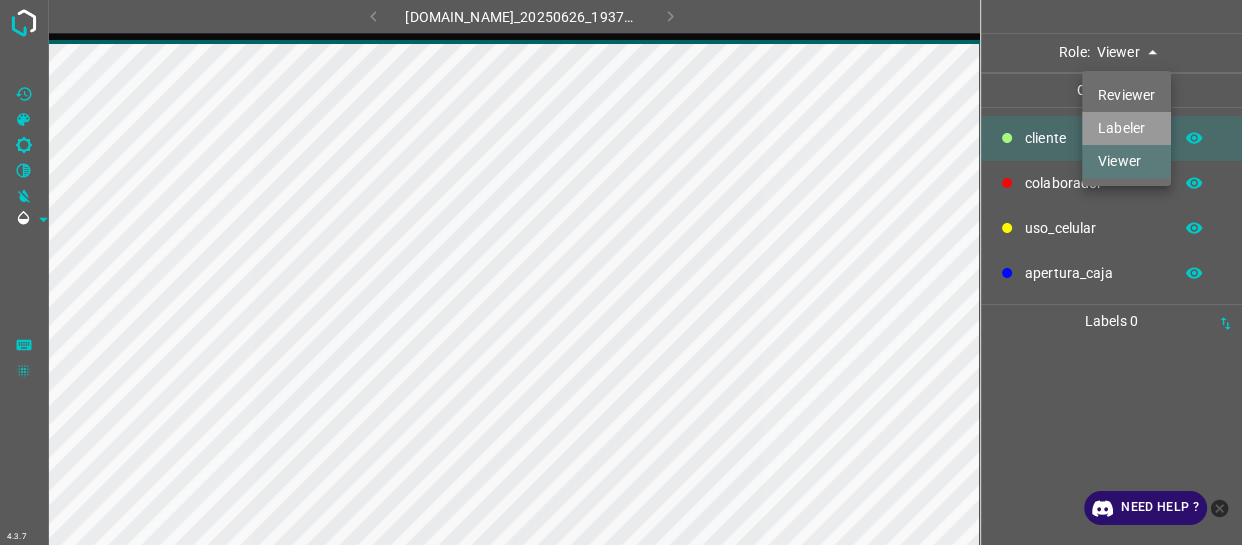 click on "Labeler" at bounding box center (1126, 128) 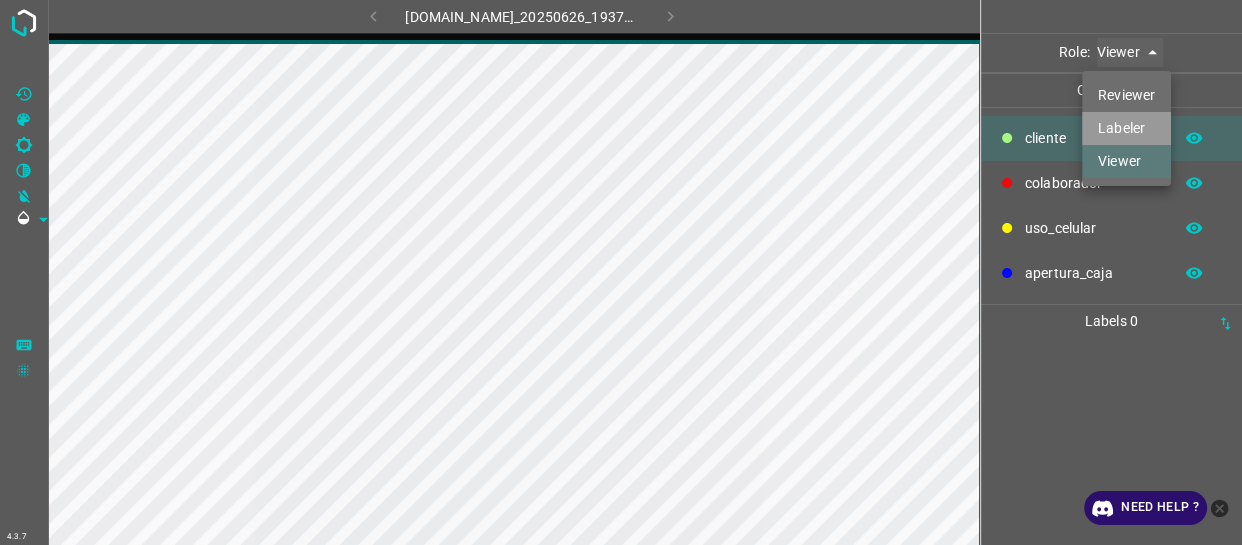 type on "labeler" 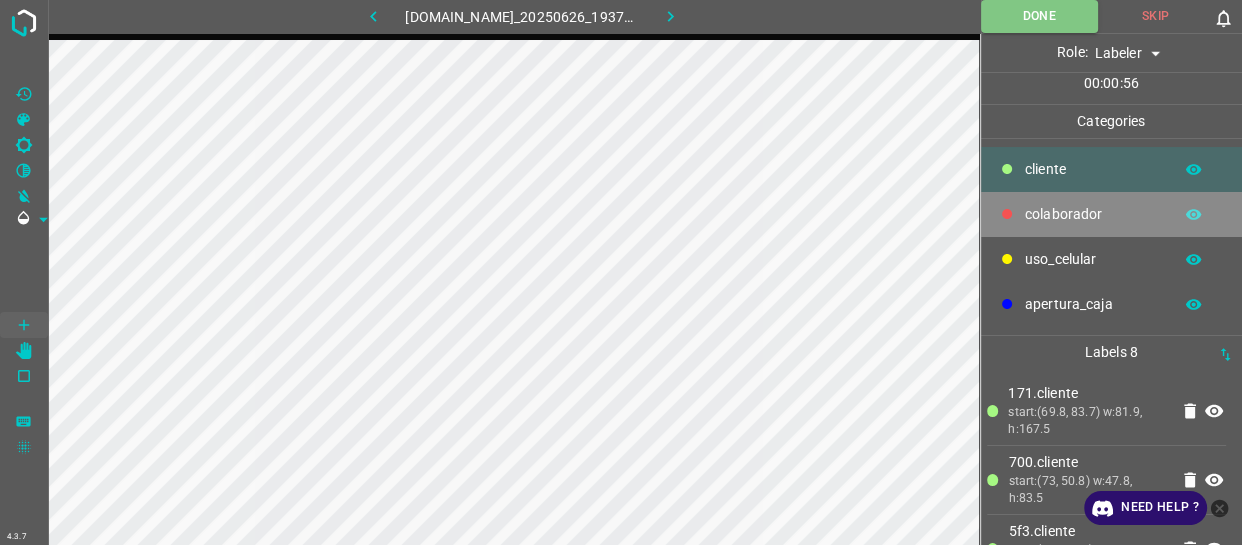 click on "colaborador" at bounding box center [1093, 214] 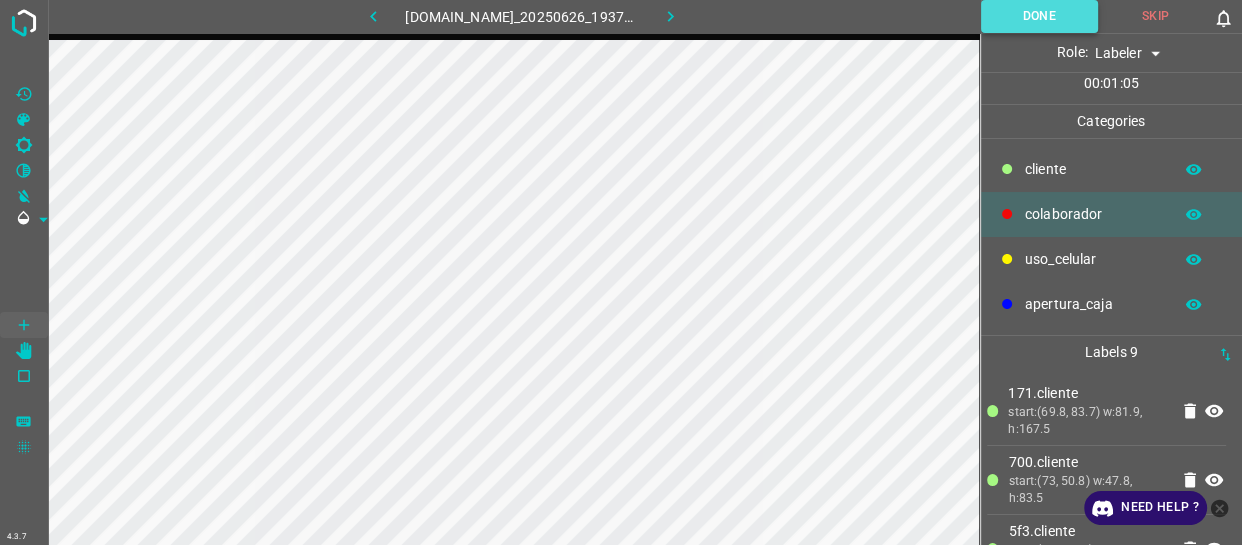 click on "Done" at bounding box center (1039, 16) 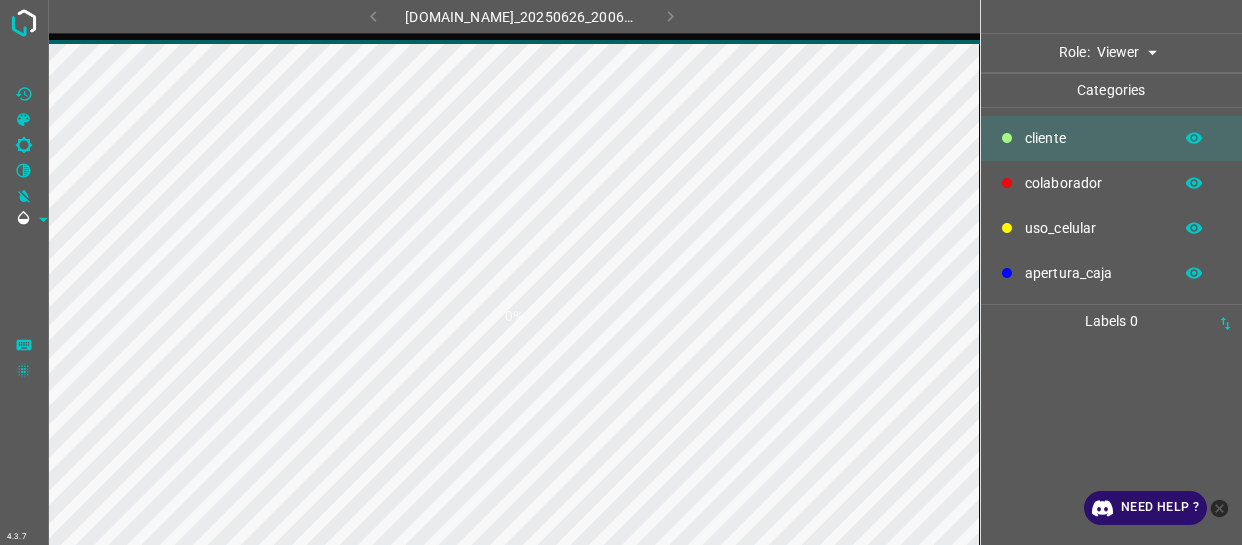 scroll, scrollTop: 0, scrollLeft: 0, axis: both 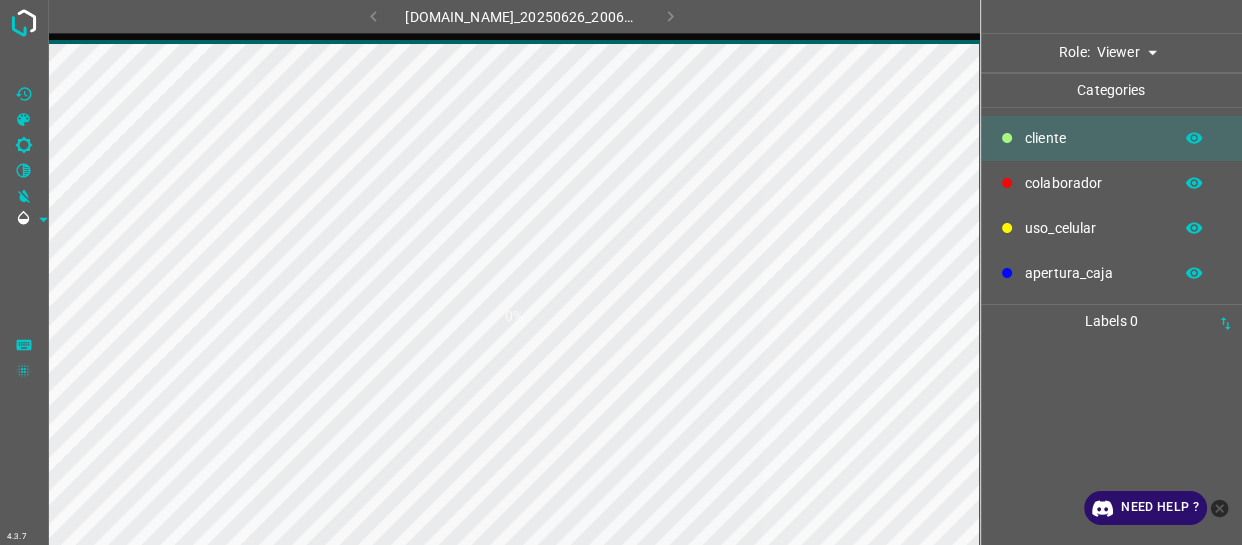 click on "4.3.7 [DOMAIN_NAME]_20250626_200610_000000330.jpg 0% Role: Viewer viewer Categories ​​cliente colaborador uso_celular apertura_caja Labels   0 Categories 1 ​​cliente 2 colaborador 3 uso_celular 4 apertura_caja Tools Space Change between modes (Draw & Edit) I Auto labeling R Restore zoom M Zoom in N Zoom out Delete Delete selecte label Filters Z Restore filters X Saturation filter C Brightness filter V Contrast filter B Gray scale filter General O Download Need Help ? - Text - Hide - Delete" at bounding box center [621, 272] 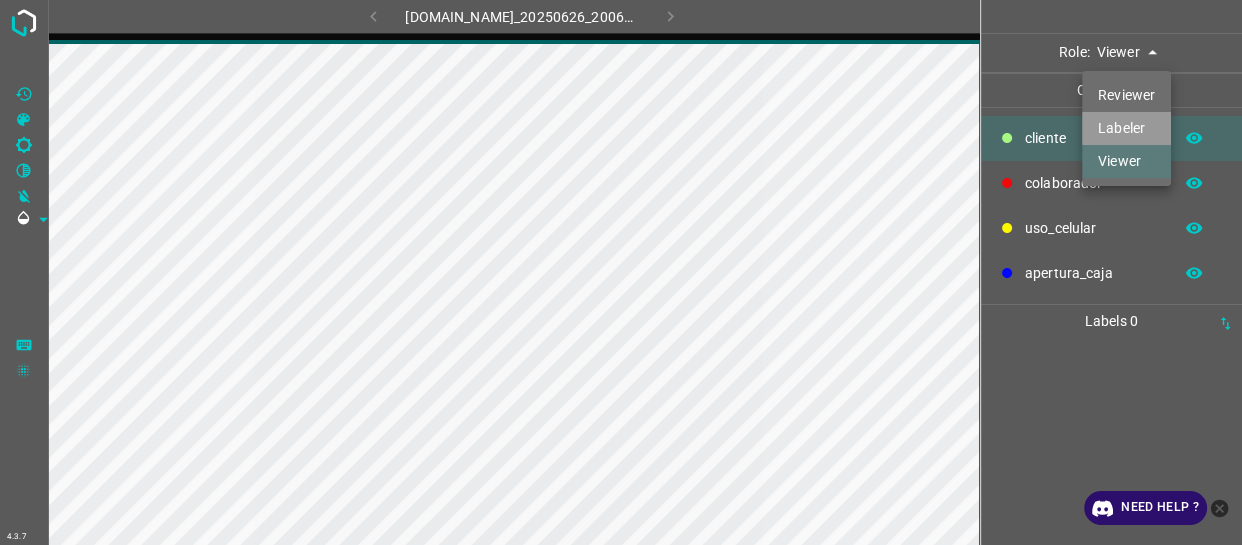 click on "Labeler" at bounding box center [1126, 128] 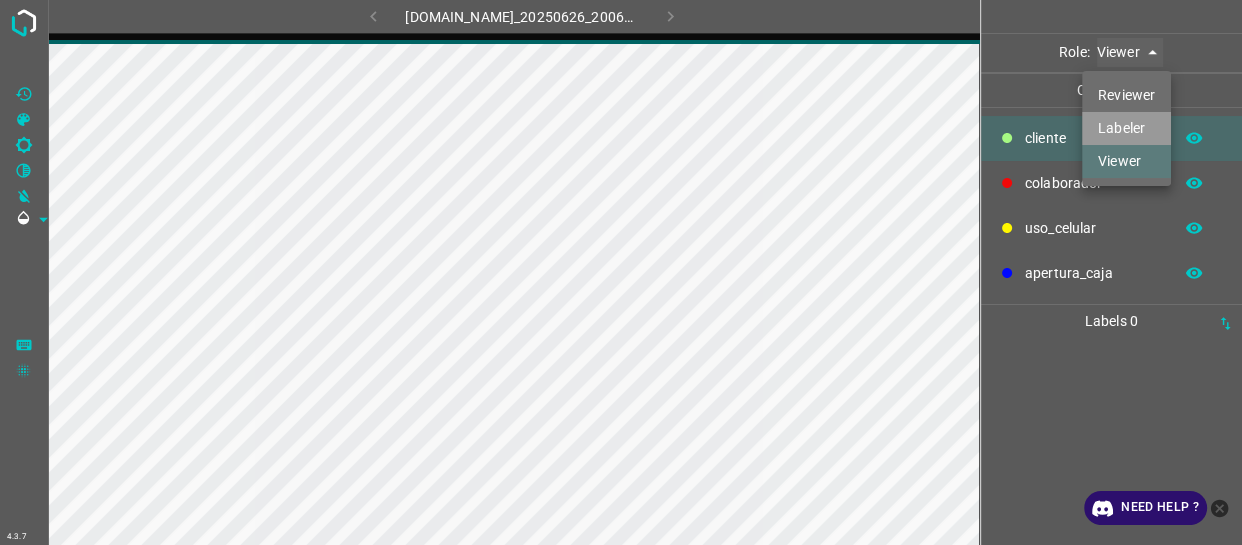 type on "labeler" 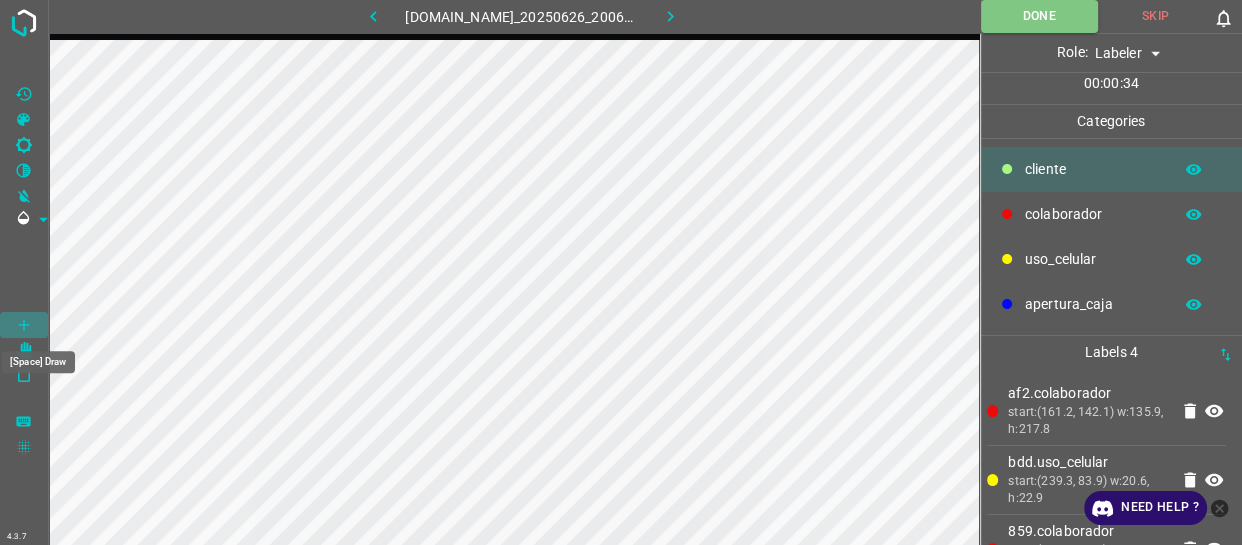 drag, startPoint x: 24, startPoint y: 314, endPoint x: 33, endPoint y: 275, distance: 40.024994 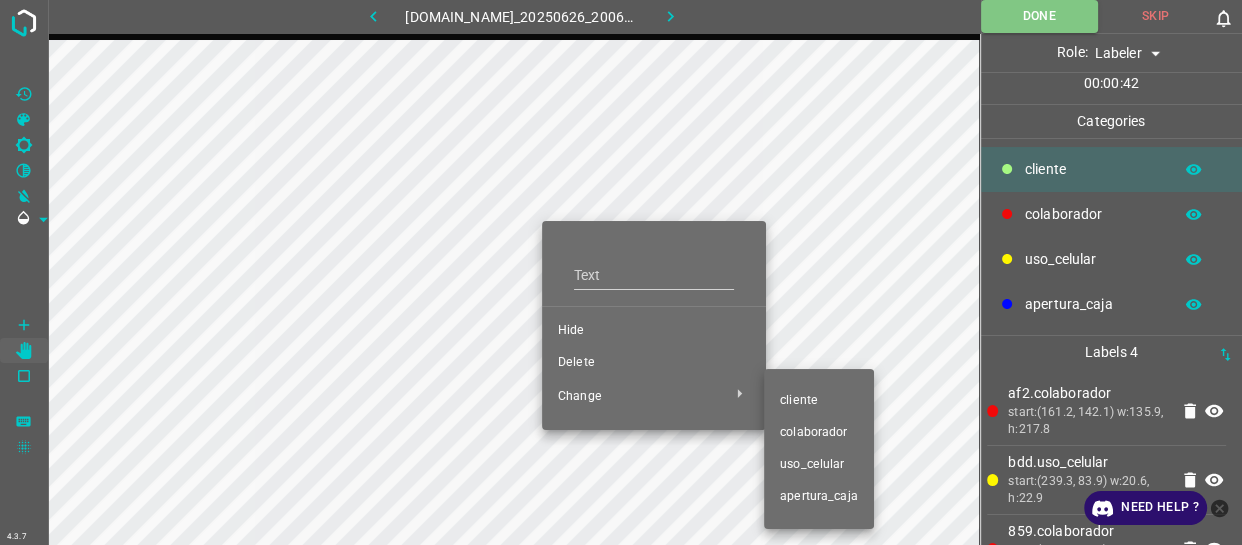 click on "​​cliente" at bounding box center [819, 401] 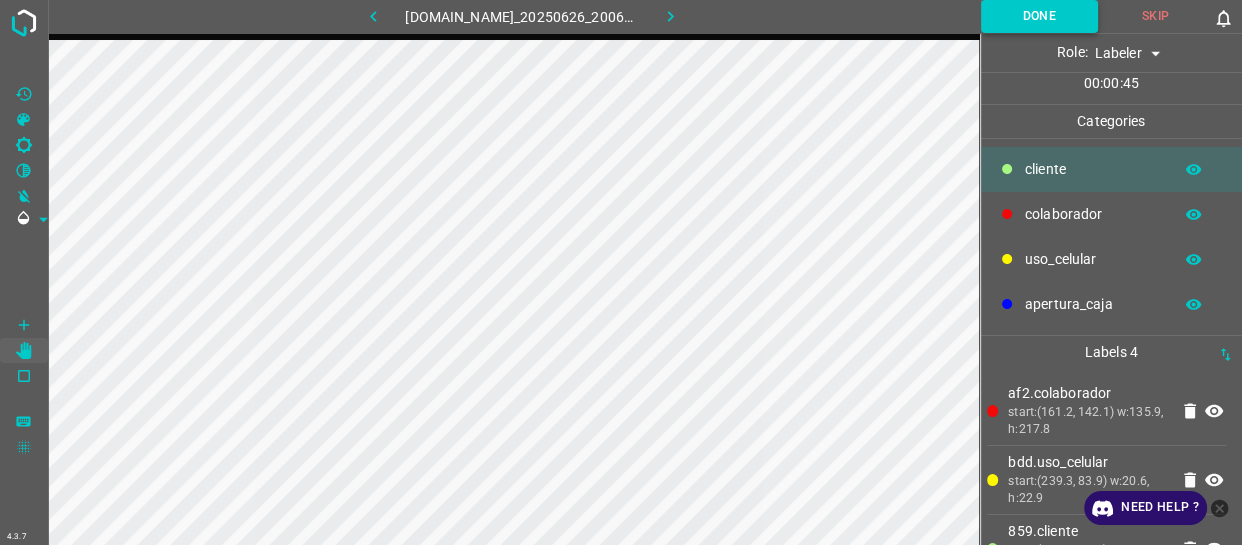 click on "Done" at bounding box center [1039, 16] 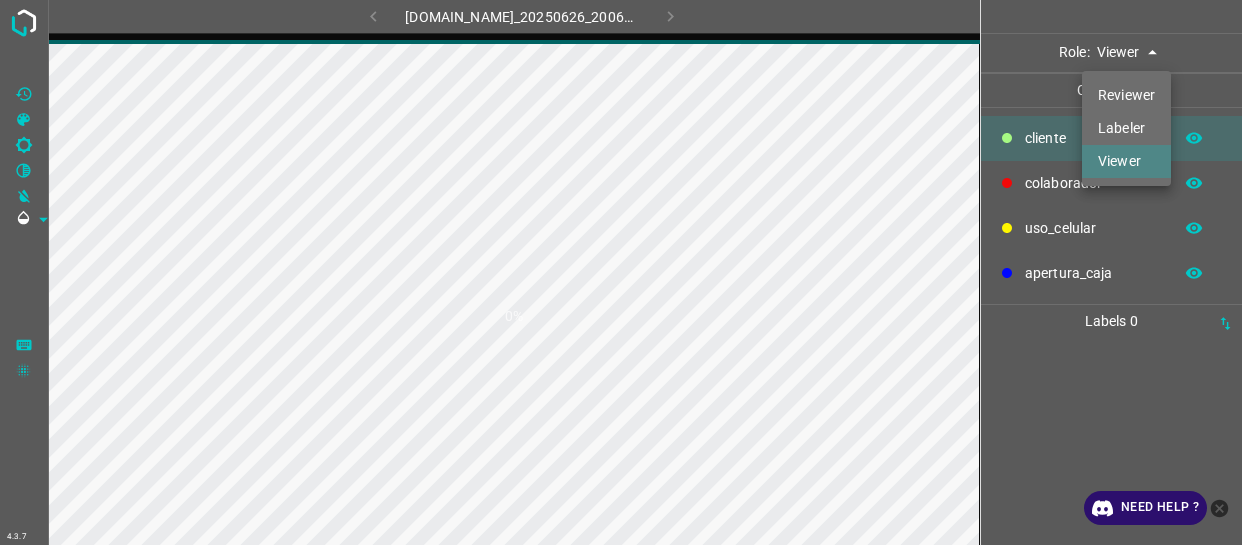 scroll, scrollTop: 0, scrollLeft: 0, axis: both 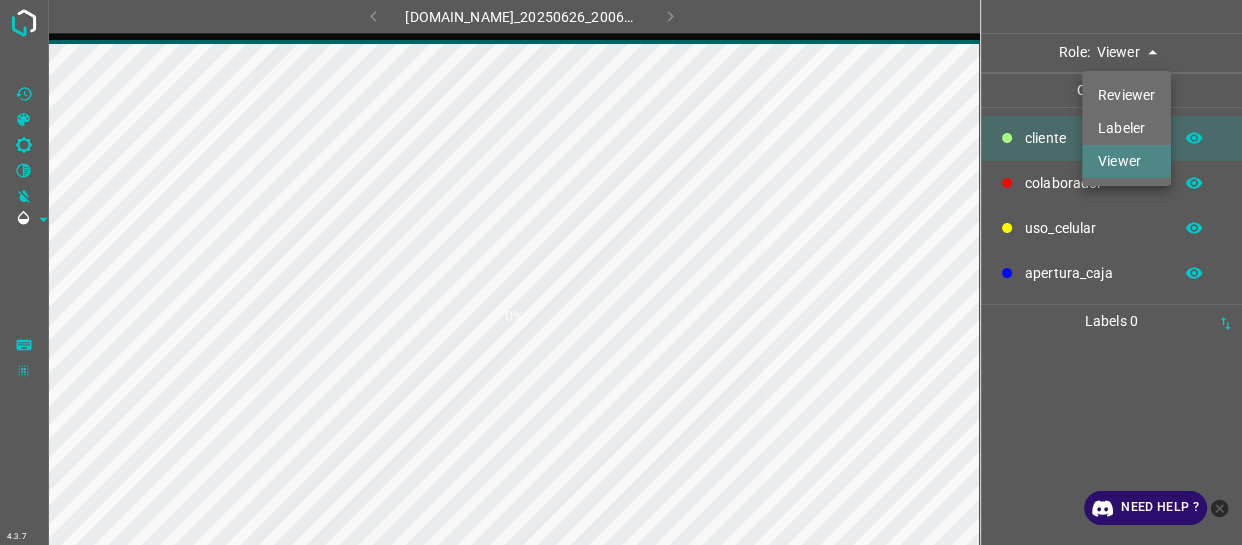 click on "4.3.7 [DOMAIN_NAME]_20250626_200610_000000960.jpg 0% Role: Viewer viewer Categories ​​cliente colaborador uso_celular apertura_caja Labels   0 Categories 1 ​​cliente 2 colaborador 3 uso_celular 4 apertura_caja Tools Space Change between modes (Draw & Edit) I Auto labeling R Restore zoom M Zoom in N Zoom out Delete Delete selecte label Filters Z Restore filters X Saturation filter C Brightness filter V Contrast filter B Gray scale filter General O Download Need Help ? - Text - Hide - Delete Reviewer Labeler Viewer" at bounding box center [621, 272] 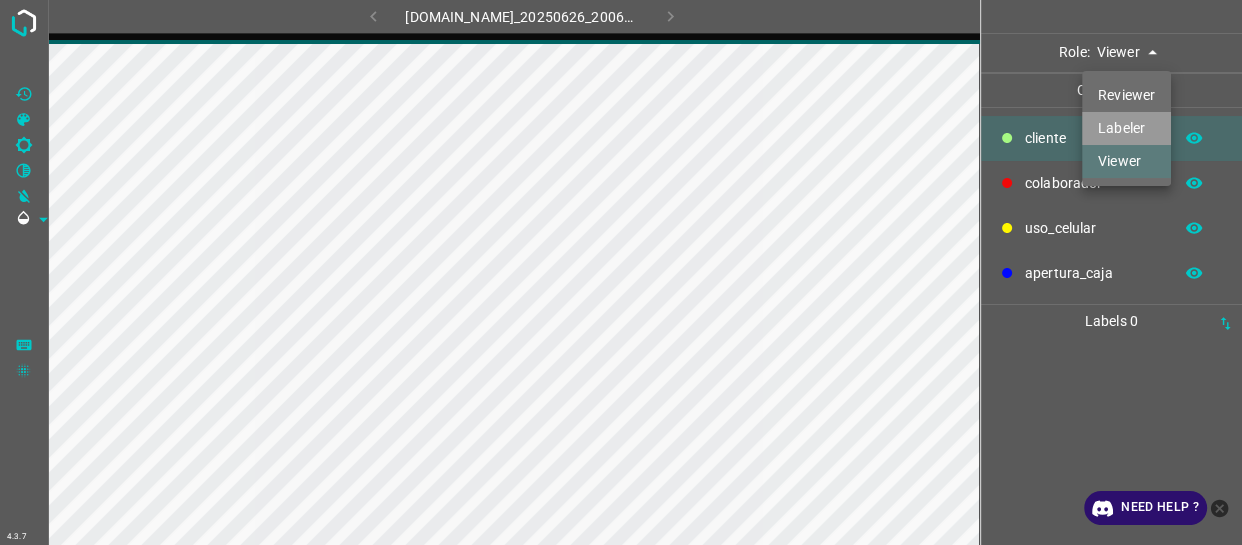 click on "Labeler" at bounding box center [1126, 128] 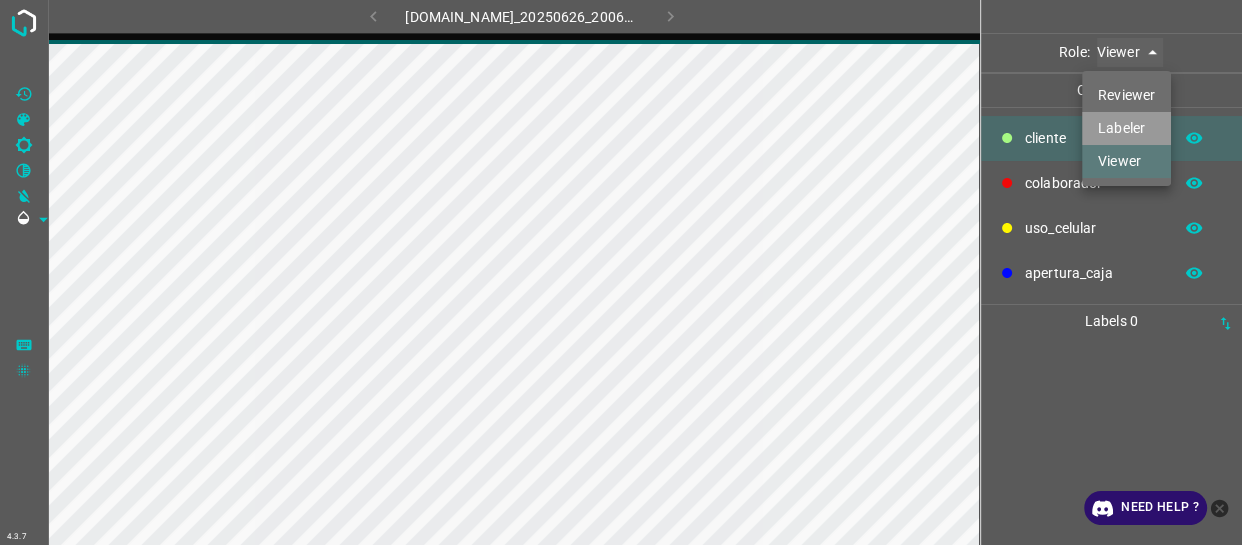 type on "labeler" 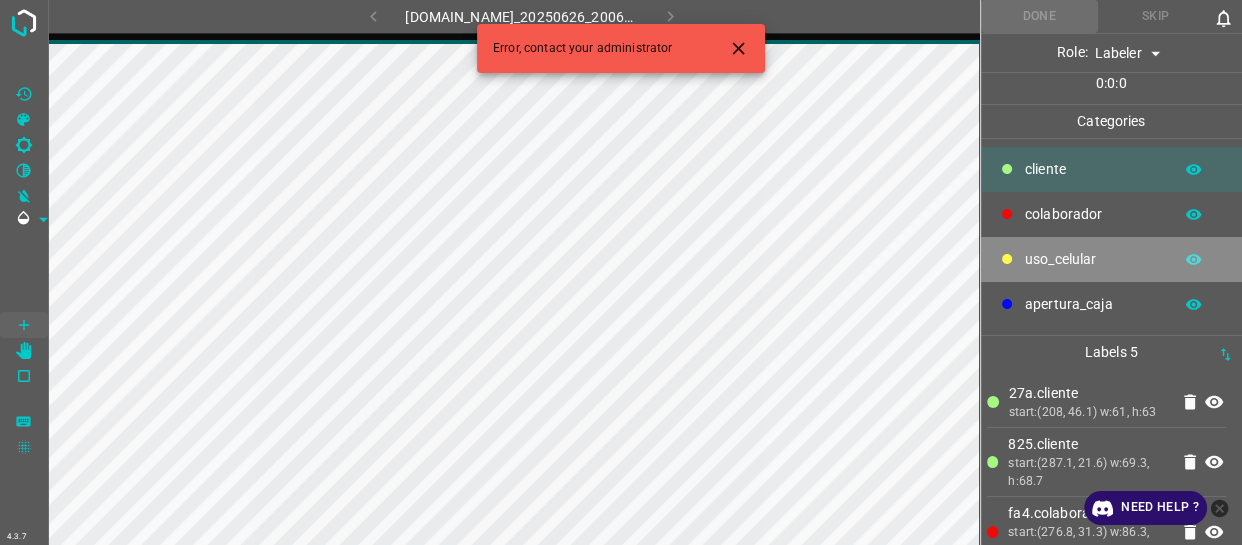 click on "uso_celular" at bounding box center (1093, 259) 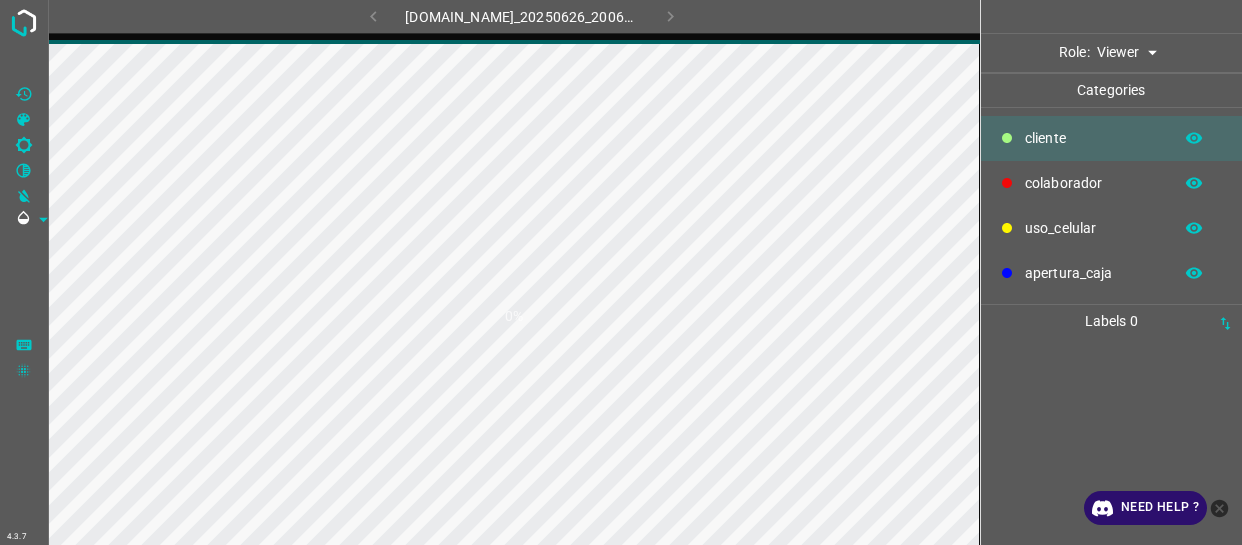 scroll, scrollTop: 0, scrollLeft: 0, axis: both 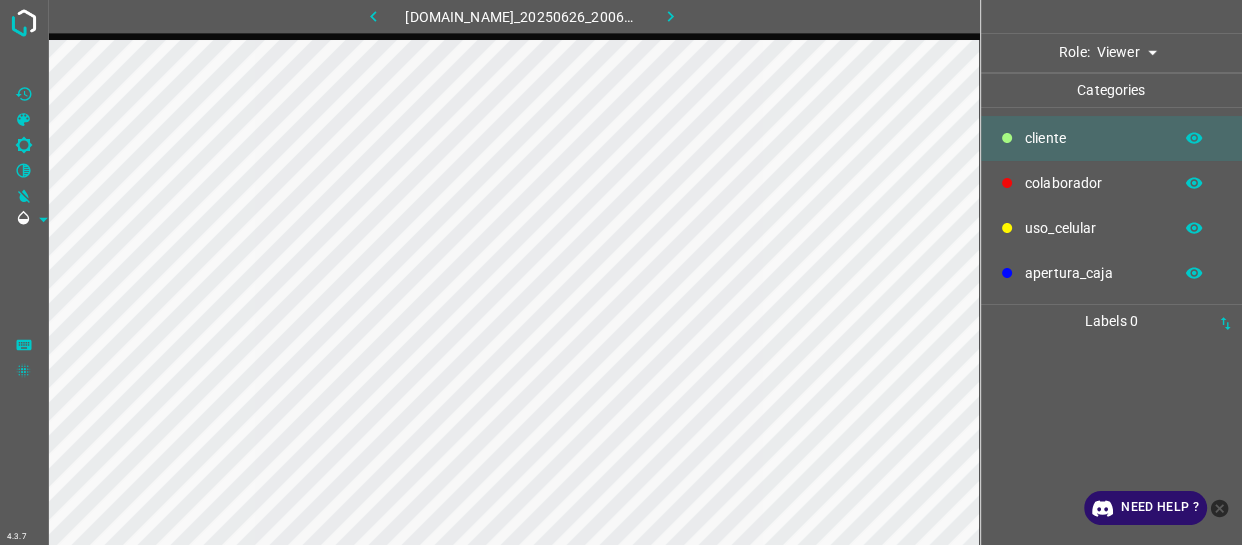 click on "uso_celular" at bounding box center [1112, 228] 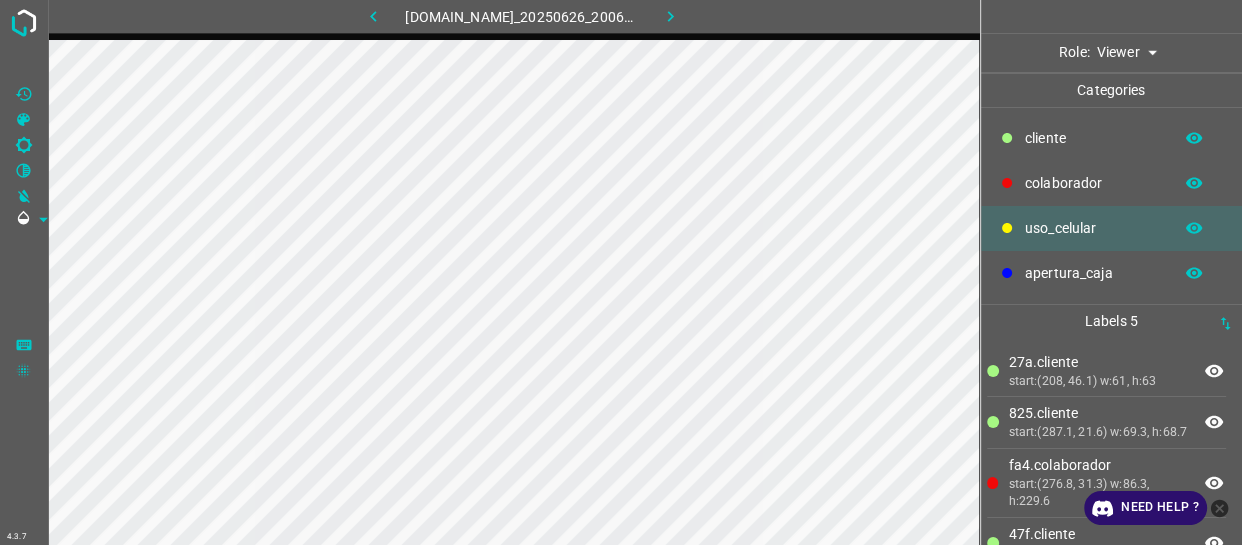 click on "4.3.7 774-bc-terminalgdl.zapto.org_20250626_200610_000000960.jpg Role: Viewer viewer Categories ​​cliente colaborador uso_celular apertura_caja Labels   5 27a.​​cliente
start:(208, 46.1)
w:61, h:63
825.​​cliente
start:(287.1, 21.6)
w:69.3, h:68.7
fa4.colaborador
start:(276.8, 31.3)
w:86.3, h:229.6
47f.​​cliente
start:(56.1, 39.4)
w:28.1, h:66.8
0f3.​​cliente
start:(6.1, 58.2)
w:21.7, h:24.5
Categories 1 ​​cliente 2 colaborador 3 uso_celular 4 apertura_caja Tools Space Change between modes (Draw & Edit) I Auto labeling R Restore zoom M Zoom in N Zoom out Delete Delete selecte label Filters Z Restore filters X Saturation filter C Brightness filter V Contrast filter B Gray scale filter General O Download Need Help ? - Text - Hide - Delete" at bounding box center [621, 272] 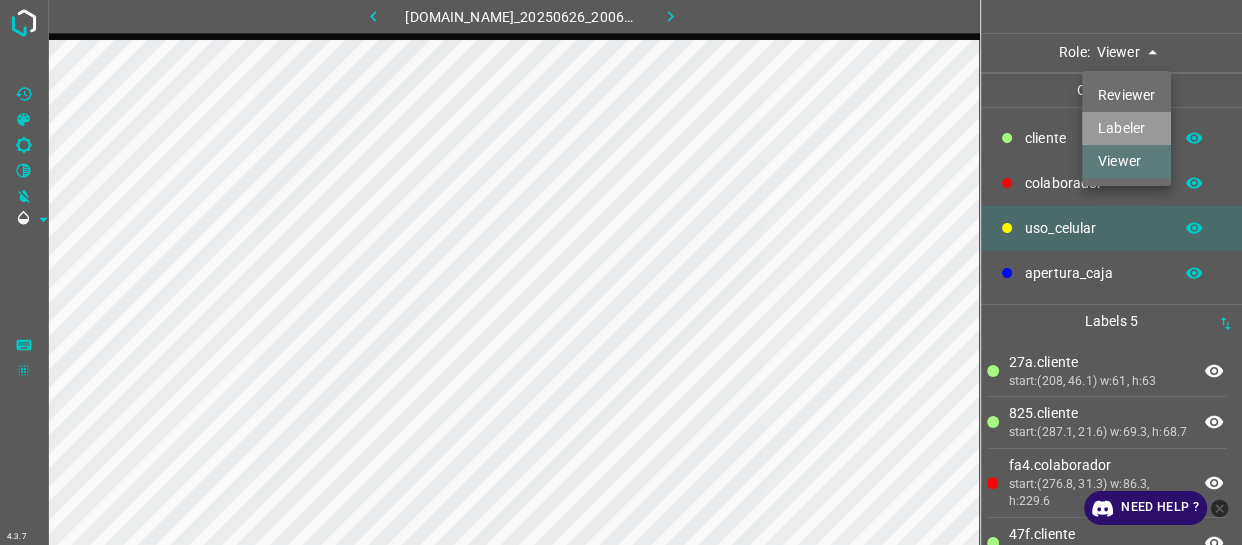 drag, startPoint x: 1136, startPoint y: 130, endPoint x: 1114, endPoint y: 140, distance: 24.166092 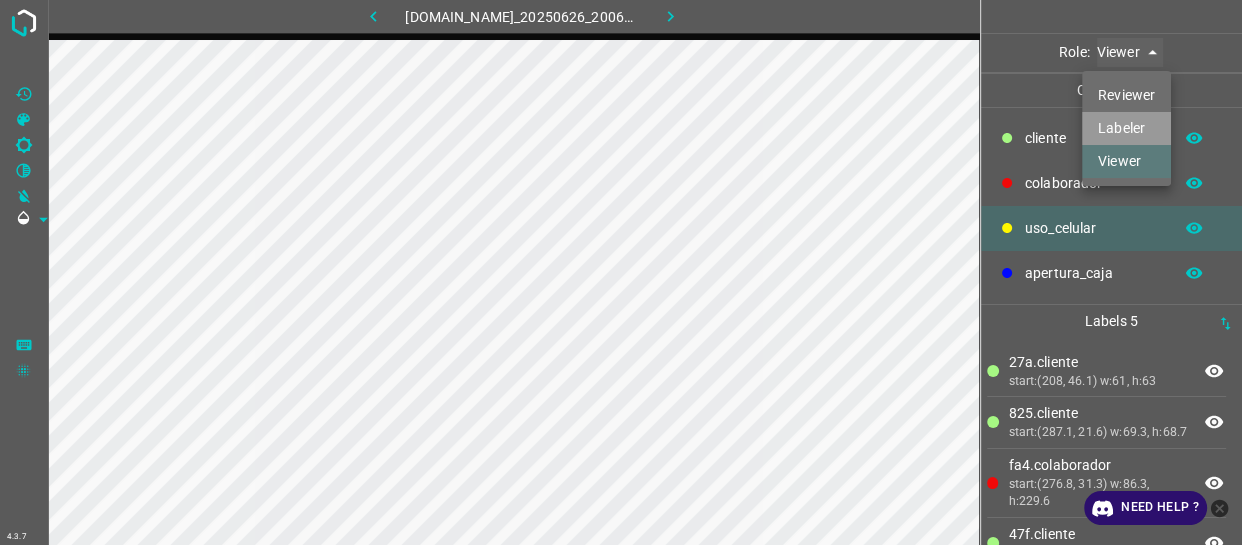 type on "labeler" 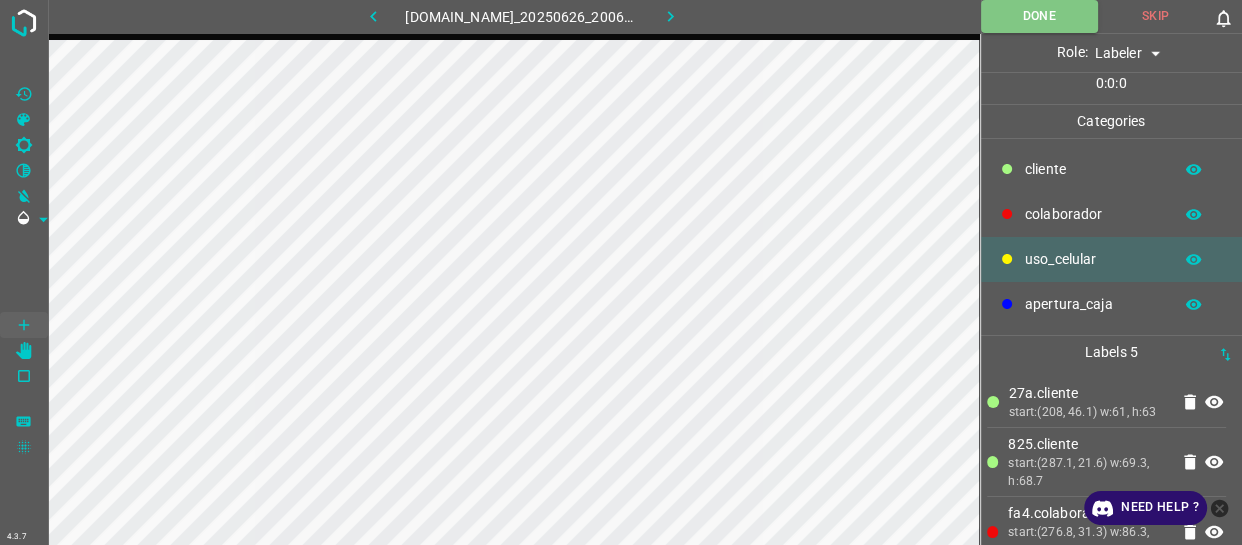 click 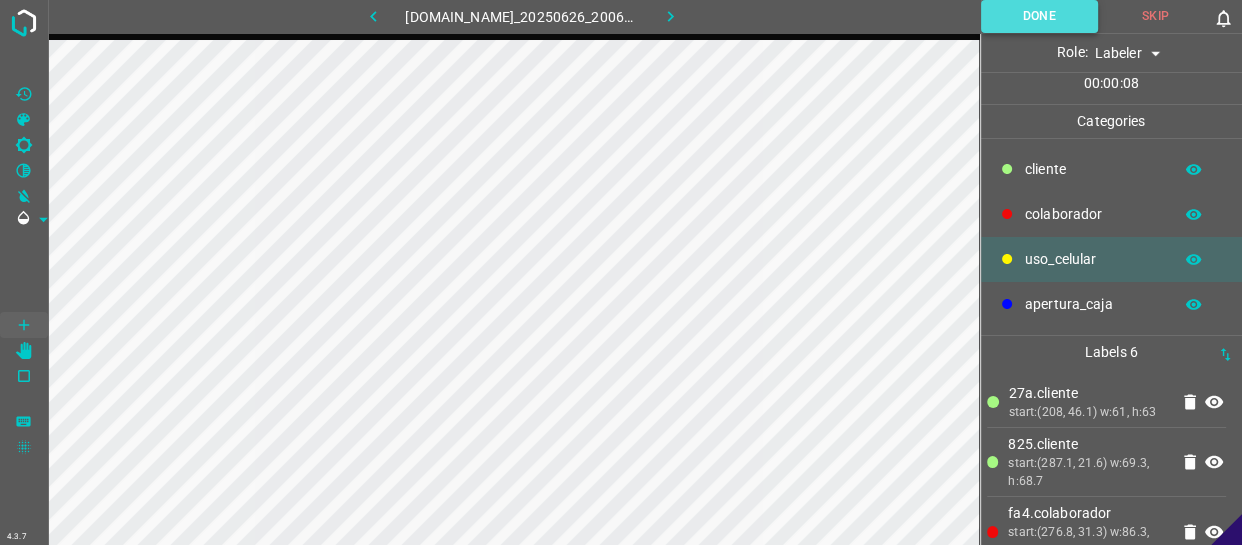 click on "Done" at bounding box center (1039, 16) 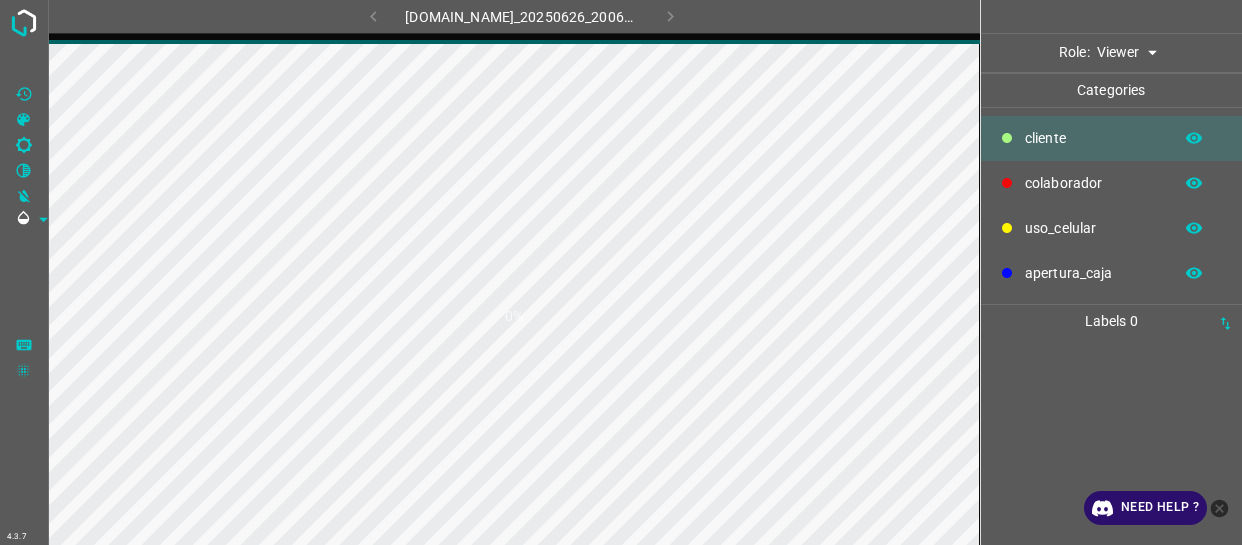 scroll, scrollTop: 0, scrollLeft: 0, axis: both 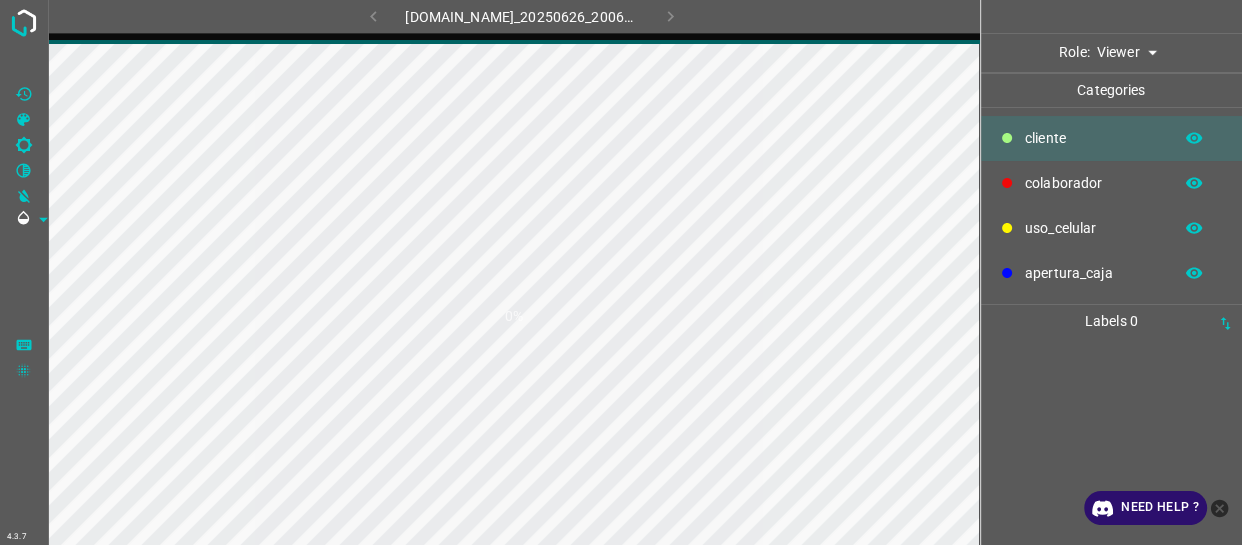 click on "4.3.7 774-bc-terminalgdl.zapto.org_20250626_200610_000004800.jpg 0% Role: Viewer viewer Categories ​​cliente colaborador uso_celular apertura_caja Labels   0 Categories 1 ​​cliente 2 colaborador 3 uso_celular 4 apertura_caja Tools Space Change between modes (Draw & Edit) I Auto labeling R Restore zoom M Zoom in N Zoom out Delete Delete selecte label Filters Z Restore filters X Saturation filter C Brightness filter V Contrast filter B Gray scale filter General O Download Need Help ? - Text - Hide - Delete" at bounding box center (621, 272) 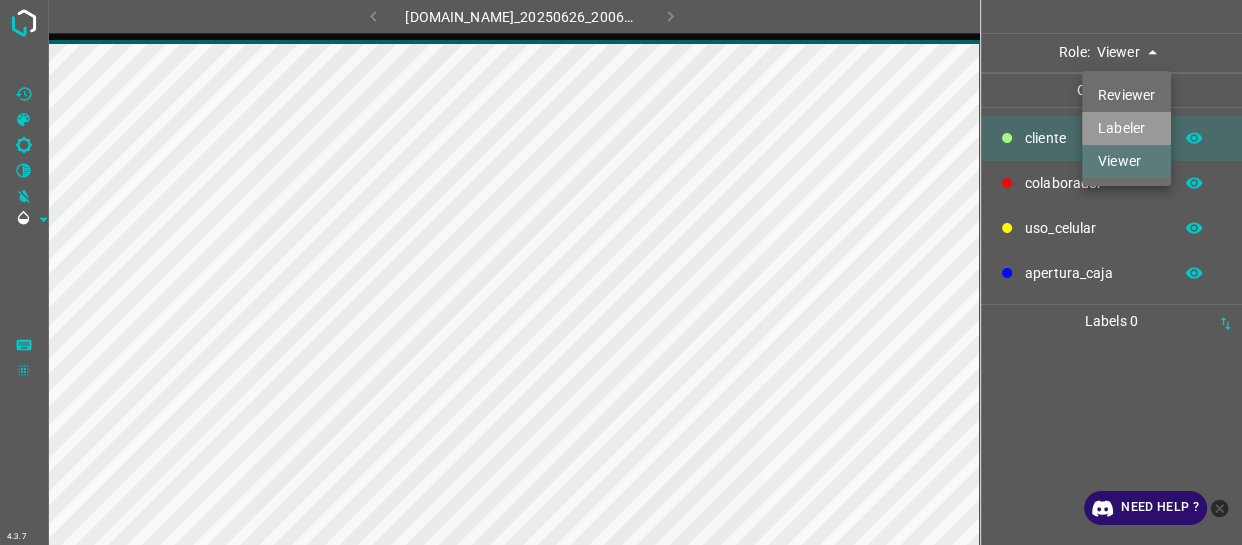 click on "Labeler" at bounding box center [1126, 128] 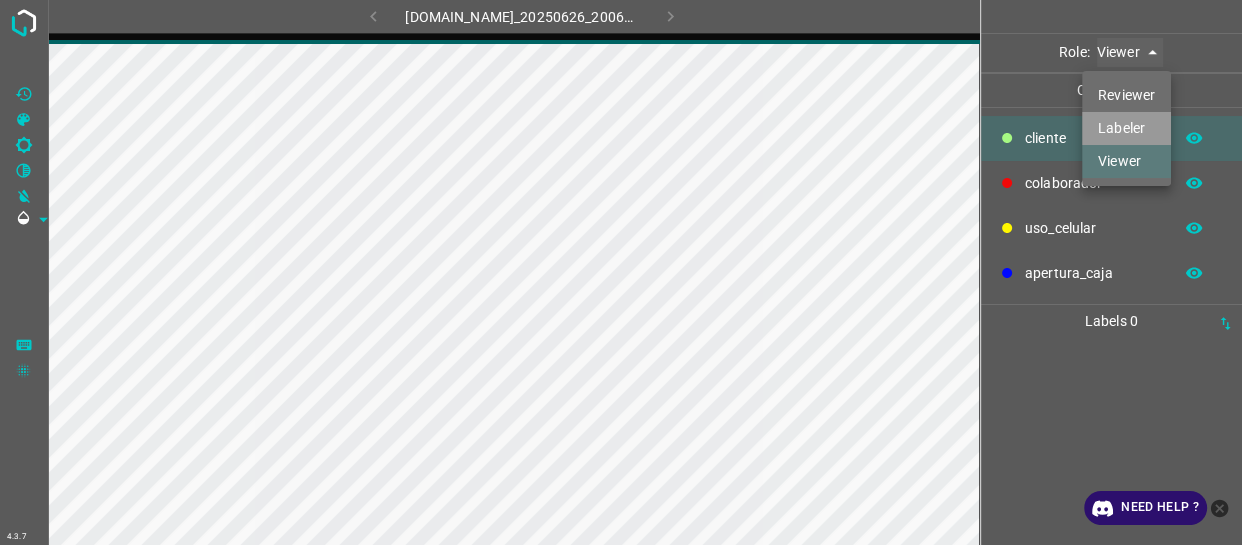 type on "labeler" 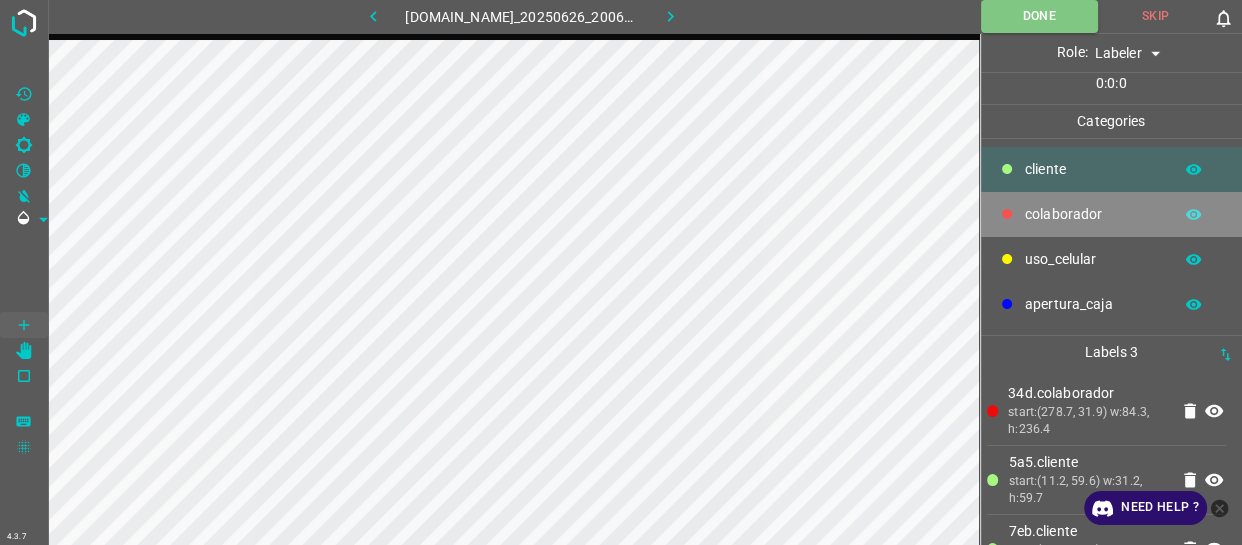 click on "colaborador" at bounding box center [1093, 214] 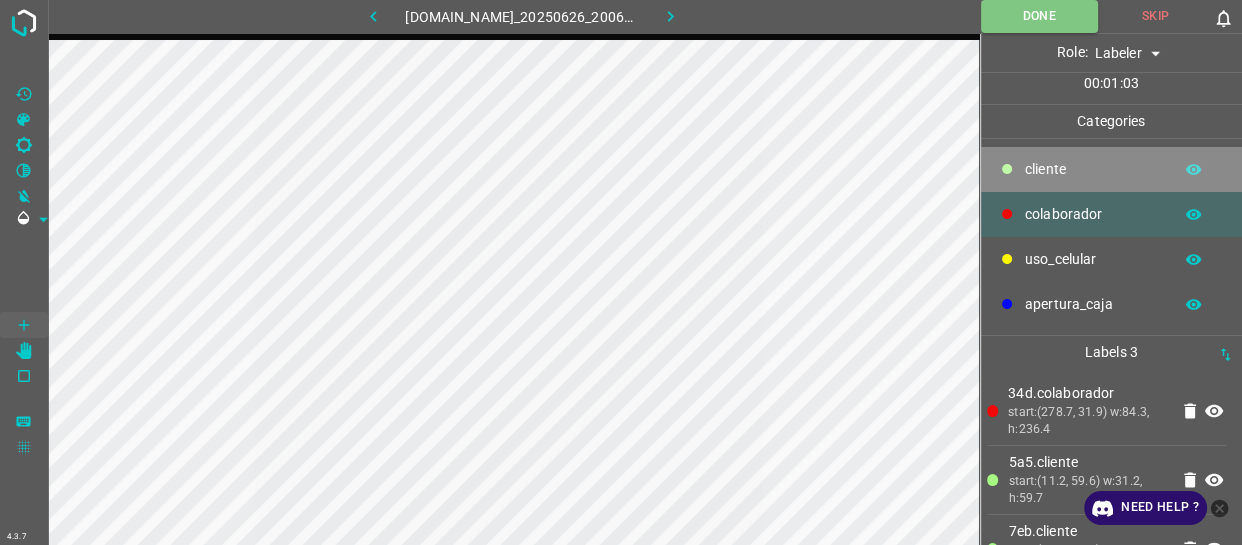 click on "​​cliente" at bounding box center [1112, 169] 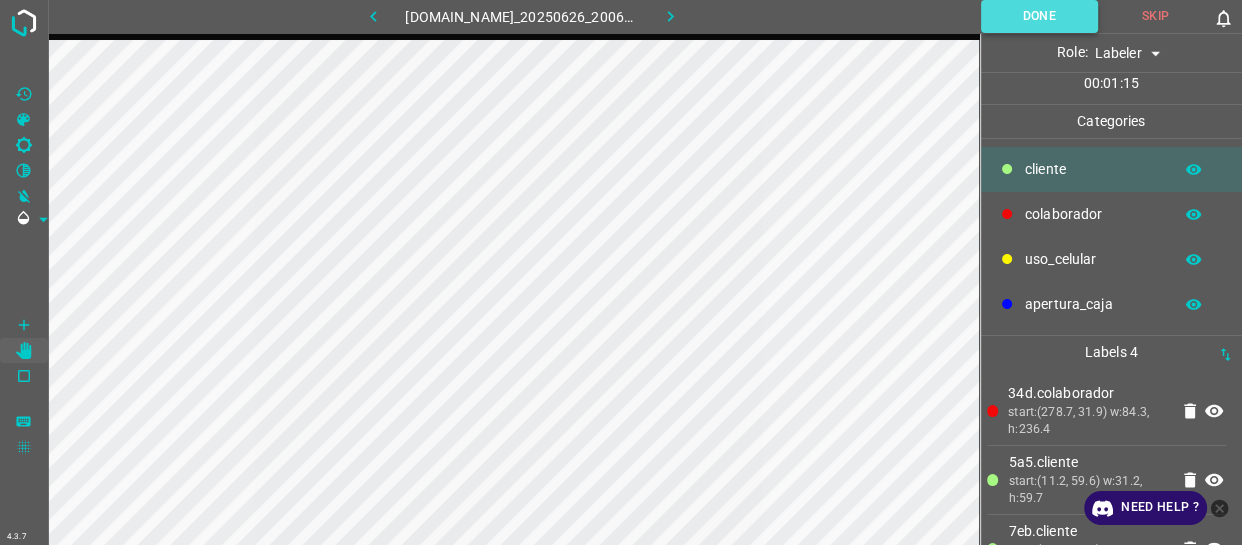 click on "Done" at bounding box center [1039, 16] 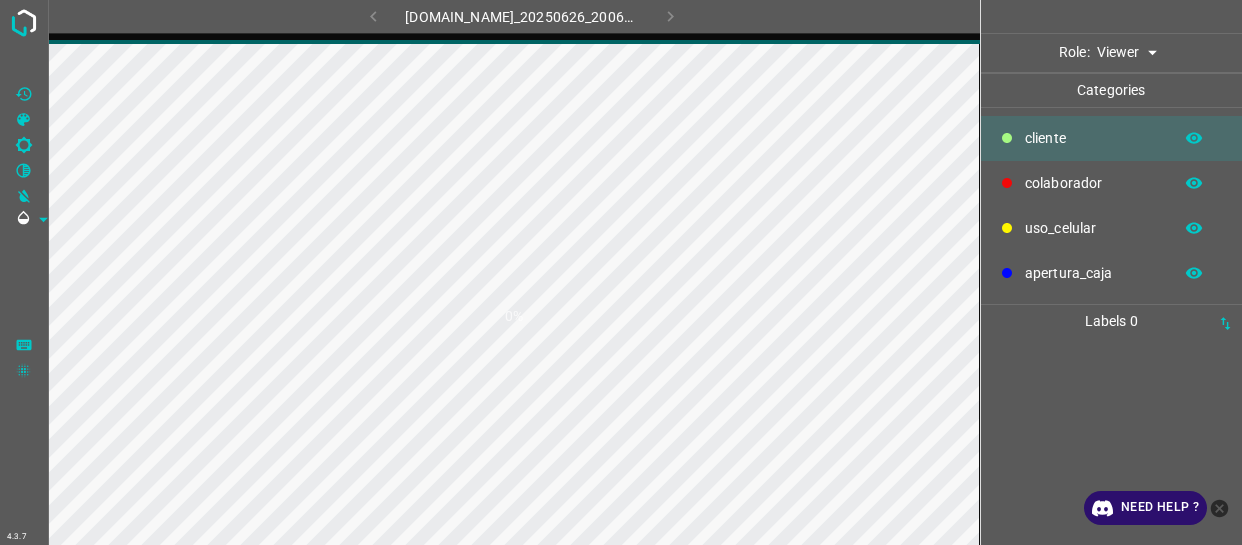 scroll, scrollTop: 0, scrollLeft: 0, axis: both 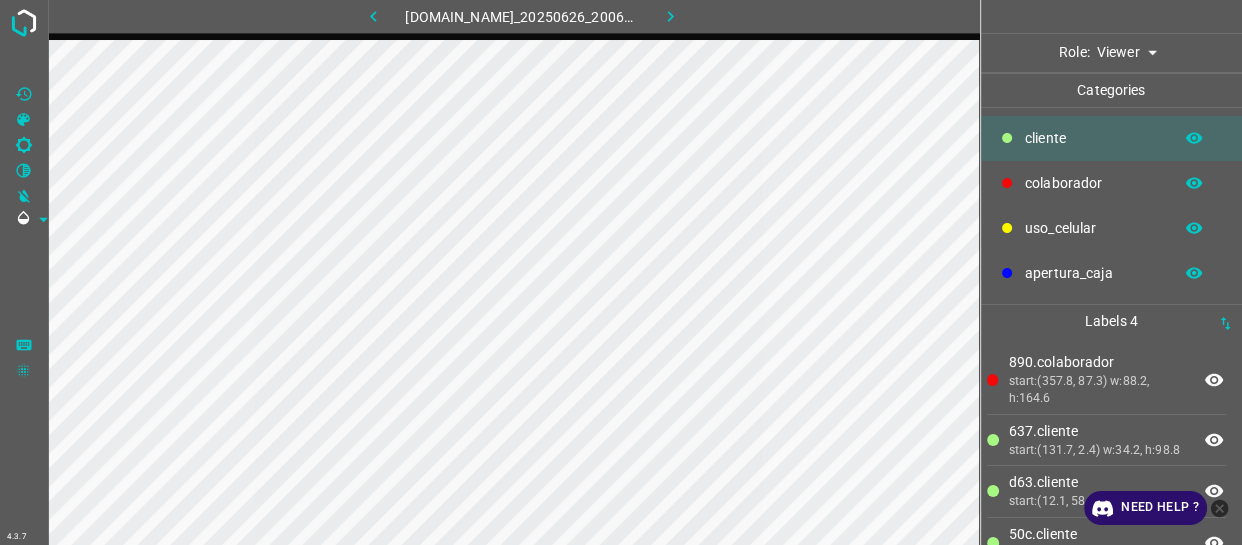 click on "4.3.7 [DOMAIN_NAME]_20250626_200610_000005280.jpg Role: Viewer viewer Categories ​​cliente colaborador uso_celular apertura_caja Labels   4 890.colaborador
start:(357.8, 87.3)
w:88.2, h:164.6
637.​​cliente
start:(131.7, 2.4)
w:34.2, h:98.8
d63.​​cliente
start:(12.1, 58.7)
w:31.7, h:59.9
50c.​​cliente
start:(45.3, 30)
w:20.8, h:35.8
Categories 1 ​​cliente 2 colaborador 3 uso_celular 4 apertura_caja Tools Space Change between modes (Draw & Edit) I Auto labeling R Restore zoom M Zoom in N Zoom out Delete Delete selecte label Filters Z Restore filters X Saturation filter C Brightness filter V Contrast filter B Gray scale filter General O Download Need Help ? - Text - Hide - Delete" at bounding box center [621, 272] 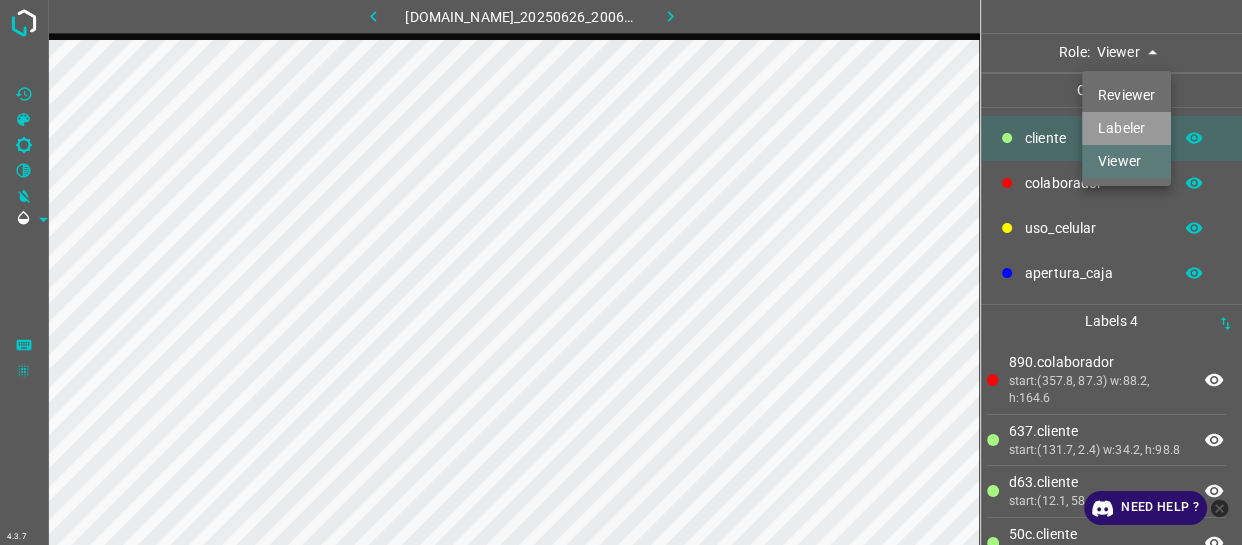 click on "Labeler" at bounding box center (1126, 128) 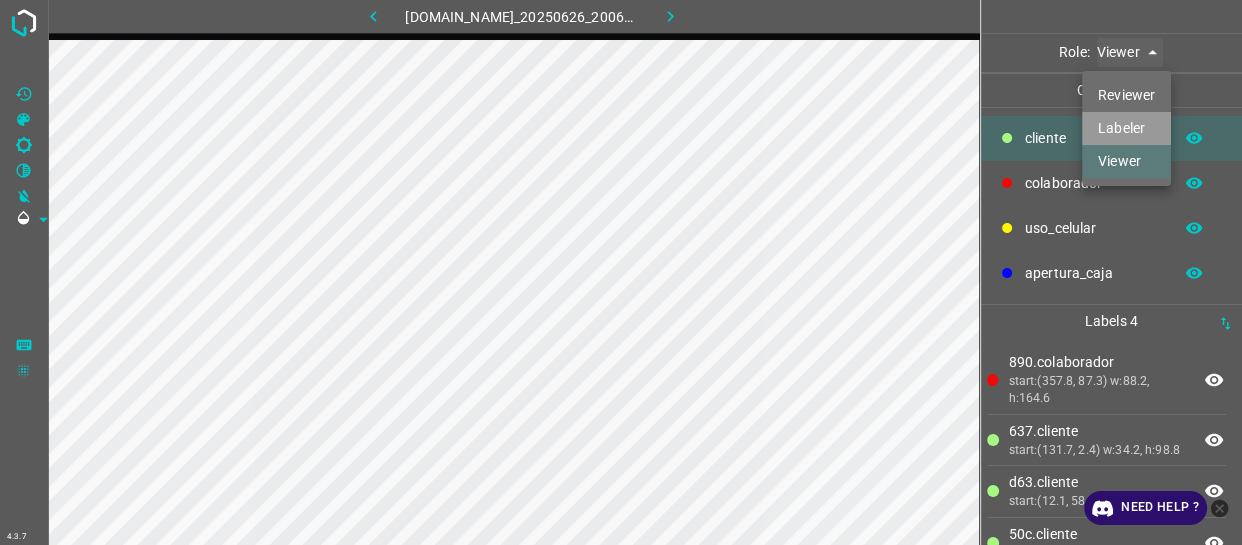 type on "labeler" 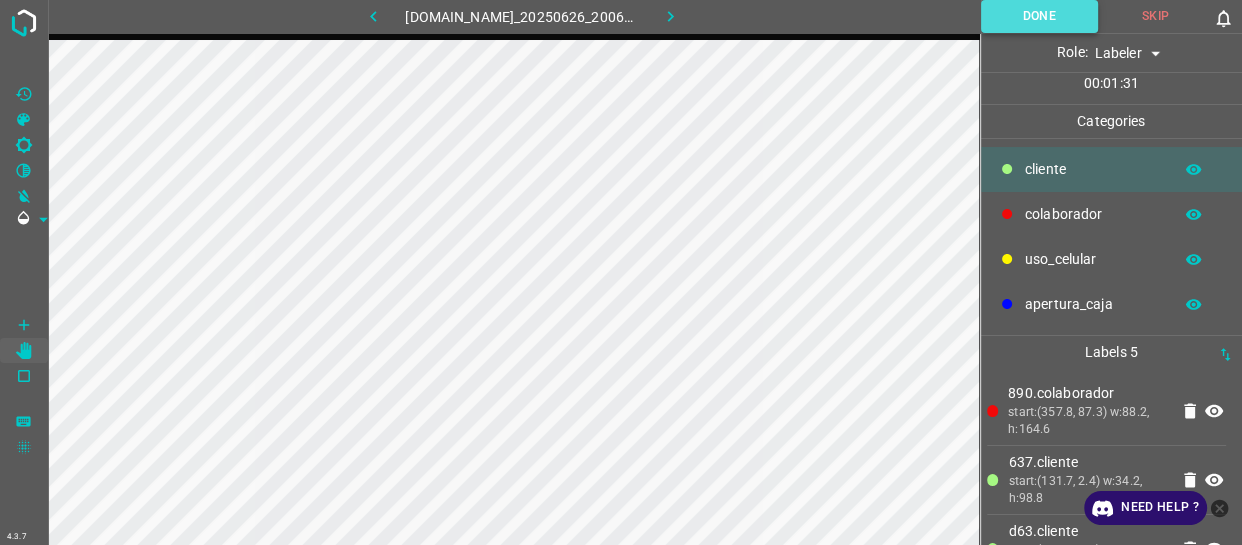 click on "Done" at bounding box center [1039, 16] 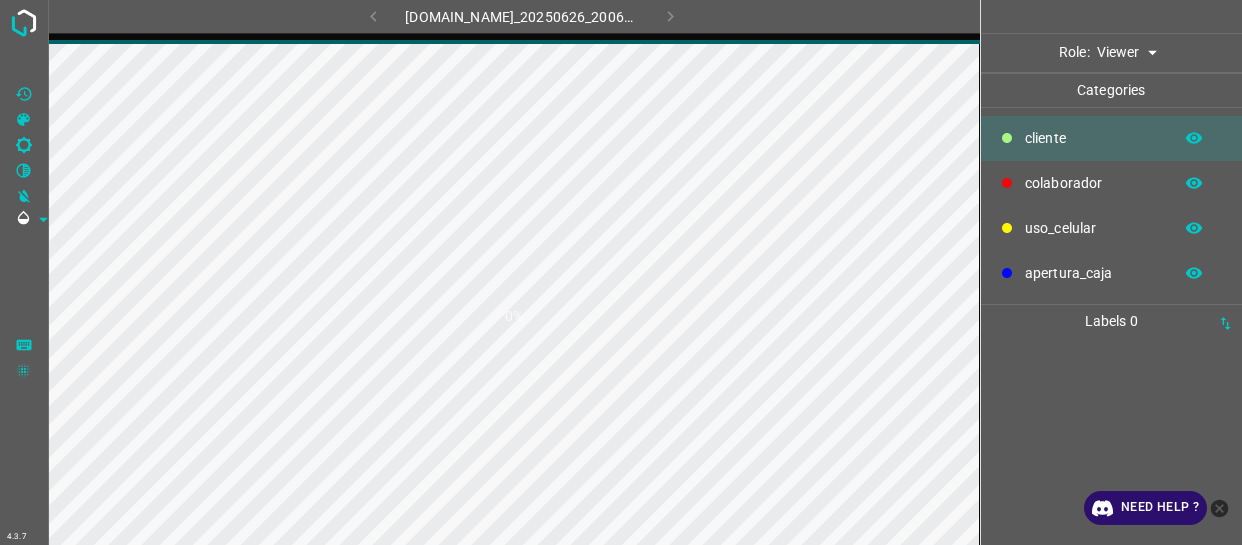 scroll, scrollTop: 0, scrollLeft: 0, axis: both 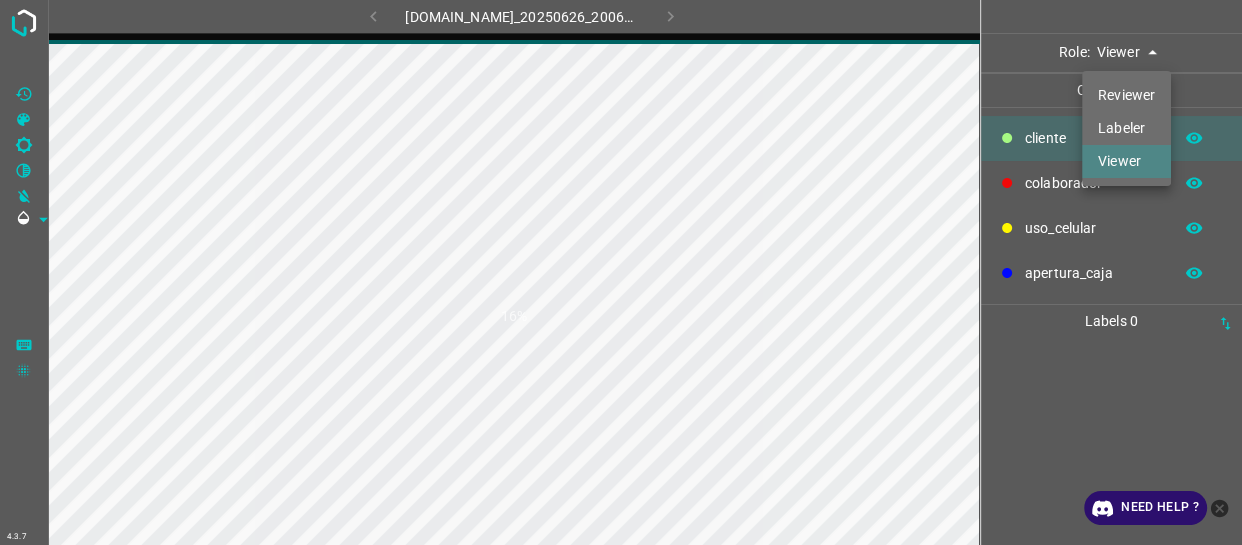 click on "4.3.7 774-bc-terminalgdl.zapto.org_20250626_200618_000000270.jpg 16% Role: Viewer viewer Categories ​​cliente colaborador uso_celular apertura_caja Labels   0 Categories 1 ​​cliente 2 colaborador 3 uso_celular 4 apertura_caja Tools Space Change between modes (Draw & Edit) I Auto labeling R Restore zoom M Zoom in N Zoom out Delete Delete selecte label Filters Z Restore filters X Saturation filter C Brightness filter V Contrast filter B Gray scale filter General O Download Need Help ? - Text - Hide - Delete Reviewer Labeler Viewer" at bounding box center [621, 272] 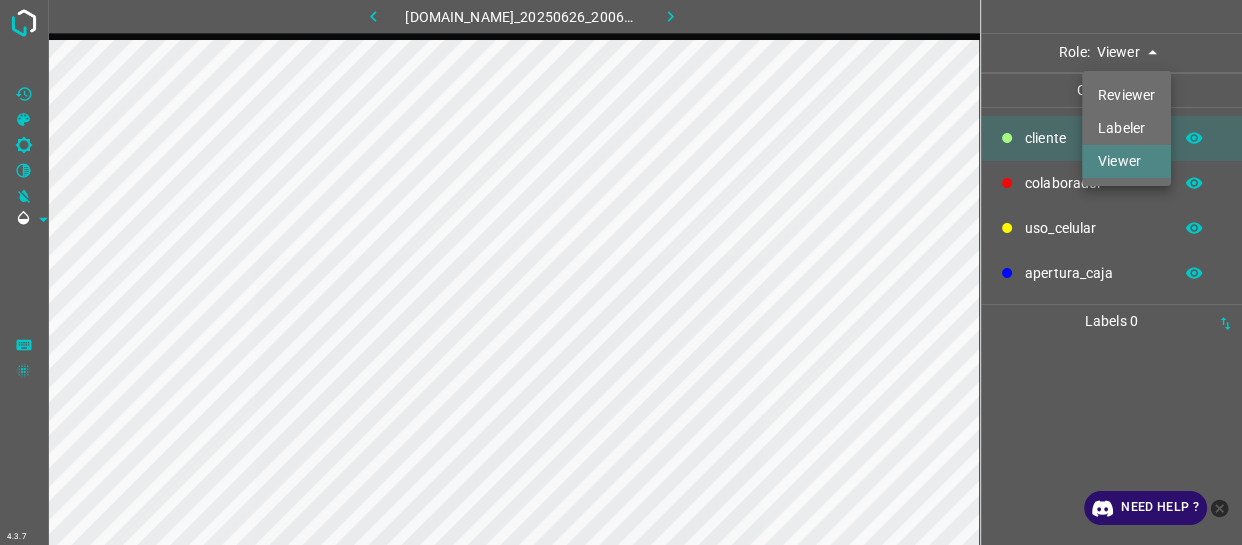 click on "Labeler" at bounding box center (1126, 128) 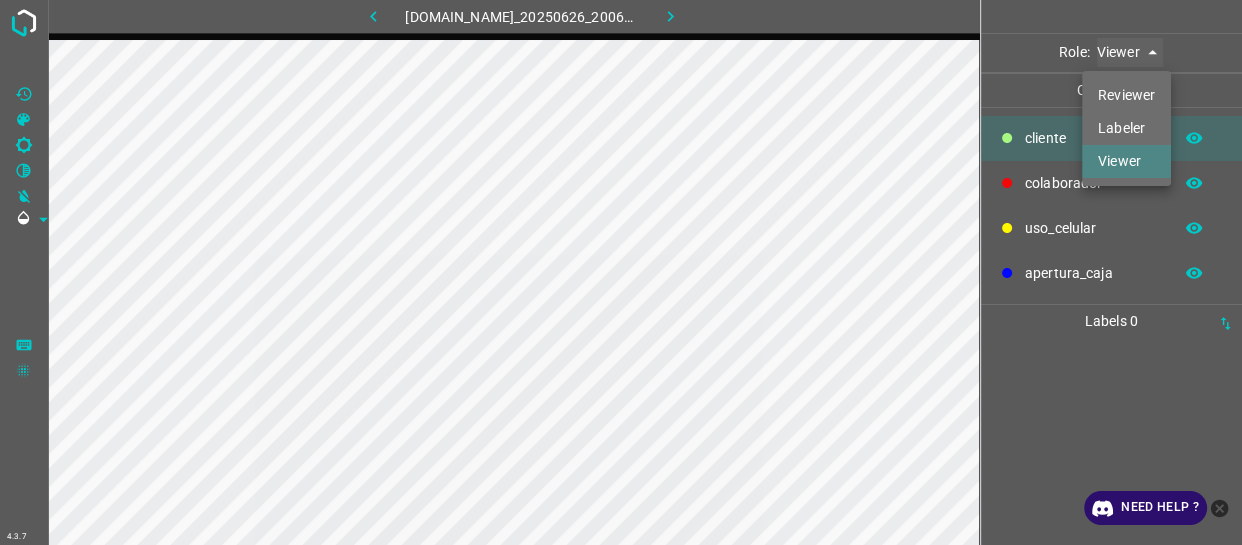 type on "labeler" 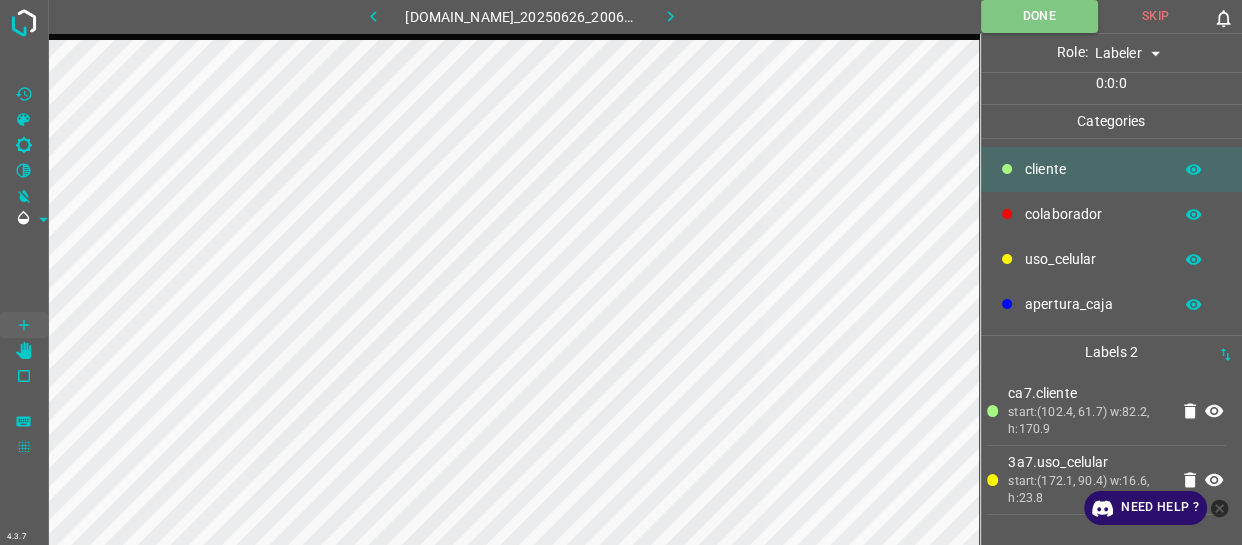click on "colaborador" at bounding box center [1093, 214] 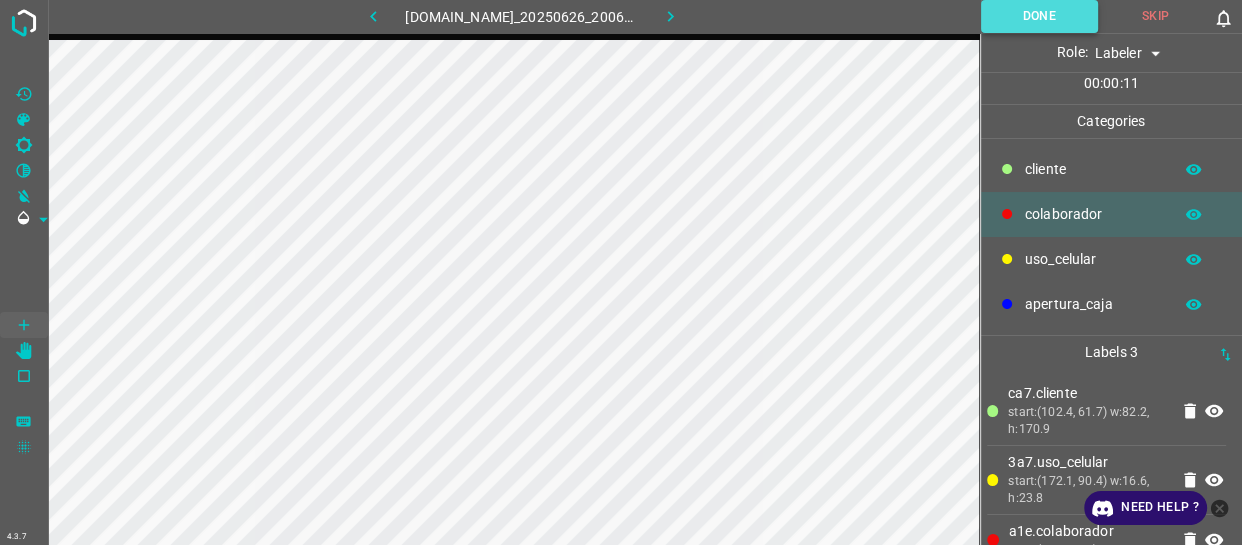 click on "Done" at bounding box center [1039, 16] 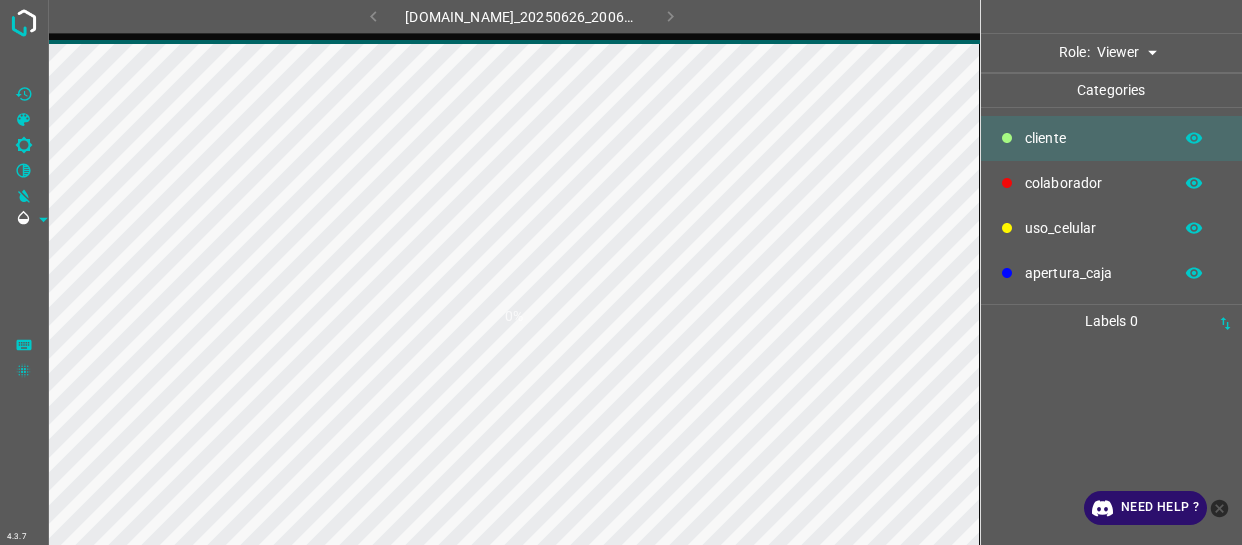 scroll, scrollTop: 0, scrollLeft: 0, axis: both 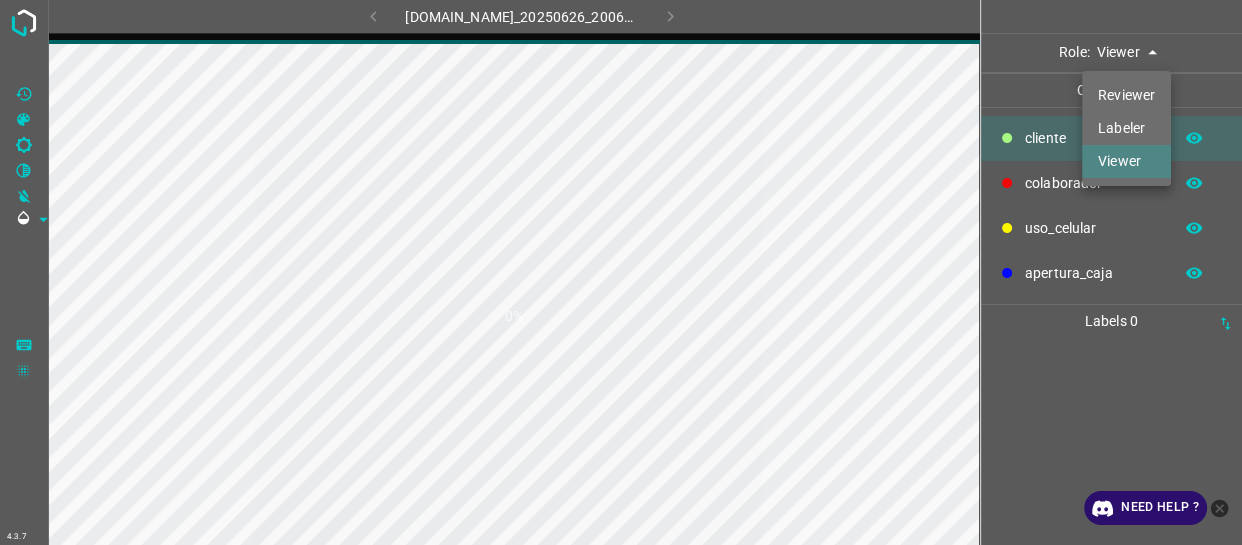 click on "4.3.7 [DOMAIN_NAME]_20250626_200618_000000810.jpg 0% Role: Viewer viewer Categories ​​cliente colaborador uso_celular apertura_caja Labels   0 Categories 1 ​​cliente 2 colaborador 3 uso_celular 4 apertura_caja Tools Space Change between modes (Draw & Edit) I Auto labeling R Restore zoom M Zoom in N Zoom out Delete Delete selecte label Filters Z Restore filters X Saturation filter C Brightness filter V Contrast filter B Gray scale filter General O Download Need Help ? - Text - Hide - Delete Reviewer Labeler Viewer" at bounding box center (621, 272) 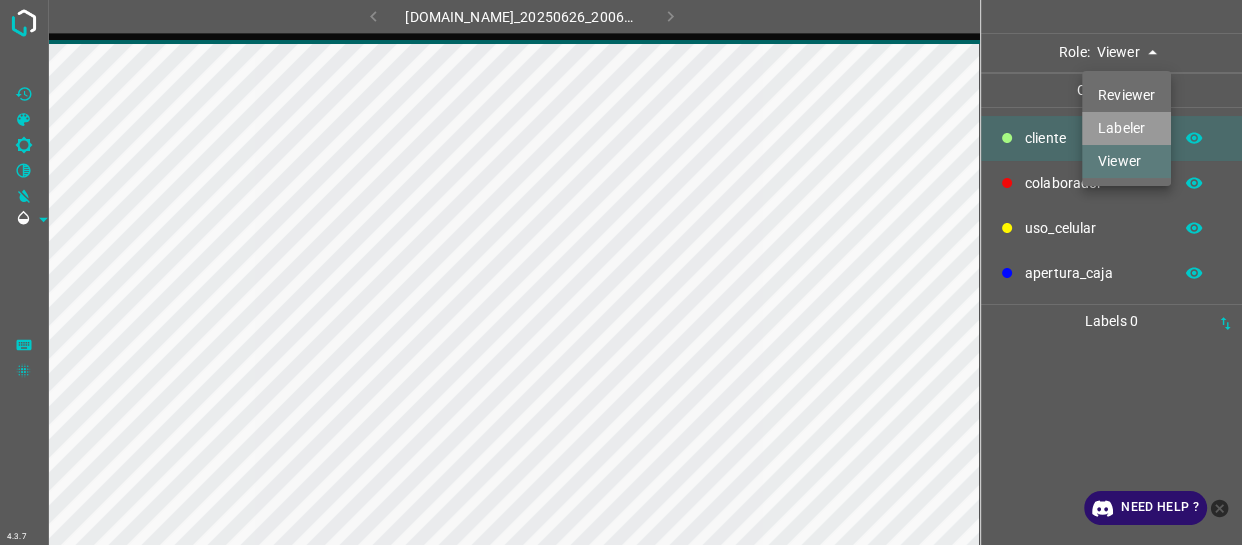 click on "Labeler" at bounding box center (1126, 128) 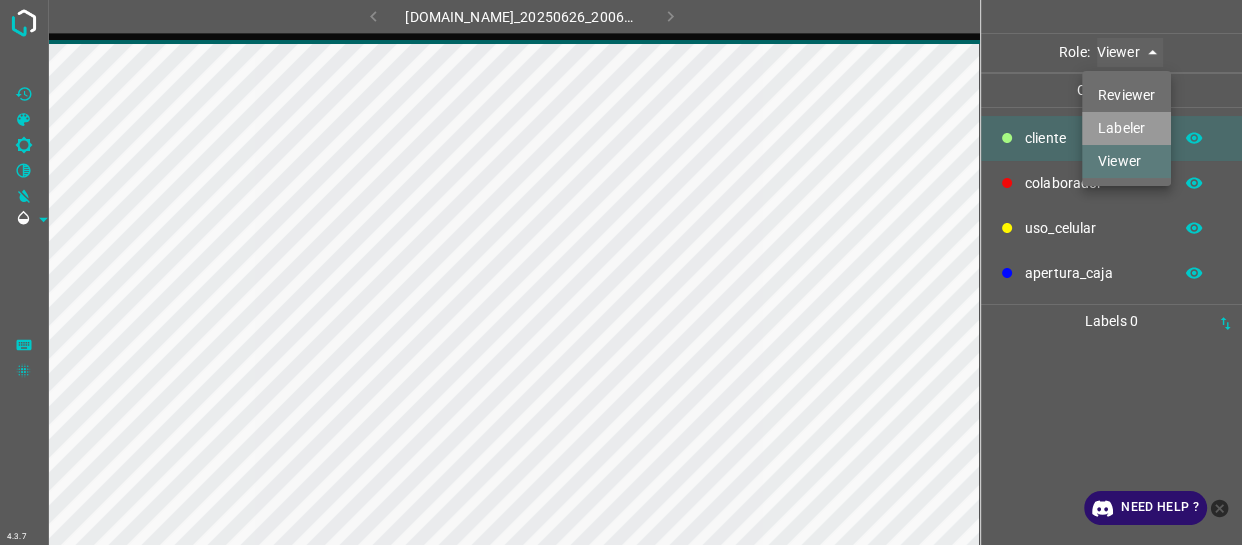 type on "labeler" 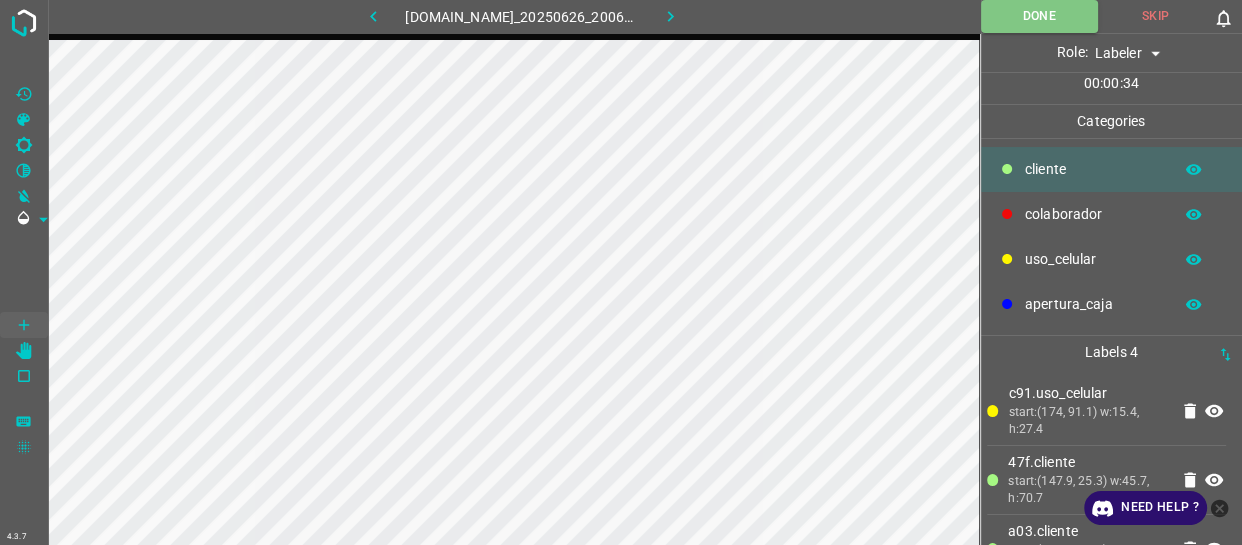 drag, startPoint x: 1049, startPoint y: 227, endPoint x: 1035, endPoint y: 227, distance: 14 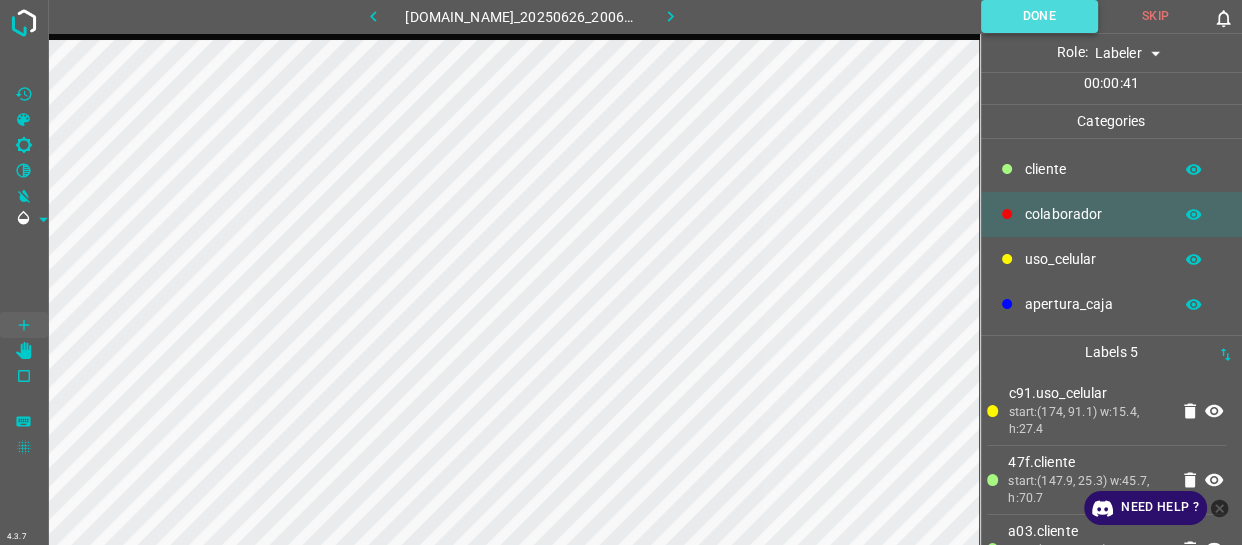 click on "Done" at bounding box center [1039, 16] 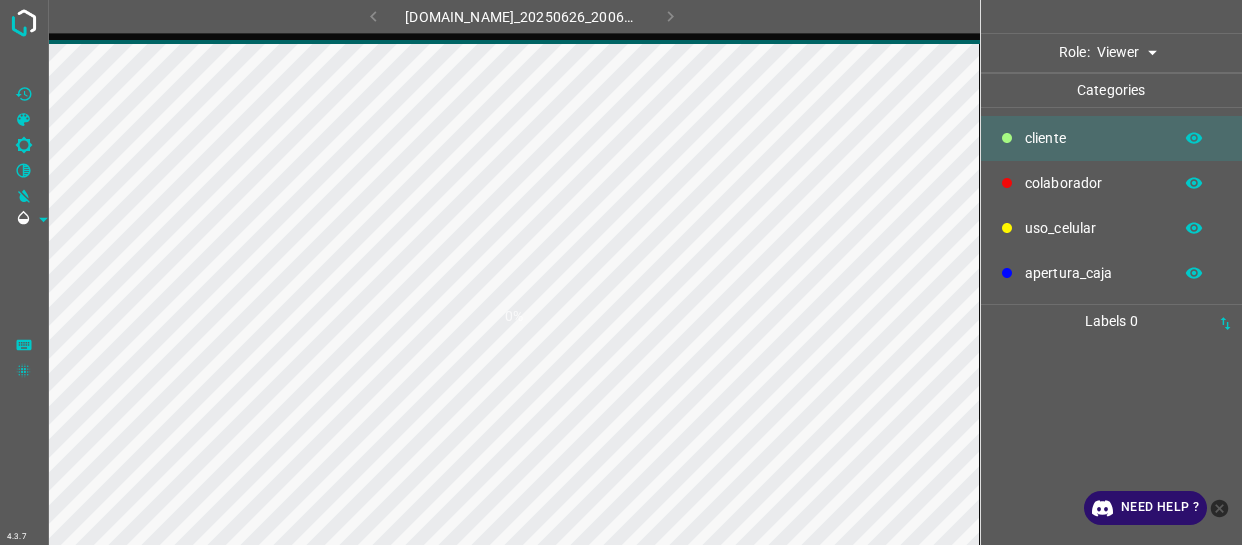 scroll, scrollTop: 0, scrollLeft: 0, axis: both 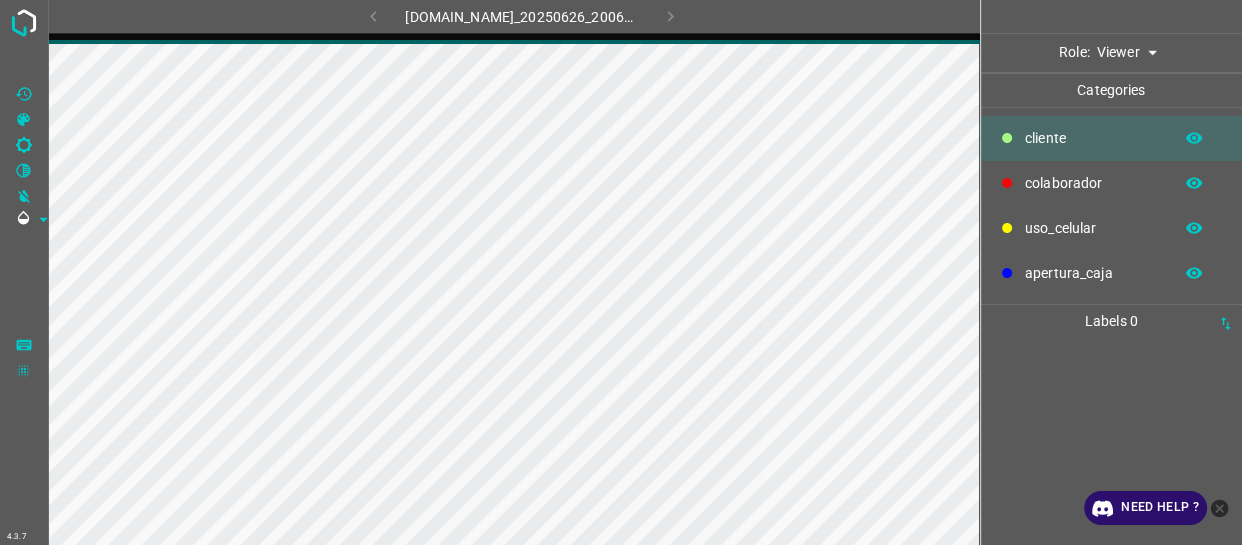 click on "4.3.7 [DOMAIN_NAME]_20250626_200618_000001320.jpg Role: Viewer viewer Categories ​​cliente colaborador uso_celular apertura_caja Labels   0 Categories 1 ​​cliente 2 colaborador 3 uso_celular 4 apertura_caja Tools Space Change between modes (Draw & Edit) I Auto labeling R Restore zoom M Zoom in N Zoom out Delete Delete selecte label Filters Z Restore filters X Saturation filter C Brightness filter V Contrast filter B Gray scale filter General O Download Need Help ? - Text - Hide - Delete" at bounding box center (621, 272) 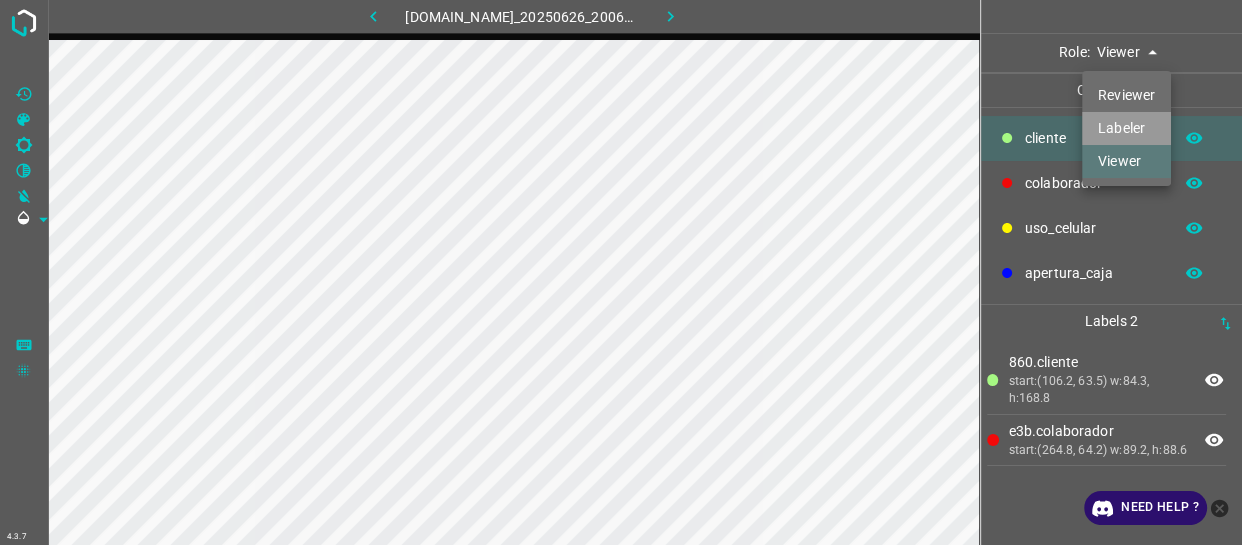 click on "Labeler" at bounding box center (1126, 128) 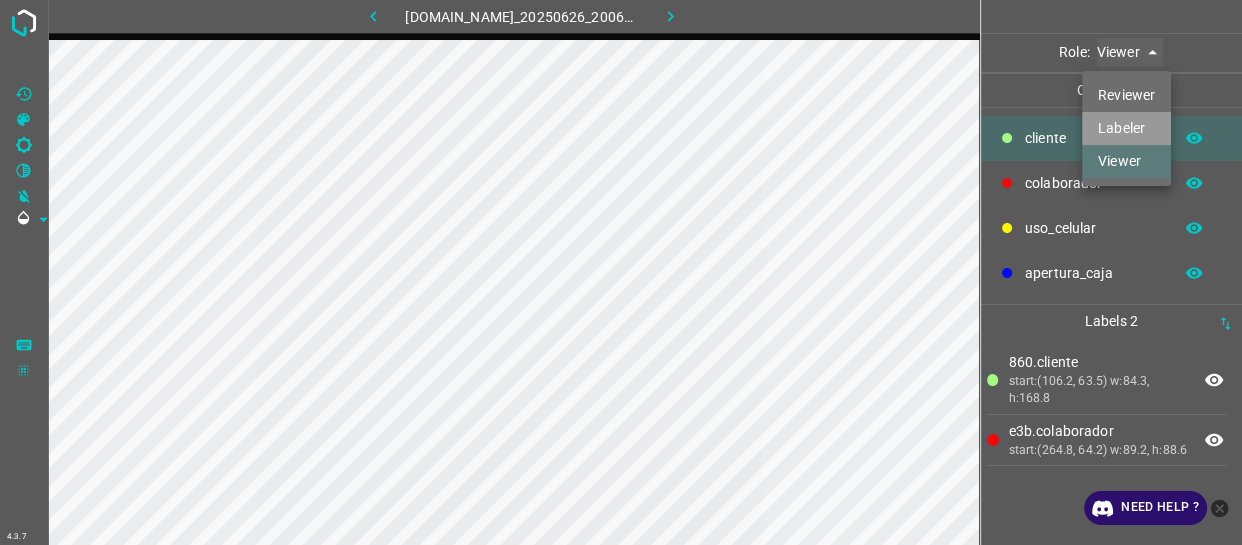 type on "labeler" 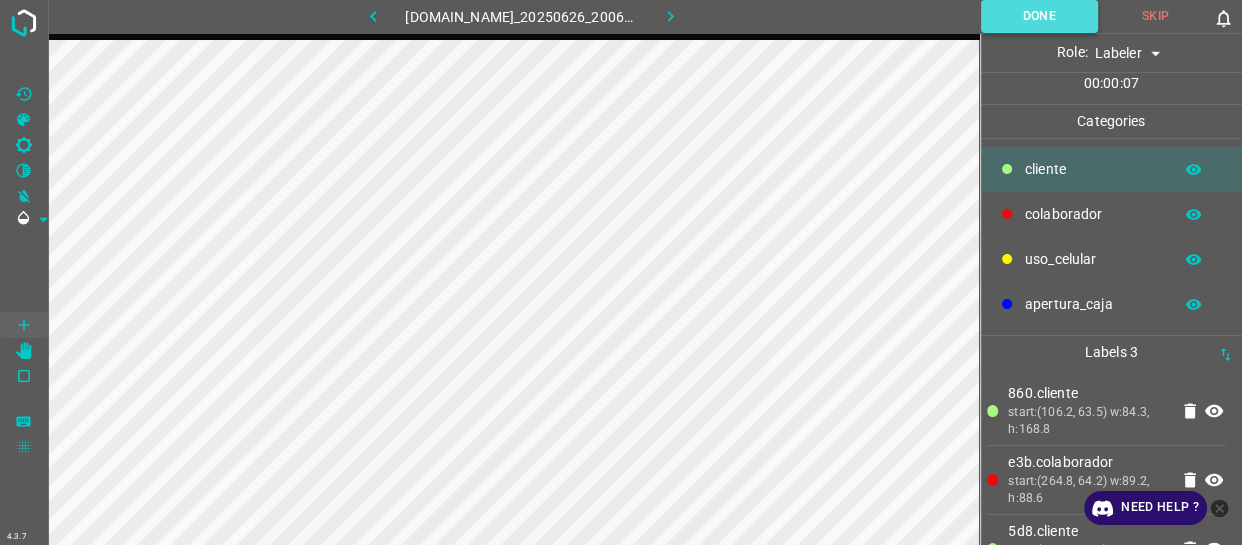 click on "Done" at bounding box center (1039, 16) 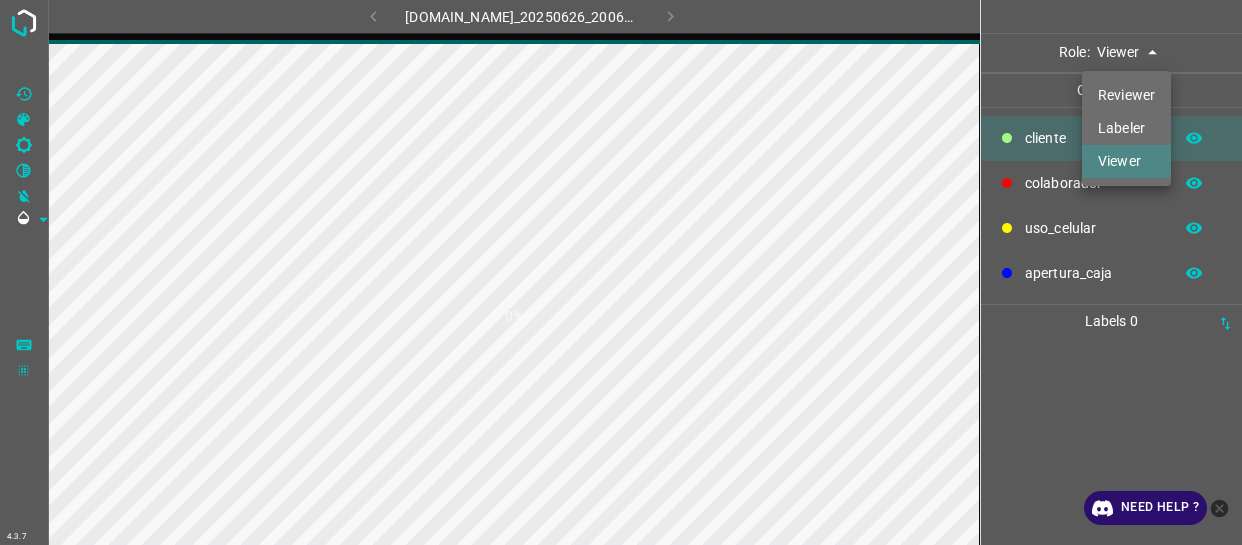 scroll, scrollTop: 0, scrollLeft: 0, axis: both 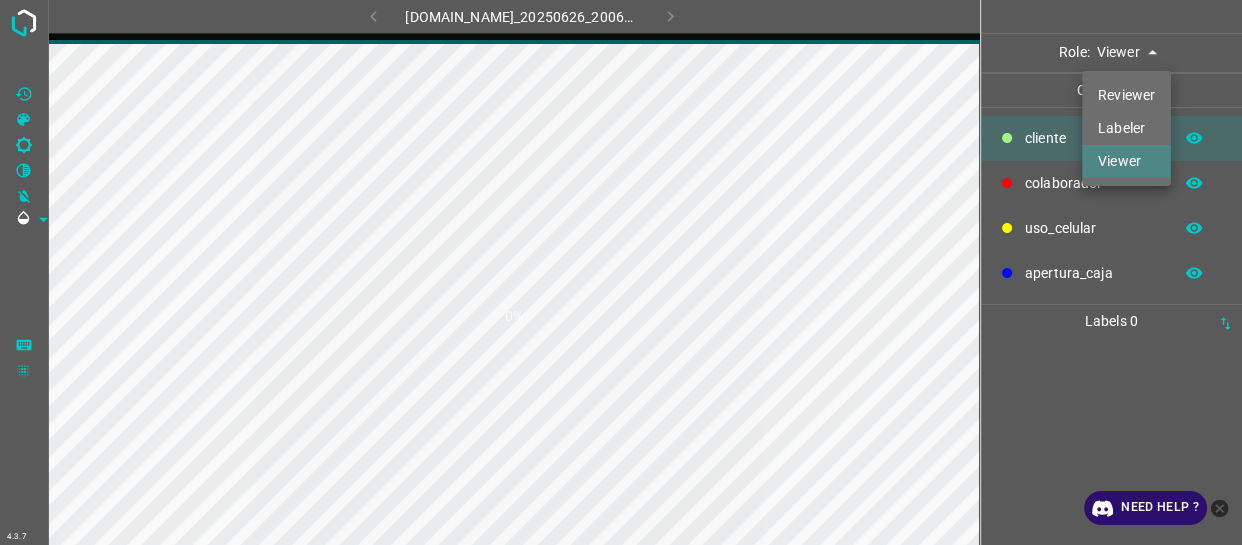 click on "4.3.7 [DOMAIN_NAME]_20250626_200618_000003690.jpg 0% Role: Viewer viewer Categories ​​cliente colaborador uso_celular apertura_caja Labels   0 Categories 1 ​​cliente 2 colaborador 3 uso_celular 4 apertura_caja Tools Space Change between modes (Draw & Edit) I Auto labeling R Restore zoom M Zoom in N Zoom out Delete Delete selecte label Filters Z Restore filters X Saturation filter C Brightness filter V Contrast filter B Gray scale filter General O Download Need Help ? - Text - Hide - Delete Reviewer Labeler Viewer" at bounding box center (621, 272) 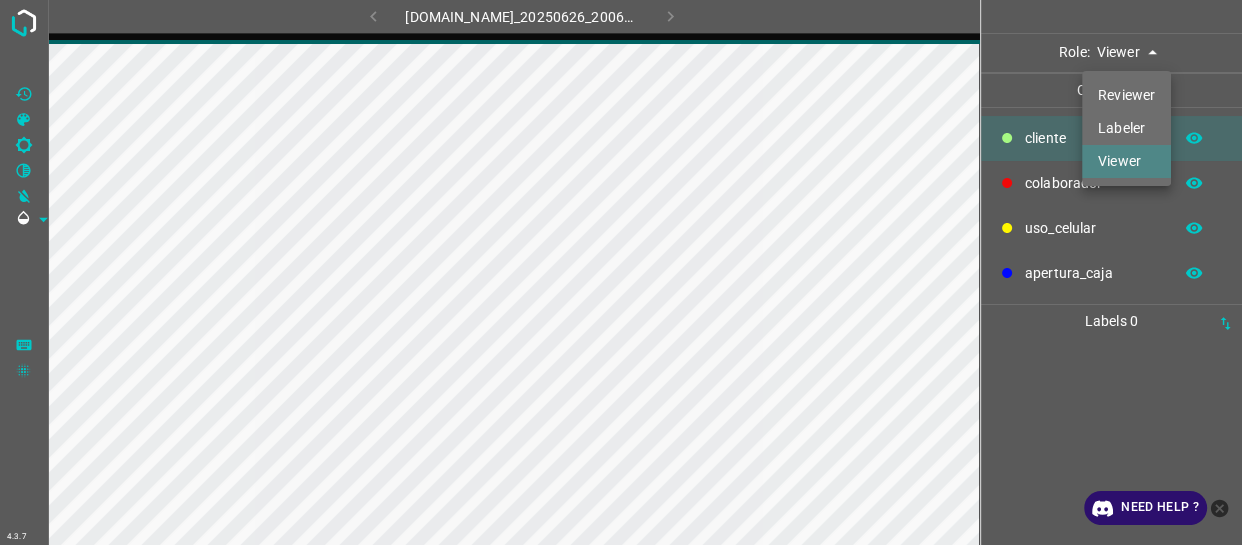 click on "Labeler" at bounding box center [1126, 128] 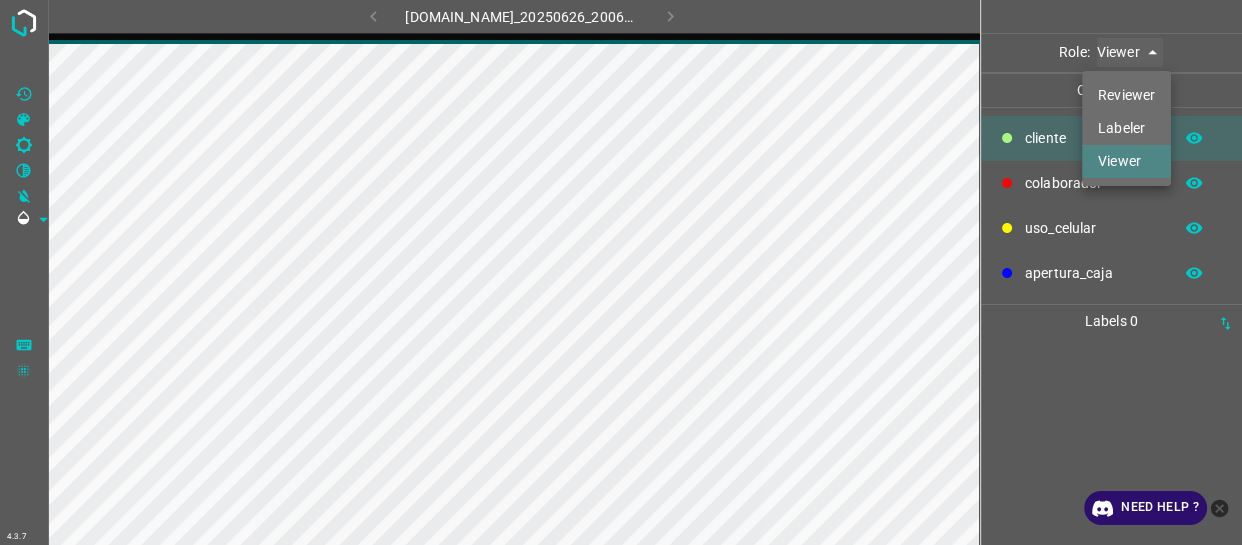 type on "labeler" 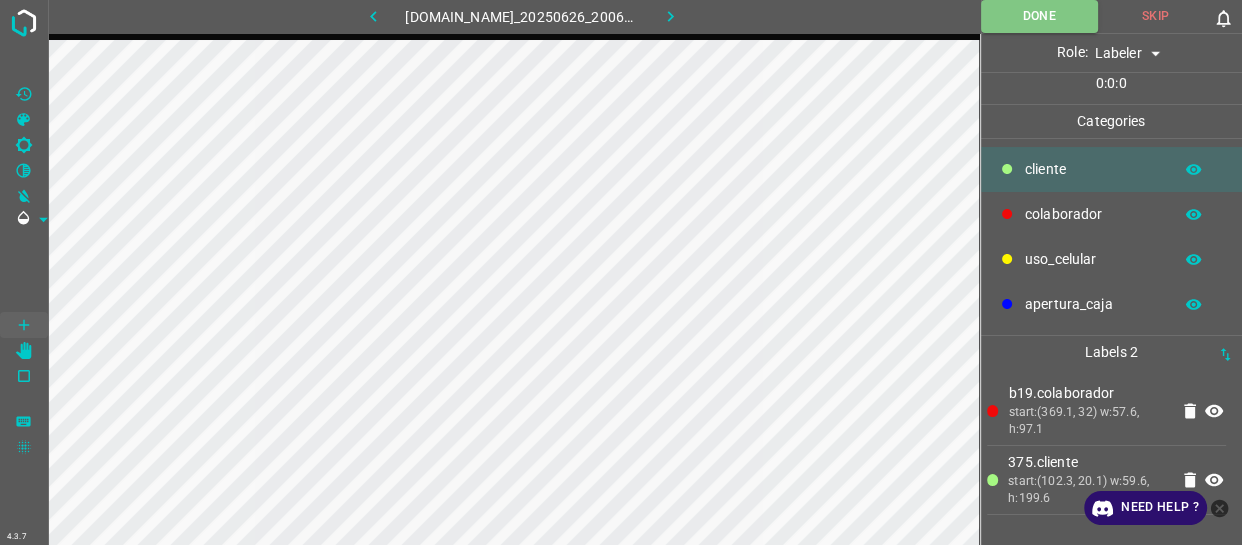 click on "​​cliente" at bounding box center [1093, 169] 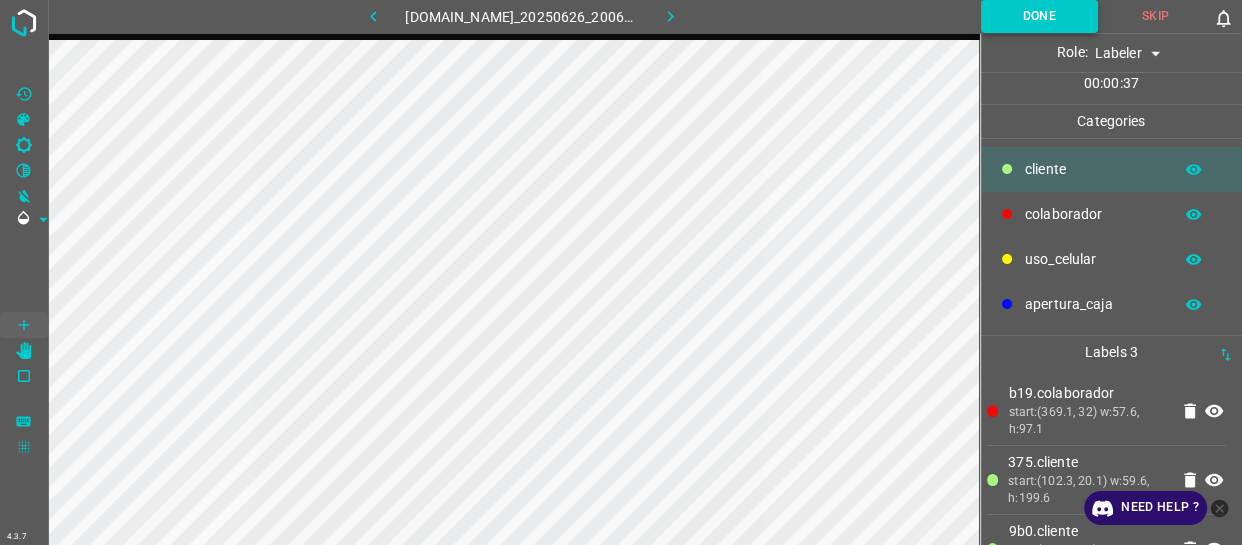 click on "Done" at bounding box center [1039, 16] 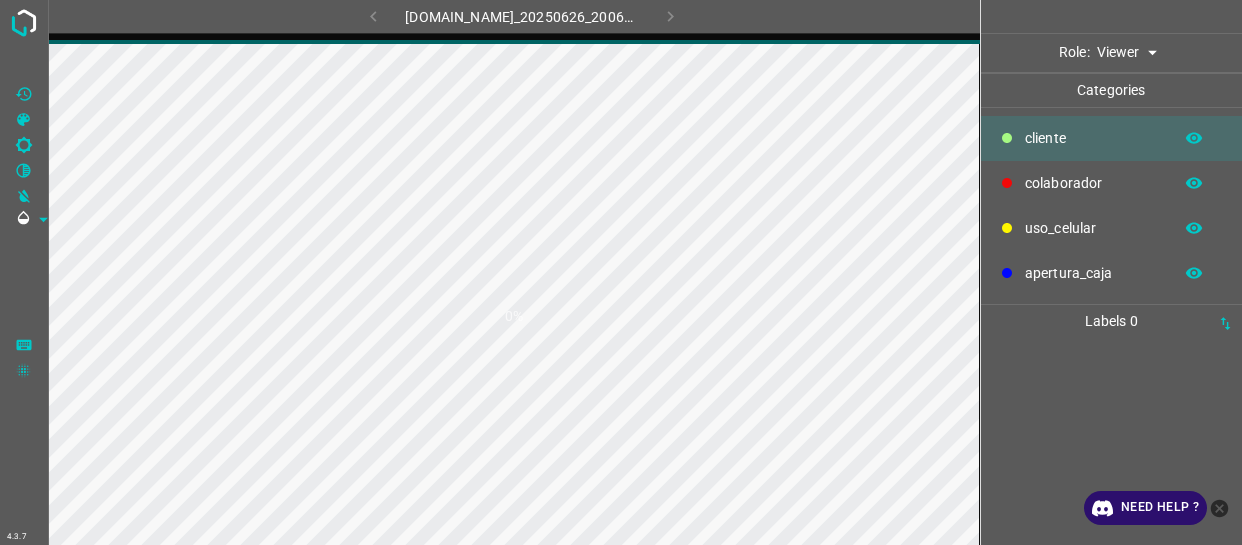 scroll, scrollTop: 0, scrollLeft: 0, axis: both 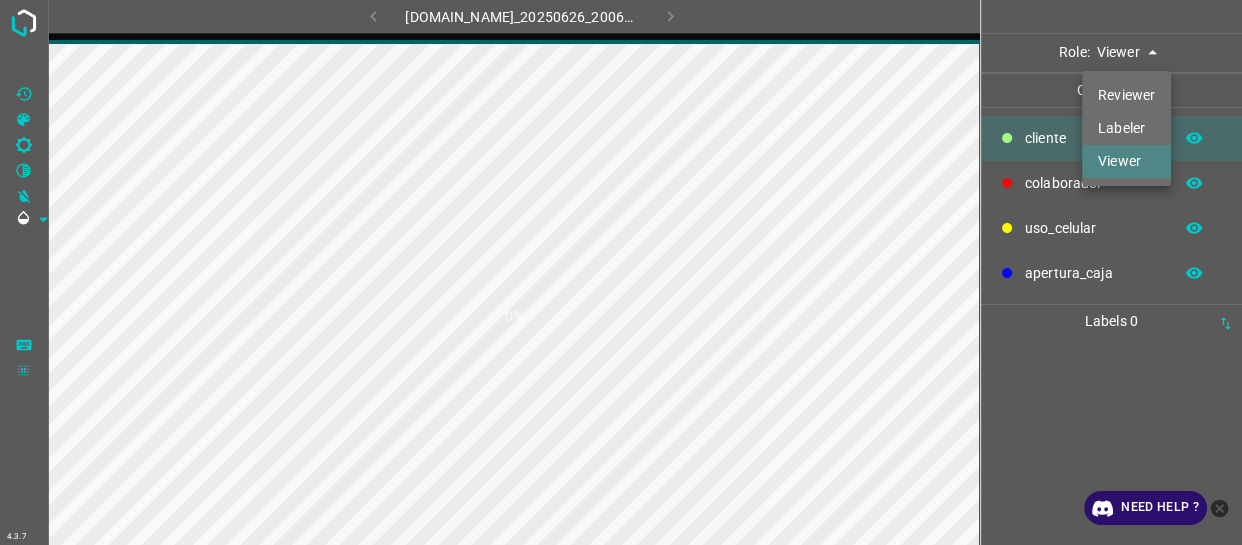 click on "4.3.7 774-bc-terminalgdl.zapto.org_20250626_200618_000004800.jpg 0% Role: Viewer viewer Categories ​​cliente colaborador uso_celular apertura_caja Labels   0 Categories 1 ​​cliente 2 colaborador 3 uso_celular 4 apertura_caja Tools Space Change between modes (Draw & Edit) I Auto labeling R Restore zoom M Zoom in N Zoom out Delete Delete selecte label Filters Z Restore filters X Saturation filter C Brightness filter V Contrast filter B Gray scale filter General O Download Need Help ? - Text - Hide - Delete Reviewer Labeler Viewer" at bounding box center (621, 272) 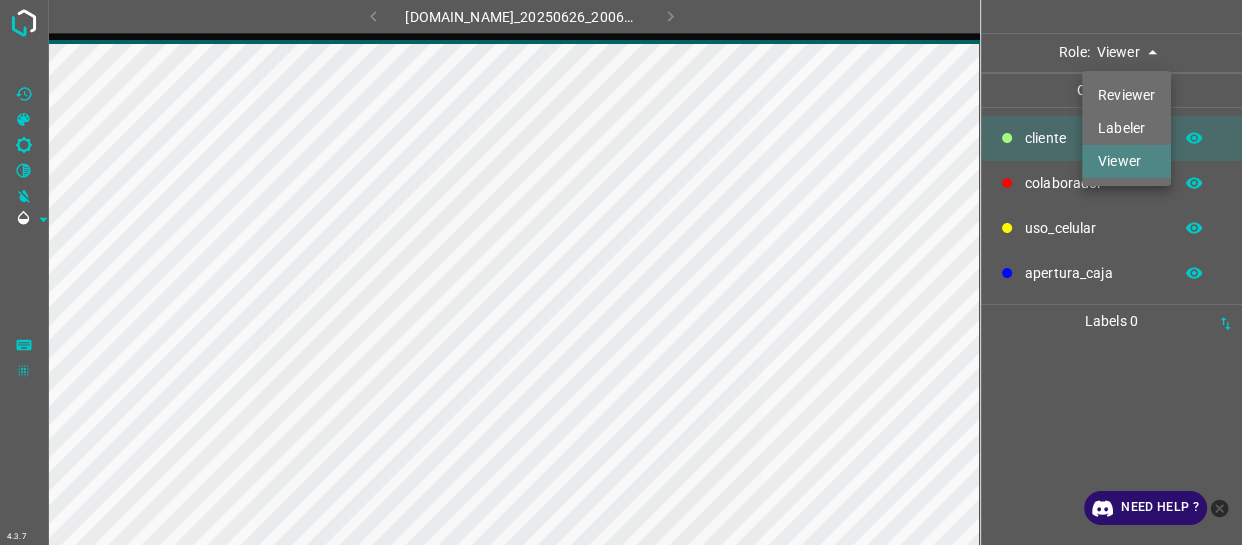 click on "Labeler" at bounding box center (1126, 128) 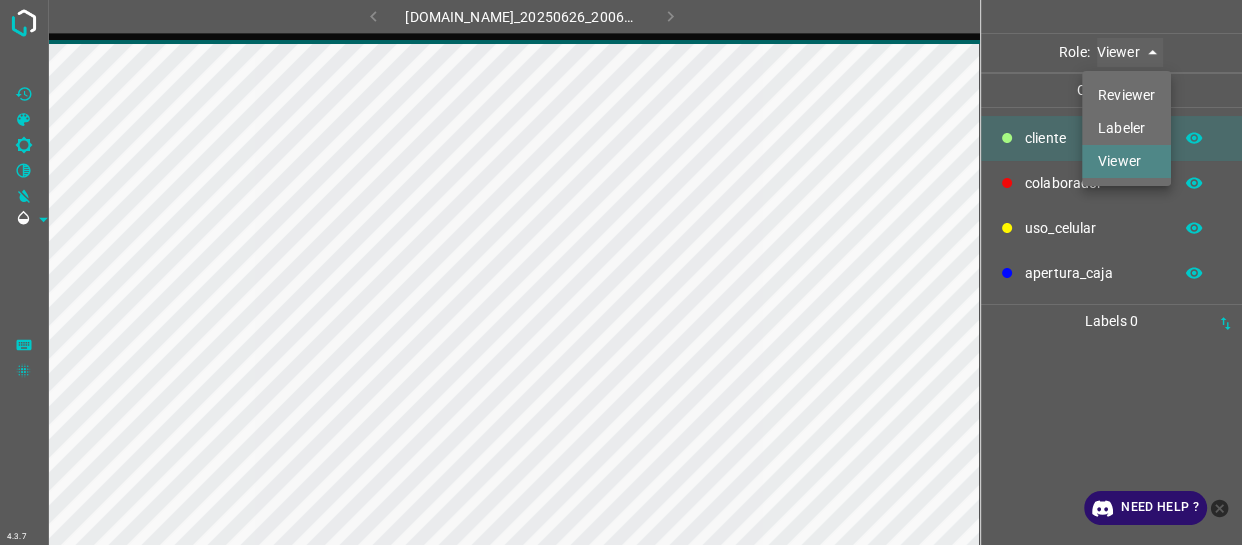 type on "labeler" 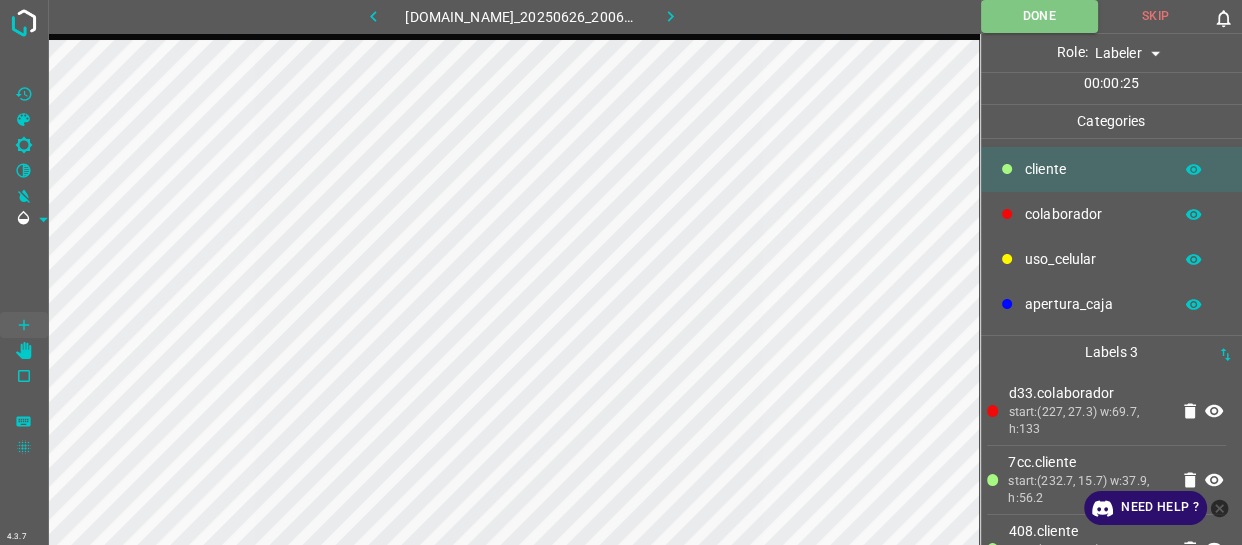click on "colaborador" at bounding box center (1093, 214) 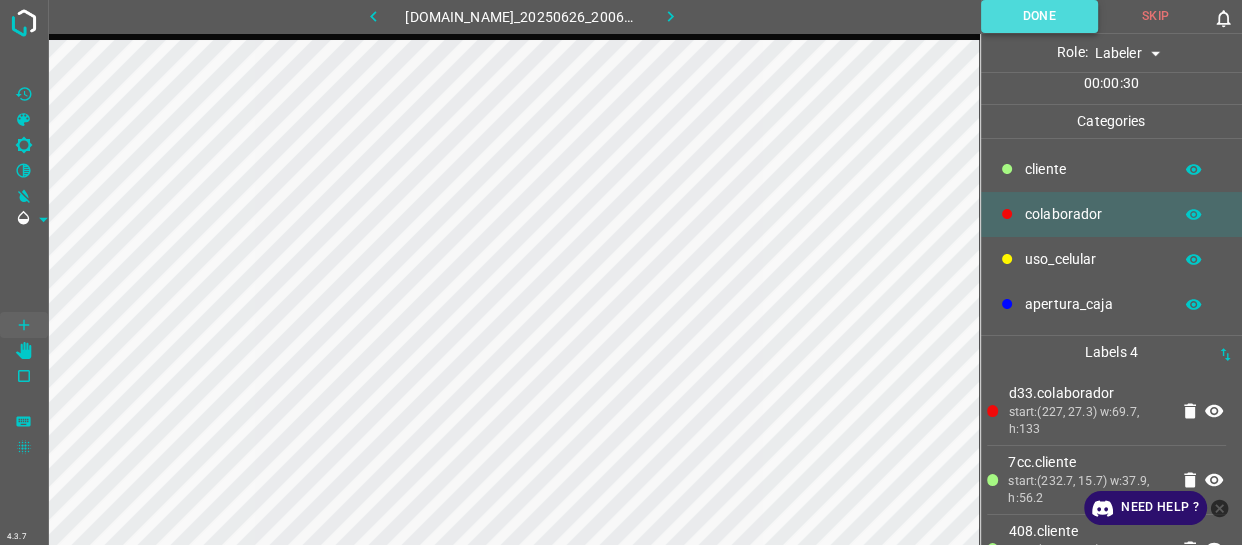 click on "Done" at bounding box center [1039, 16] 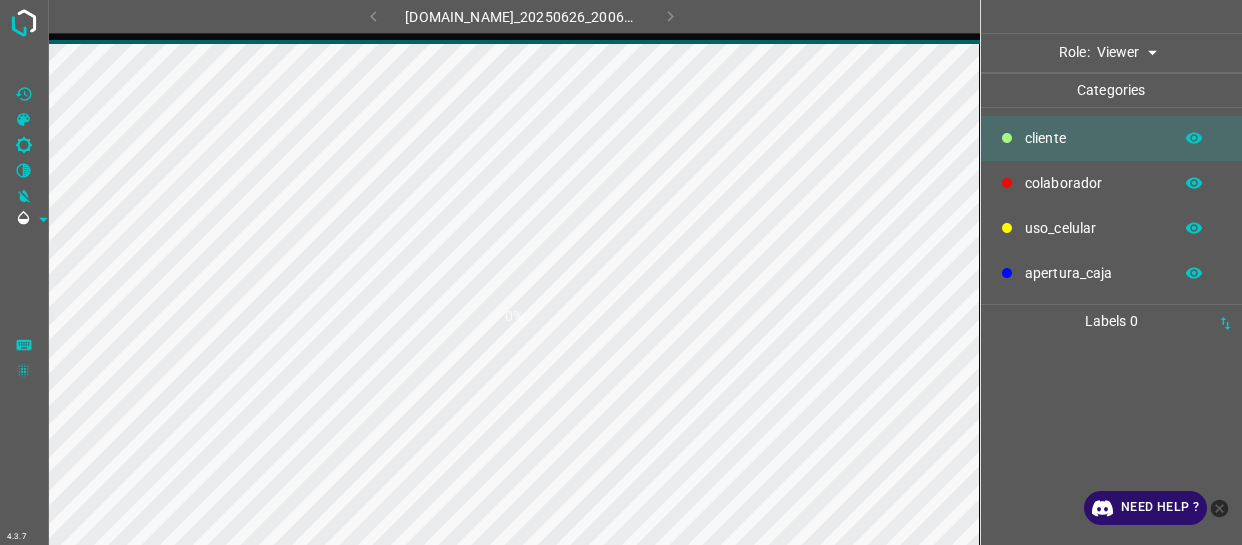 scroll, scrollTop: 0, scrollLeft: 0, axis: both 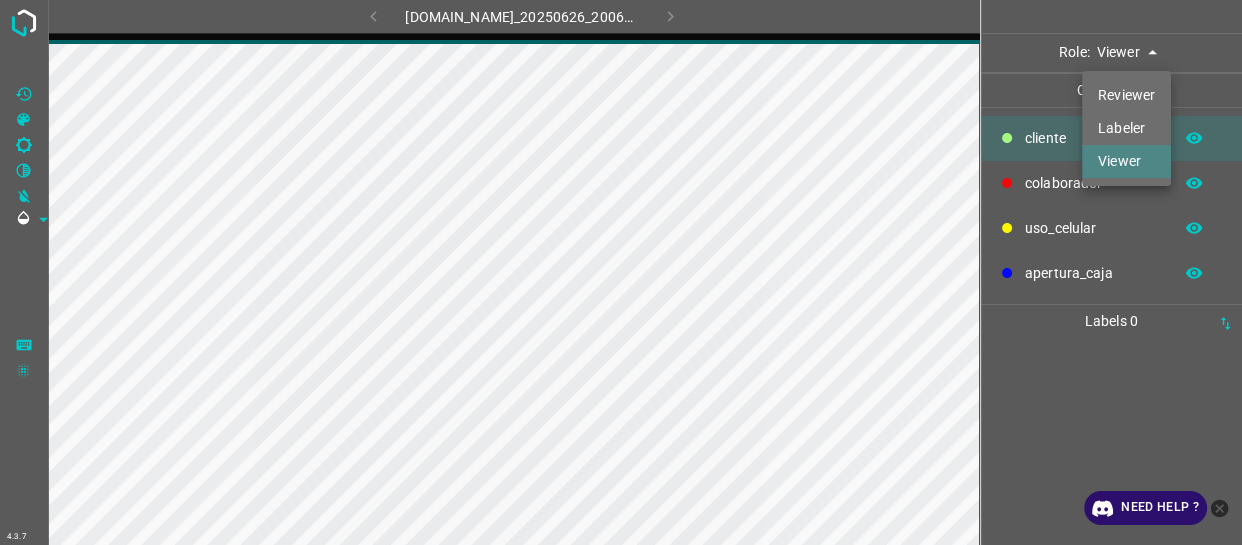 click on "4.3.7 [DOMAIN_NAME]_20250626_200618_000005490.jpg Role: Viewer viewer Categories ​​cliente colaborador uso_celular apertura_caja Labels   0 Categories 1 ​​cliente 2 colaborador 3 uso_celular 4 apertura_caja Tools Space Change between modes (Draw & Edit) I Auto labeling R Restore zoom M Zoom in N Zoom out Delete Delete selecte label Filters Z Restore filters X Saturation filter C Brightness filter V Contrast filter B Gray scale filter General O Download Need Help ? - Text - Hide - Delete Reviewer Labeler Viewer" at bounding box center (621, 272) 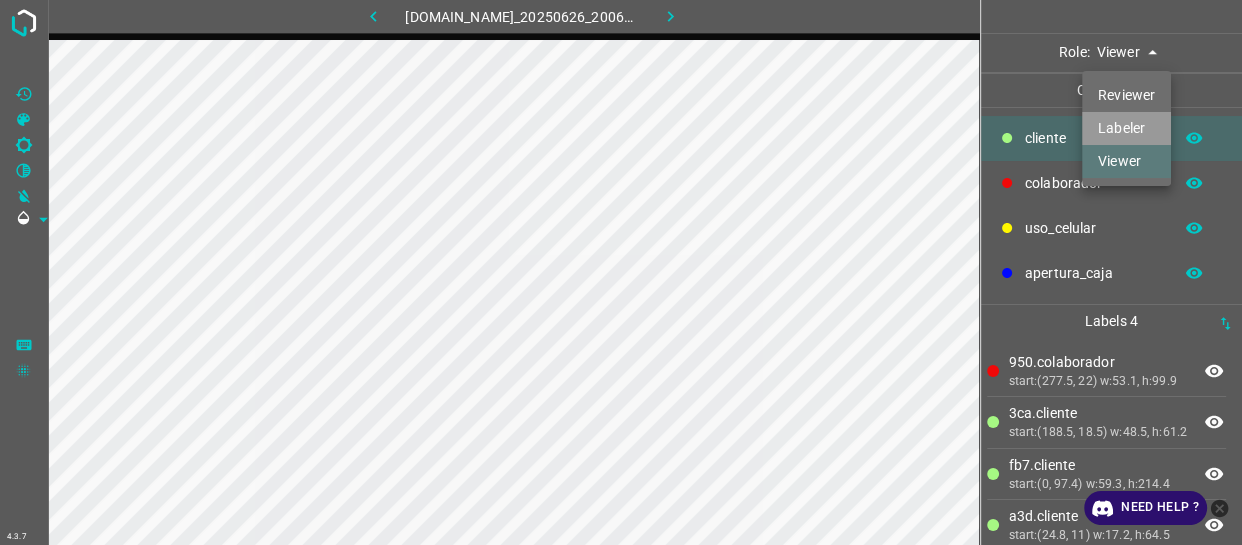 click on "Labeler" at bounding box center (1126, 128) 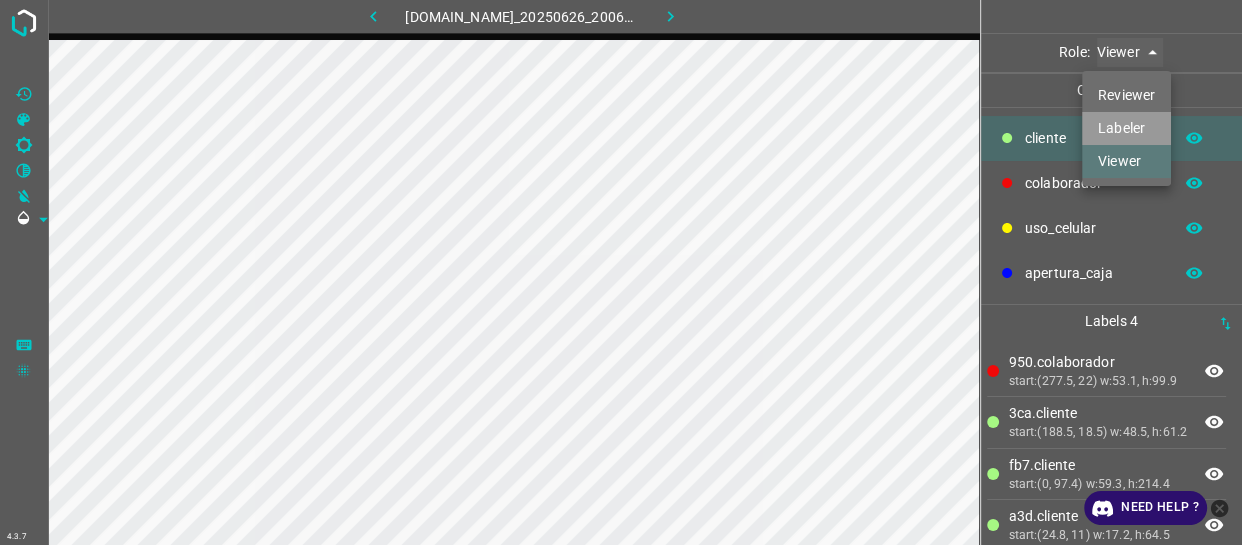 type on "labeler" 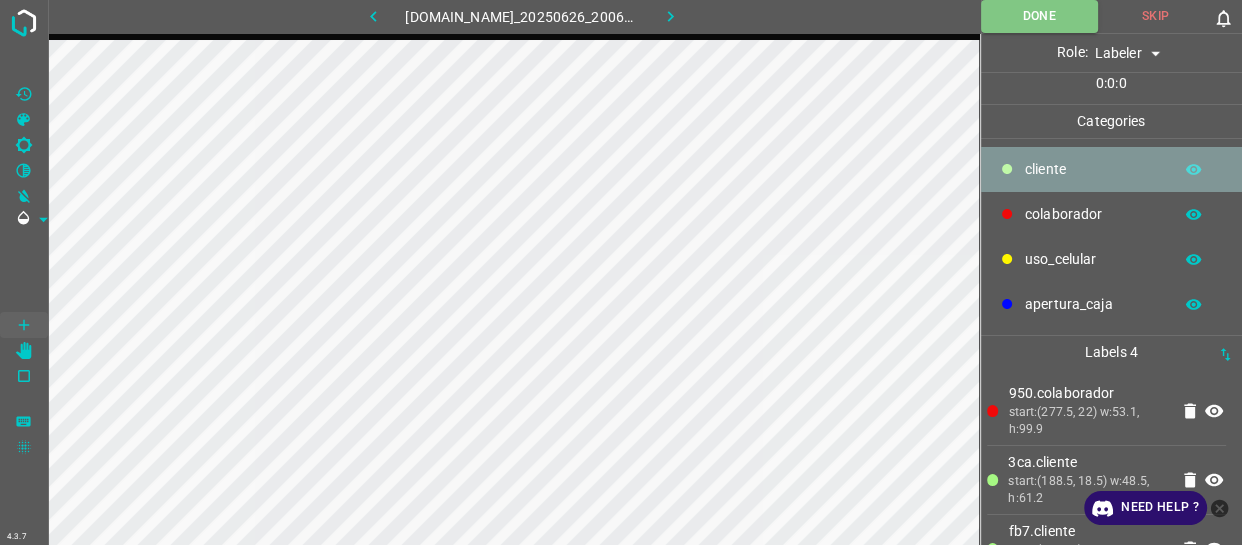 click on "​​cliente" at bounding box center (1093, 169) 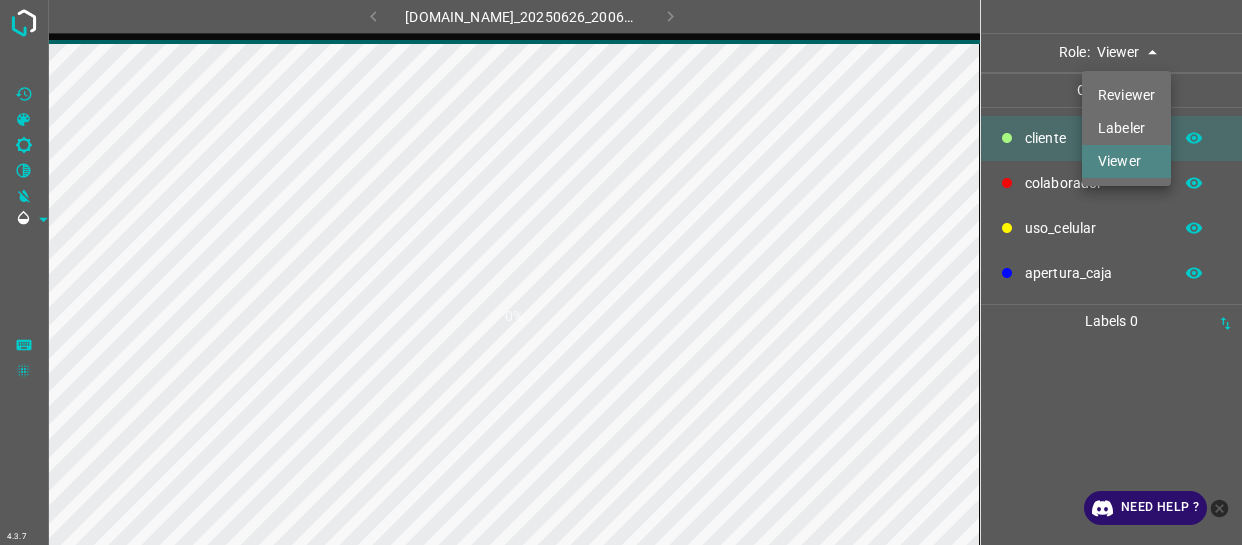 scroll, scrollTop: 0, scrollLeft: 0, axis: both 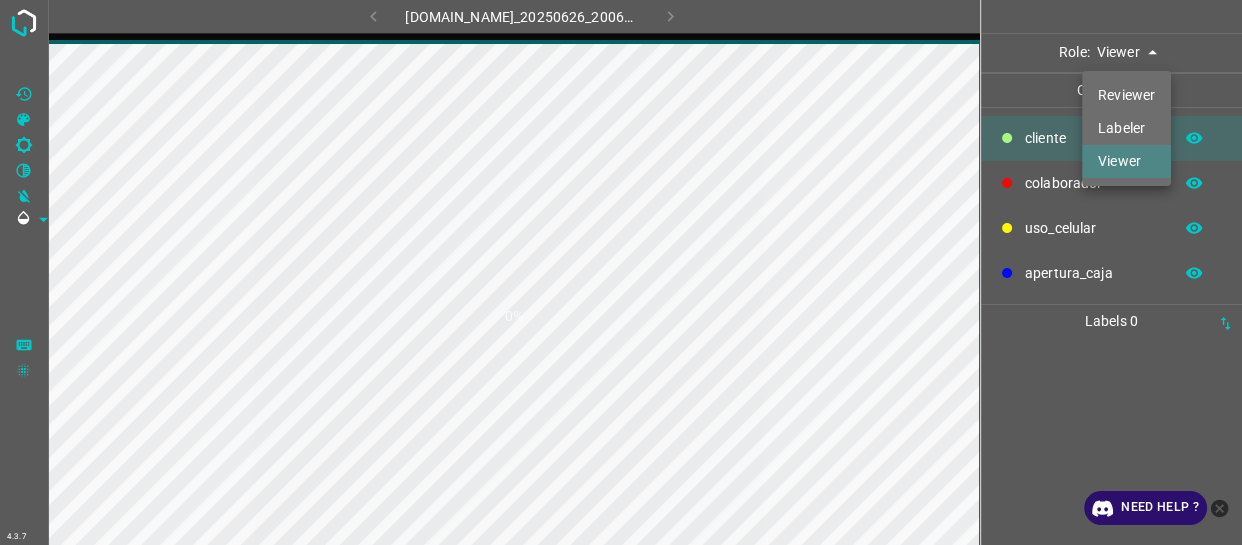 click on "4.3.7 [DOMAIN_NAME]_20250626_200621_000002160.jpg 0% Role: Viewer viewer Categories ​​cliente colaborador uso_celular apertura_caja Labels   0 Categories 1 ​​cliente 2 colaborador 3 uso_celular 4 apertura_caja Tools Space Change between modes (Draw & Edit) I Auto labeling R Restore zoom M Zoom in N Zoom out Delete Delete selecte label Filters Z Restore filters X Saturation filter C Brightness filter V Contrast filter B Gray scale filter General O Download Need Help ? - Text - Hide - Delete Reviewer Labeler Viewer" at bounding box center [621, 272] 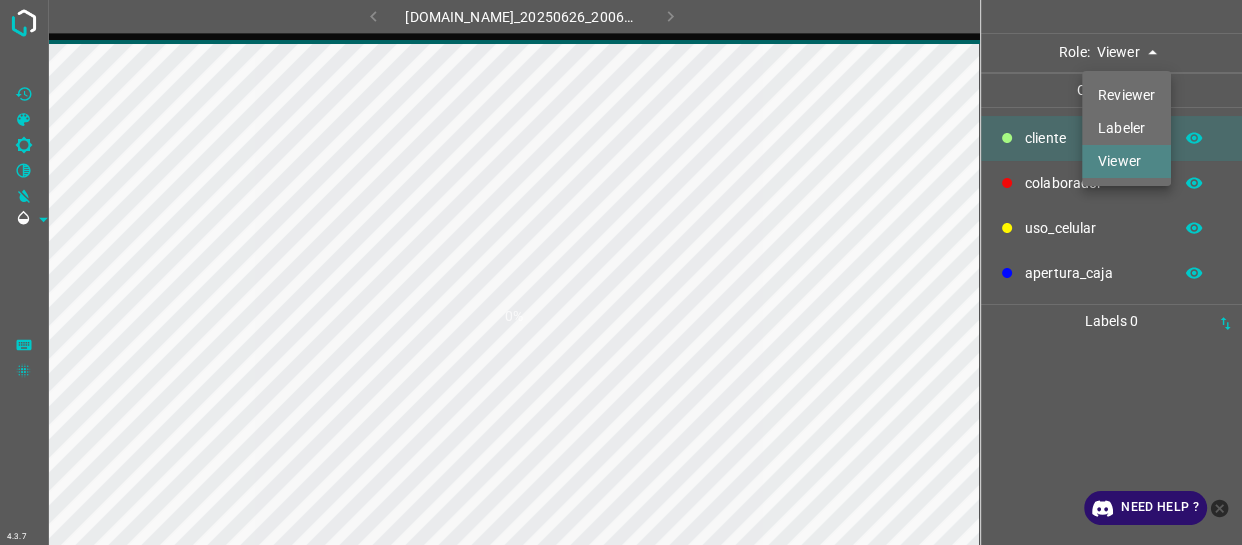 click on "Labeler" at bounding box center (1126, 128) 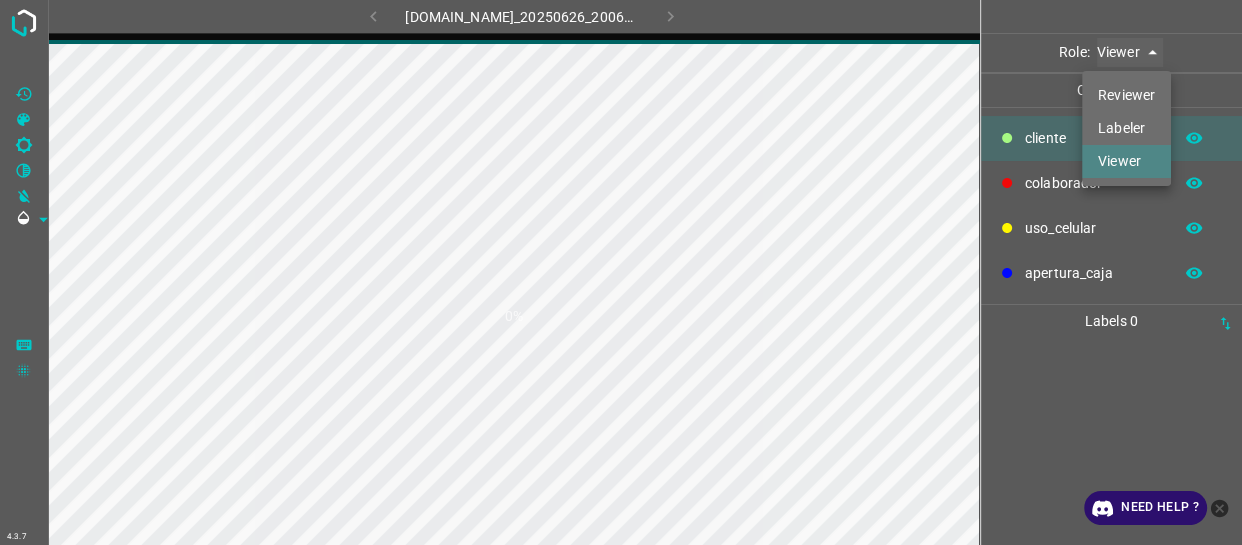 type on "labeler" 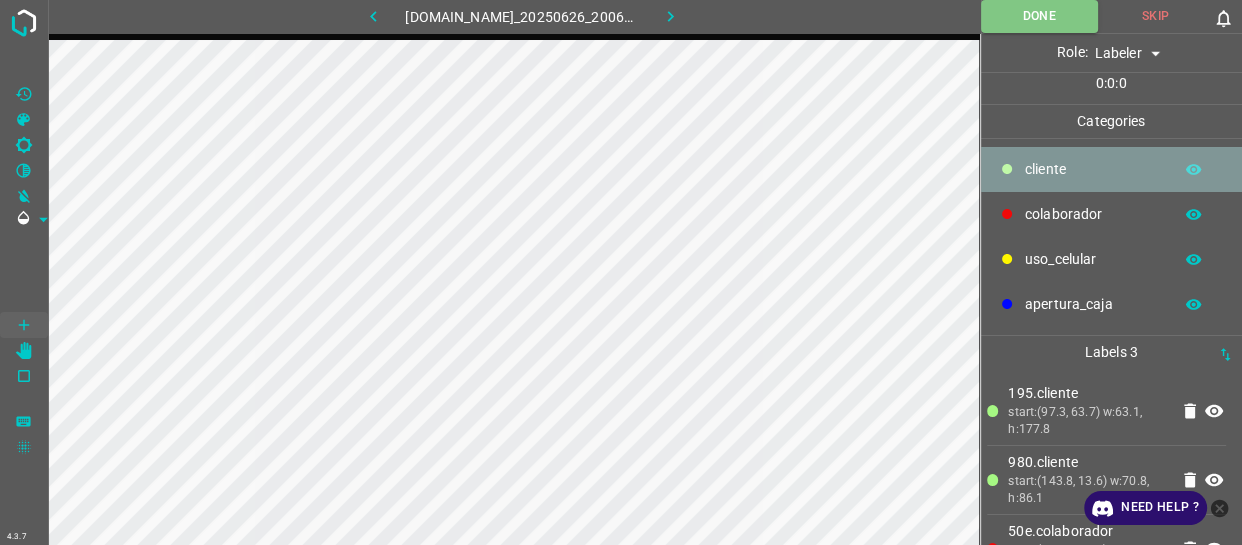 click on "​​cliente" at bounding box center [1093, 169] 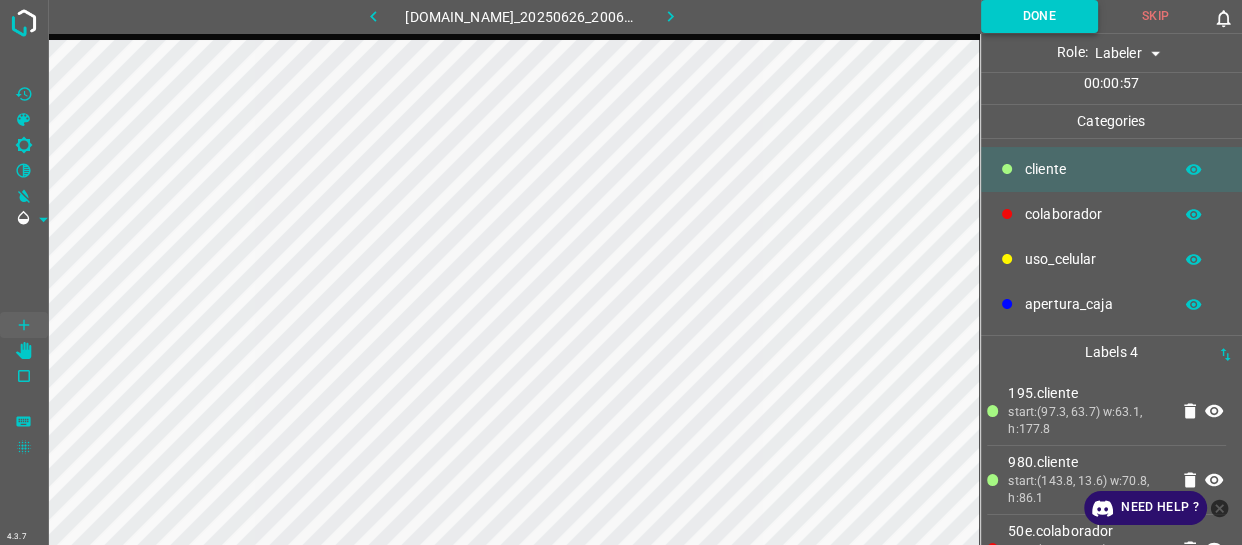 click on "Done" at bounding box center [1039, 16] 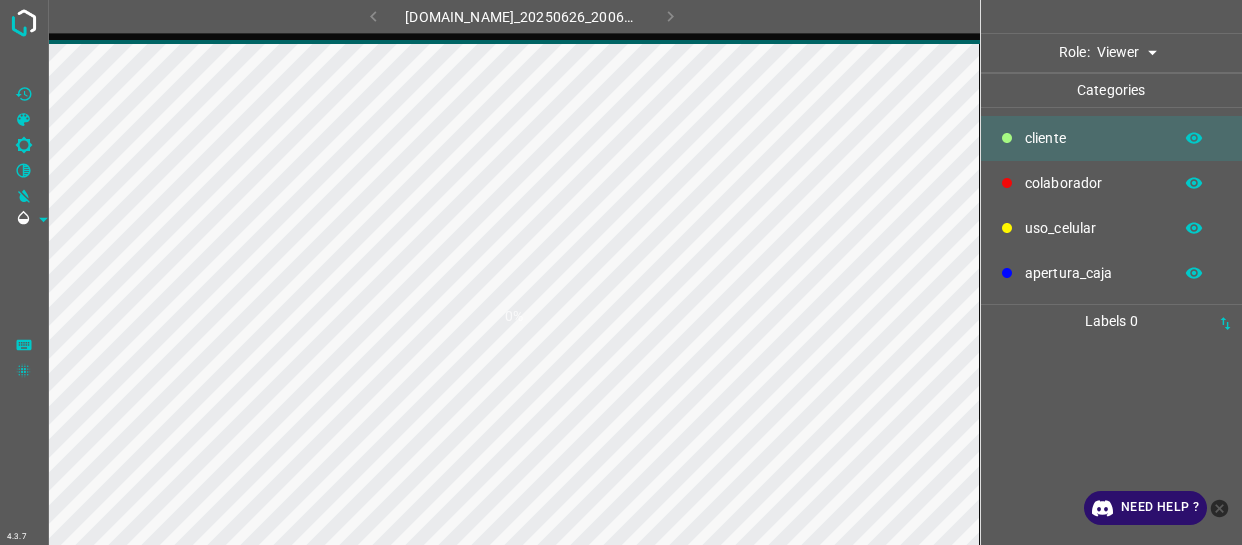 scroll, scrollTop: 0, scrollLeft: 0, axis: both 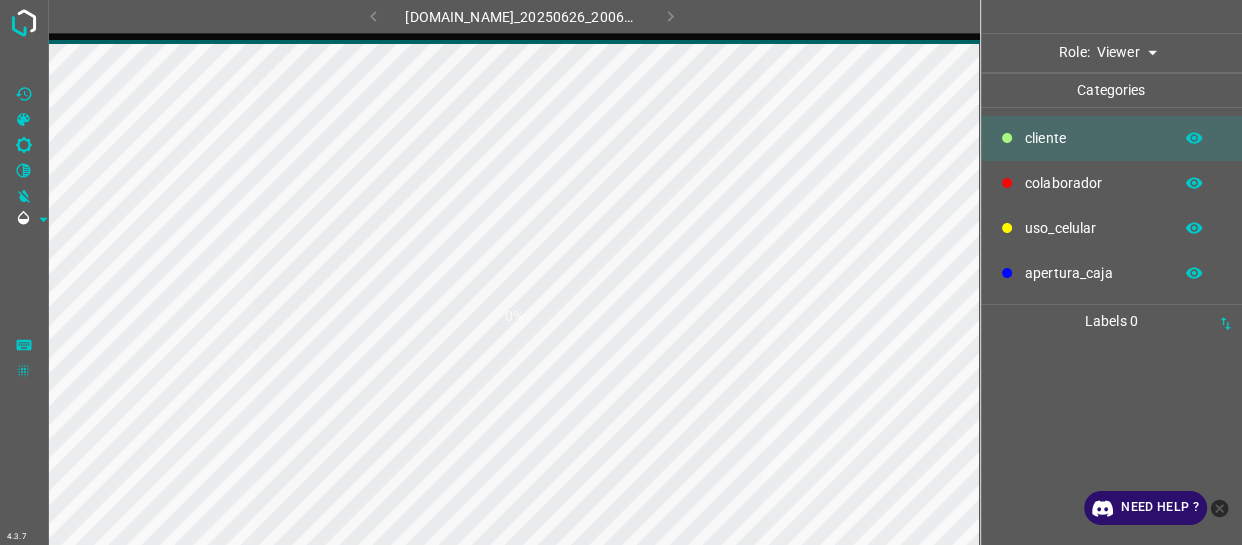click on "4.3.7 774-bc-terminalgdl.zapto.org_20250626_200621_000002640.jpg 0% Role: Viewer viewer Categories ​​cliente colaborador uso_celular apertura_caja Labels   0 Categories 1 ​​cliente 2 colaborador 3 uso_celular 4 apertura_caja Tools Space Change between modes (Draw & Edit) I Auto labeling R Restore zoom M Zoom in N Zoom out Delete Delete selecte label Filters Z Restore filters X Saturation filter C Brightness filter V Contrast filter B Gray scale filter General O Download Need Help ? - Text - Hide - Delete" at bounding box center [621, 272] 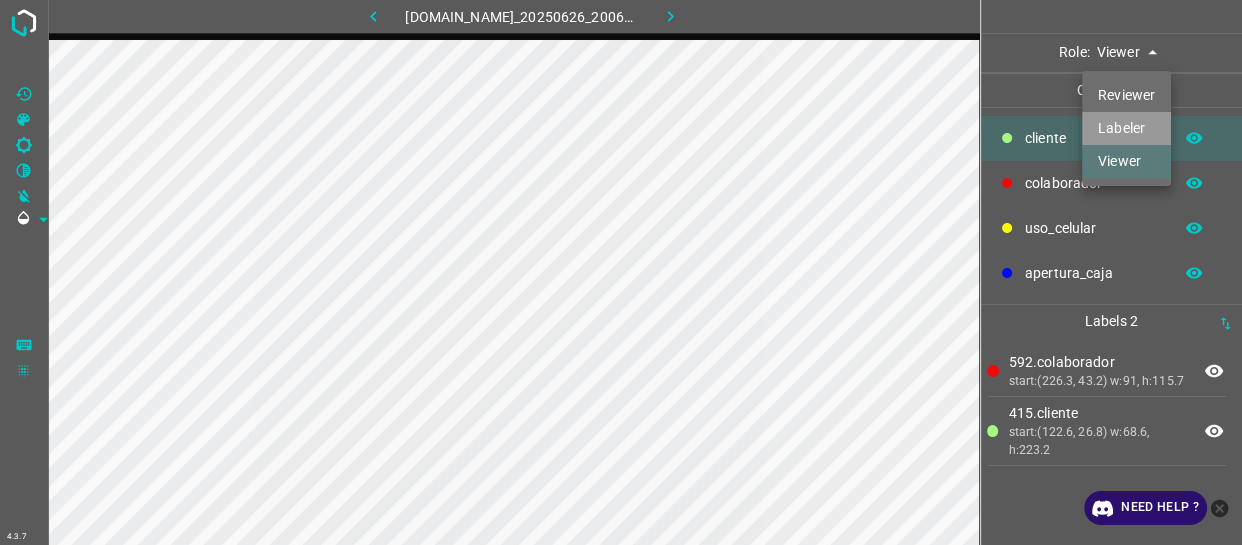 click on "Labeler" at bounding box center [1126, 128] 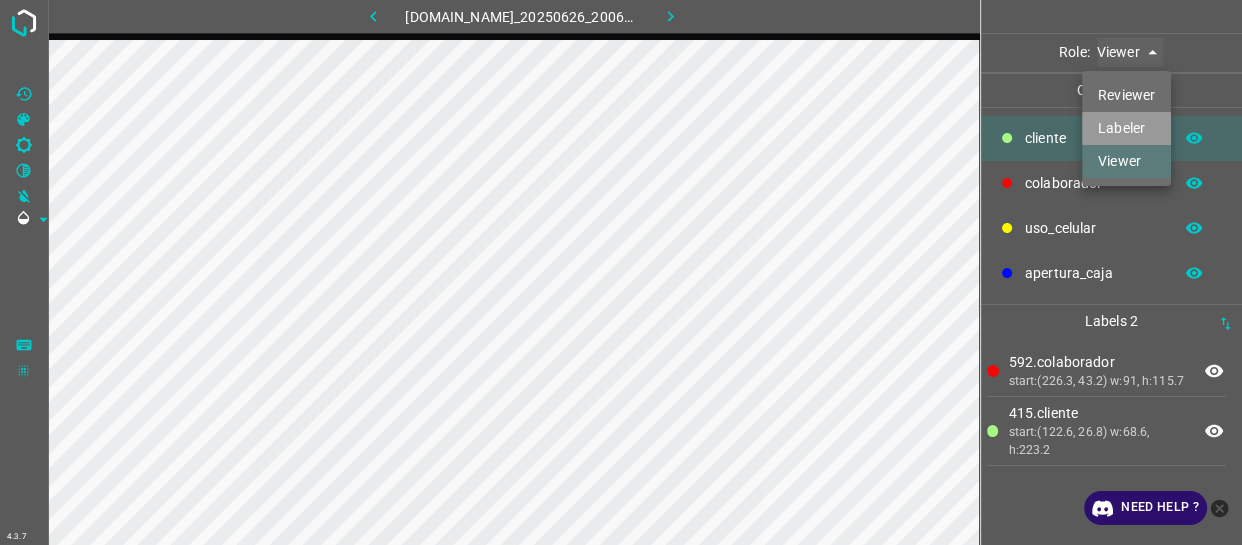 type on "labeler" 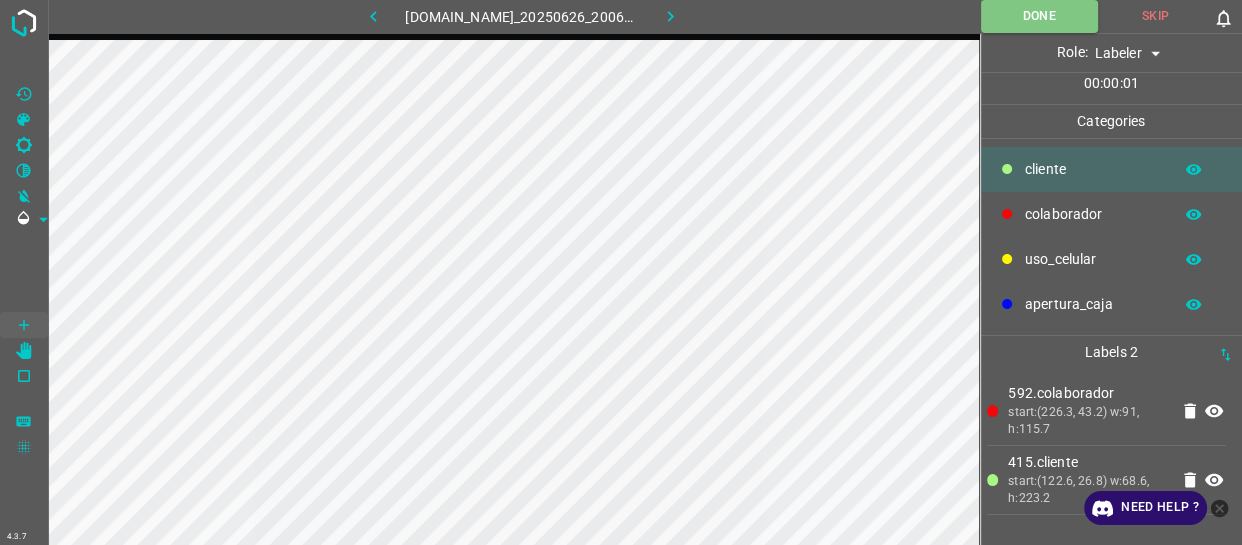 drag, startPoint x: 1063, startPoint y: 179, endPoint x: 1047, endPoint y: 186, distance: 17.464249 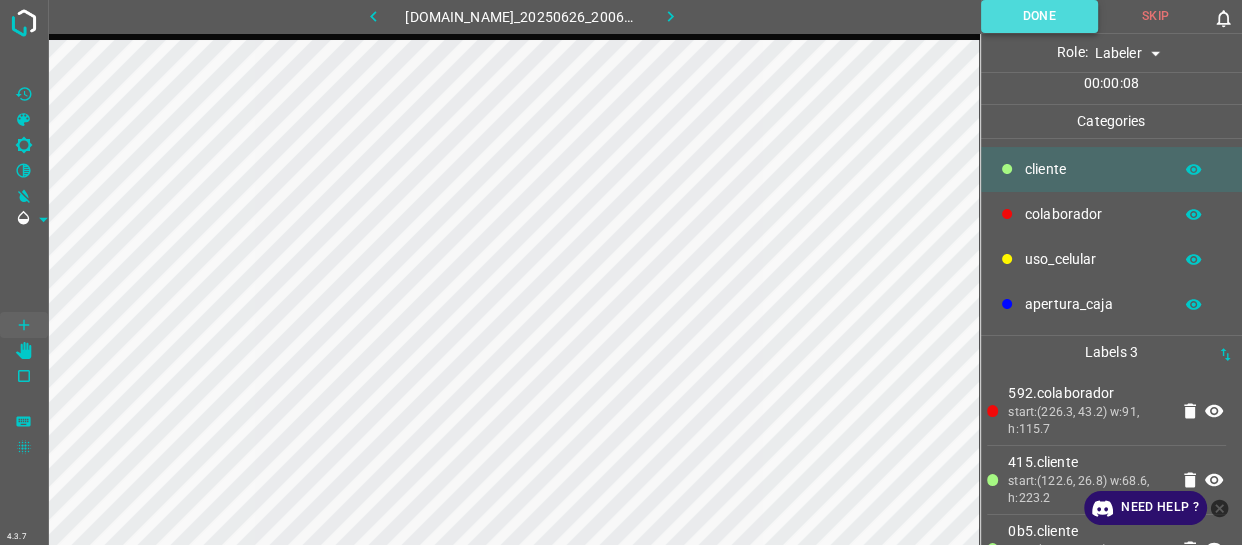 click on "Done" at bounding box center [1039, 16] 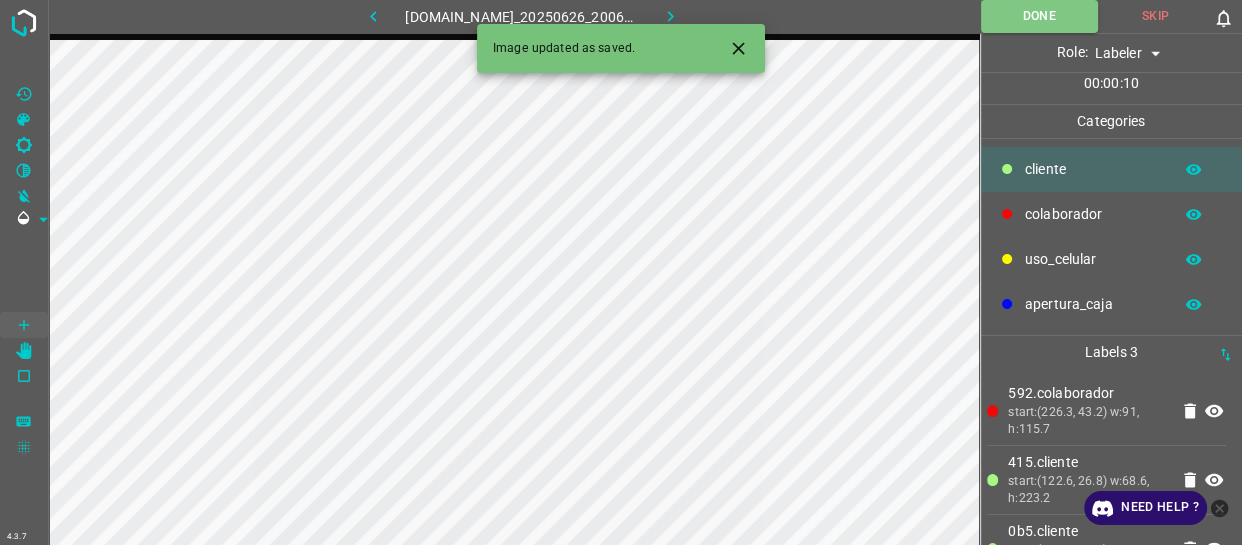 drag, startPoint x: 1219, startPoint y: 511, endPoint x: 1185, endPoint y: 477, distance: 48.08326 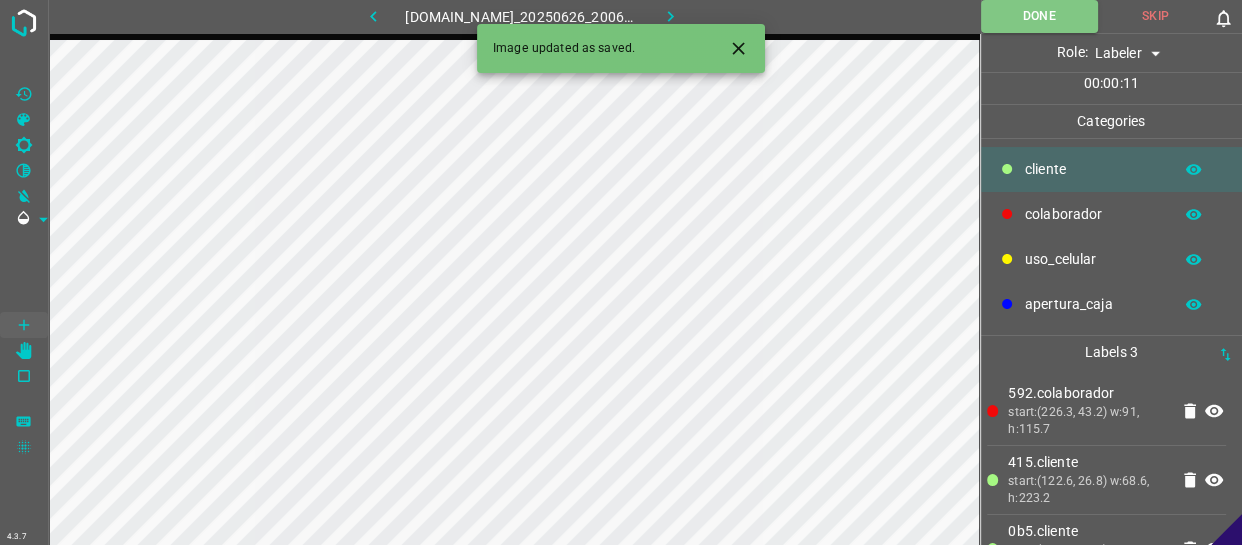 scroll, scrollTop: 46, scrollLeft: 0, axis: vertical 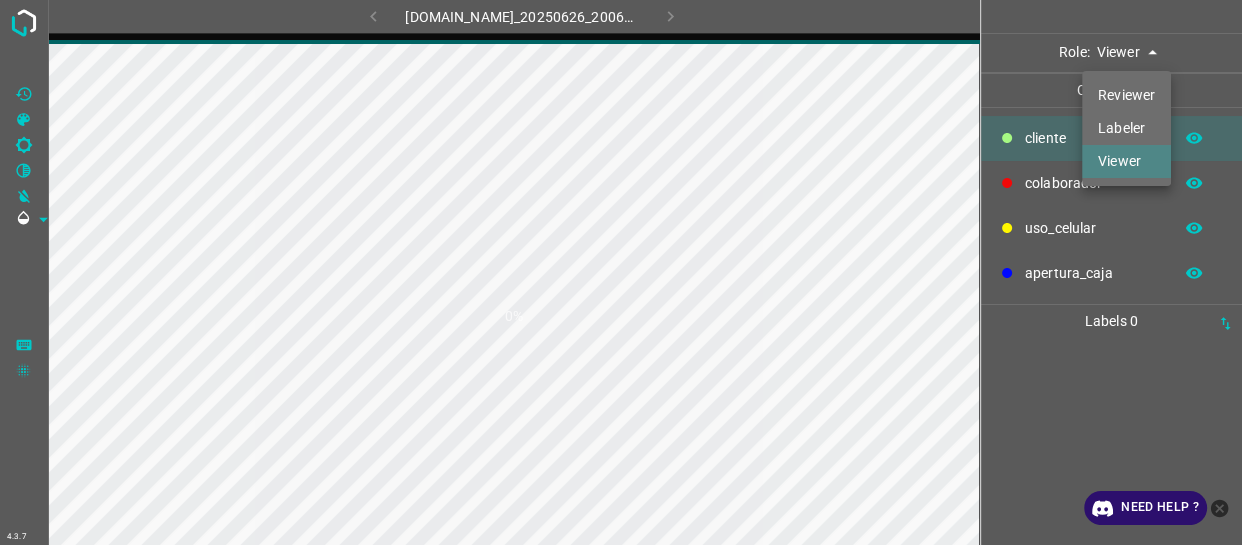 click on "4.3.7 774-bc-terminalgdl.zapto.org_20250626_200621_000004440.jpg 0% Role: Viewer viewer Categories ​​cliente colaborador uso_celular apertura_caja Labels   0 Categories 1 ​​cliente 2 colaborador 3 uso_celular 4 apertura_caja Tools Space Change between modes (Draw & Edit) I Auto labeling R Restore zoom M Zoom in N Zoom out Delete Delete selecte label Filters Z Restore filters X Saturation filter C Brightness filter V Contrast filter B Gray scale filter General O Download Need Help ? - Text - Hide - Delete Reviewer Labeler Viewer" at bounding box center (621, 272) 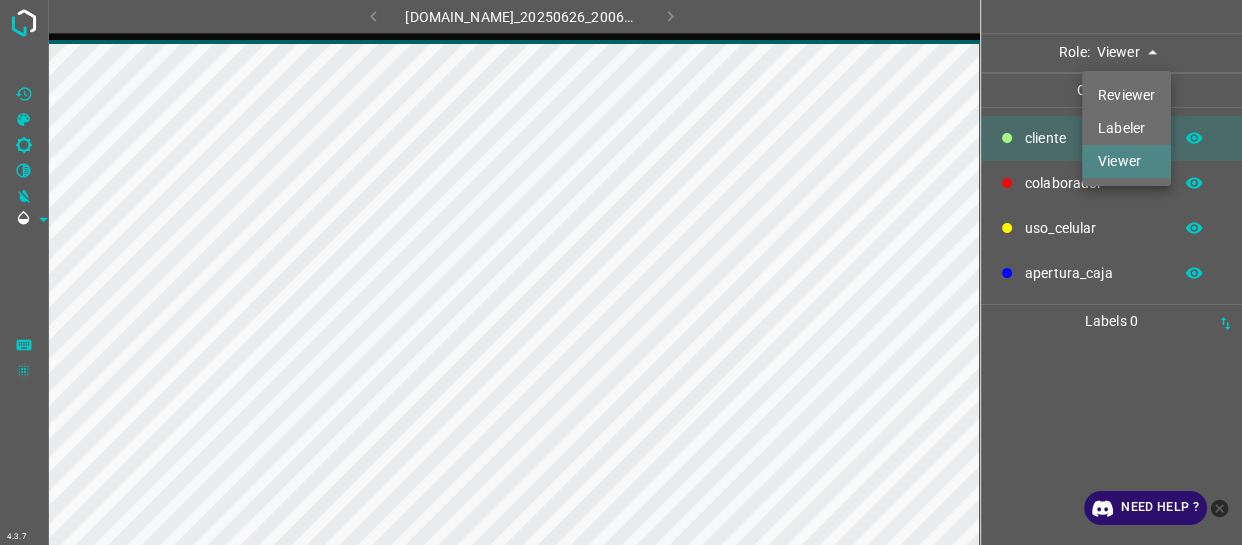click on "Labeler" at bounding box center [1126, 128] 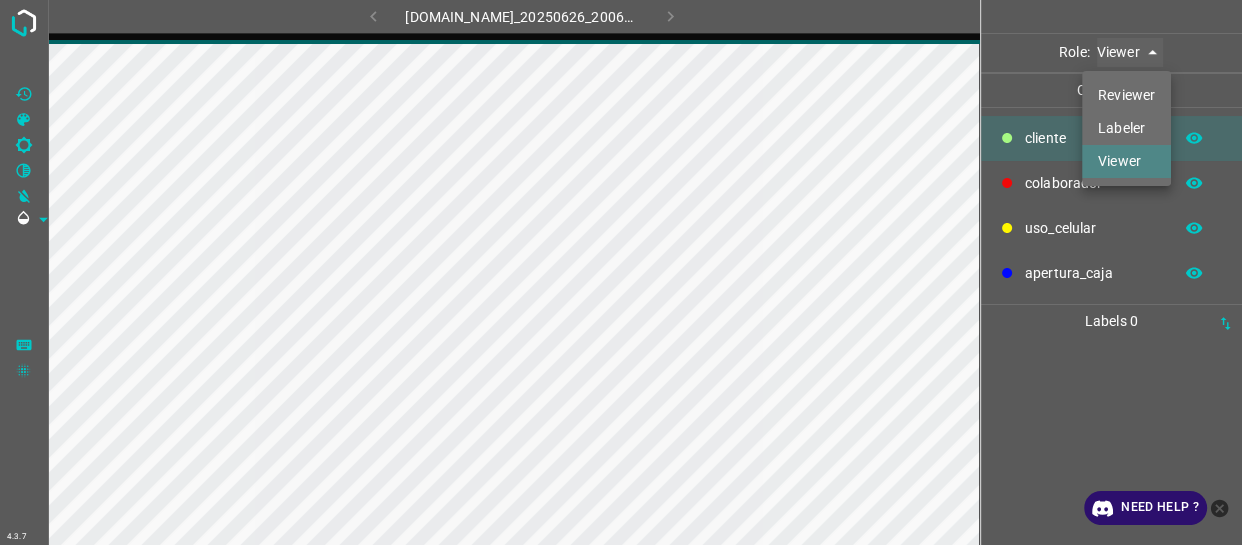 type on "labeler" 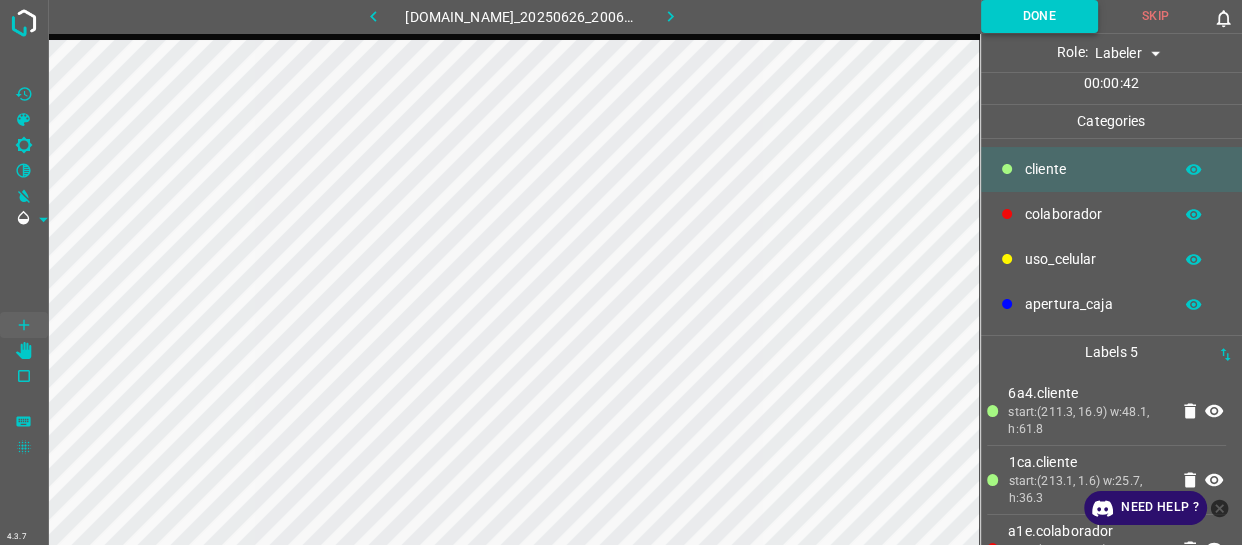 click on "Done" at bounding box center (1039, 16) 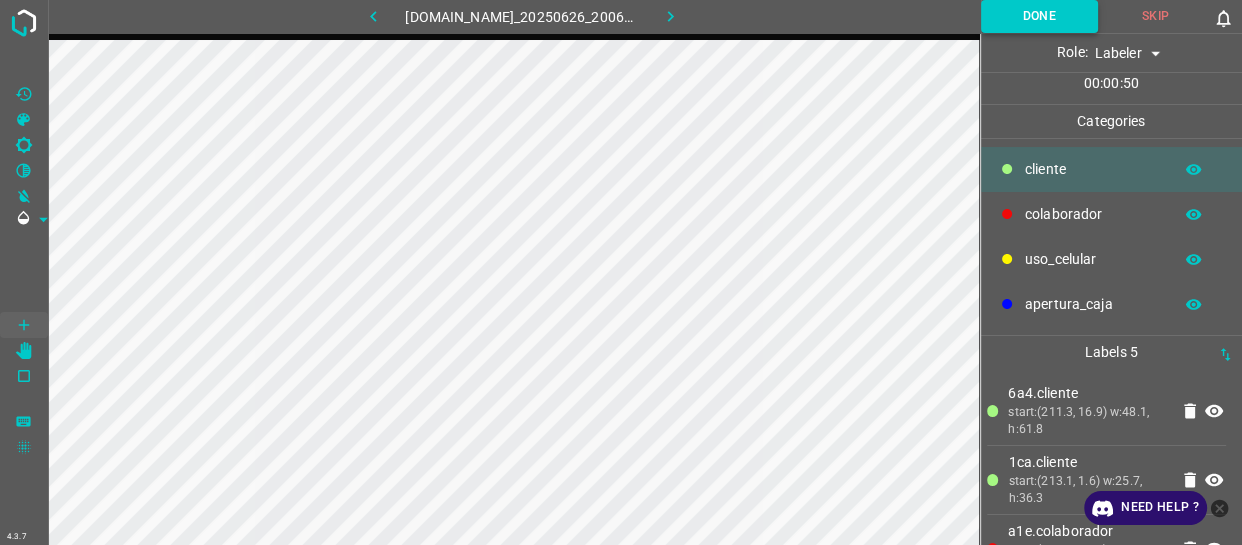 click on "Done" at bounding box center [1039, 16] 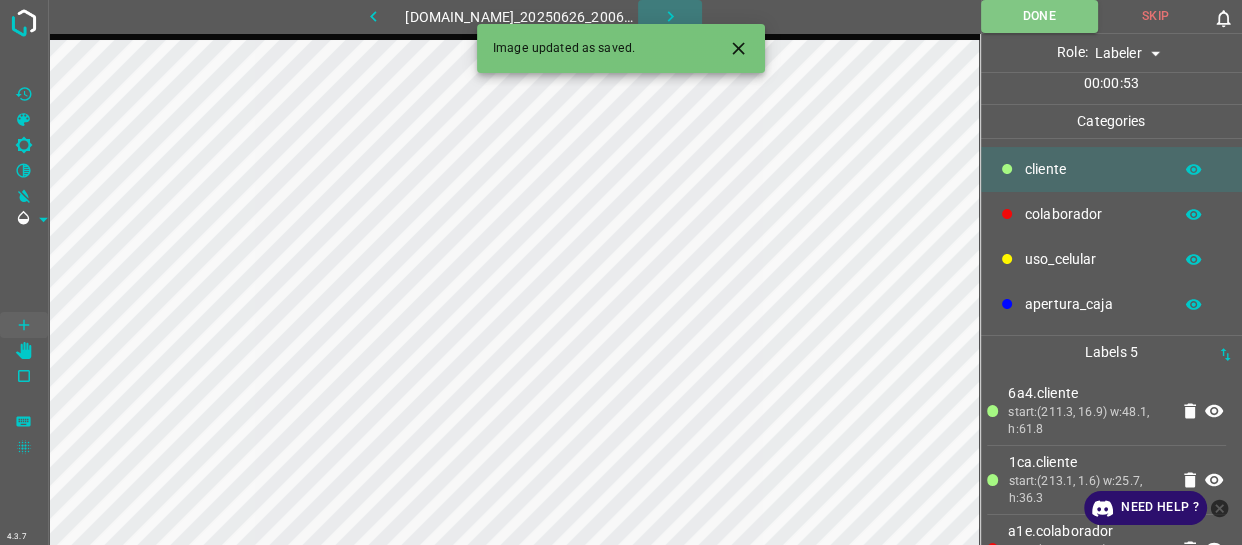 click 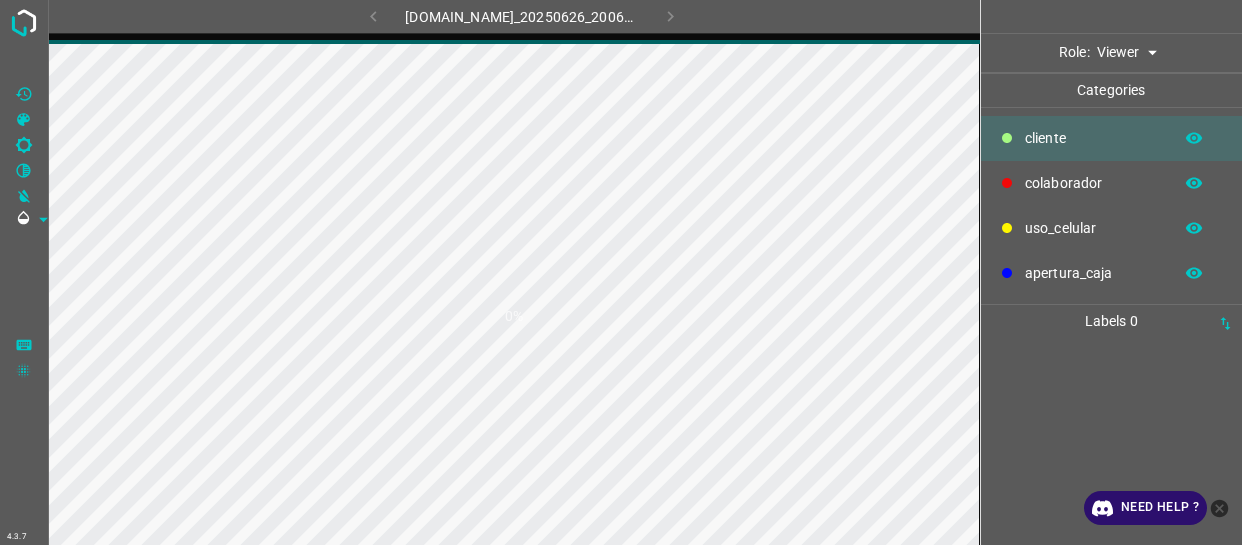 scroll, scrollTop: 0, scrollLeft: 0, axis: both 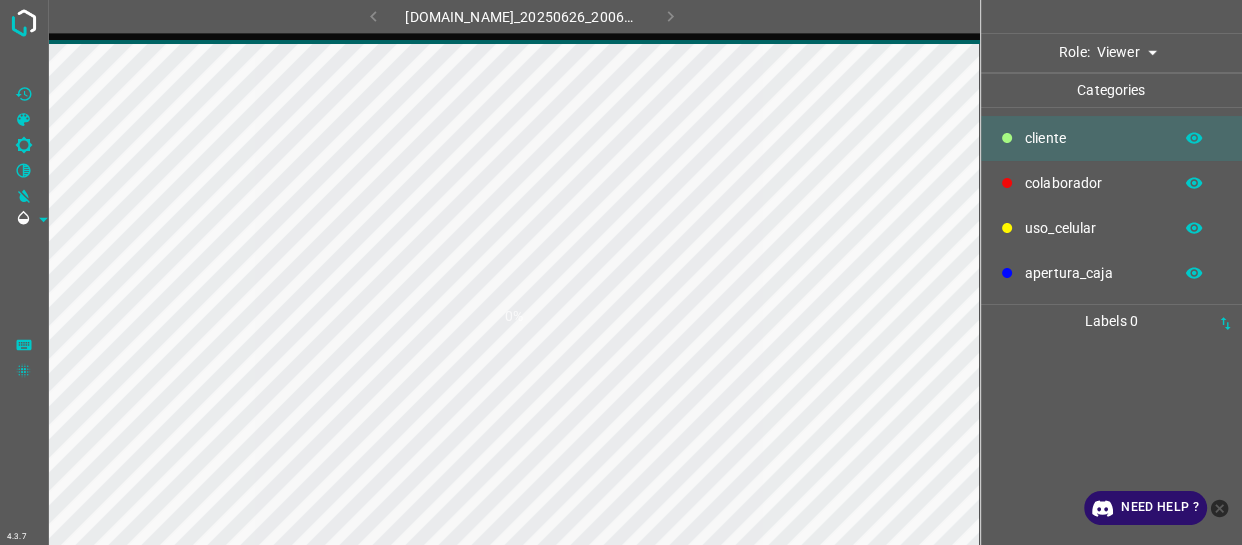 click on "4.3.7 774-bc-terminalgdl.zapto.org_20250626_200653_000000540.jpg 0% Role: Viewer viewer Categories ​​cliente colaborador uso_celular apertura_caja Labels   0 Categories 1 ​​cliente 2 colaborador 3 uso_celular 4 apertura_caja Tools Space Change between modes (Draw & Edit) I Auto labeling R Restore zoom M Zoom in N Zoom out Delete Delete selecte label Filters Z Restore filters X Saturation filter C Brightness filter V Contrast filter B Gray scale filter General O Download Need Help ? - Text - Hide - Delete" at bounding box center [621, 272] 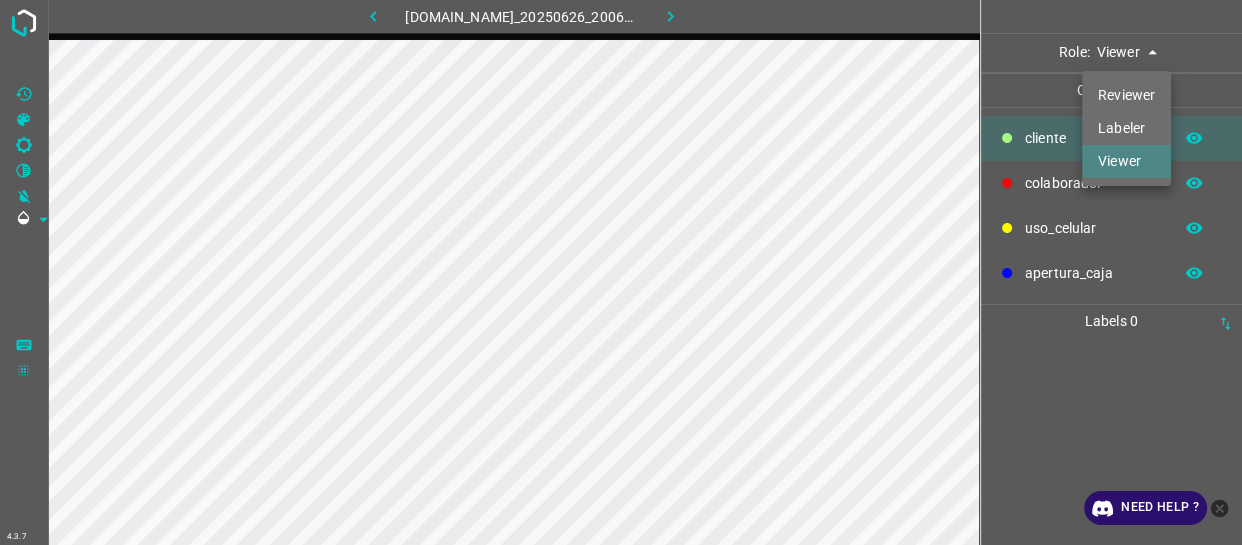 click on "Labeler" at bounding box center [1126, 128] 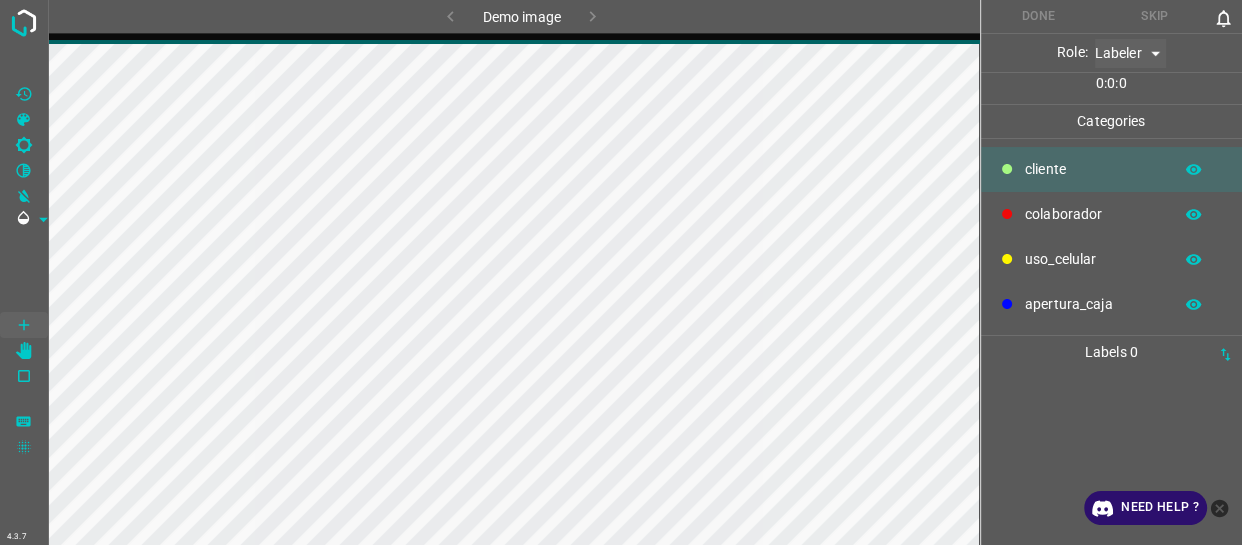 type on "labeler" 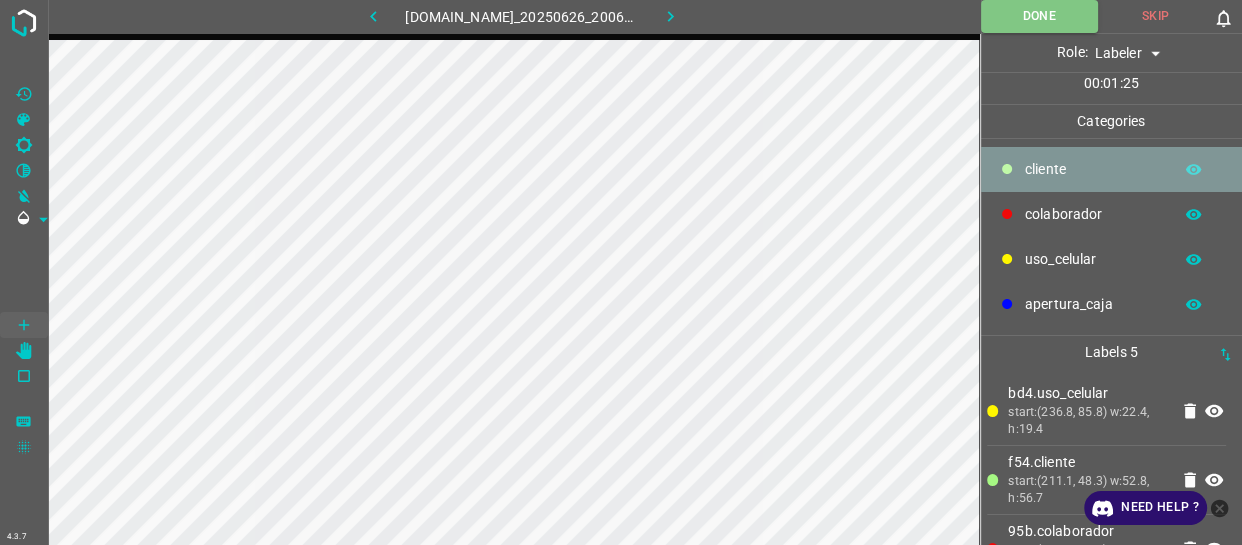 click on "​​cliente" at bounding box center [1093, 169] 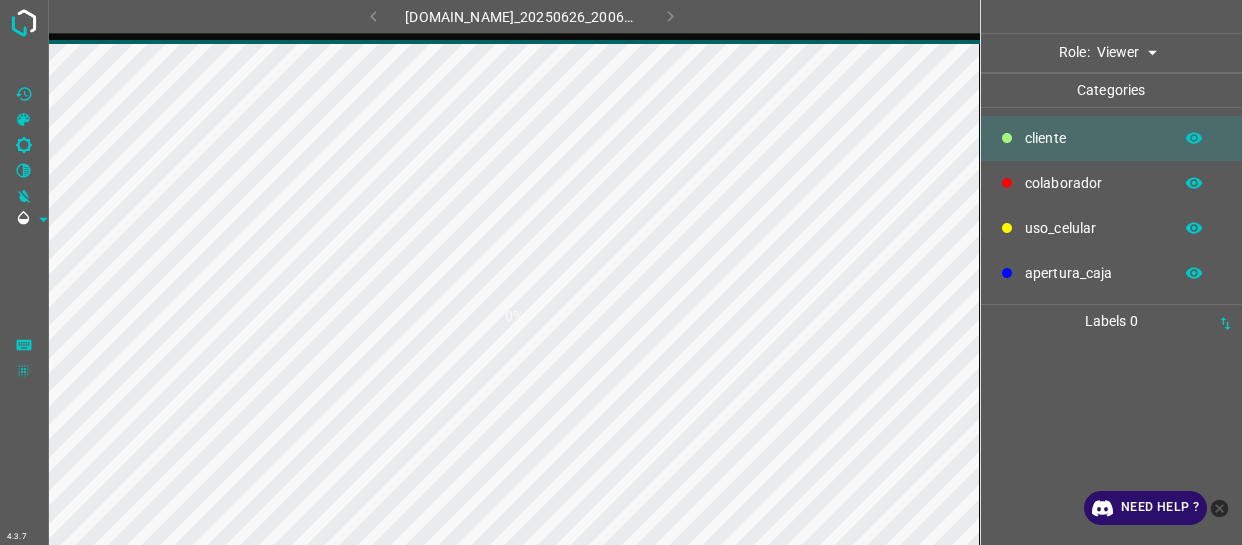 scroll, scrollTop: 0, scrollLeft: 0, axis: both 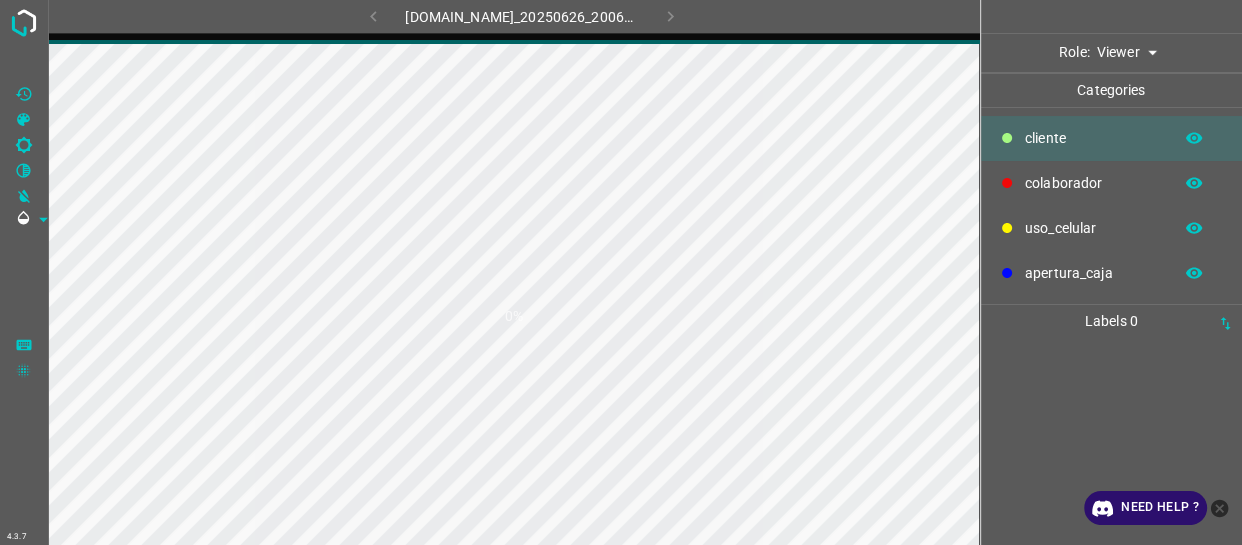 click on "4.3.7 [DOMAIN_NAME]_20250626_200653_000001290.jpg 0% Role: Viewer viewer Categories ​​cliente colaborador uso_celular apertura_caja Labels   0 Categories 1 ​​cliente 2 colaborador 3 uso_celular 4 apertura_caja Tools Space Change between modes (Draw & Edit) I Auto labeling R Restore zoom M Zoom in N Zoom out Delete Delete selecte label Filters Z Restore filters X Saturation filter C Brightness filter V Contrast filter B Gray scale filter General O Download Need Help ? - Text - Hide - Delete" at bounding box center (621, 272) 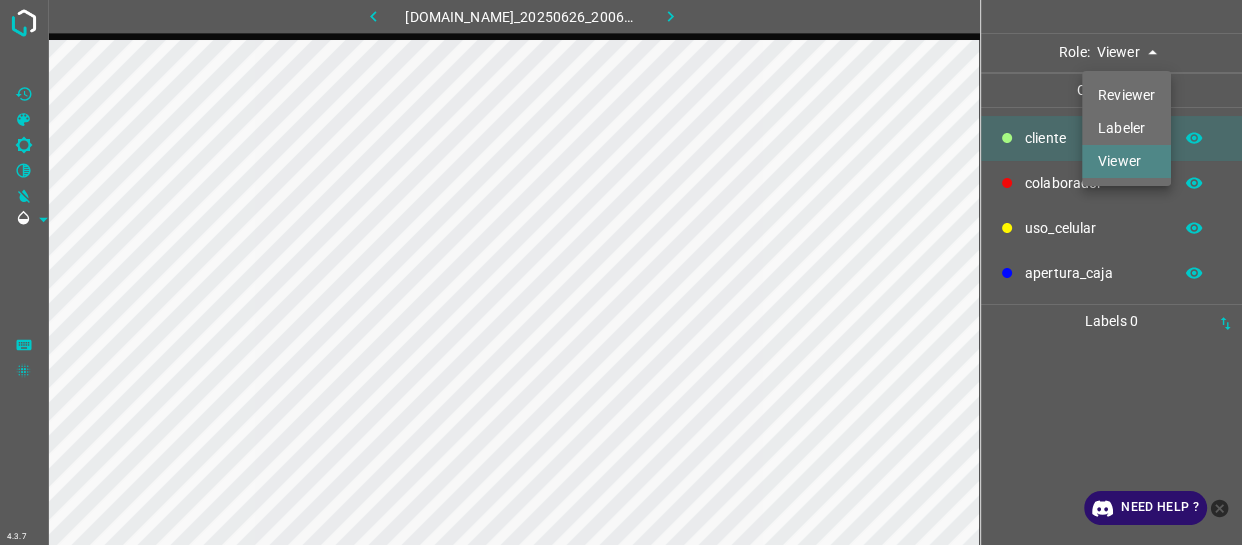 click on "Labeler" at bounding box center [1126, 128] 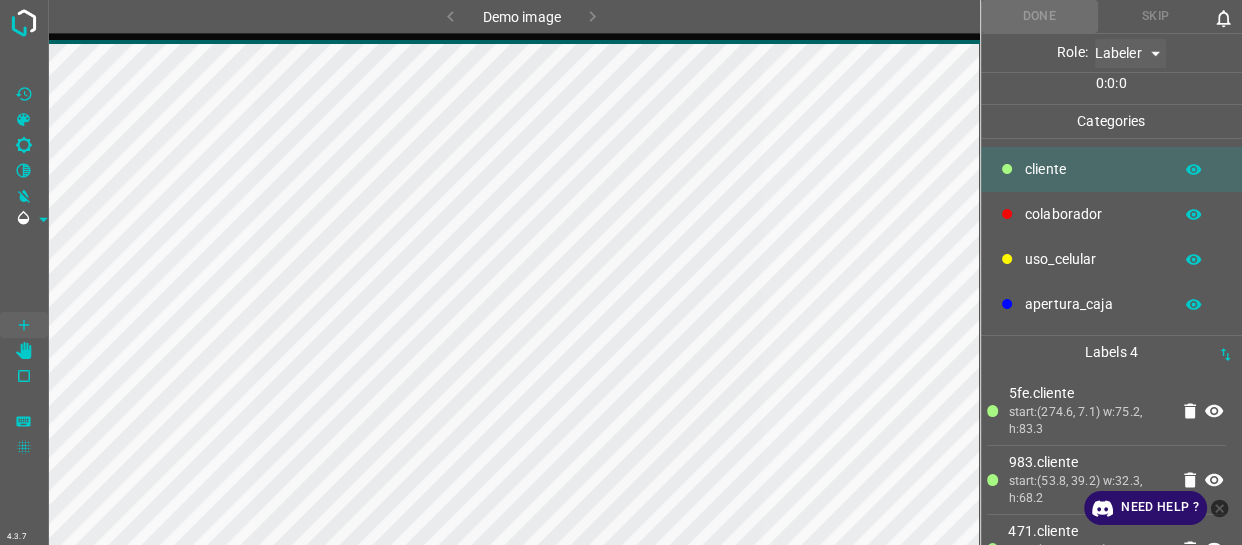type on "labeler" 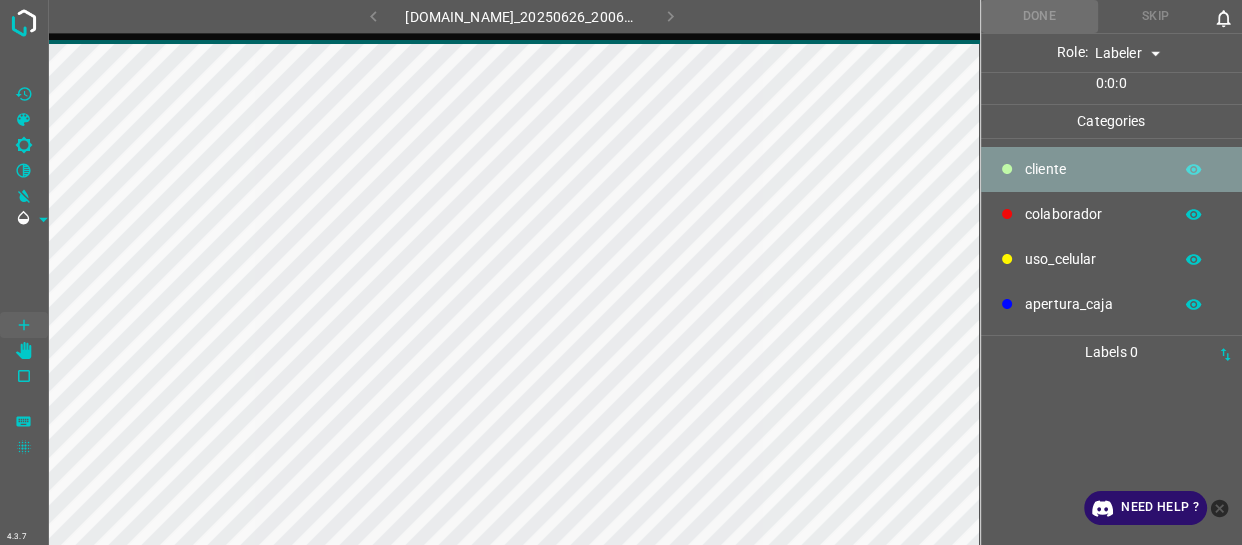 click on "​​cliente" at bounding box center (1093, 169) 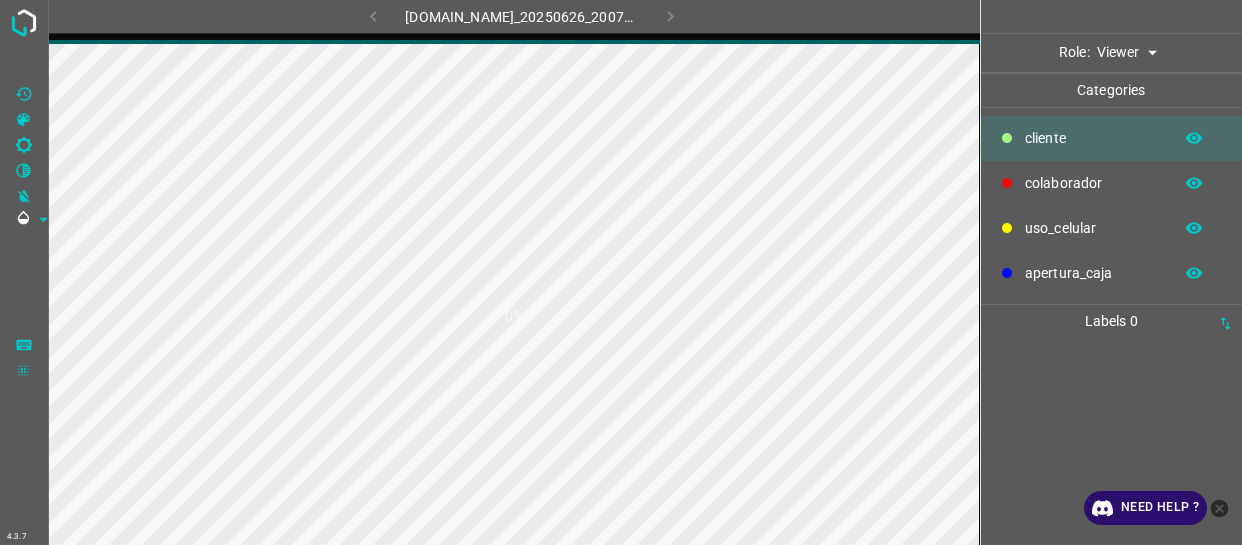 scroll, scrollTop: 0, scrollLeft: 0, axis: both 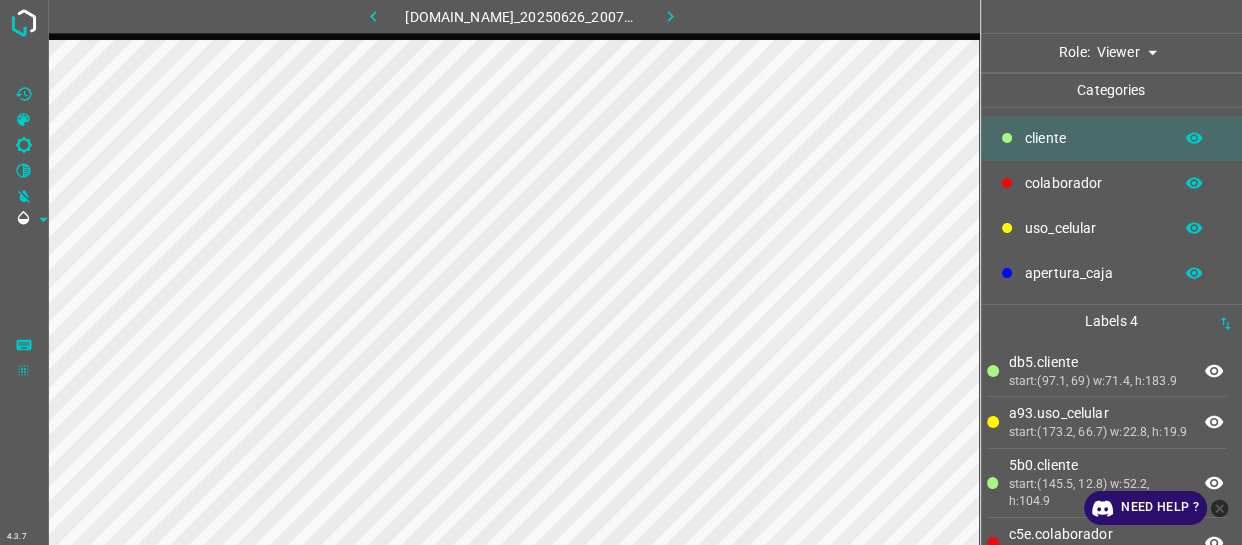 click on "4.3.7 [DOMAIN_NAME]_20250626_200701_000000990.jpg Role: Viewer viewer Categories ​​cliente colaborador uso_celular apertura_caja Labels   4 db5.​​cliente
start:(97.1, 69)
w:71.4, h:183.9
a93.uso_celular
start:(173.2, 66.7)
w:22.8, h:19.9
5b0.​​cliente
start:(145.5, 12.8)
w:52.2, h:104.9
c5e.colaborador
start:(376.5, 42.8)
w:64.3, h:90.4
Categories 1 ​​cliente 2 colaborador 3 uso_celular 4 apertura_caja Tools Space Change between modes (Draw & Edit) I Auto labeling R Restore zoom M Zoom in N Zoom out Delete Delete selecte label Filters Z Restore filters X Saturation filter C Brightness filter V Contrast filter B Gray scale filter General O Download Need Help ? - Text - Hide - Delete" at bounding box center [621, 272] 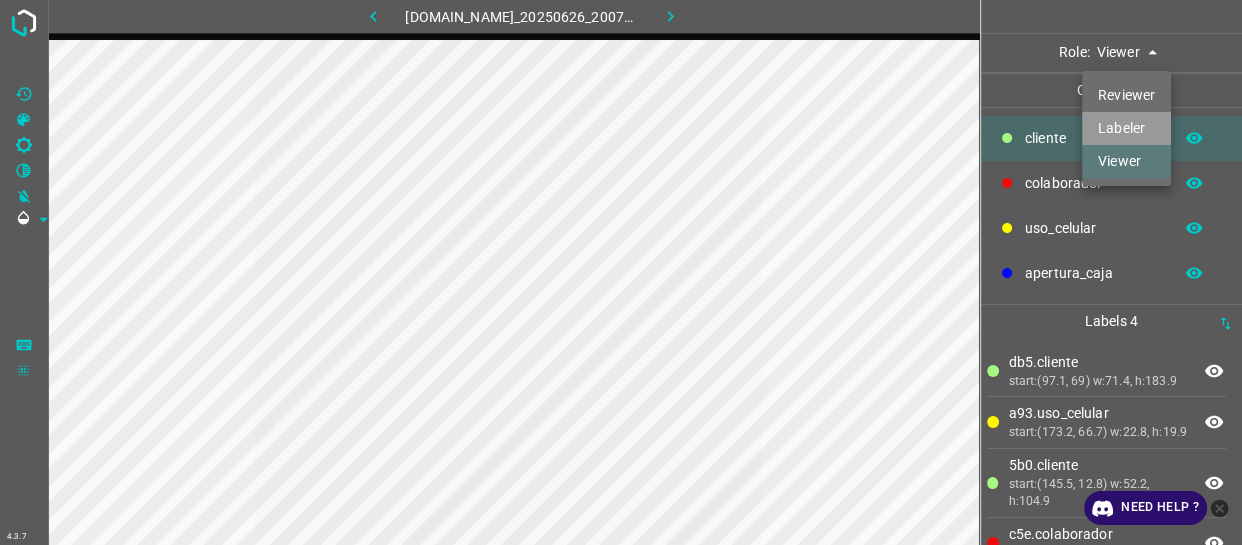 click on "Labeler" at bounding box center [1126, 128] 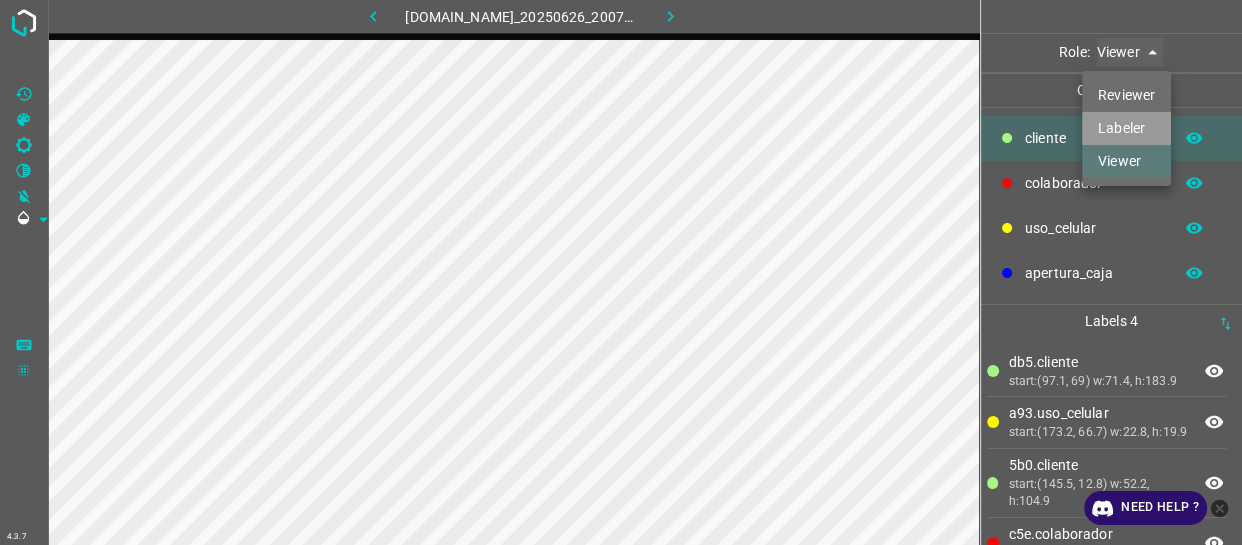 type on "labeler" 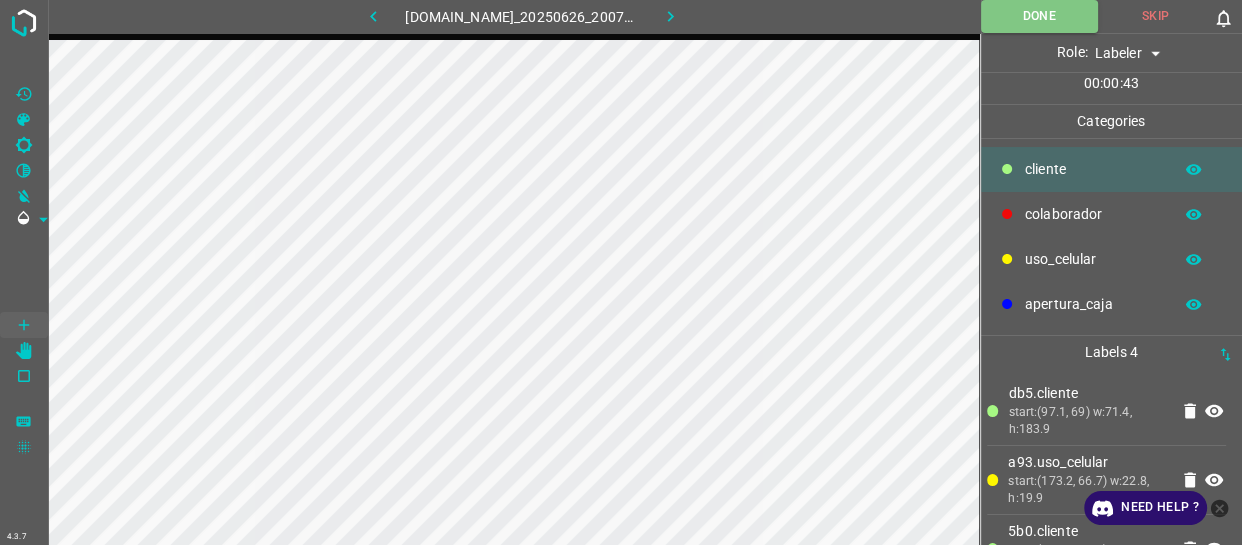 click on "colaborador" at bounding box center [1093, 214] 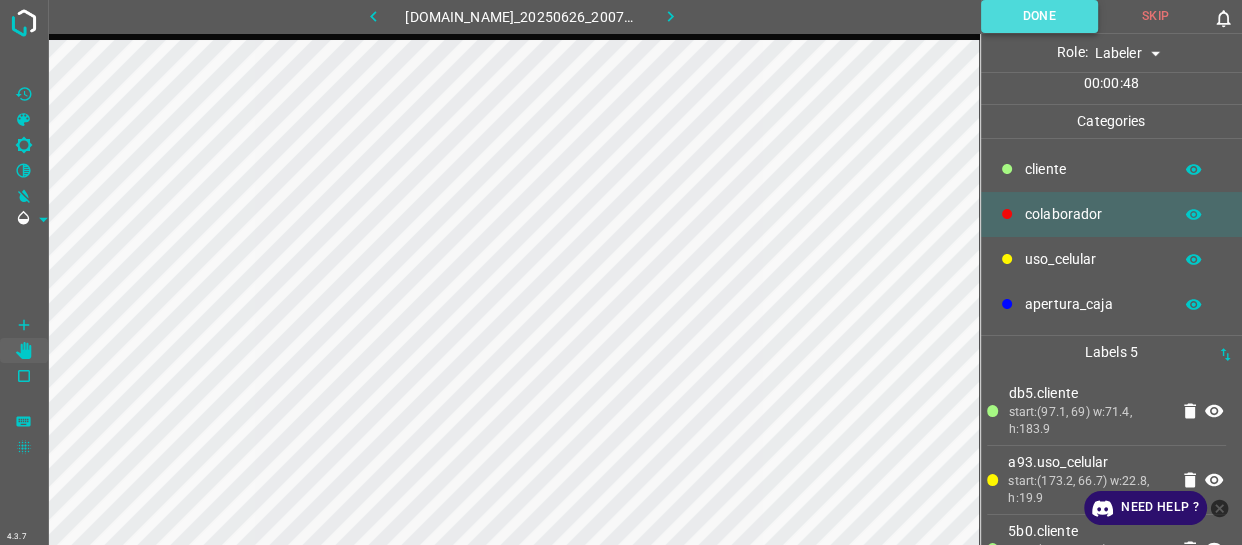click on "Done" at bounding box center [1039, 16] 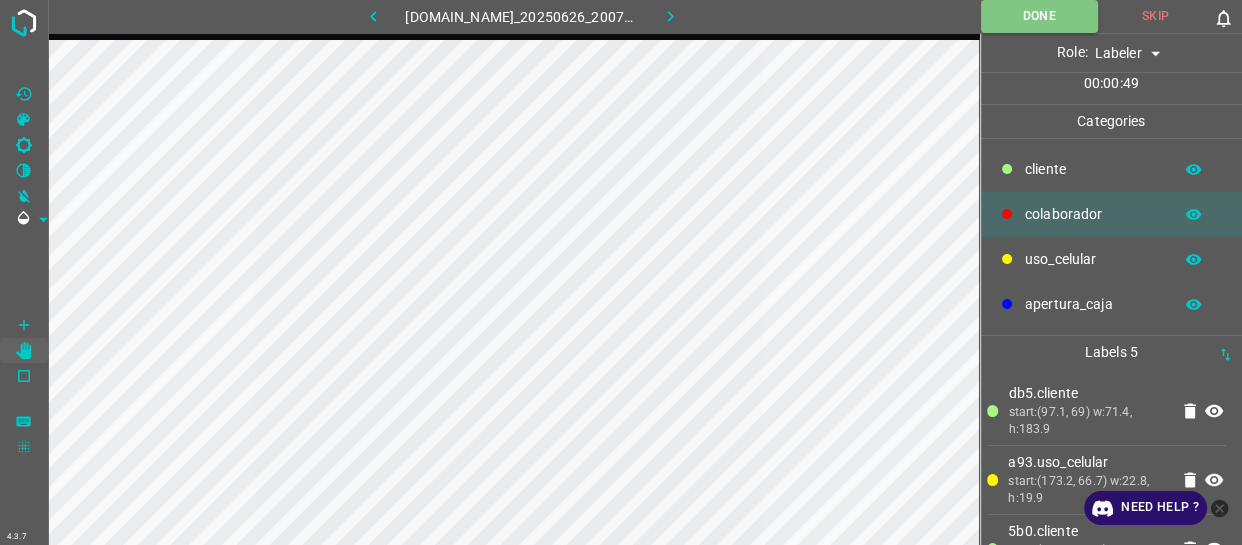 type 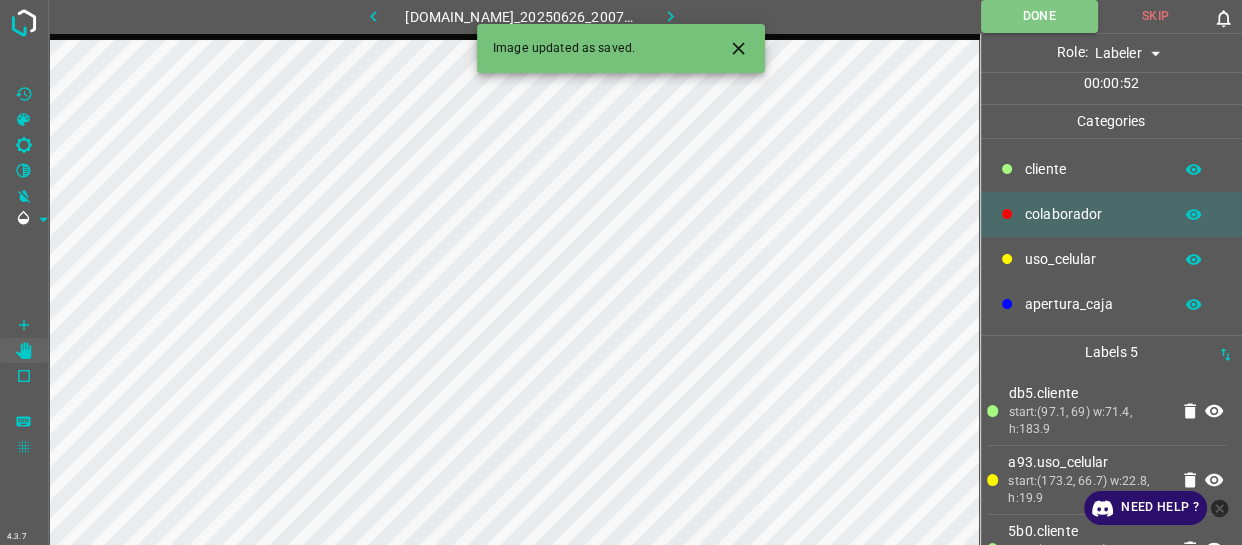 click 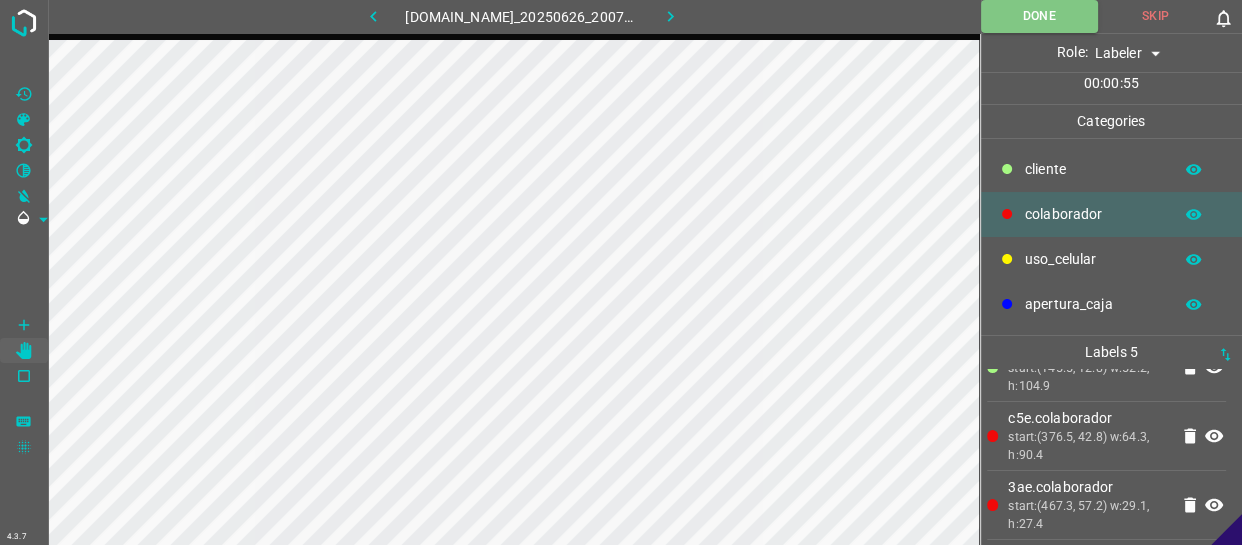 scroll, scrollTop: 184, scrollLeft: 0, axis: vertical 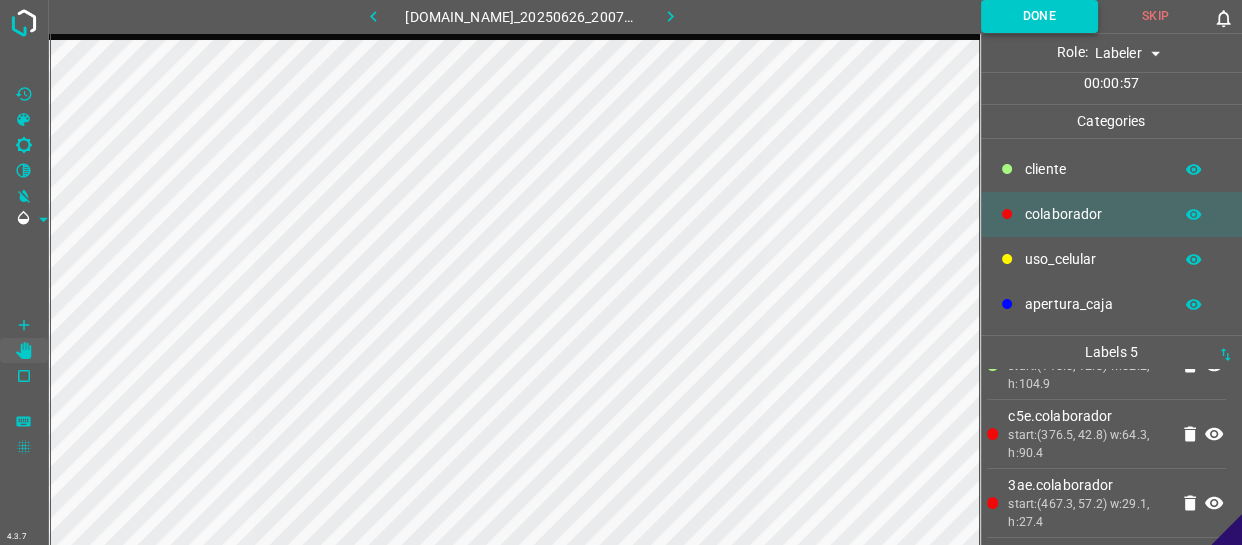 click on "Done" at bounding box center [1039, 16] 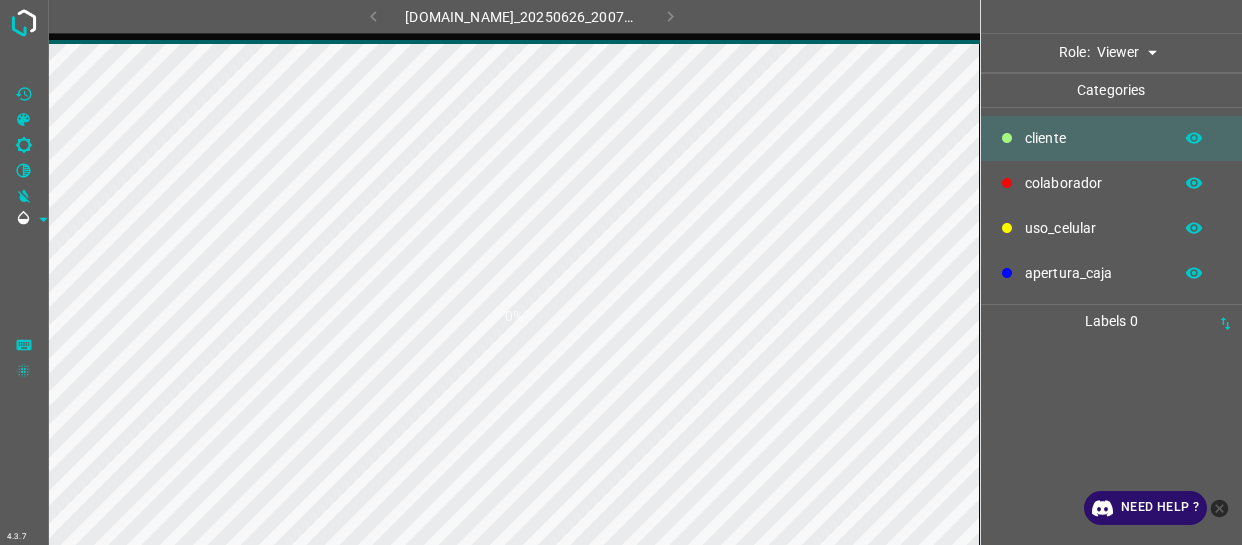 scroll, scrollTop: 0, scrollLeft: 0, axis: both 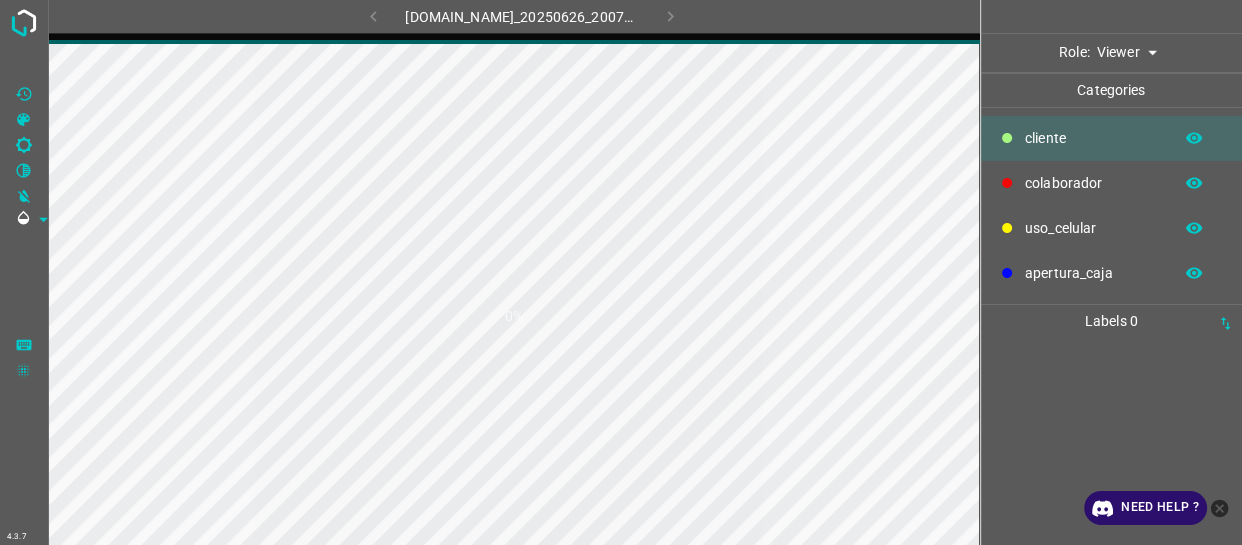 click on "4.3.7 774-bc-terminalgdl.zapto.org_20250626_200701_000002340.jpg 0% Role: Viewer viewer Categories ​​cliente colaborador uso_celular apertura_caja Labels   0 Categories 1 ​​cliente 2 colaborador 3 uso_celular 4 apertura_caja Tools Space Change between modes (Draw & Edit) I Auto labeling R Restore zoom M Zoom in N Zoom out Delete Delete selecte label Filters Z Restore filters X Saturation filter C Brightness filter V Contrast filter B Gray scale filter General O Download Need Help ? - Text - Hide - Delete" at bounding box center [621, 272] 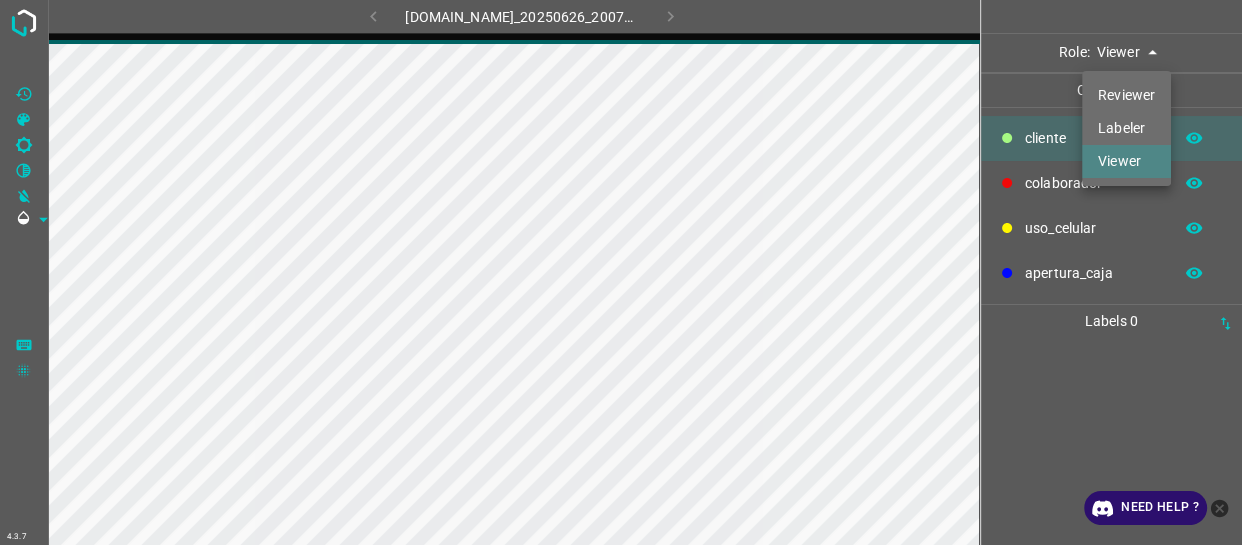 click on "Labeler" at bounding box center [1126, 128] 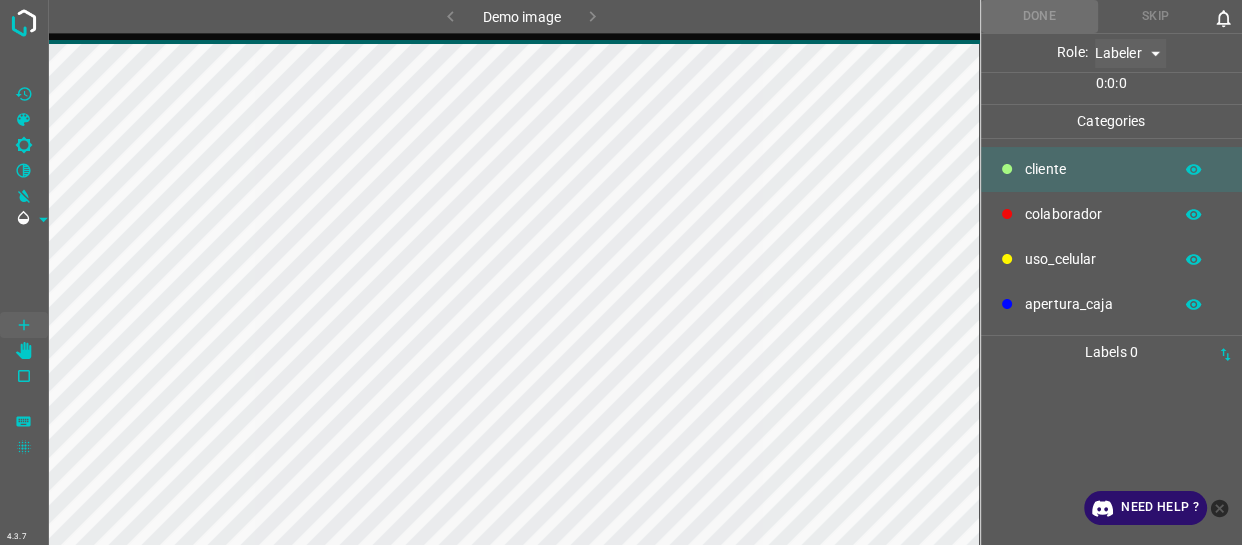 type on "labeler" 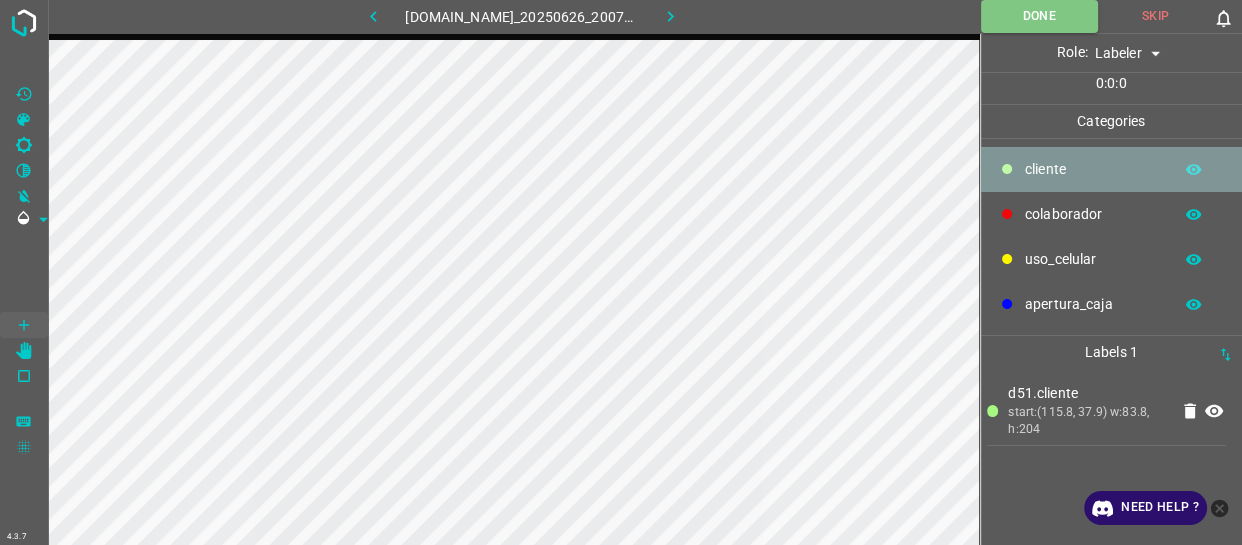 click on "​​cliente" at bounding box center (1093, 169) 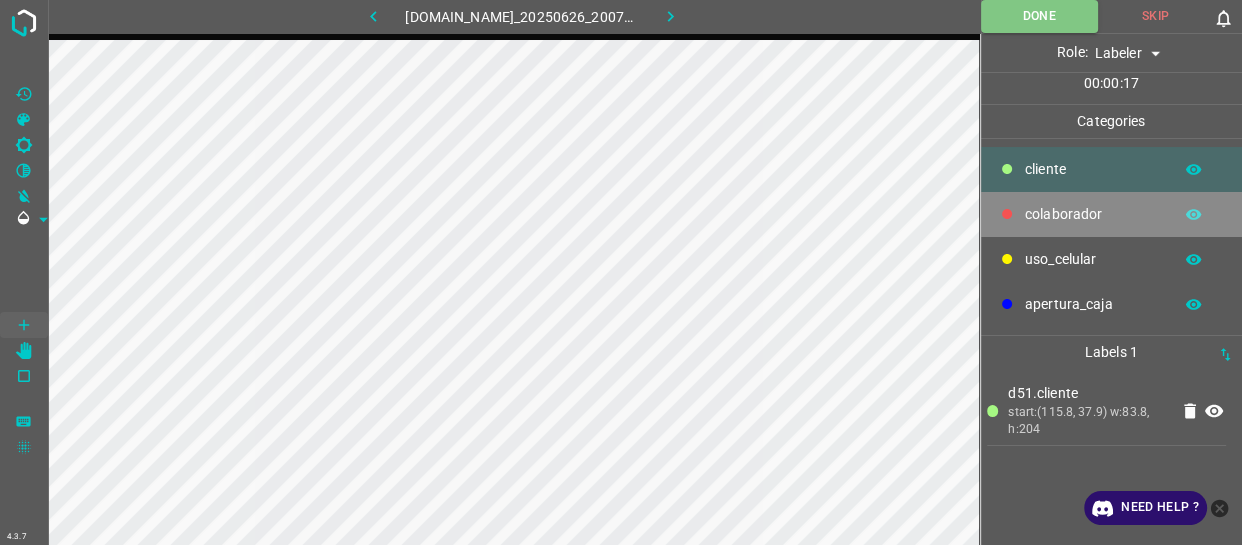 drag, startPoint x: 1058, startPoint y: 210, endPoint x: 1013, endPoint y: 210, distance: 45 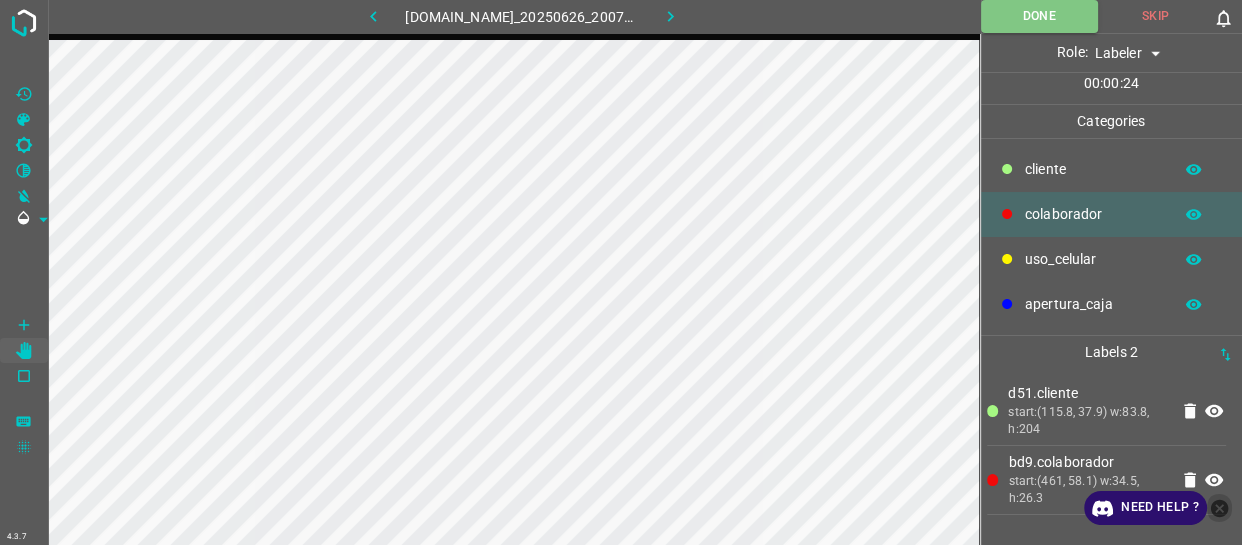 drag, startPoint x: 1216, startPoint y: 503, endPoint x: 1134, endPoint y: 456, distance: 94.51455 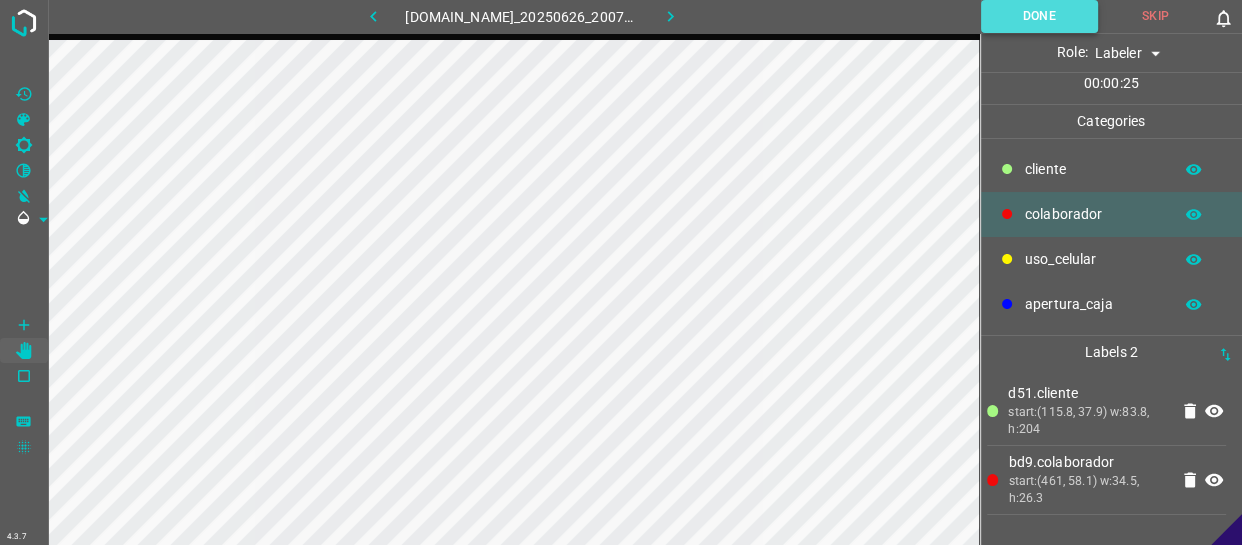 click on "Done" at bounding box center [1039, 16] 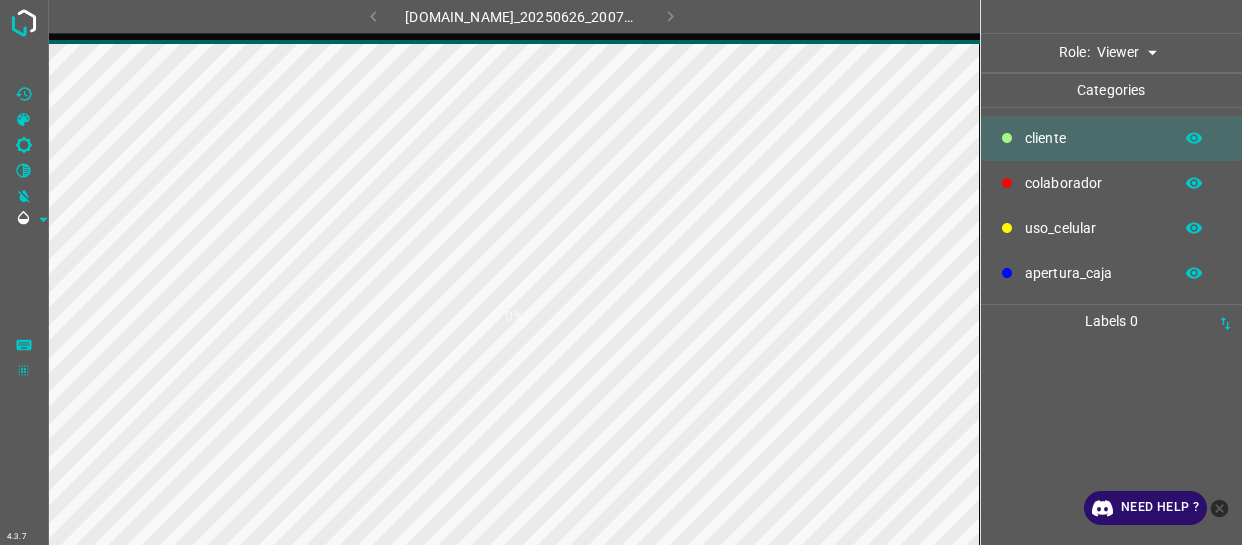 scroll, scrollTop: 0, scrollLeft: 0, axis: both 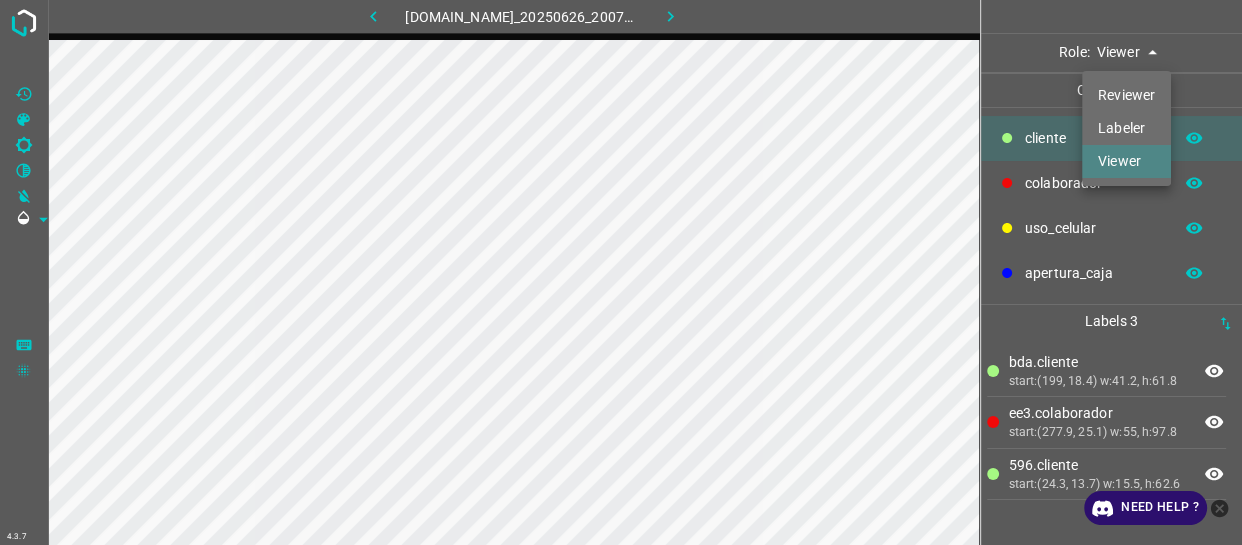 click on "4.3.7 [DOMAIN_NAME]_20250626_200701_000004350.jpg Role: Viewer viewer Categories ​​cliente colaborador uso_celular apertura_caja Labels   3 bda.​​cliente
start:(199, 18.4)
w:41.2, h:61.8
ee3.colaborador
start:(277.9, 25.1)
w:55, h:97.8
596.​​cliente
start:(24.3, 13.7)
w:15.5, h:62.6
Categories 1 ​​cliente 2 colaborador 3 uso_celular 4 apertura_caja Tools Space Change between modes (Draw & Edit) I Auto labeling R Restore zoom M Zoom in N Zoom out Delete Delete selecte label Filters Z Restore filters X Saturation filter C Brightness filter V Contrast filter B Gray scale filter General O Download Need Help ? - Text - Hide - Delete Reviewer Labeler Viewer" at bounding box center (621, 272) 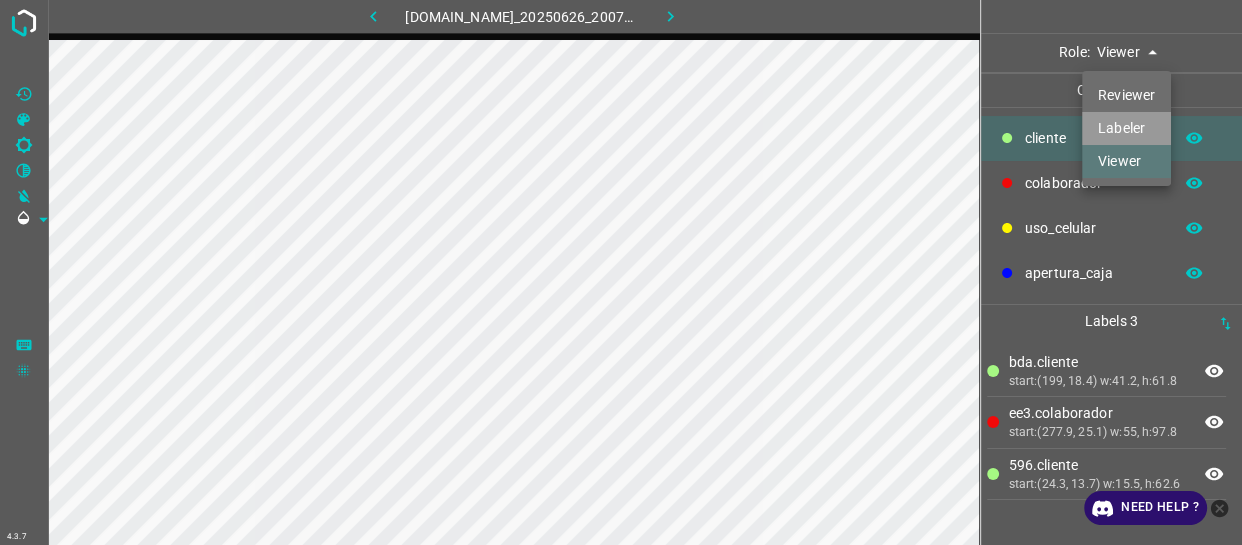 click on "Labeler" at bounding box center (1126, 128) 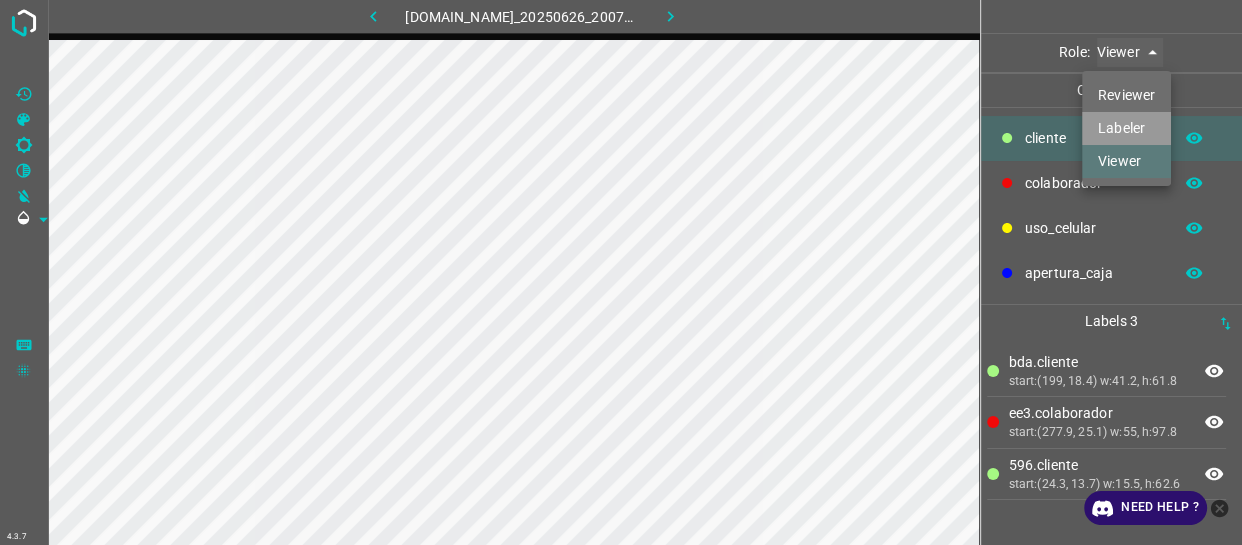 type on "labeler" 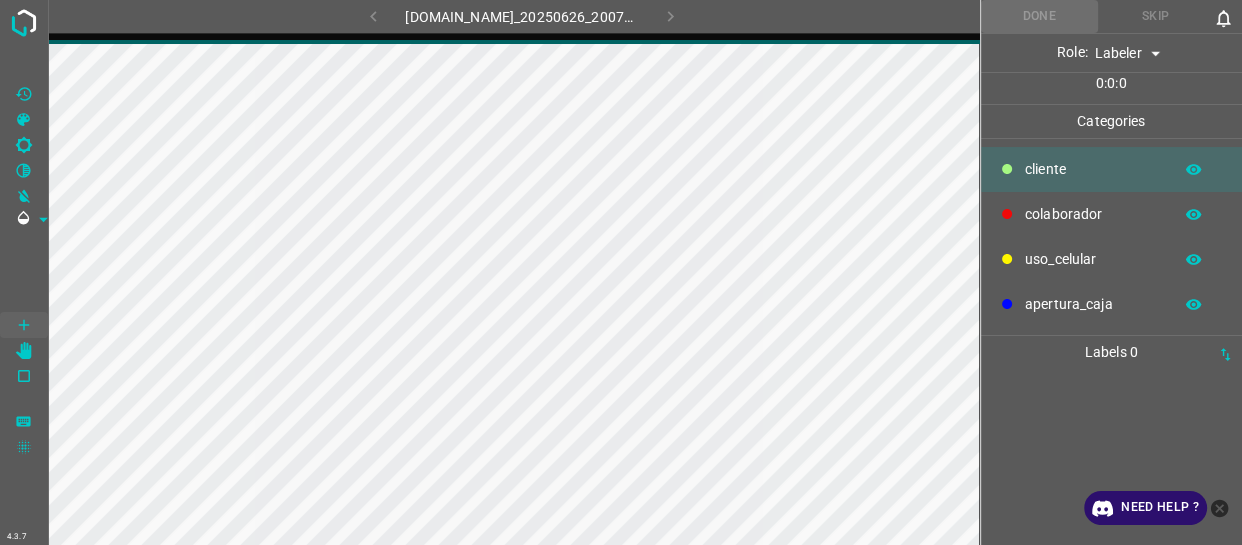 click on "colaborador" at bounding box center [1112, 214] 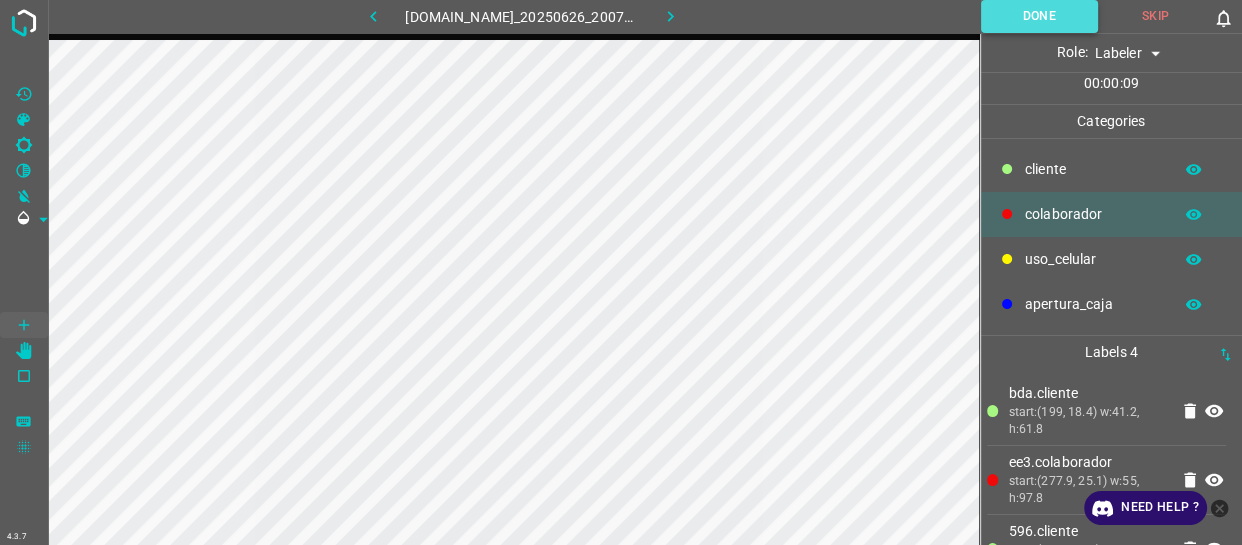 click on "Done" at bounding box center (1039, 16) 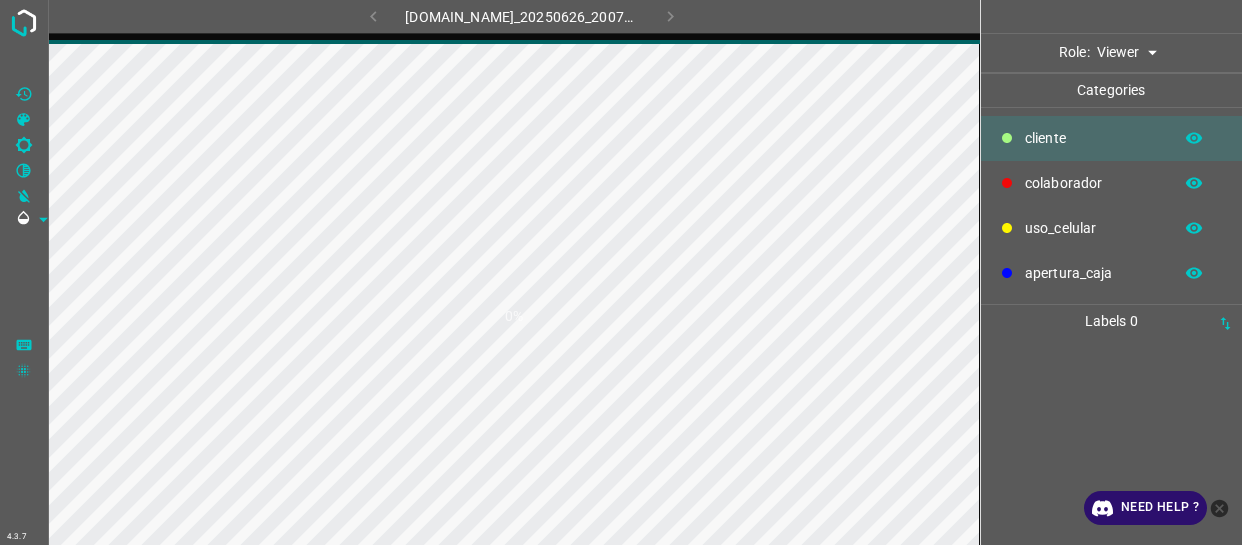 scroll, scrollTop: 0, scrollLeft: 0, axis: both 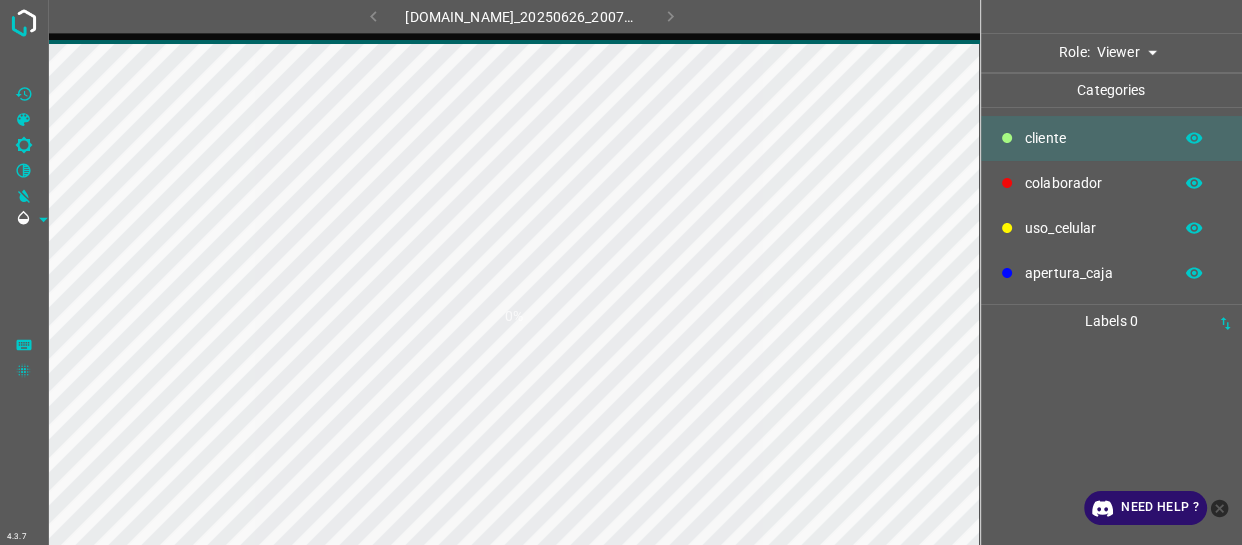 click on "4.3.7 [DOMAIN_NAME]_20250626_200701_000005160.jpg 0% Role: Viewer viewer Categories ​​cliente colaborador uso_celular apertura_caja Labels   0 Categories 1 ​​cliente 2 colaborador 3 uso_celular 4 apertura_caja Tools Space Change between modes (Draw & Edit) I Auto labeling R Restore zoom M Zoom in N Zoom out Delete Delete selecte label Filters Z Restore filters X Saturation filter C Brightness filter V Contrast filter B Gray scale filter General O Download Need Help ? - Text - Hide - Delete" at bounding box center (621, 272) 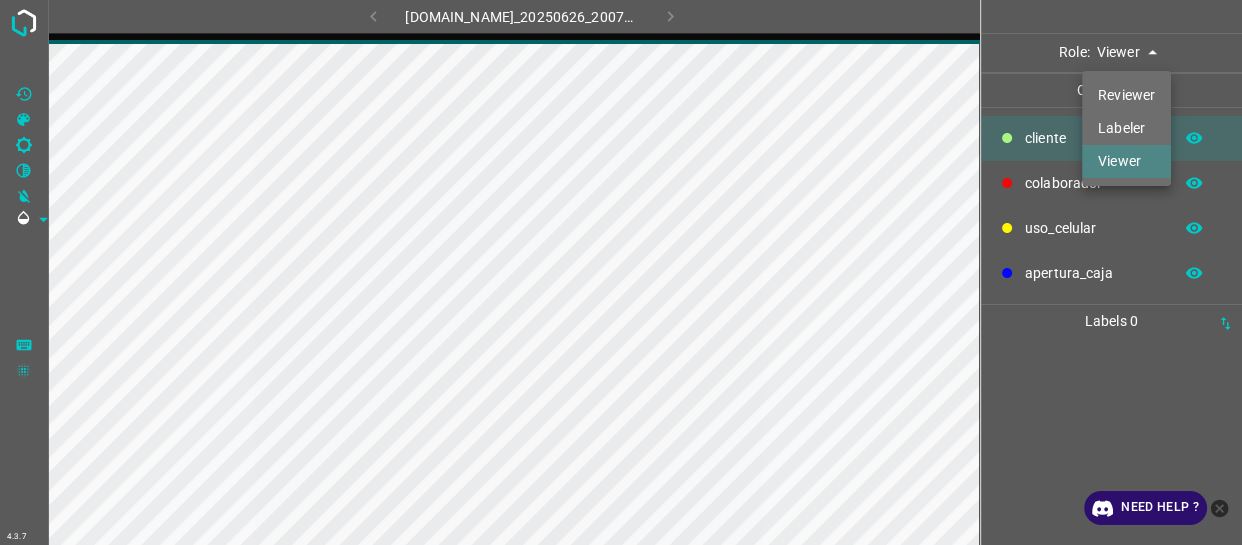 click on "Labeler" at bounding box center [1126, 128] 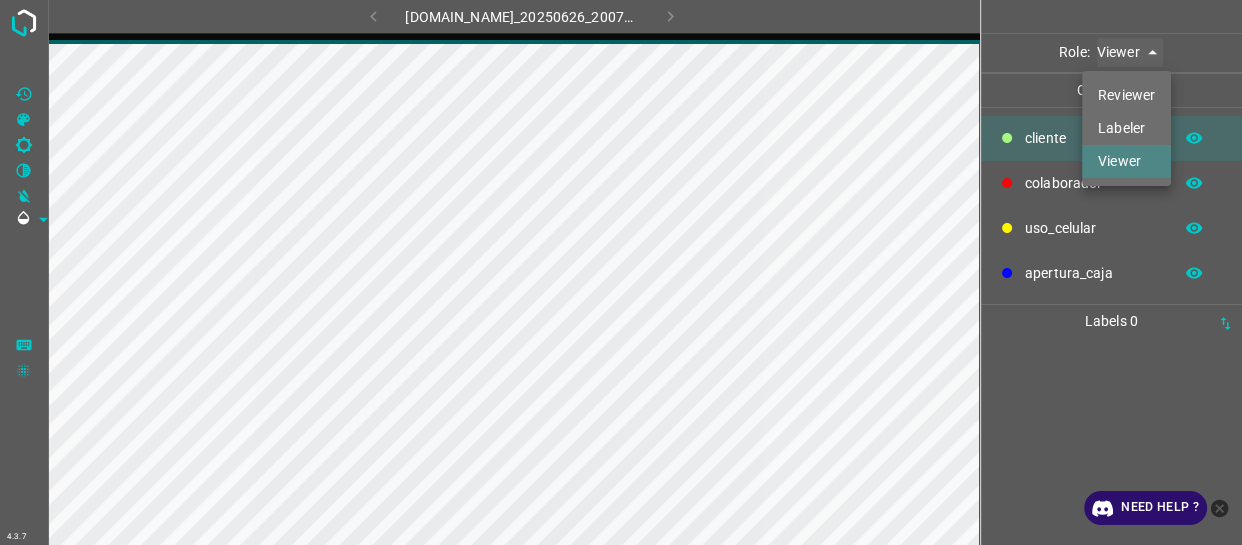type on "labeler" 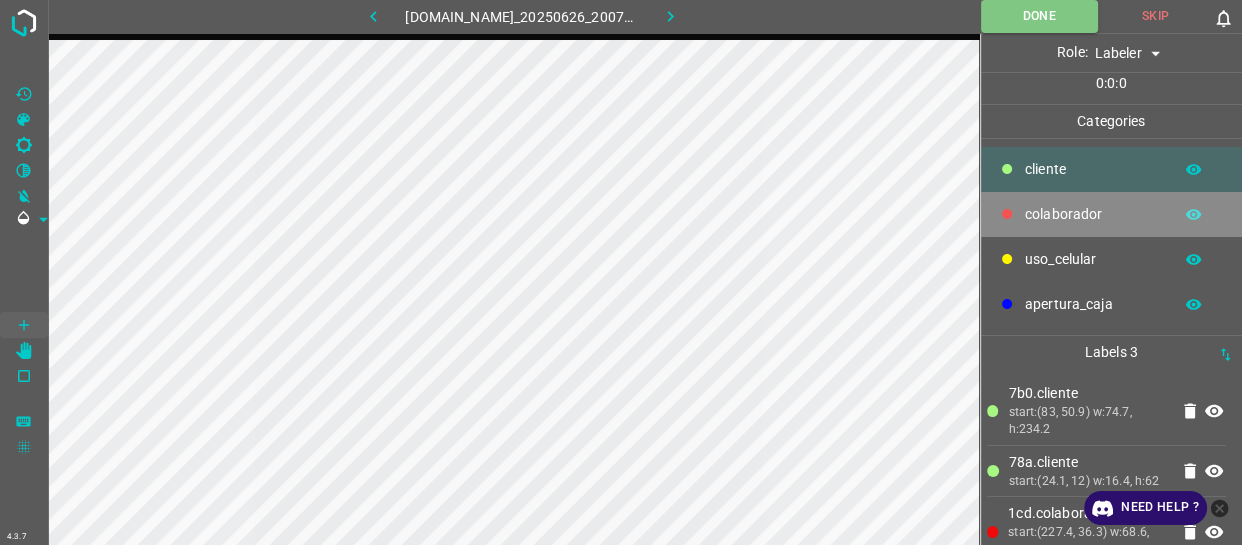 click on "colaborador" at bounding box center (1112, 214) 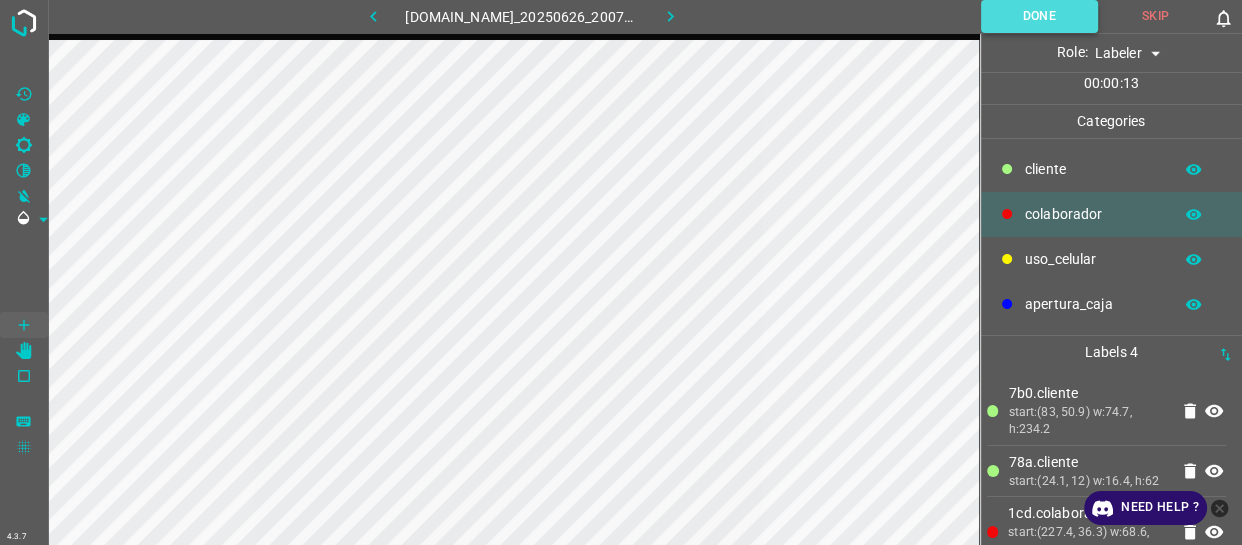 click on "Done" at bounding box center [1039, 16] 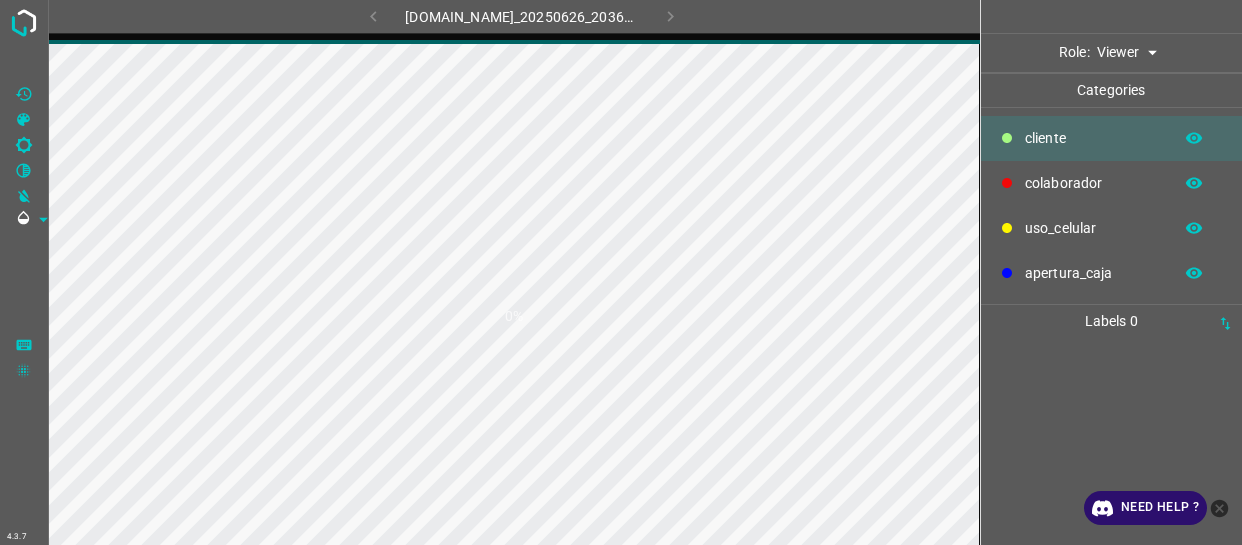 scroll, scrollTop: 0, scrollLeft: 0, axis: both 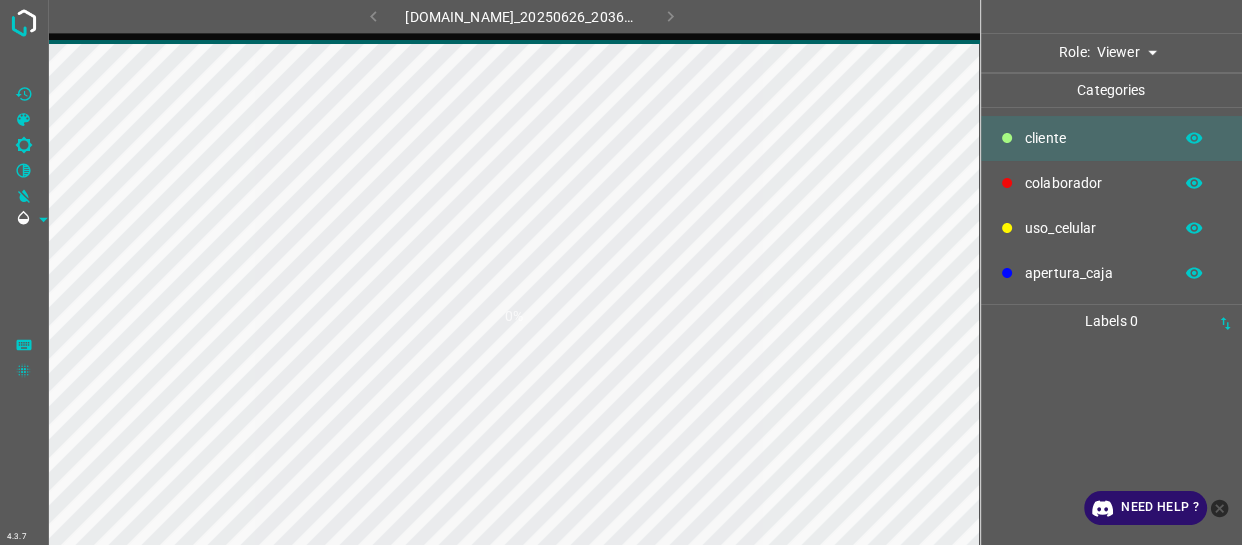 click on "4.3.7 774-bc-terminalgdl.zapto.org_20250626_203610_000000390.jpg 0% Role: Viewer viewer Categories ​​cliente colaborador uso_celular apertura_caja Labels   0 Categories 1 ​​cliente 2 colaborador 3 uso_celular 4 apertura_caja Tools Space Change between modes (Draw & Edit) I Auto labeling R Restore zoom M Zoom in N Zoom out Delete Delete selecte label Filters Z Restore filters X Saturation filter C Brightness filter V Contrast filter B Gray scale filter General O Download Need Help ? - Text - Hide - Delete" at bounding box center [621, 272] 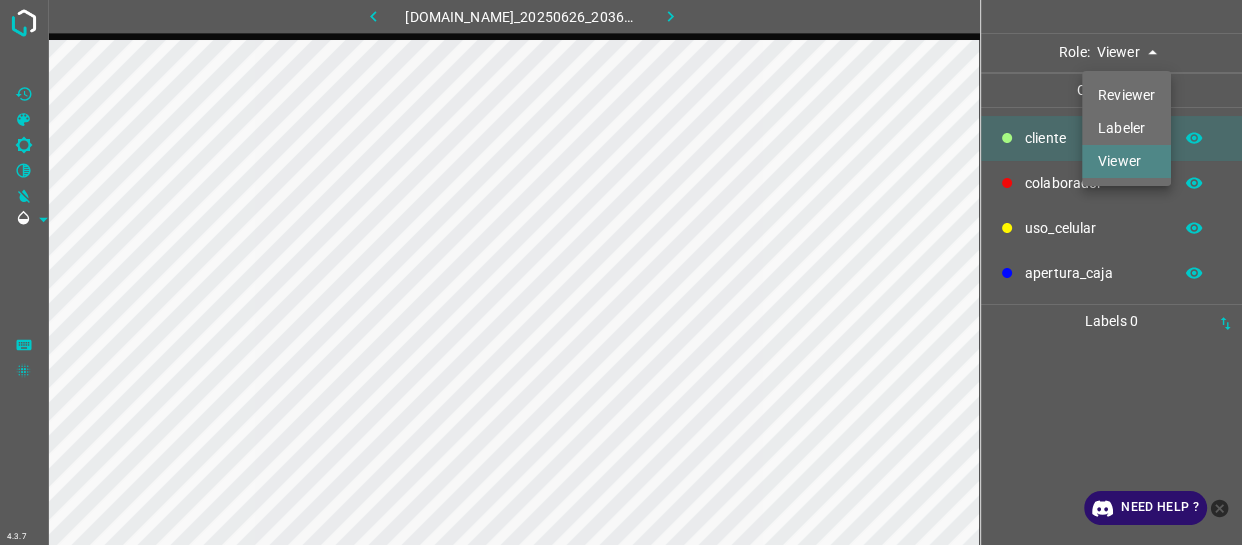 click on "Labeler" at bounding box center [1126, 128] 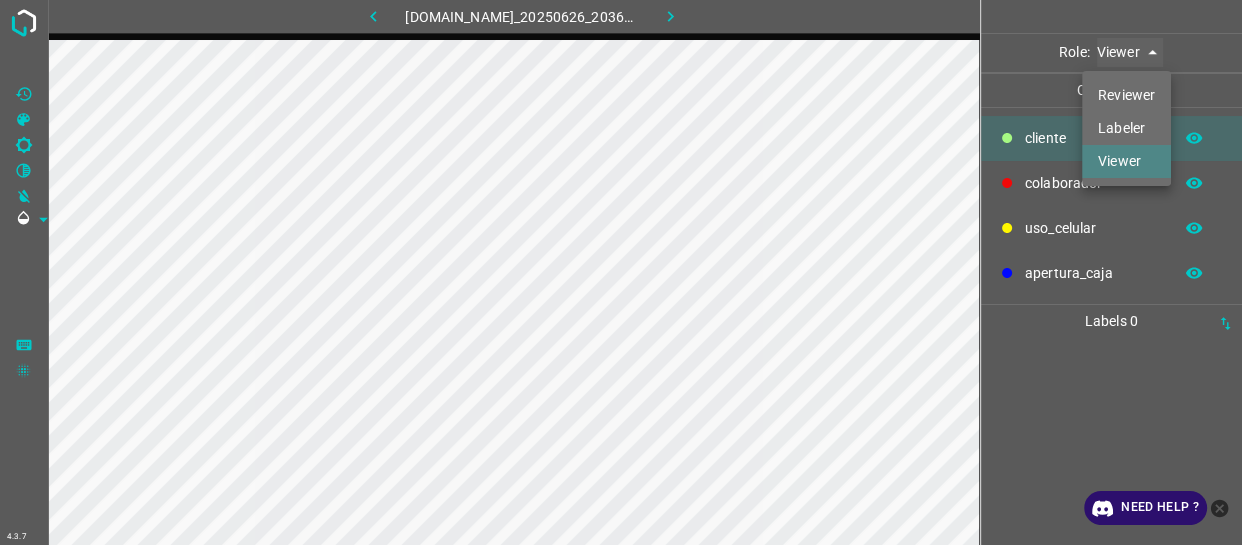 type on "labeler" 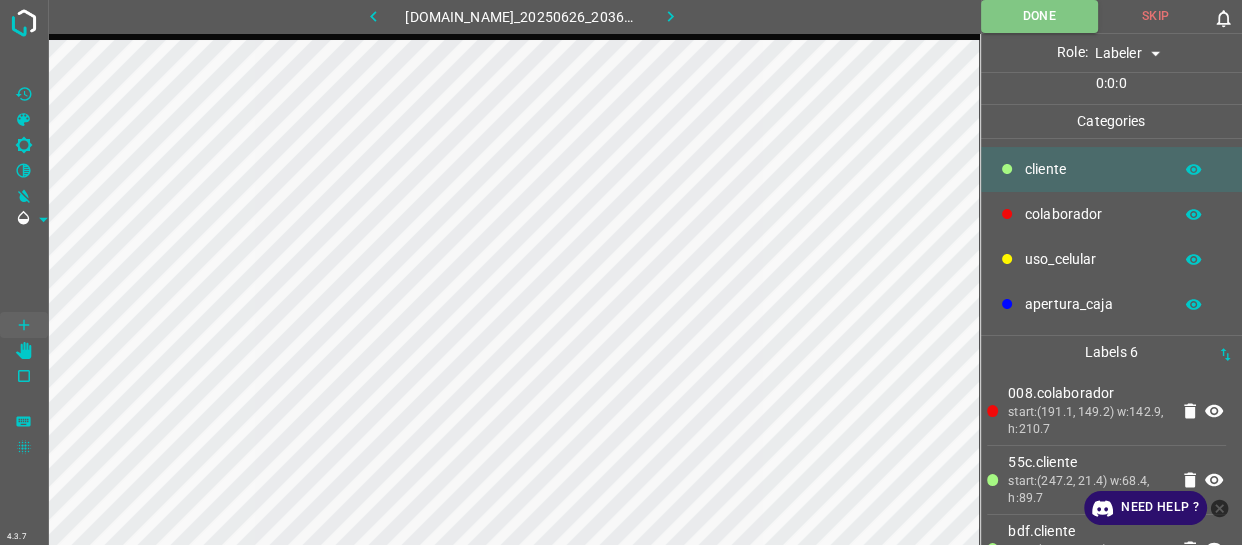 click on "​​cliente" at bounding box center (1093, 169) 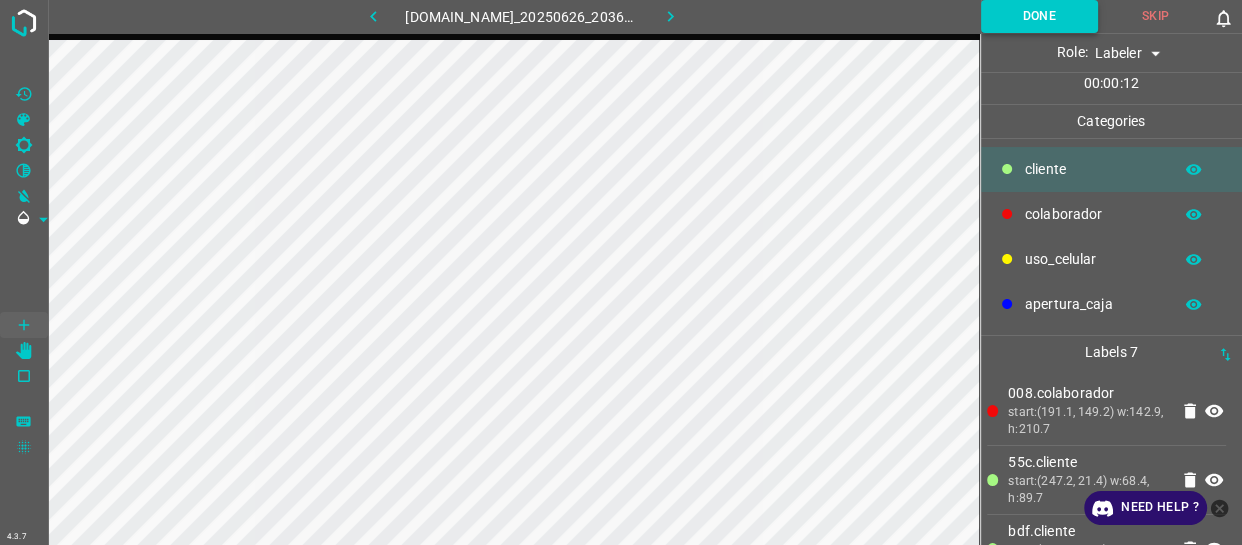 click on "Done" at bounding box center [1039, 16] 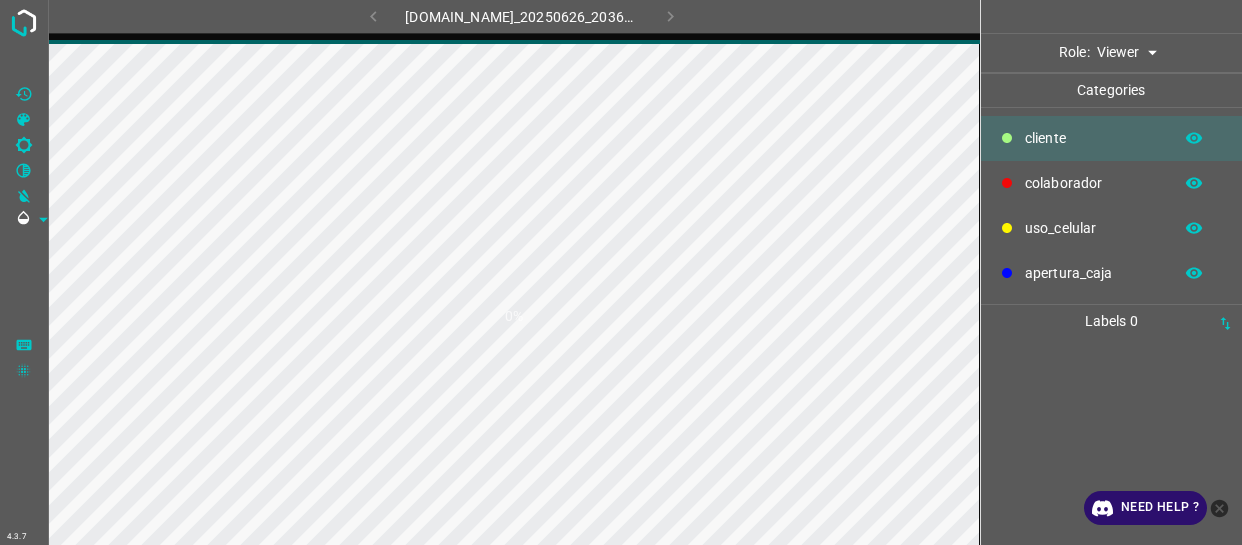 scroll, scrollTop: 0, scrollLeft: 0, axis: both 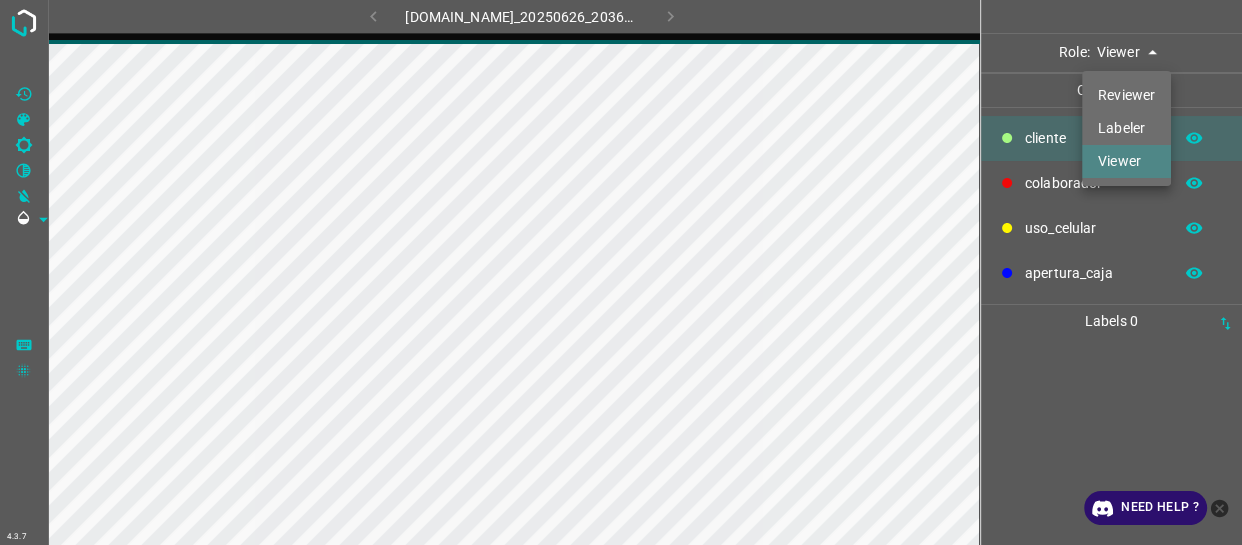 click on "4.3.7 774-bc-terminalgdl.zapto.org_20250626_203610_000001980.jpg Role: Viewer viewer Categories ​​cliente colaborador uso_celular apertura_caja Labels   0 Categories 1 ​​cliente 2 colaborador 3 uso_celular 4 apertura_caja Tools Space Change between modes (Draw & Edit) I Auto labeling R Restore zoom M Zoom in N Zoom out Delete Delete selecte label Filters Z Restore filters X Saturation filter C Brightness filter V Contrast filter B Gray scale filter General O Download Need Help ? - Text - Hide - Delete Reviewer Labeler Viewer" at bounding box center (621, 272) 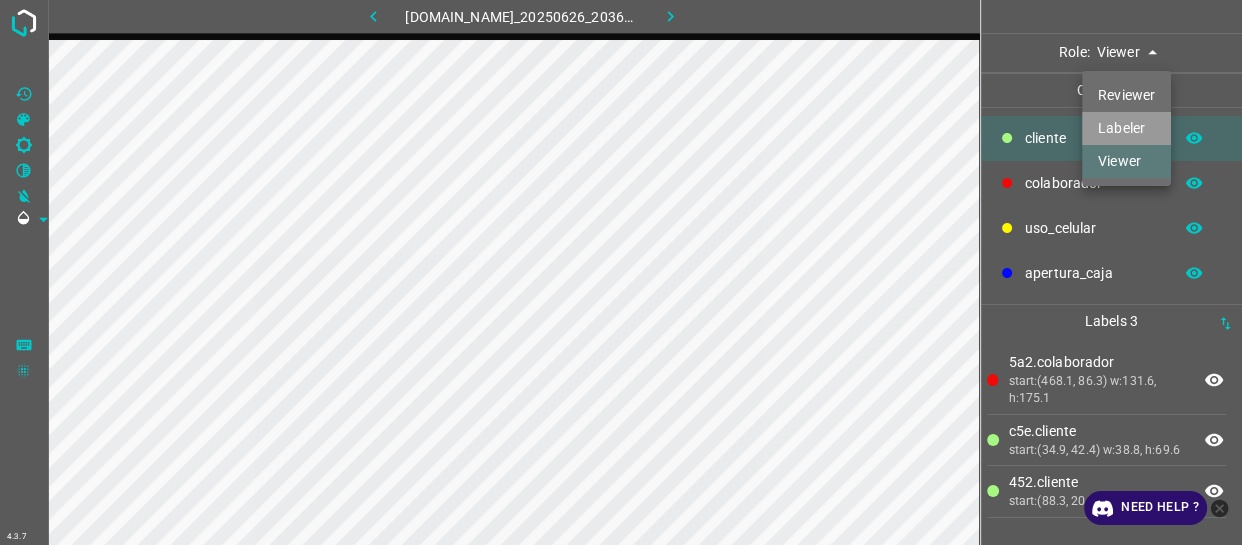click on "Labeler" at bounding box center (1126, 128) 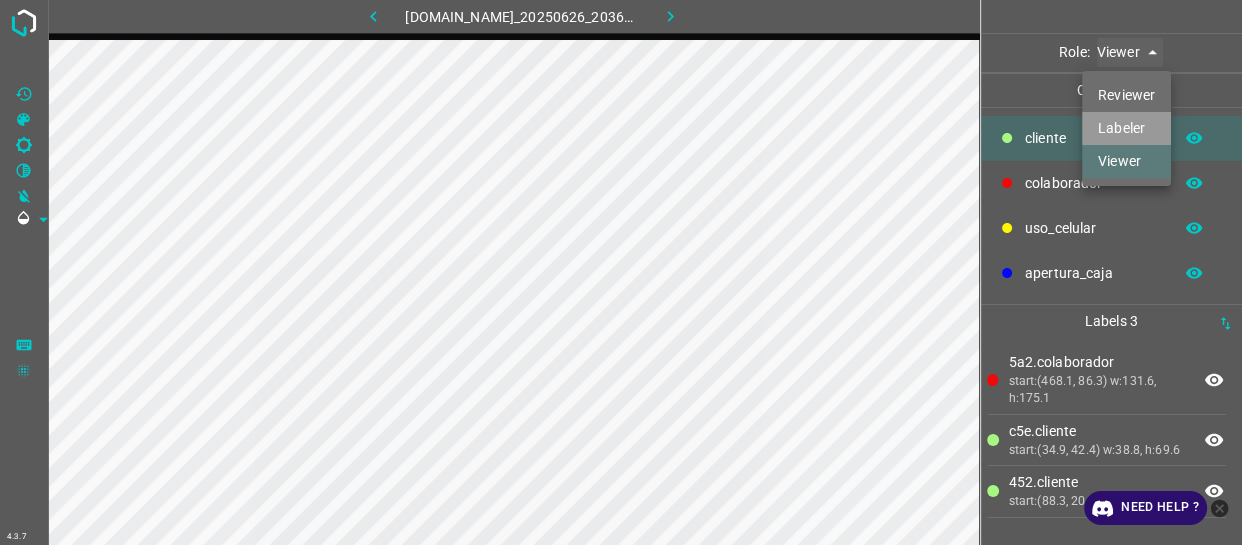 type on "labeler" 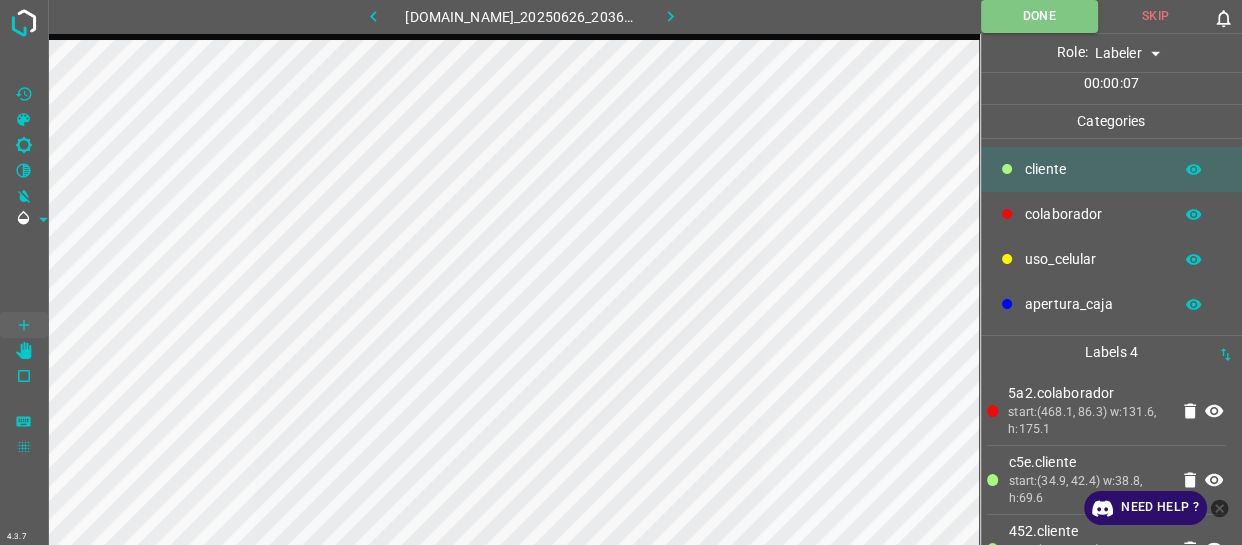 click 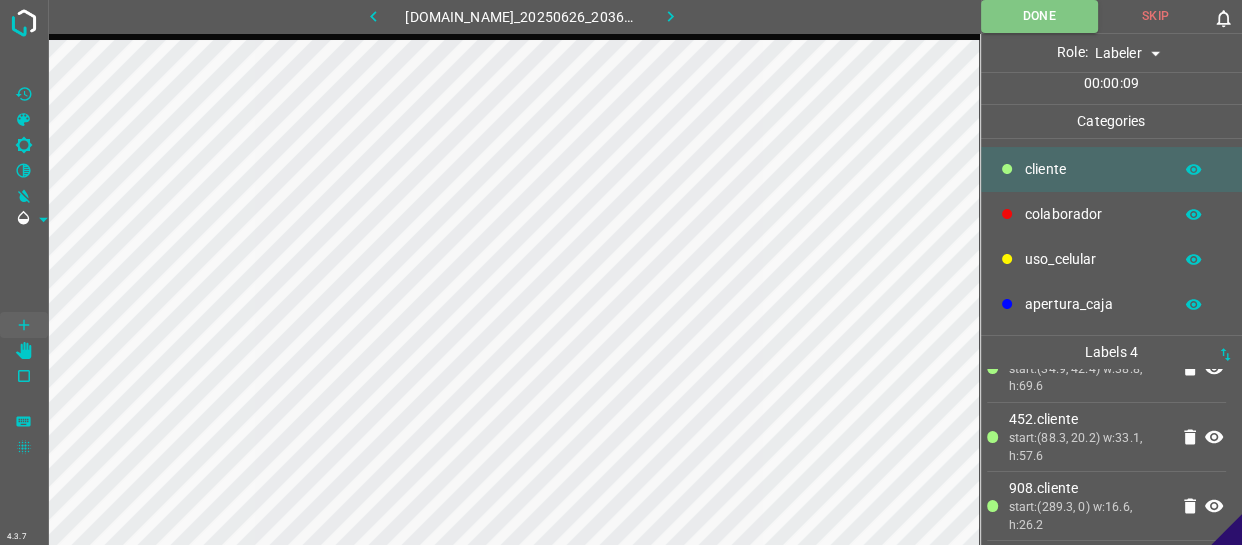 scroll, scrollTop: 115, scrollLeft: 0, axis: vertical 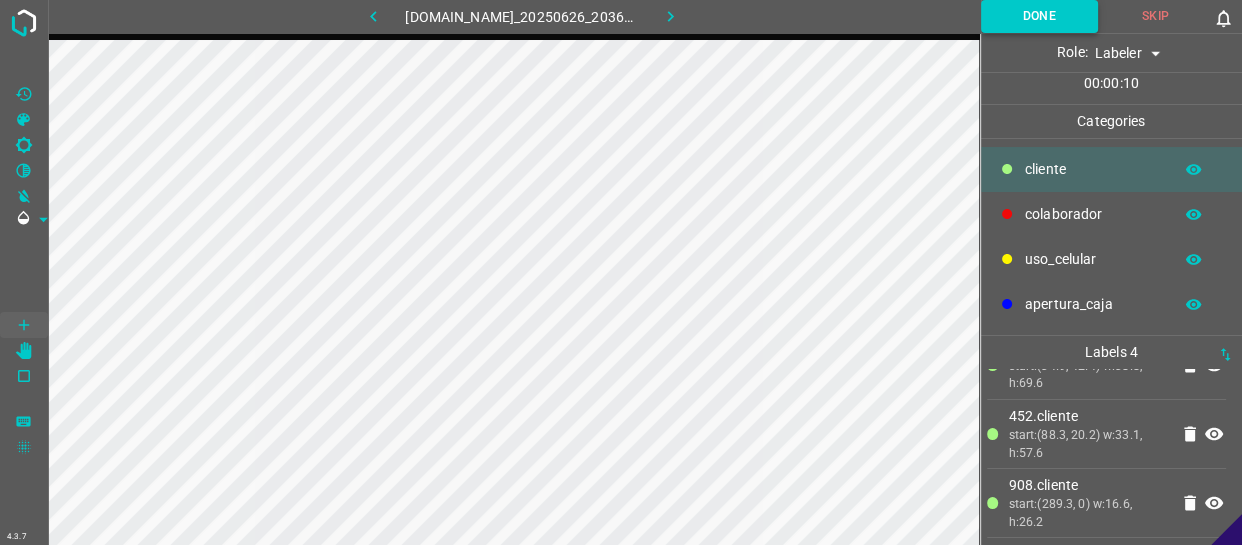 click on "Done" at bounding box center [1039, 16] 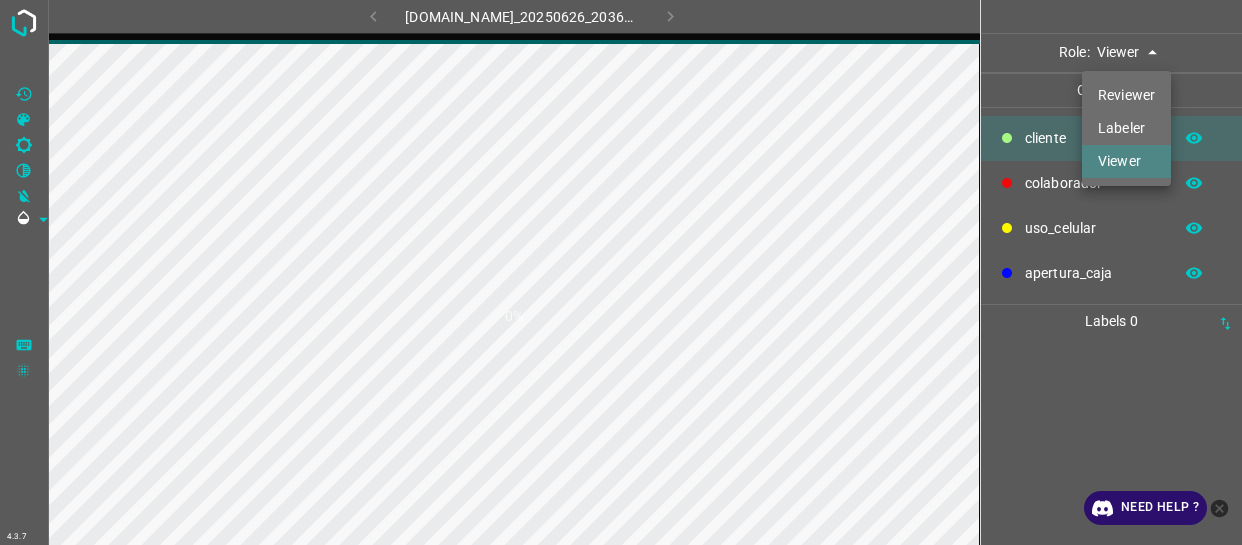 scroll, scrollTop: 0, scrollLeft: 0, axis: both 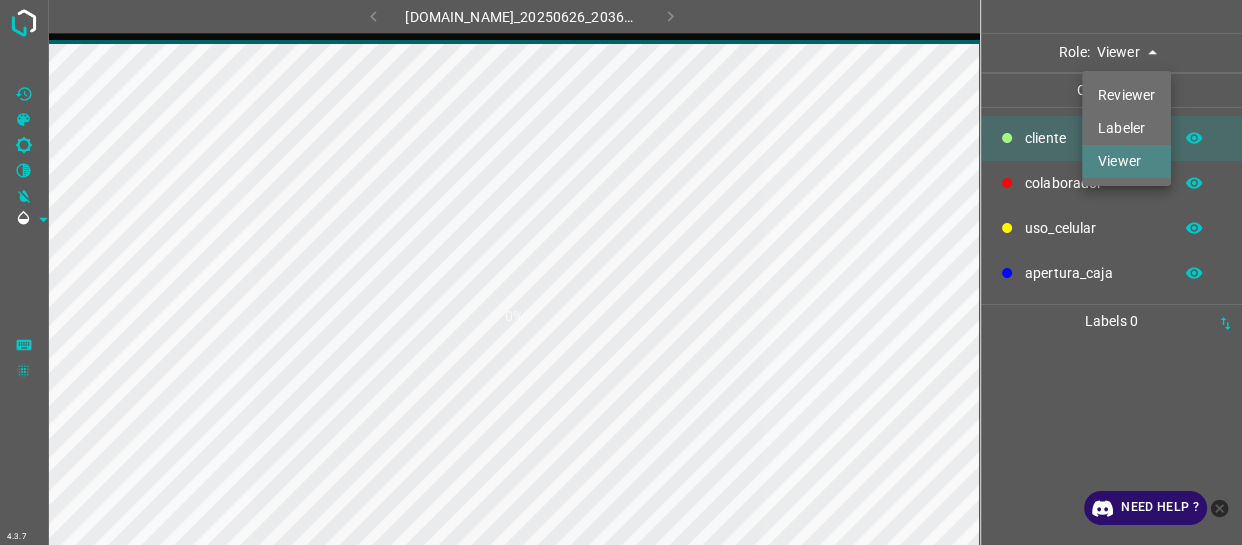 click on "4.3.7 [DOMAIN_NAME]_20250626_203610_000002400.jpg 0% Role: Viewer viewer Categories ​​cliente colaborador uso_celular apertura_caja Labels   0 Categories 1 ​​cliente 2 colaborador 3 uso_celular 4 apertura_caja Tools Space Change between modes (Draw & Edit) I Auto labeling R Restore zoom M Zoom in N Zoom out Delete Delete selecte label Filters Z Restore filters X Saturation filter C Brightness filter V Contrast filter B Gray scale filter General O Download Need Help ? - Text - Hide - Delete Reviewer Labeler Viewer" at bounding box center [621, 272] 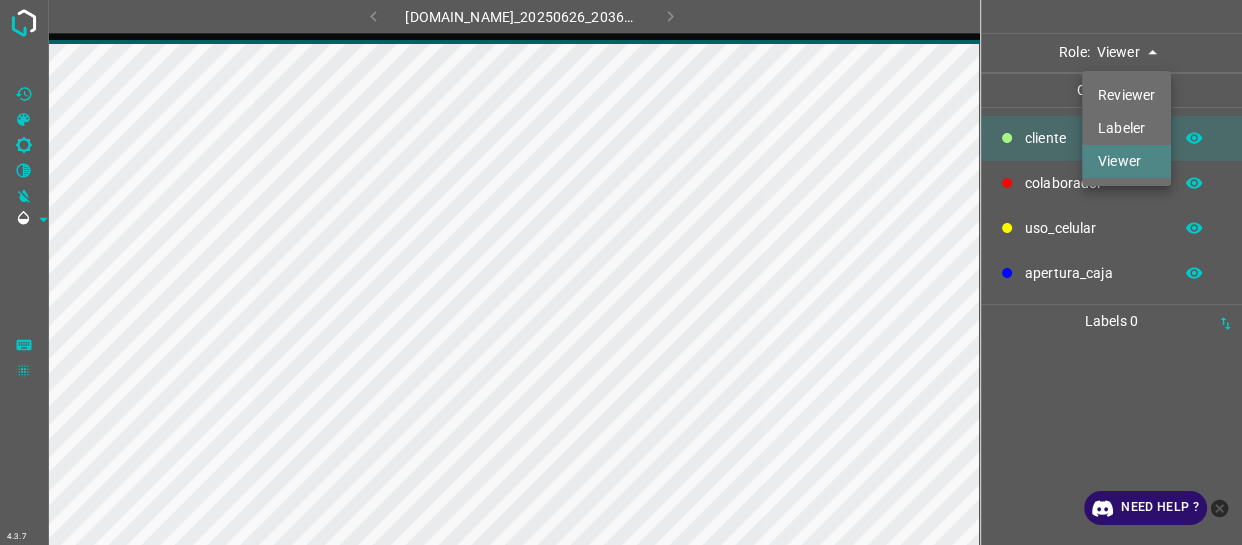 click on "Labeler" at bounding box center [1126, 128] 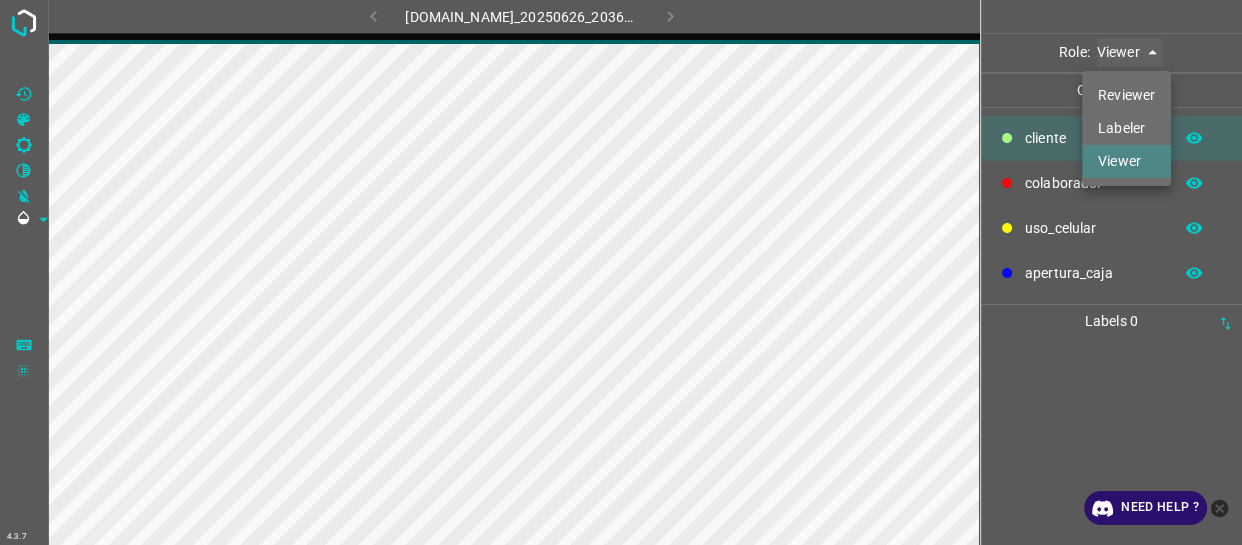 type on "labeler" 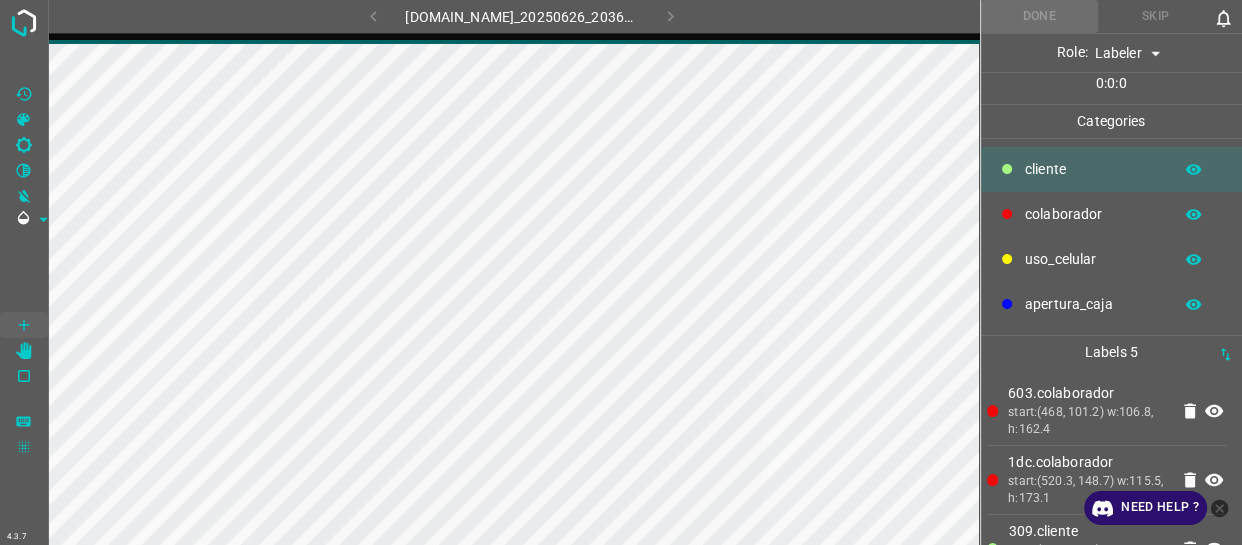 click on "​​cliente" at bounding box center (1093, 169) 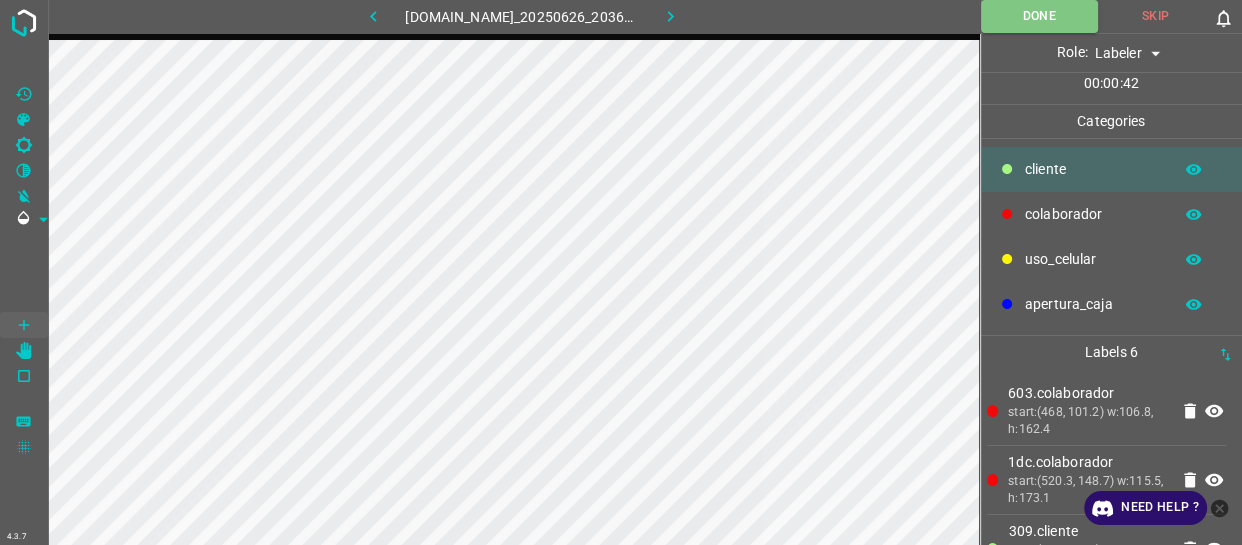 click 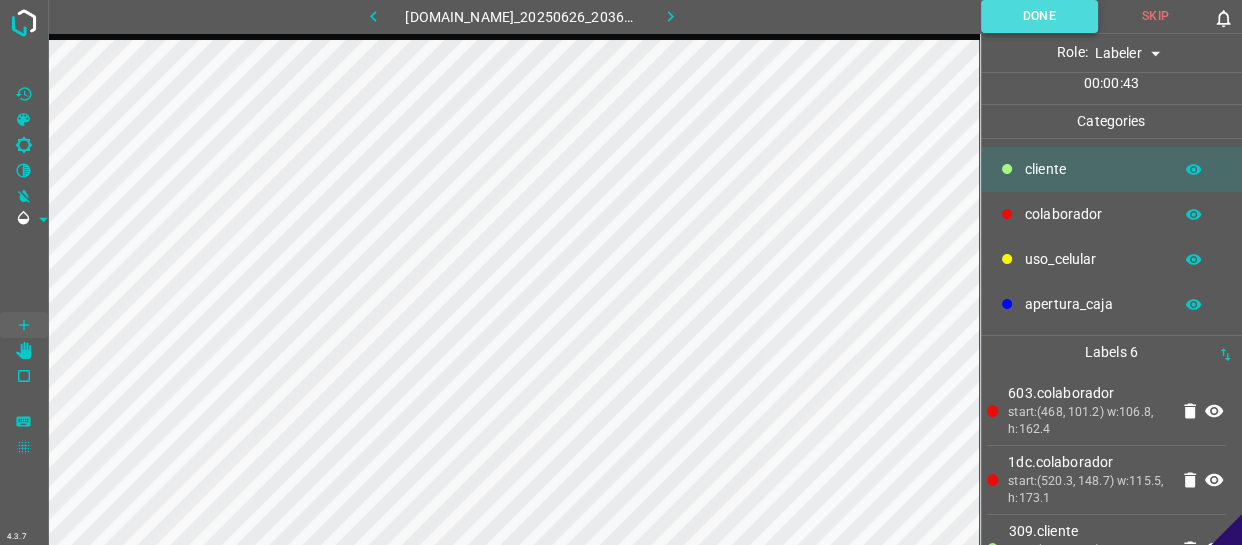 click on "Done" at bounding box center [1039, 16] 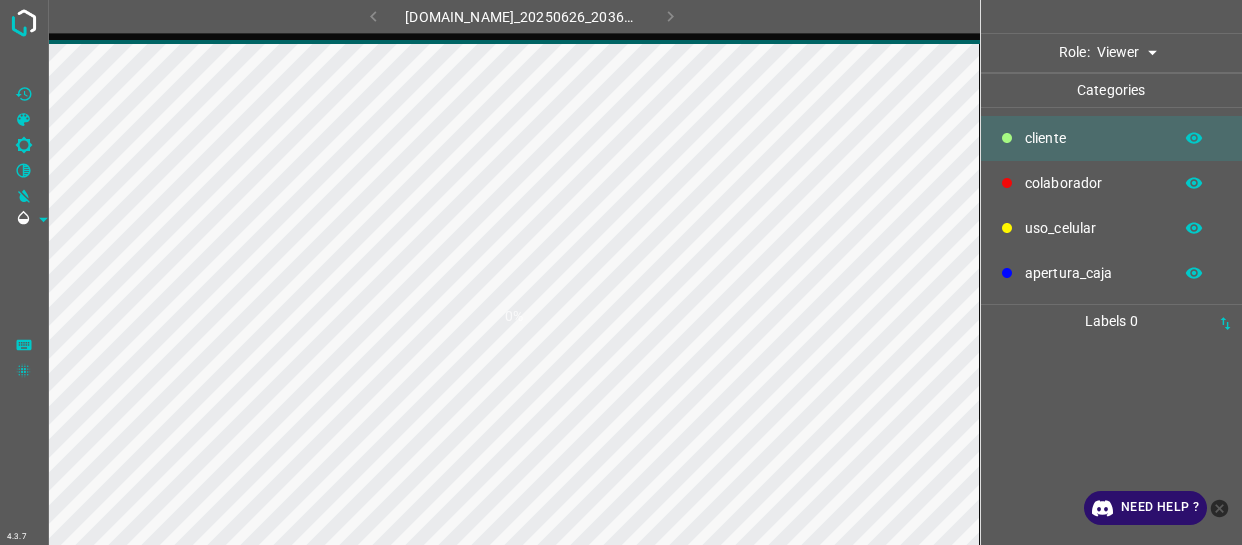 scroll, scrollTop: 0, scrollLeft: 0, axis: both 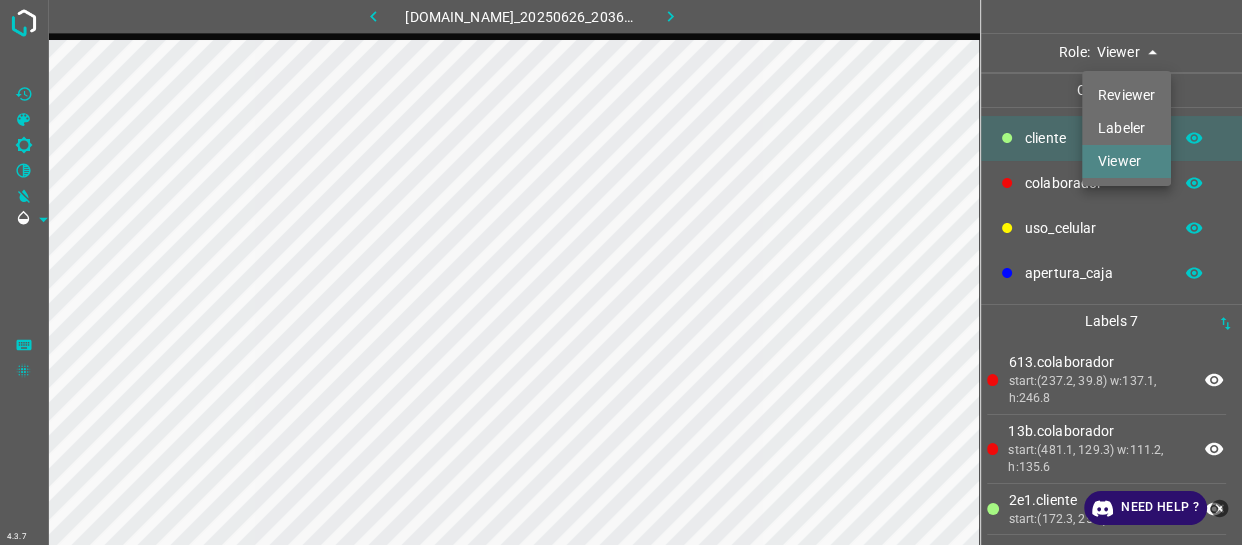 click on "4.3.7 [DOMAIN_NAME]_20250626_203610_000004110.jpg Role: Viewer viewer Categories ​​cliente colaborador uso_celular apertura_caja Labels   7 613.colaborador
start:(237.2, 39.8)
w:137.1, h:246.8
13b.colaborador
start:(481.1, 129.3)
w:111.2, h:135.6
2e1.​​cliente
start:(172.3, 25.8)
w:84.4, h:89.7
813.​​cliente
start:(43.3, 44.1)
w:30.3, h:67.1
b1e.​​cliente
start:(114.1, 21.4)
w:29.6, h:53.9
d21.​​cliente
start:(154.9, 0)
w:30.2, h:56.2
712.​​cliente
start:(0, 49.2)
w:15.1, h:23.1
Categories 1 ​​cliente 2 colaborador 3 uso_celular 4 apertura_caja Tools Space Change between modes (Draw & Edit) I Auto labeling R Restore zoom M Zoom in N Zoom out Delete Delete selecte label Filters Z Restore filters X Saturation filter C Brightness filter V Contrast filter B Gray scale filter General O Download Need Help ?" at bounding box center (621, 272) 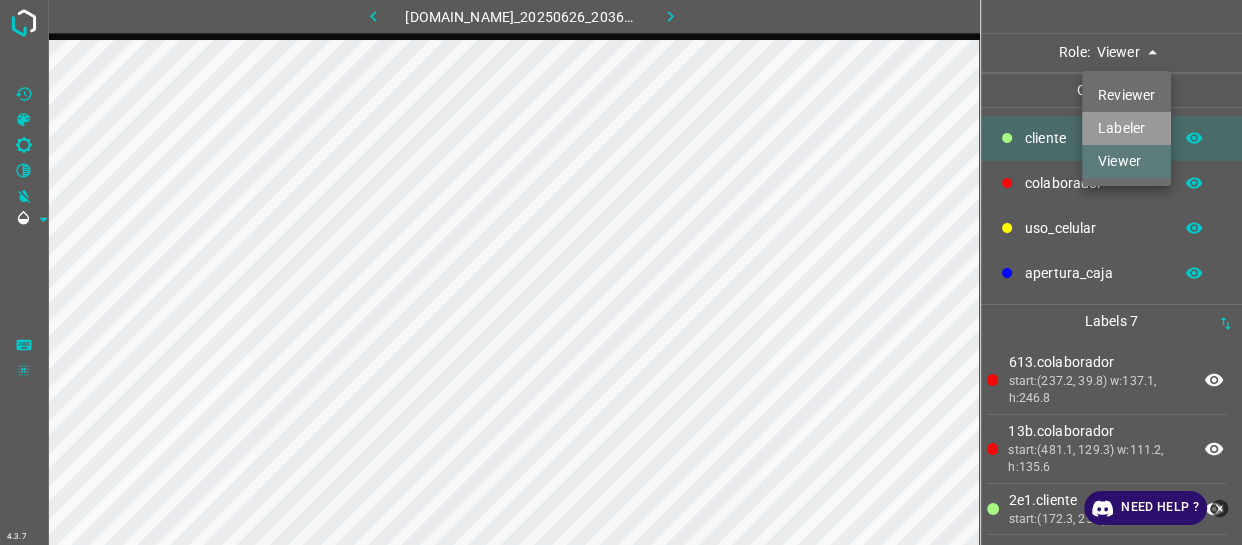 click on "Labeler" at bounding box center (1126, 128) 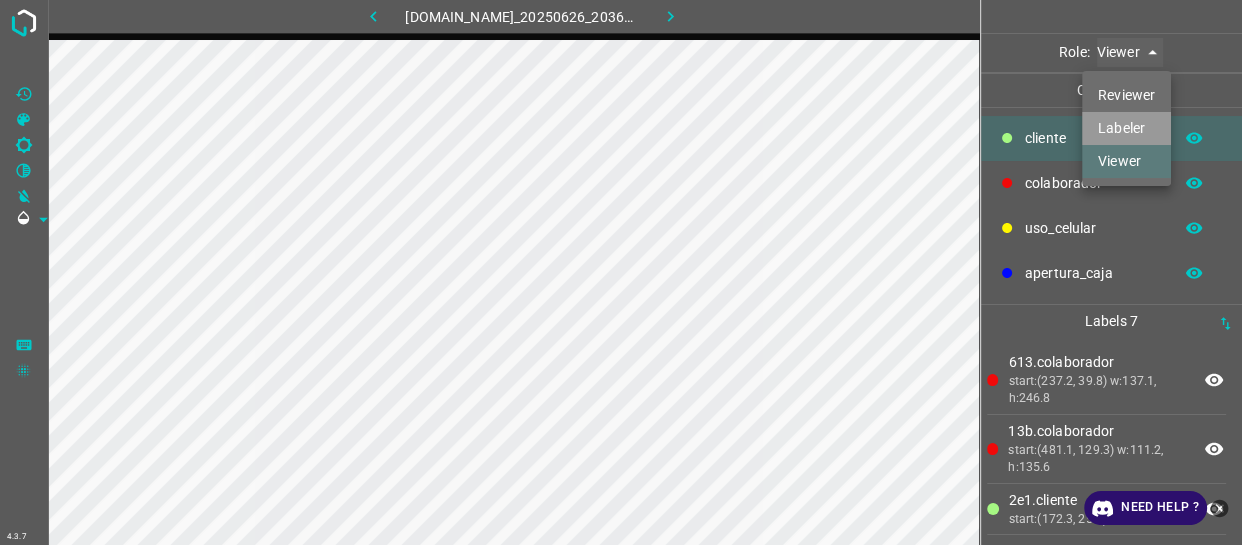 type on "labeler" 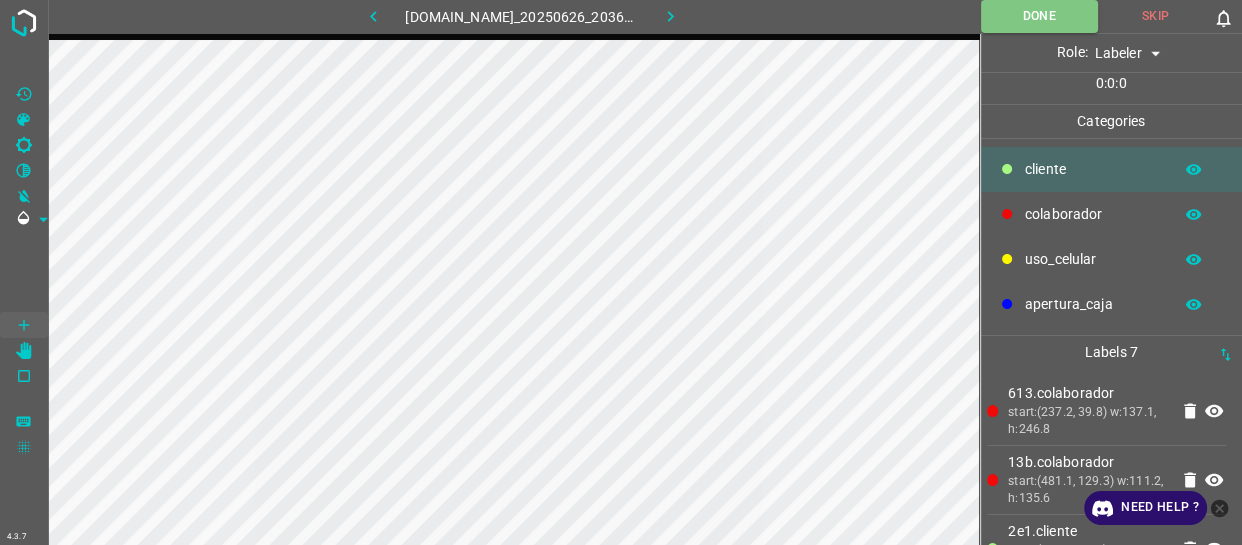 drag, startPoint x: 1086, startPoint y: 156, endPoint x: 1072, endPoint y: 161, distance: 14.866069 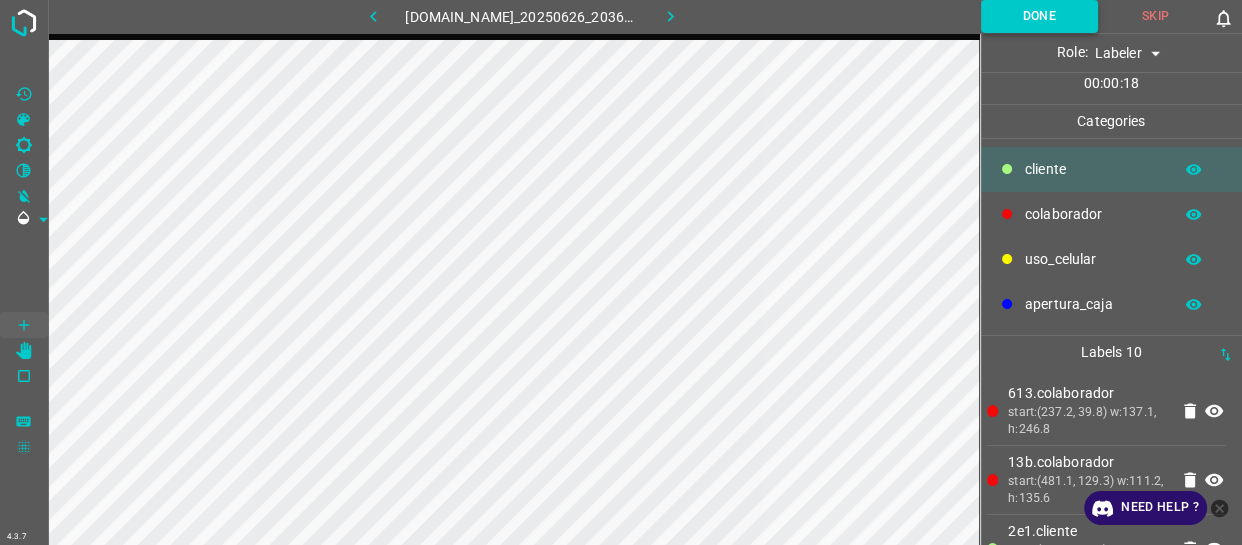 click on "Done" at bounding box center [1039, 16] 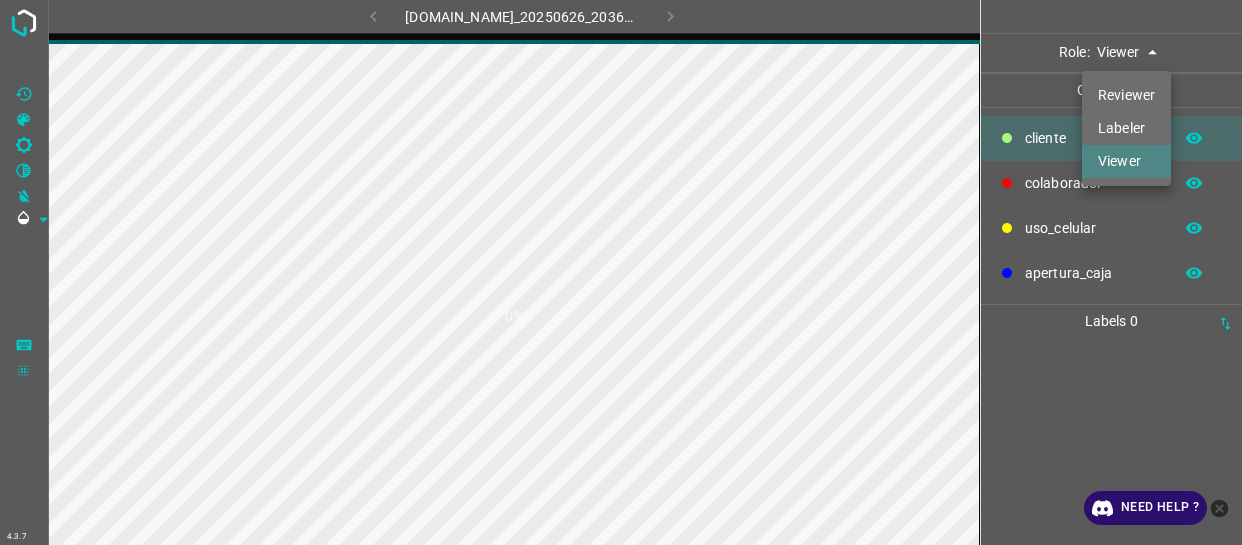 click on "4.3.7 [DOMAIN_NAME]_20250626_203610_000005850.jpg 0% Role: Viewer viewer Categories ​​cliente colaborador uso_celular apertura_caja Labels   0 Categories 1 ​​cliente 2 colaborador 3 uso_celular 4 apertura_caja Tools Space Change between modes (Draw & Edit) I Auto labeling R Restore zoom M Zoom in N Zoom out Delete Delete selecte label Filters Z Restore filters X Saturation filter C Brightness filter V Contrast filter B Gray scale filter General O Download Need Help ? - Text - Hide - Delete Reviewer Labeler Viewer" at bounding box center [621, 272] 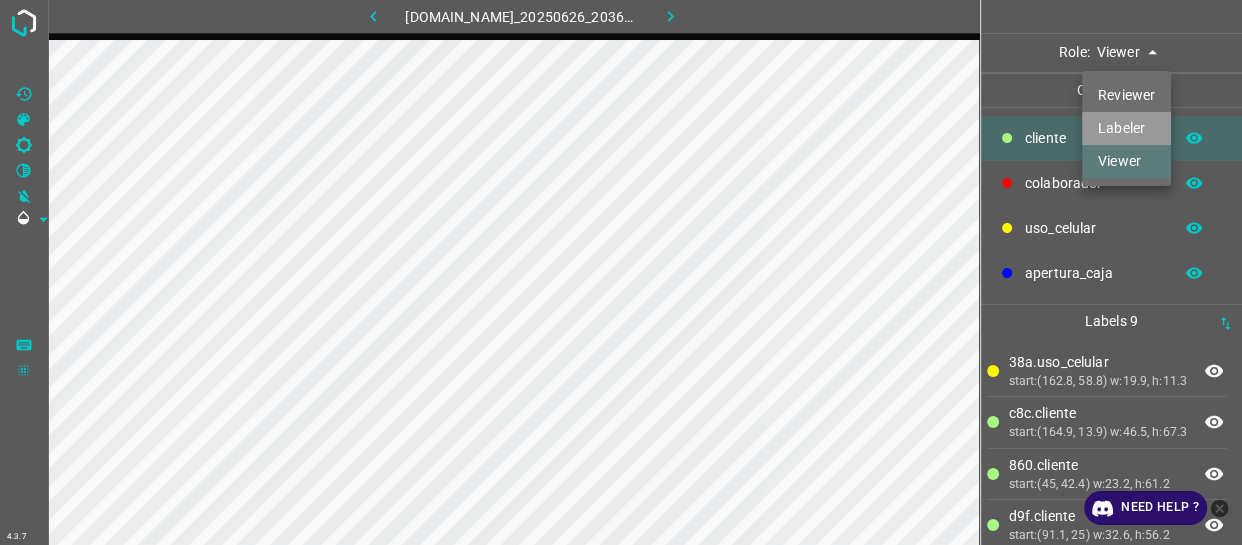 click on "Labeler" at bounding box center (1126, 128) 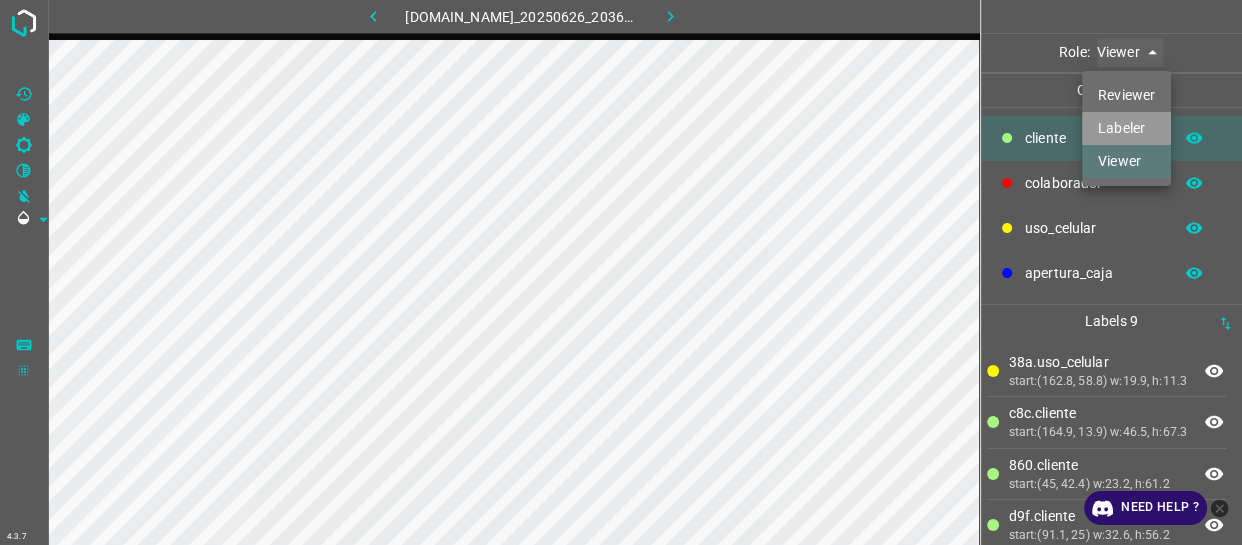 type on "labeler" 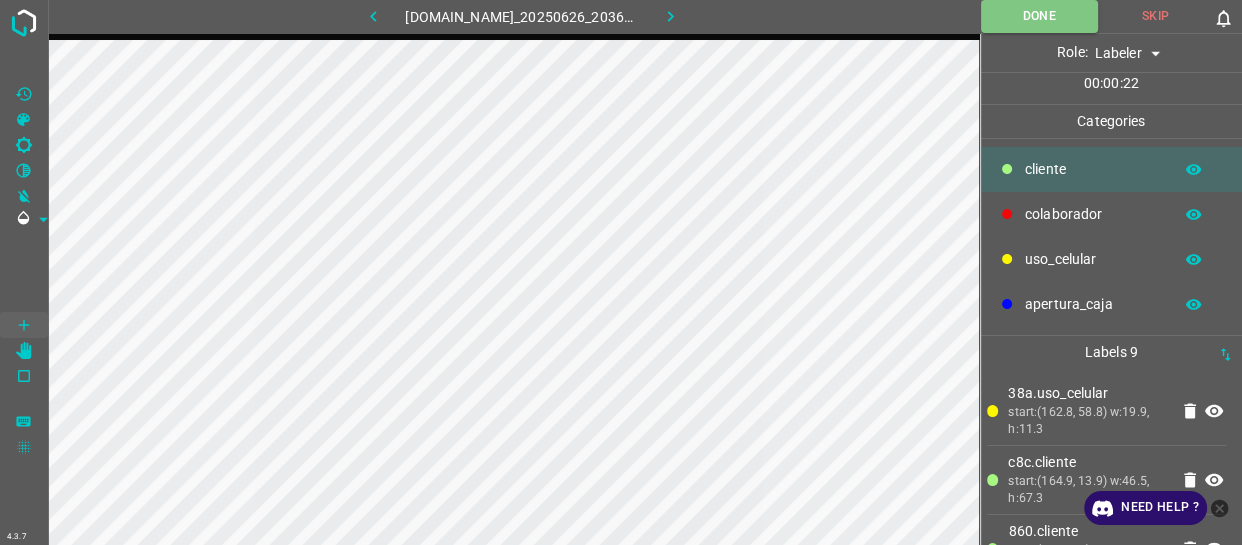 drag, startPoint x: 1057, startPoint y: 174, endPoint x: 996, endPoint y: 184, distance: 61.81424 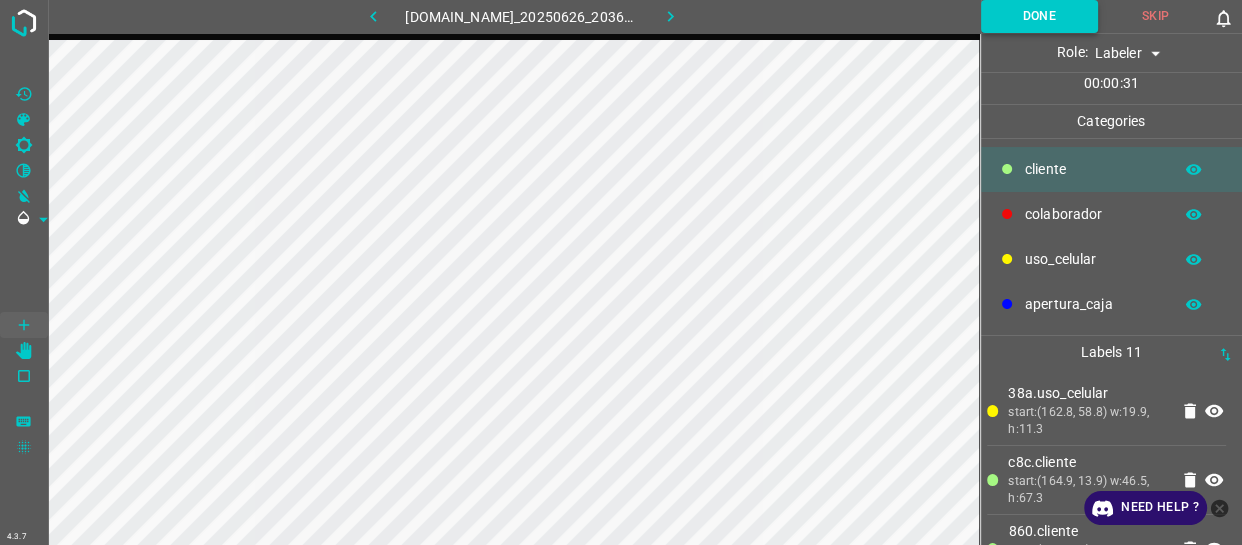click on "Done" at bounding box center (1039, 16) 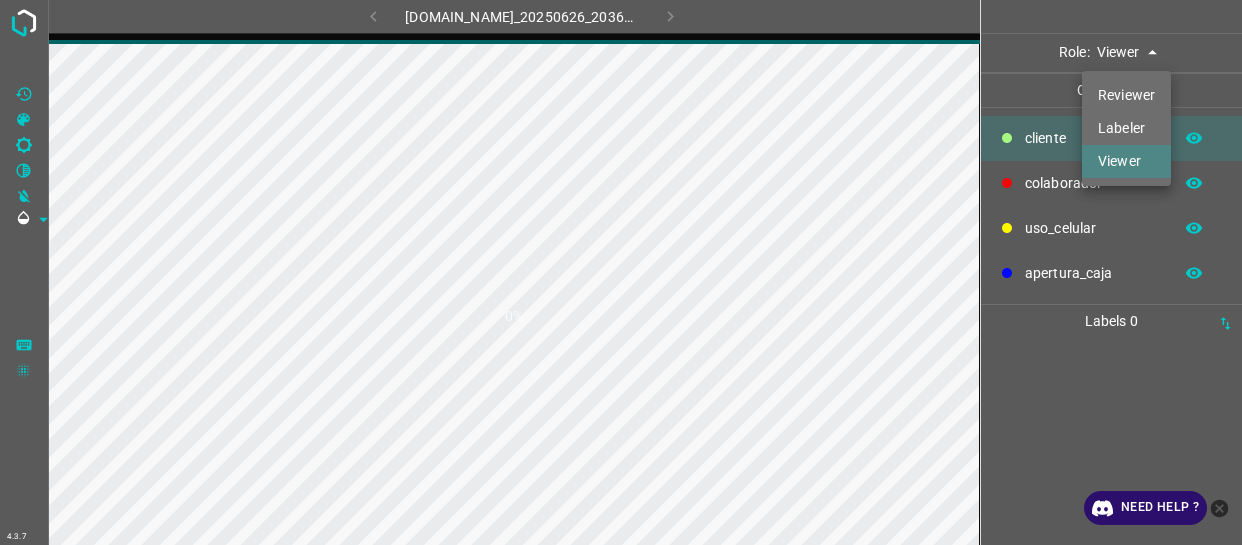 scroll, scrollTop: 0, scrollLeft: 0, axis: both 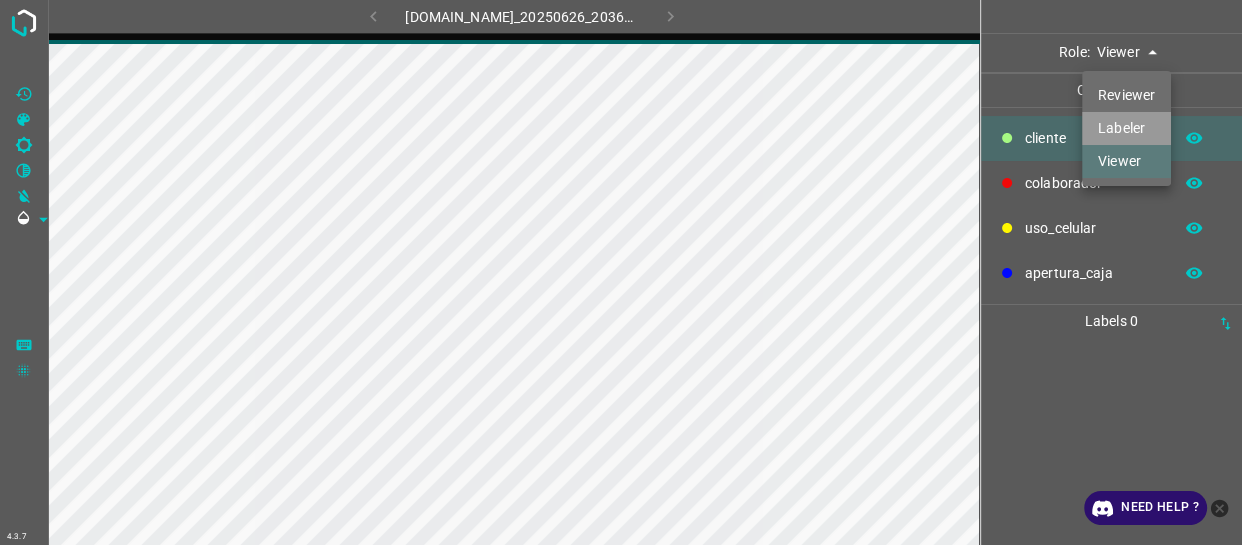 click on "Labeler" at bounding box center (1126, 128) 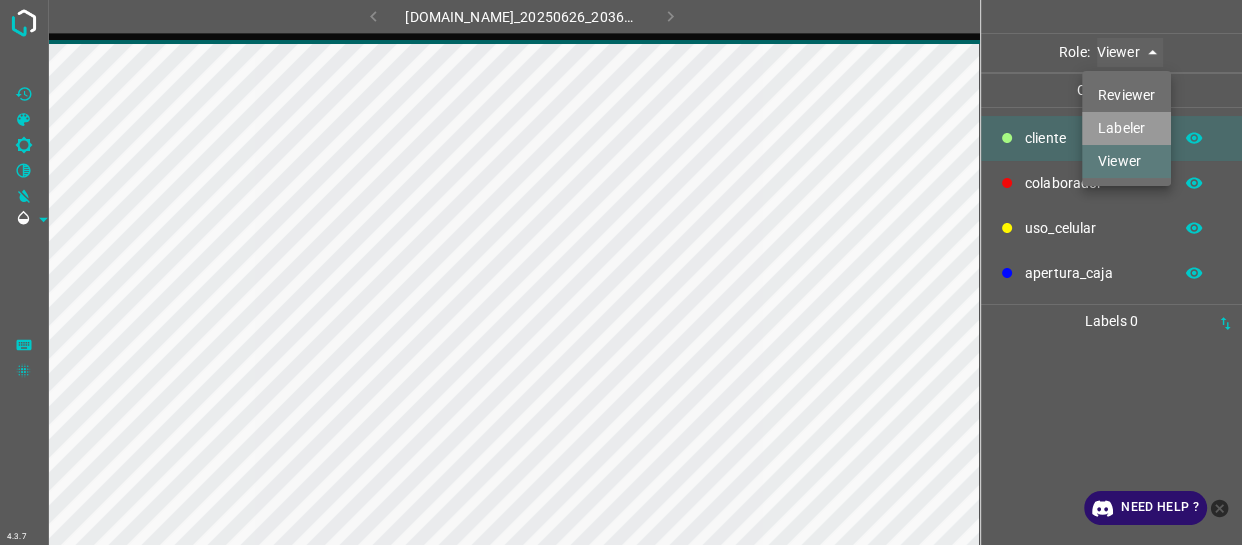 type on "labeler" 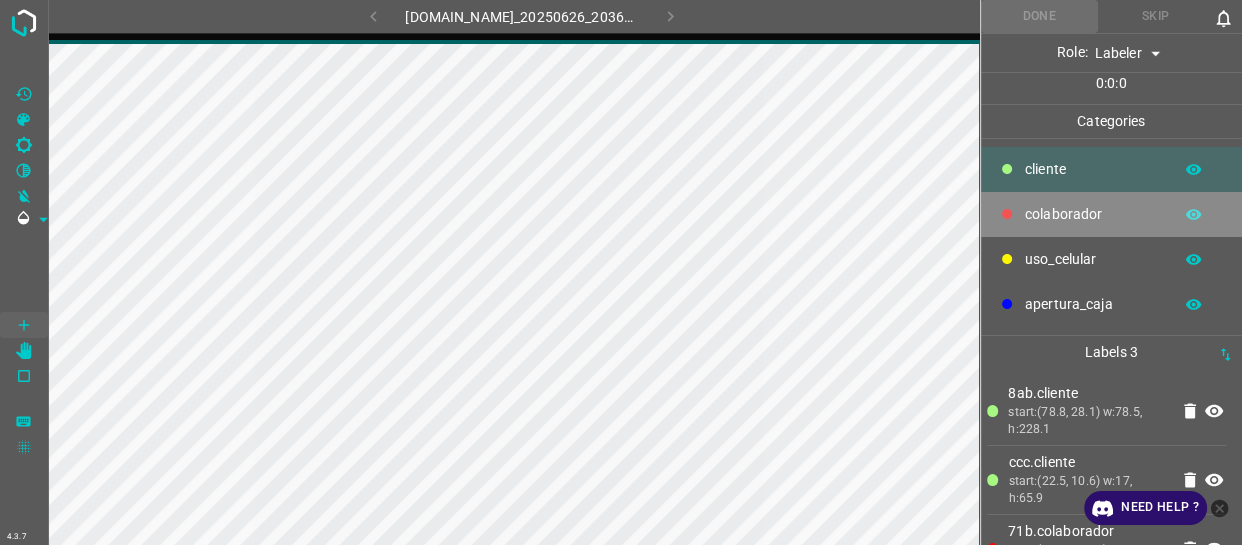 click on "colaborador" at bounding box center (1093, 214) 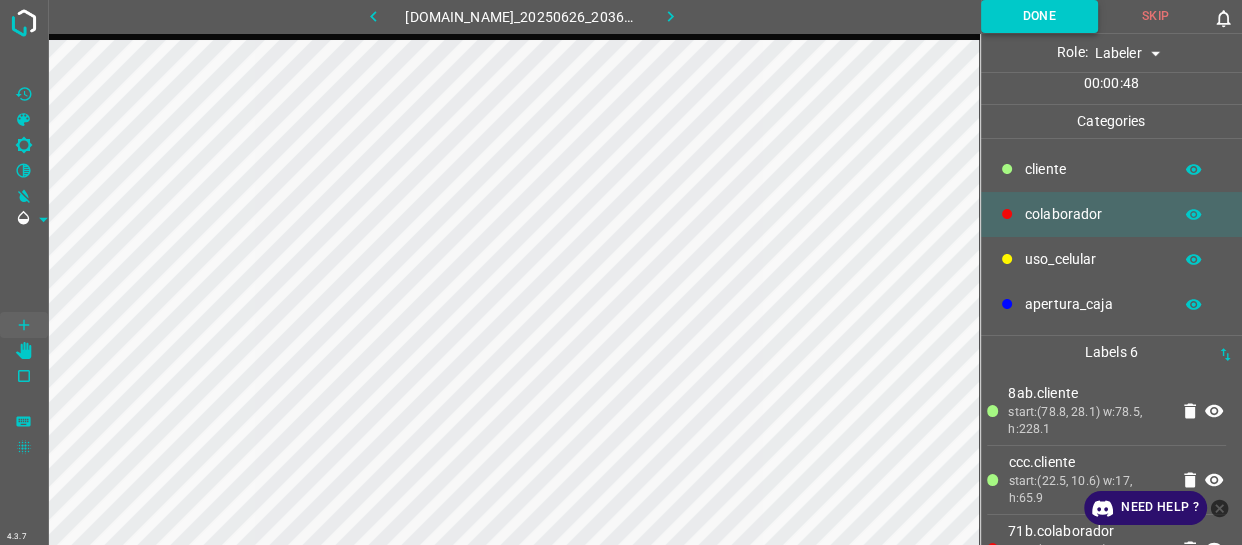 click on "Done" at bounding box center (1039, 16) 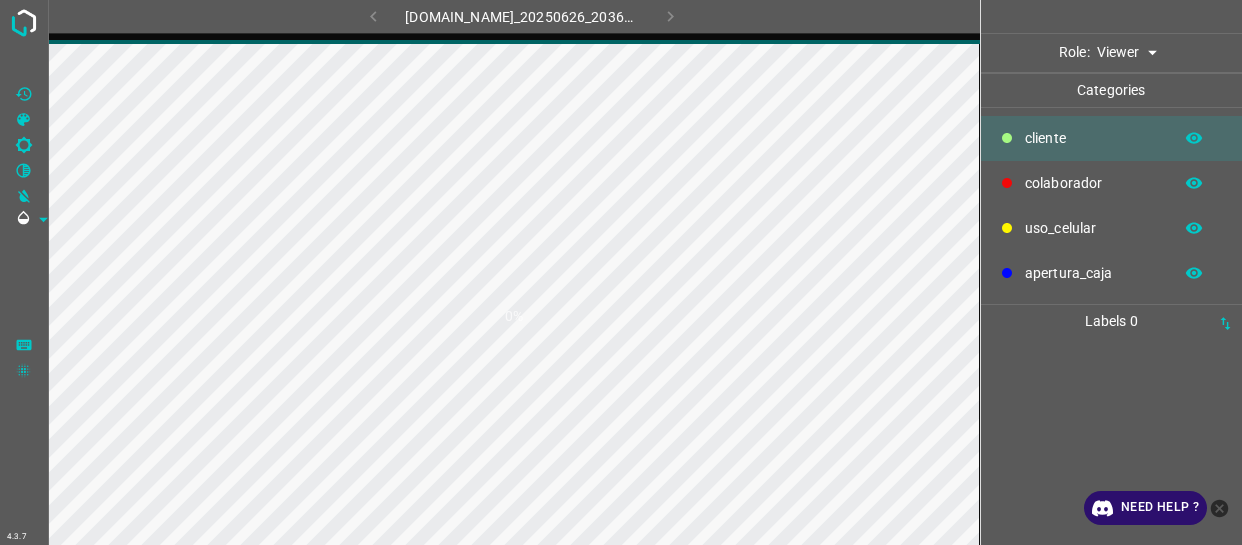 scroll, scrollTop: 0, scrollLeft: 0, axis: both 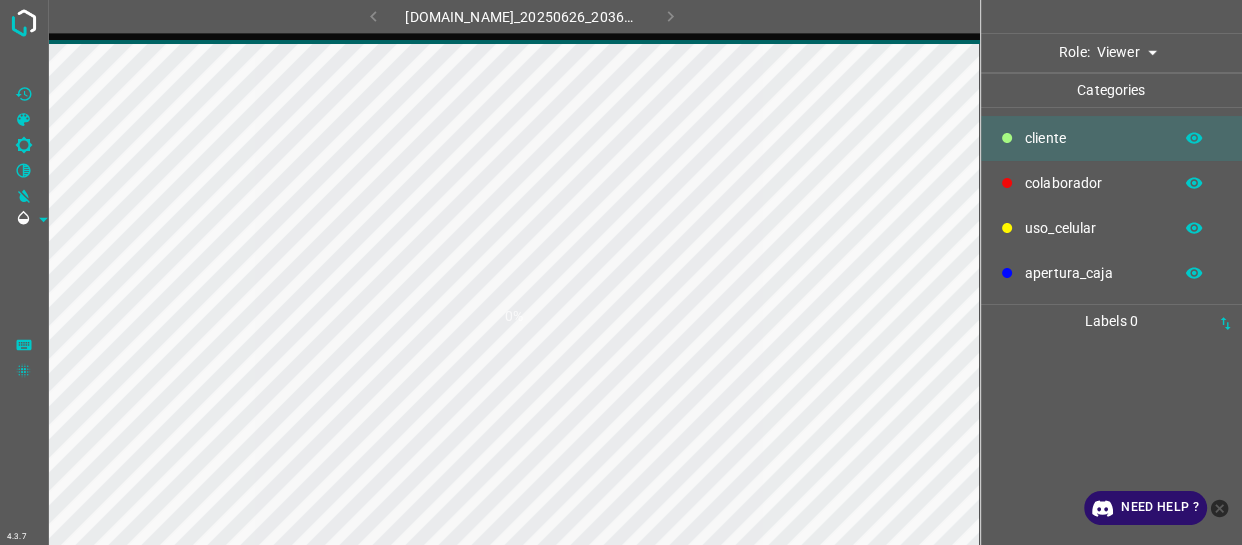 click on "4.3.7 774-bc-terminalgdl.zapto.org_20250626_203618_000004290.jpg 0% Role: Viewer viewer Categories ​​cliente colaborador uso_celular apertura_caja Labels   0 Categories 1 ​​cliente 2 colaborador 3 uso_celular 4 apertura_caja Tools Space Change between modes (Draw & Edit) I Auto labeling R Restore zoom M Zoom in N Zoom out Delete Delete selecte label Filters Z Restore filters X Saturation filter C Brightness filter V Contrast filter B Gray scale filter General O Download Need Help ? - Text - Hide - Delete" at bounding box center (621, 272) 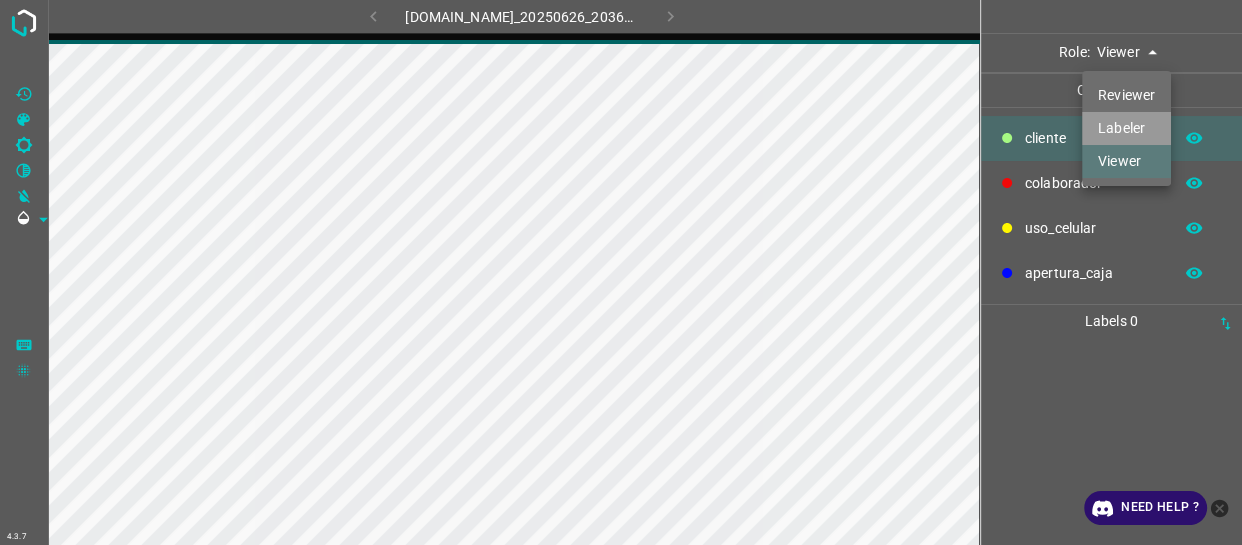 click on "Labeler" at bounding box center [1126, 128] 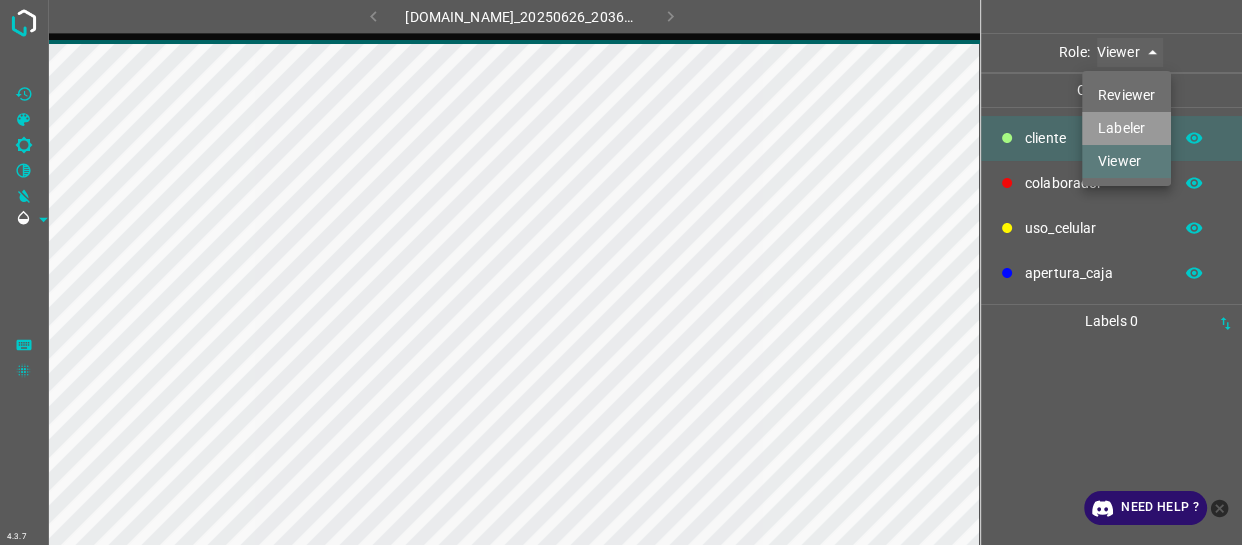 type on "labeler" 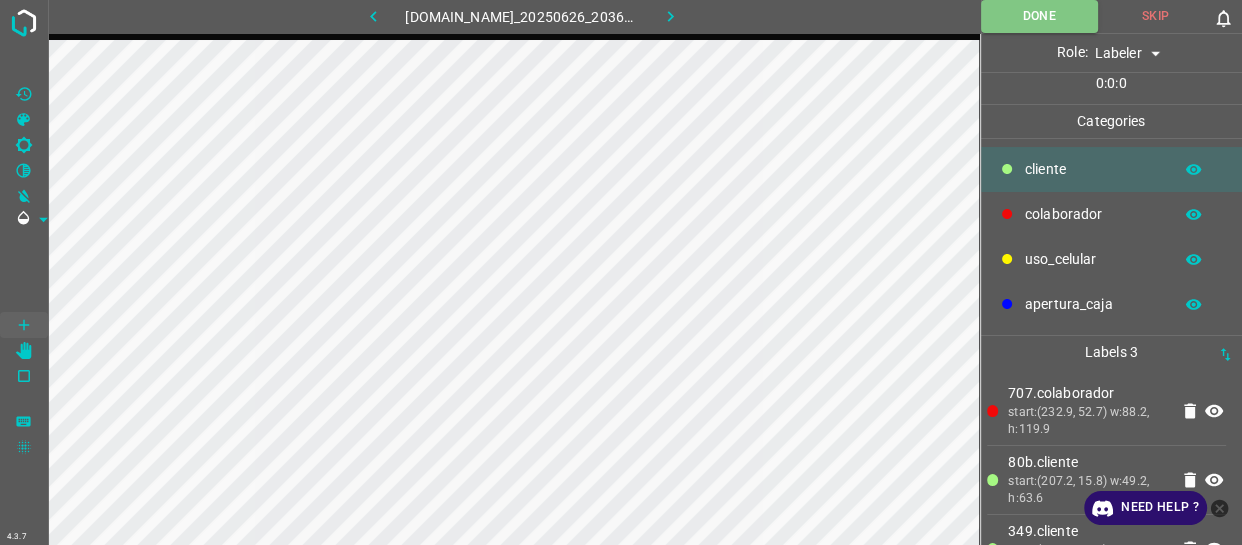 click on "colaborador" at bounding box center (1093, 214) 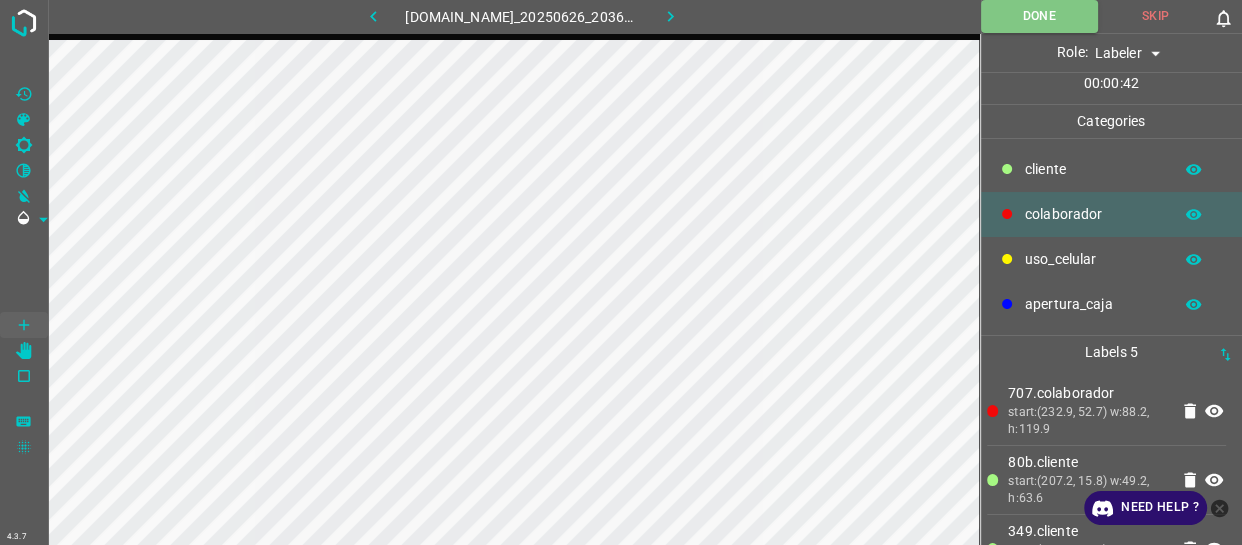 drag, startPoint x: 1037, startPoint y: 160, endPoint x: 993, endPoint y: 171, distance: 45.35416 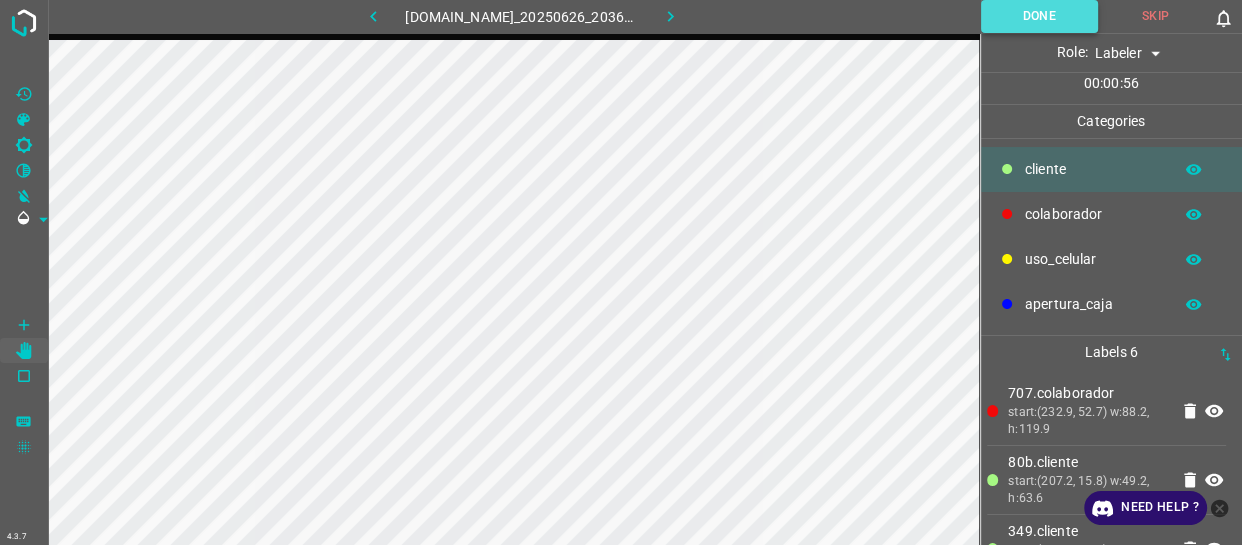 click on "Done" at bounding box center (1039, 16) 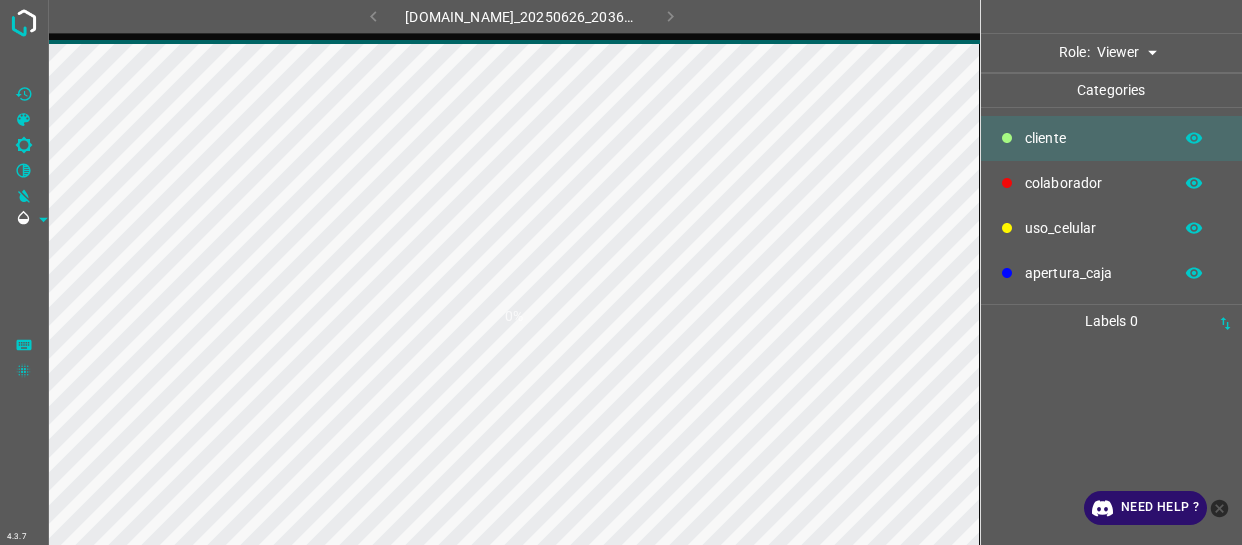 scroll, scrollTop: 0, scrollLeft: 0, axis: both 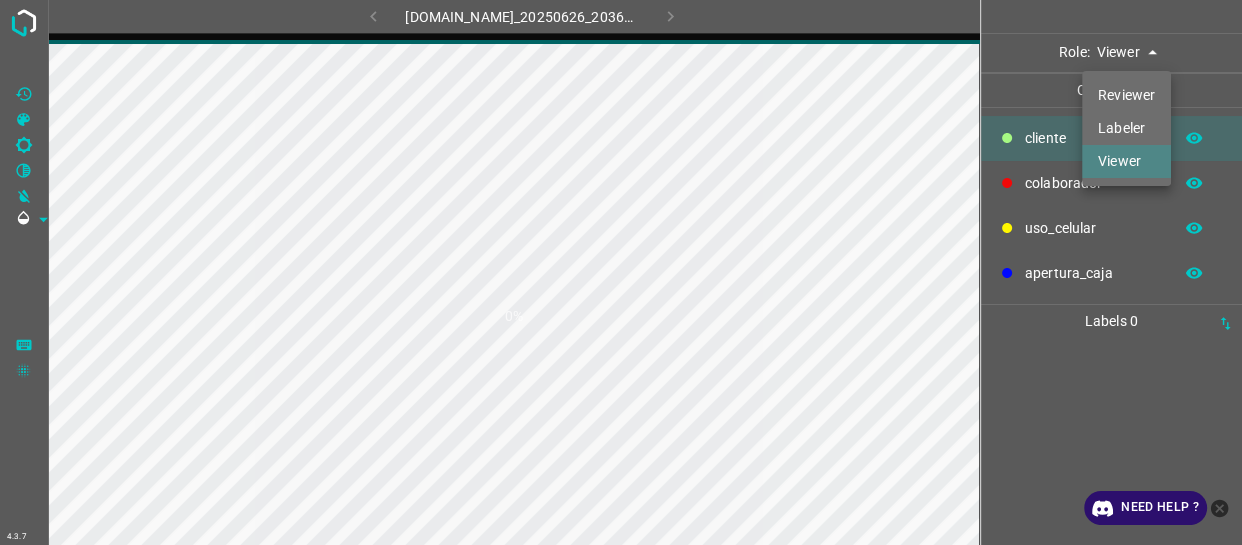 click on "4.3.7 [DOMAIN_NAME]_20250626_203618_000005700.jpg 0% Role: Viewer viewer Categories ​​cliente colaborador uso_celular apertura_caja Labels   0 Categories 1 ​​cliente 2 colaborador 3 uso_celular 4 apertura_caja Tools Space Change between modes (Draw & Edit) I Auto labeling R Restore zoom M Zoom in N Zoom out Delete Delete selecte label Filters Z Restore filters X Saturation filter C Brightness filter V Contrast filter B Gray scale filter General O Download Need Help ? - Text - Hide - Delete Reviewer Labeler Viewer" at bounding box center [621, 272] 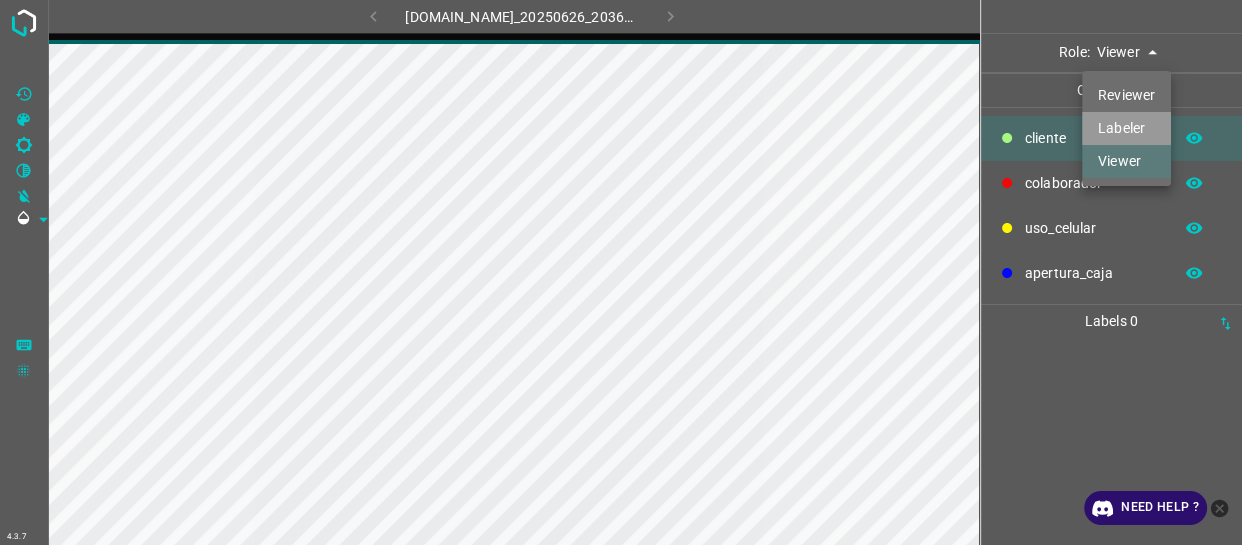 click on "Labeler" at bounding box center (1126, 128) 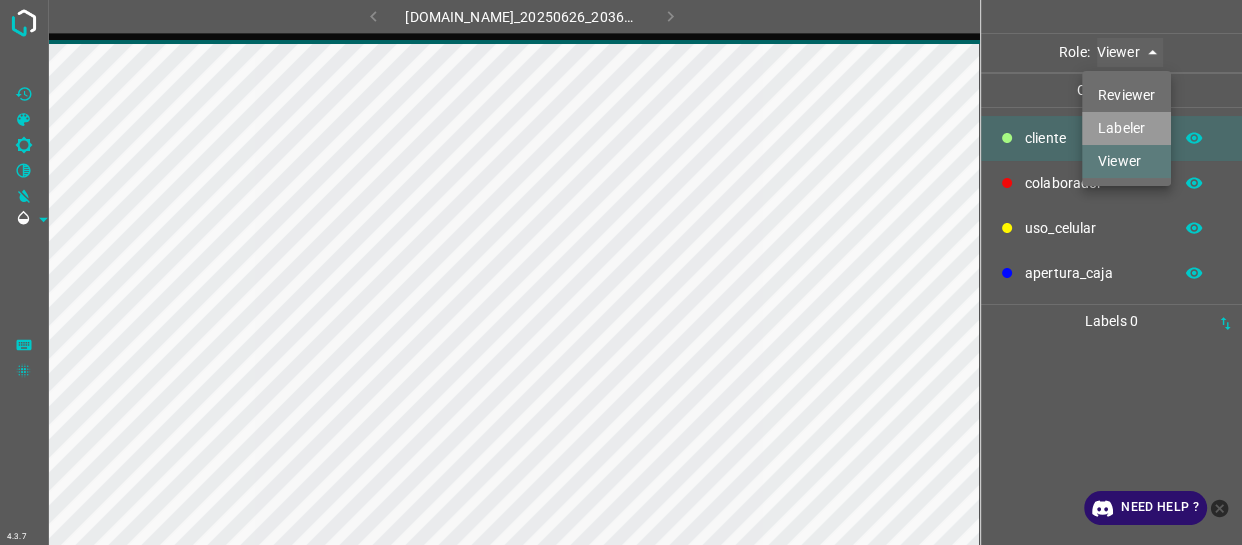 type on "labeler" 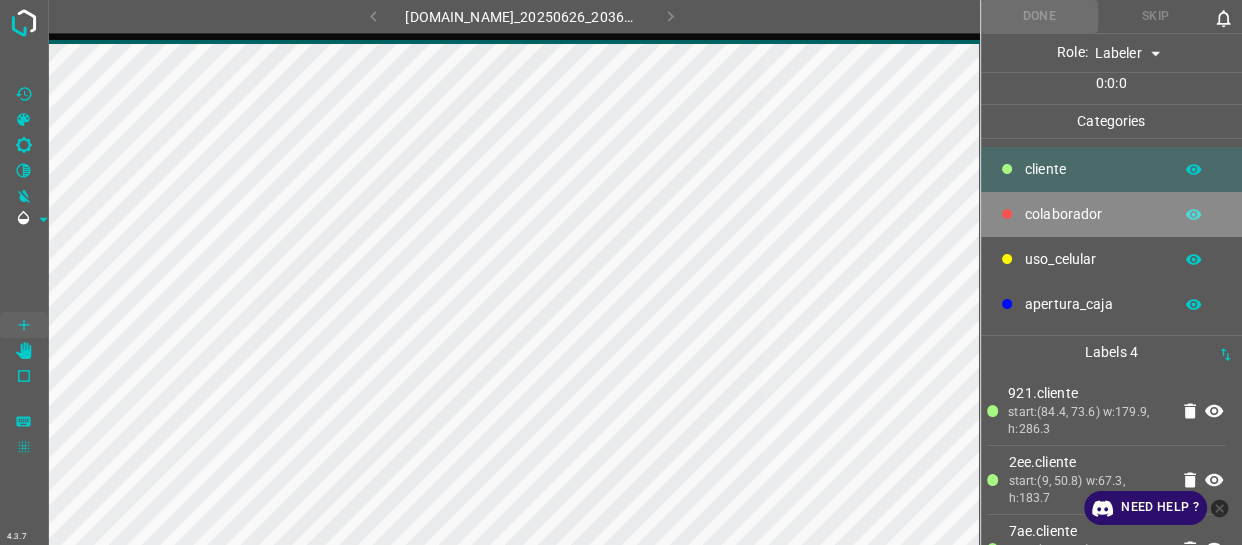 click on "colaborador" at bounding box center (1093, 214) 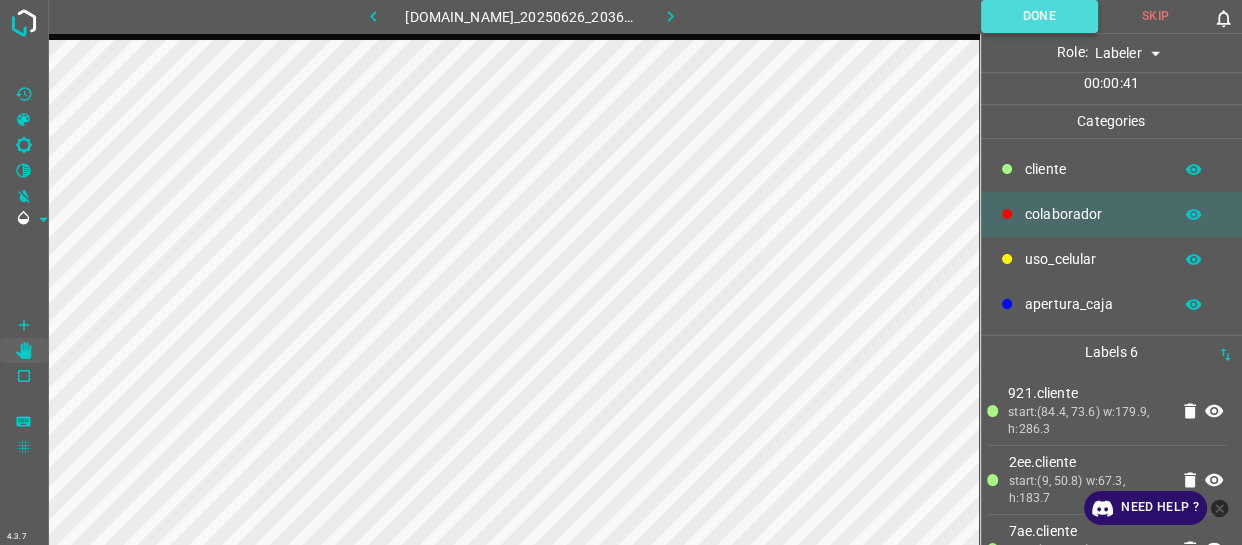 click on "Done" at bounding box center [1039, 16] 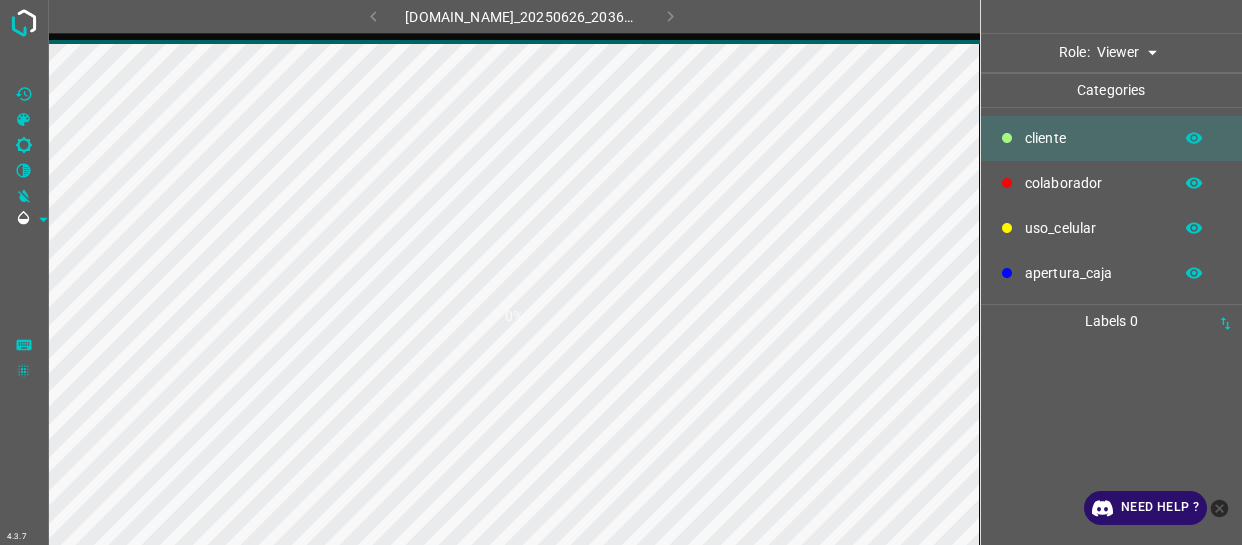 scroll, scrollTop: 0, scrollLeft: 0, axis: both 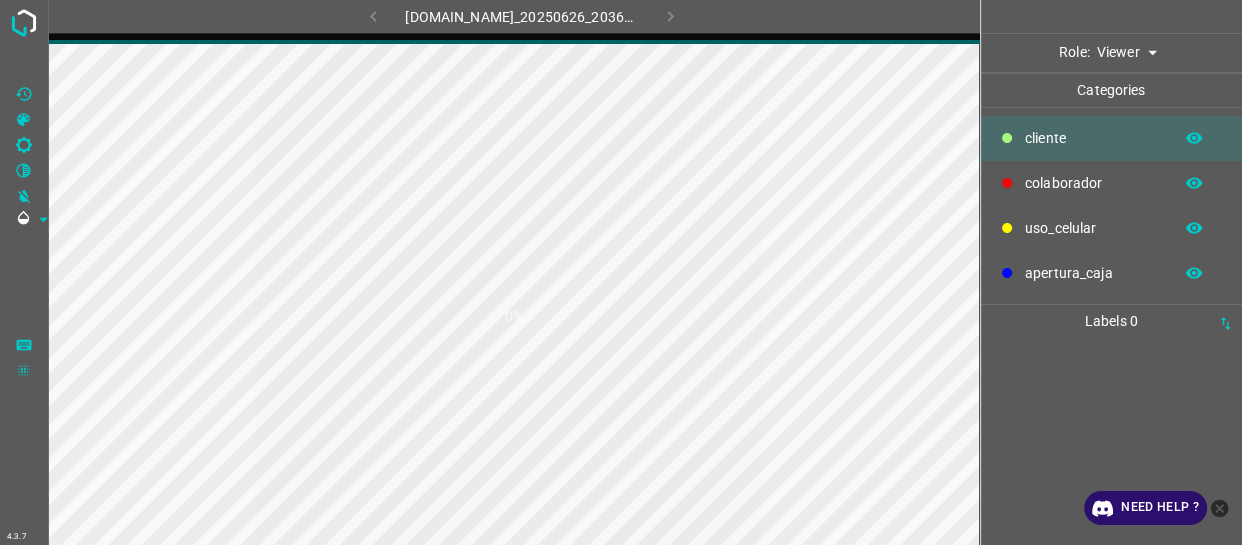 click on "4.3.7 [DOMAIN_NAME]_20250626_203621_000004770.jpg 0% Role: Viewer viewer Categories ​​cliente colaborador uso_celular apertura_caja Labels   0 Categories 1 ​​cliente 2 colaborador 3 uso_celular 4 apertura_caja Tools Space Change between modes (Draw & Edit) I Auto labeling R Restore zoom M Zoom in N Zoom out Delete Delete selecte label Filters Z Restore filters X Saturation filter C Brightness filter V Contrast filter B Gray scale filter General O Download Need Help ? - Text - Hide - Delete" at bounding box center (621, 272) 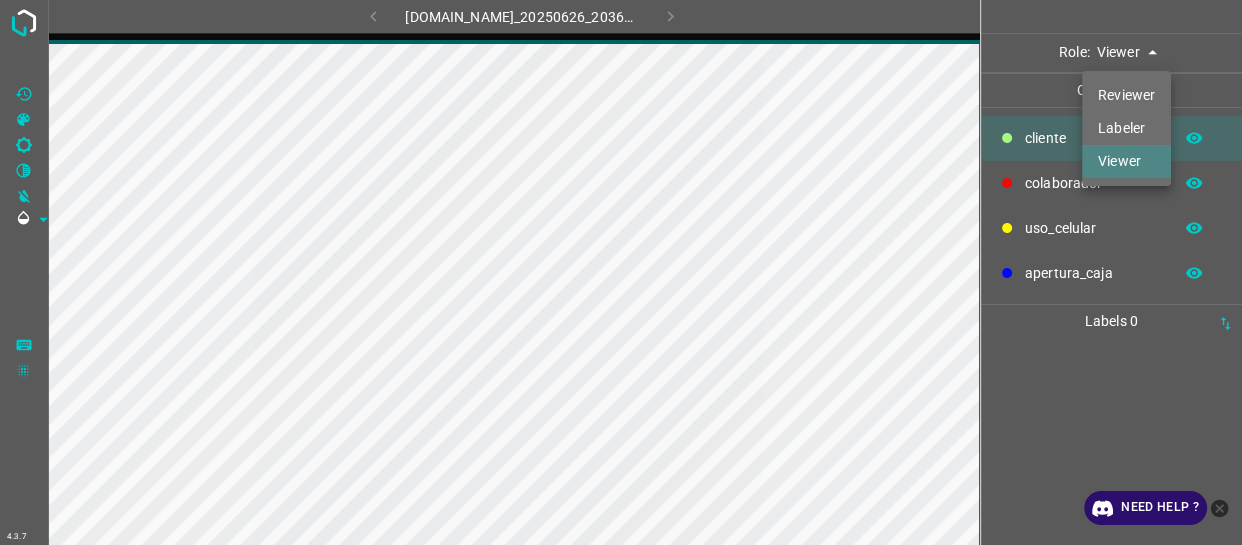click on "Labeler" at bounding box center [1126, 128] 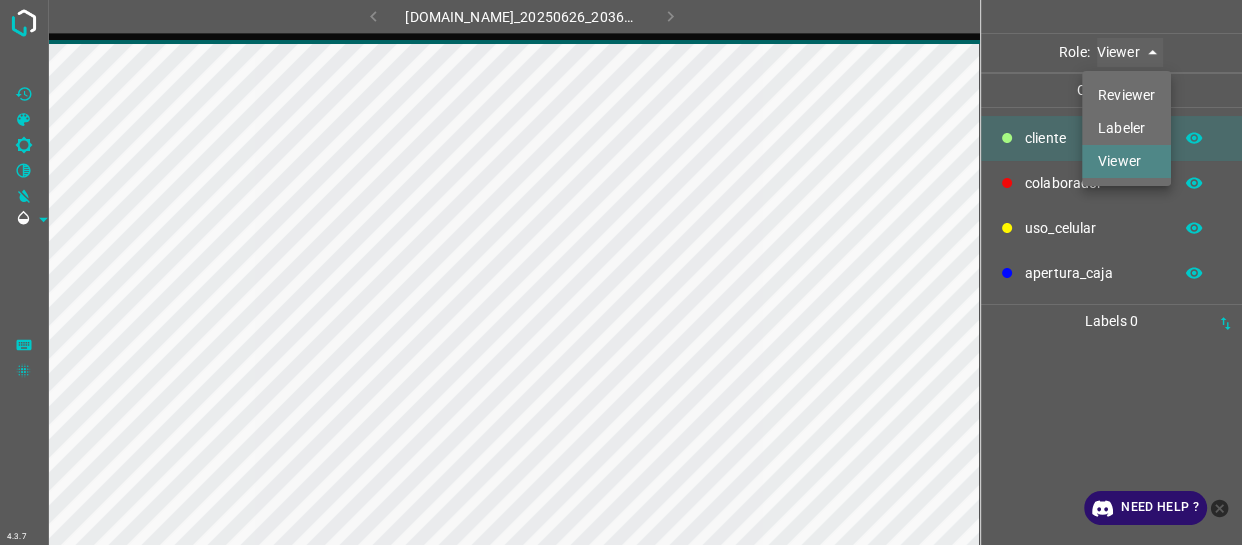 type on "labeler" 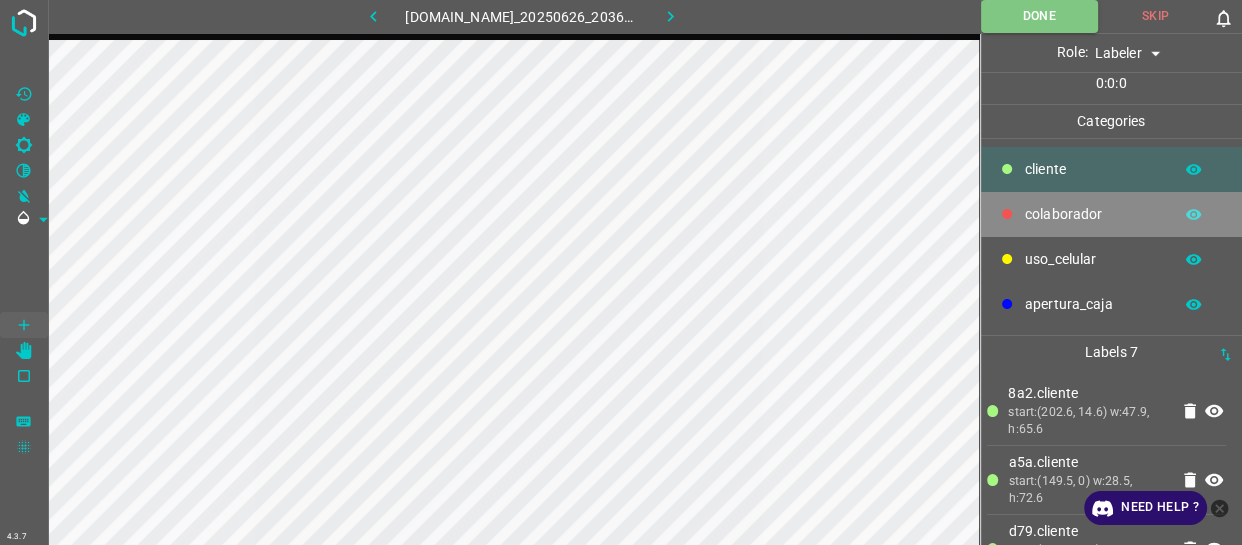 click on "colaborador" at bounding box center [1093, 214] 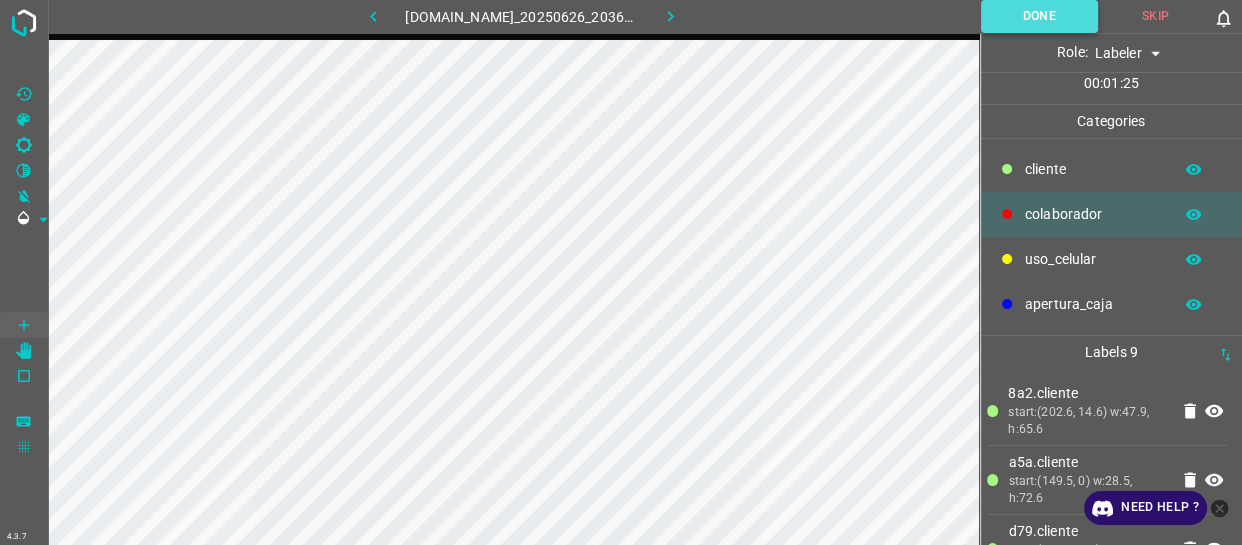 click on "Done" at bounding box center (1039, 16) 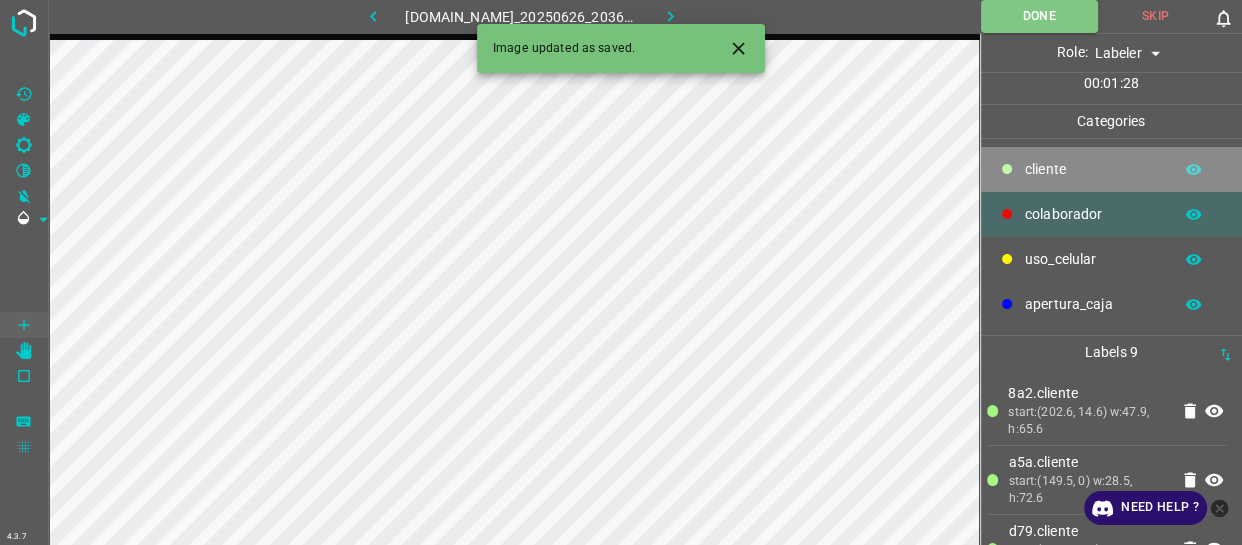 drag, startPoint x: 1050, startPoint y: 163, endPoint x: 994, endPoint y: 177, distance: 57.72348 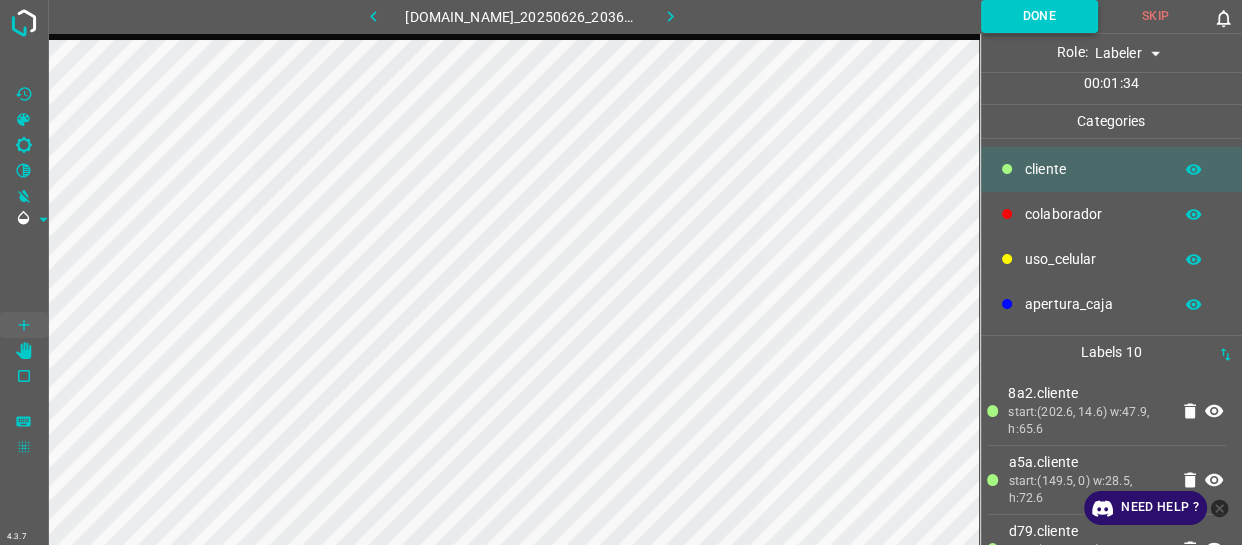 click on "Done" at bounding box center [1039, 16] 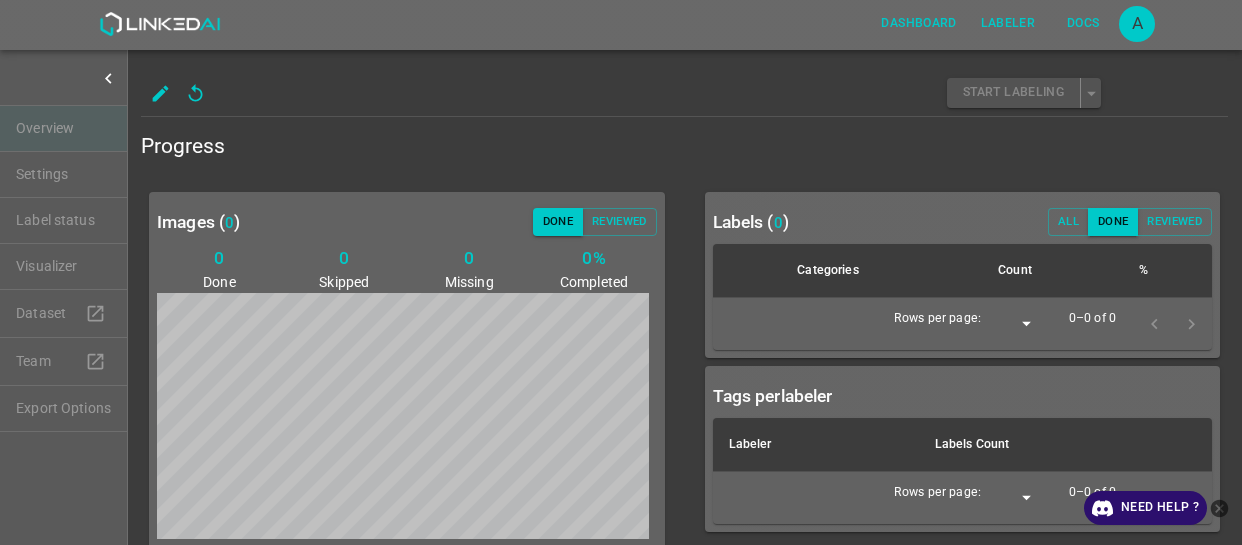 scroll, scrollTop: 0, scrollLeft: 0, axis: both 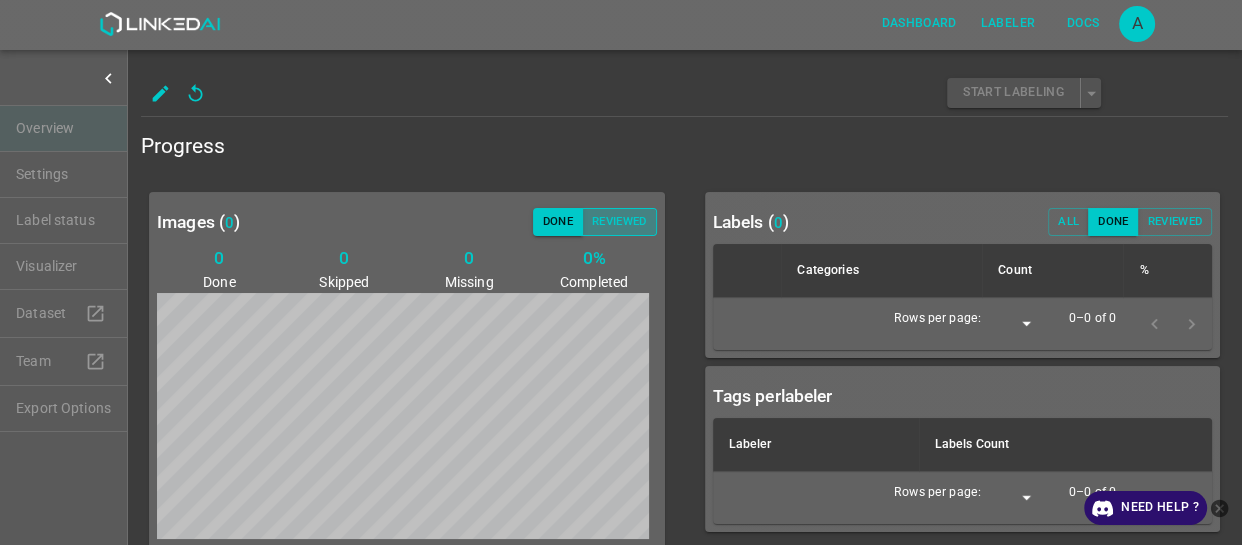 click on "Reviewed" at bounding box center (619, 222) 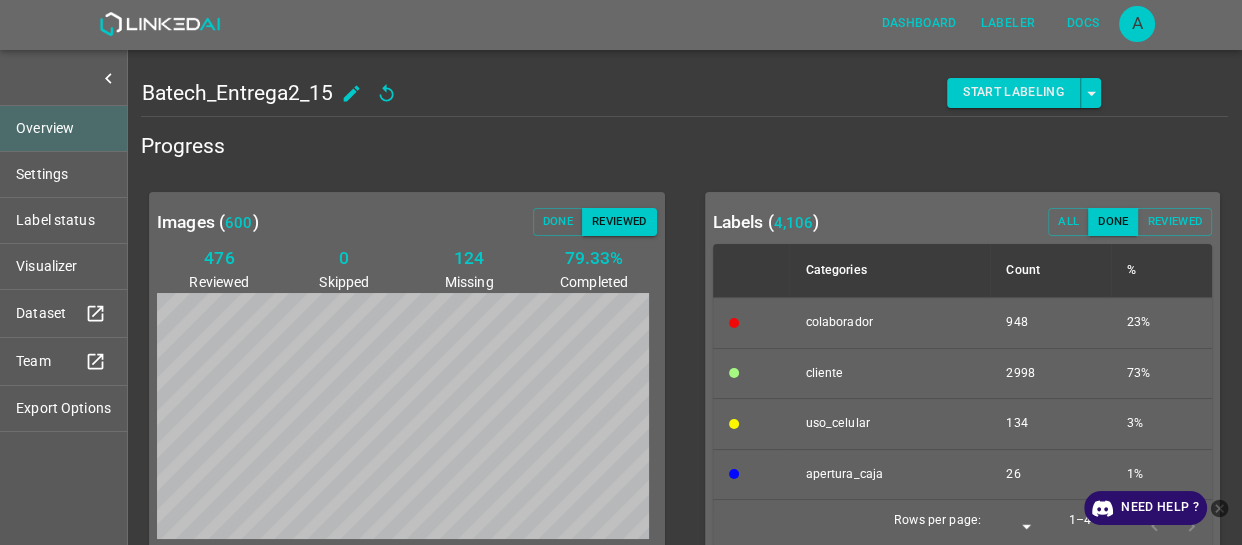 click on "Visualizer" at bounding box center (63, 266) 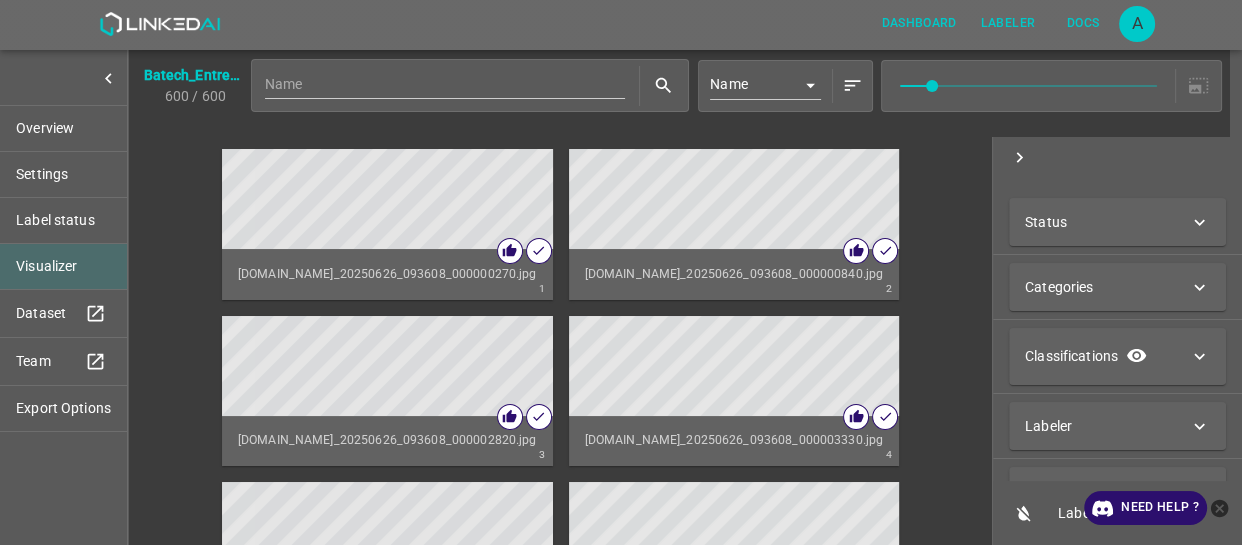 click on "Status" at bounding box center (1046, 222) 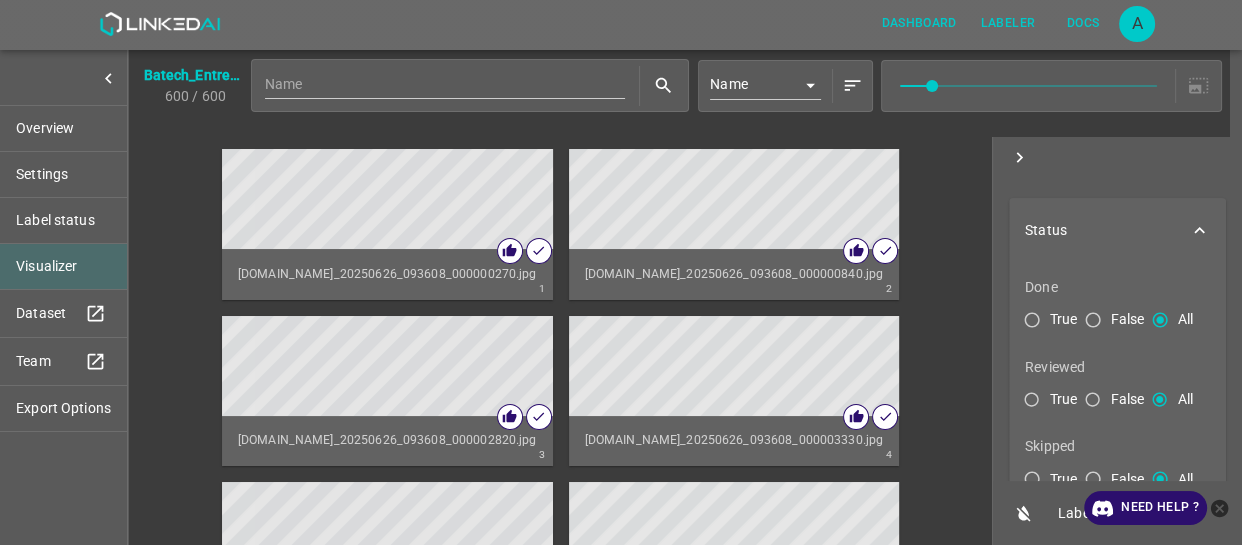 click on "False" at bounding box center (1093, 404) 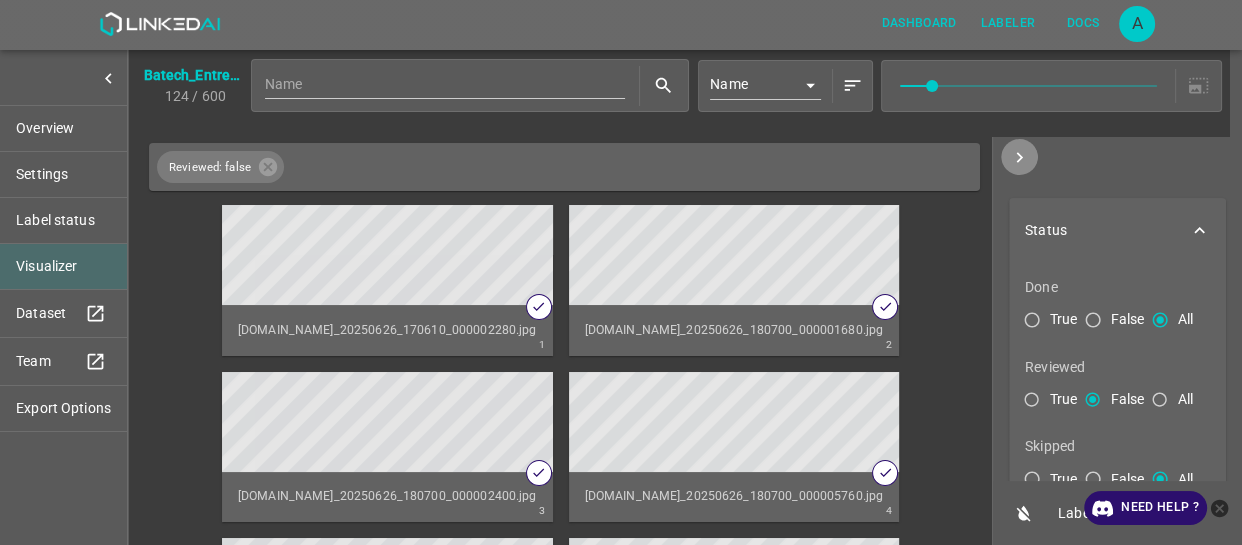 click at bounding box center (1019, 157) 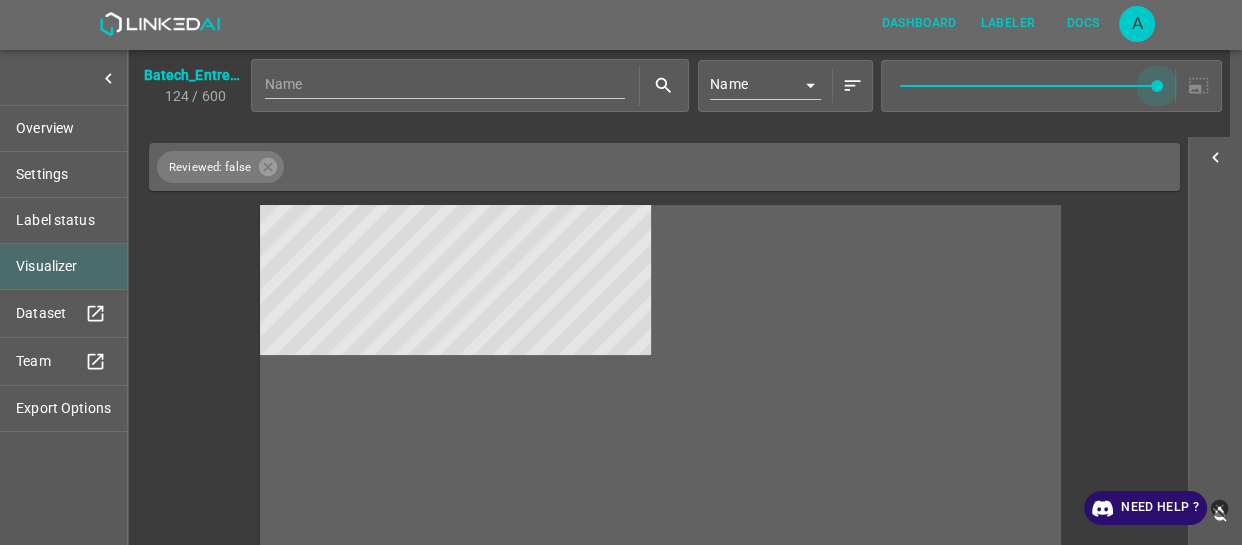 type on "9" 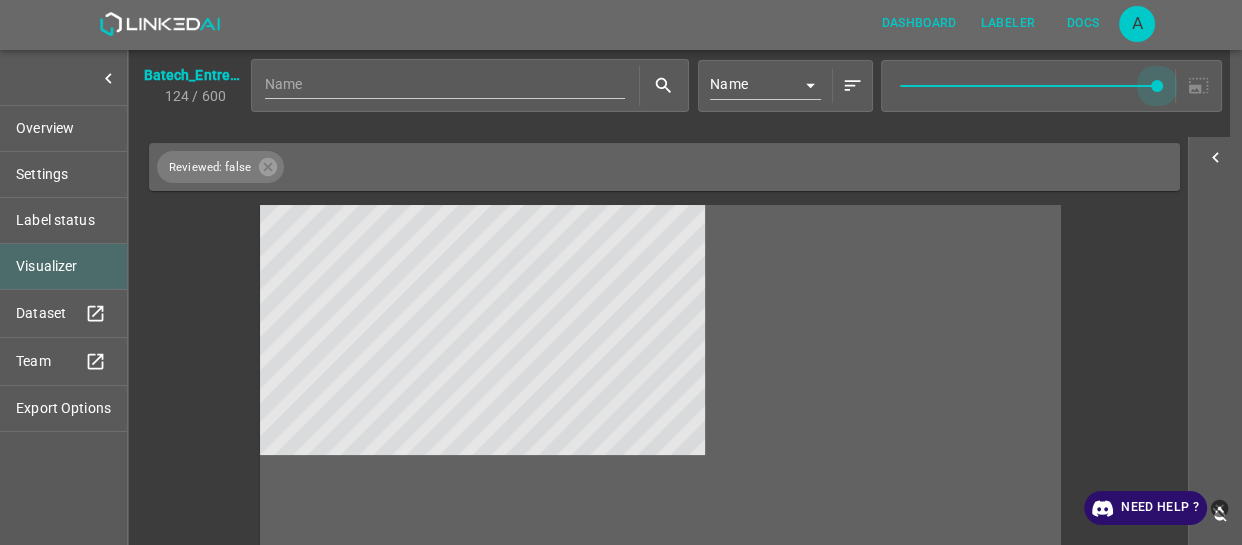 drag, startPoint x: 922, startPoint y: 85, endPoint x: 1154, endPoint y: 100, distance: 232.4844 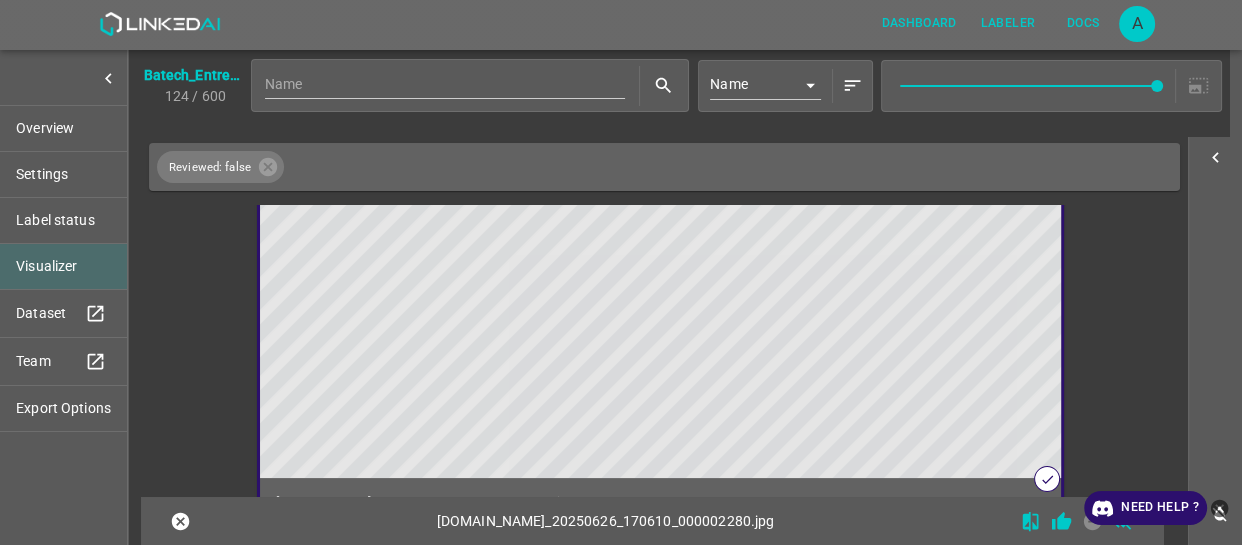 scroll, scrollTop: 184, scrollLeft: 0, axis: vertical 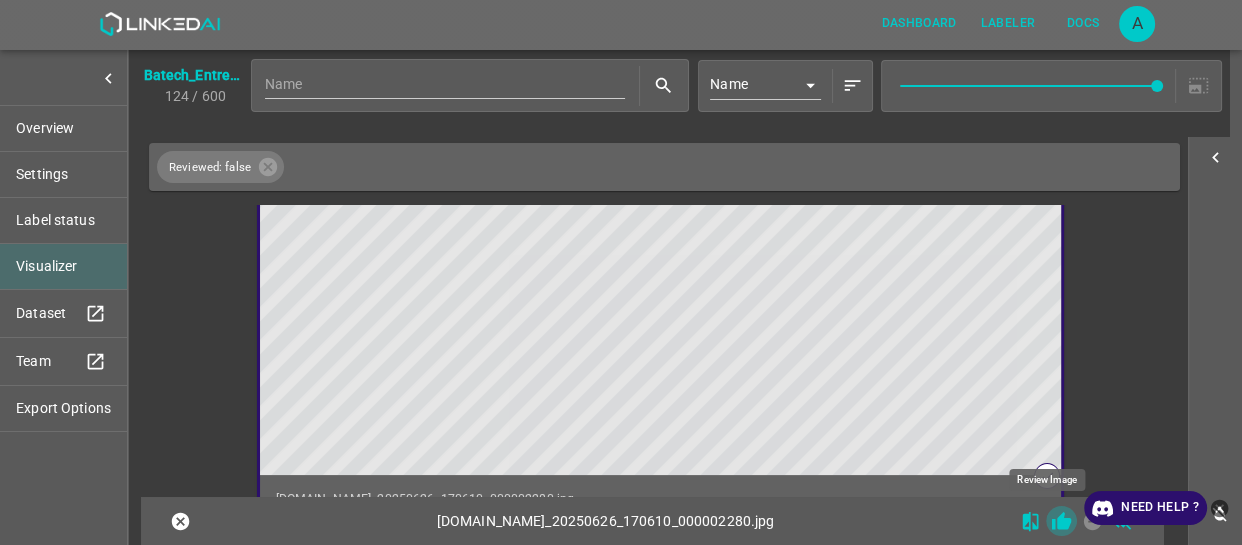 click 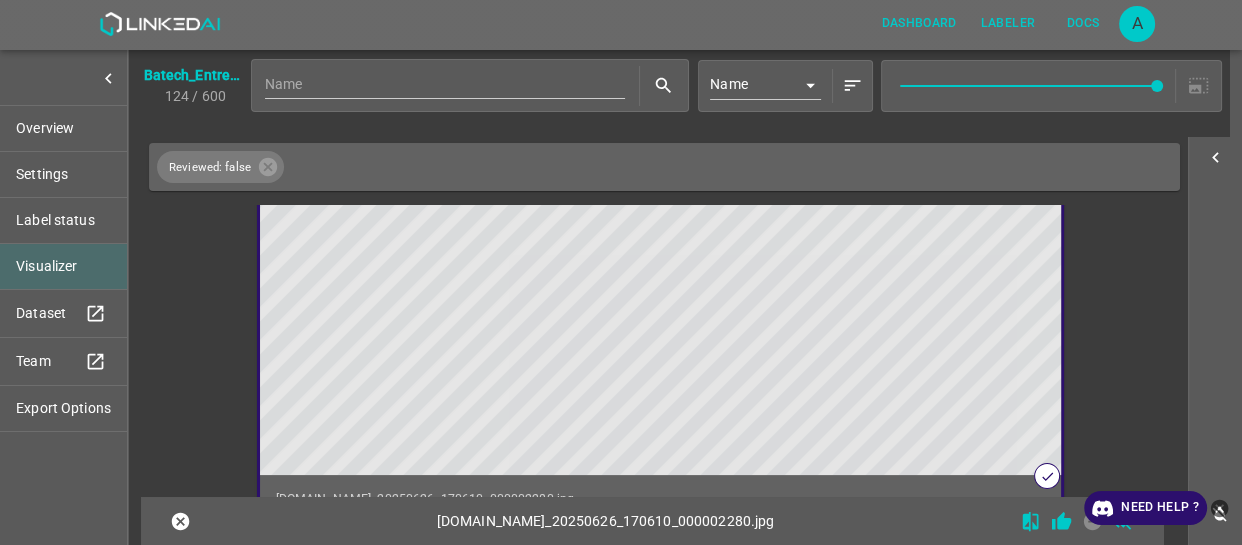 click 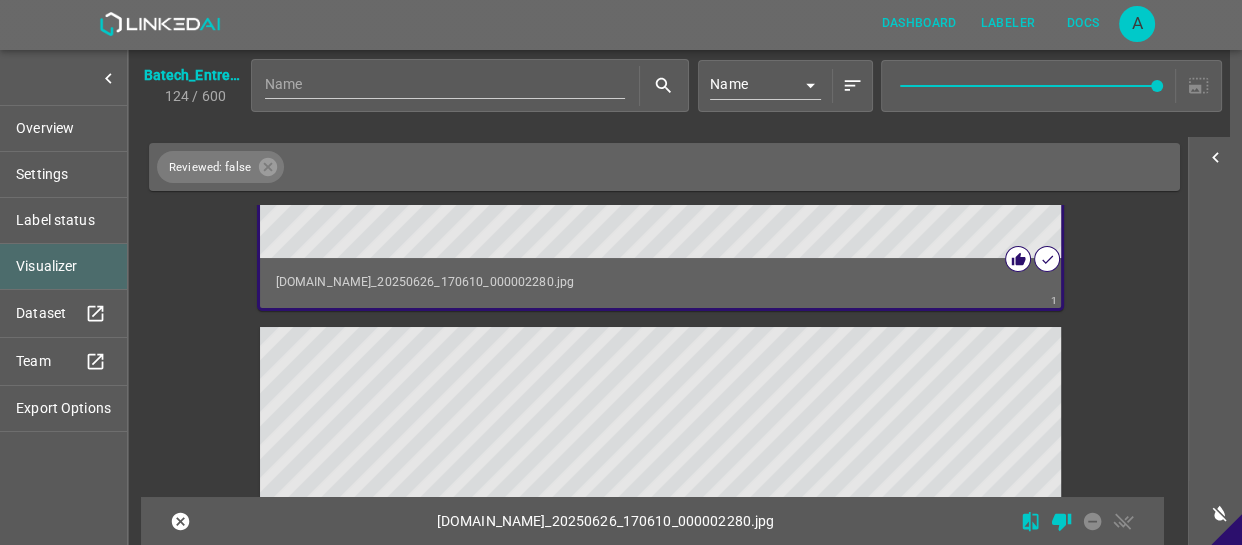 scroll, scrollTop: 457, scrollLeft: 0, axis: vertical 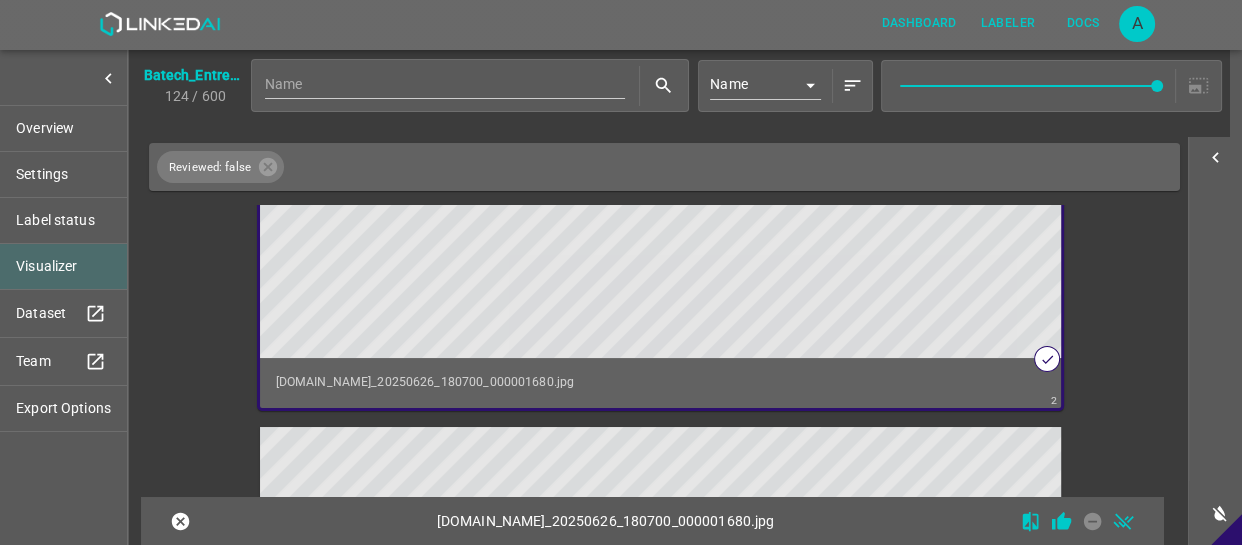 click 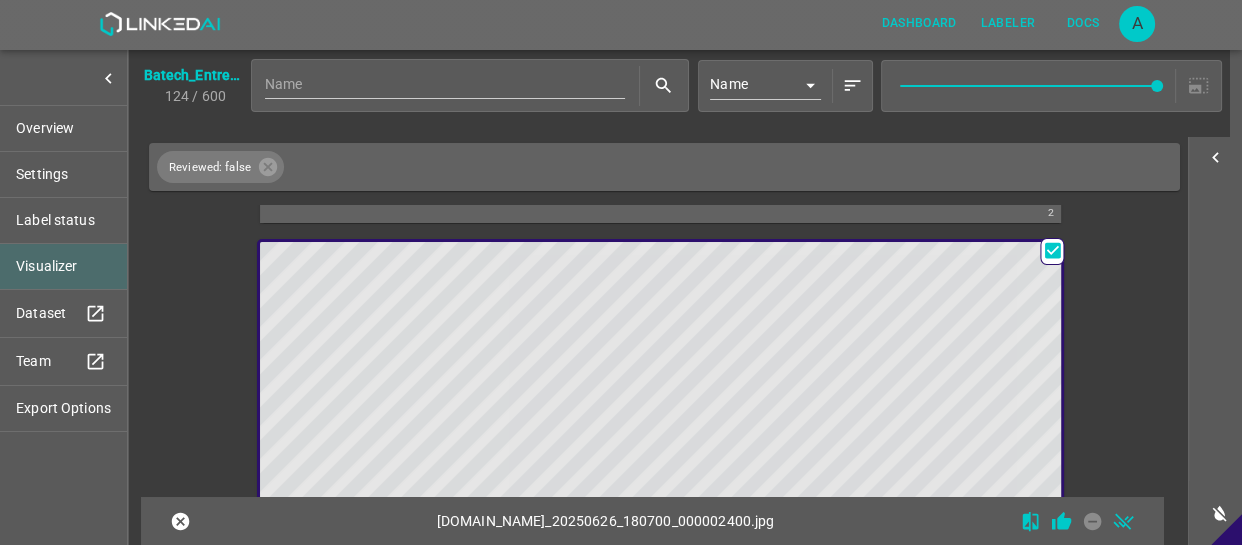 scroll, scrollTop: 997, scrollLeft: 0, axis: vertical 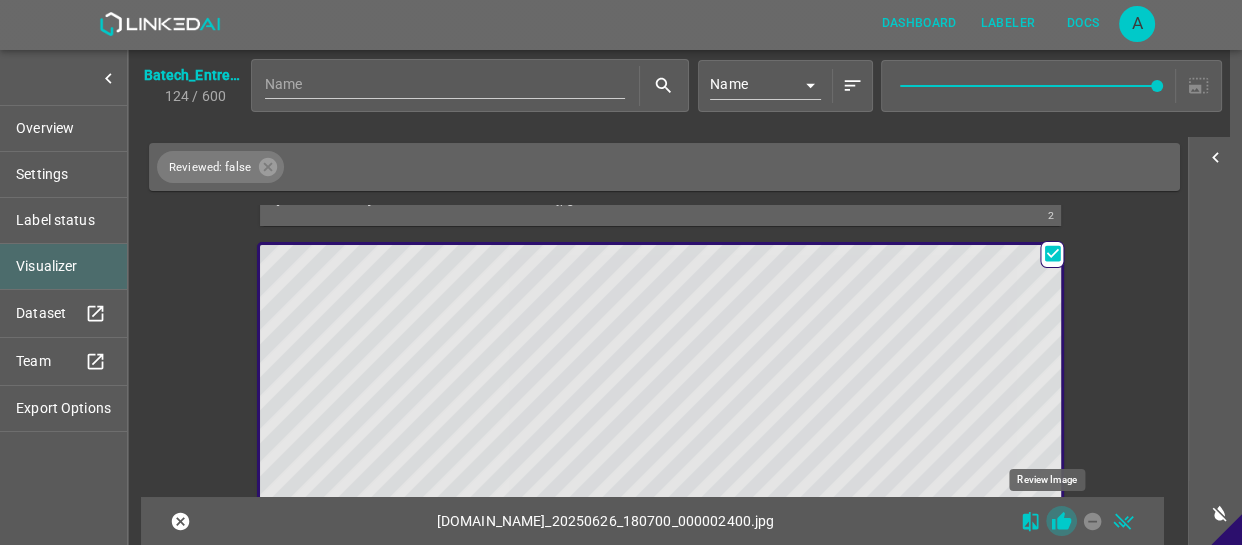 click 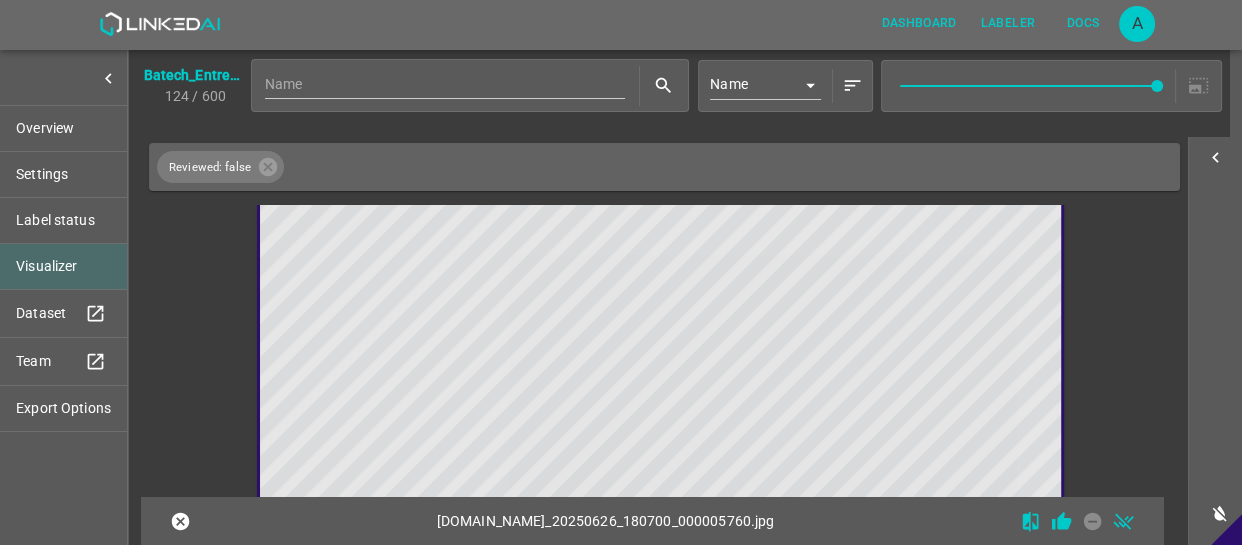 scroll, scrollTop: 1630, scrollLeft: 0, axis: vertical 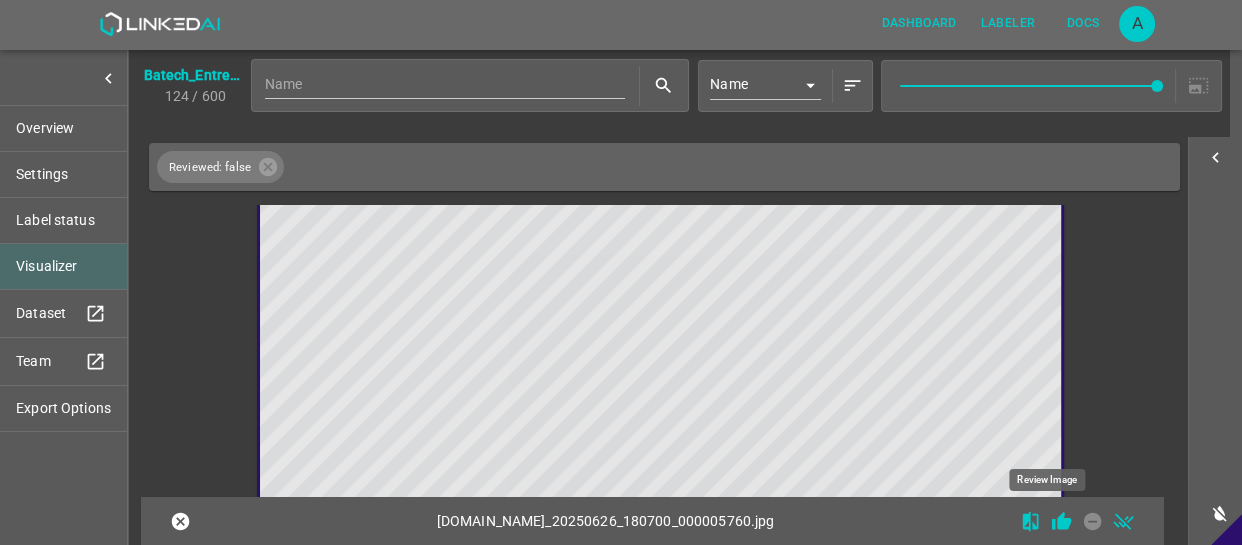 click 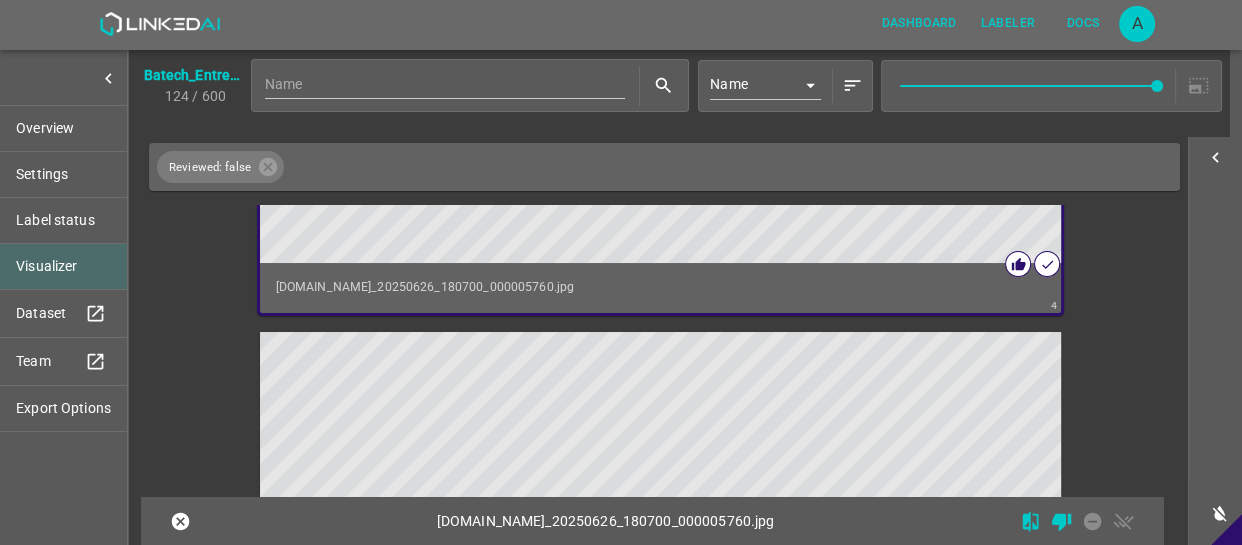 scroll, scrollTop: 1994, scrollLeft: 0, axis: vertical 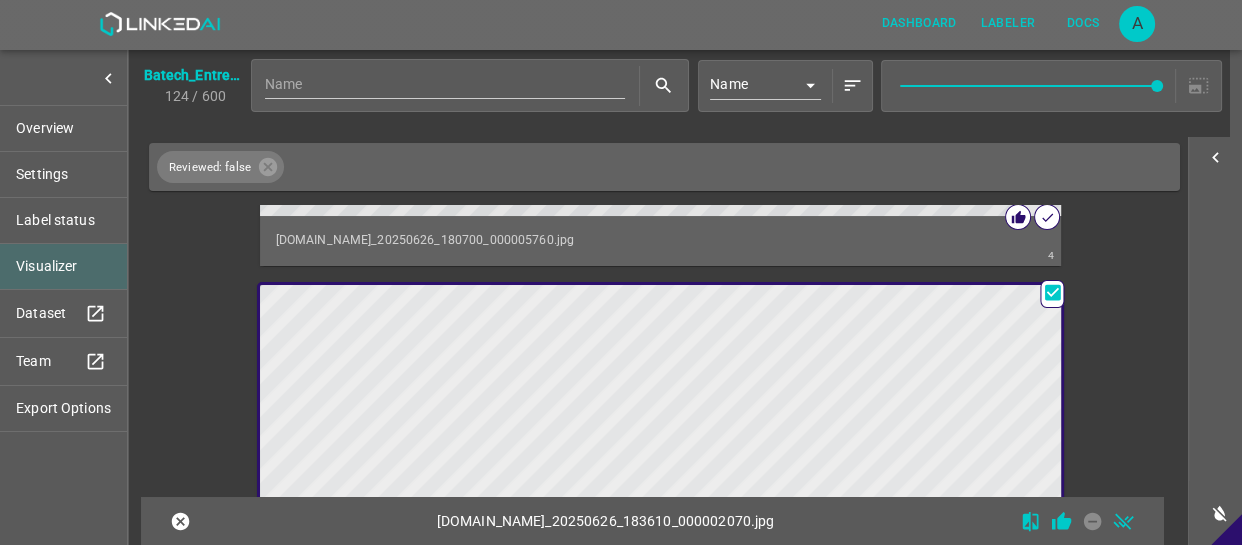 click at bounding box center (560, 510) 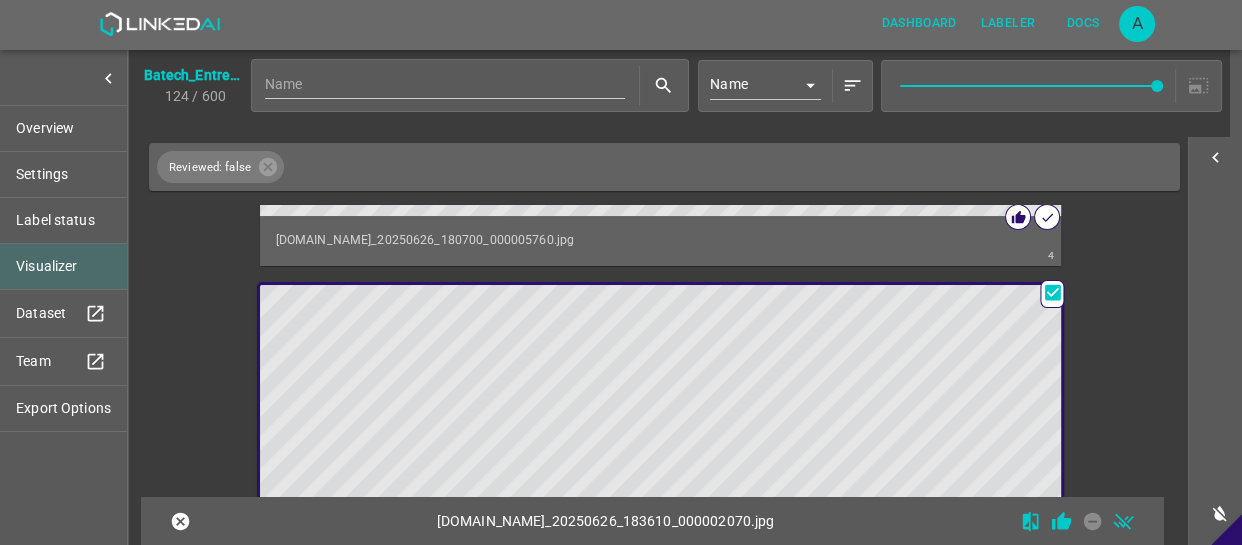 scroll, scrollTop: 2082, scrollLeft: 0, axis: vertical 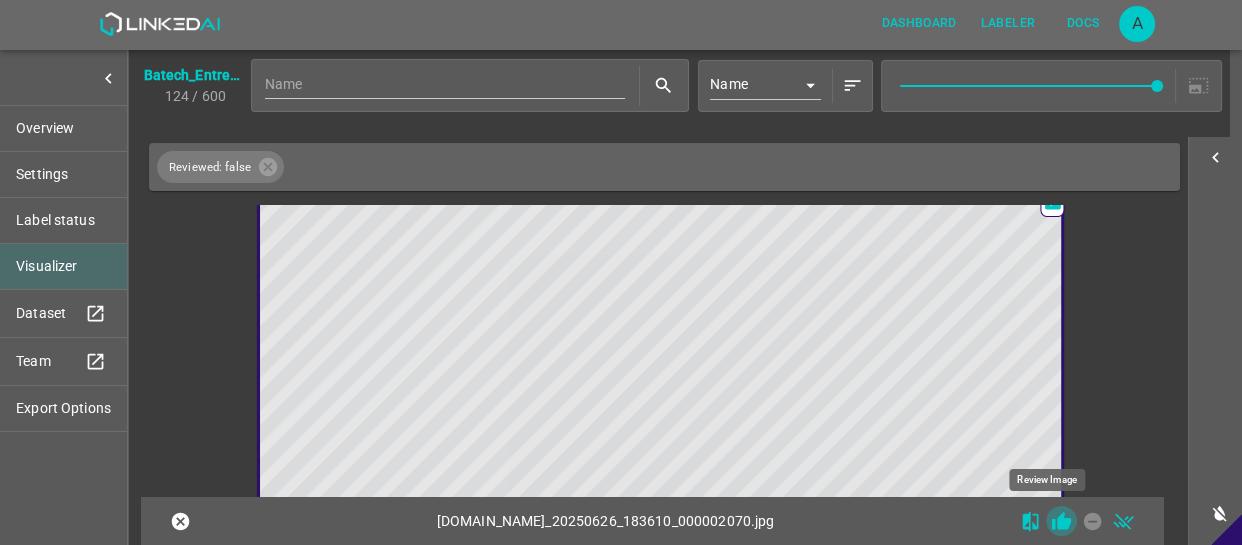 drag, startPoint x: 1050, startPoint y: 519, endPoint x: 1039, endPoint y: 481, distance: 39.56008 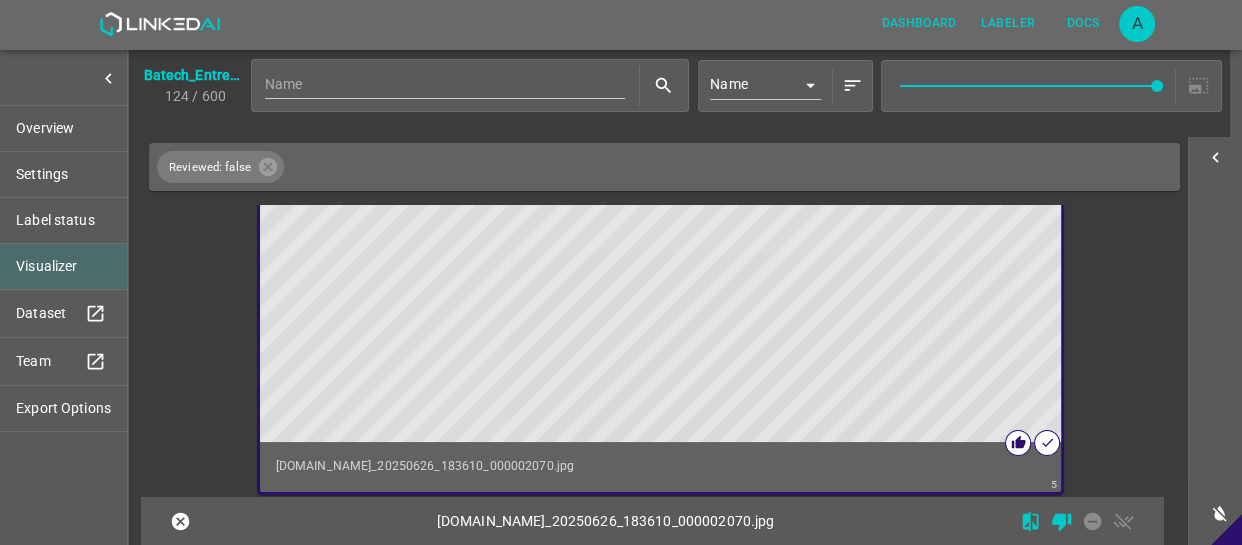 scroll, scrollTop: 2446, scrollLeft: 0, axis: vertical 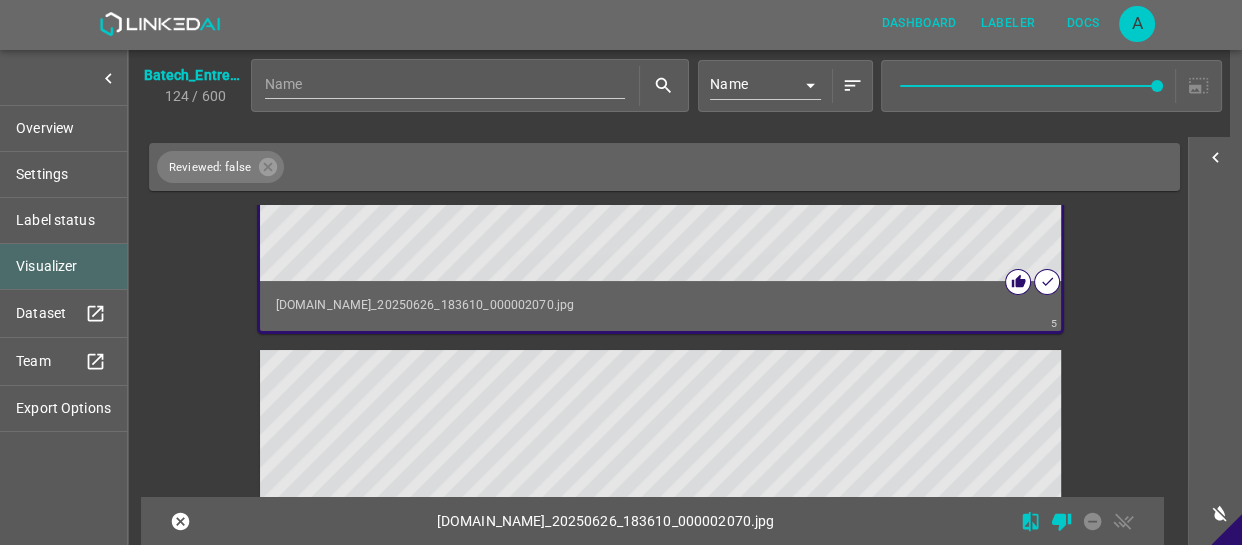 type 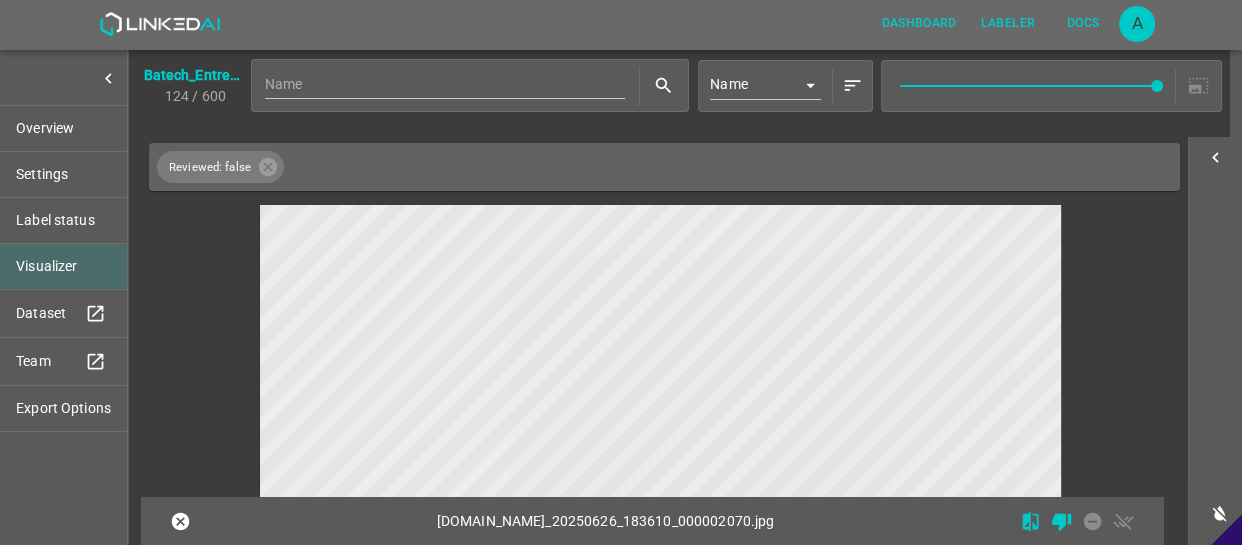 click at bounding box center (560, 393) 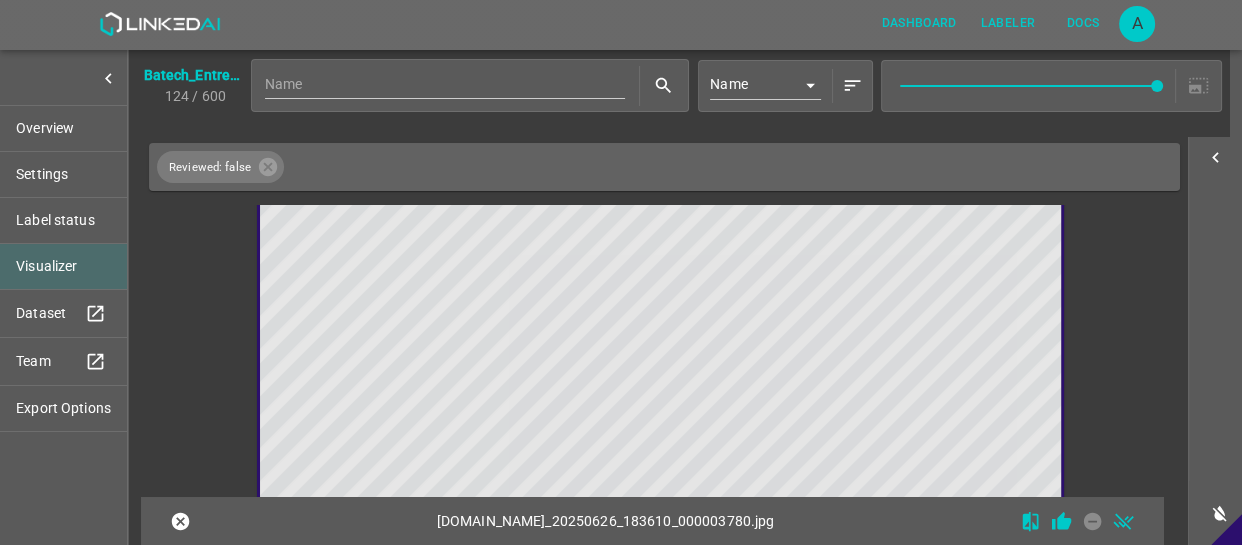 scroll, scrollTop: 2625, scrollLeft: 0, axis: vertical 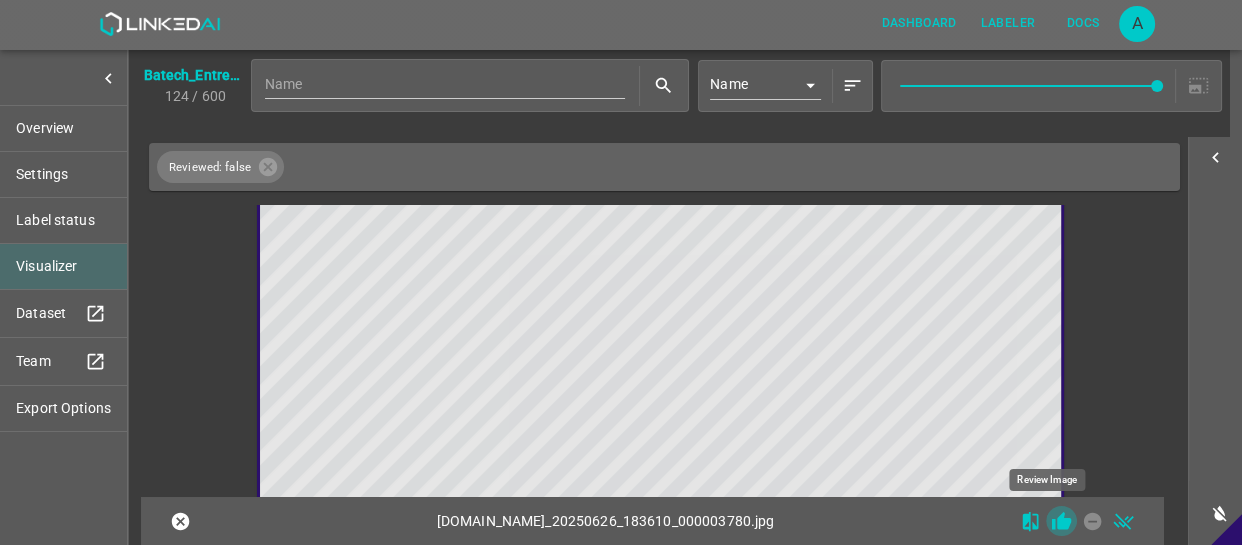 click 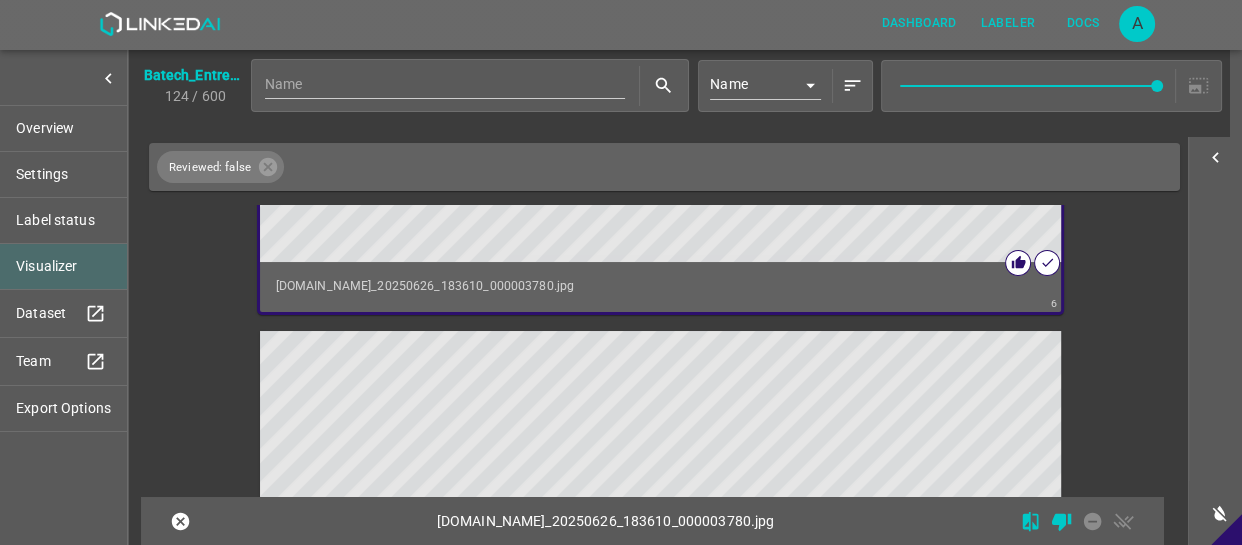scroll, scrollTop: 2989, scrollLeft: 0, axis: vertical 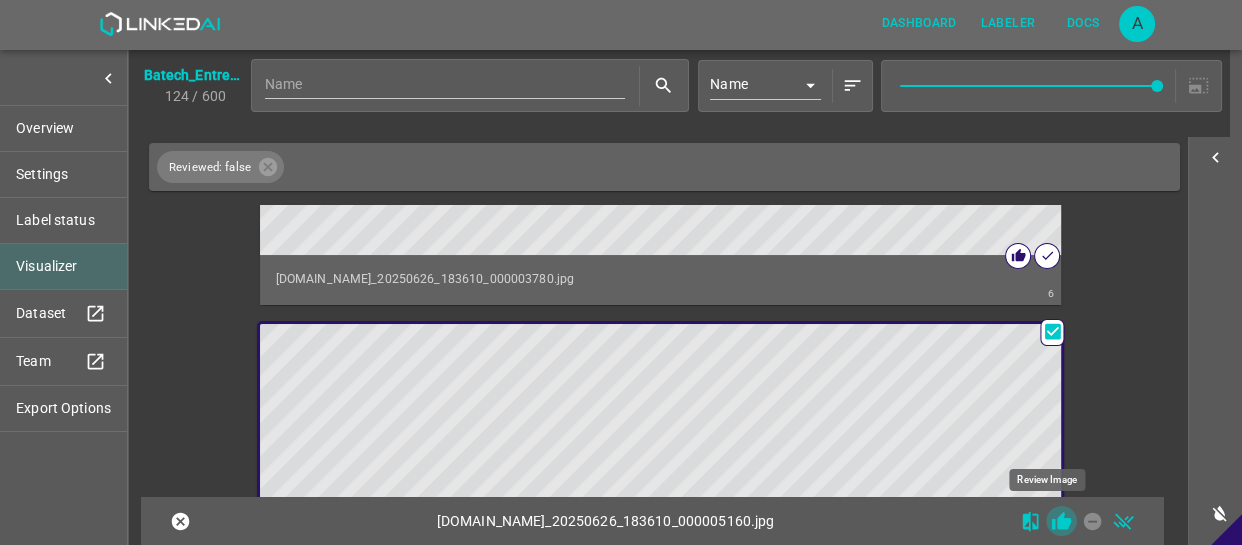 click 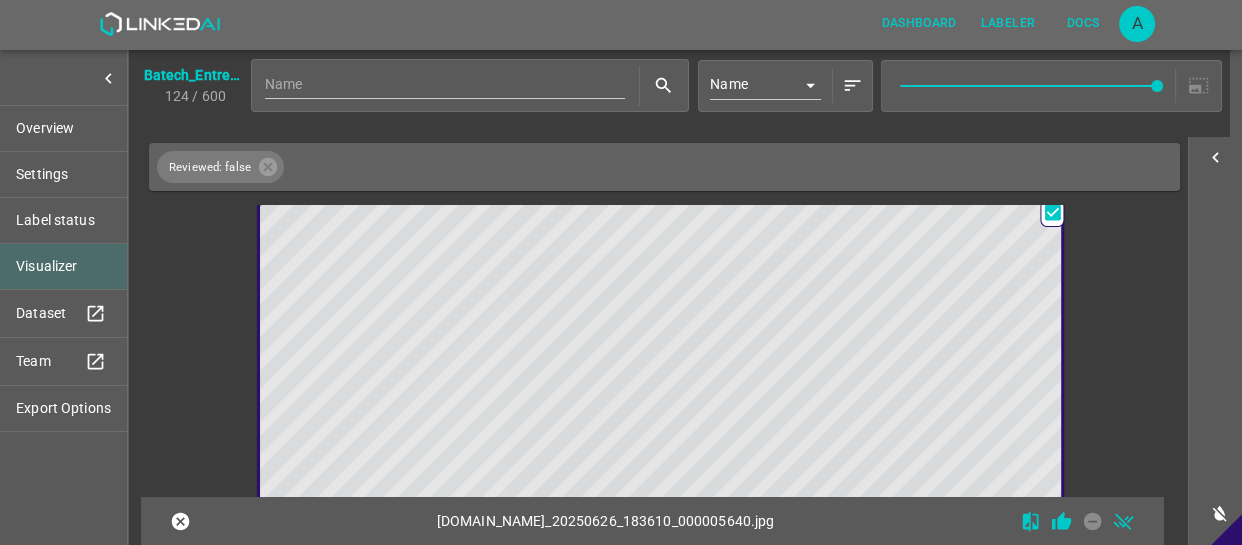 scroll, scrollTop: 3620, scrollLeft: 0, axis: vertical 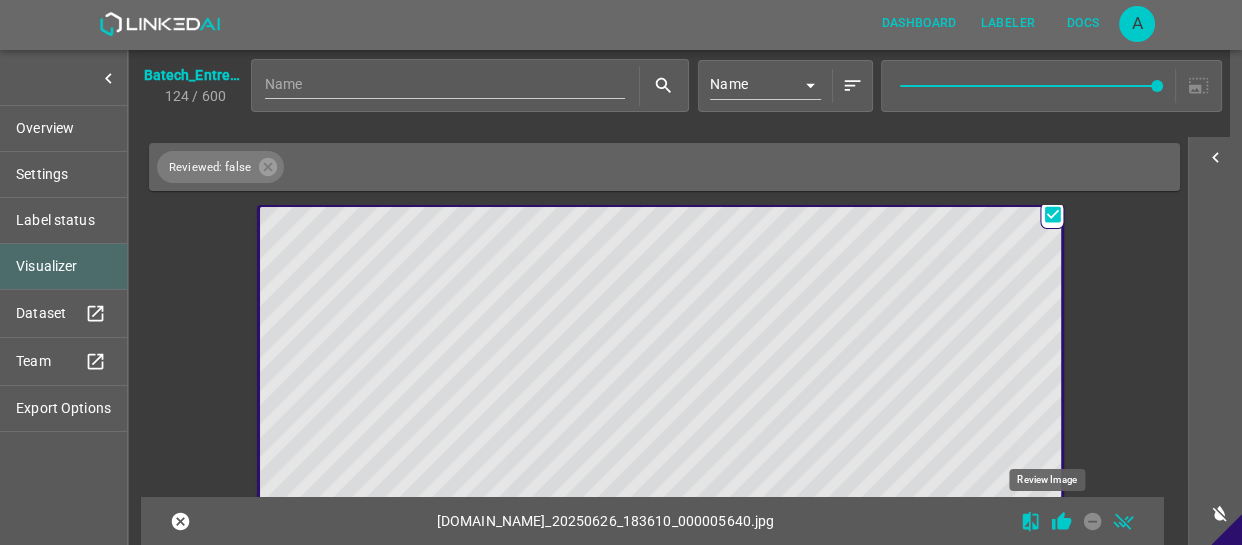 click 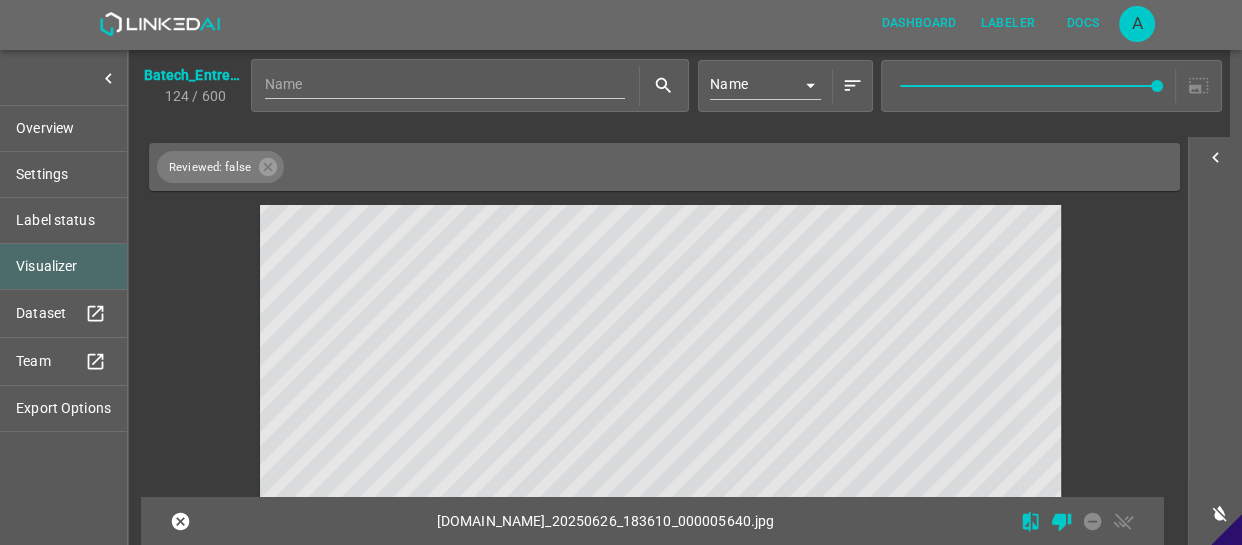 scroll, scrollTop: 4074, scrollLeft: 0, axis: vertical 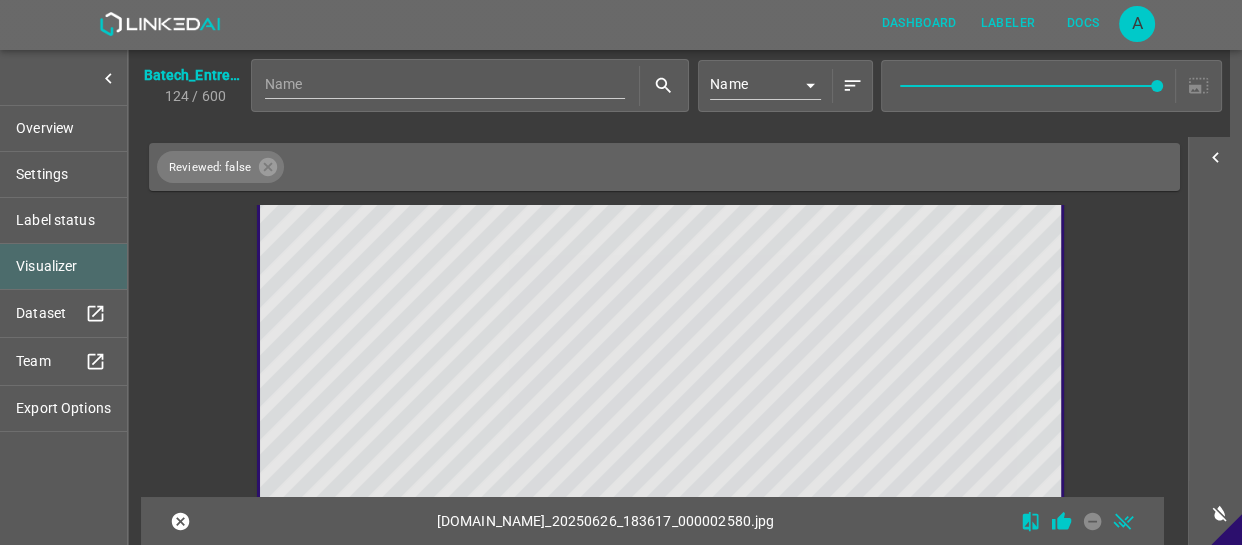 drag, startPoint x: 723, startPoint y: 287, endPoint x: 741, endPoint y: 303, distance: 24.083189 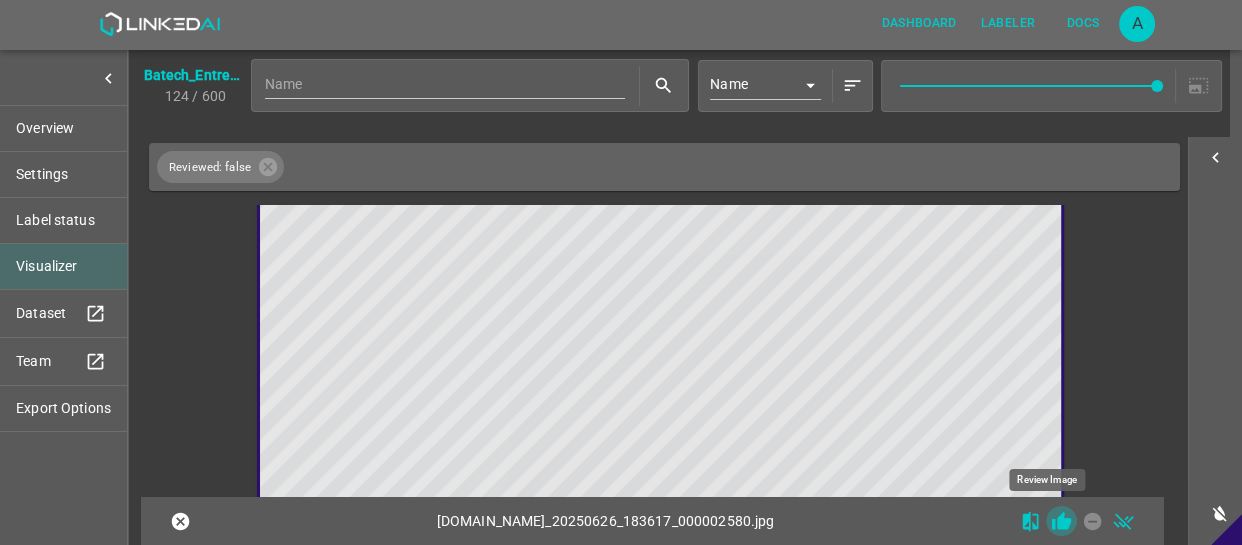 click 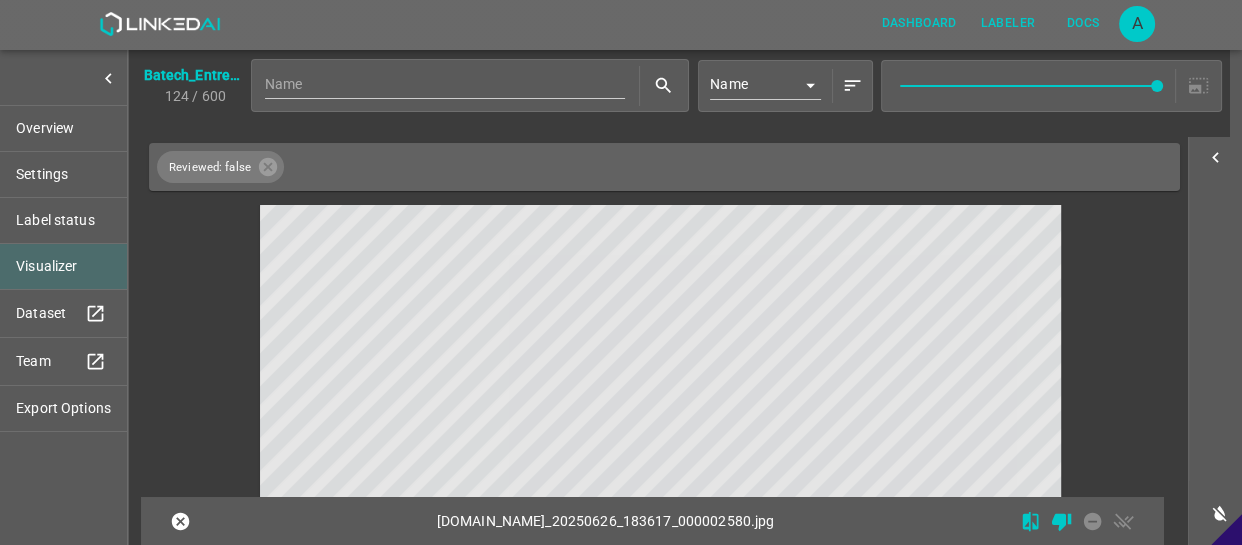 scroll, scrollTop: 4617, scrollLeft: 0, axis: vertical 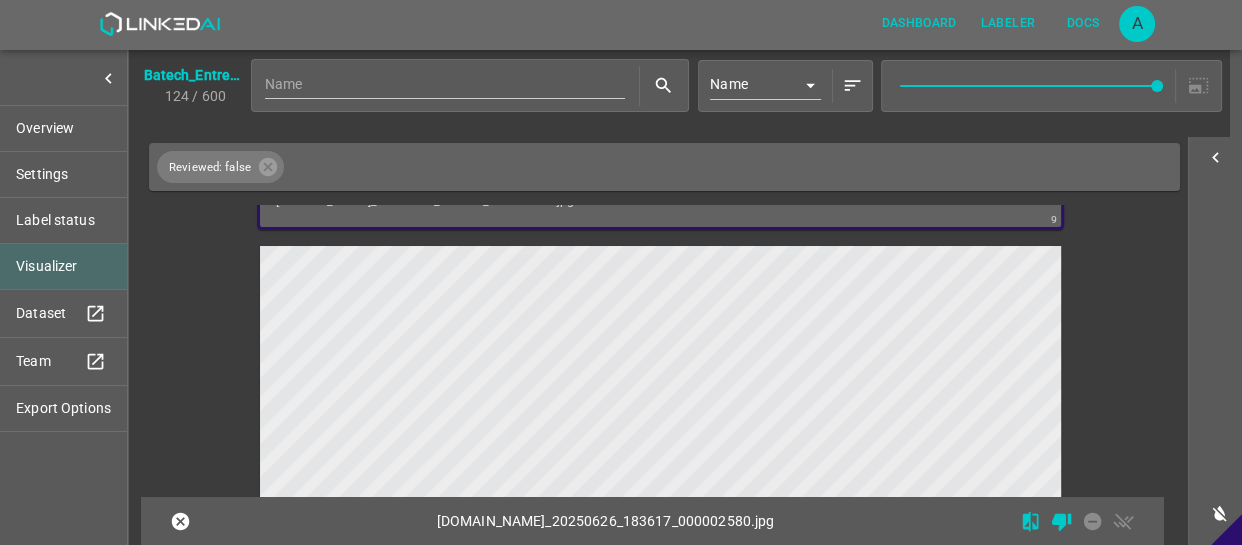 click at bounding box center (560, 471) 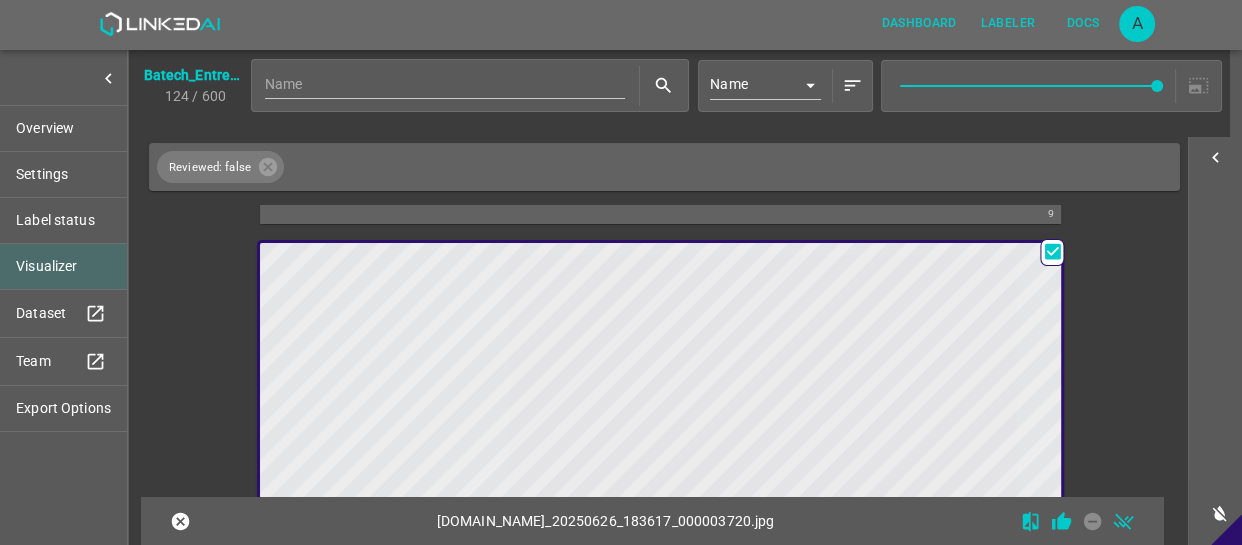 scroll, scrollTop: 4614, scrollLeft: 0, axis: vertical 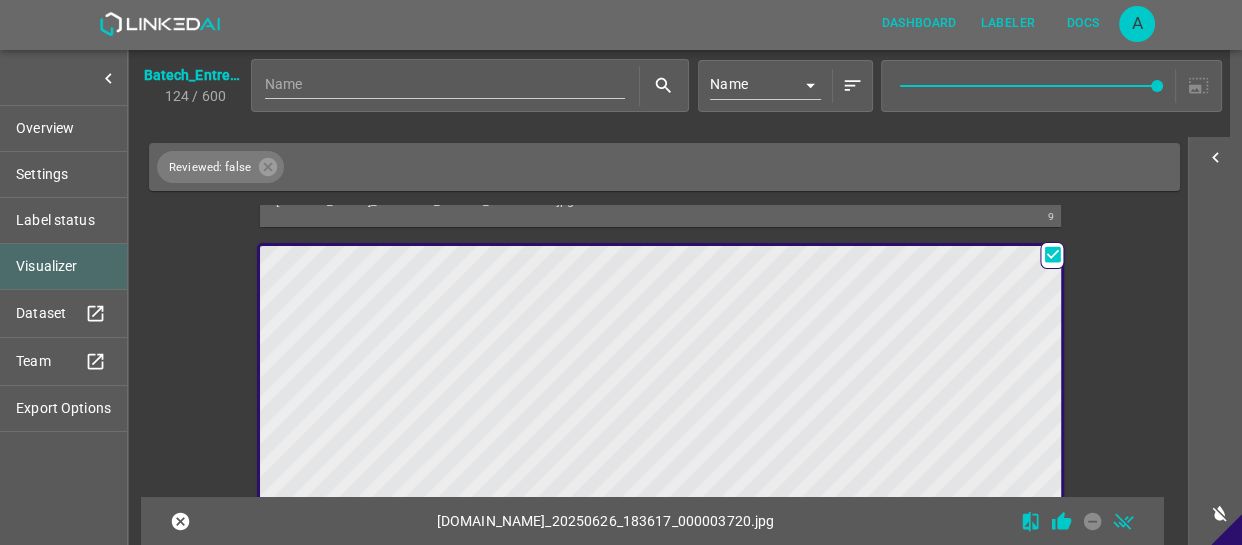 click at bounding box center [560, 471] 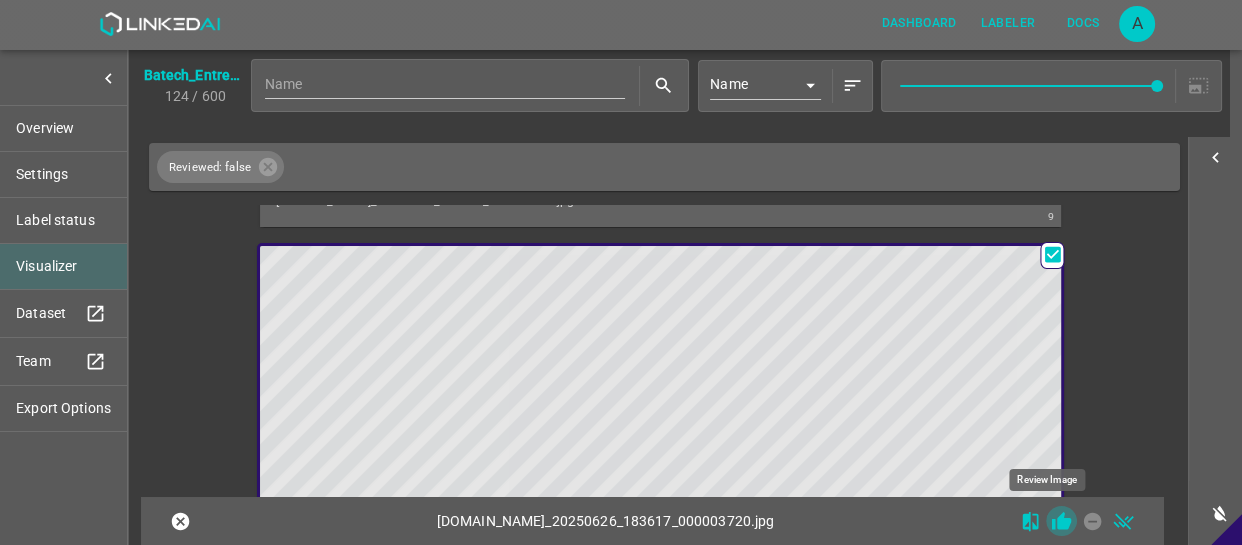 click 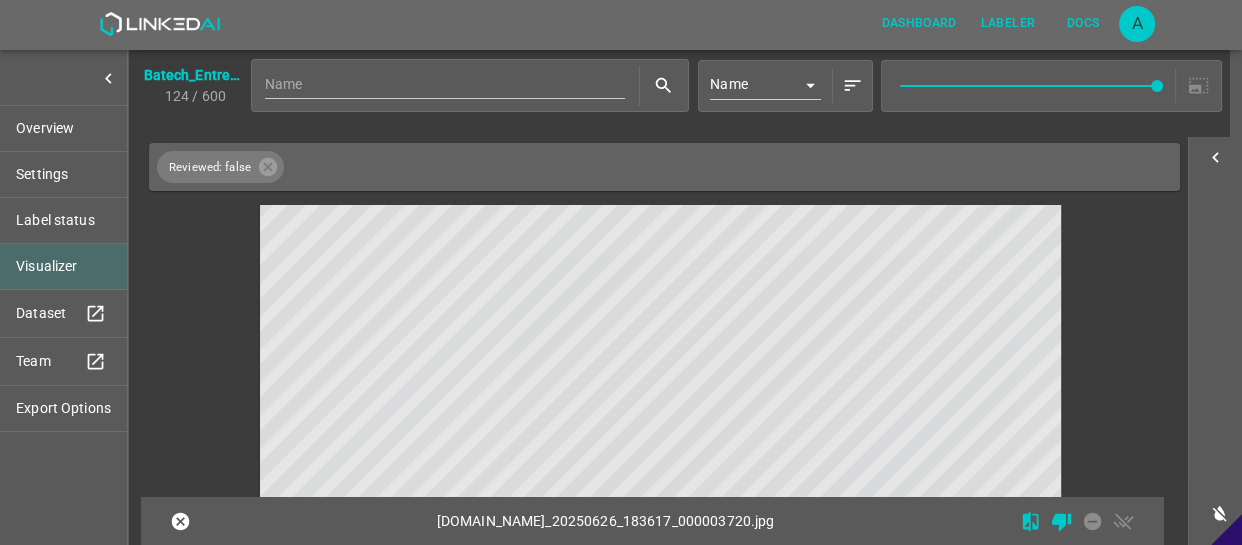 scroll, scrollTop: 5160, scrollLeft: 0, axis: vertical 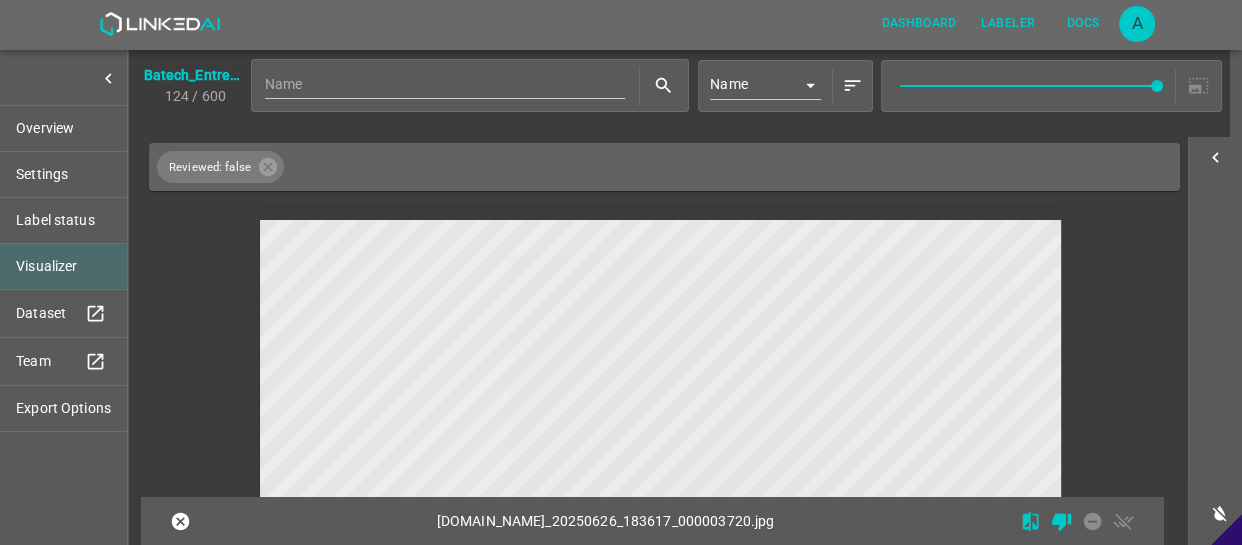 click at bounding box center (560, 445) 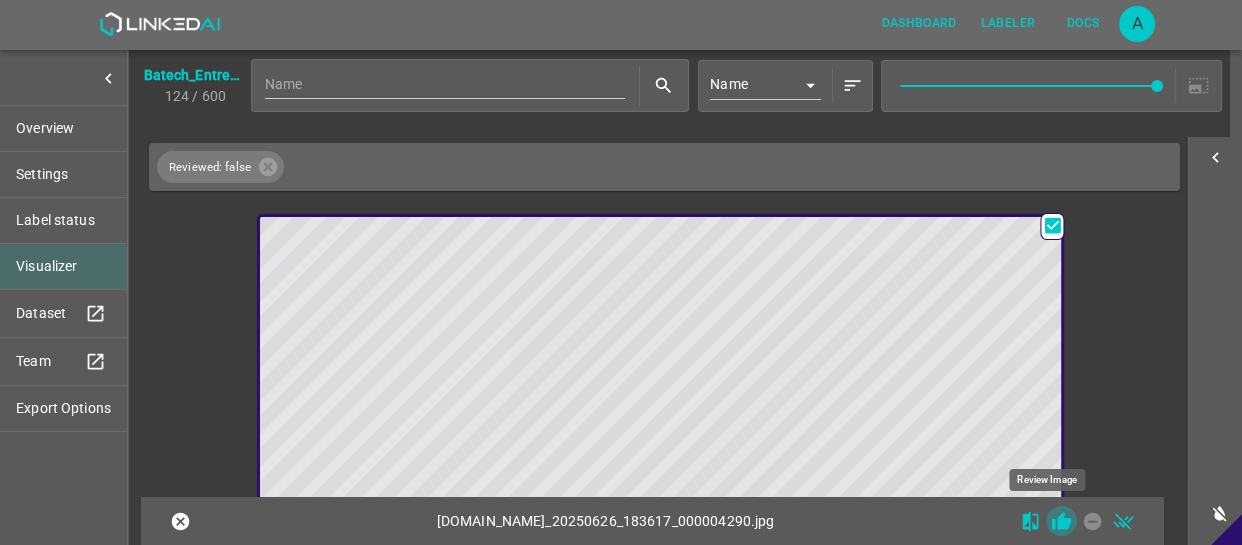 click 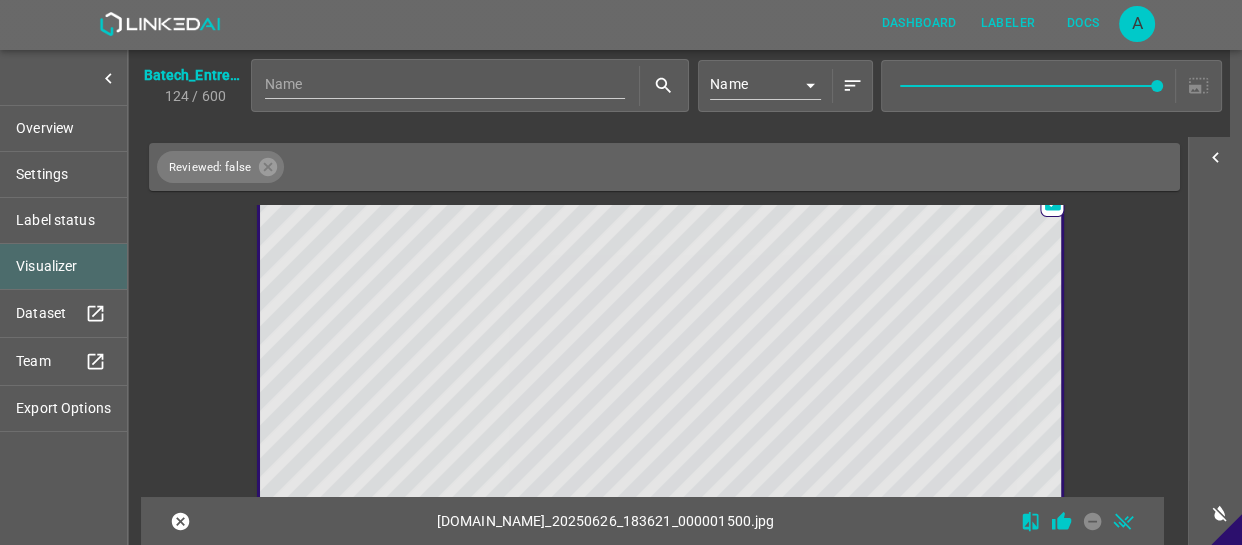 scroll, scrollTop: 5702, scrollLeft: 0, axis: vertical 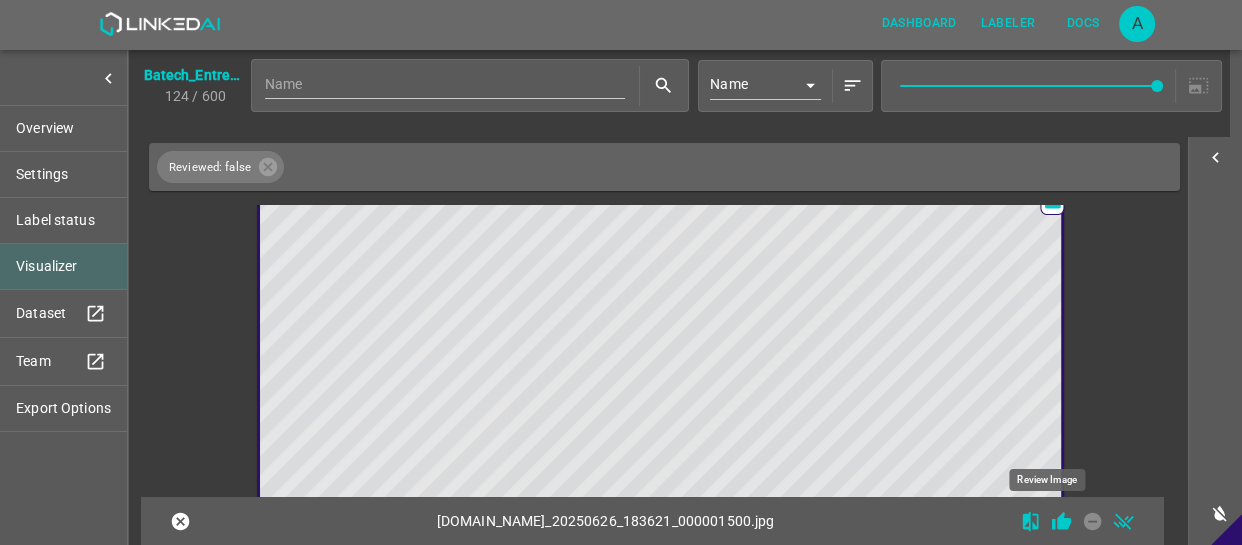 click 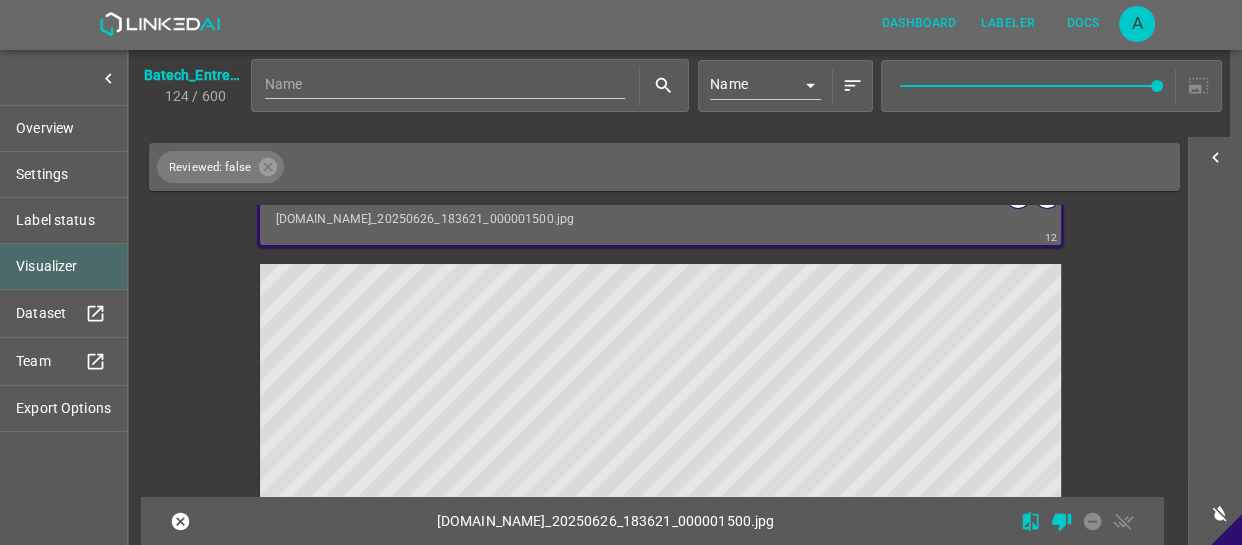 scroll, scrollTop: 6157, scrollLeft: 0, axis: vertical 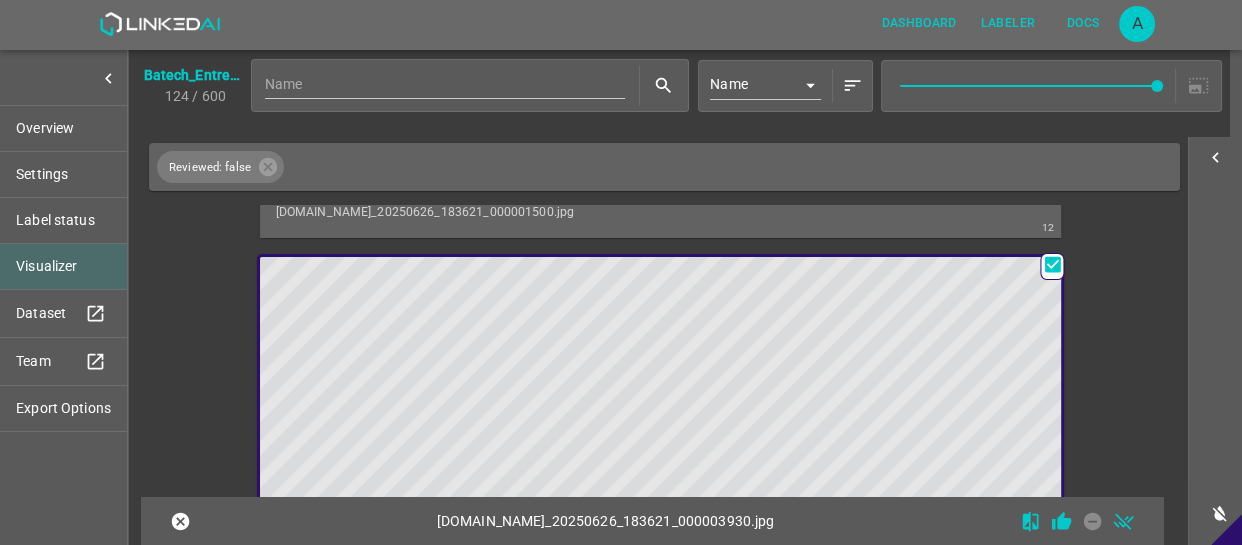 click at bounding box center [560, 482] 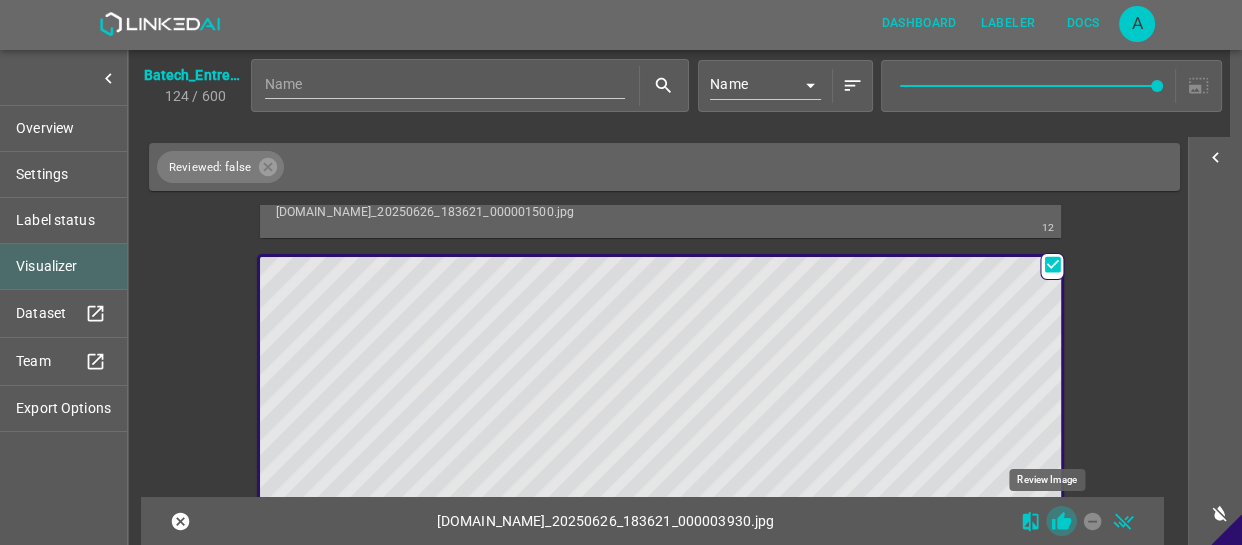 click 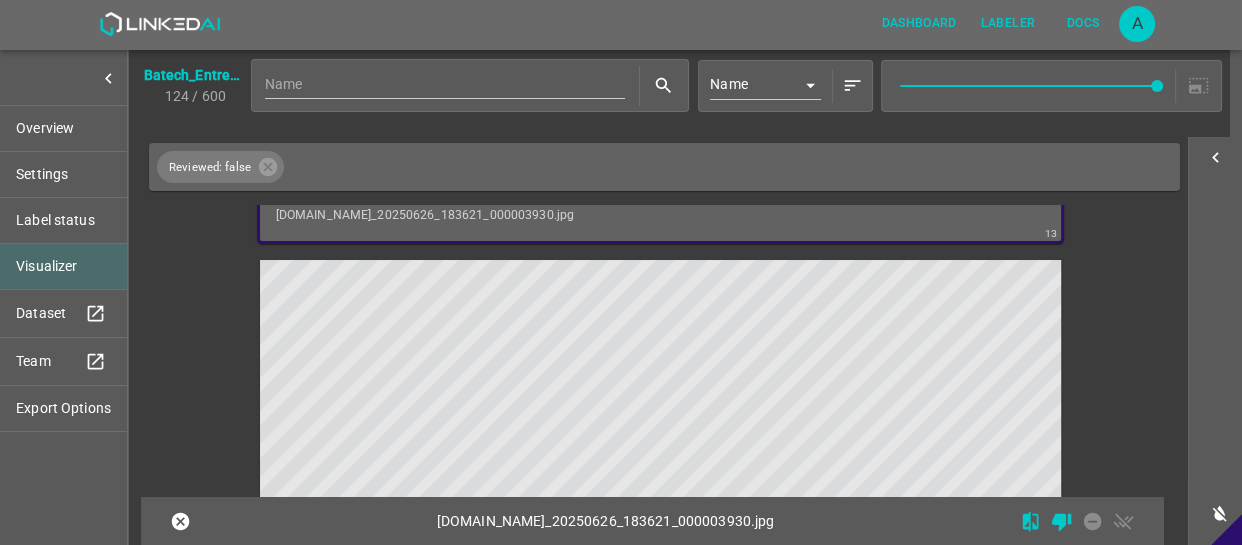 scroll, scrollTop: 6700, scrollLeft: 0, axis: vertical 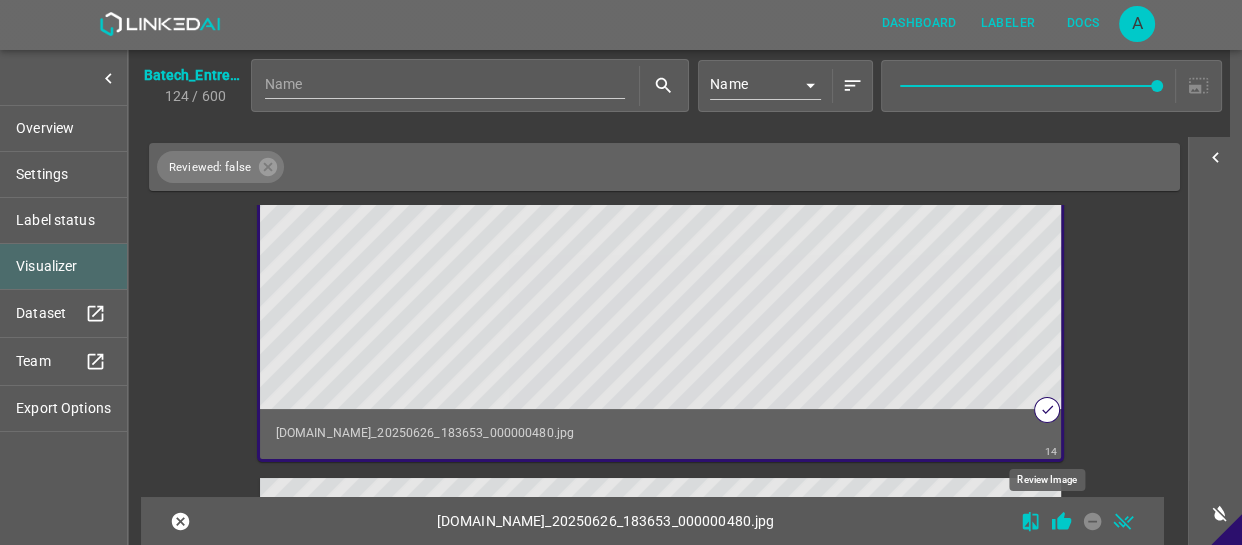 click 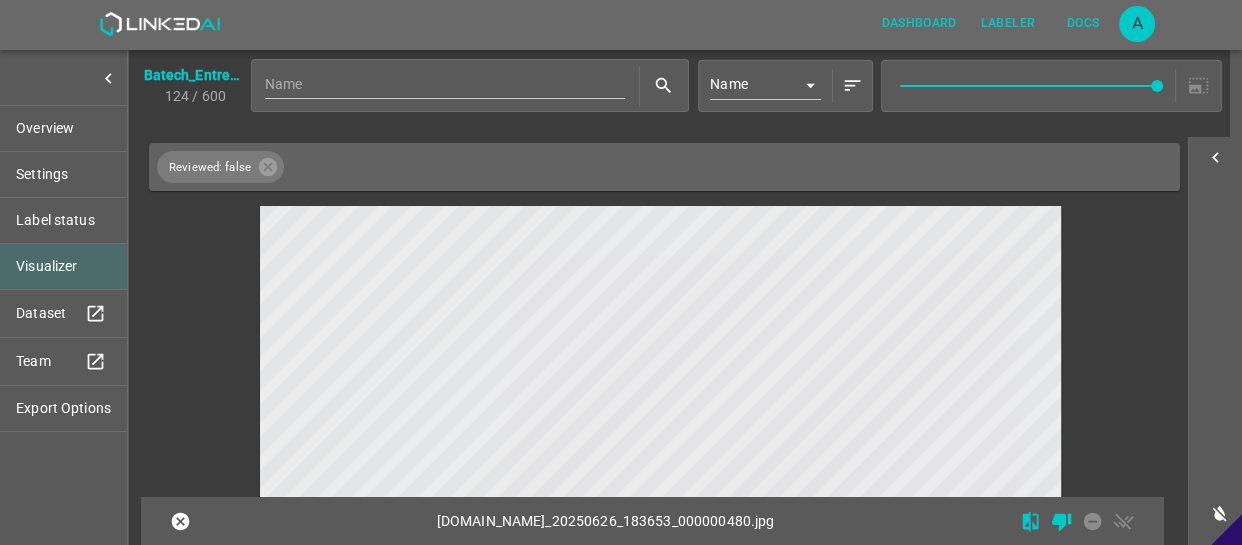 scroll, scrollTop: 7240, scrollLeft: 0, axis: vertical 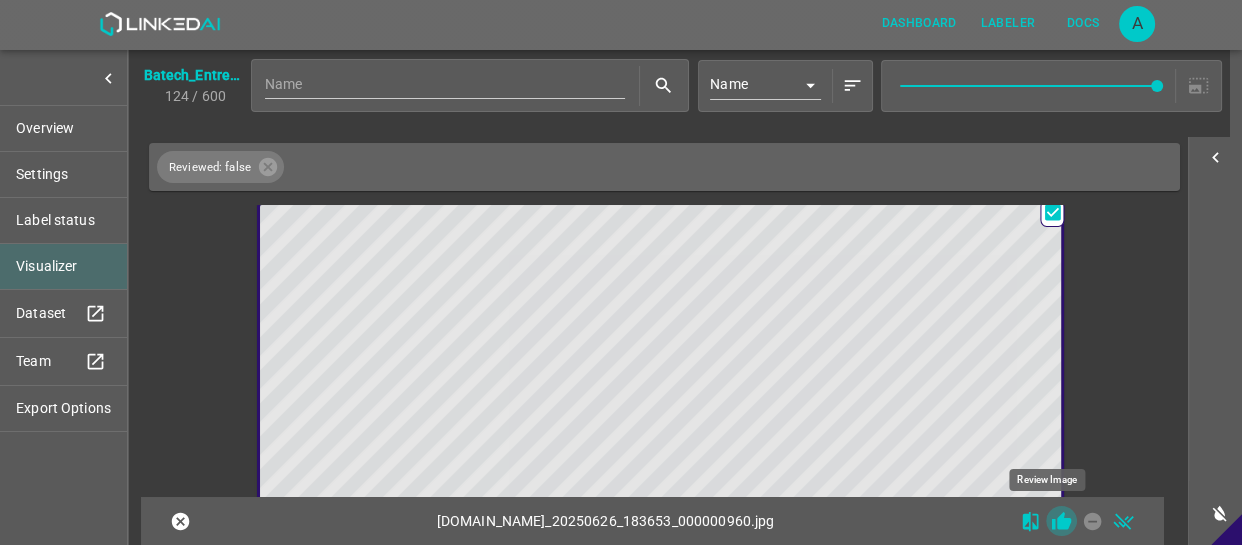 click 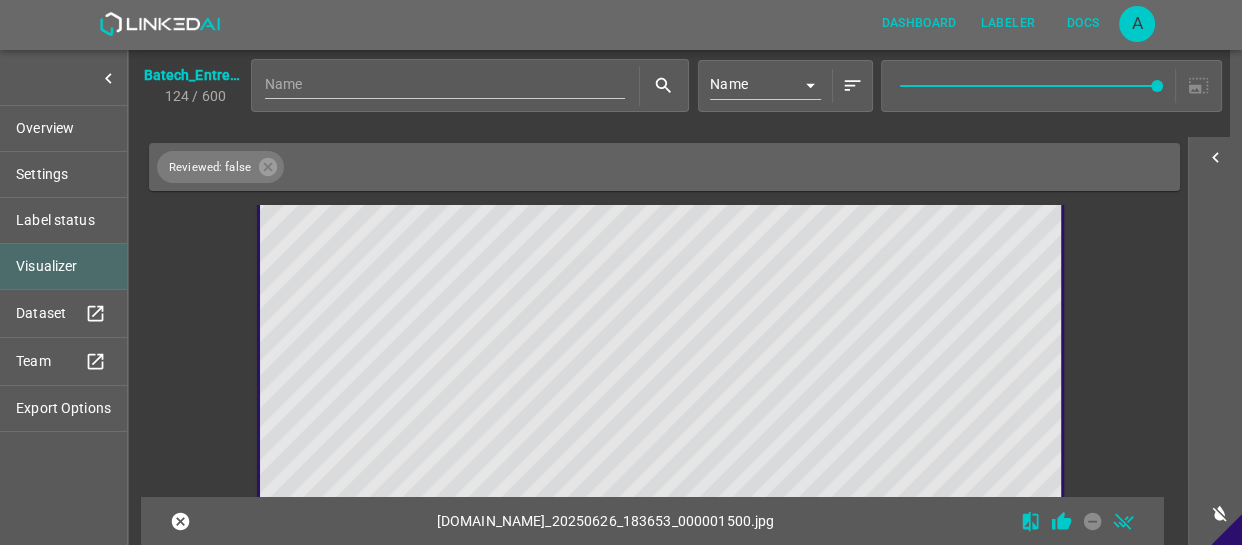 scroll, scrollTop: 7782, scrollLeft: 0, axis: vertical 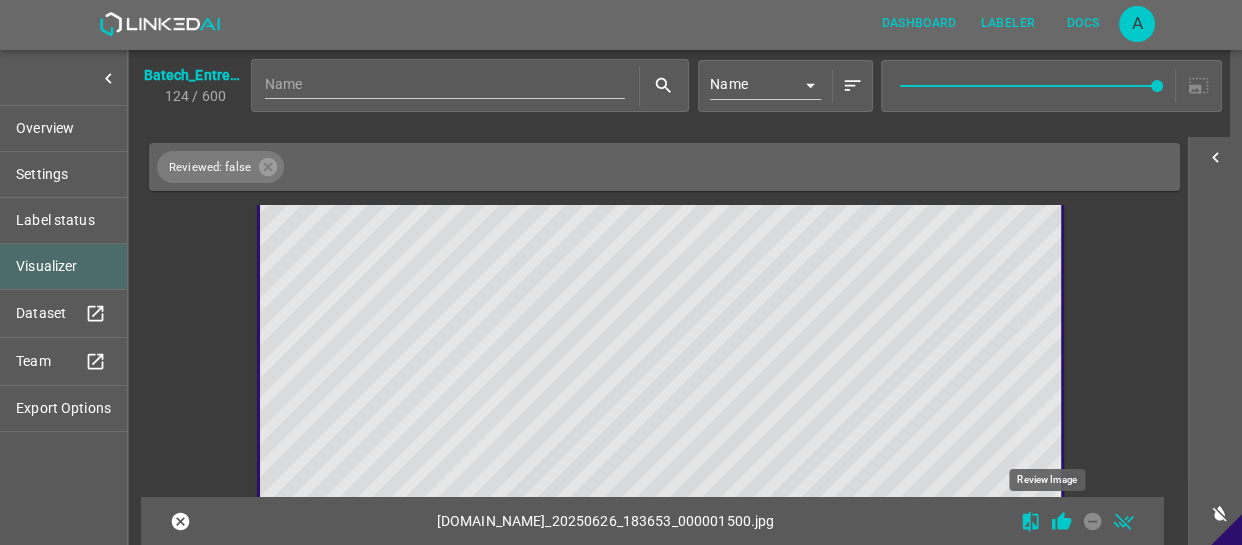 click 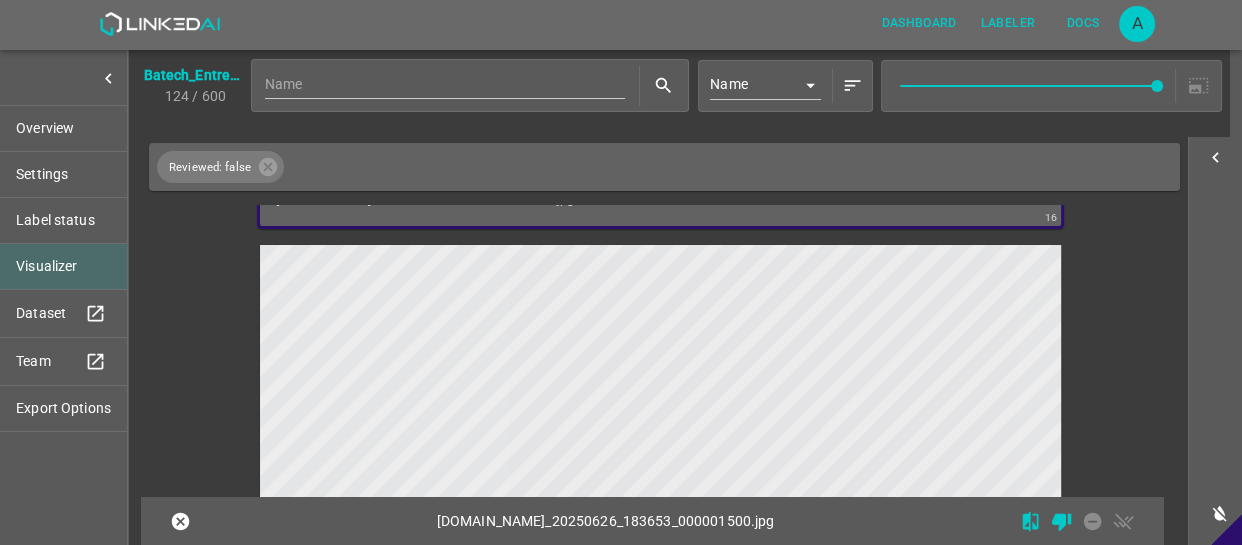 scroll, scrollTop: 8234, scrollLeft: 0, axis: vertical 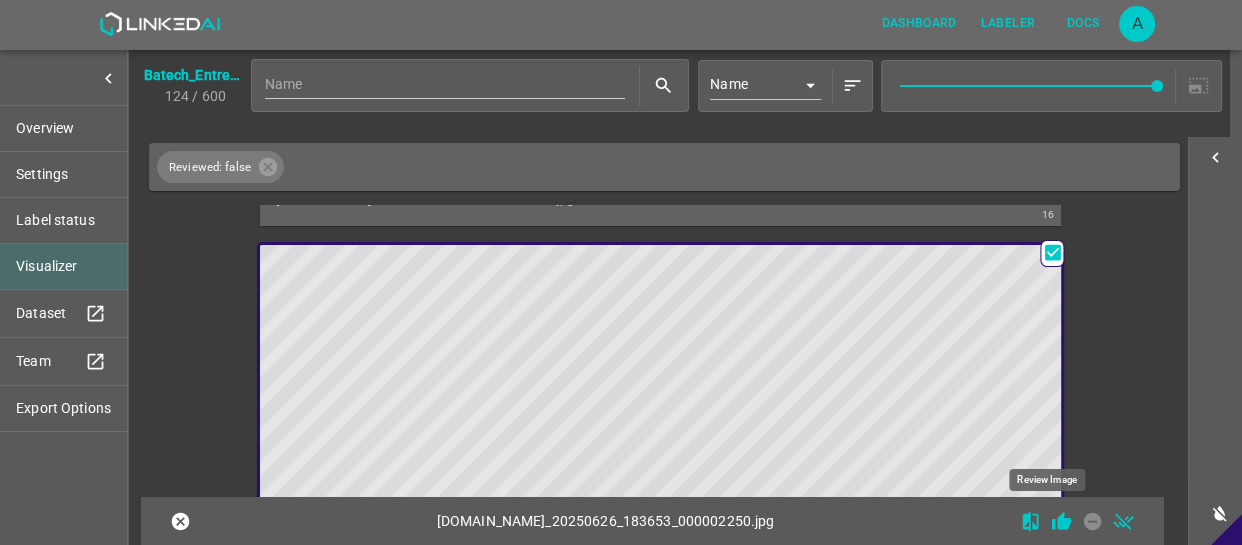 click 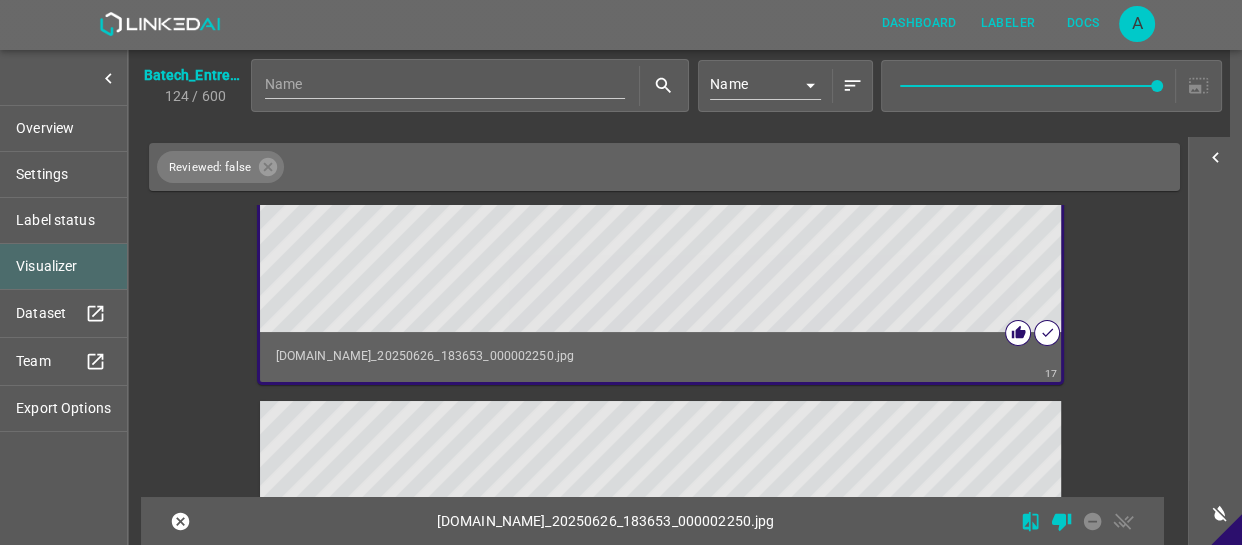 scroll, scrollTop: 8780, scrollLeft: 0, axis: vertical 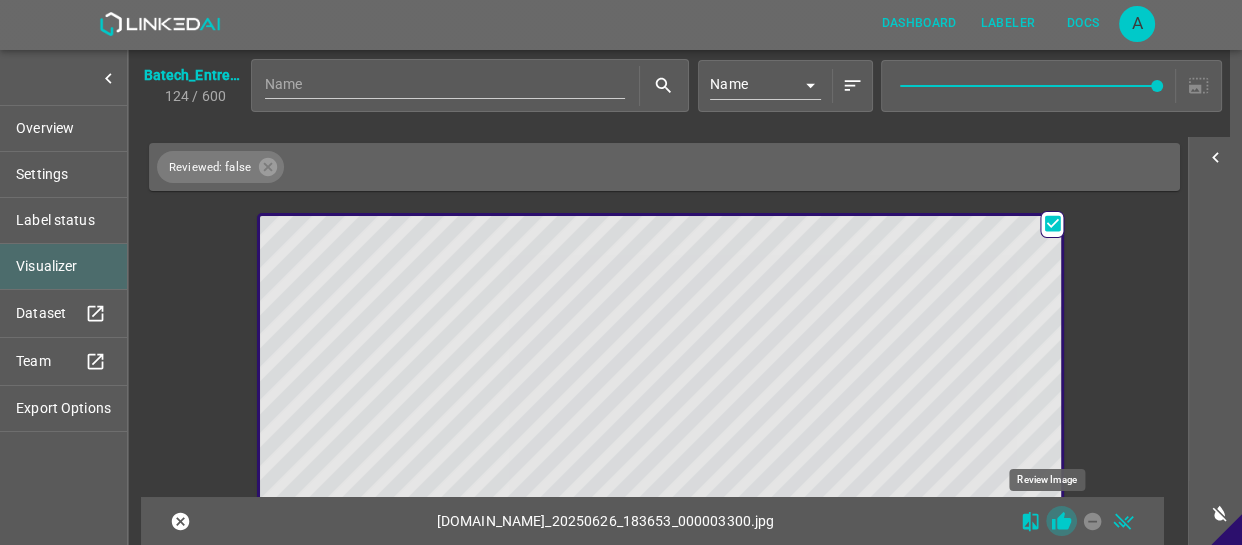 click 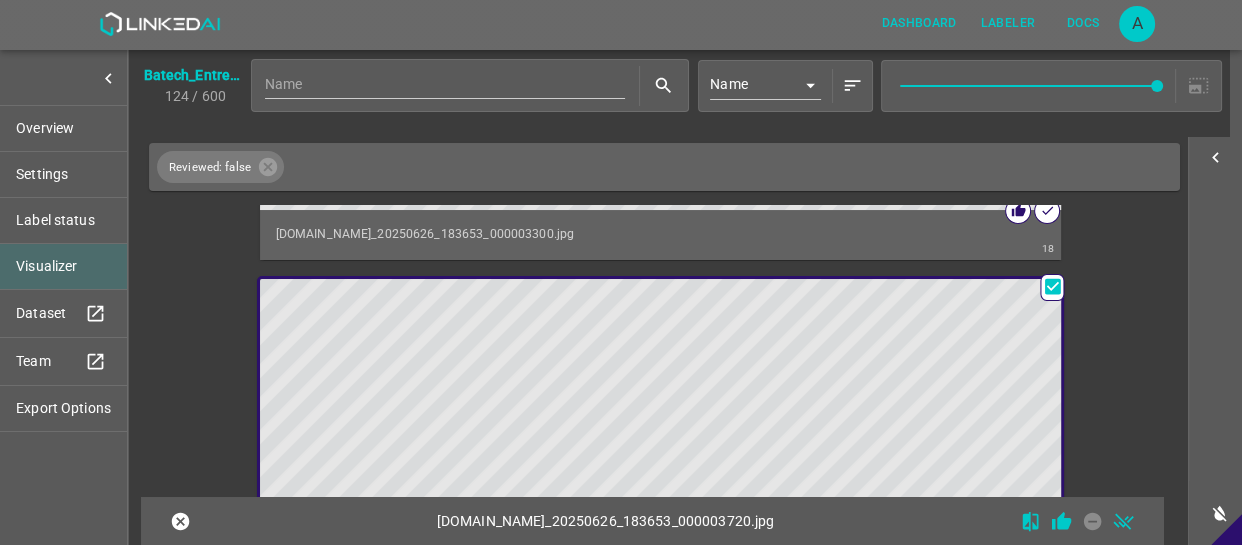 scroll, scrollTop: 9231, scrollLeft: 0, axis: vertical 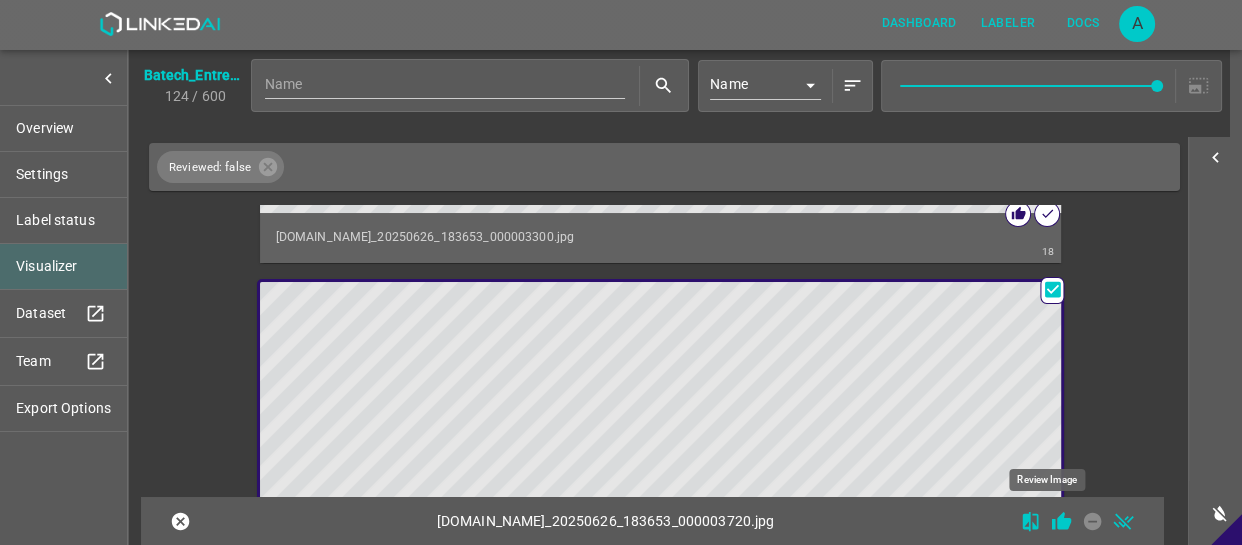 click 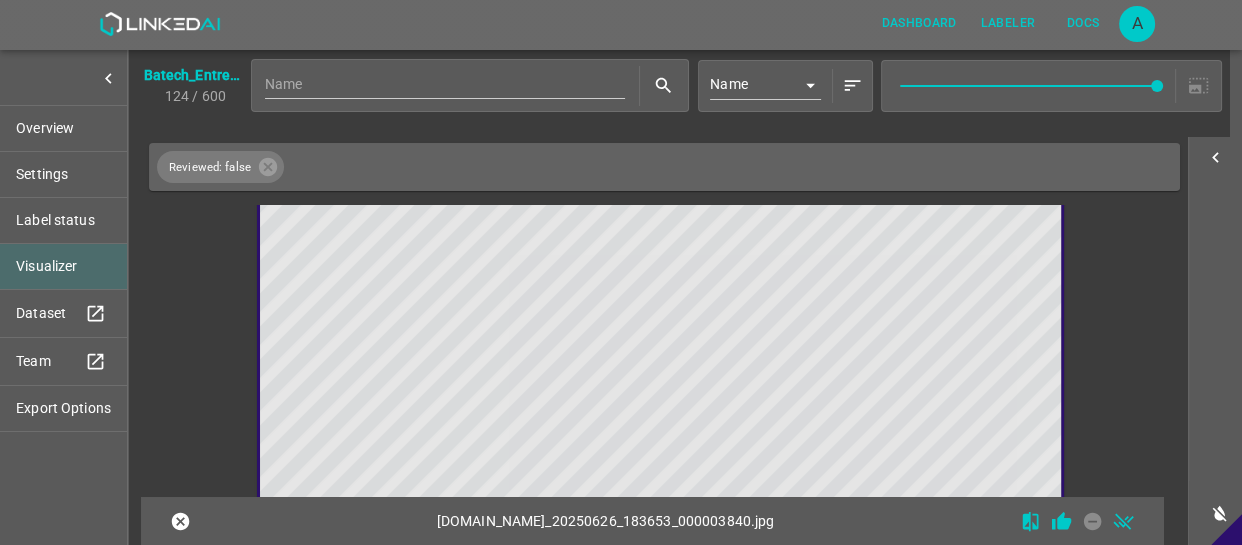 scroll, scrollTop: 9865, scrollLeft: 0, axis: vertical 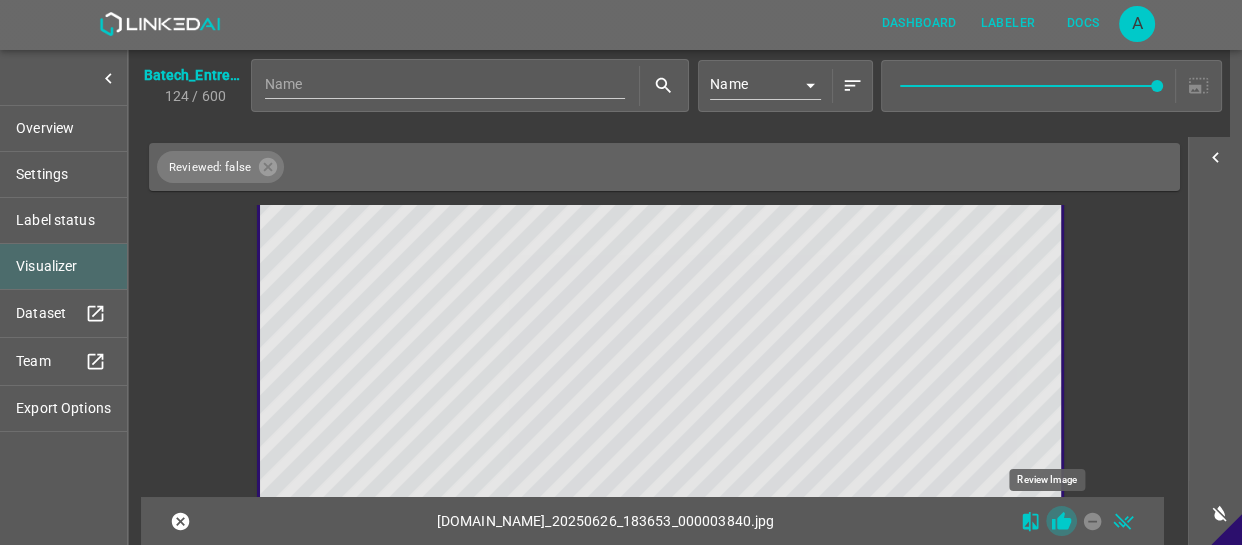 click 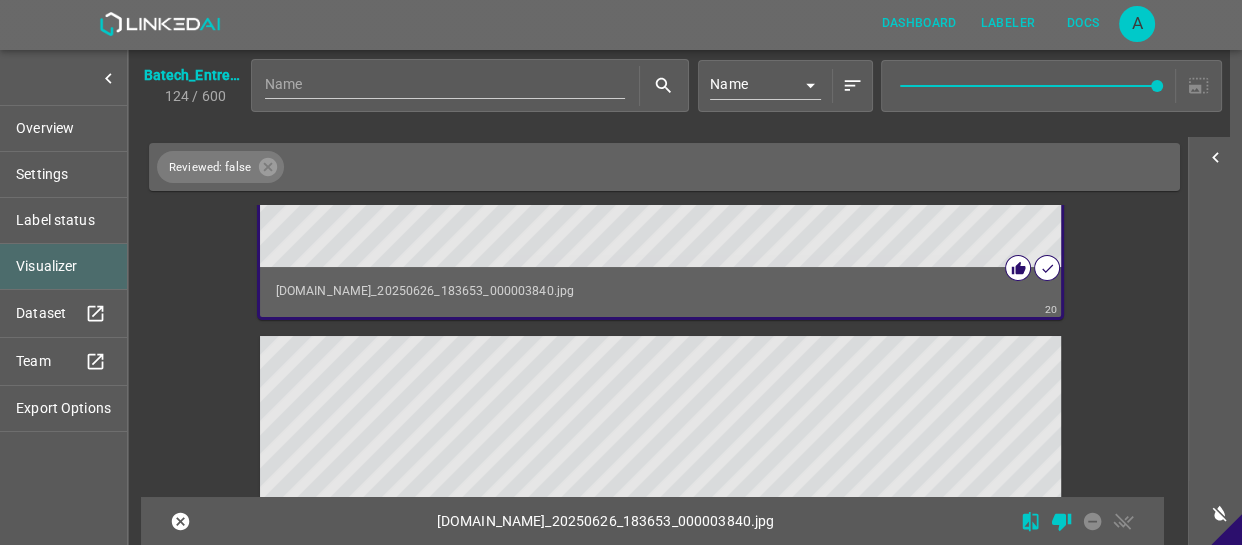 scroll, scrollTop: 10320, scrollLeft: 0, axis: vertical 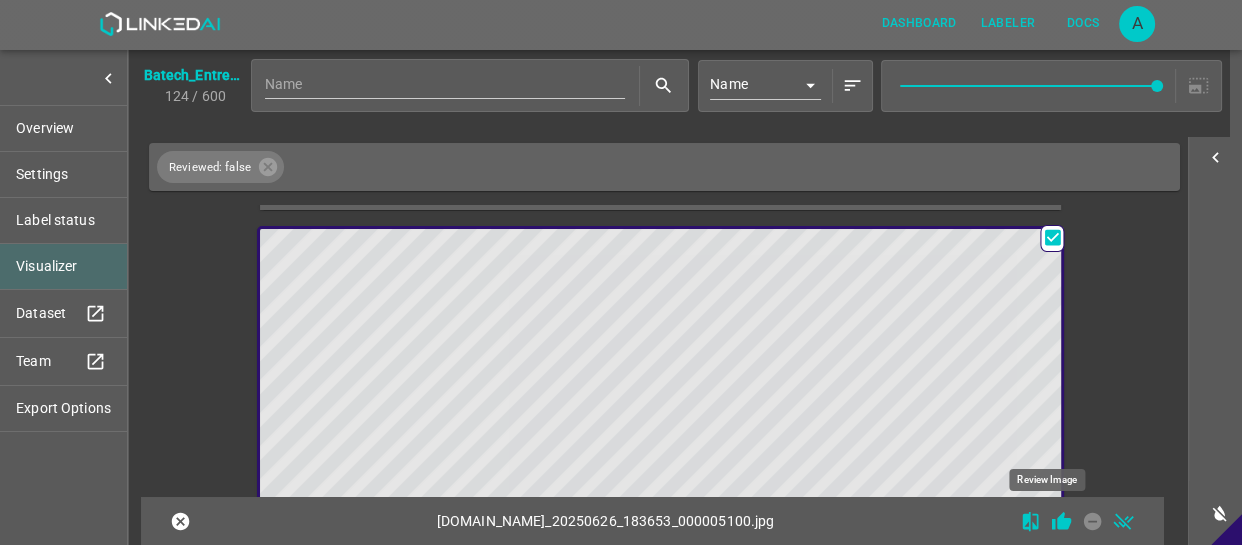 click 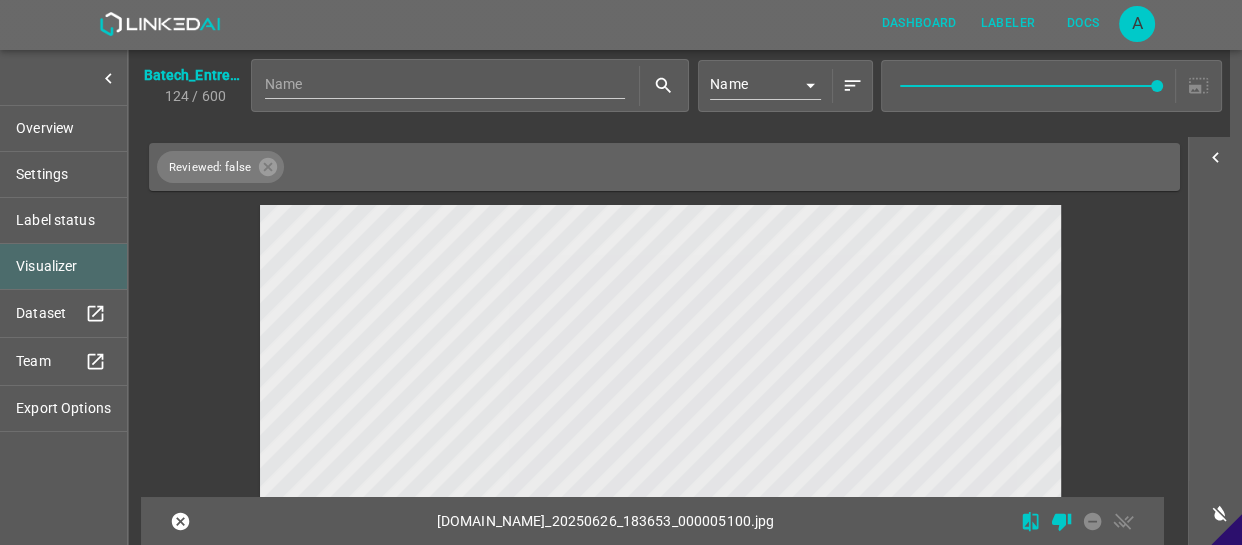 scroll, scrollTop: 10860, scrollLeft: 0, axis: vertical 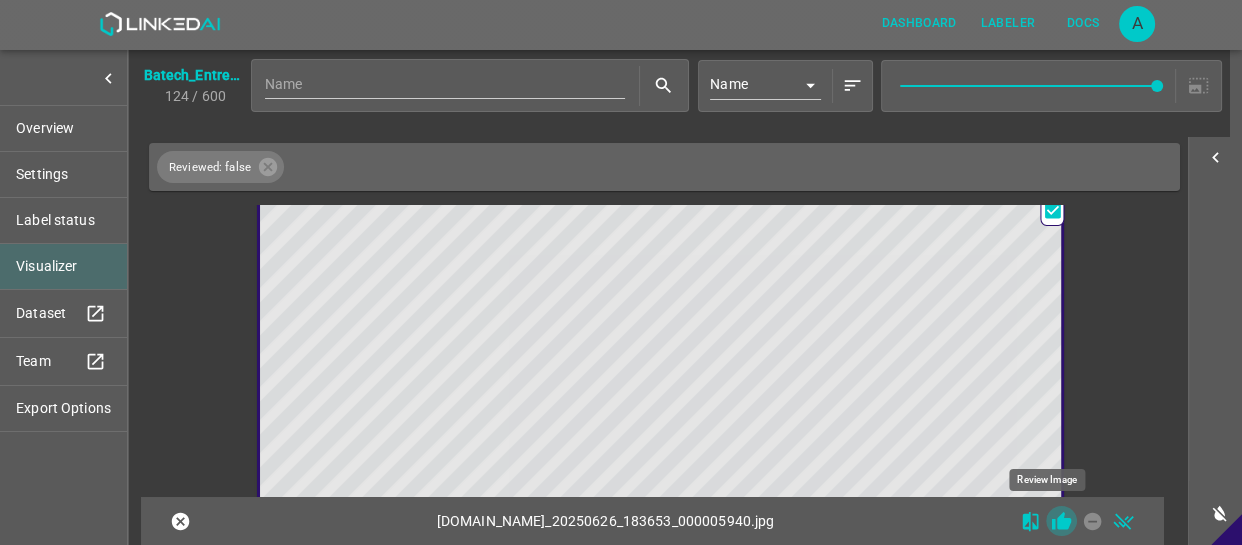 click 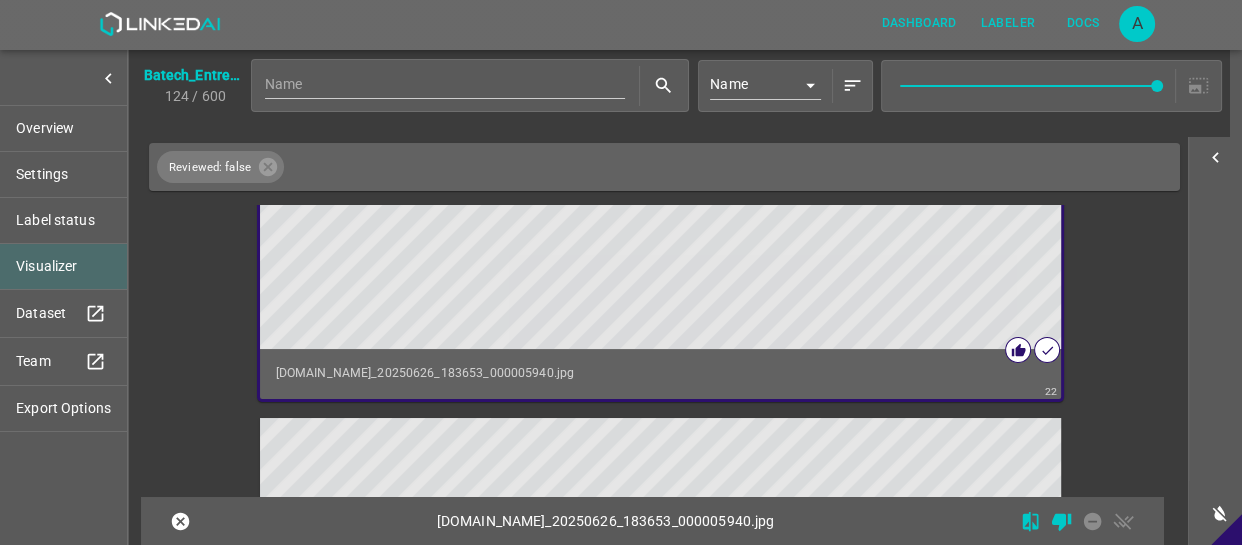 scroll, scrollTop: 11405, scrollLeft: 0, axis: vertical 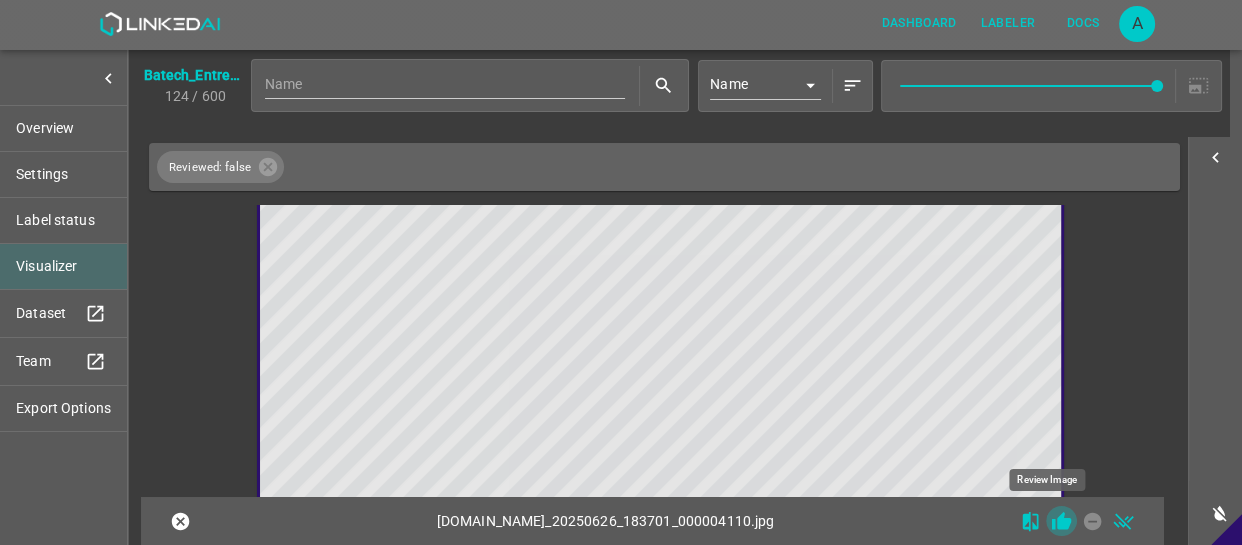 click 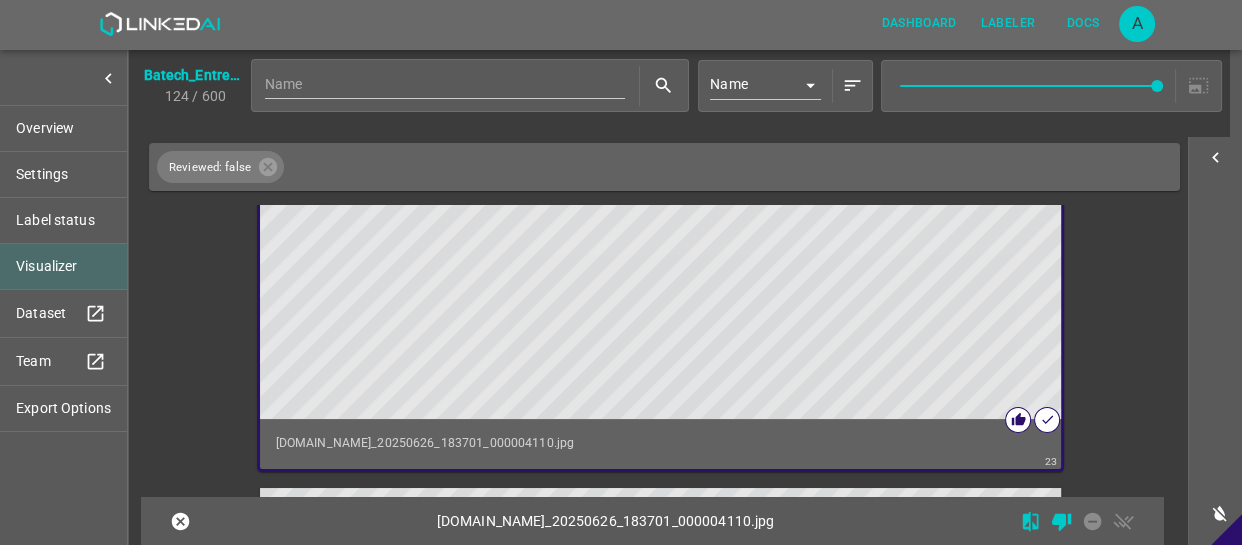 scroll, scrollTop: 11675, scrollLeft: 0, axis: vertical 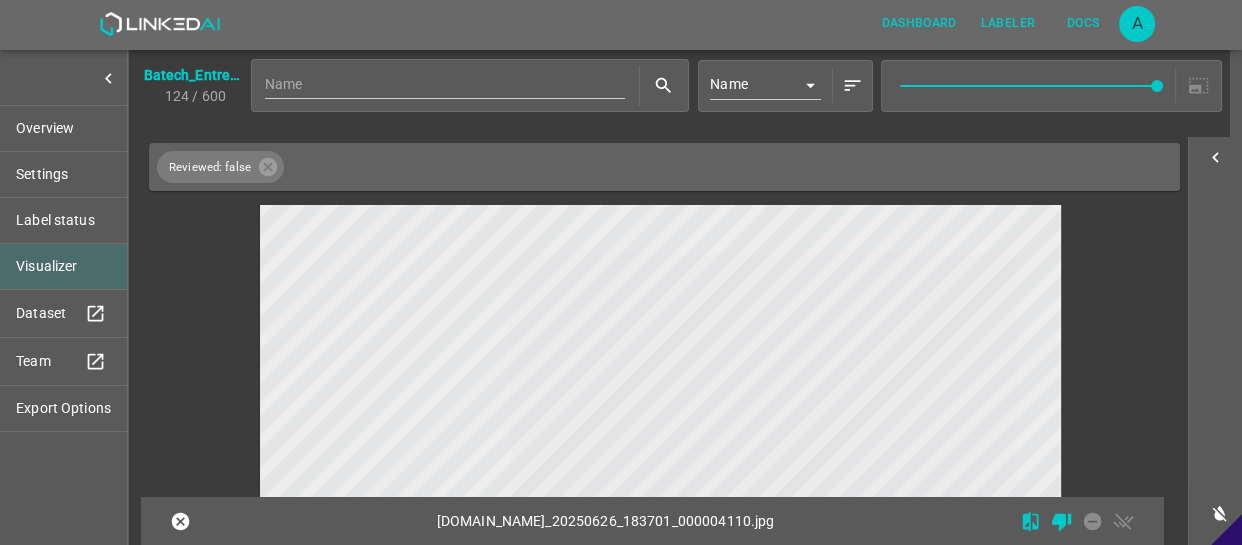 click at bounding box center (560, 377) 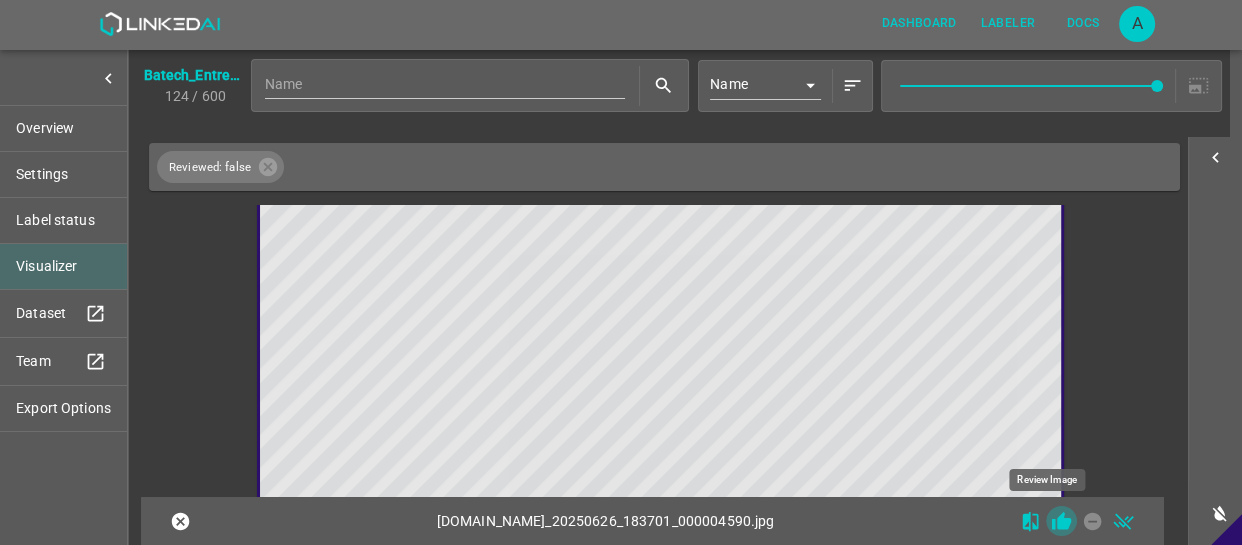 click 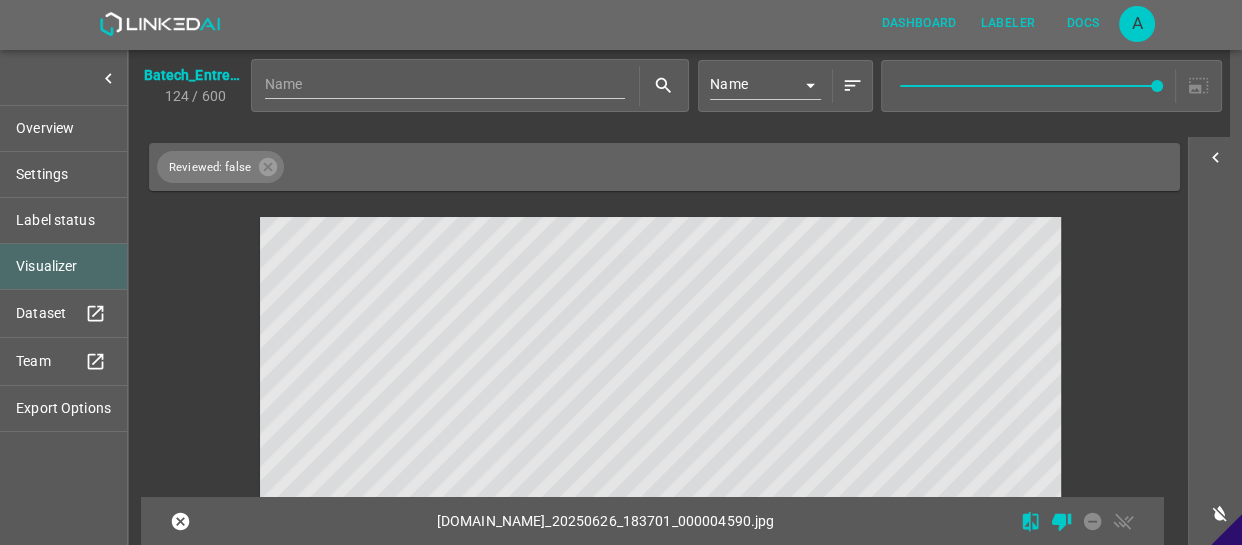 scroll, scrollTop: 12490, scrollLeft: 0, axis: vertical 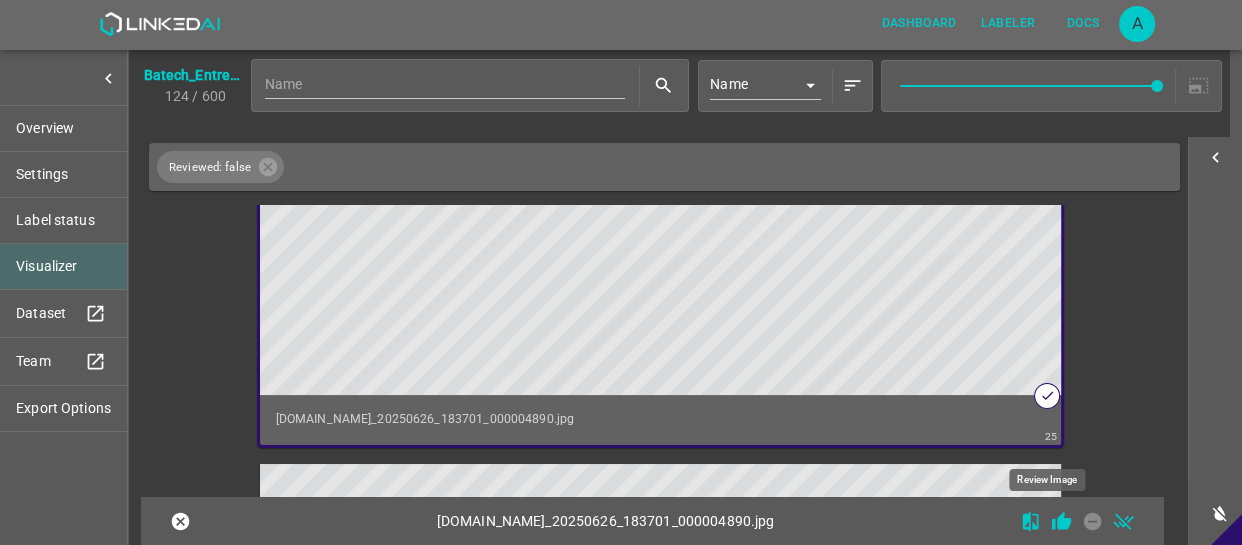 click 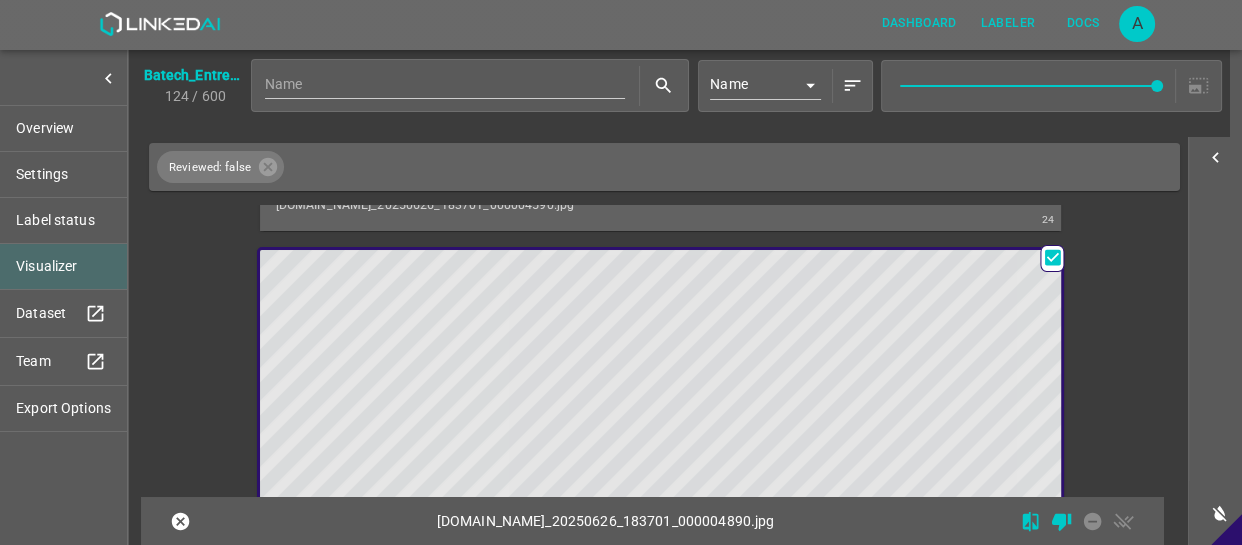 scroll, scrollTop: 12306, scrollLeft: 0, axis: vertical 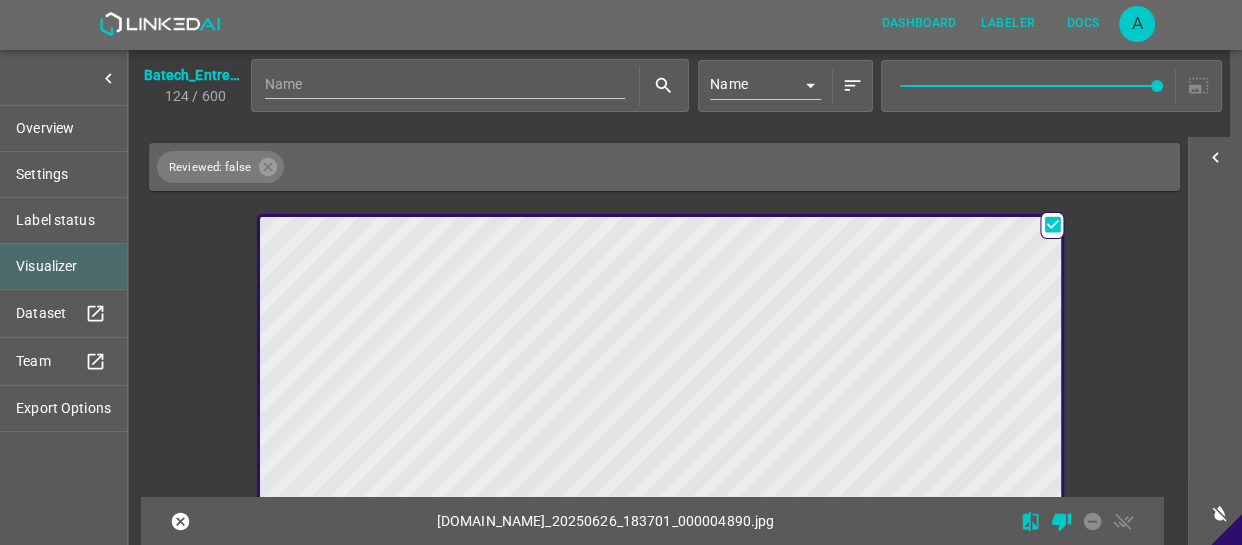 click at bounding box center (560, 442) 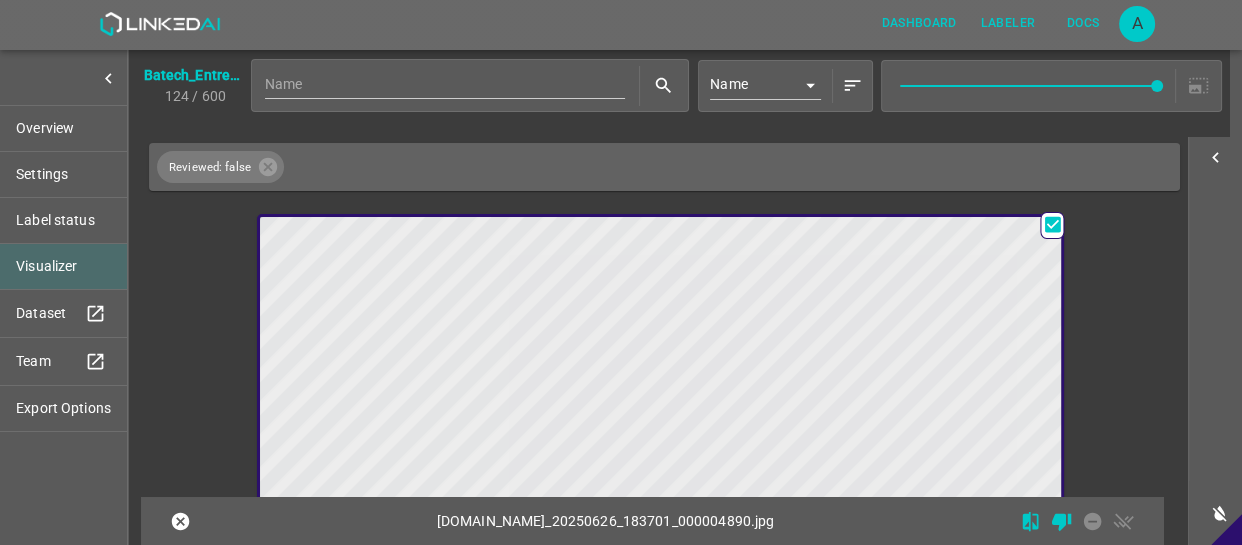 click at bounding box center (560, 442) 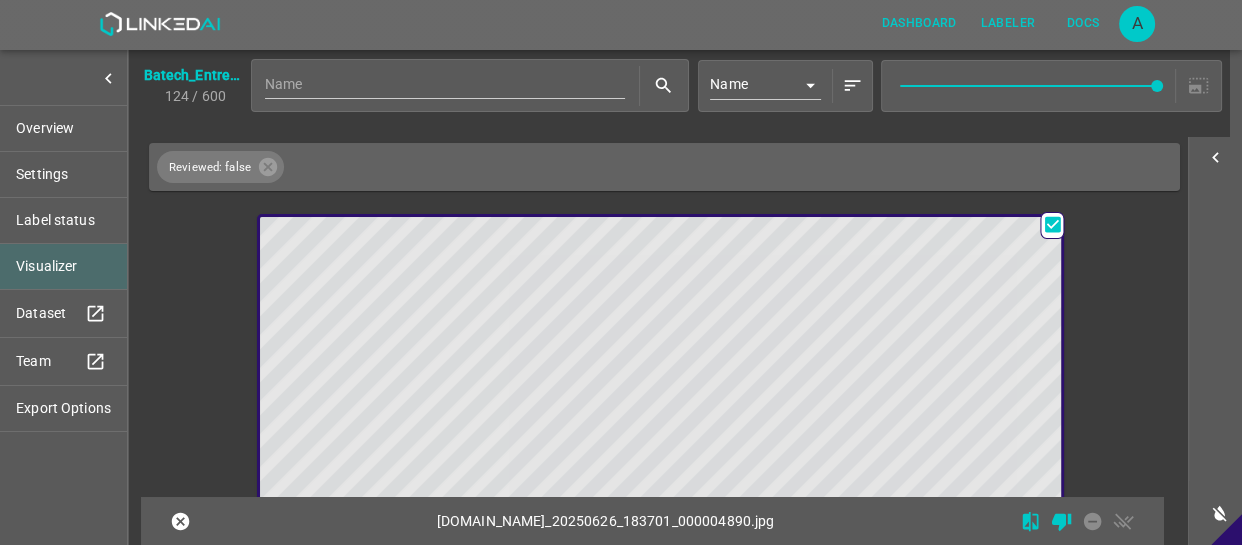drag, startPoint x: 720, startPoint y: 256, endPoint x: 750, endPoint y: 282, distance: 39.698868 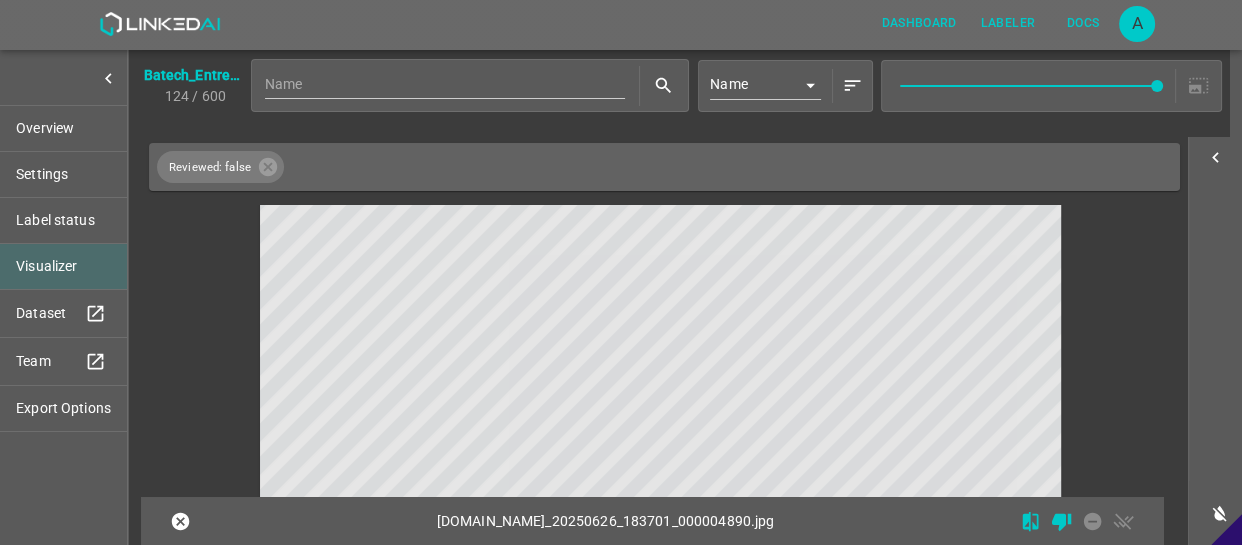 scroll, scrollTop: 12851, scrollLeft: 0, axis: vertical 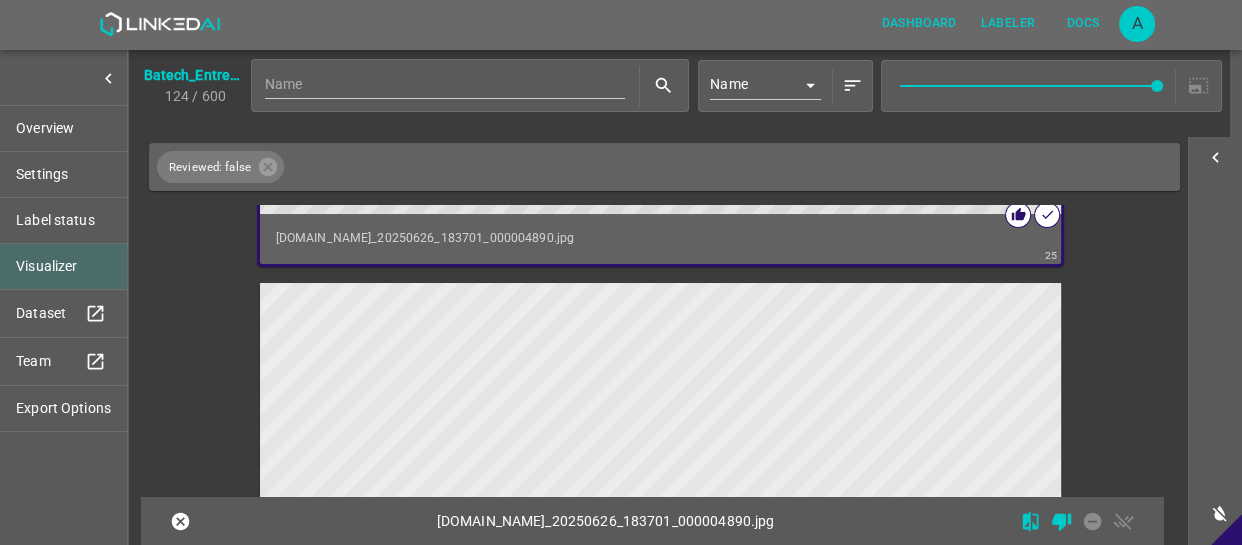 click at bounding box center (560, 508) 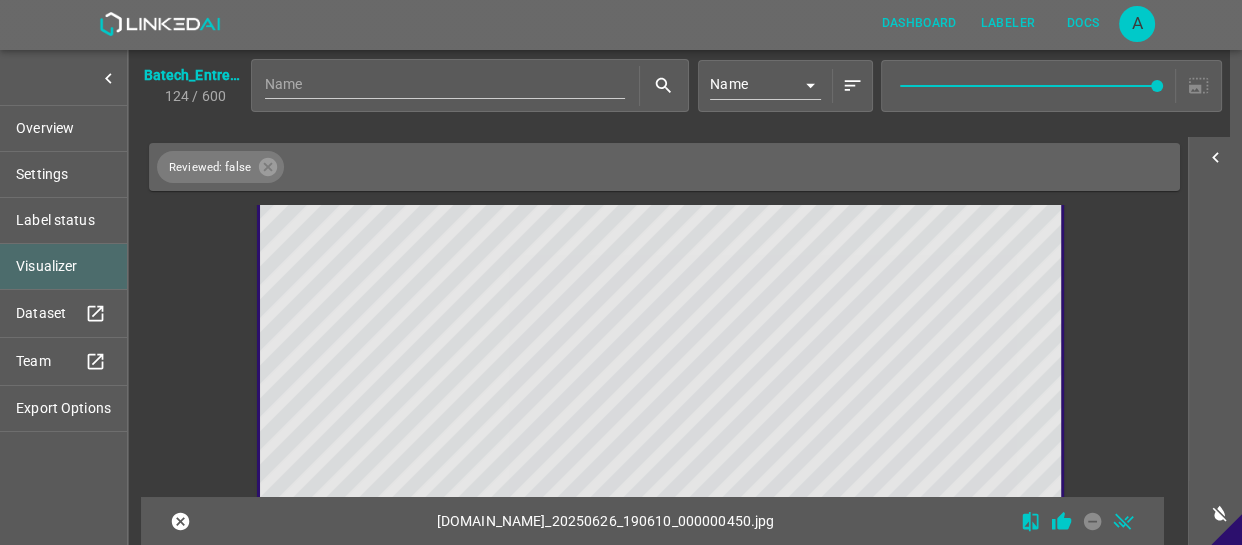 scroll, scrollTop: 13030, scrollLeft: 0, axis: vertical 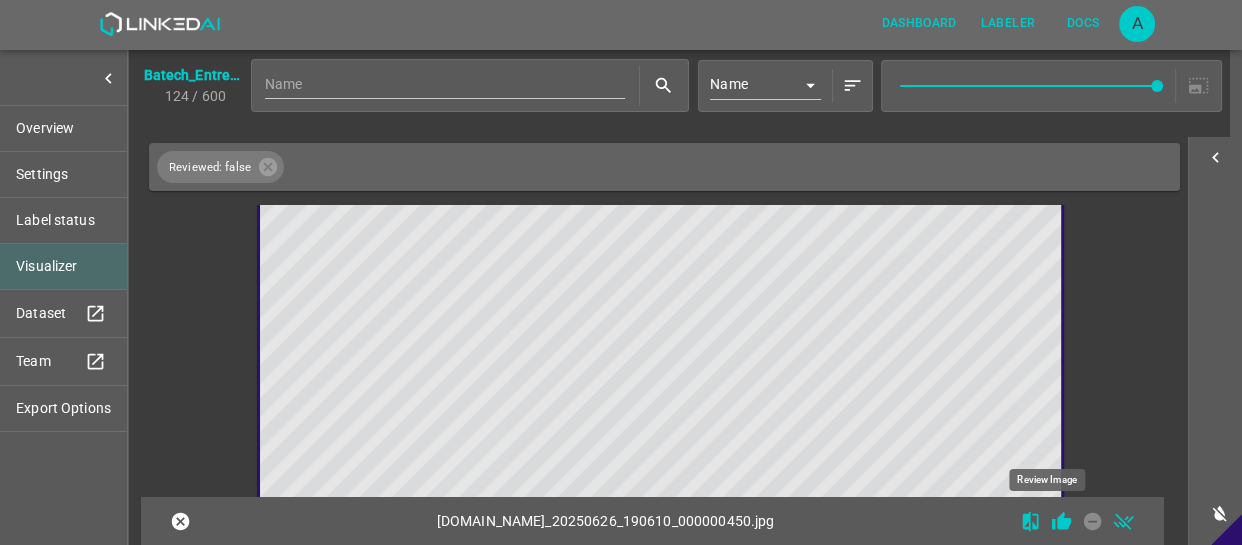 click 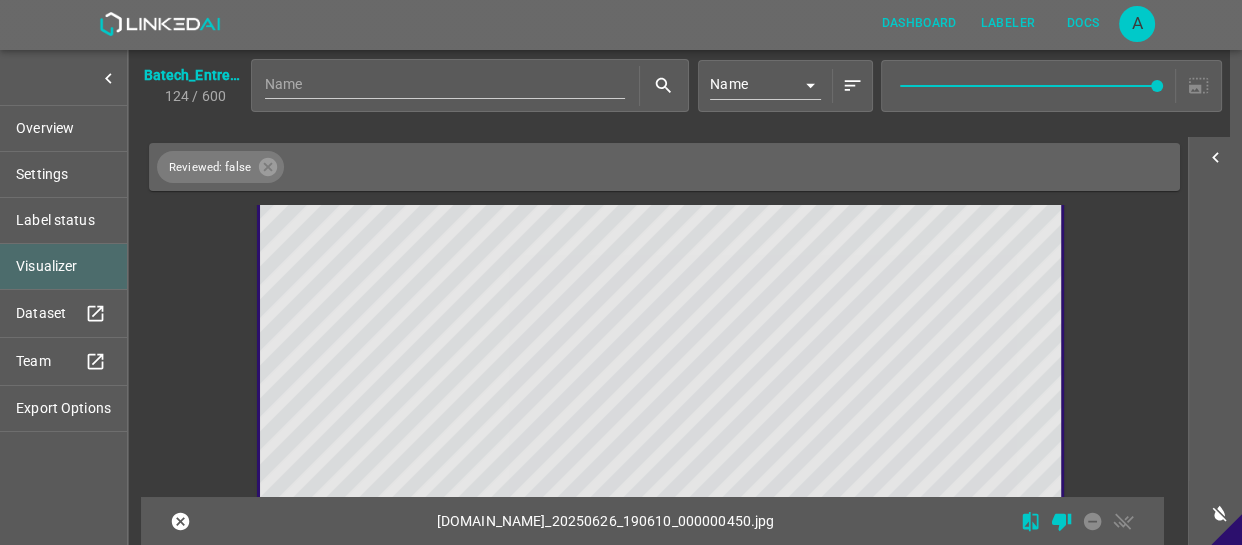 scroll, scrollTop: 12849, scrollLeft: 0, axis: vertical 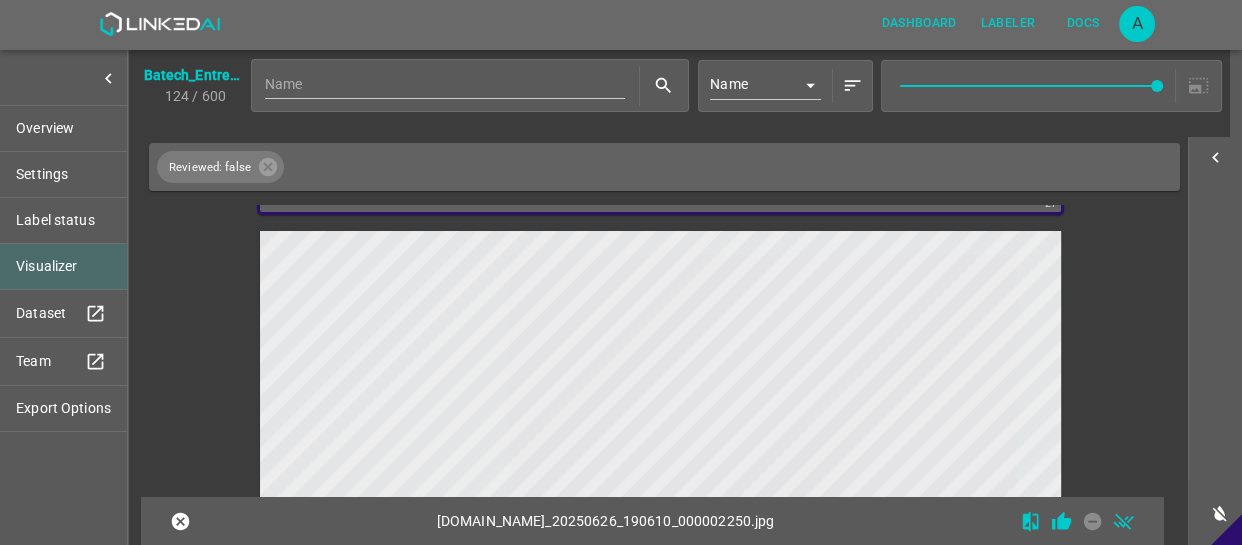 click at bounding box center (560, 456) 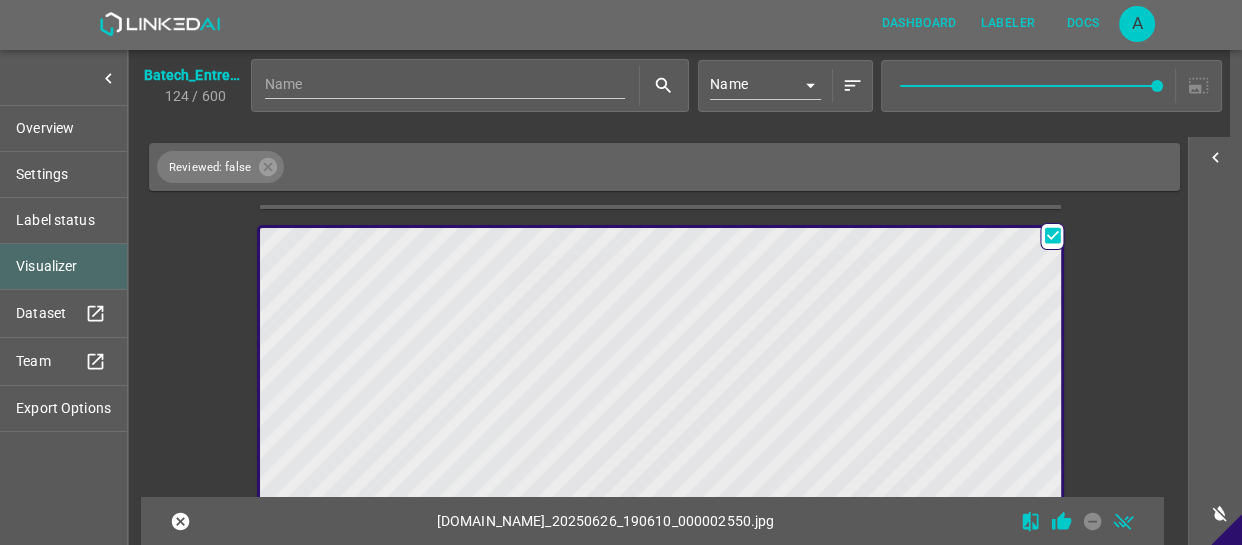 click at bounding box center (560, 453) 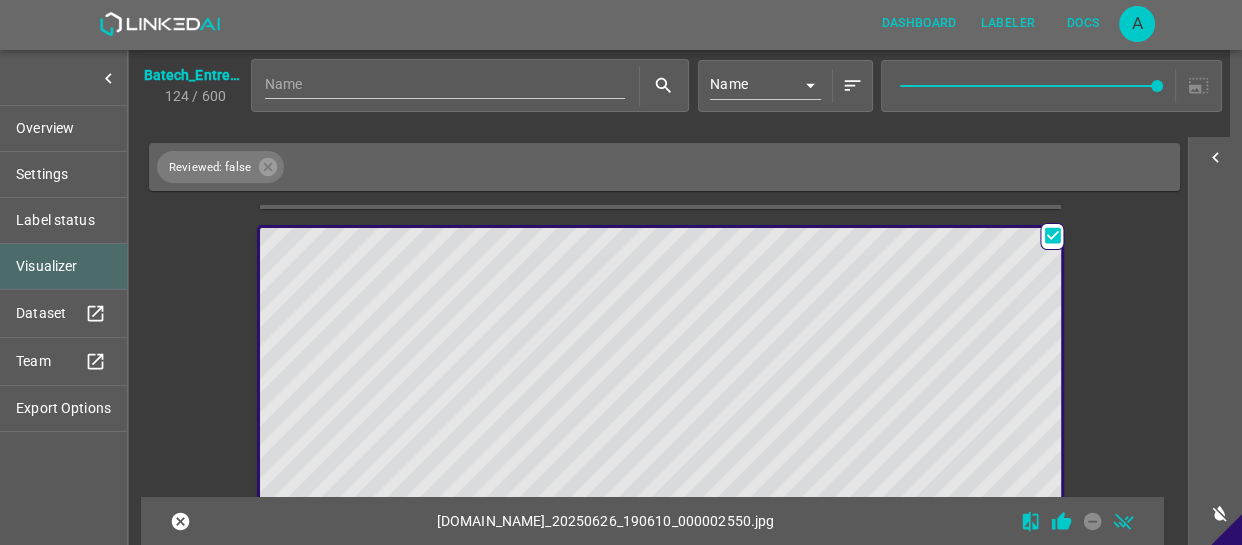 scroll, scrollTop: 13934, scrollLeft: 0, axis: vertical 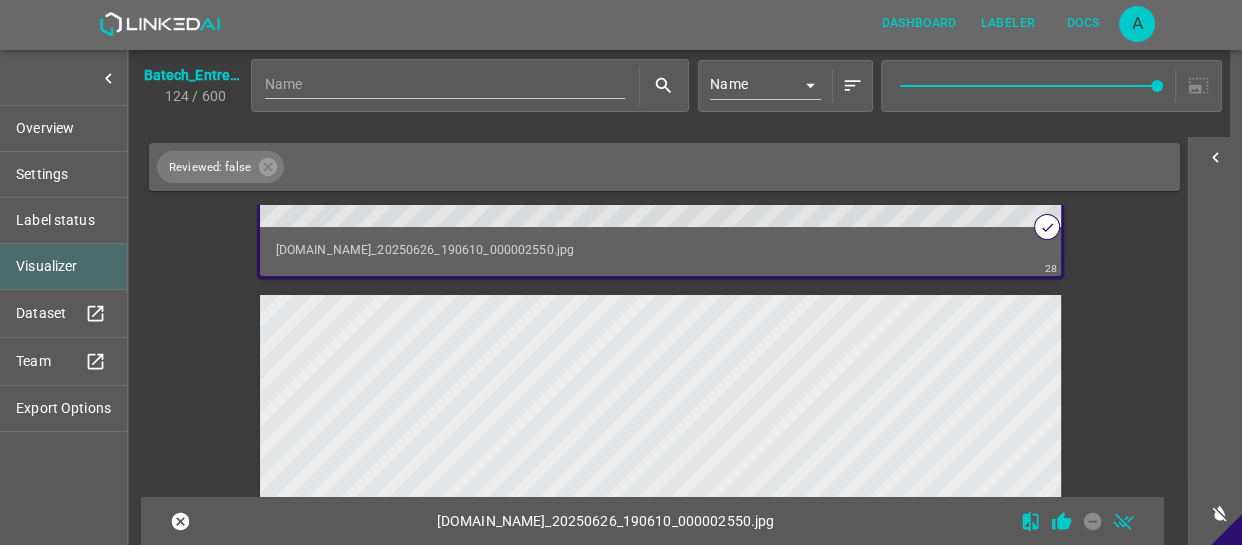 click at bounding box center (560, 520) 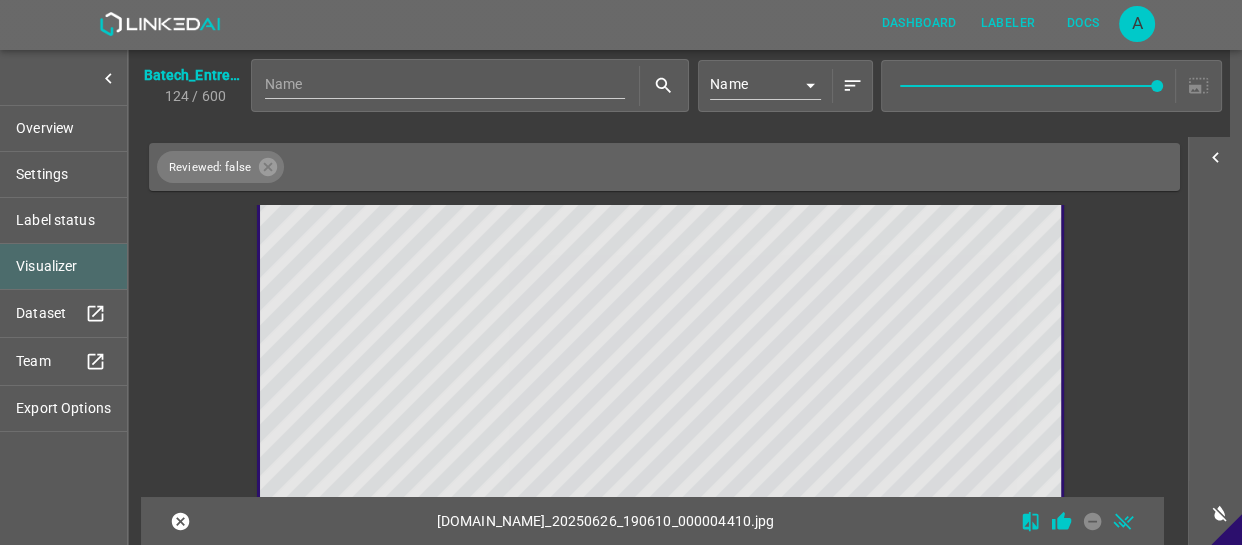 scroll, scrollTop: 14659, scrollLeft: 0, axis: vertical 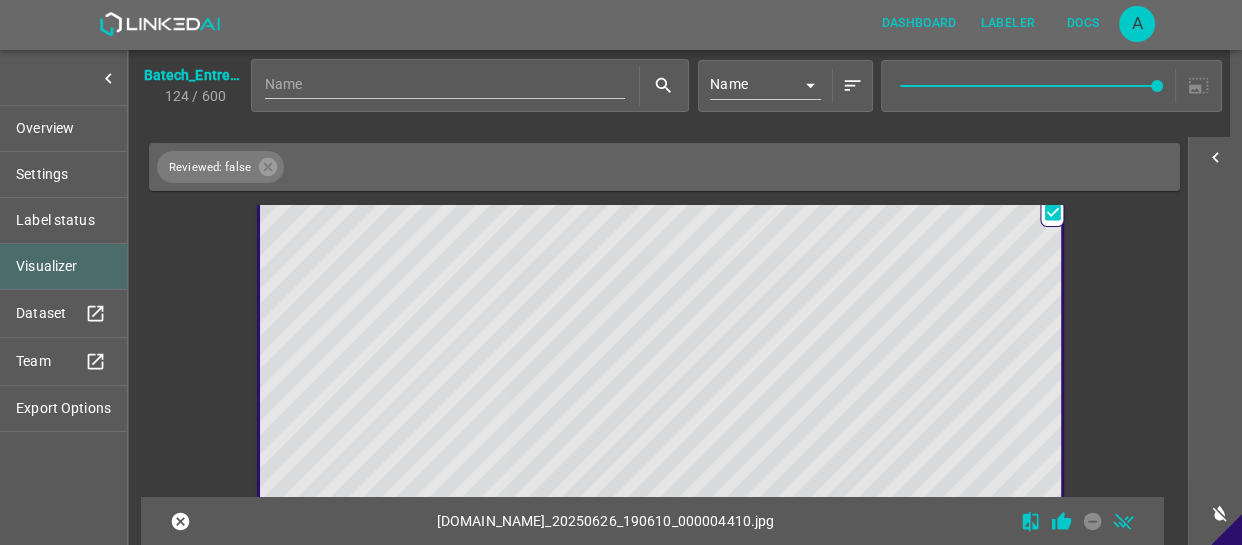 click at bounding box center (560, 429) 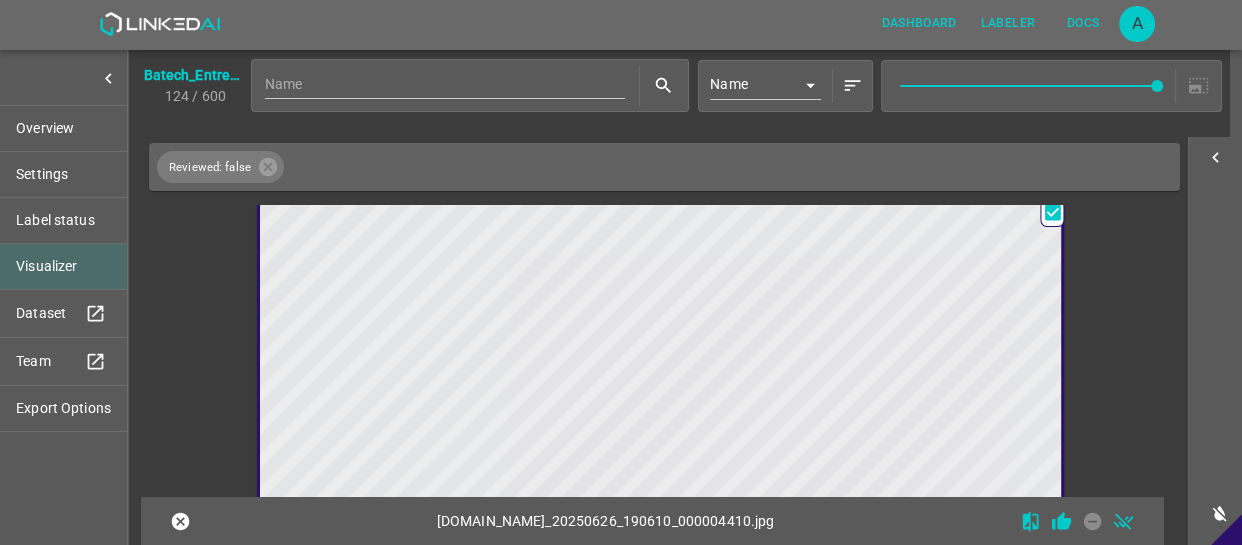 drag, startPoint x: 724, startPoint y: 328, endPoint x: 850, endPoint y: 409, distance: 149.78986 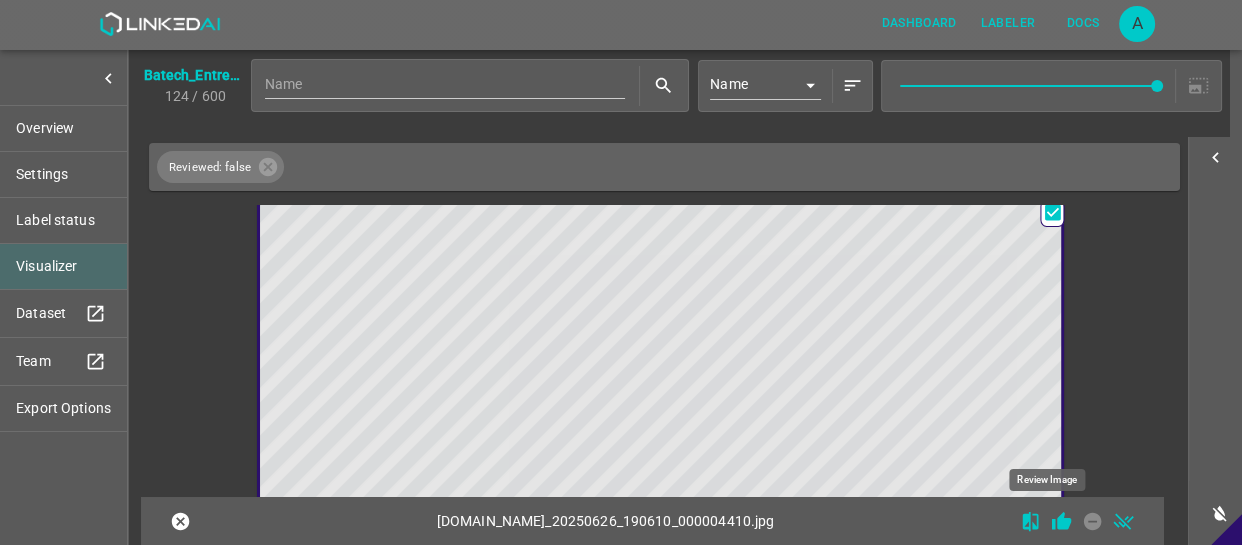 click 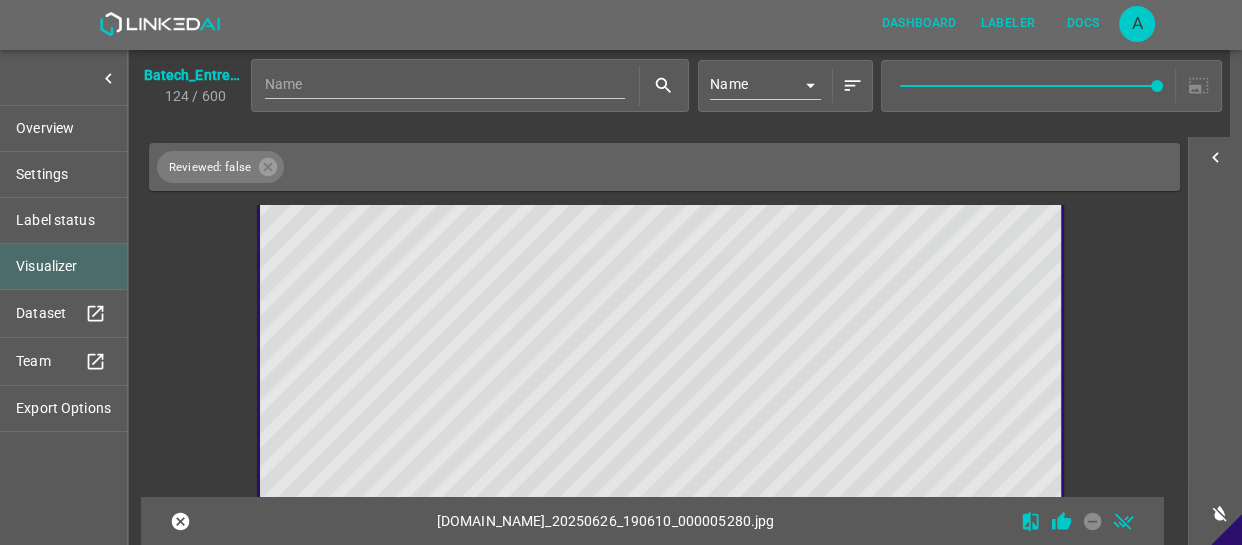scroll, scrollTop: 15110, scrollLeft: 0, axis: vertical 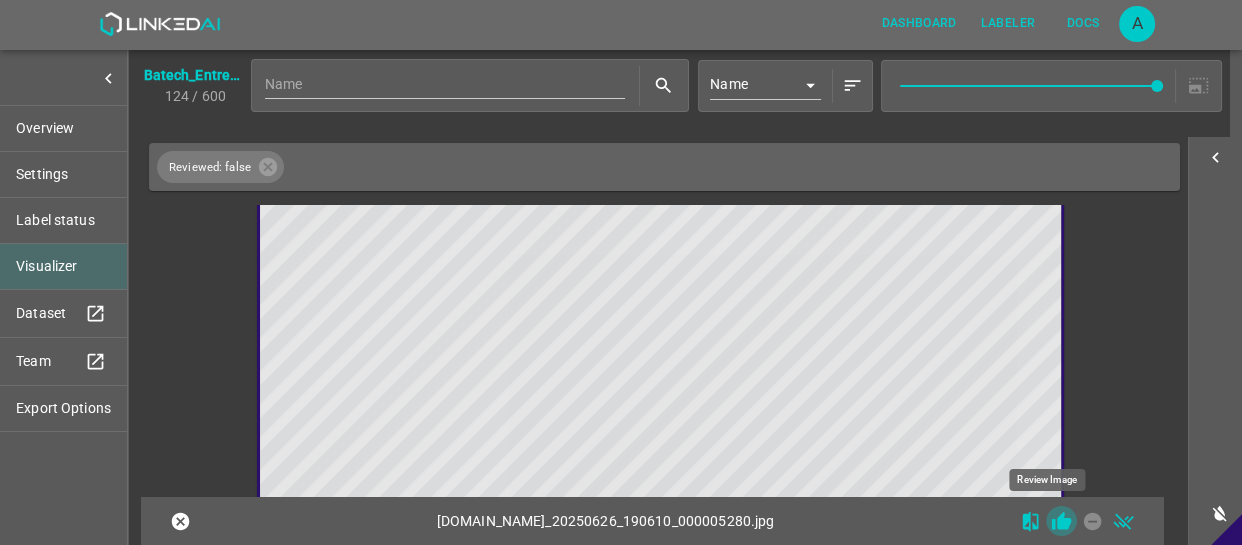 click 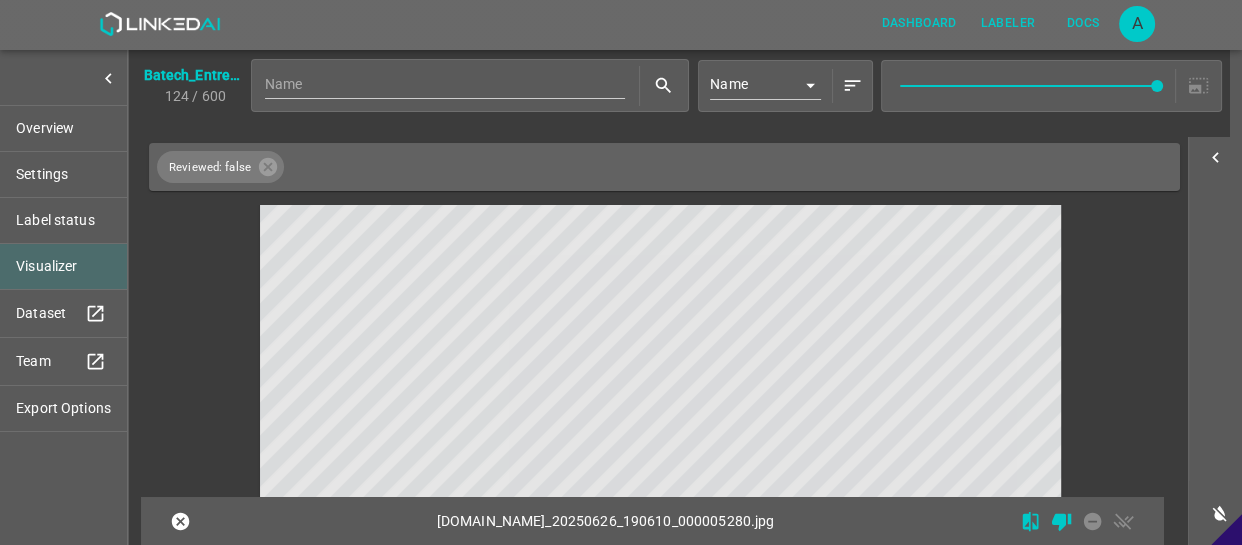 scroll, scrollTop: 15474, scrollLeft: 0, axis: vertical 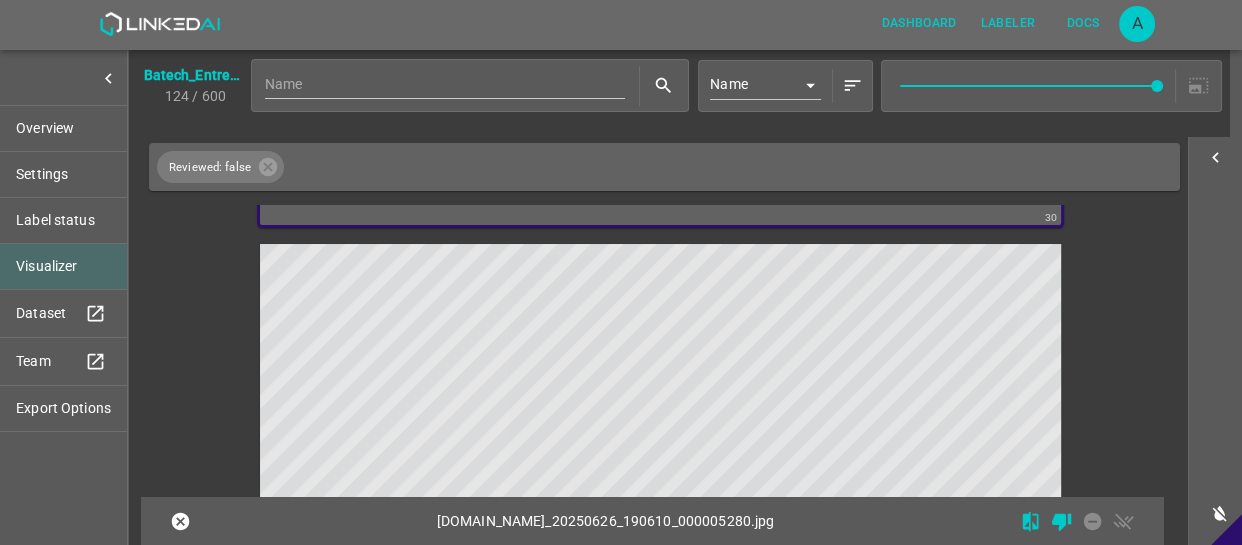 click at bounding box center (560, 469) 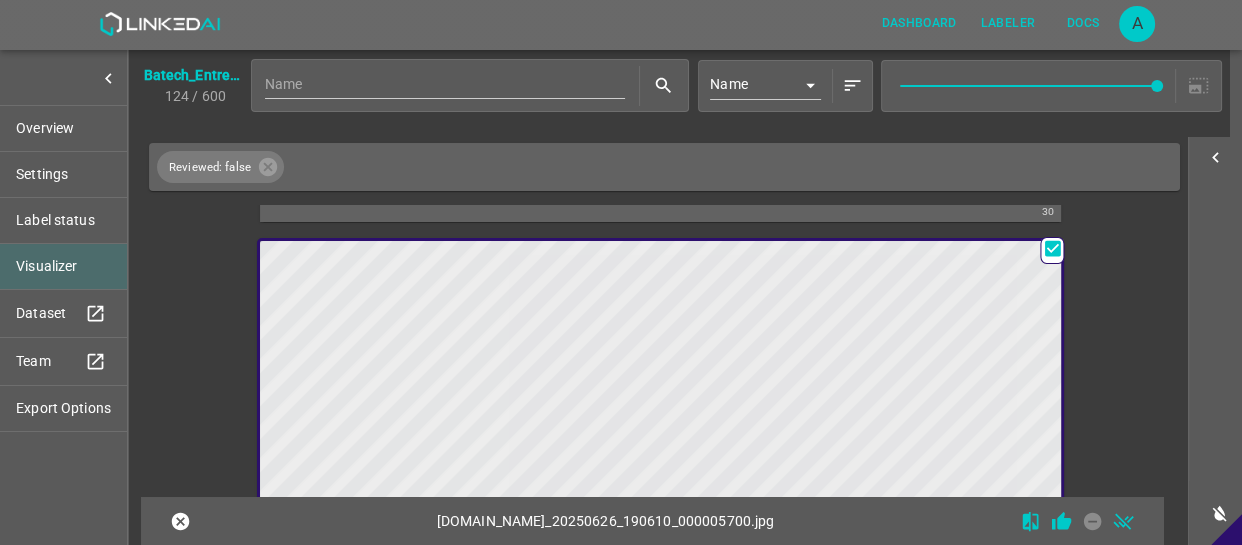 click at bounding box center [560, 466] 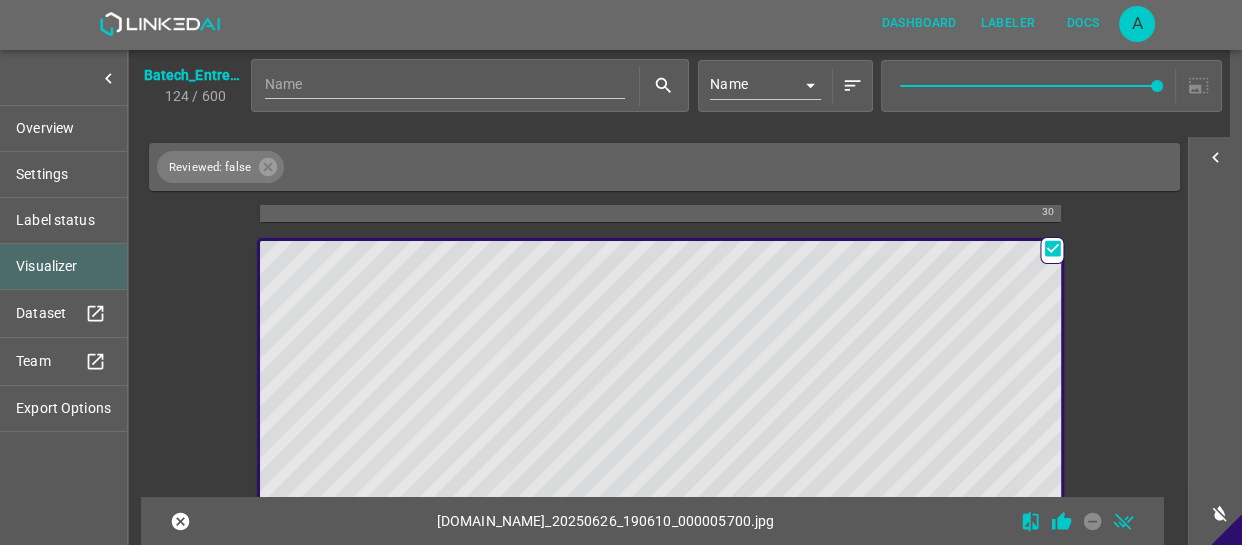 scroll, scrollTop: 15471, scrollLeft: 0, axis: vertical 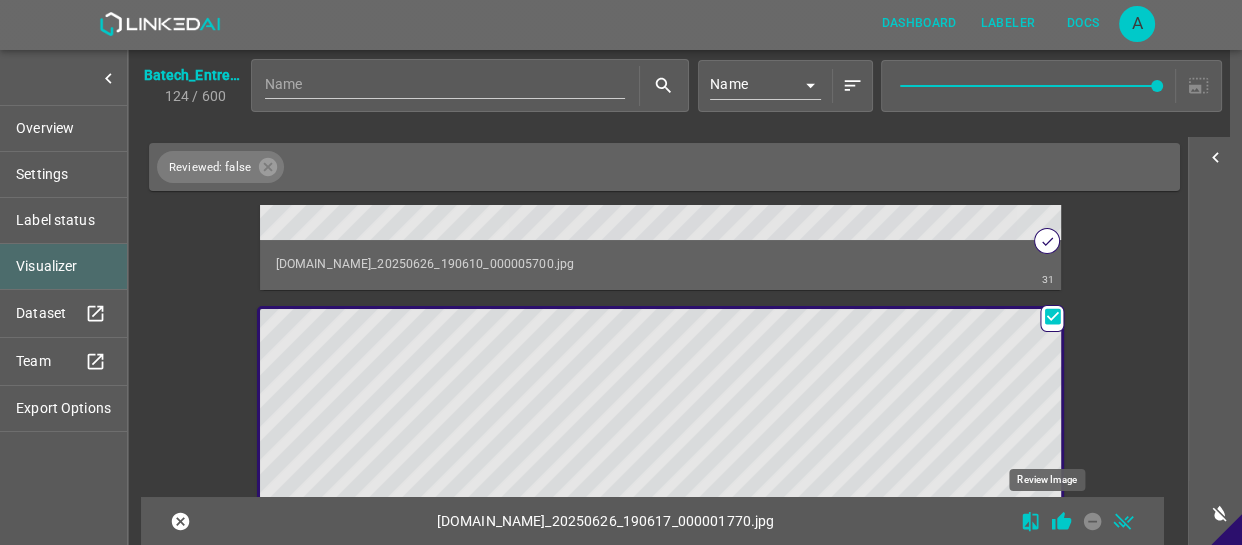 click 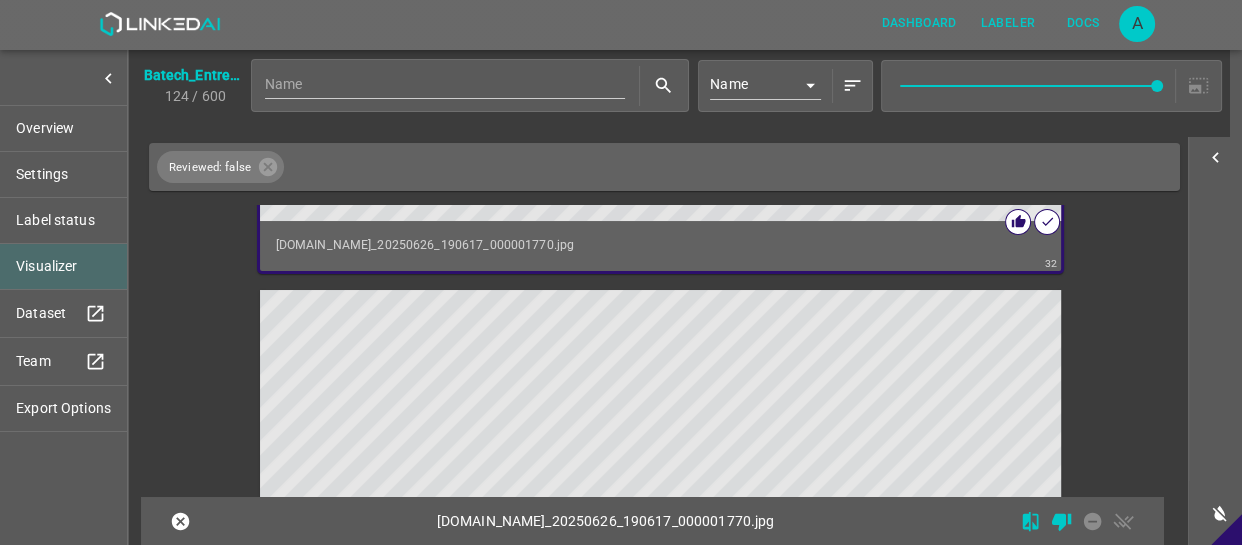scroll, scrollTop: 16469, scrollLeft: 0, axis: vertical 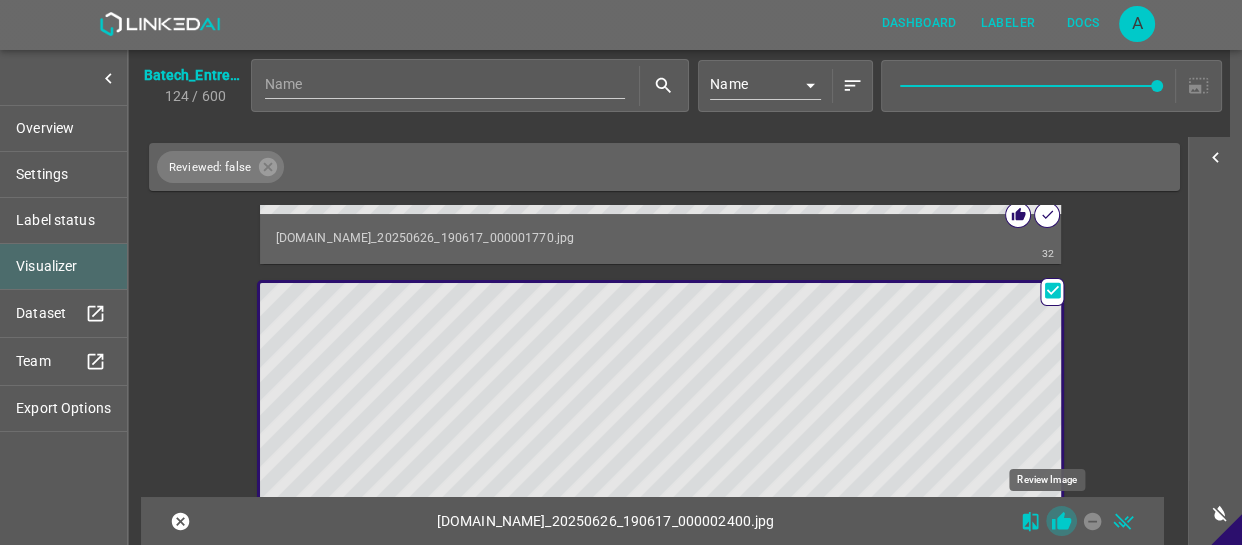 click 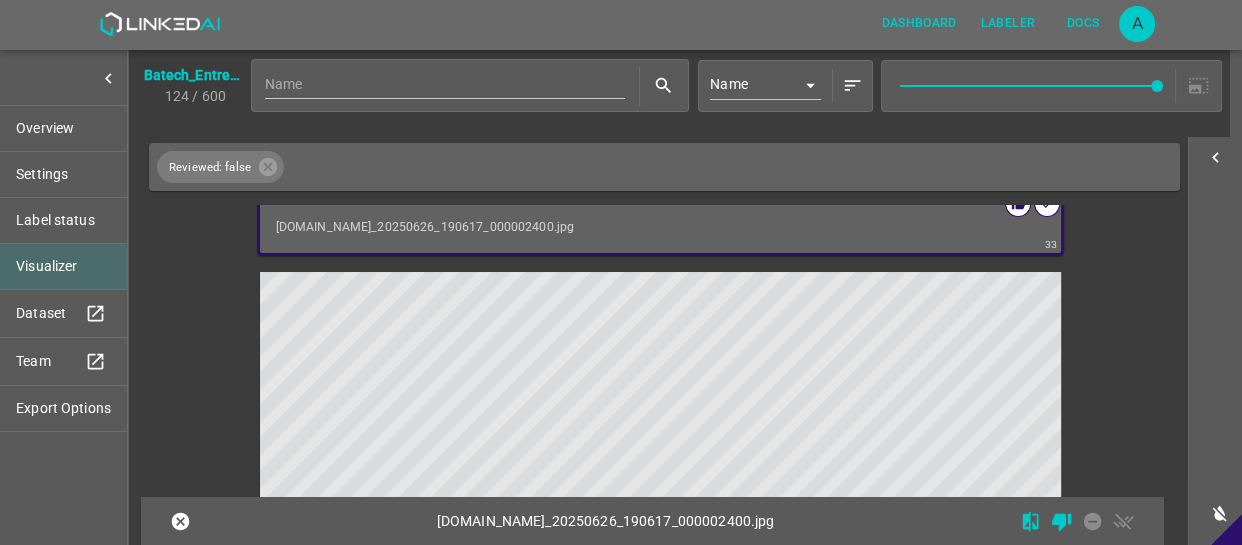 scroll, scrollTop: 17011, scrollLeft: 0, axis: vertical 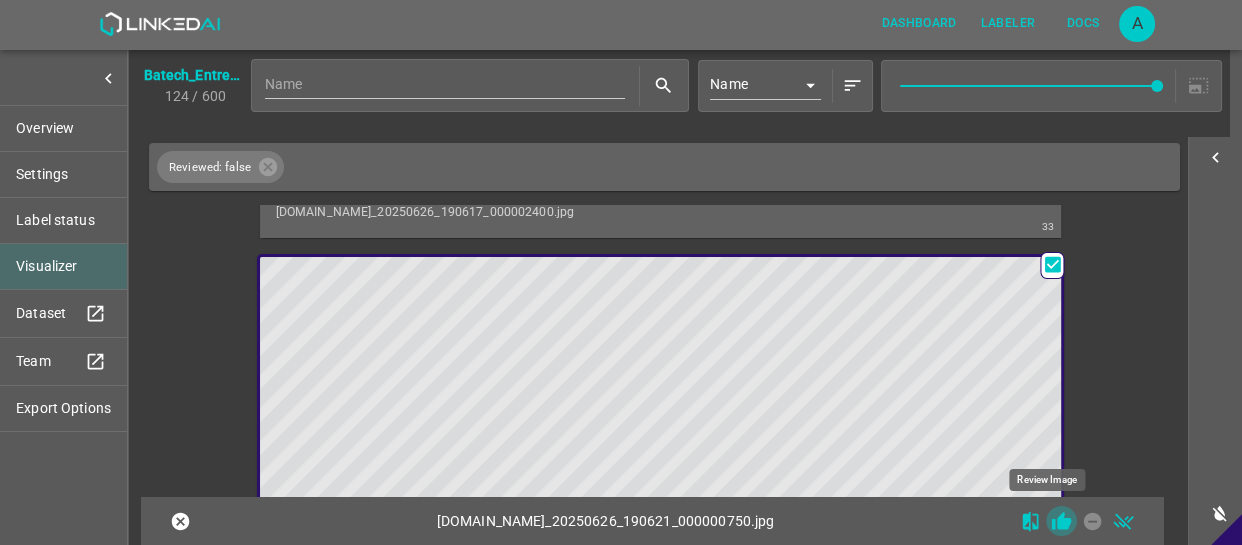 click 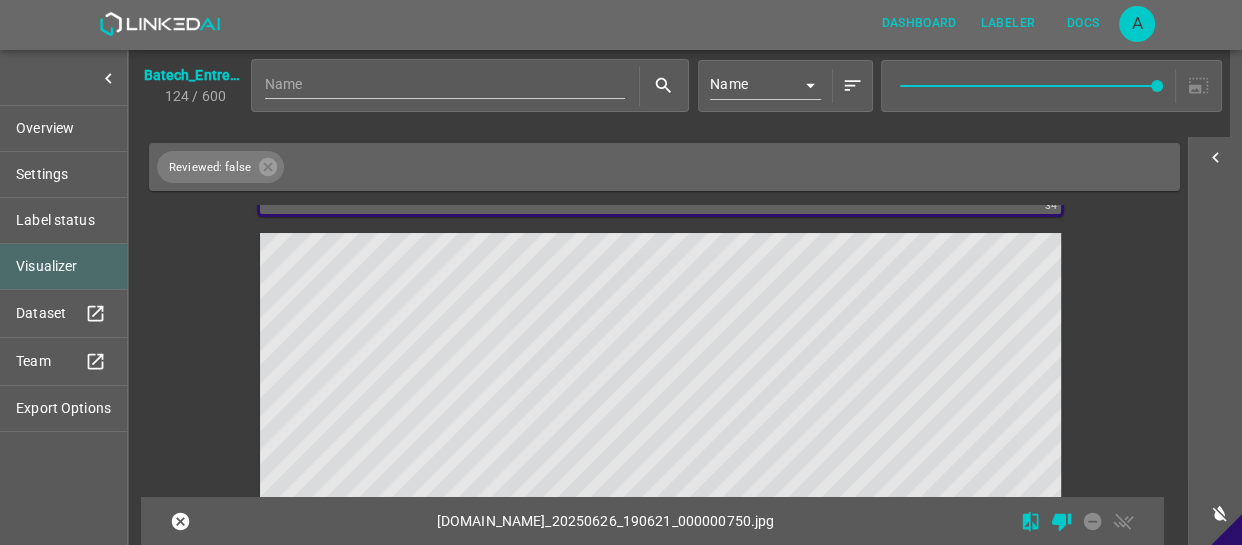 scroll, scrollTop: 17554, scrollLeft: 0, axis: vertical 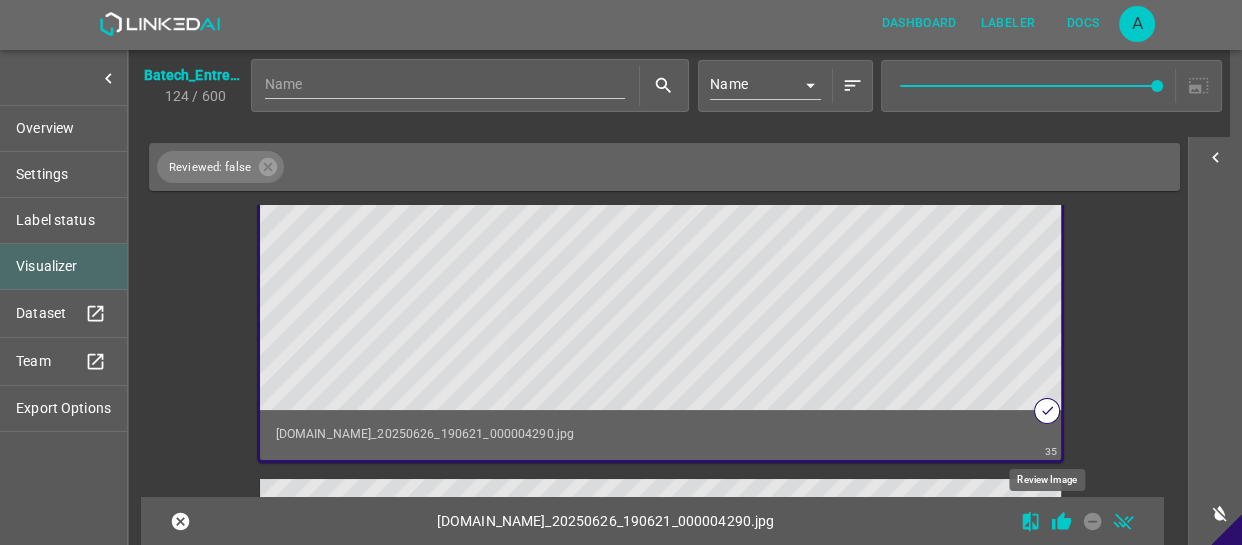 click 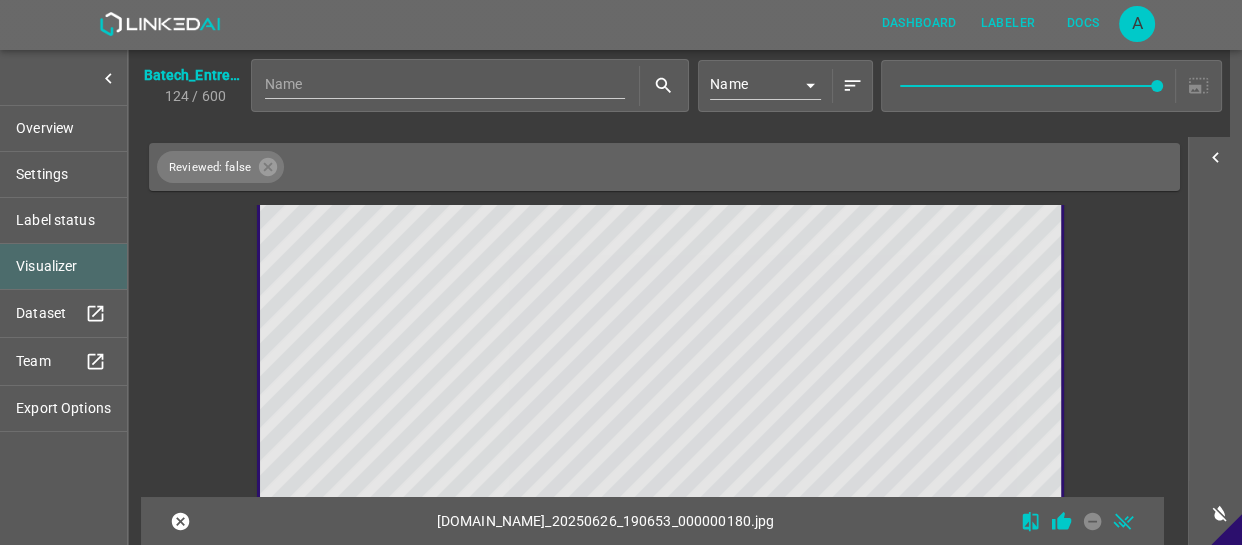 scroll, scrollTop: 18185, scrollLeft: 0, axis: vertical 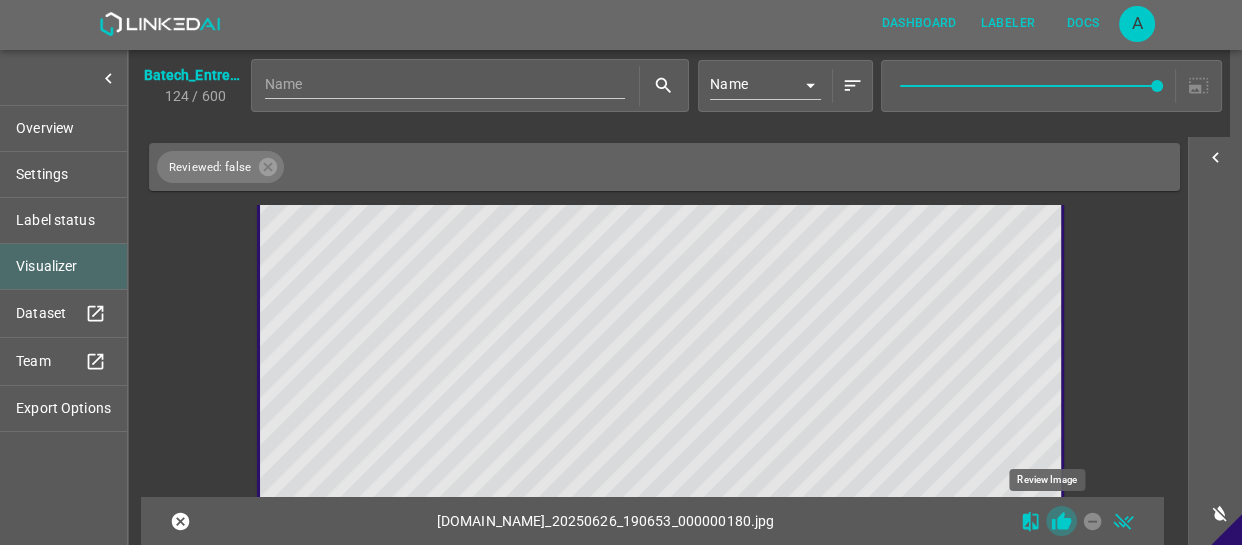 click 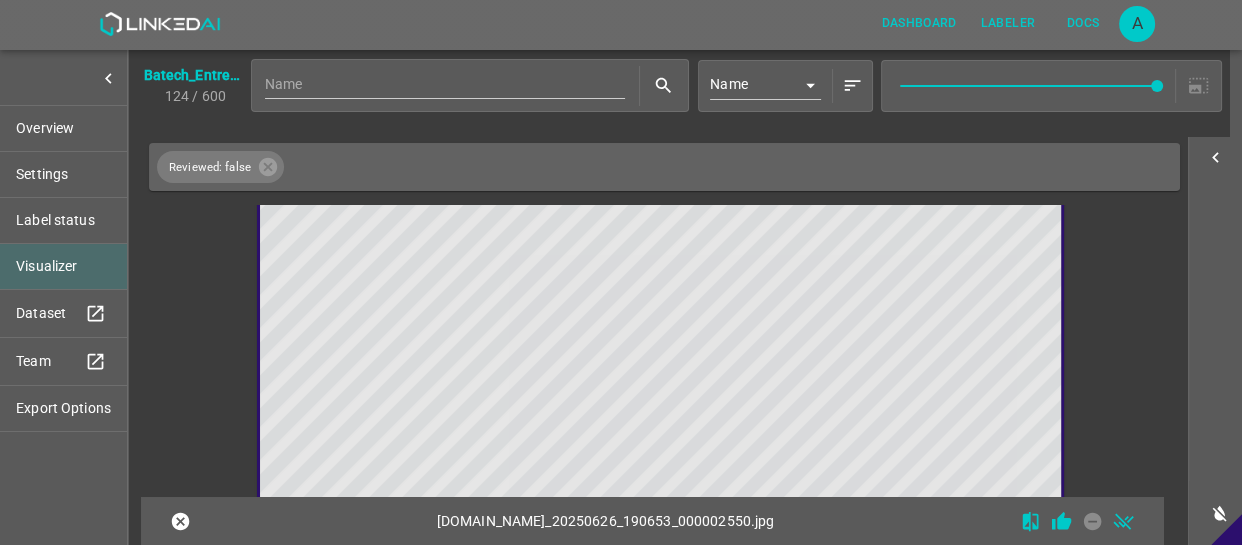 scroll, scrollTop: 18637, scrollLeft: 0, axis: vertical 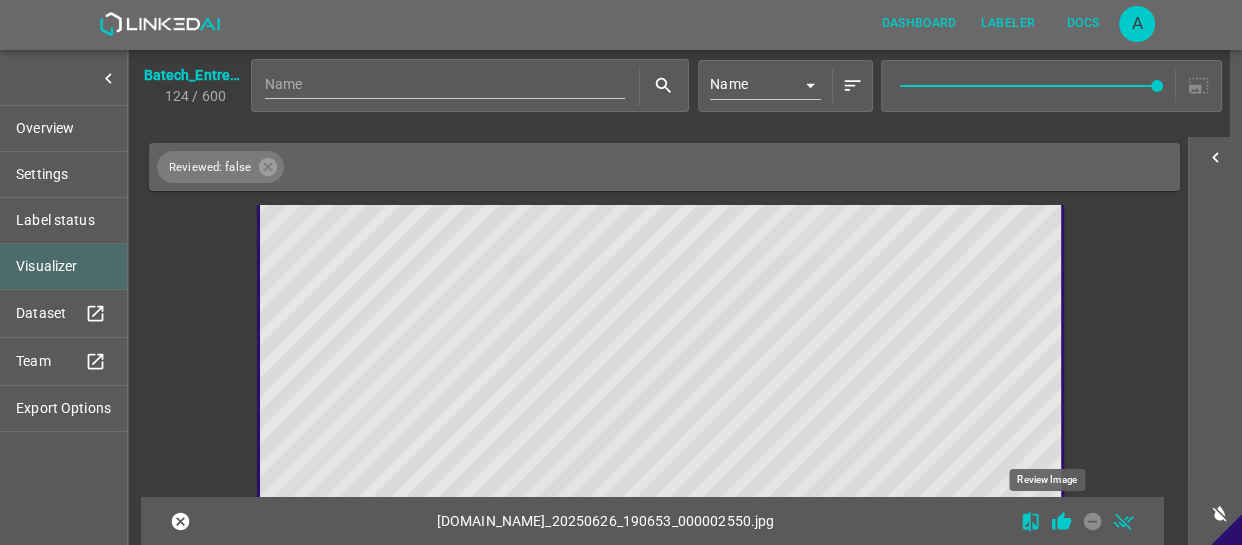 click 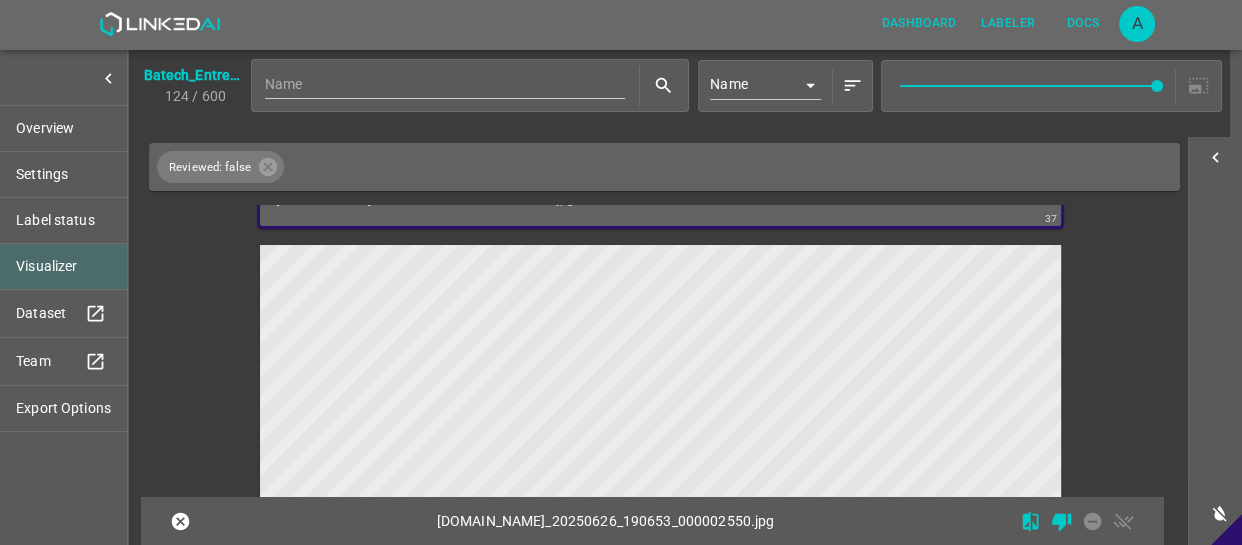 scroll, scrollTop: 19089, scrollLeft: 0, axis: vertical 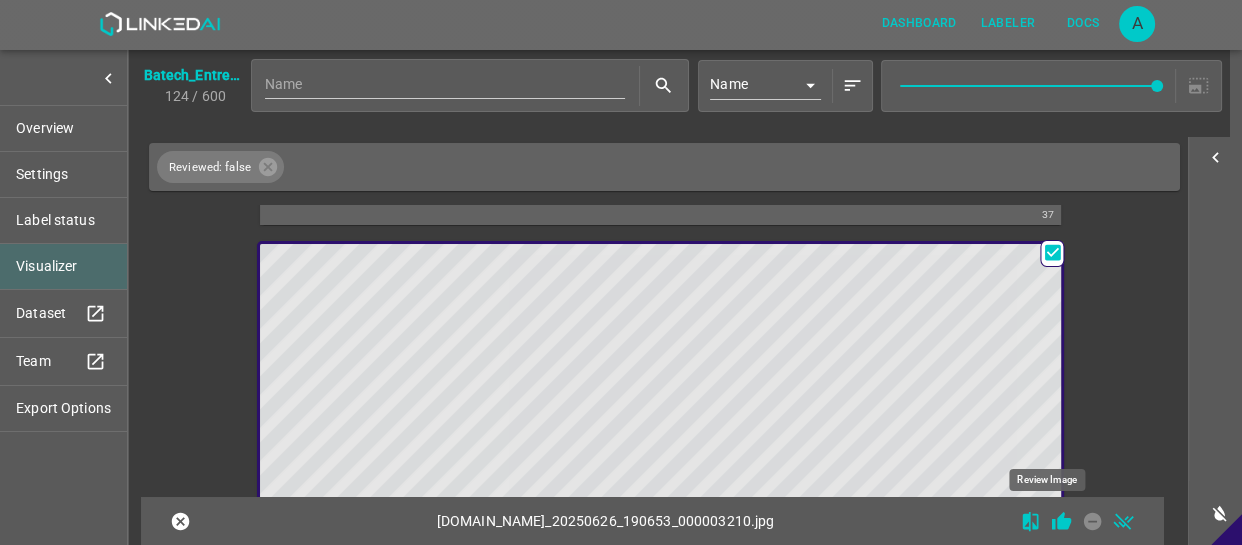 click 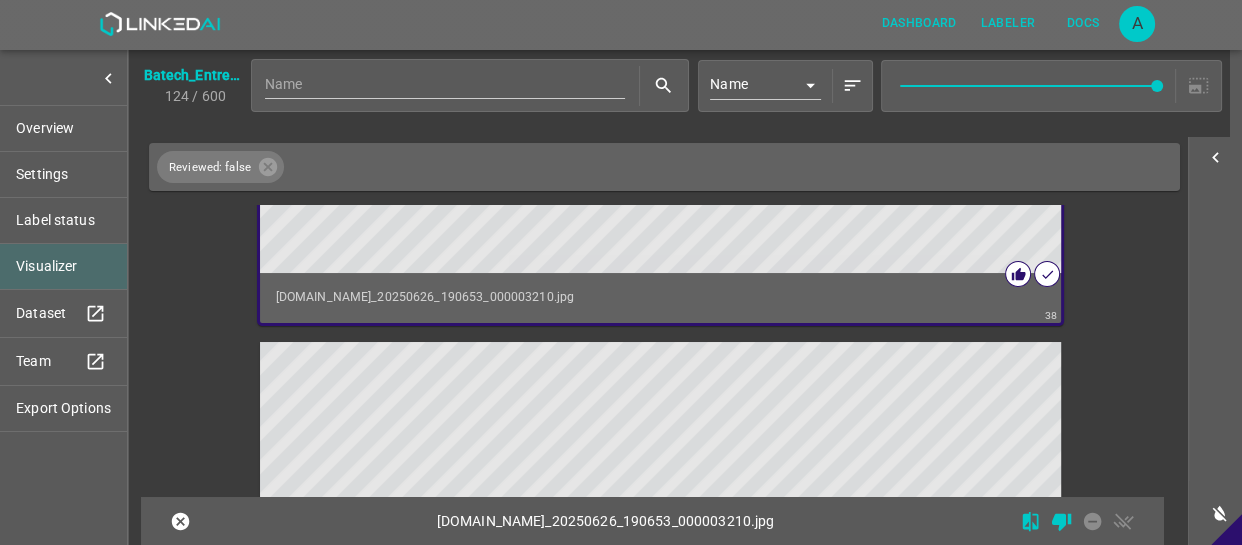 scroll, scrollTop: 19543, scrollLeft: 0, axis: vertical 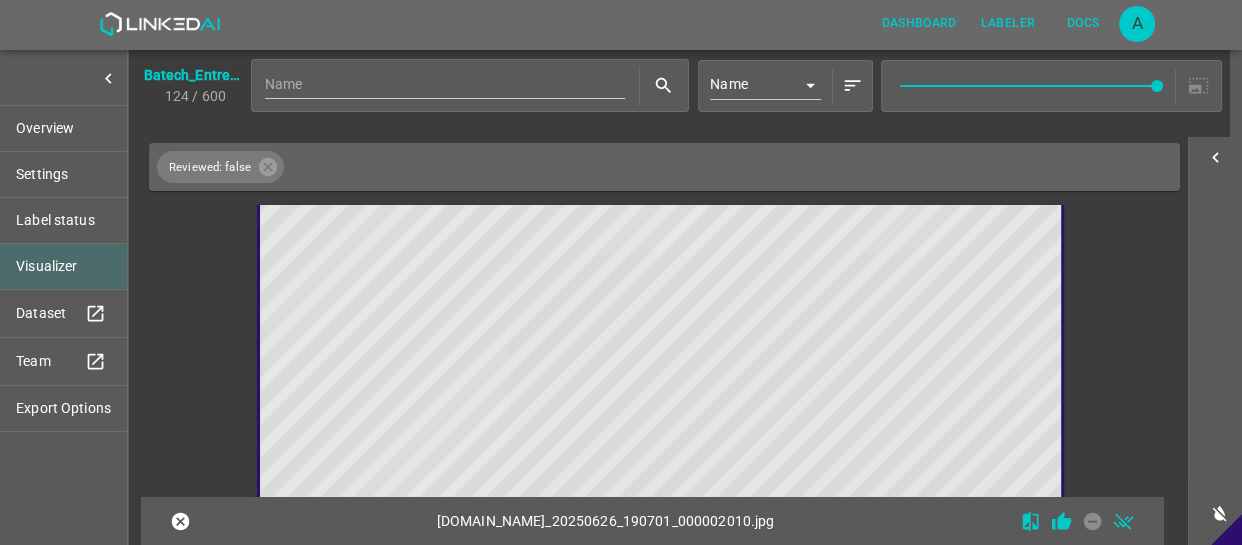 click 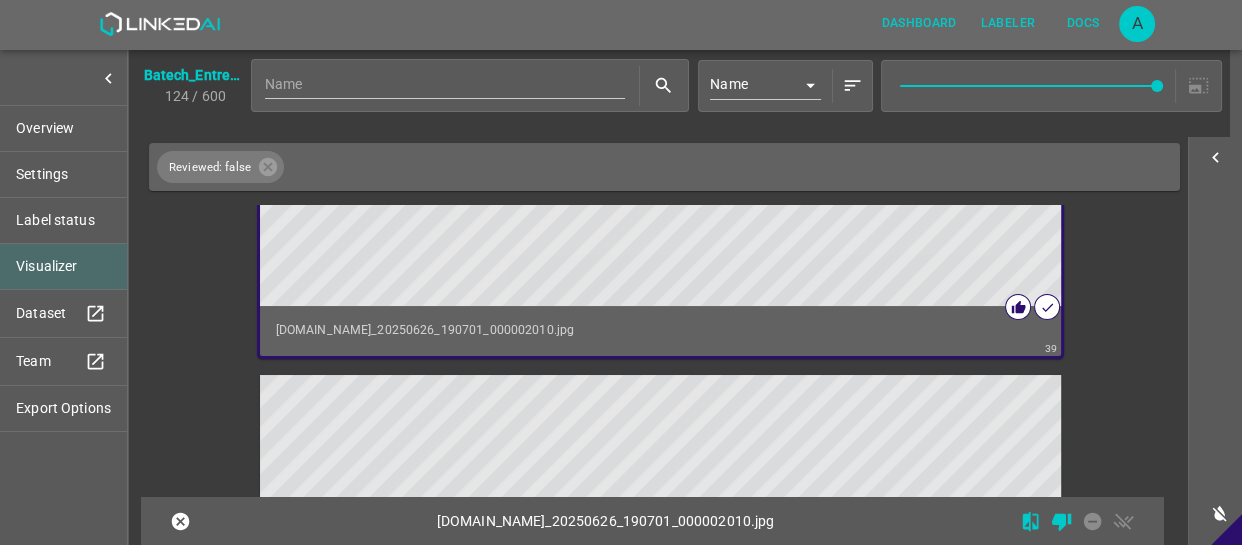 scroll, scrollTop: 20086, scrollLeft: 0, axis: vertical 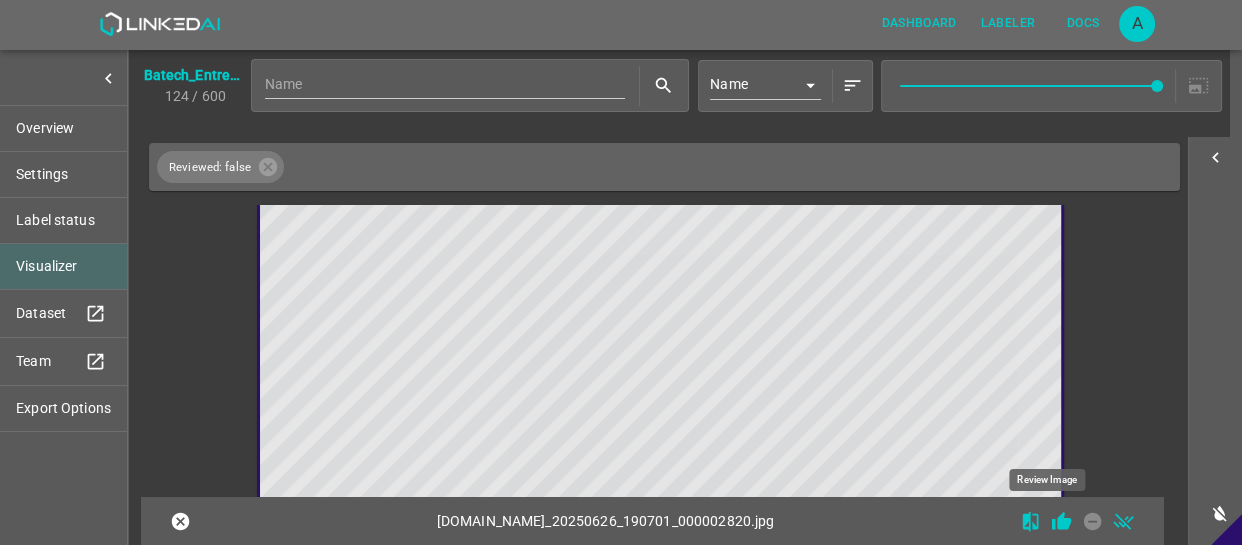 click 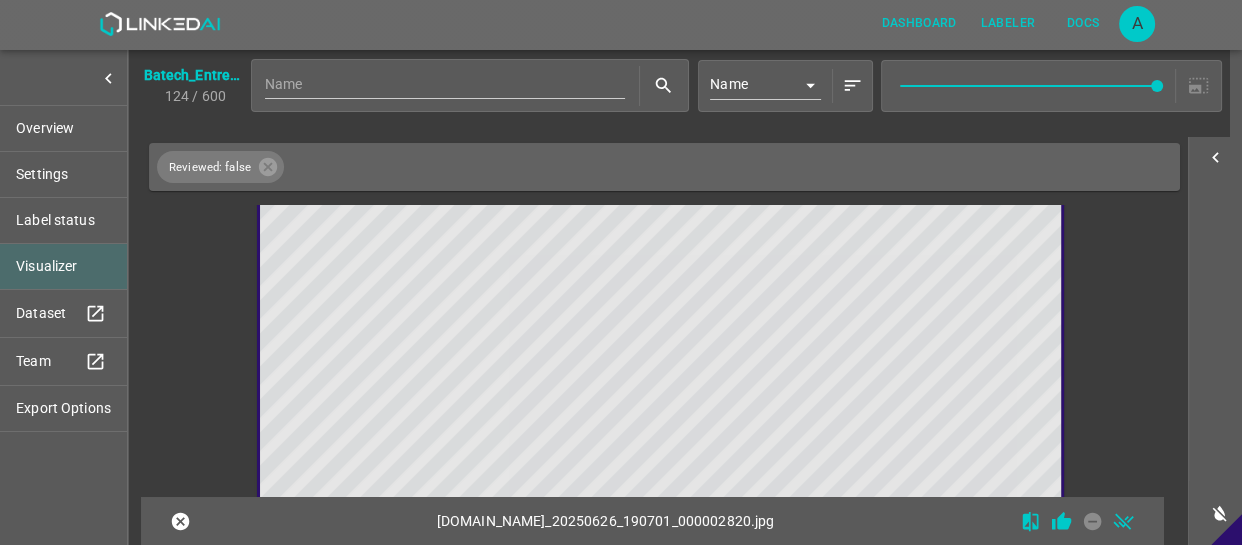 scroll, scrollTop: 20083, scrollLeft: 0, axis: vertical 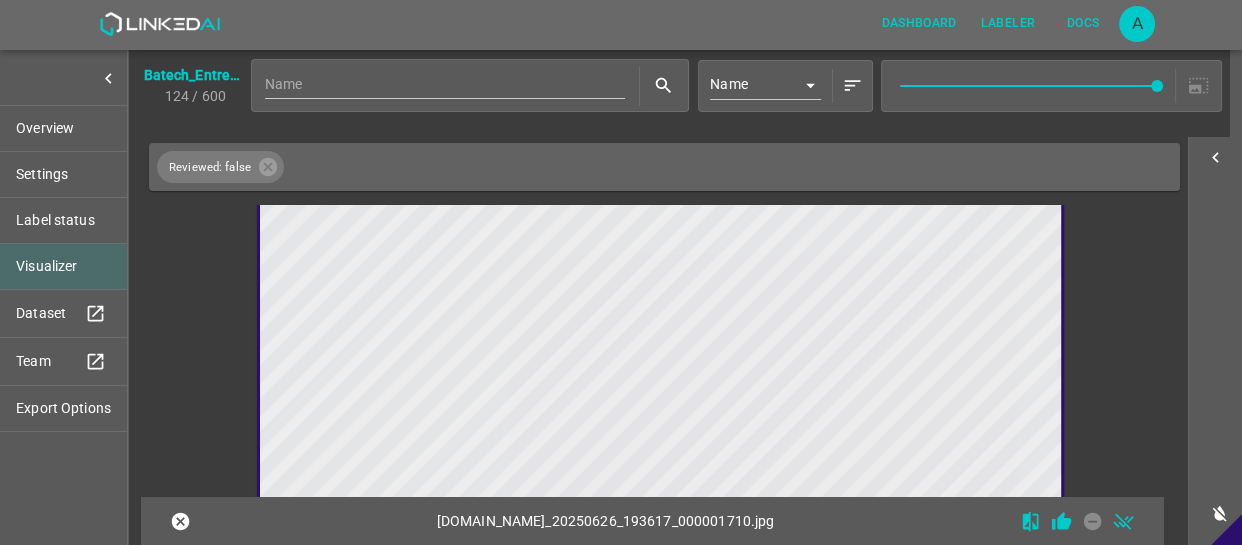 click at bounding box center (560, 392) 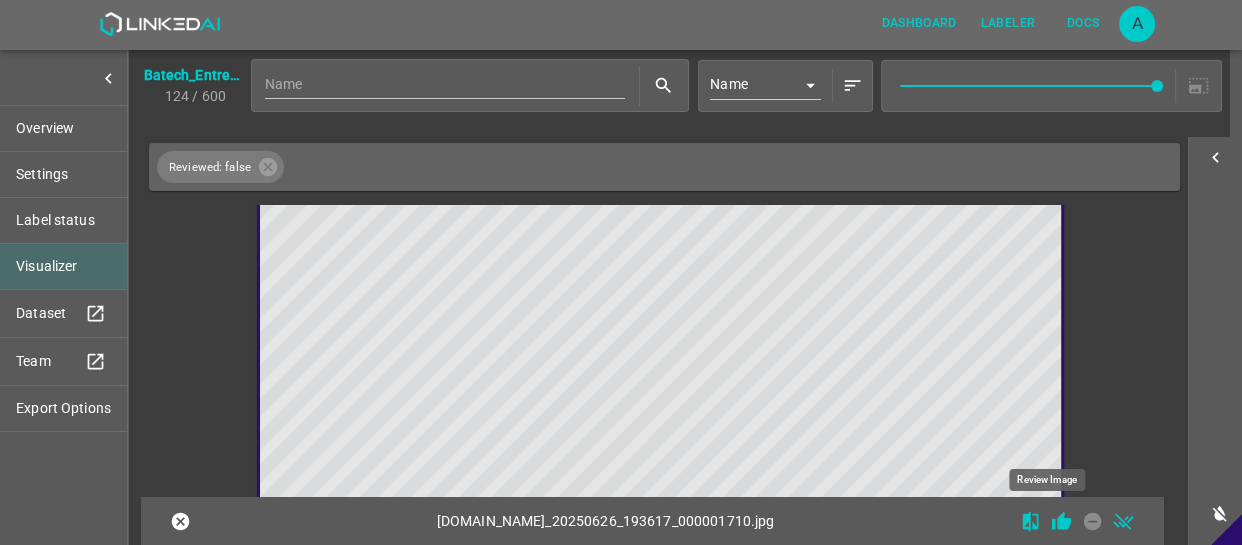 click 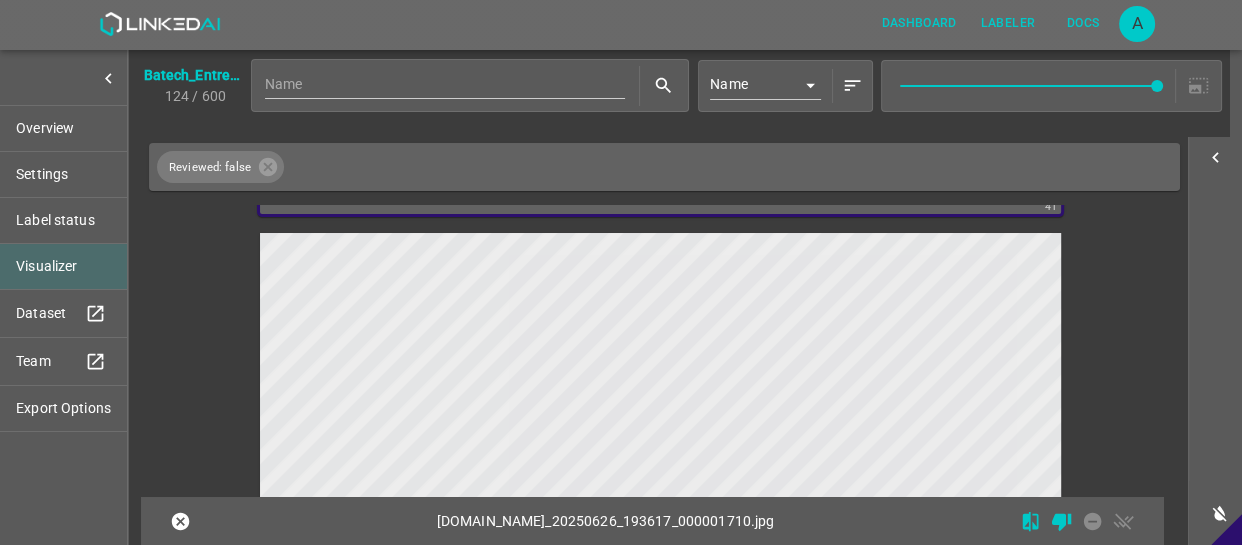 scroll, scrollTop: 21169, scrollLeft: 0, axis: vertical 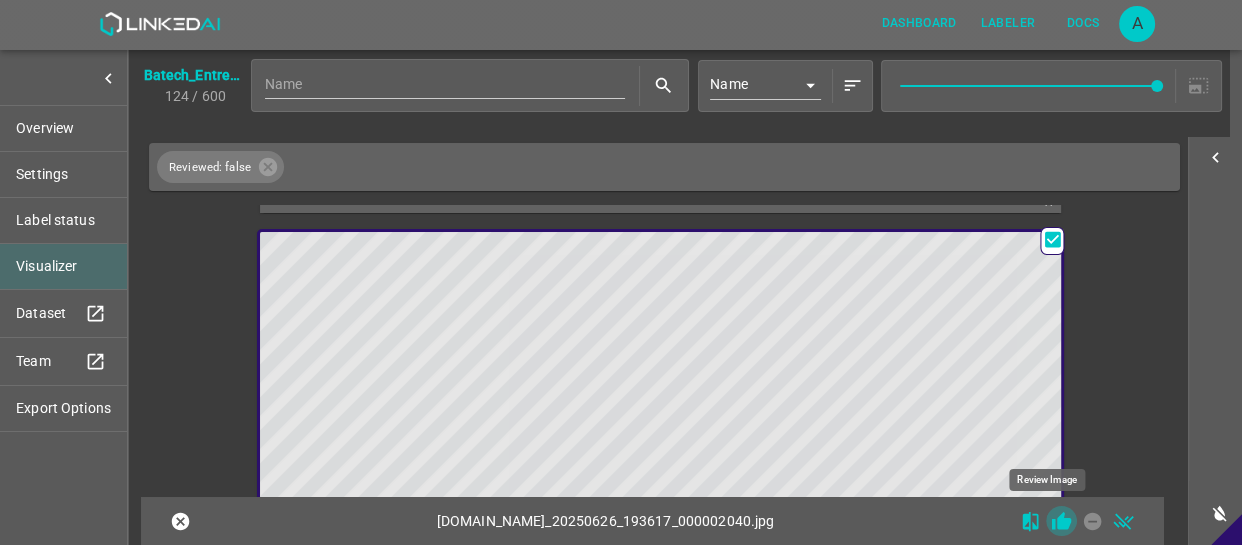 click 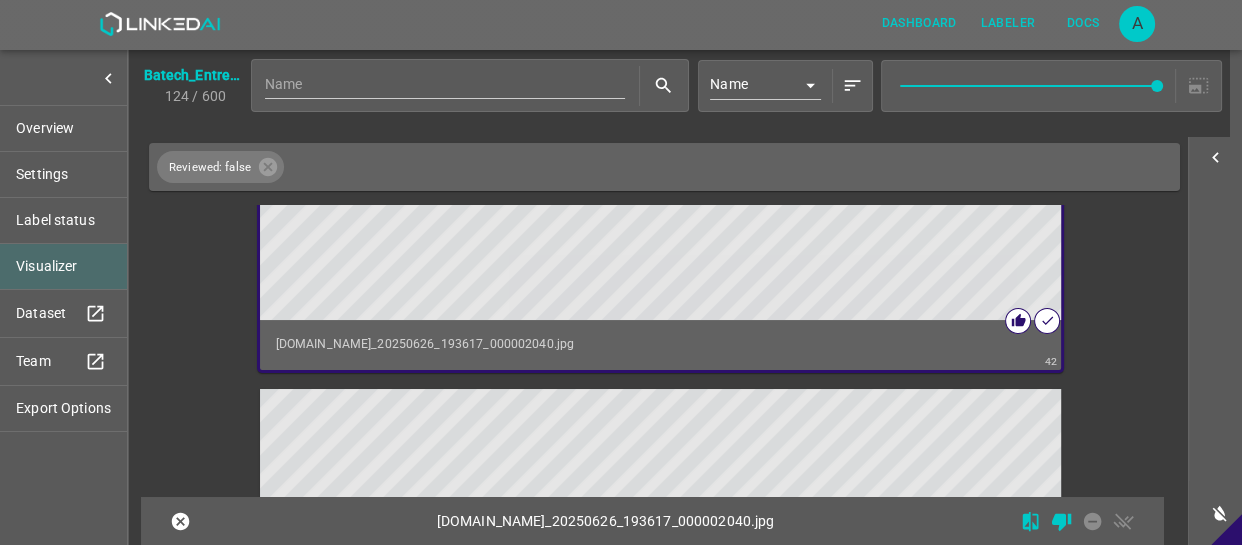 scroll, scrollTop: 21623, scrollLeft: 0, axis: vertical 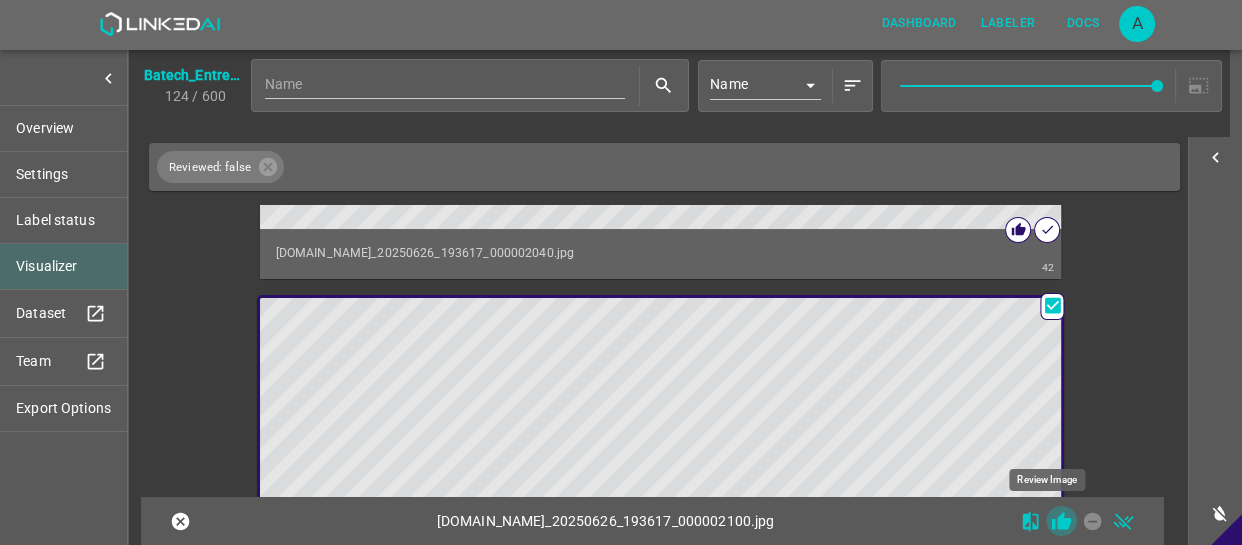 click 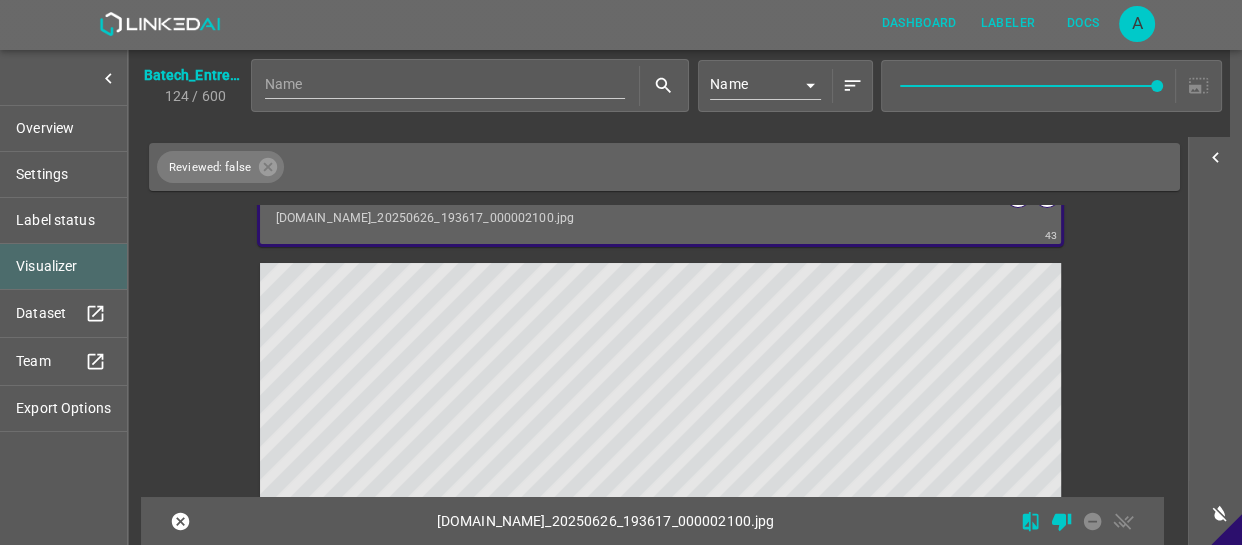 scroll, scrollTop: 22257, scrollLeft: 0, axis: vertical 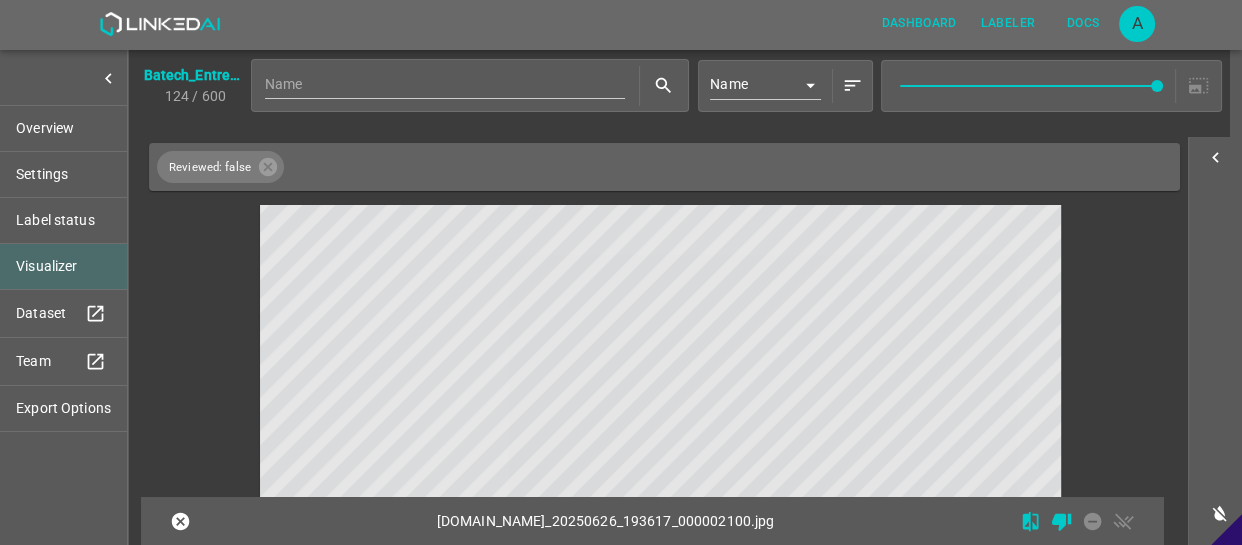 click at bounding box center [560, 406] 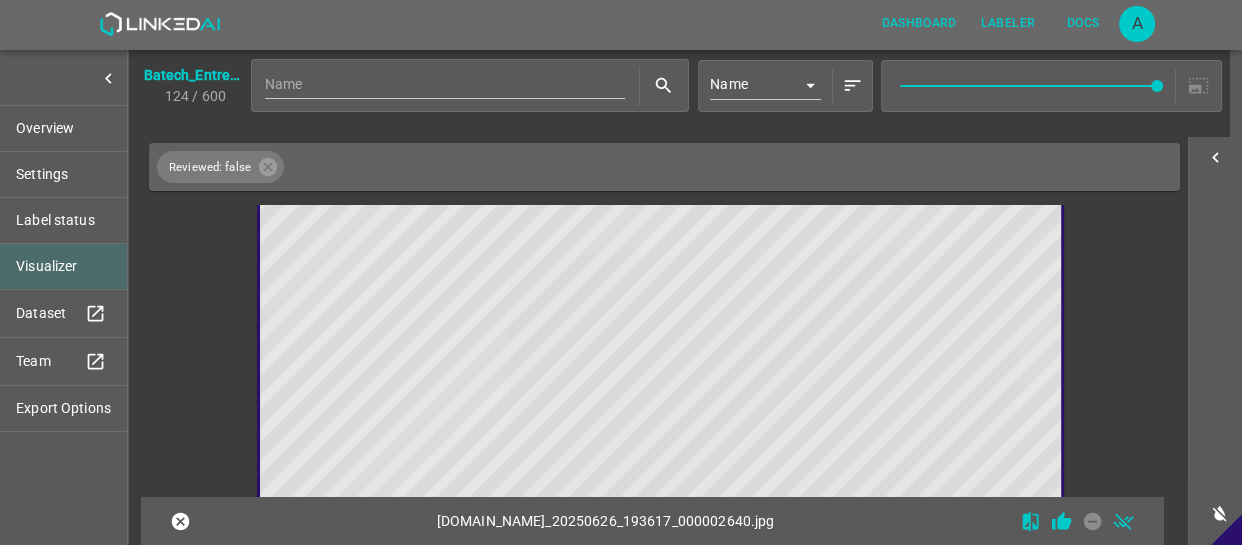 scroll, scrollTop: 22254, scrollLeft: 0, axis: vertical 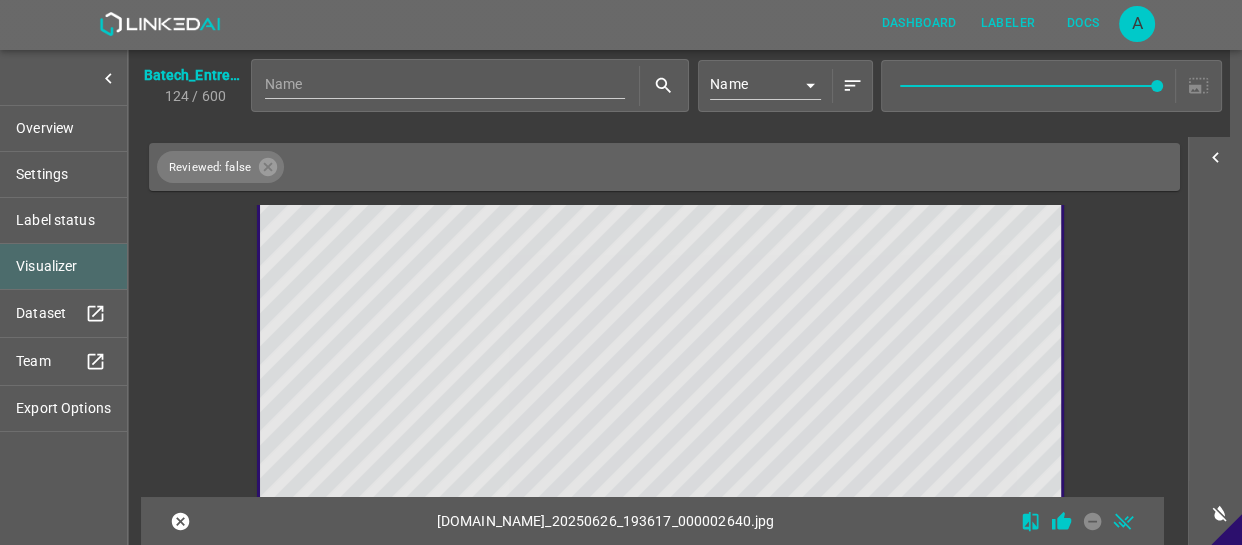 click at bounding box center (560, 406) 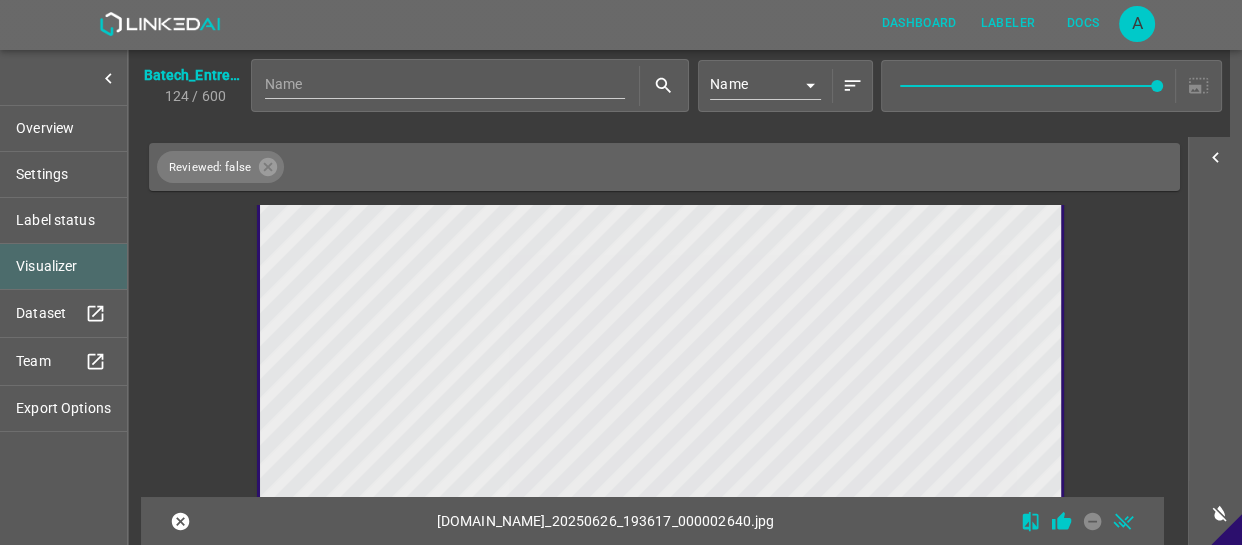 drag, startPoint x: 814, startPoint y: 347, endPoint x: 834, endPoint y: 379, distance: 37.735924 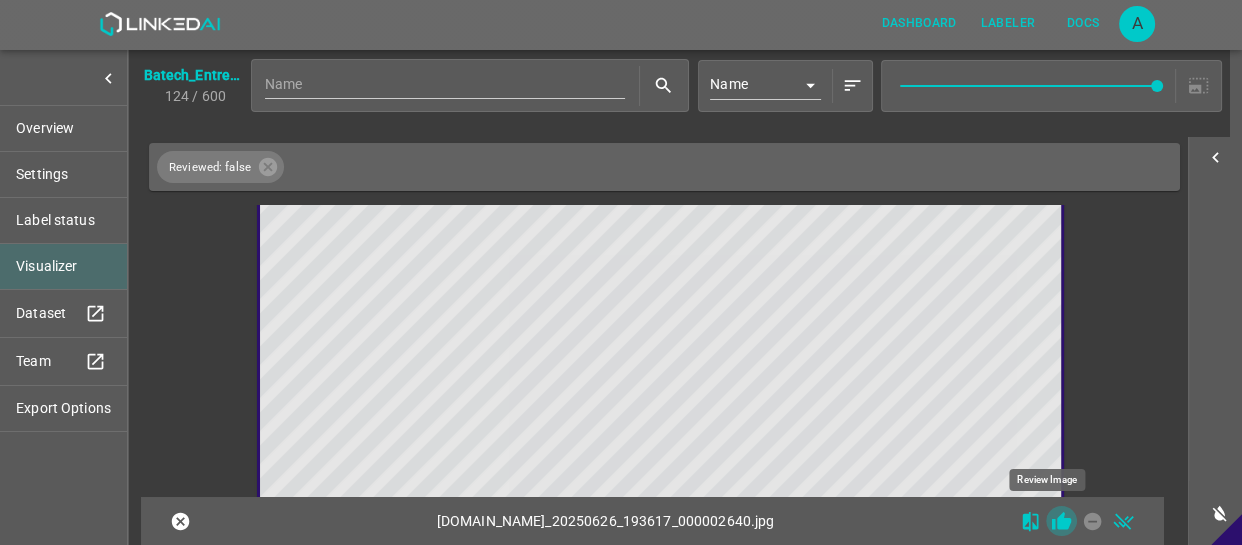click 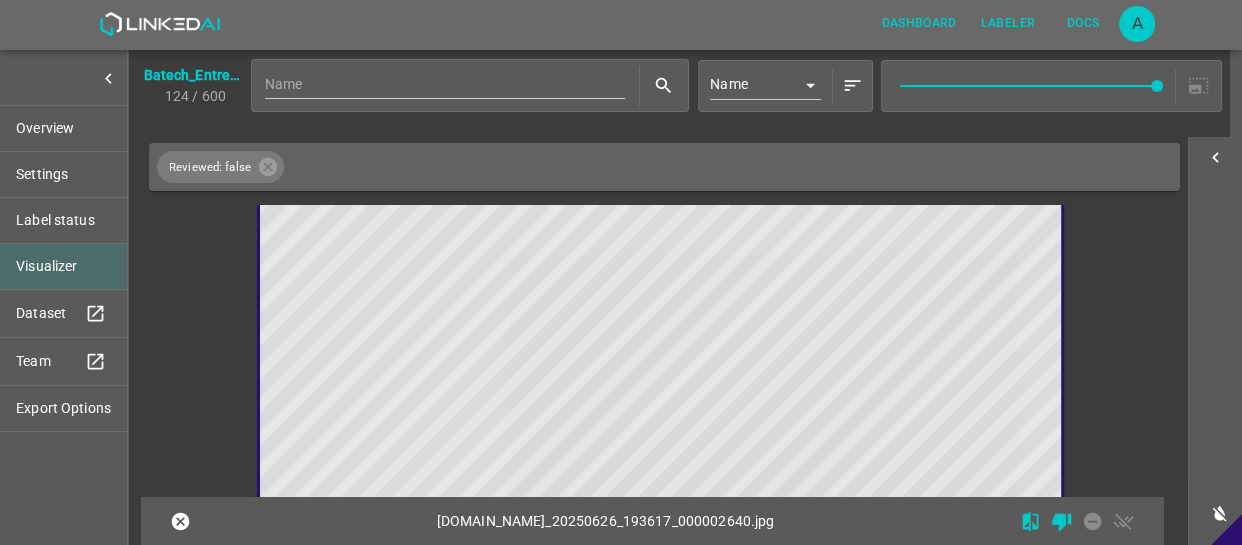 scroll, scrollTop: 22436, scrollLeft: 0, axis: vertical 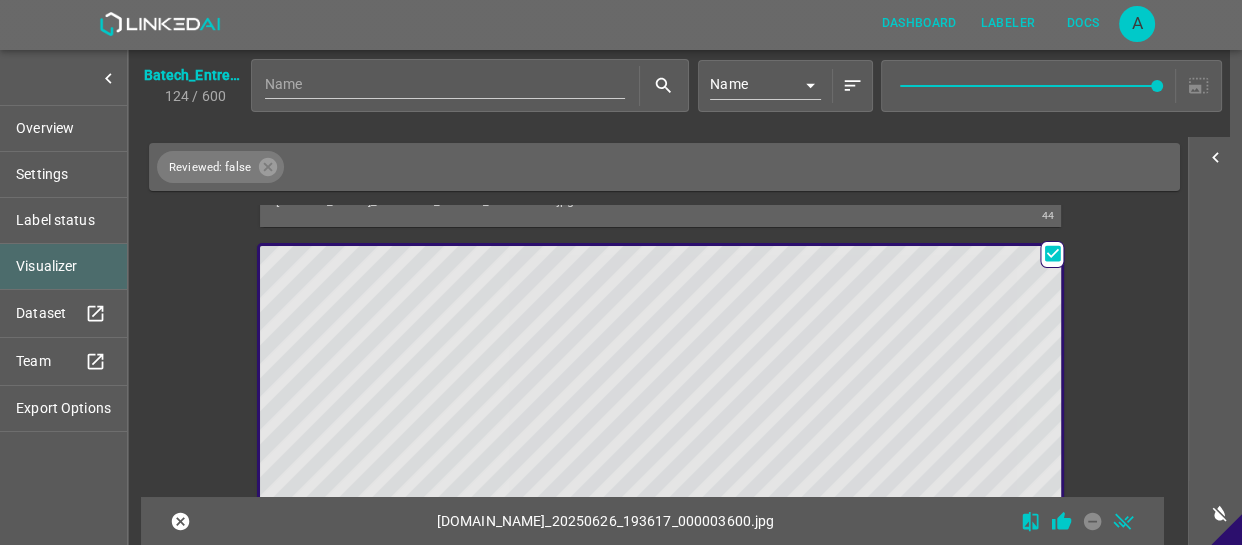 click at bounding box center (560, 471) 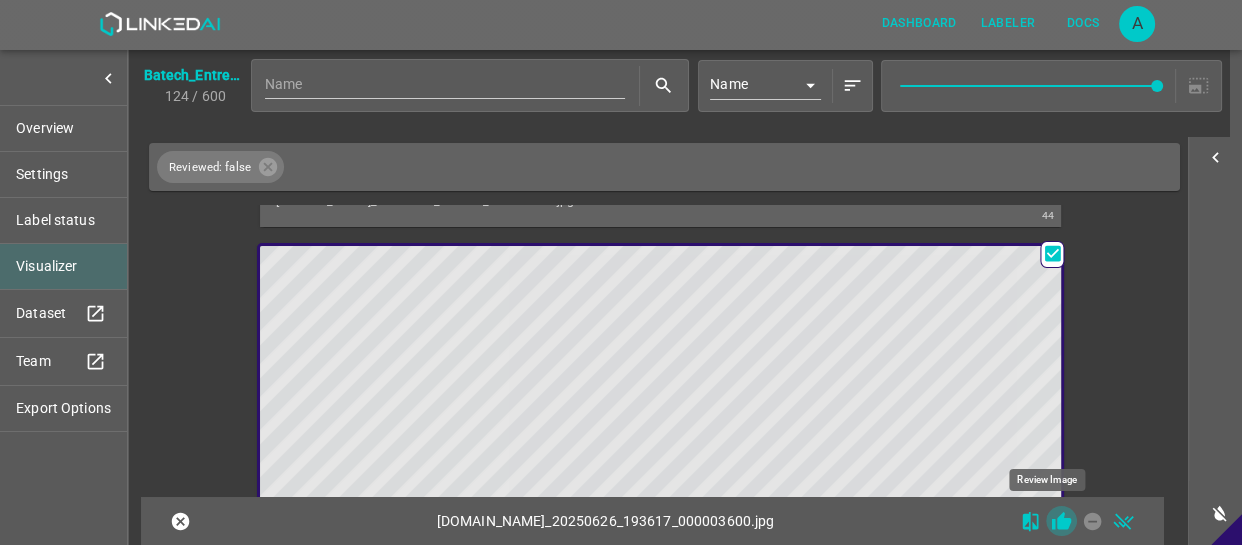 click 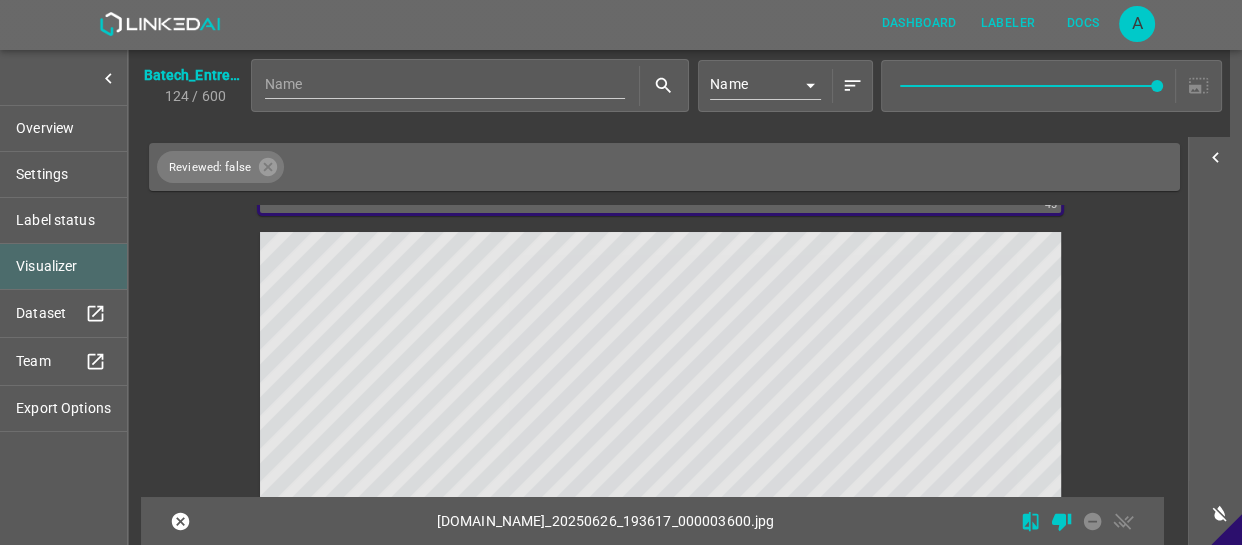 scroll, scrollTop: 23251, scrollLeft: 0, axis: vertical 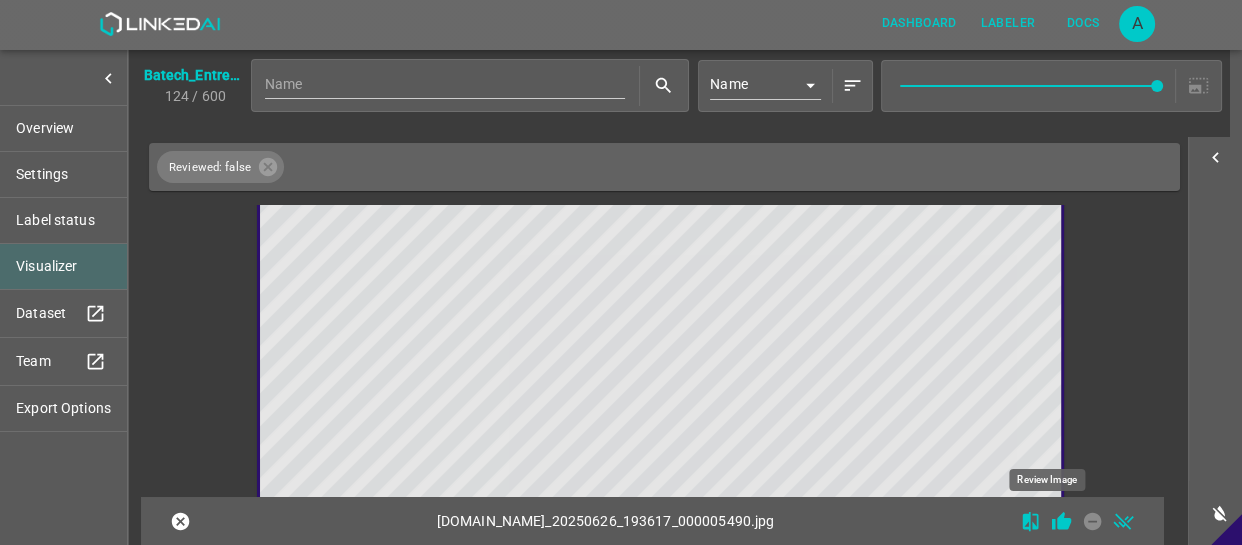 click 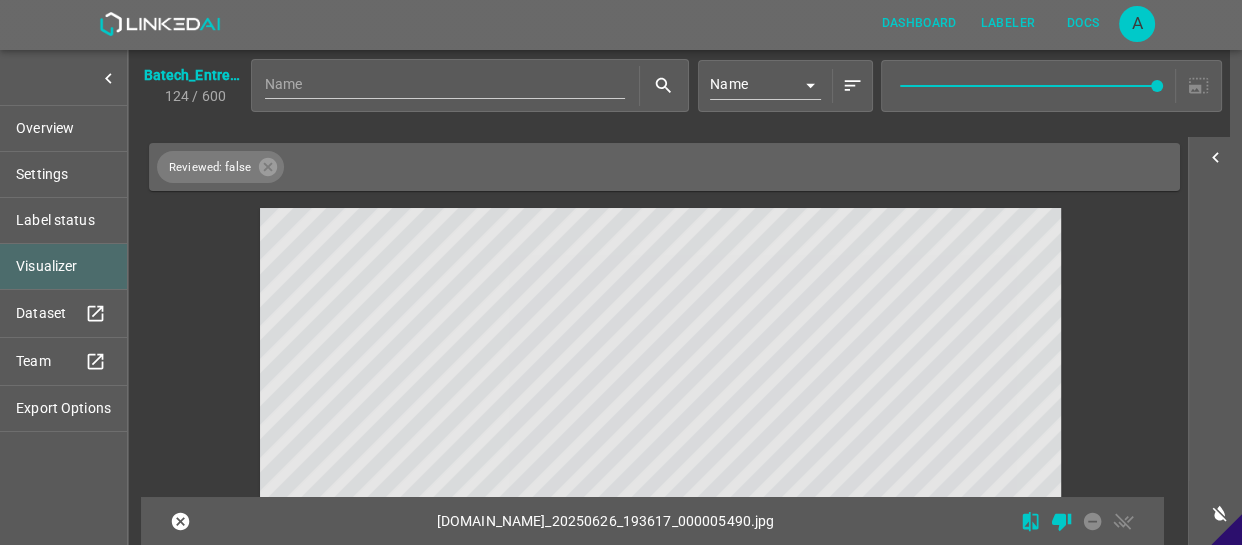 scroll, scrollTop: 23794, scrollLeft: 0, axis: vertical 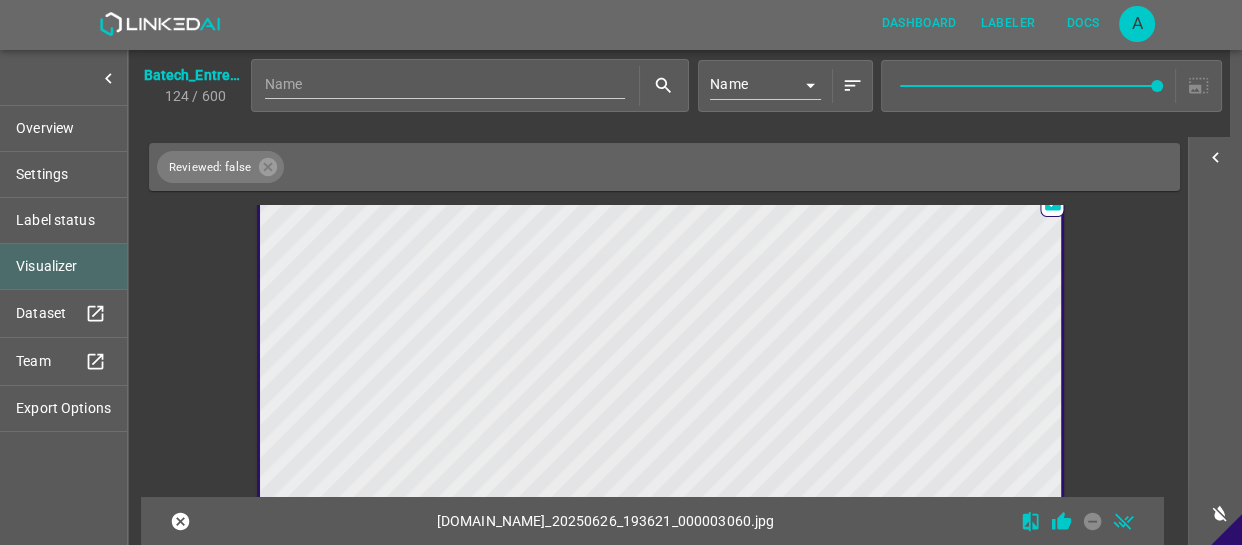 click at bounding box center [560, 419] 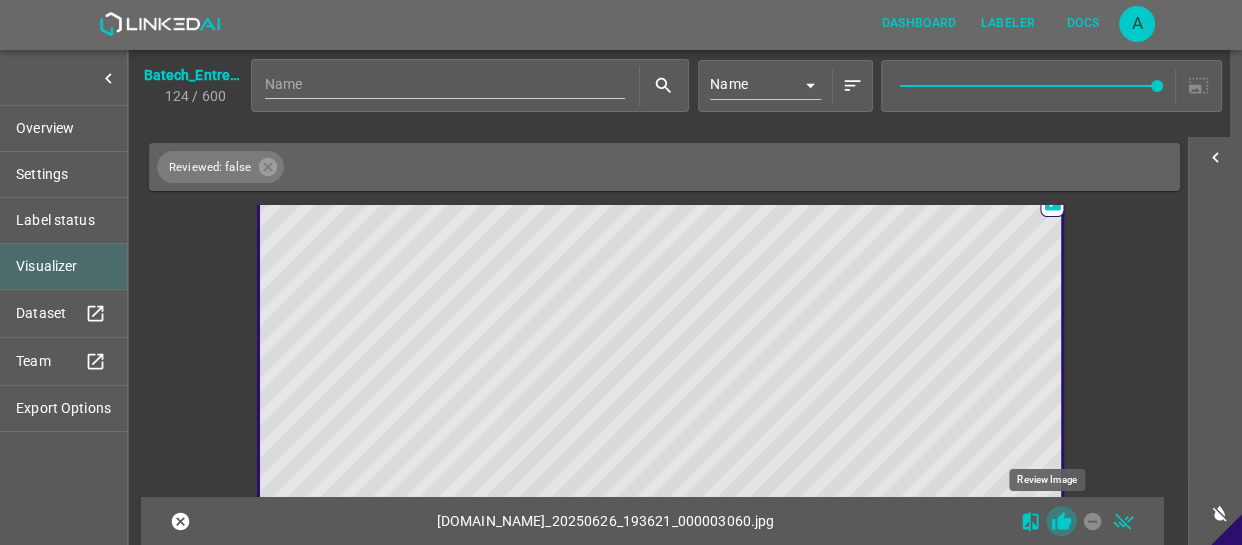 click 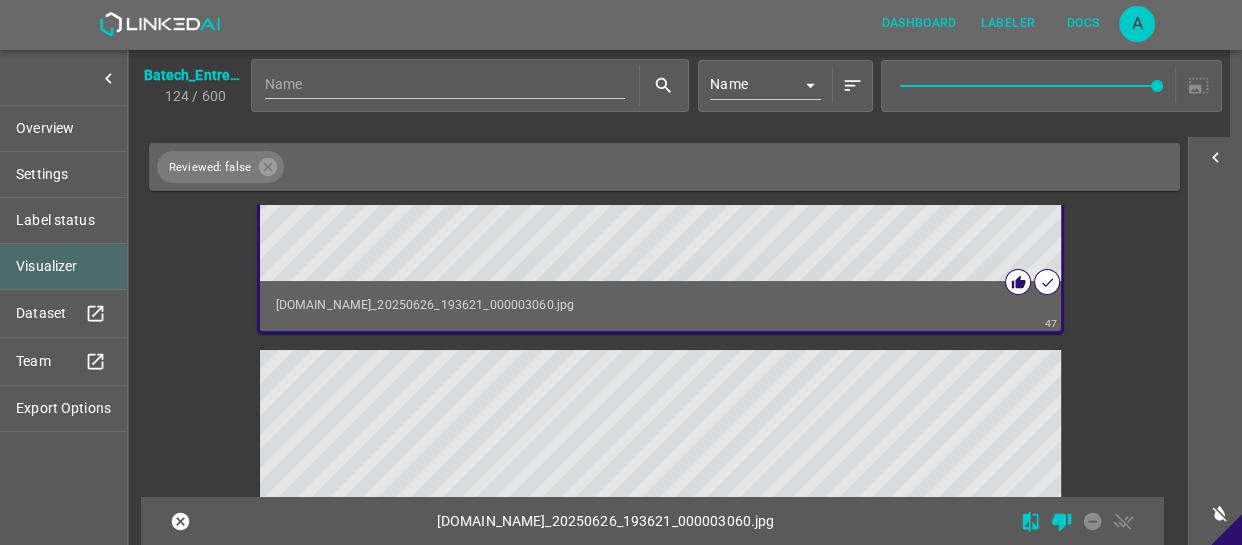 scroll, scrollTop: 24246, scrollLeft: 0, axis: vertical 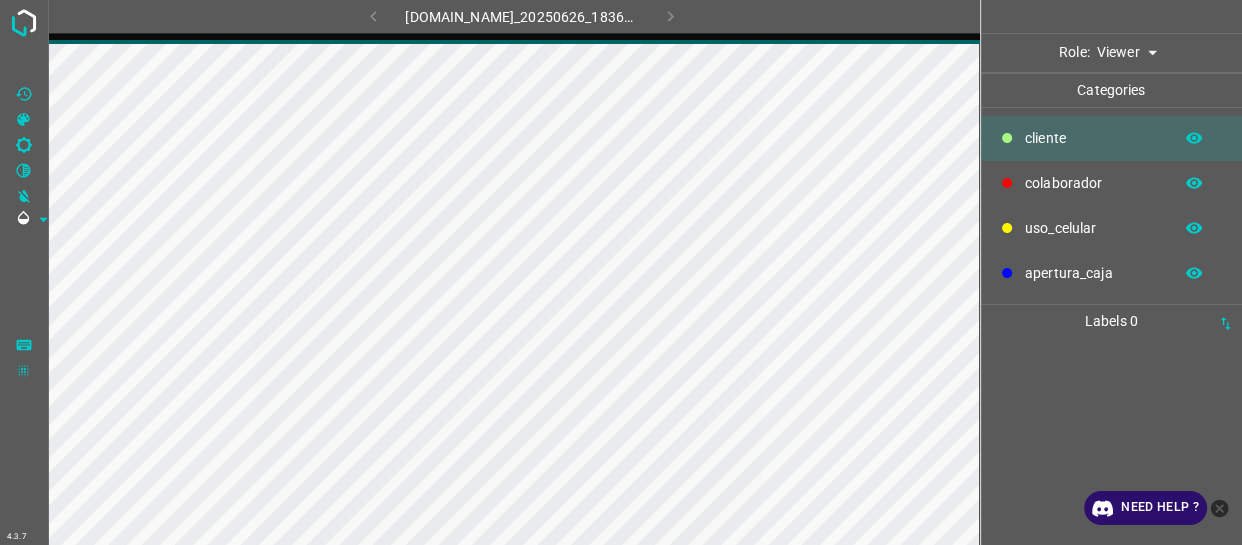 click on "​​cliente" at bounding box center (1093, 138) 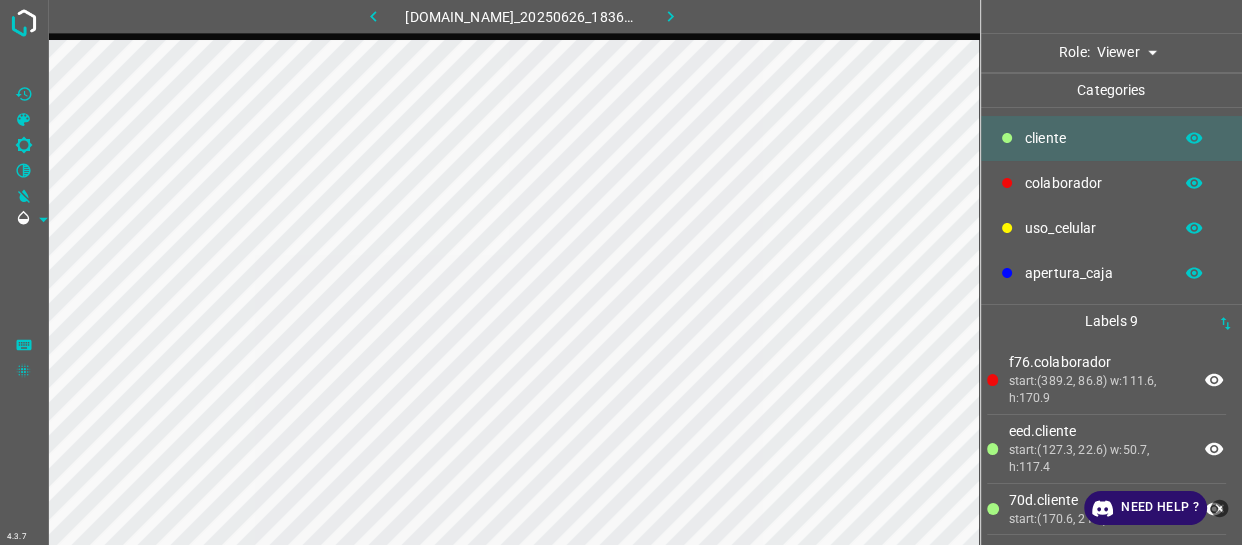 click on "4.3.7 774-bc-terminalgdl.zapto.org_20250626_183610_000002070.jpg Role: Viewer viewer Categories ​​cliente colaborador uso_celular apertura_caja Labels   9 f76.colaborador
start:(389.2, 86.8)
w:111.6, h:170.9
eed.​​cliente
start:(127.3, 22.6)
w:50.7, h:117.4
70d.​​cliente
start:(170.6, 21.3)
w:26.8, h:58
ae6.​​cliente
start:(96.5, 21.3)
w:38.1, h:63.2
011.​​cliente
start:(309.2, 0)
w:34.2, h:67.1
612.​​cliente
start:(41.8, 31.1)
w:18.2, h:36.2
746.​​cliente
start:(4.3, 44.5)
w:14.8, h:34.5
02b.​​cliente
start:(74, 0)
w:12, h:35.4
bf1.​​cliente
start:(82.3, 0)
w:10.8, h:31.7
Categories 1 ​​cliente 2 colaborador 3 uso_celular 4 apertura_caja Tools Space Change between modes (Draw & Edit) I Auto labeling R Restore zoom M Zoom in N Zoom out Delete Filters Z X C V" at bounding box center (621, 272) 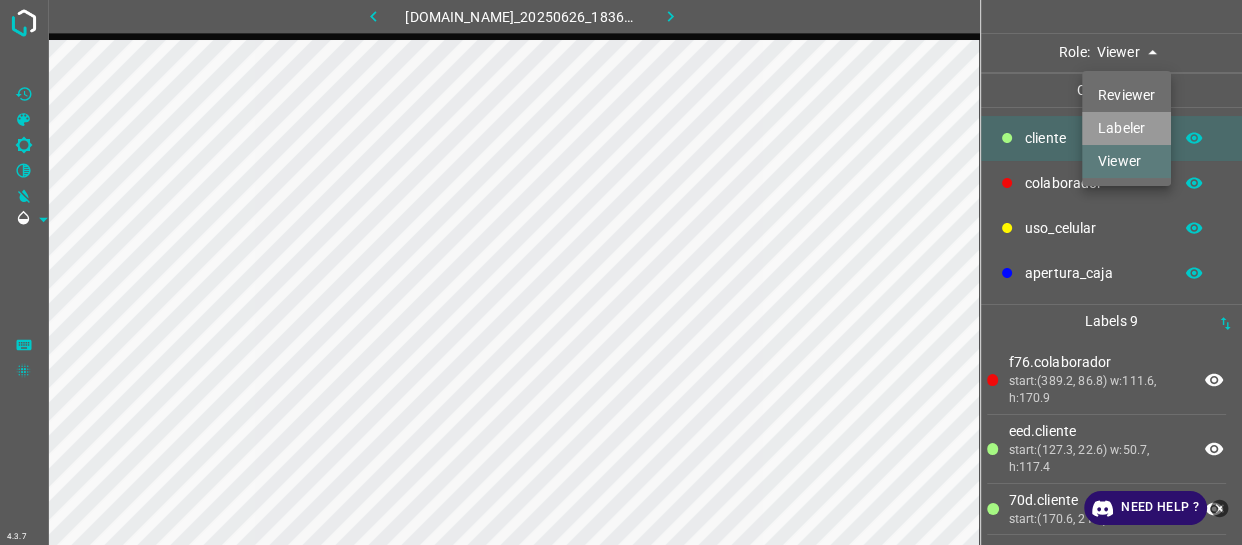 click on "Labeler" at bounding box center (1126, 128) 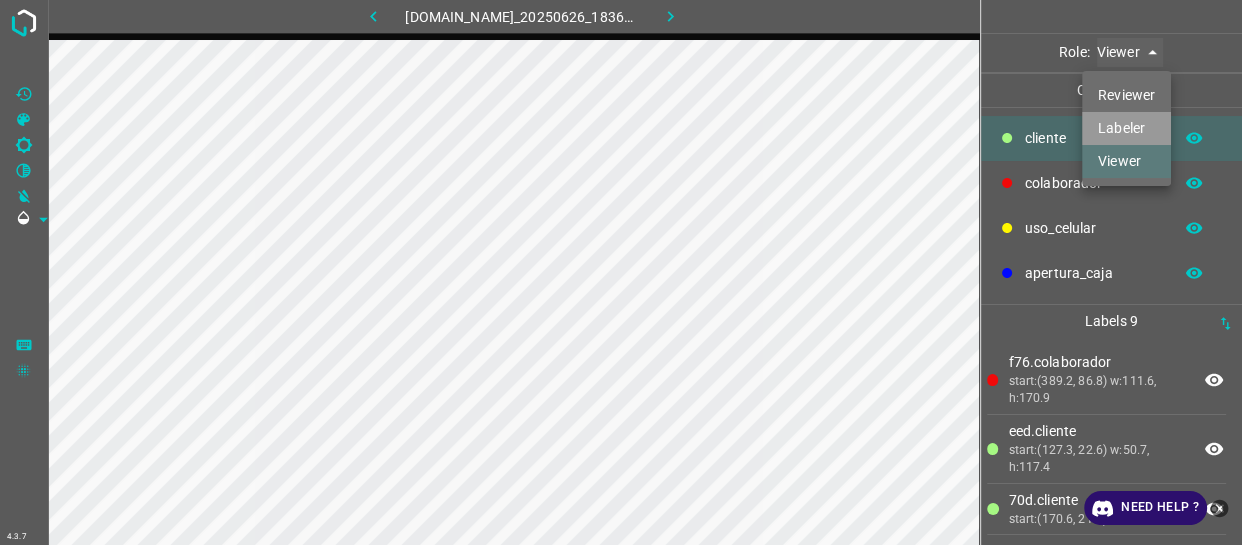 type on "labeler" 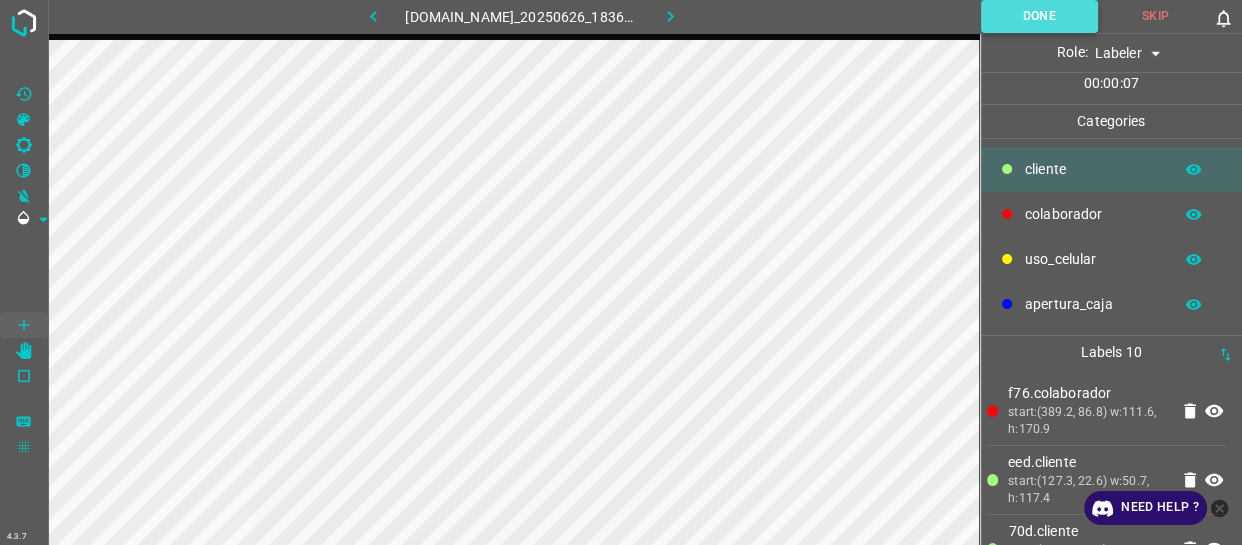 click on "Done" at bounding box center (1039, 16) 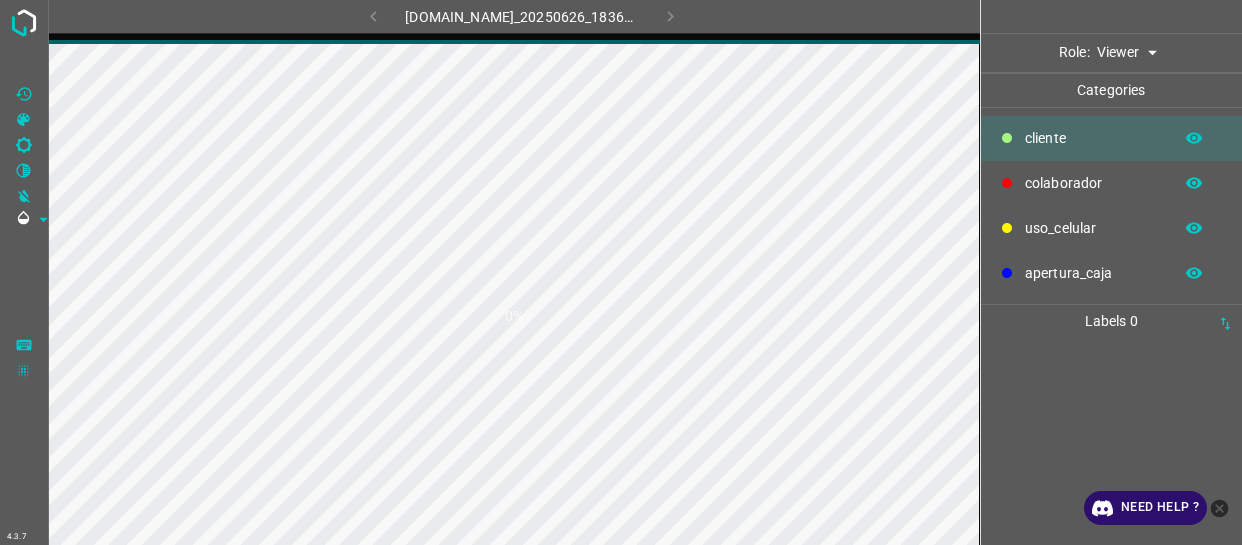 scroll, scrollTop: 0, scrollLeft: 0, axis: both 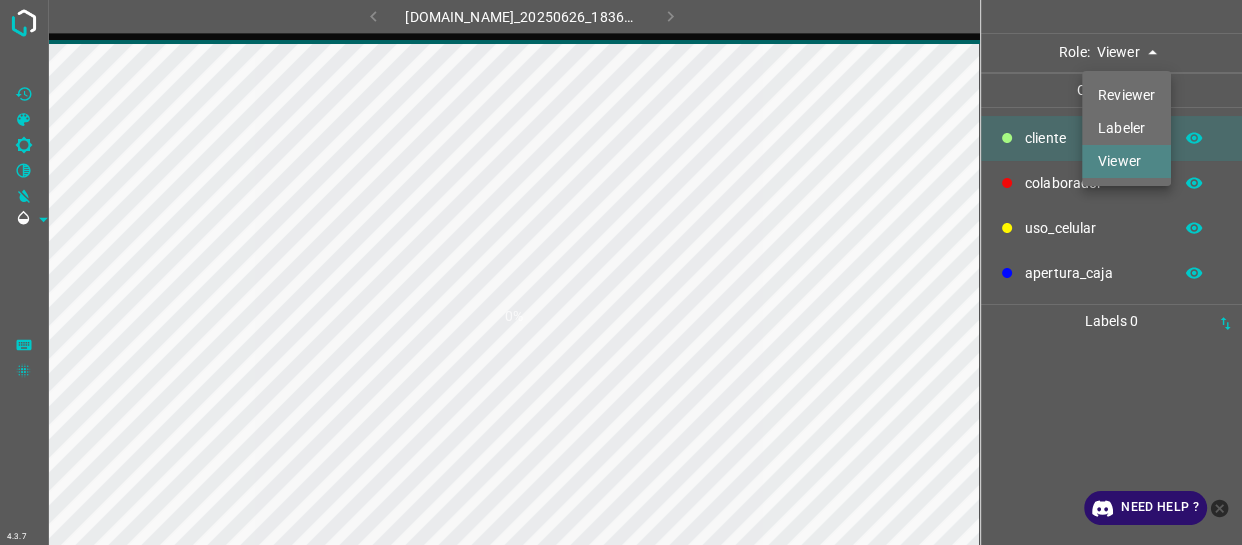 click on "4.3.7 [DOMAIN_NAME]_20250626_183617_000002580.jpg 0% Role: Viewer viewer Categories ​​cliente colaborador uso_celular apertura_caja Labels   0 Categories 1 ​​cliente 2 colaborador 3 uso_celular 4 apertura_caja Tools Space Change between modes (Draw & Edit) I Auto labeling R Restore zoom M Zoom in N Zoom out Delete Delete selecte label Filters Z Restore filters X Saturation filter C Brightness filter V Contrast filter B Gray scale filter General O Download Need Help ? - Text - Hide - Delete Reviewer Labeler Viewer" at bounding box center (621, 272) 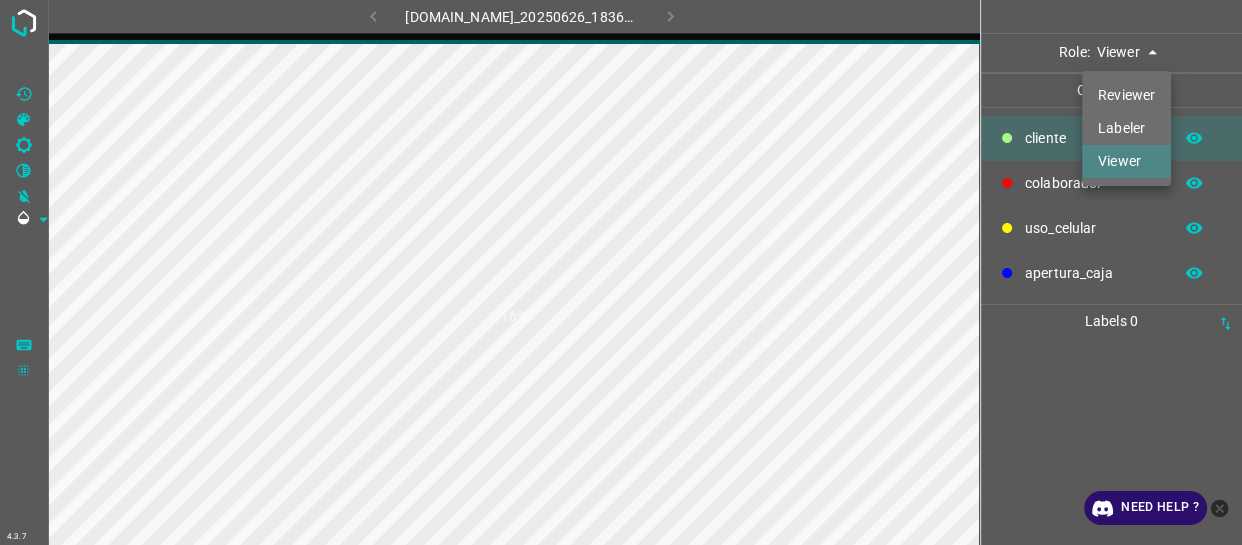 click on "Labeler" at bounding box center [1126, 128] 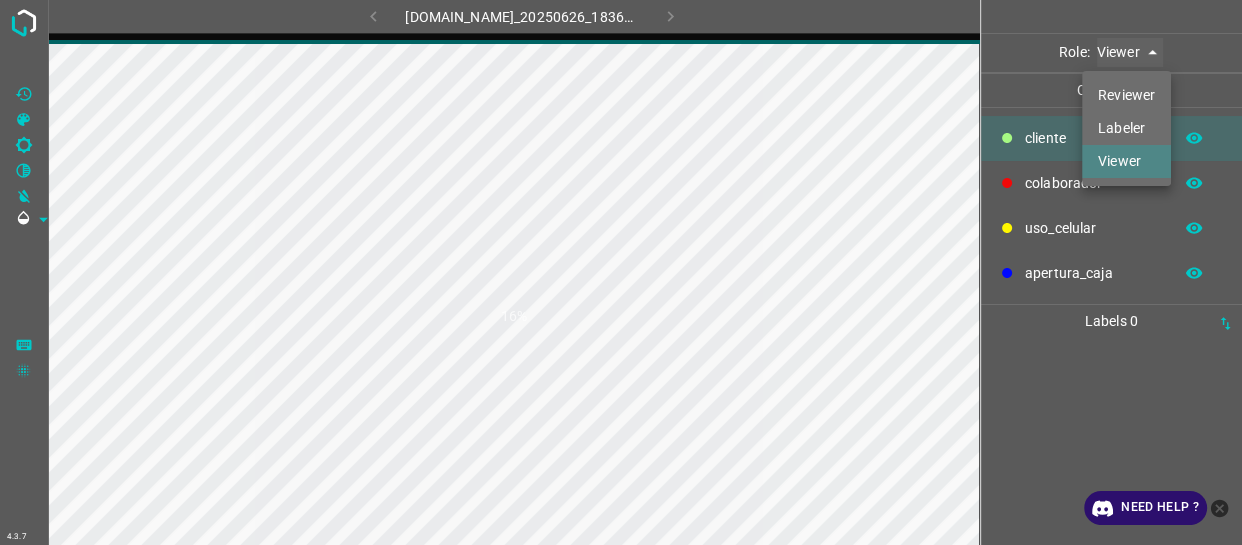type on "labeler" 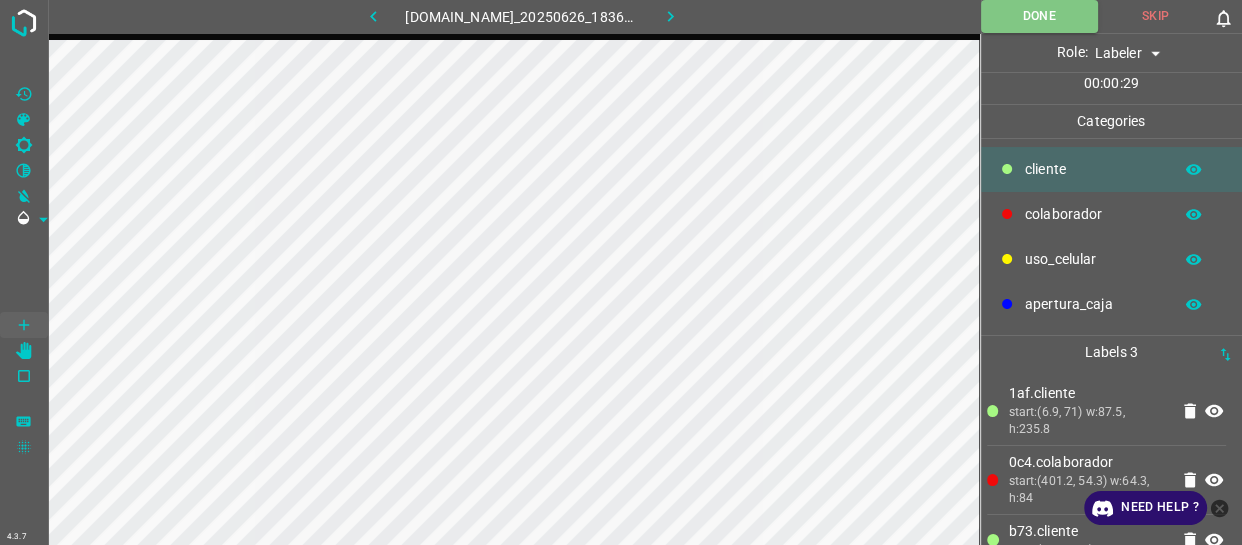 drag, startPoint x: 1070, startPoint y: 176, endPoint x: 1035, endPoint y: 180, distance: 35.22783 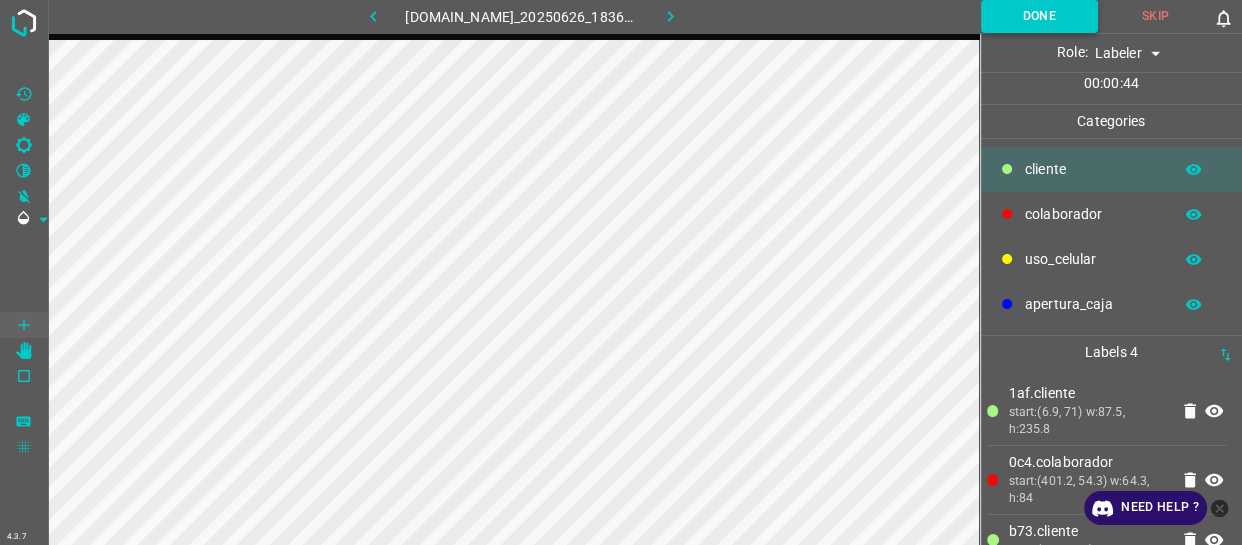 click on "Done" at bounding box center [1039, 16] 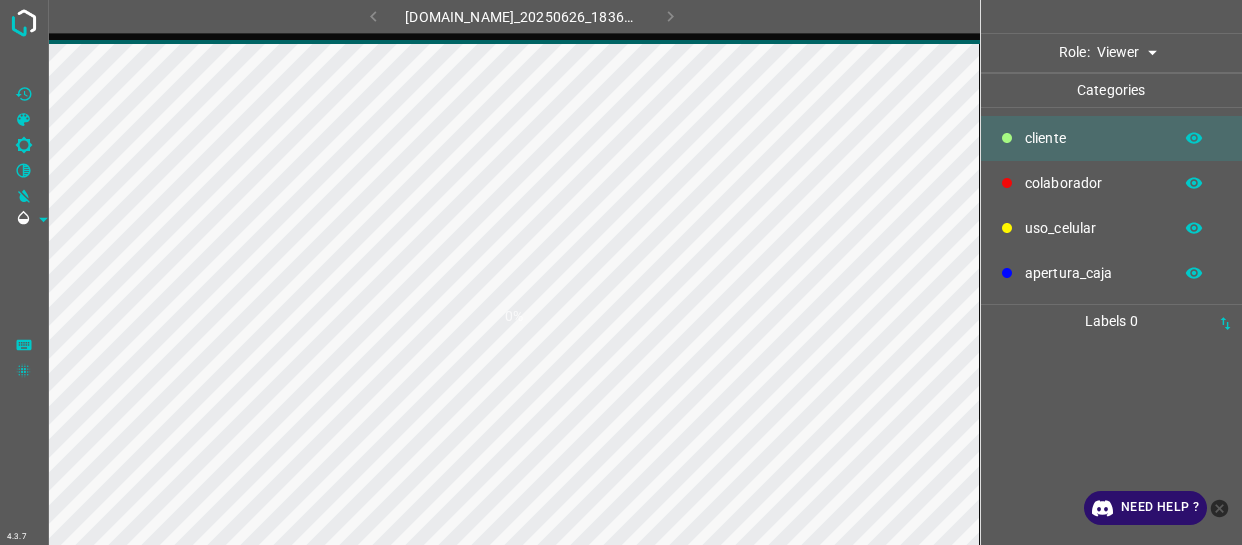scroll, scrollTop: 0, scrollLeft: 0, axis: both 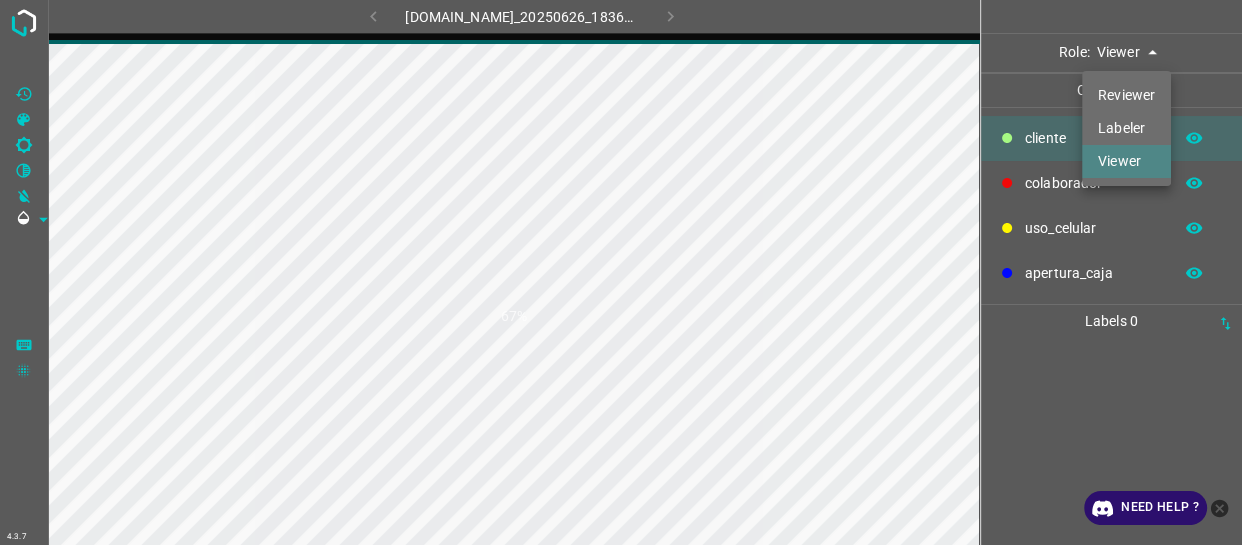 click on "4.3.7 774-bc-terminalgdl.zapto.org_20250626_183617_000003720.jpg 67% Role: Viewer viewer Categories ​​cliente colaborador uso_celular apertura_caja Labels   0 Categories 1 ​​cliente 2 colaborador 3 uso_celular 4 apertura_caja Tools Space Change between modes (Draw & Edit) I Auto labeling R Restore zoom M Zoom in N Zoom out Delete Delete selecte label Filters Z Restore filters X Saturation filter C Brightness filter V Contrast filter B Gray scale filter General O Download Need Help ? - Text - Hide - Delete Reviewer Labeler Viewer" at bounding box center (621, 272) 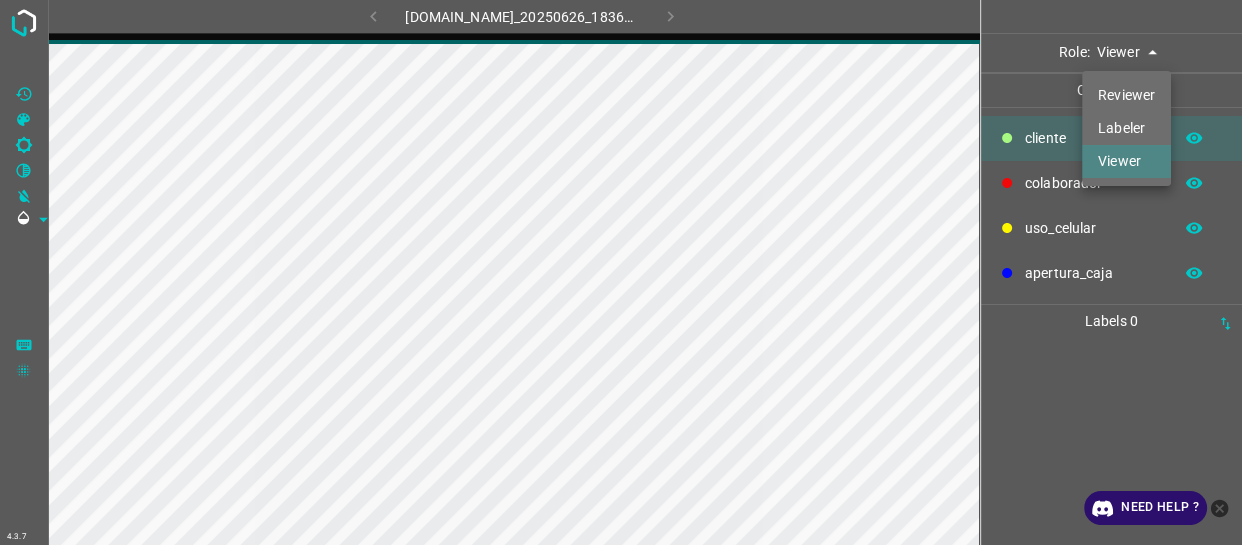 click on "Labeler" at bounding box center (1126, 128) 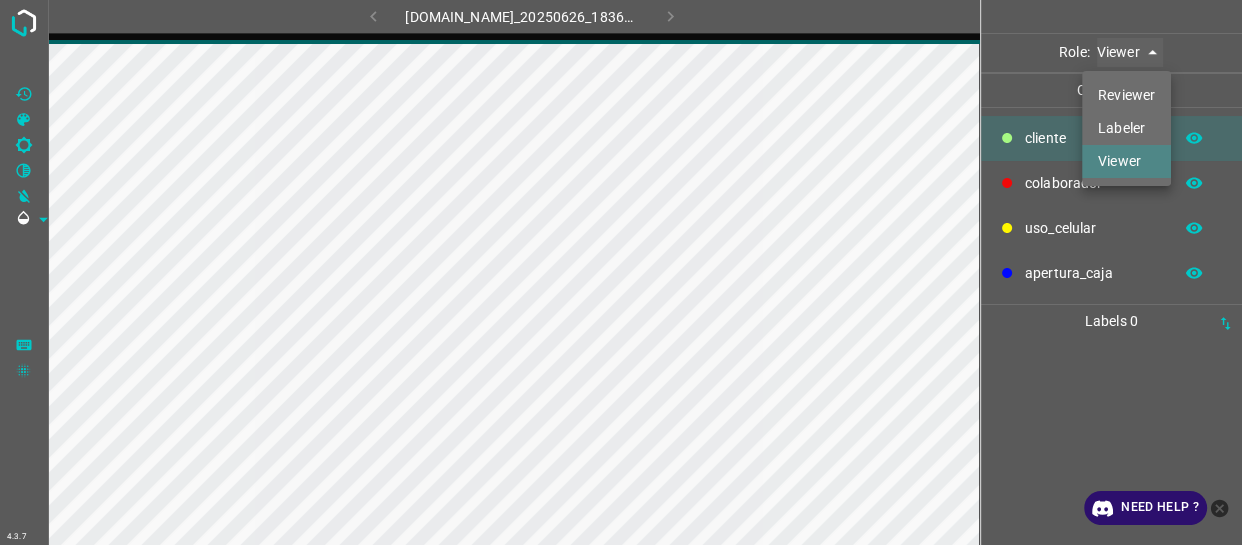 type on "labeler" 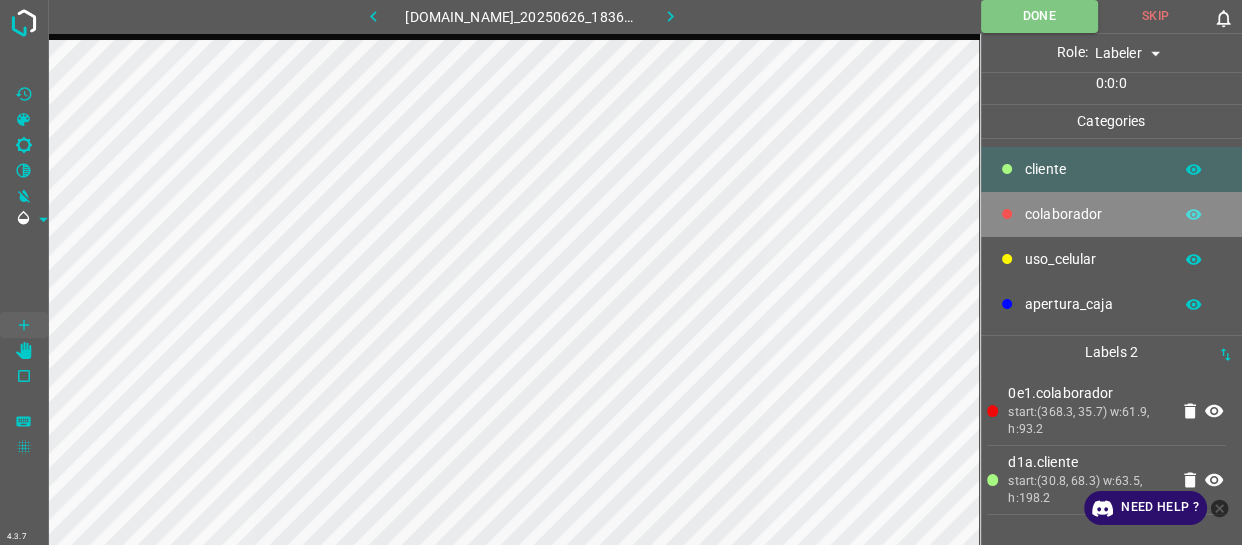 click on "colaborador" at bounding box center [1093, 214] 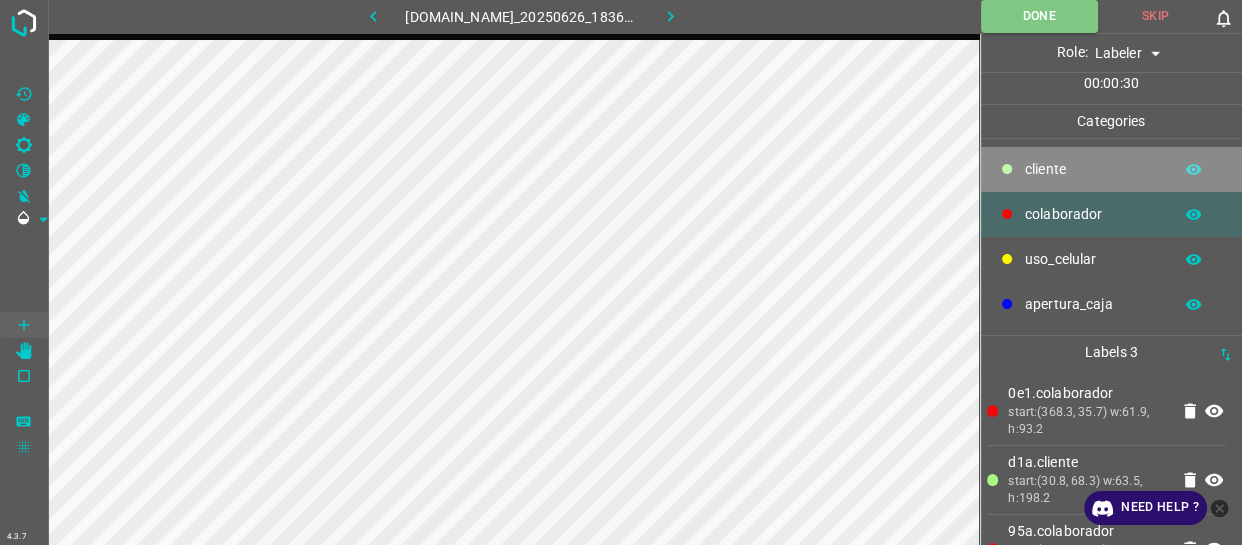 drag, startPoint x: 1090, startPoint y: 175, endPoint x: 1018, endPoint y: 201, distance: 76.55064 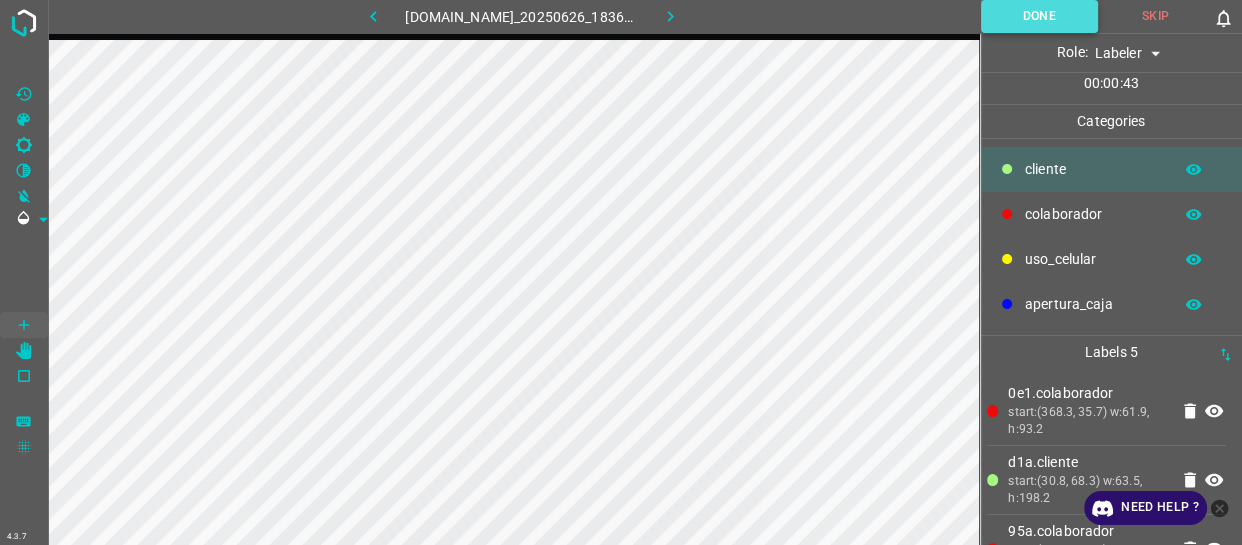 click on "Done" at bounding box center [1039, 16] 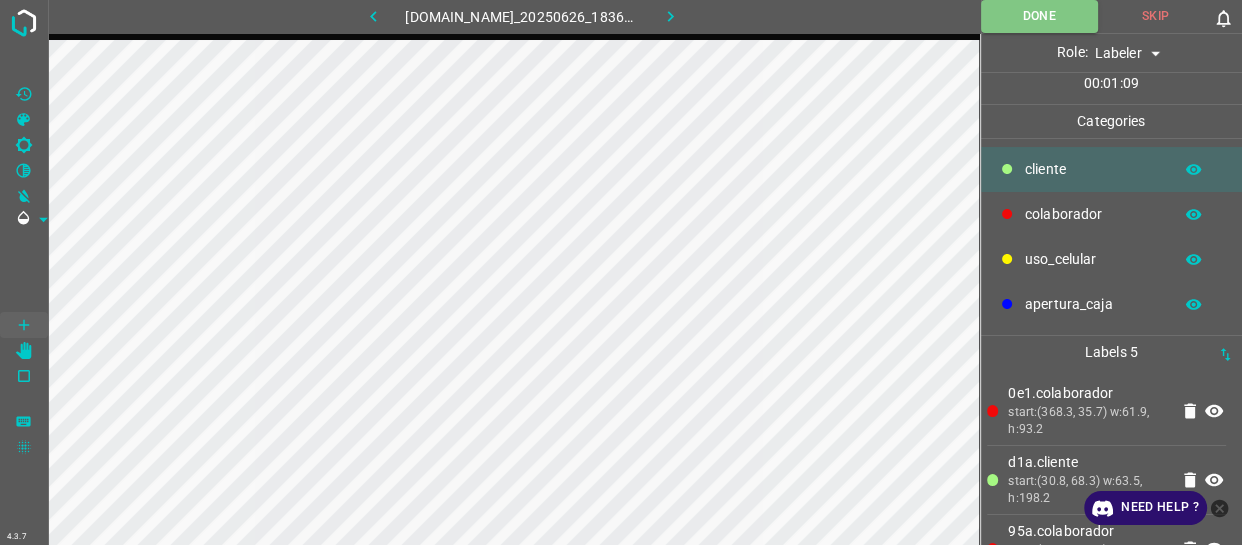 click 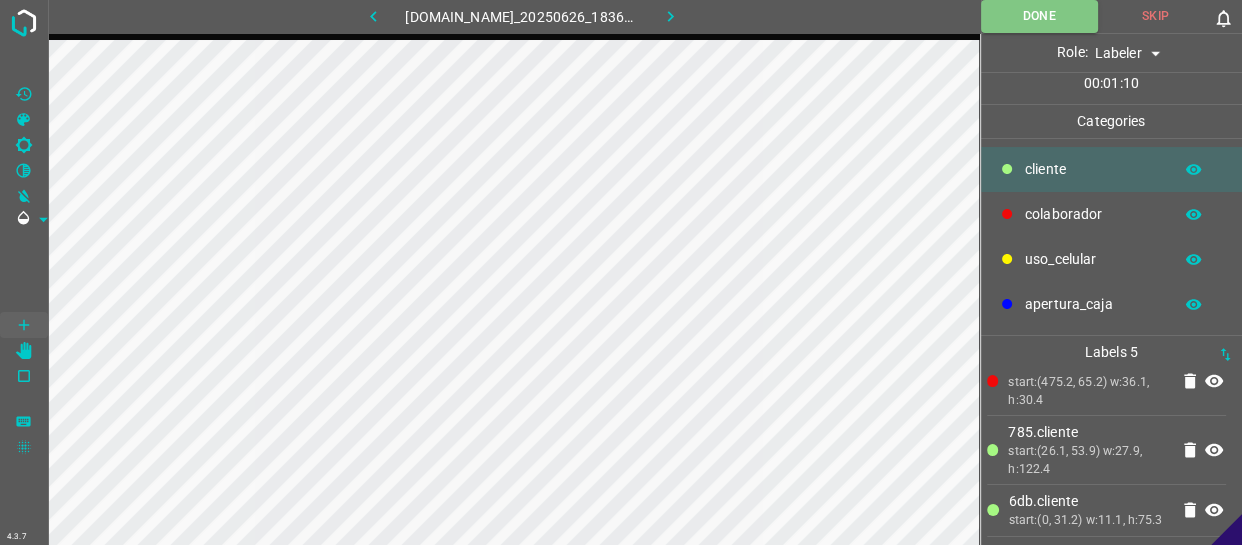 scroll, scrollTop: 184, scrollLeft: 0, axis: vertical 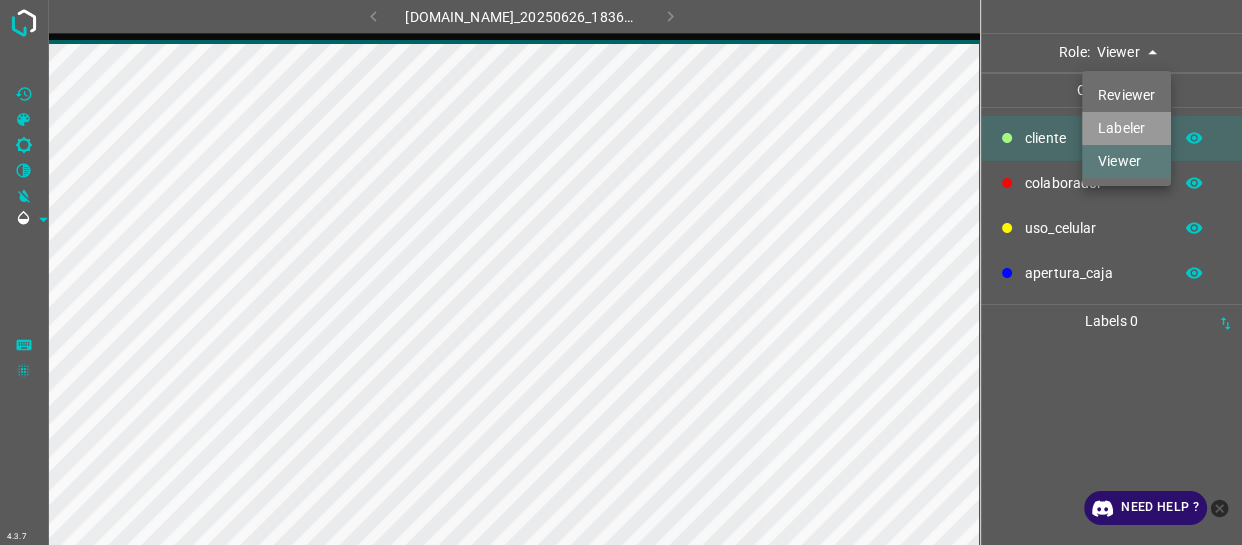 click on "Labeler" at bounding box center (1126, 128) 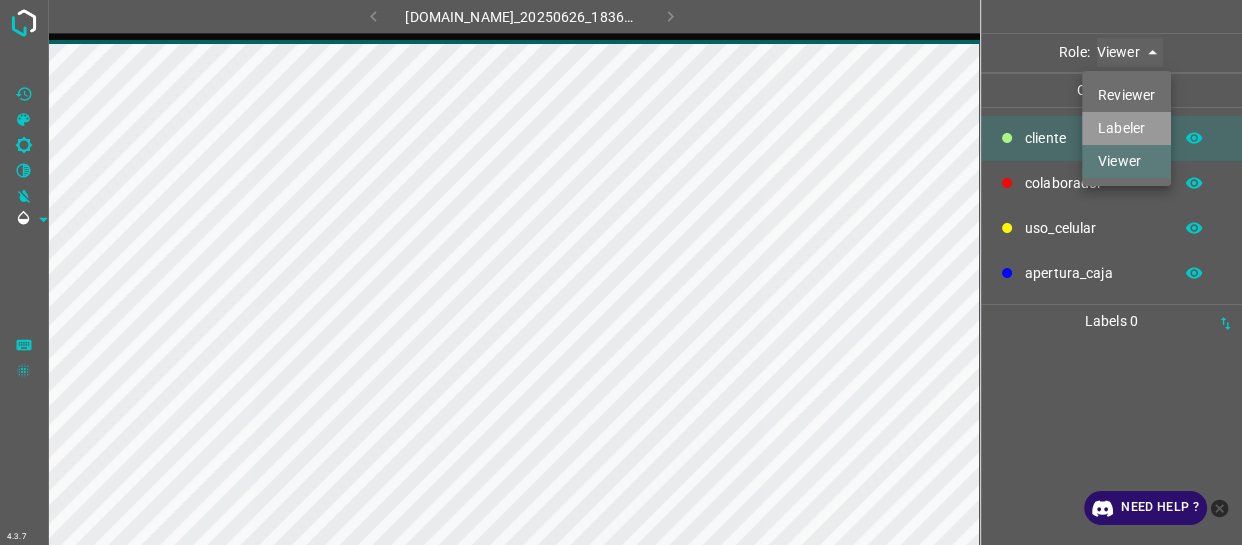 type on "labeler" 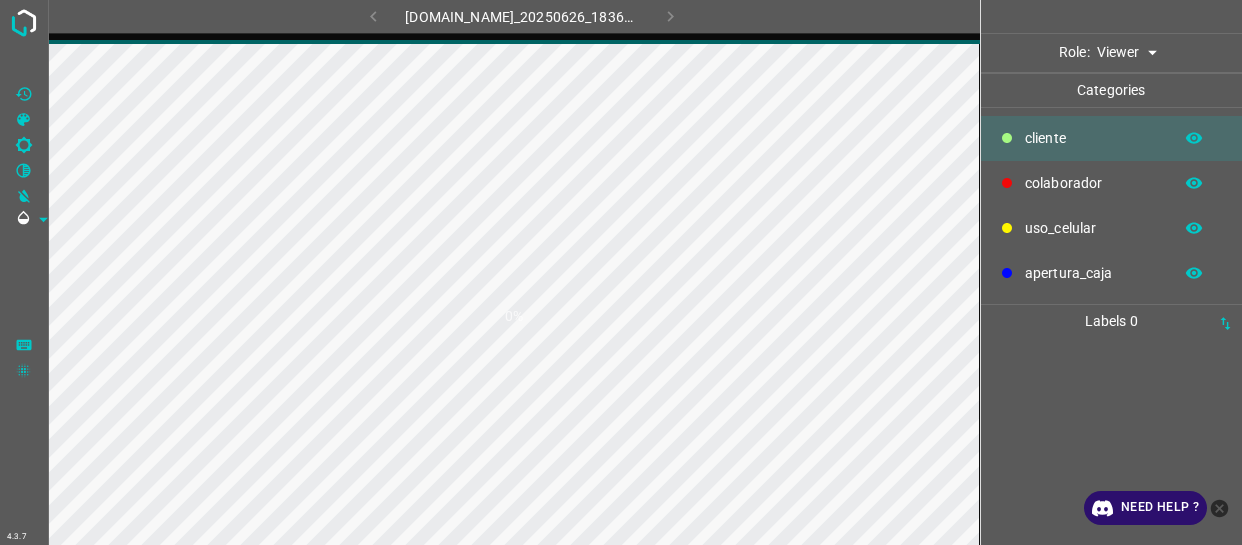 scroll, scrollTop: 0, scrollLeft: 0, axis: both 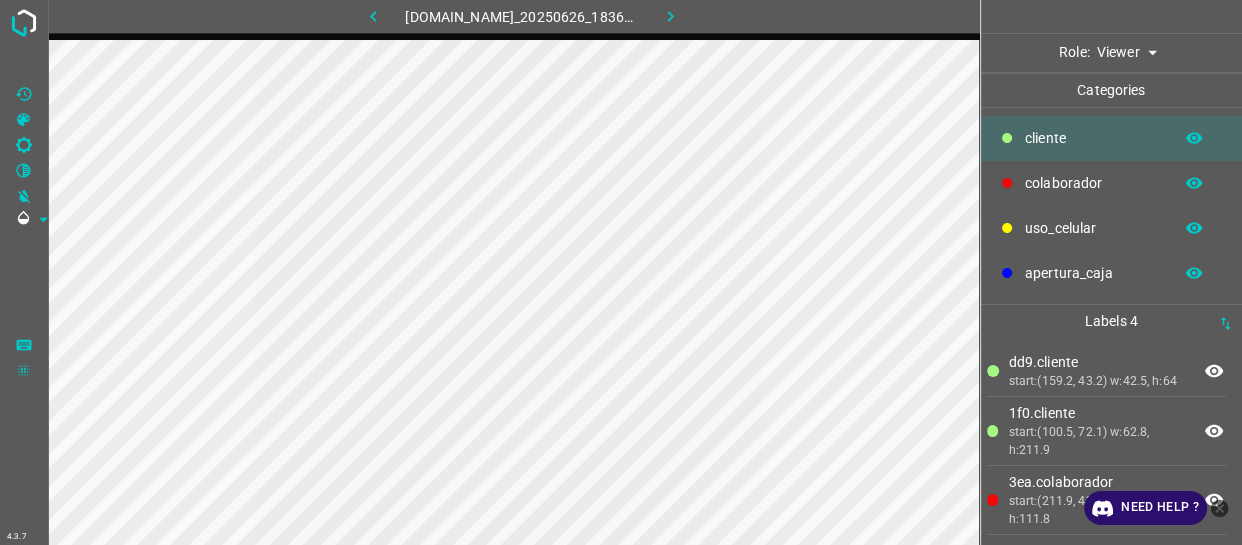 click 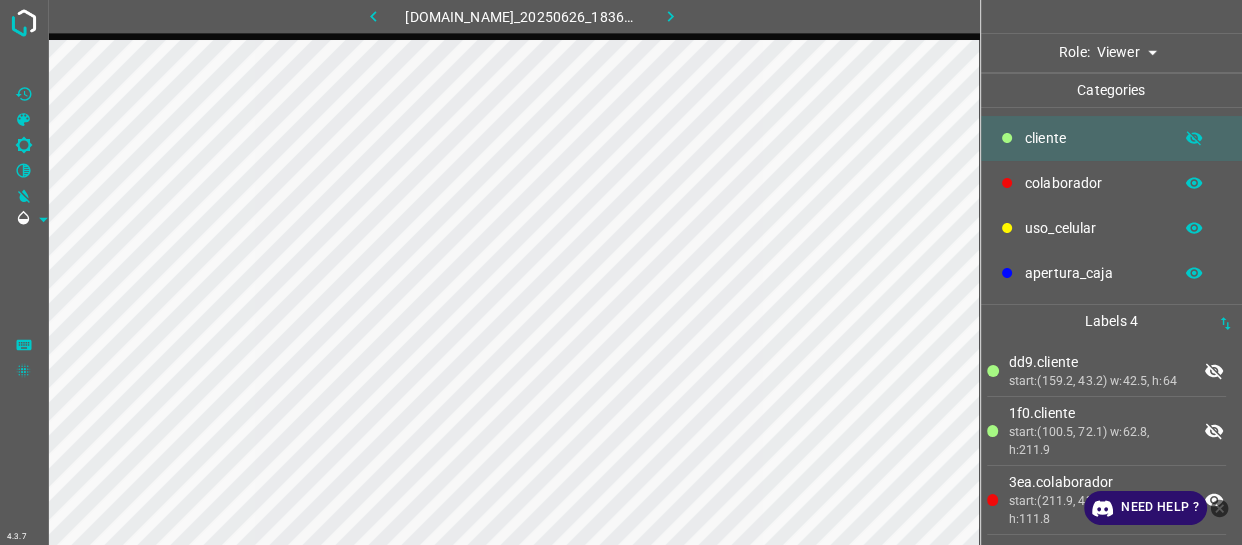click 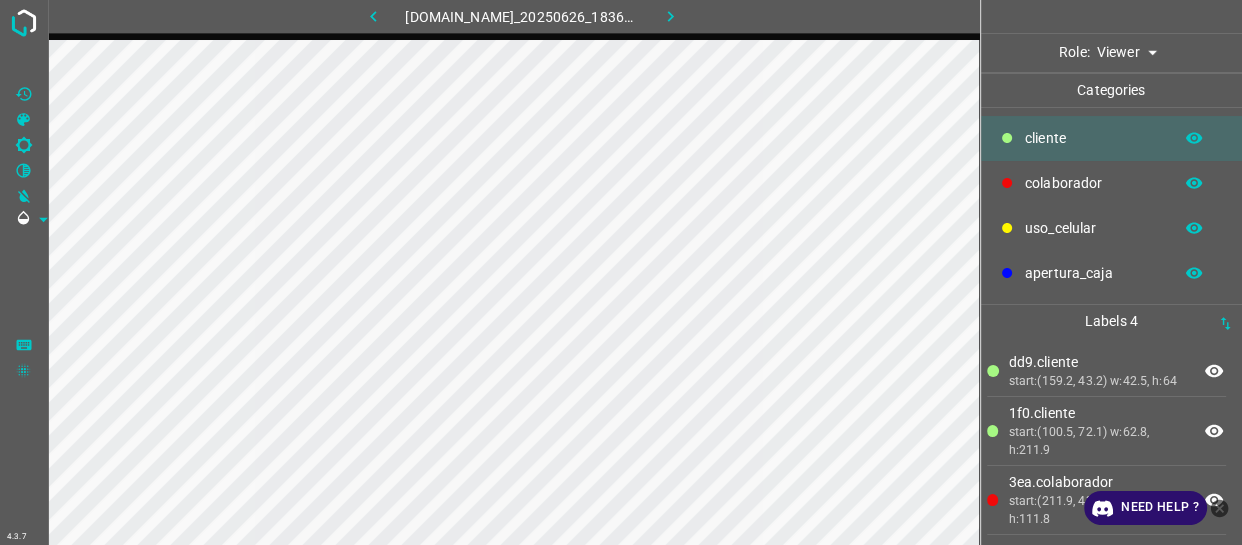 click on "​​cliente" at bounding box center [1093, 138] 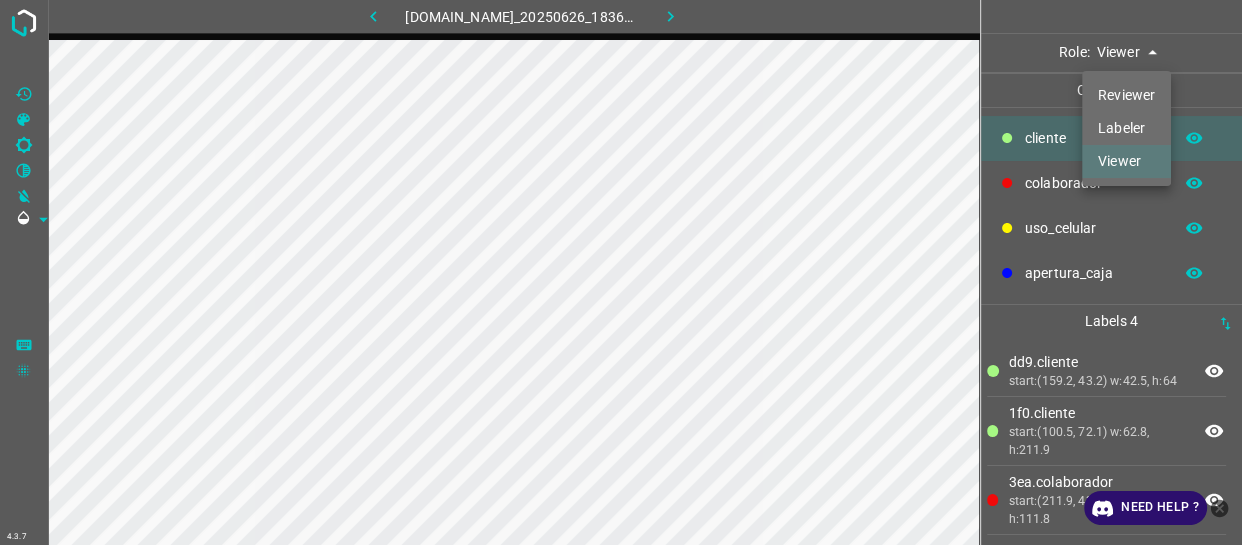 click on "4.3.7 774-bc-terminalgdl.zapto.org_20250626_183621_000003930.jpg Role: Viewer viewer Categories ​​cliente colaborador uso_celular apertura_caja Labels   4 dd9.​​cliente
start:(159.2, 43.2)
w:42.5, h:64
1f0.​​cliente
start:(100.5, 72.1)
w:62.8, h:211.9
3ea.colaborador
start:(211.9, 43.1)
w:66.3, h:111.8
e0c.colaborador
start:(369.2, 31.4)
w:57.2, h:97.9
Categories 1 ​​cliente 2 colaborador 3 uso_celular 4 apertura_caja Tools Space Change between modes (Draw & Edit) I Auto labeling R Restore zoom M Zoom in N Zoom out Delete Delete selecte label Filters Z Restore filters X Saturation filter C Brightness filter V Contrast filter B Gray scale filter General O Download Need Help ? - Text - Hide - Delete Reviewer Labeler Viewer" at bounding box center [621, 272] 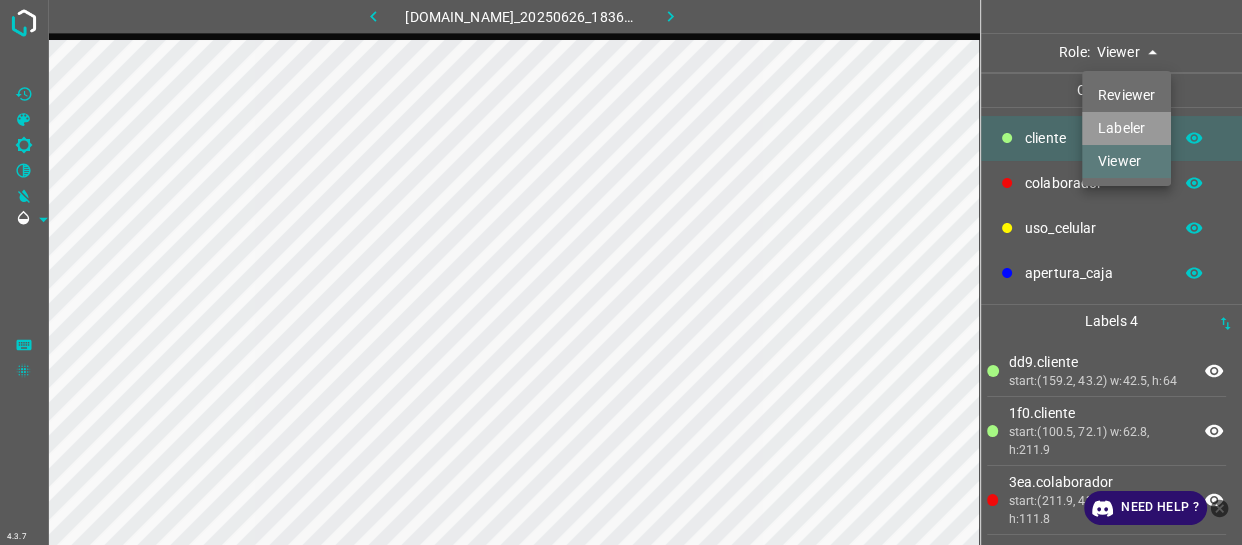 click on "Labeler" at bounding box center (1126, 128) 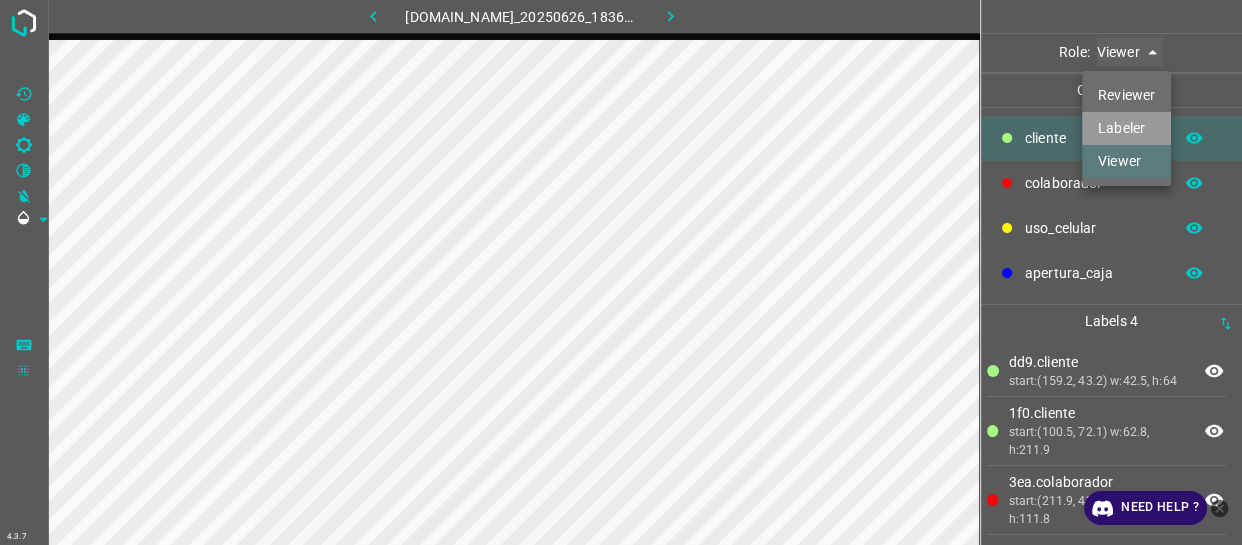type on "labeler" 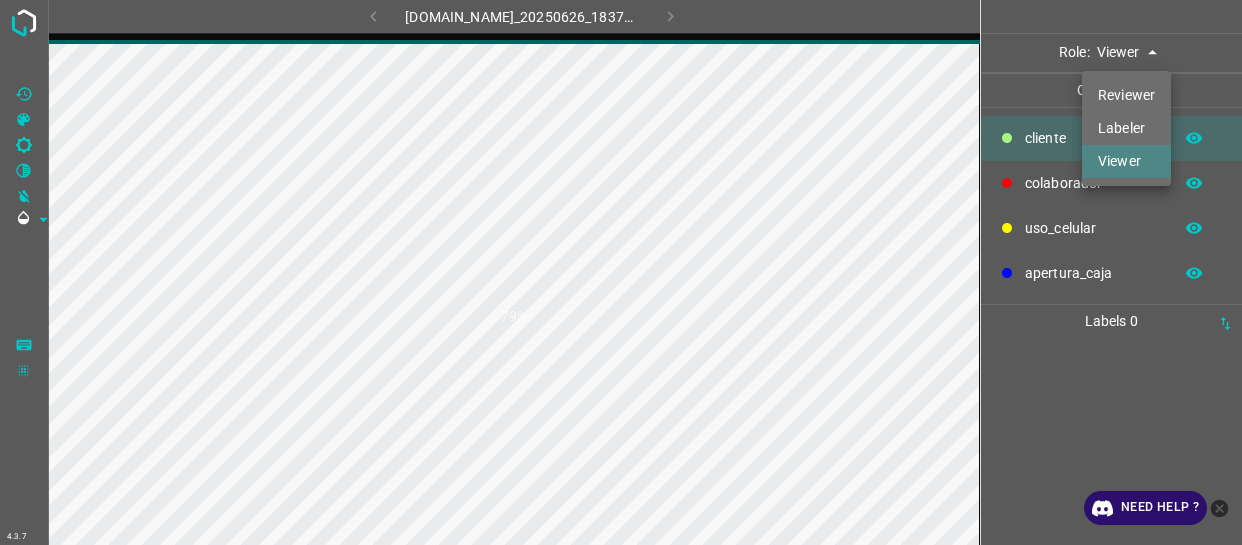 scroll, scrollTop: 0, scrollLeft: 0, axis: both 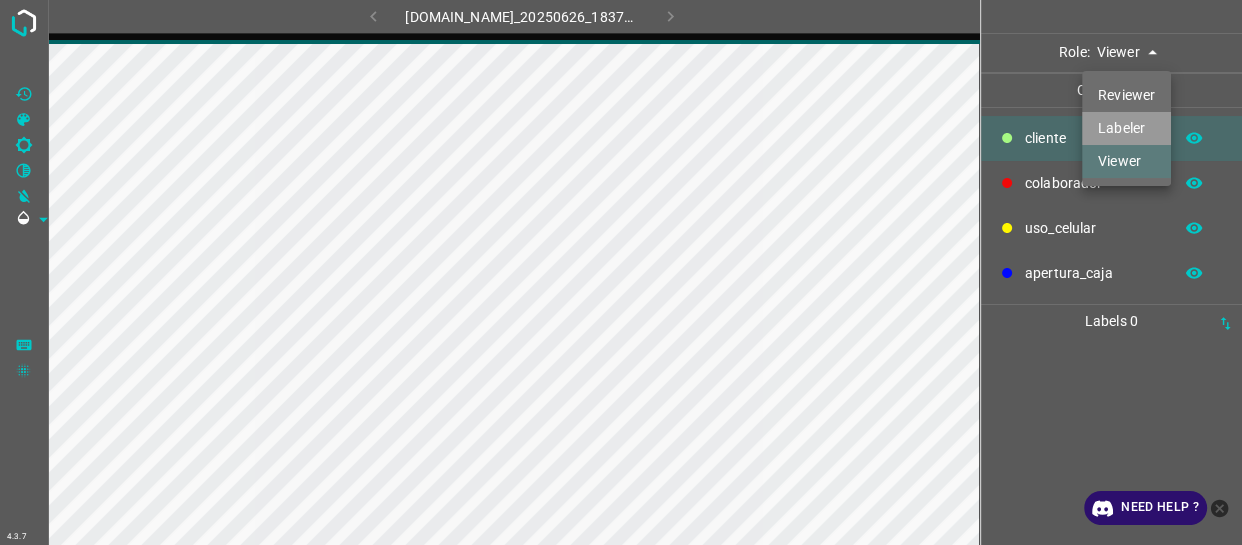 click on "Labeler" at bounding box center [1126, 128] 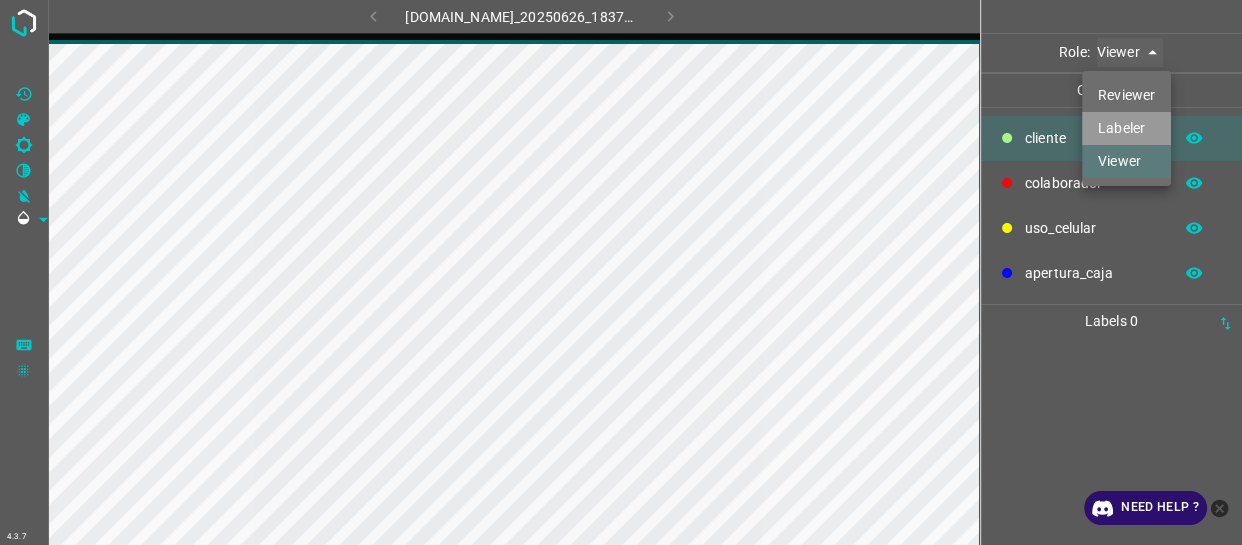 type on "labeler" 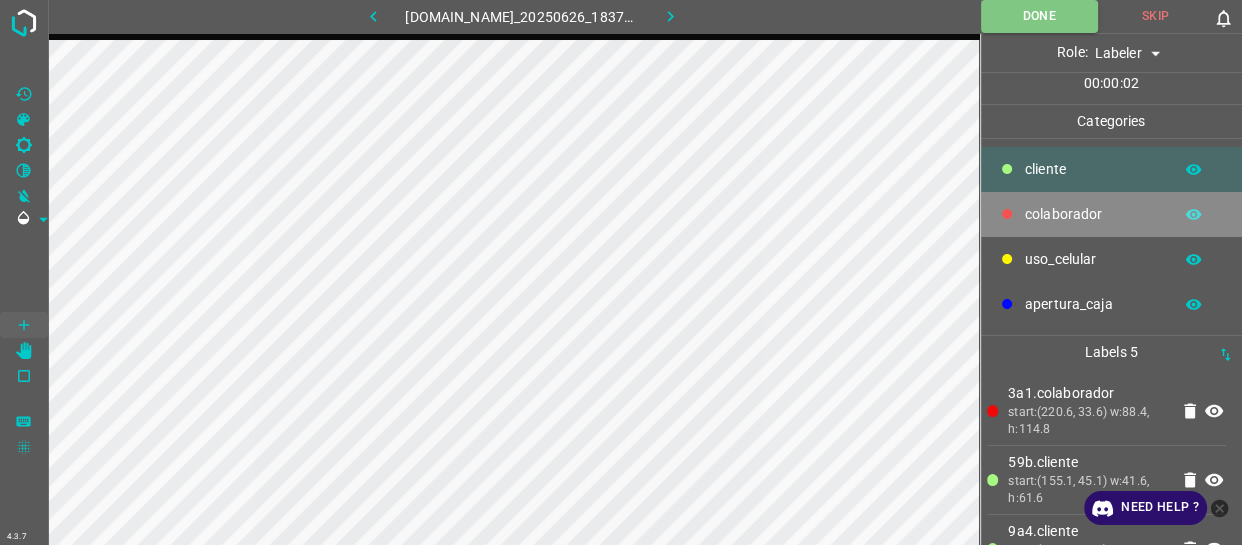 click on "colaborador" at bounding box center (1093, 214) 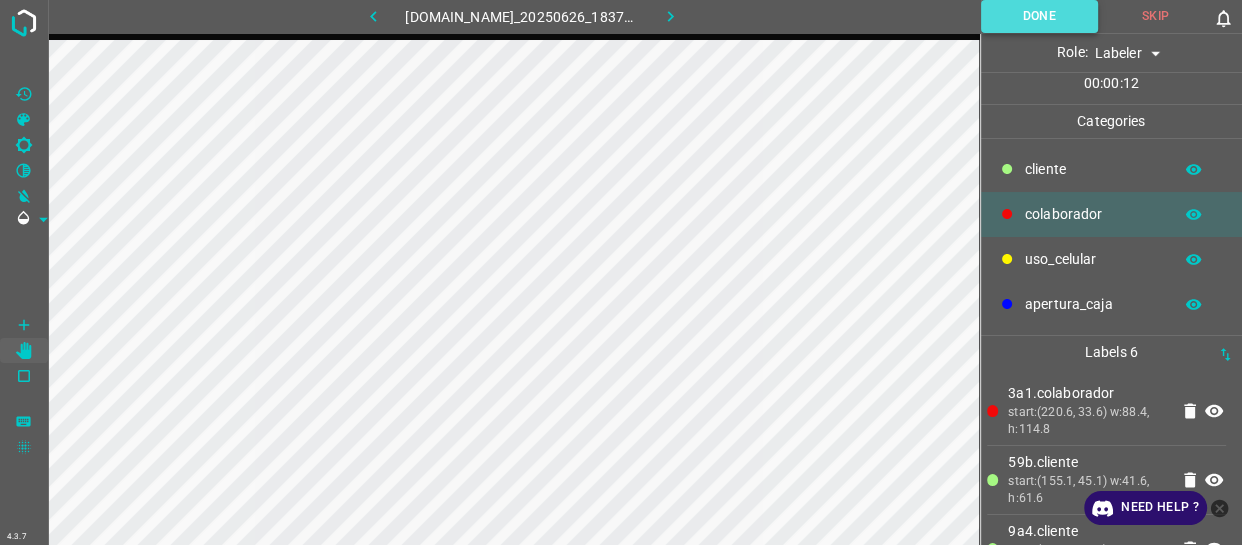 click on "Done" at bounding box center [1039, 16] 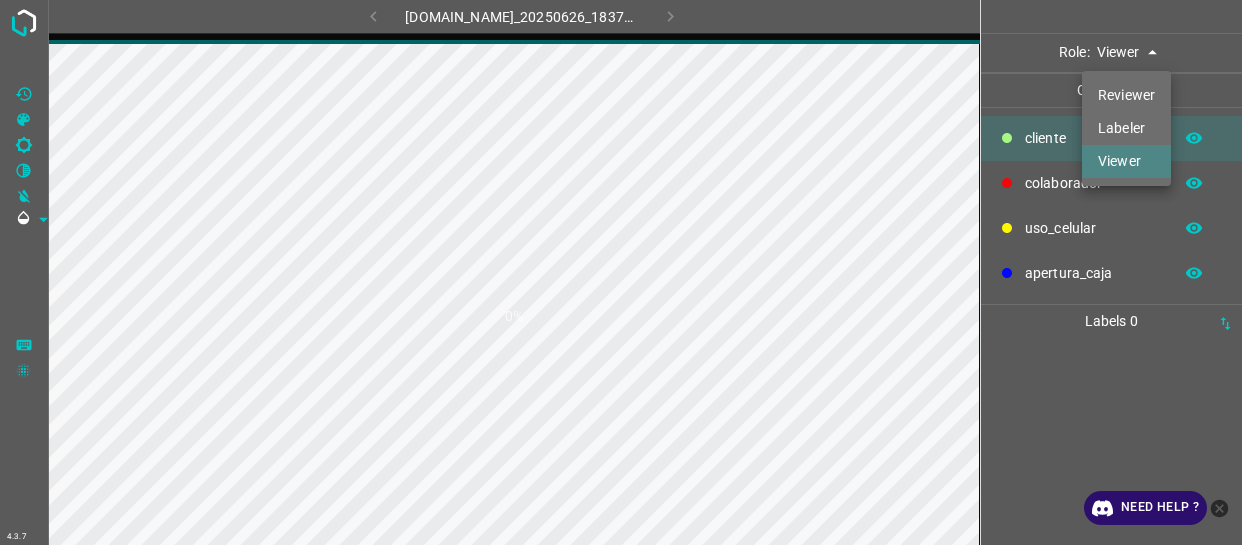 scroll, scrollTop: 0, scrollLeft: 0, axis: both 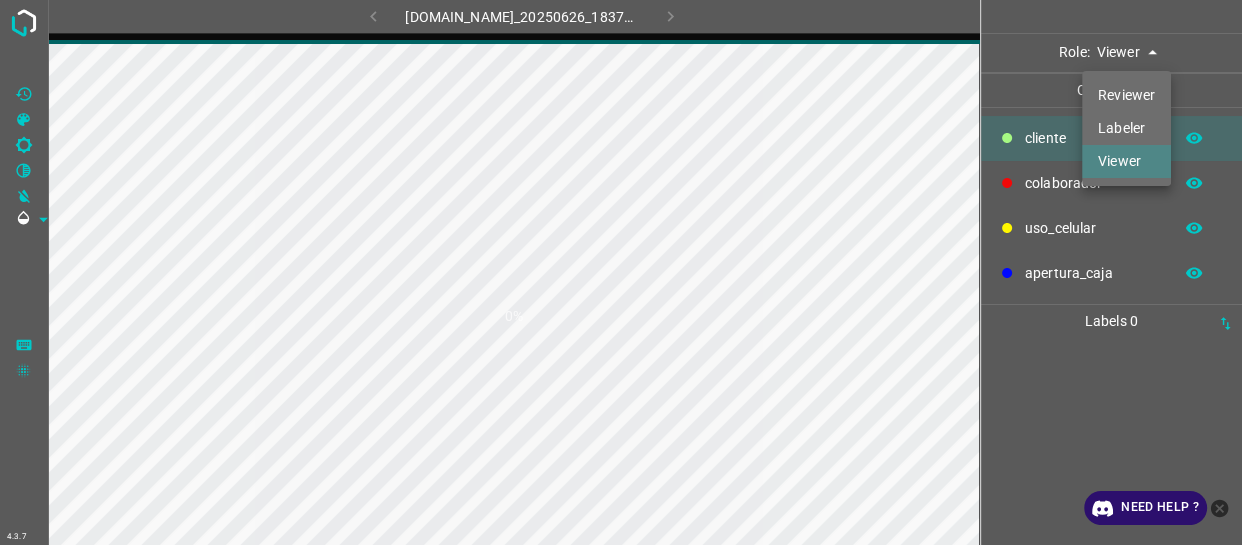 click on "4.3.7 [DOMAIN_NAME]_20250626_183701_000004890.jpg 0% Role: Viewer viewer Categories ​​cliente colaborador uso_celular apertura_caja Labels   0 Categories 1 ​​cliente 2 colaborador 3 uso_celular 4 apertura_caja Tools Space Change between modes (Draw & Edit) I Auto labeling R Restore zoom M Zoom in N Zoom out Delete Delete selecte label Filters Z Restore filters X Saturation filter C Brightness filter V Contrast filter B Gray scale filter General O Download Need Help ? - Text - Hide - Delete Reviewer Labeler Viewer" at bounding box center [621, 272] 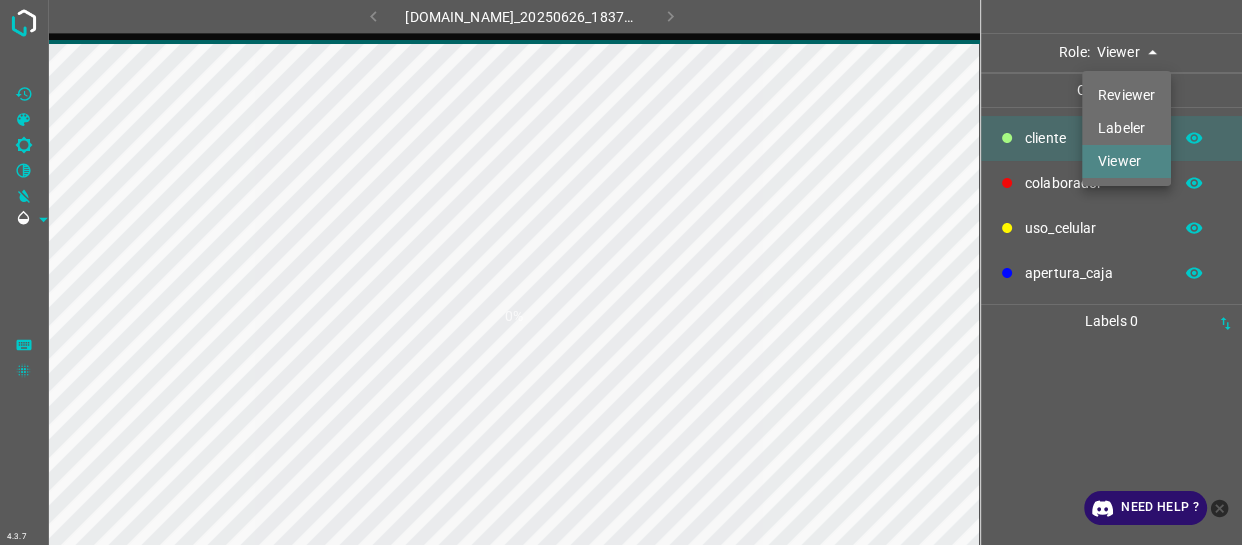 click on "Labeler" at bounding box center (1126, 128) 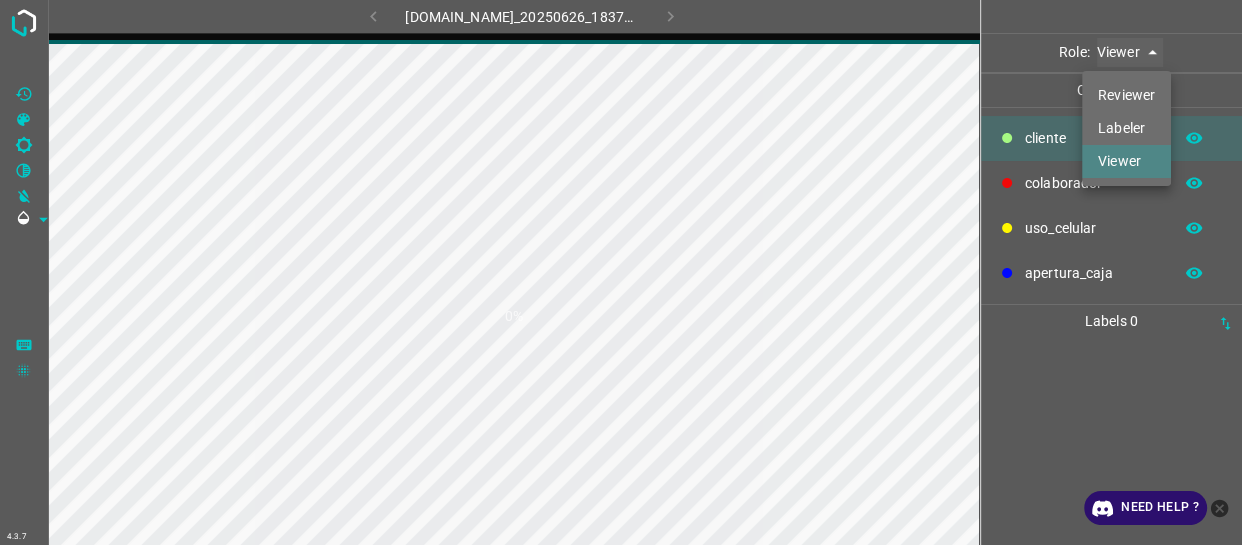 type on "labeler" 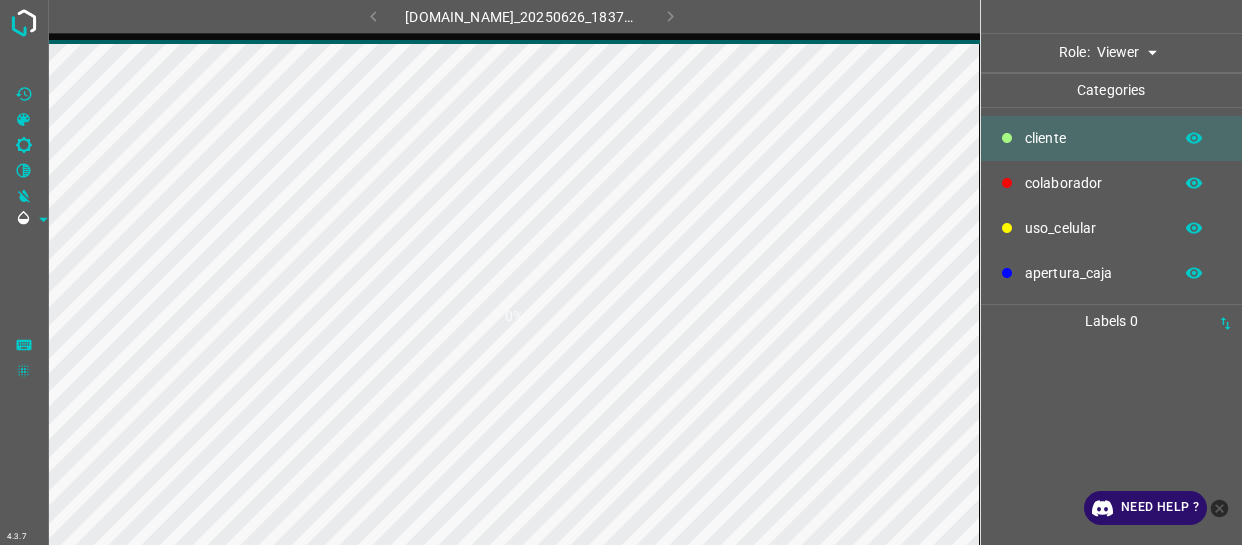 scroll, scrollTop: 0, scrollLeft: 0, axis: both 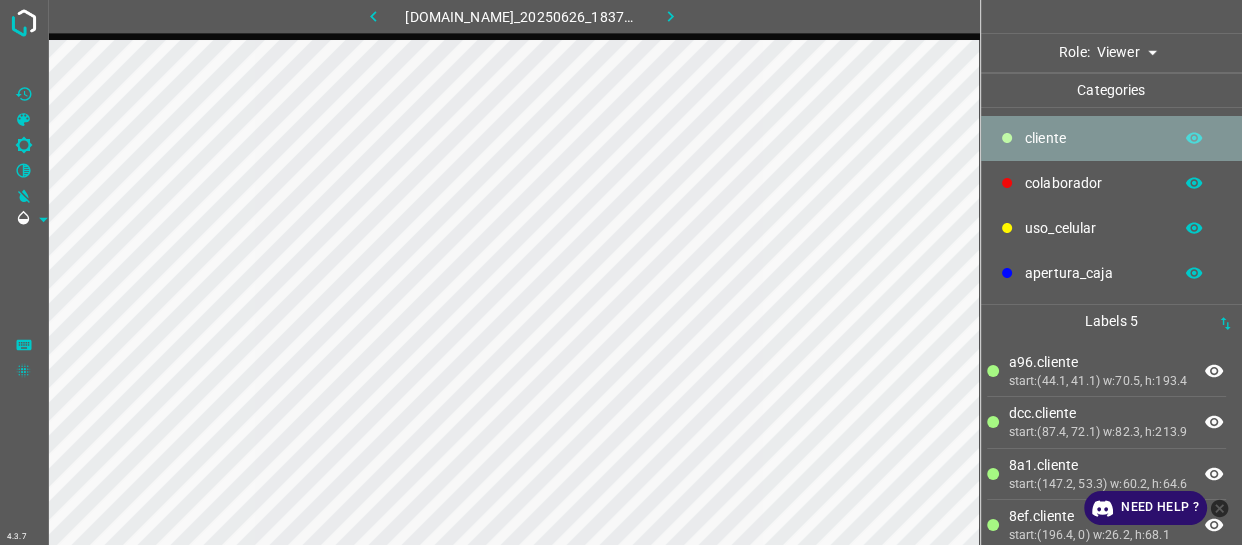 click on "​​cliente" at bounding box center (1112, 138) 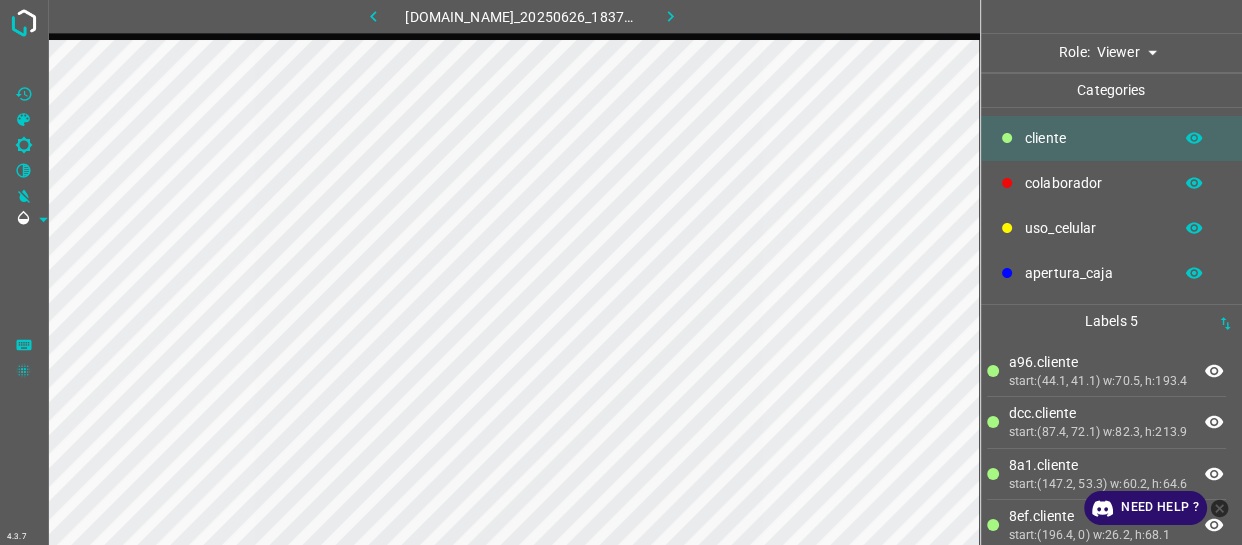 click on "4.3.7 774-bc-terminalgdl.zapto.org_20250626_183701_000004890.jpg Role: Viewer viewer Categories ​​cliente colaborador uso_celular apertura_caja Labels   5 a96.​​cliente
start:(44.1, 41.1)
w:70.5, h:193.4
dcc.​​cliente
start:(87.4, 72.1)
w:82.3, h:213.9
8a1.​​cliente
start:(147.2, 53.3)
w:60.2, h:64.6
8ef.​​cliente
start:(196.4, 0)
w:26.2, h:68.1
cf4.colaborador
start:(232.3, 45.8)
w:77.2, h:114.4
Categories 1 ​​cliente 2 colaborador 3 uso_celular 4 apertura_caja Tools Space Change between modes (Draw & Edit) I Auto labeling R Restore zoom M Zoom in N Zoom out Delete Delete selecte label Filters Z Restore filters X Saturation filter C Brightness filter V Contrast filter B Gray scale filter General O Download Need Help ? - Text - Hide - Delete" at bounding box center (621, 272) 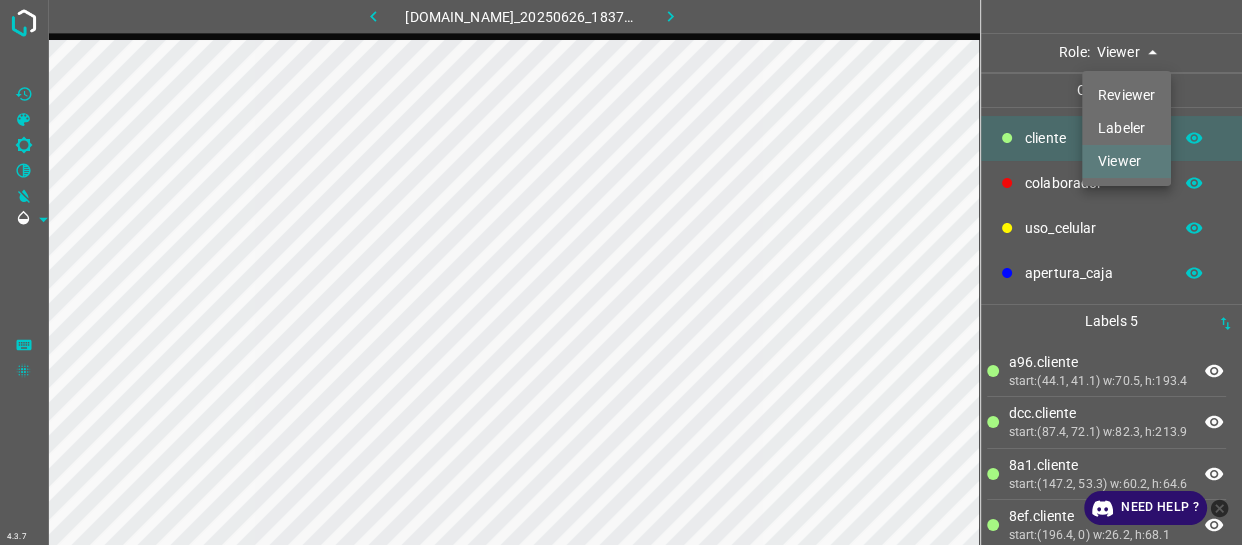 click on "Labeler" at bounding box center (1126, 128) 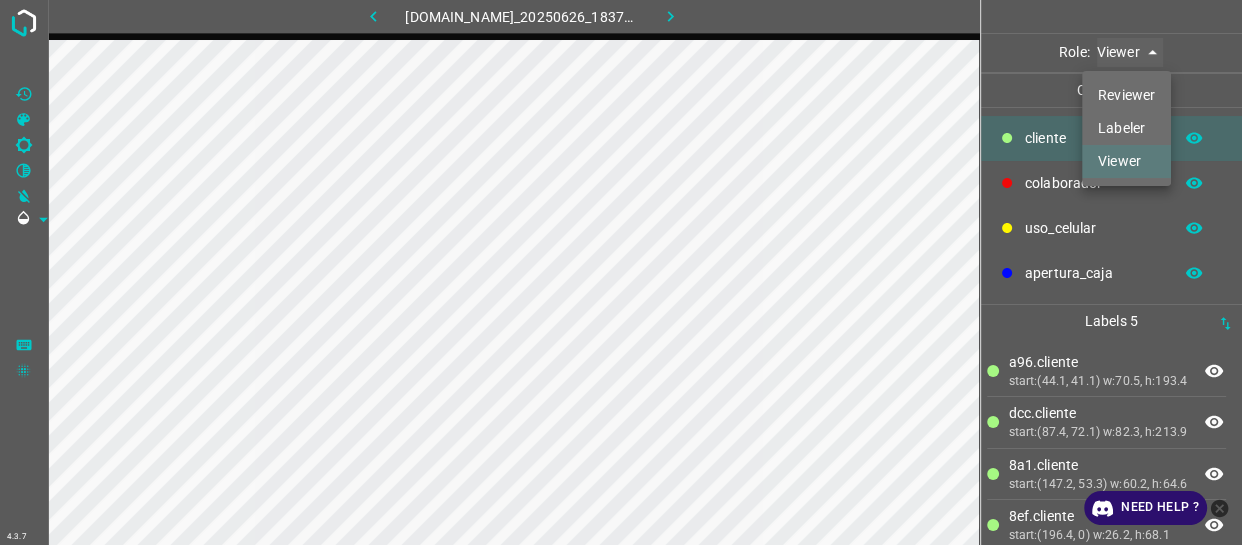 type on "labeler" 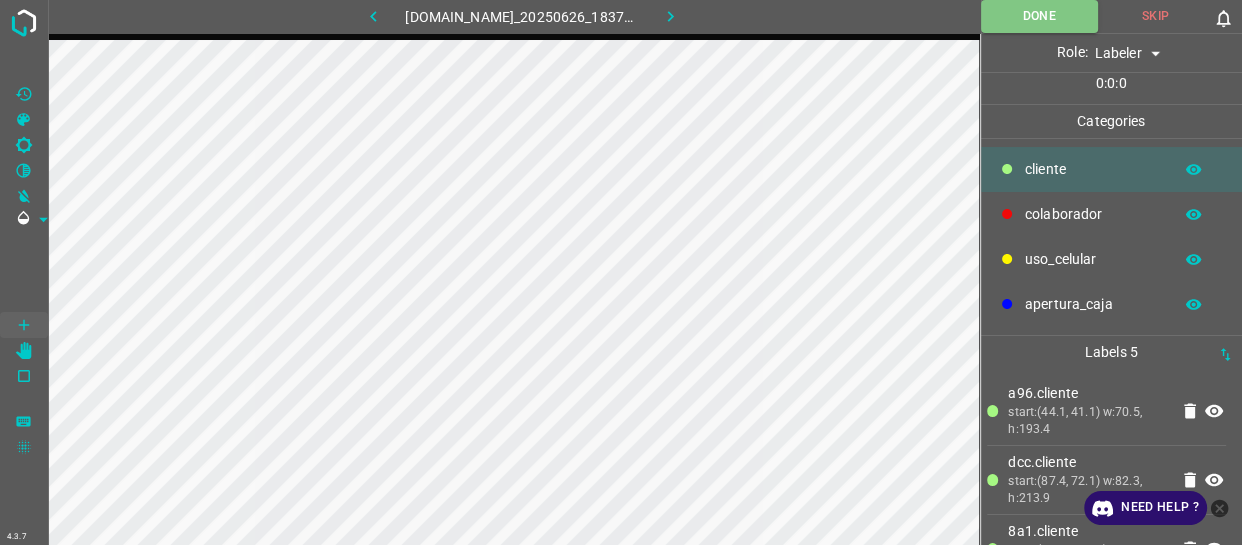 drag, startPoint x: 1070, startPoint y: 162, endPoint x: 1038, endPoint y: 175, distance: 34.539833 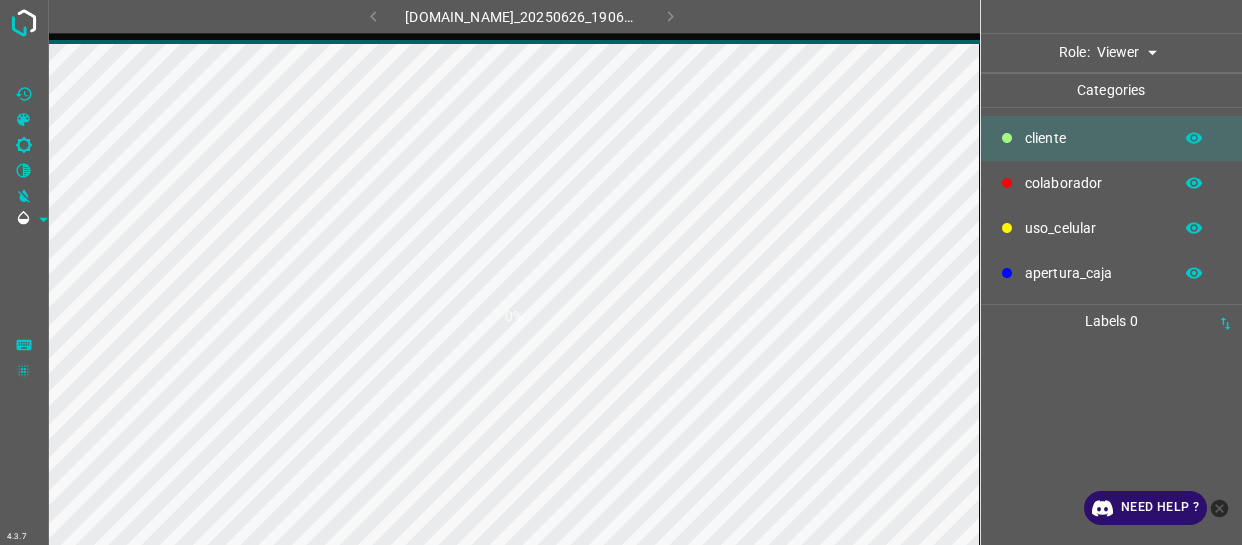 scroll, scrollTop: 0, scrollLeft: 0, axis: both 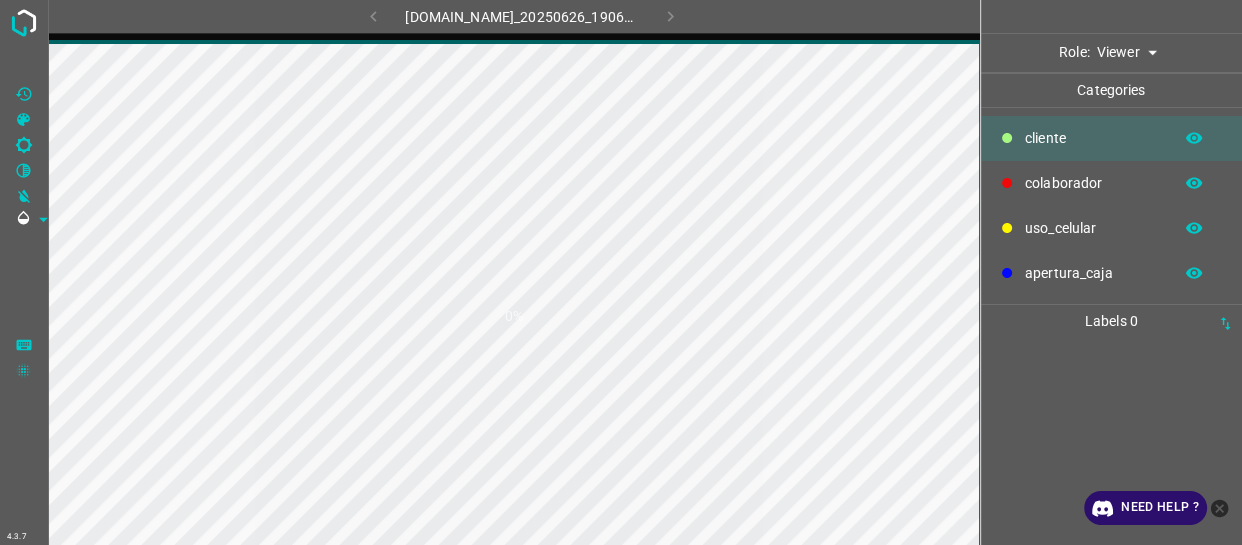click on "4.3.7 [DOMAIN_NAME]_20250626_190610_000002250.jpg 0% Role: Viewer viewer Categories ​​cliente colaborador uso_celular apertura_caja Labels   0 Categories 1 ​​cliente 2 colaborador 3 uso_celular 4 apertura_caja Tools Space Change between modes (Draw & Edit) I Auto labeling R Restore zoom M Zoom in N Zoom out Delete Delete selecte label Filters Z Restore filters X Saturation filter C Brightness filter V Contrast filter B Gray scale filter General O Download Need Help ? - Text - Hide - Delete" at bounding box center (621, 272) 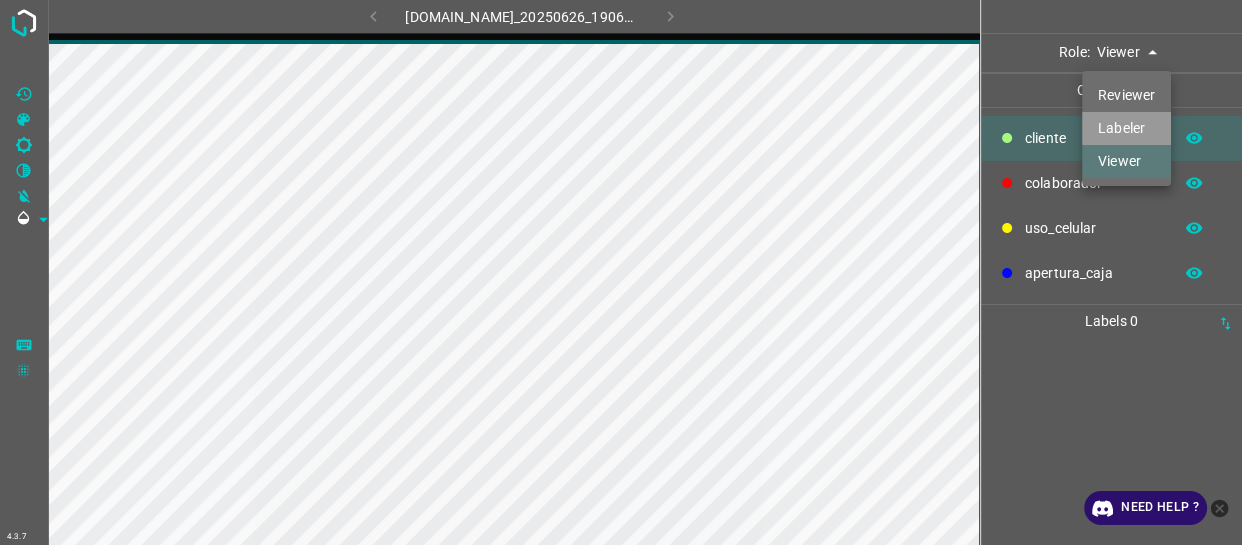 click on "Labeler" at bounding box center (1126, 128) 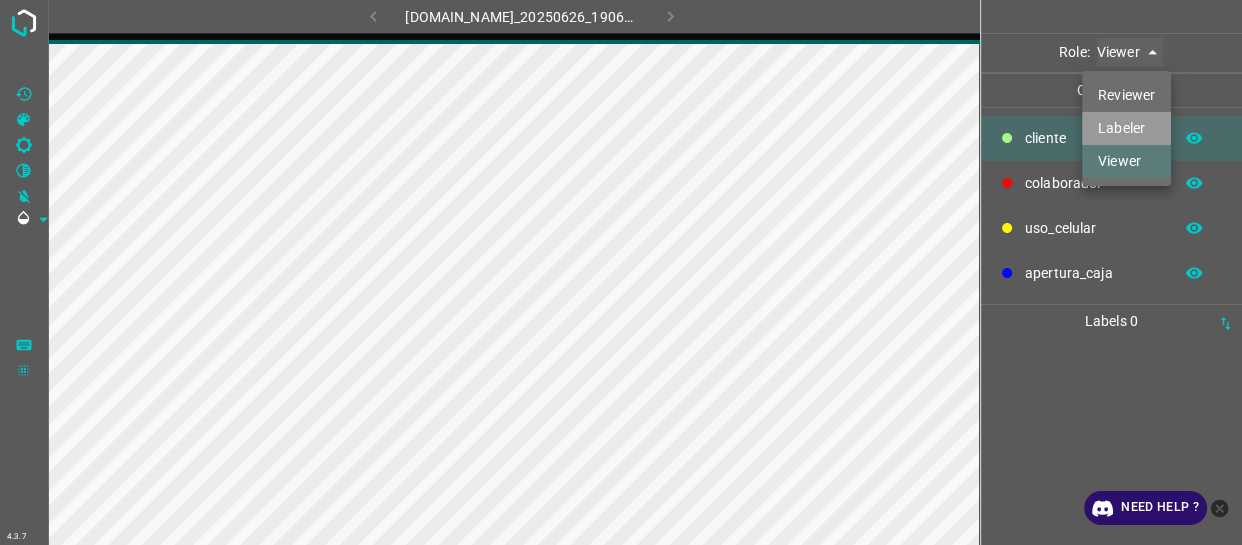 type on "labeler" 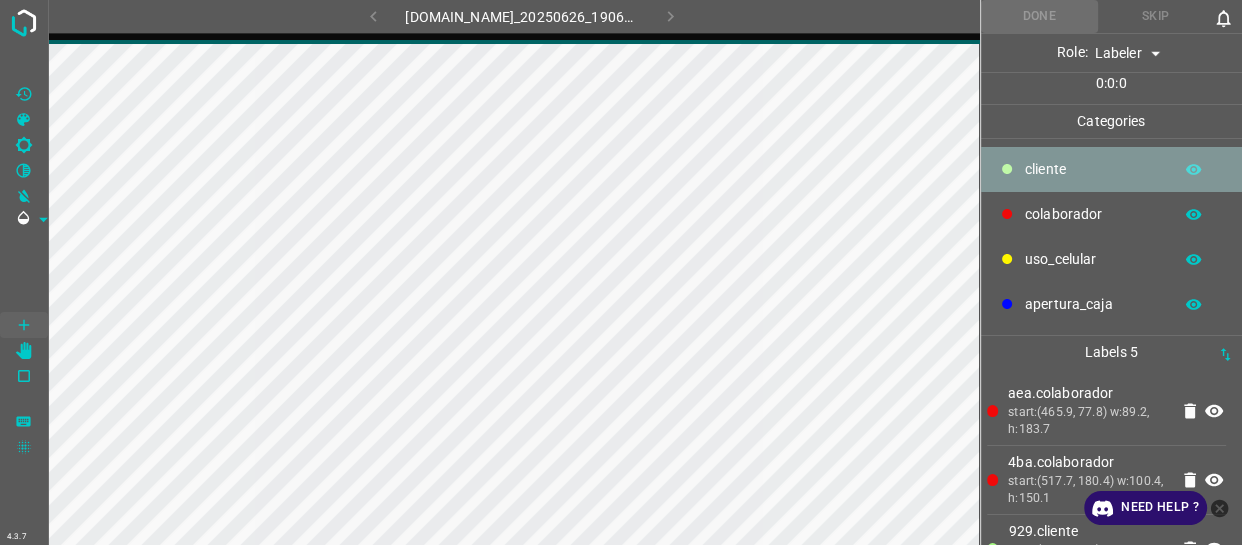click on "​​cliente" at bounding box center (1112, 169) 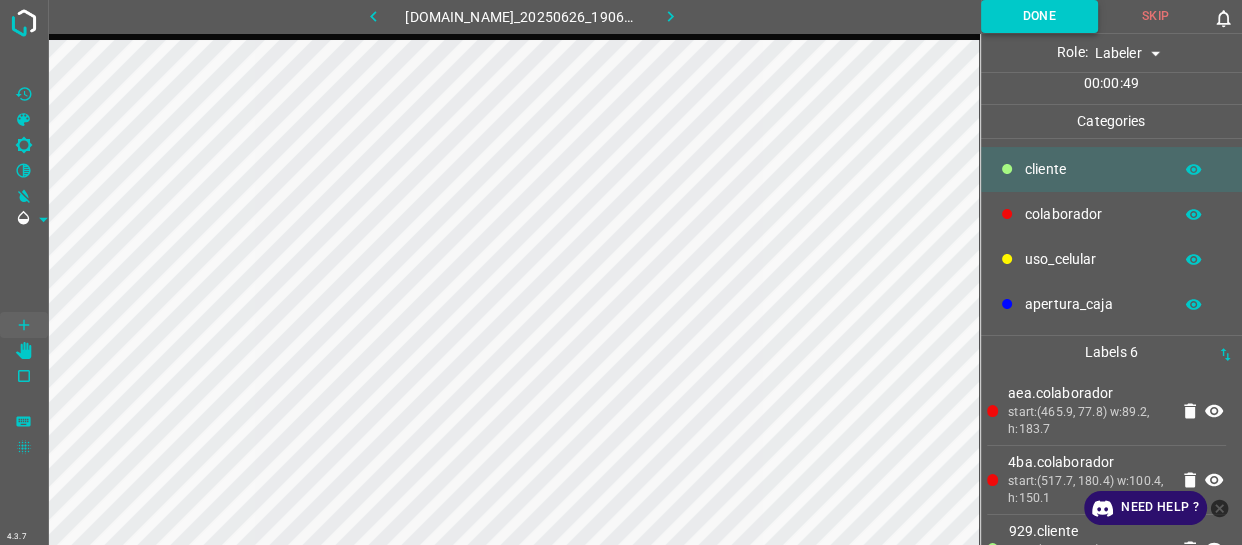 click on "Done" at bounding box center (1039, 16) 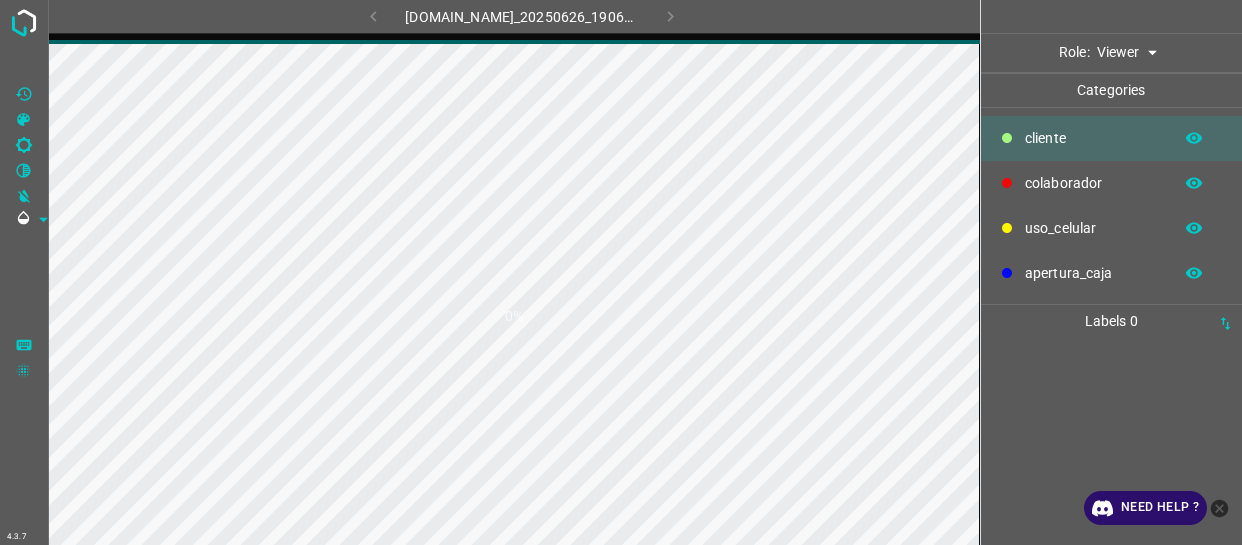 scroll, scrollTop: 0, scrollLeft: 0, axis: both 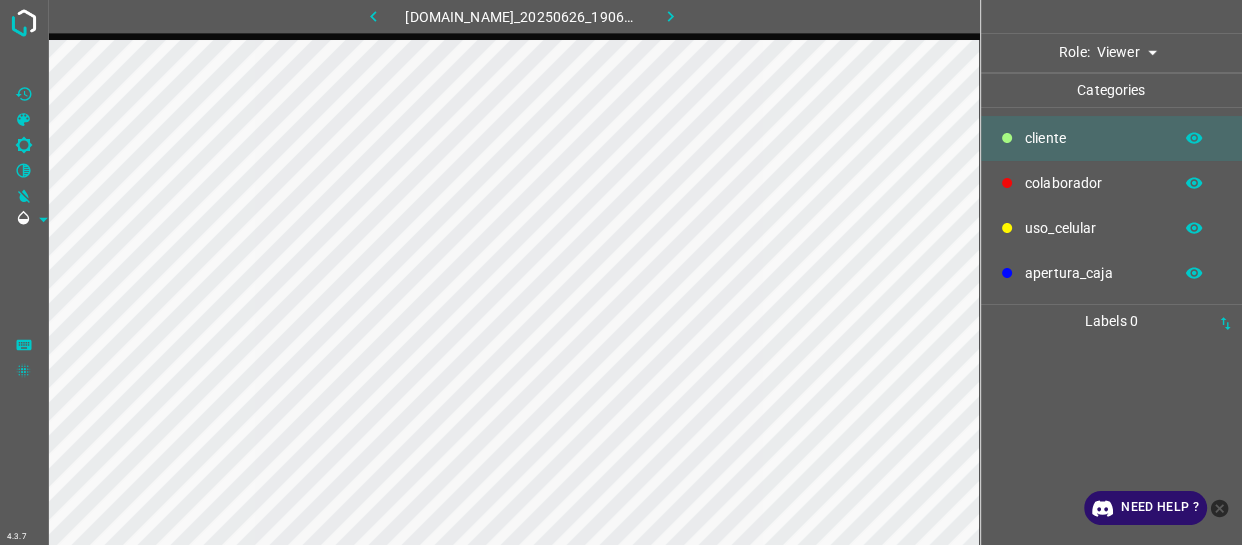 click on "4.3.7 [DOMAIN_NAME]_20250626_190610_000002550.jpg Role: Viewer viewer Categories ​​cliente colaborador uso_celular apertura_caja Labels   0 Categories 1 ​​cliente 2 colaborador 3 uso_celular 4 apertura_caja Tools Space Change between modes (Draw & Edit) I Auto labeling R Restore zoom M Zoom in N Zoom out Delete Delete selecte label Filters Z Restore filters X Saturation filter C Brightness filter V Contrast filter B Gray scale filter General O Download Need Help ? - Text - Hide - Delete" at bounding box center [621, 272] 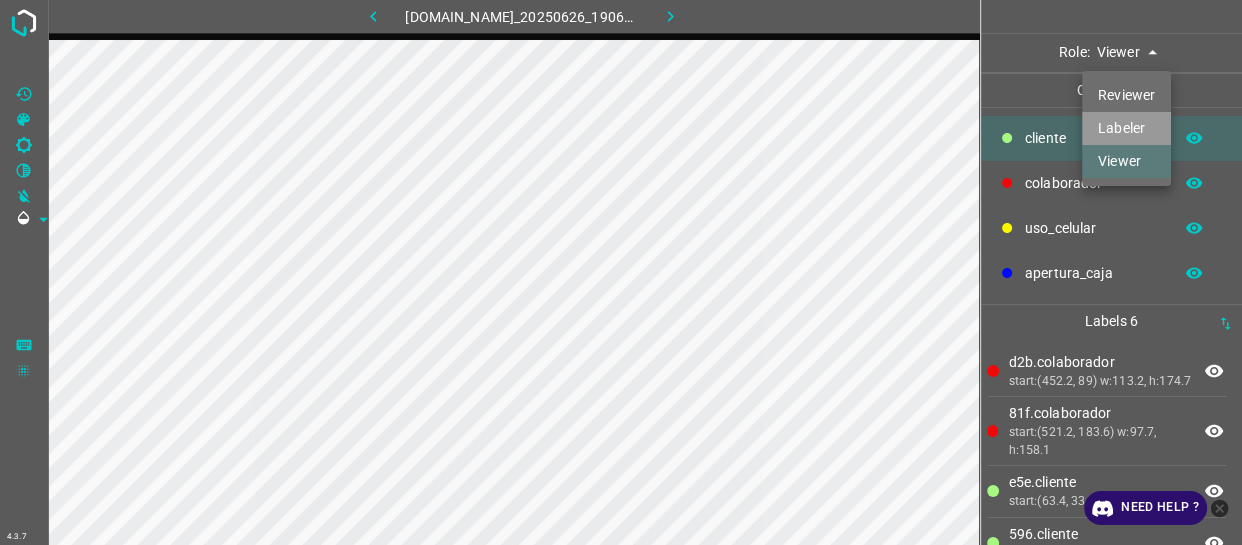 click on "Labeler" at bounding box center (1126, 128) 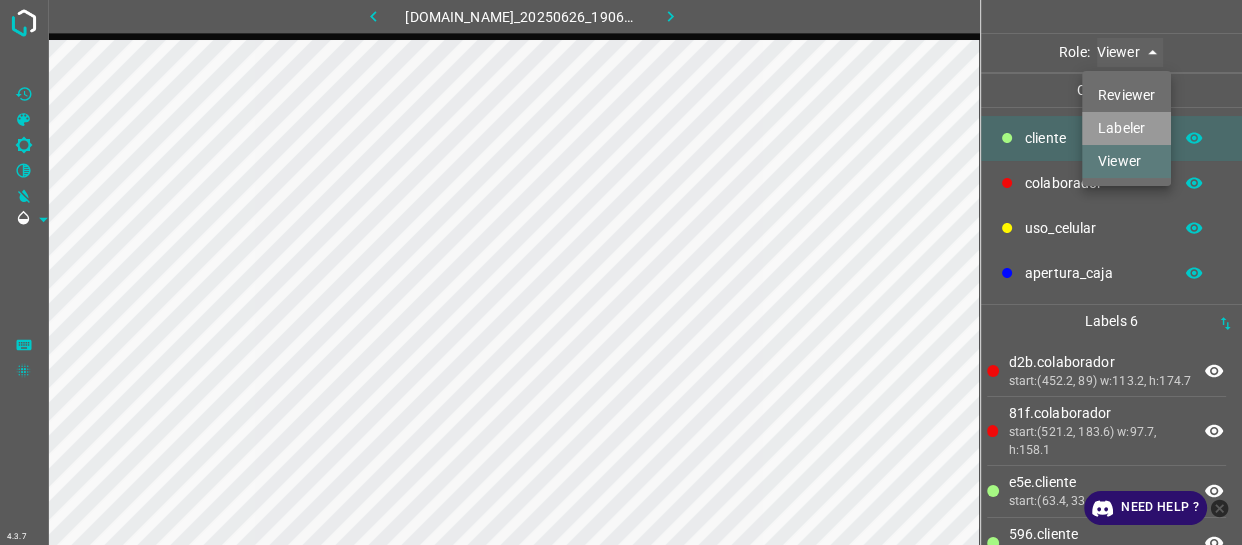 type on "labeler" 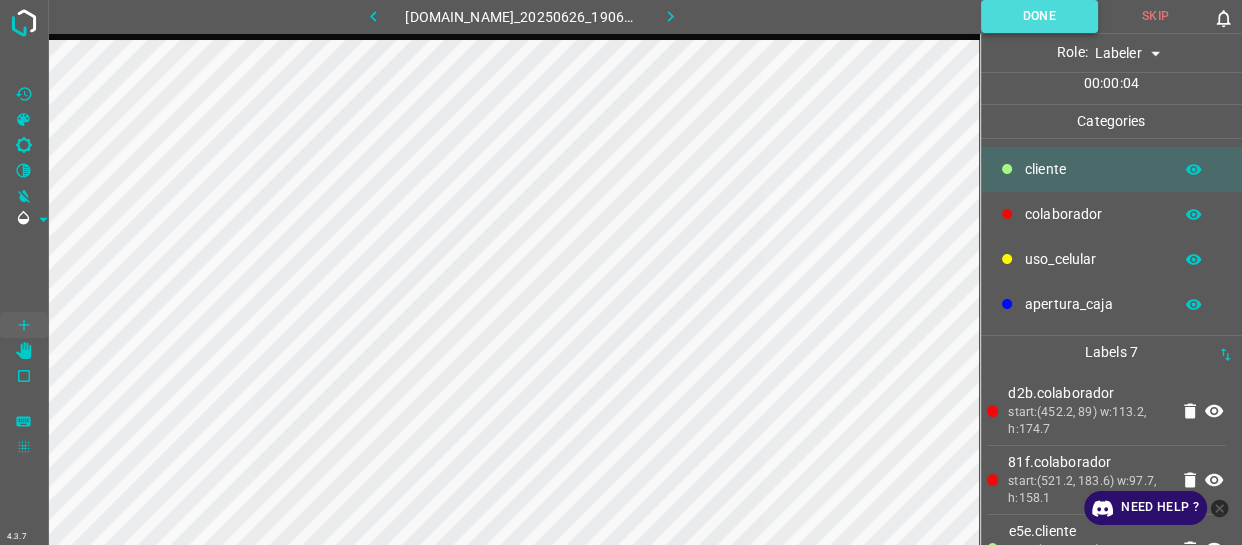 click on "Done" at bounding box center [1039, 16] 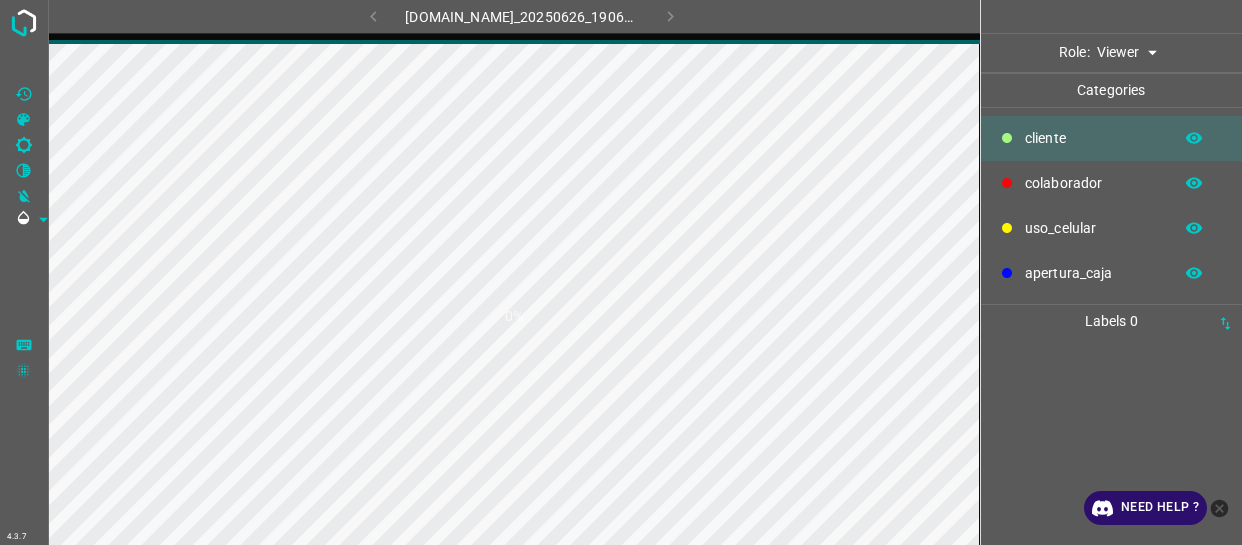scroll, scrollTop: 0, scrollLeft: 0, axis: both 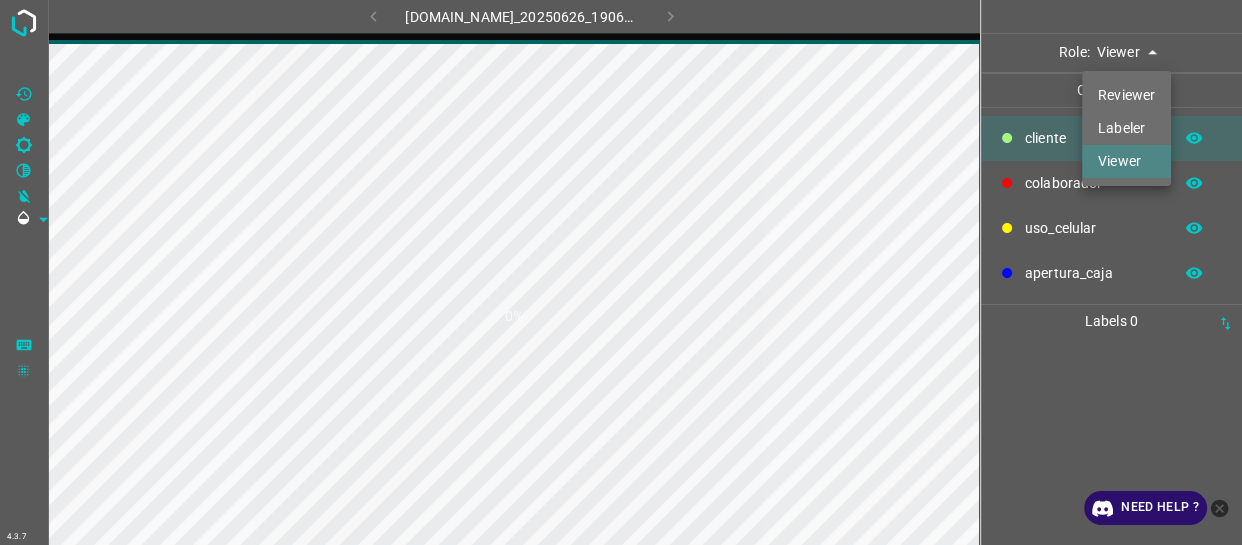 click on "4.3.7 774-bc-terminalgdl.zapto.org_20250626_190610_000004410.jpg 0% Role: Viewer viewer Categories ​​cliente colaborador uso_celular apertura_caja Labels   0 Categories 1 ​​cliente 2 colaborador 3 uso_celular 4 apertura_caja Tools Space Change between modes (Draw & Edit) I Auto labeling R Restore zoom M Zoom in N Zoom out Delete Delete selecte label Filters Z Restore filters X Saturation filter C Brightness filter V Contrast filter B Gray scale filter General O Download Need Help ? - Text - Hide - Delete Reviewer Labeler Viewer" at bounding box center [621, 272] 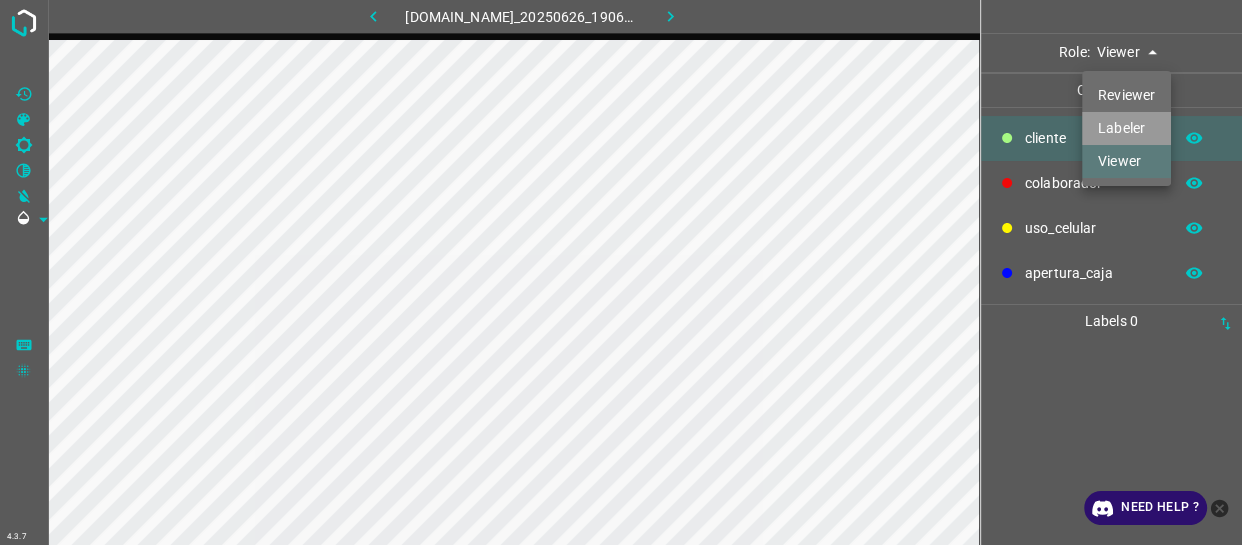 click on "Labeler" at bounding box center [1126, 128] 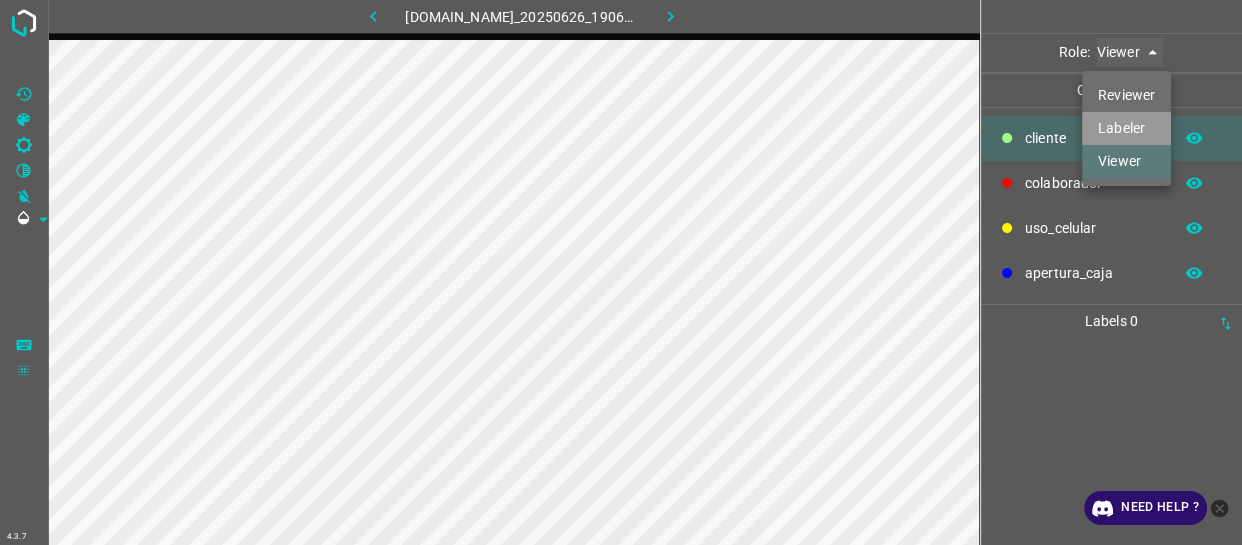 type on "labeler" 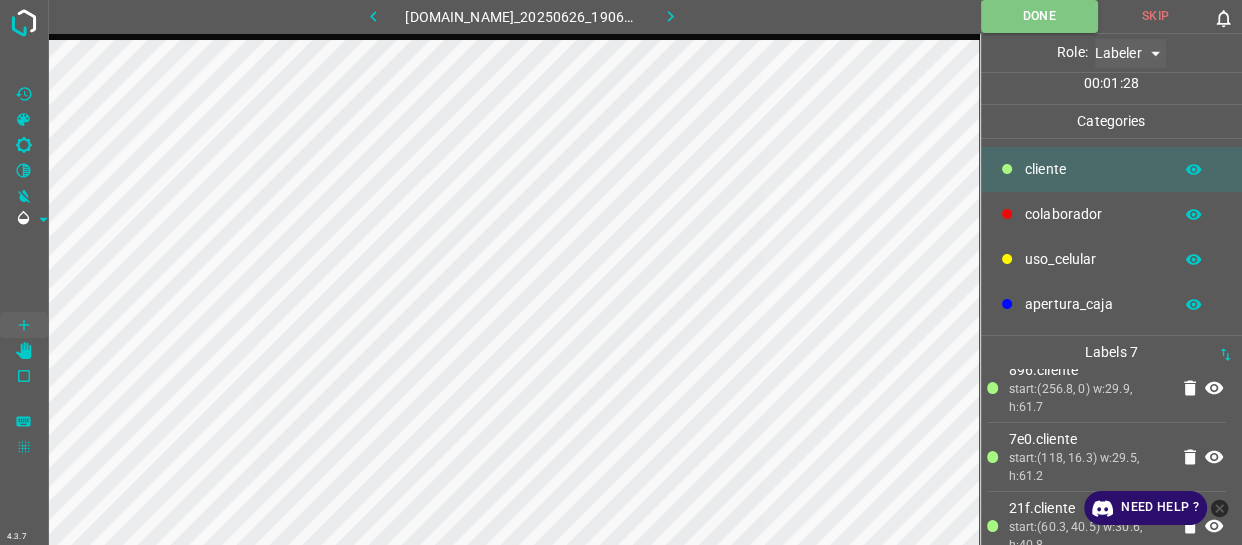 scroll, scrollTop: 140, scrollLeft: 0, axis: vertical 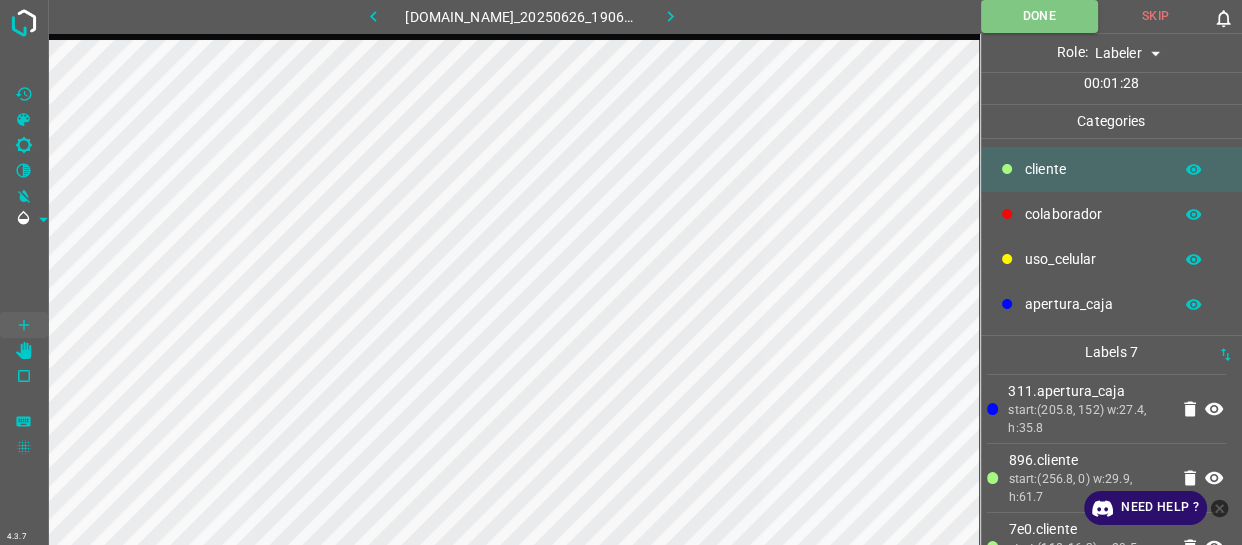 click 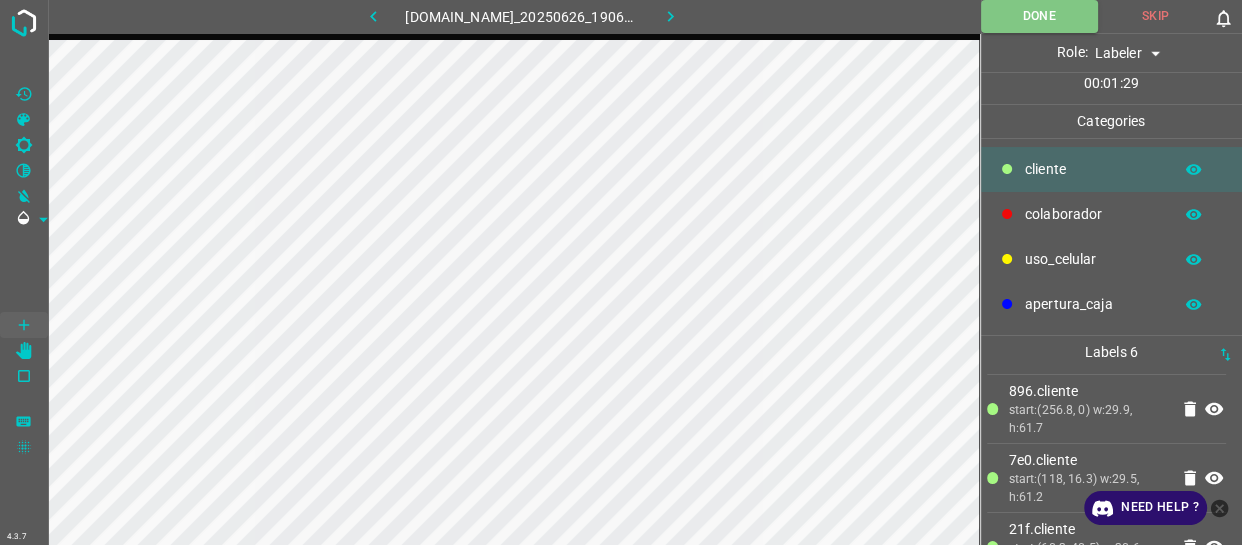 click 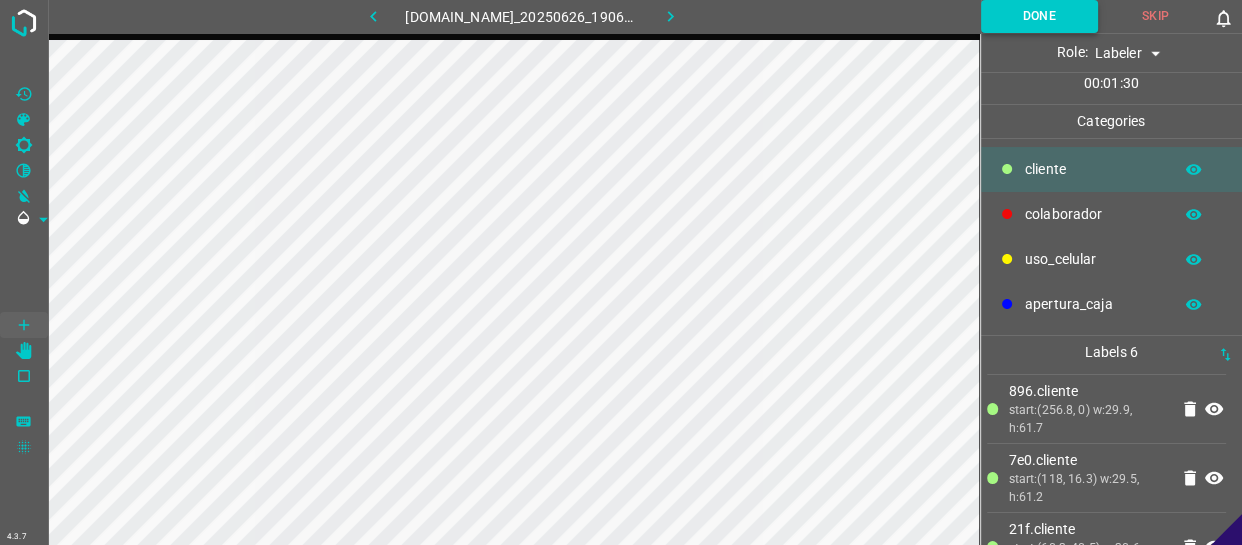 click on "Done" at bounding box center (1039, 16) 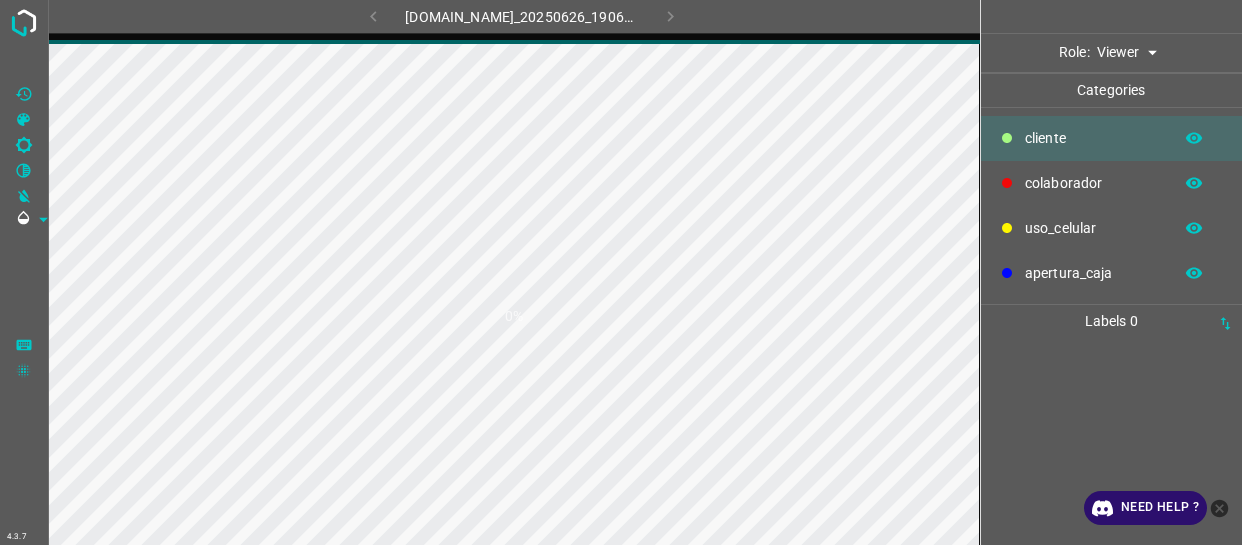 scroll, scrollTop: 0, scrollLeft: 0, axis: both 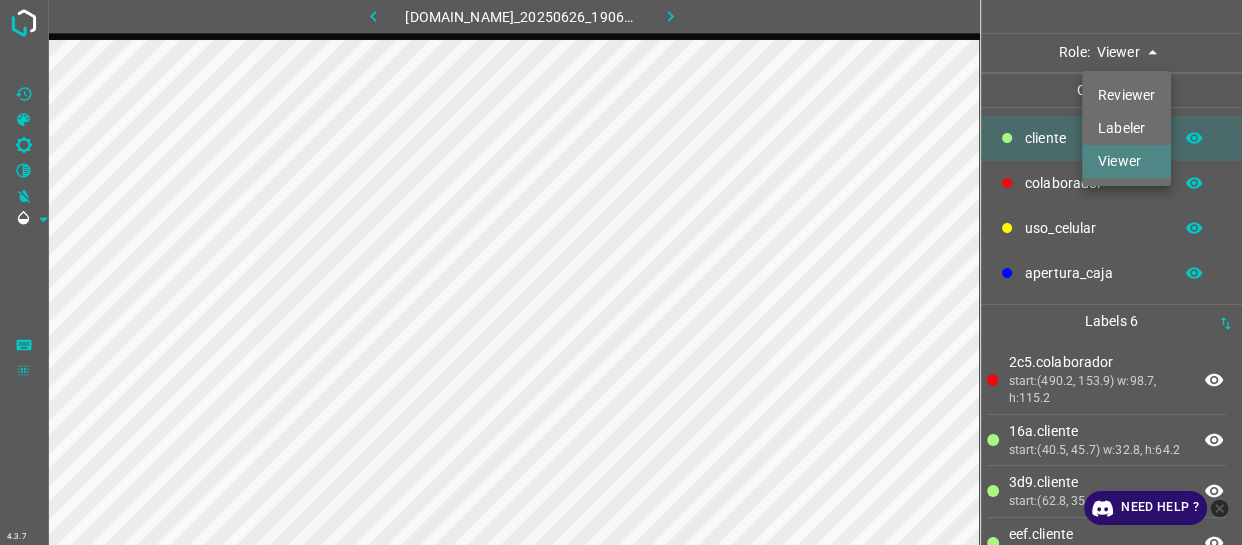 click on "4.3.7 774-bc-terminalgdl.zapto.org_20250626_190610_000005700.jpg Role: Viewer viewer Categories ​​cliente colaborador uso_celular apertura_caja Labels   6 2c5.colaborador
start:(490.2, 153.9)
w:98.7, h:115.2
16a.​​cliente
start:(40.5, 45.7)
w:32.8, h:64.2
3d9.​​cliente
start:(62.8, 35.4)
w:28.2, h:42.2
eef.​​cliente
start:(123, 6.6)
w:31.1, h:70.7
09a.​​cliente
start:(154.1, 0)
w:17.6, h:32.1
efd.colaborador
start:(356.1, 94.9)
w:72.7, h:160.5
Categories 1 ​​cliente 2 colaborador 3 uso_celular 4 apertura_caja Tools Space Change between modes (Draw & Edit) I Auto labeling R Restore zoom M Zoom in N Zoom out Delete Delete selecte label Filters Z Restore filters X Saturation filter C Brightness filter V Contrast filter B Gray scale filter General O Download Need Help ? - Text - Hide - Delete Reviewer Labeler Viewer" at bounding box center [621, 272] 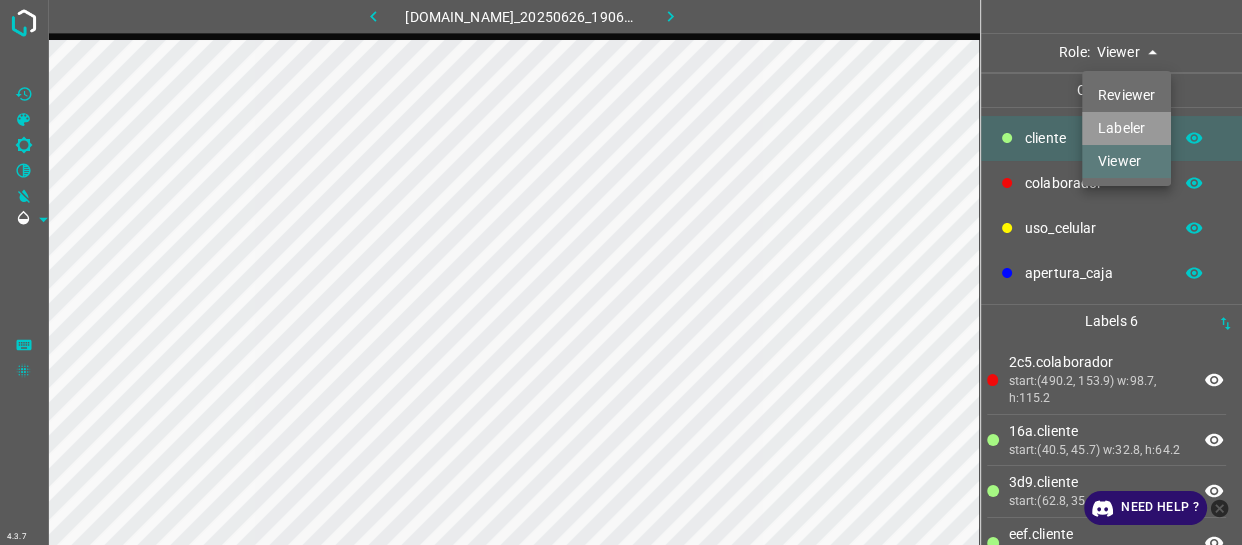 click on "Labeler" at bounding box center (1126, 128) 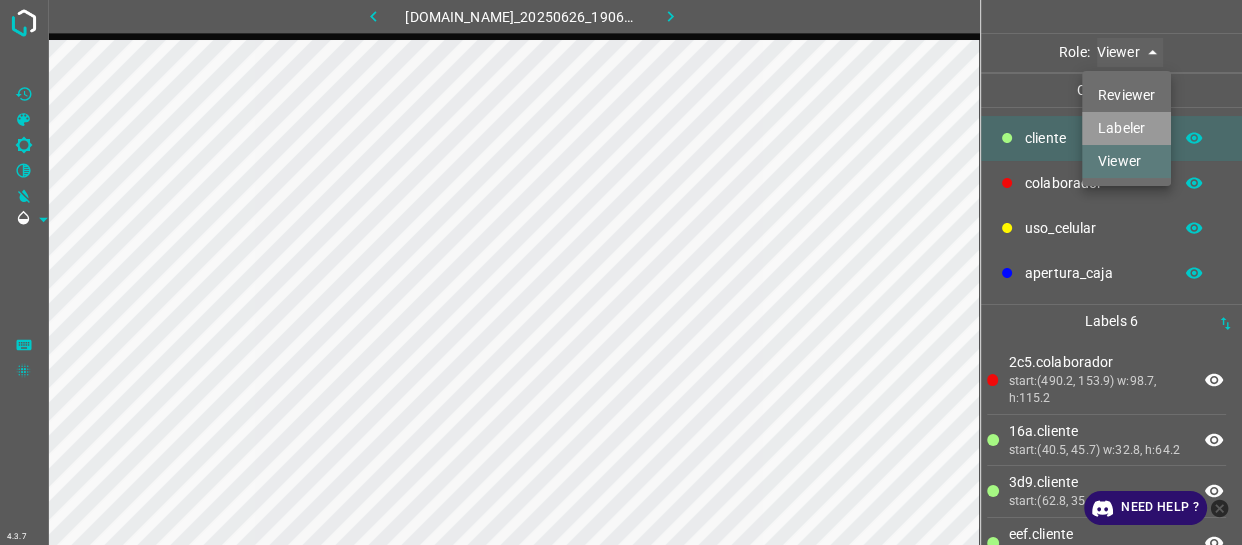 type on "labeler" 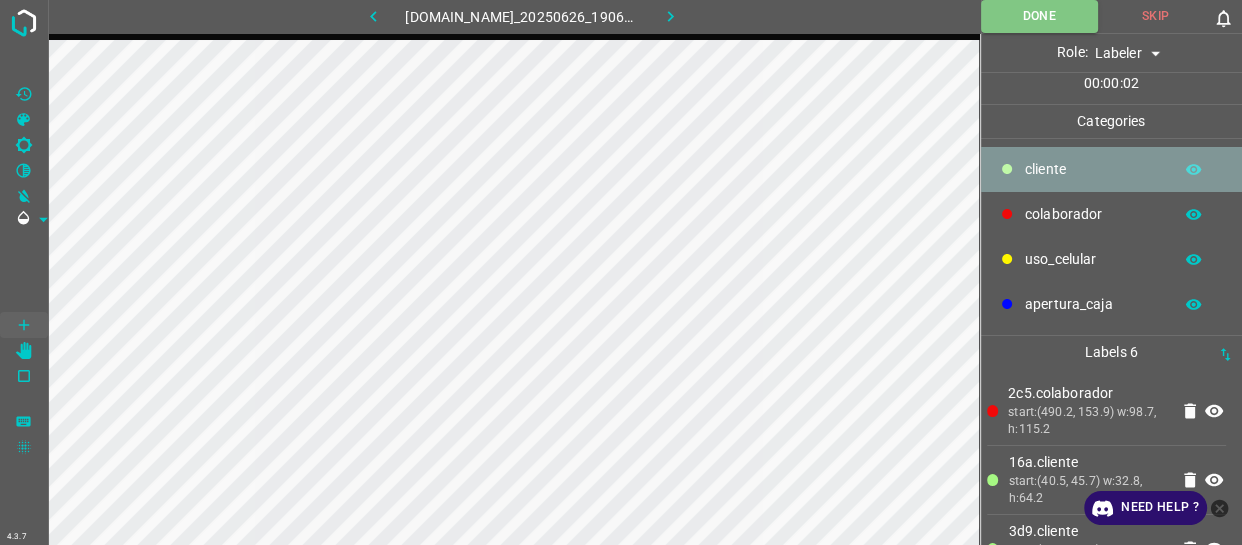 drag, startPoint x: 1064, startPoint y: 174, endPoint x: 1037, endPoint y: 174, distance: 27 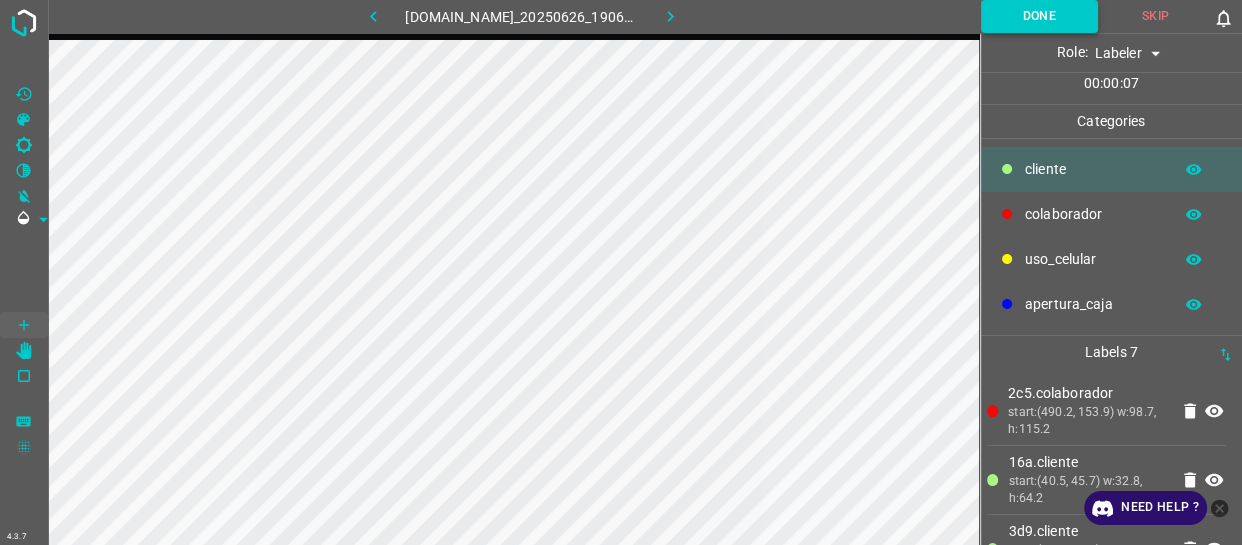 click on "Done" at bounding box center (1039, 16) 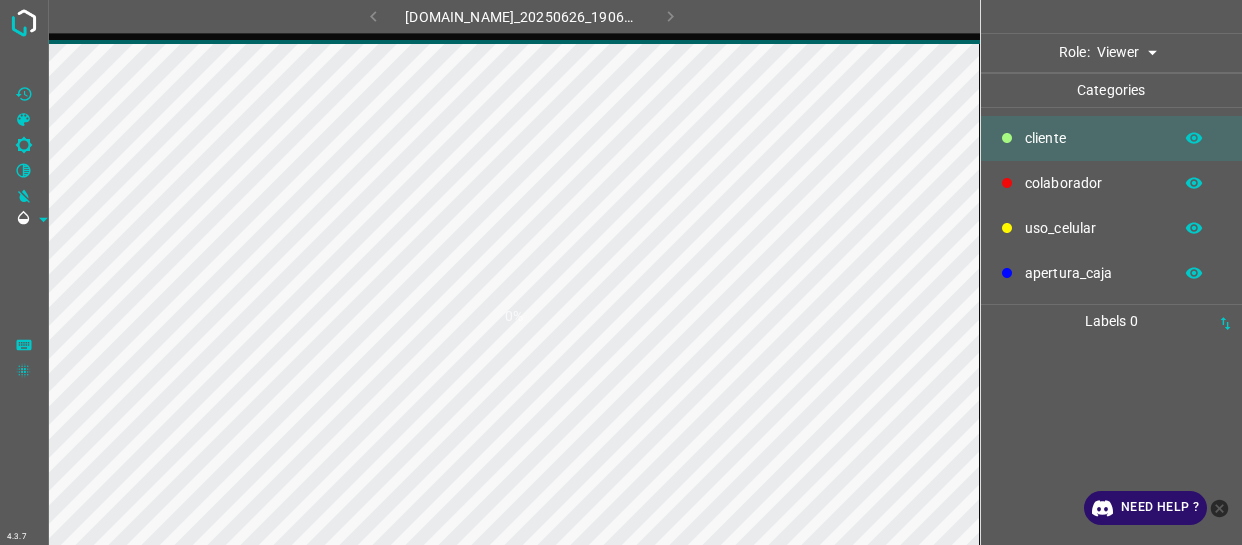 scroll, scrollTop: 0, scrollLeft: 0, axis: both 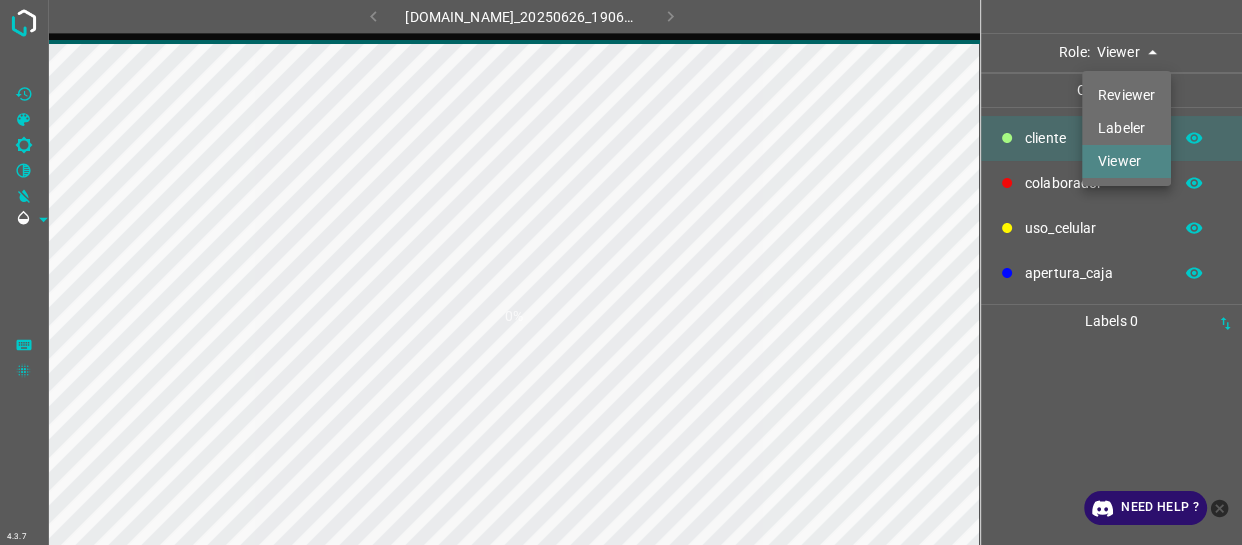 click on "4.3.7 [DOMAIN_NAME]_20250626_190621_000004290.jpg 0% Role: Viewer viewer Categories ​​cliente colaborador uso_celular apertura_caja Labels   0 Categories 1 ​​cliente 2 colaborador 3 uso_celular 4 apertura_caja Tools Space Change between modes (Draw & Edit) I Auto labeling R Restore zoom M Zoom in N Zoom out Delete Delete selecte label Filters Z Restore filters X Saturation filter C Brightness filter V Contrast filter B Gray scale filter General O Download Need Help ? - Text - Hide - Delete Reviewer Labeler Viewer" at bounding box center (621, 272) 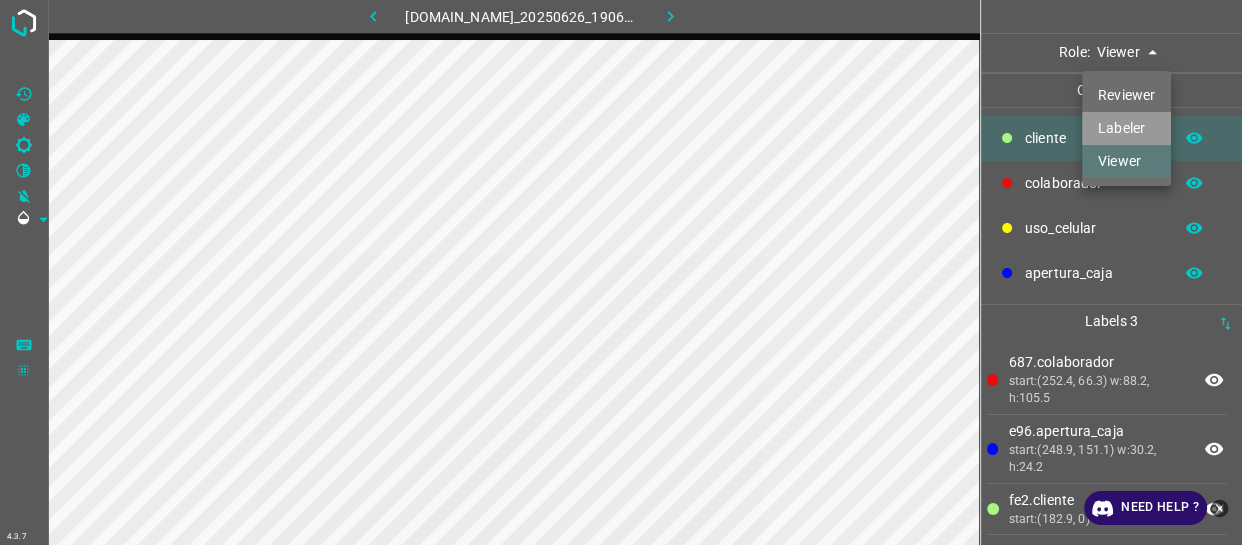 click on "Labeler" at bounding box center (1126, 128) 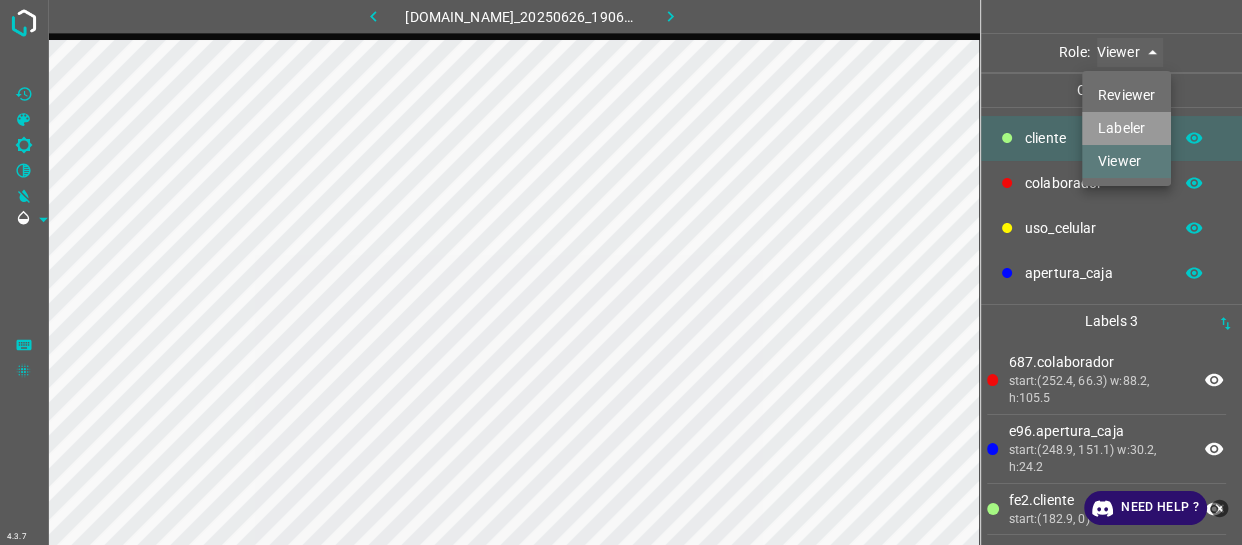 type on "labeler" 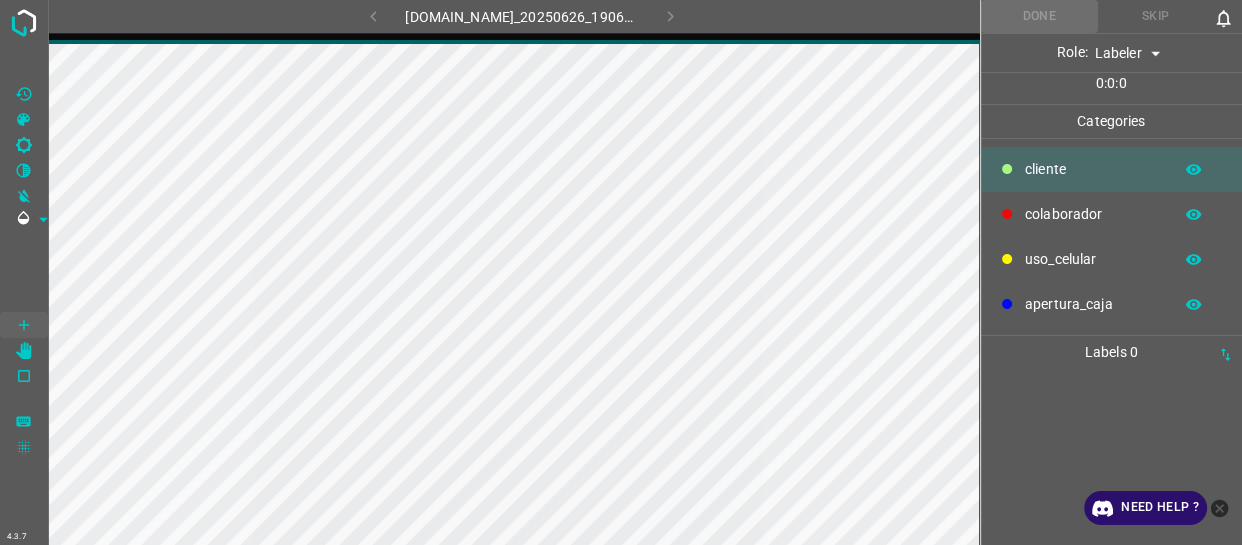 click 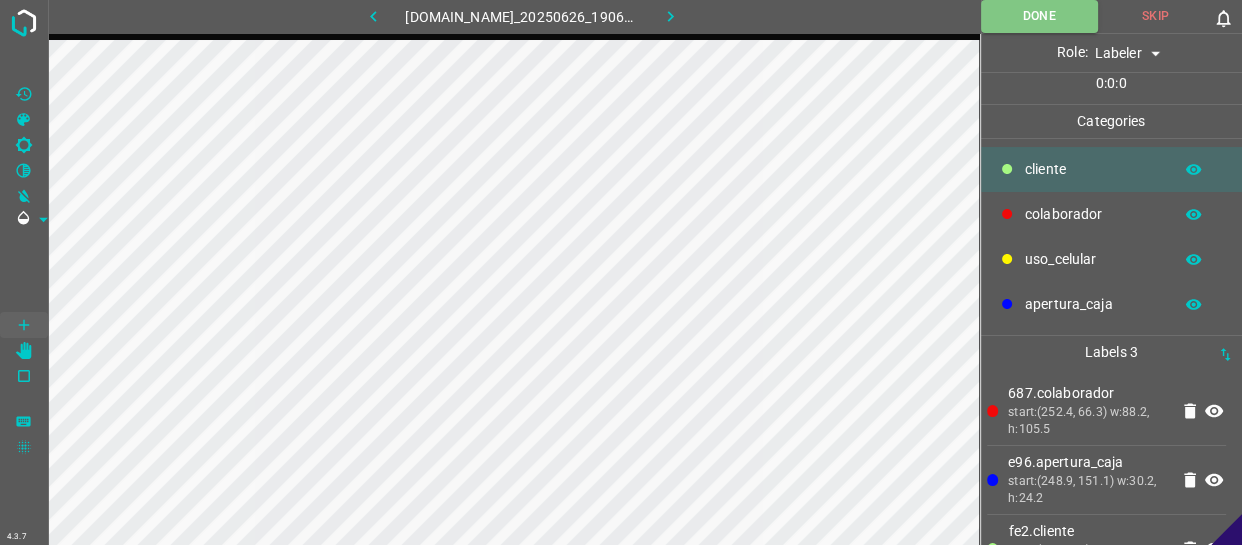 click 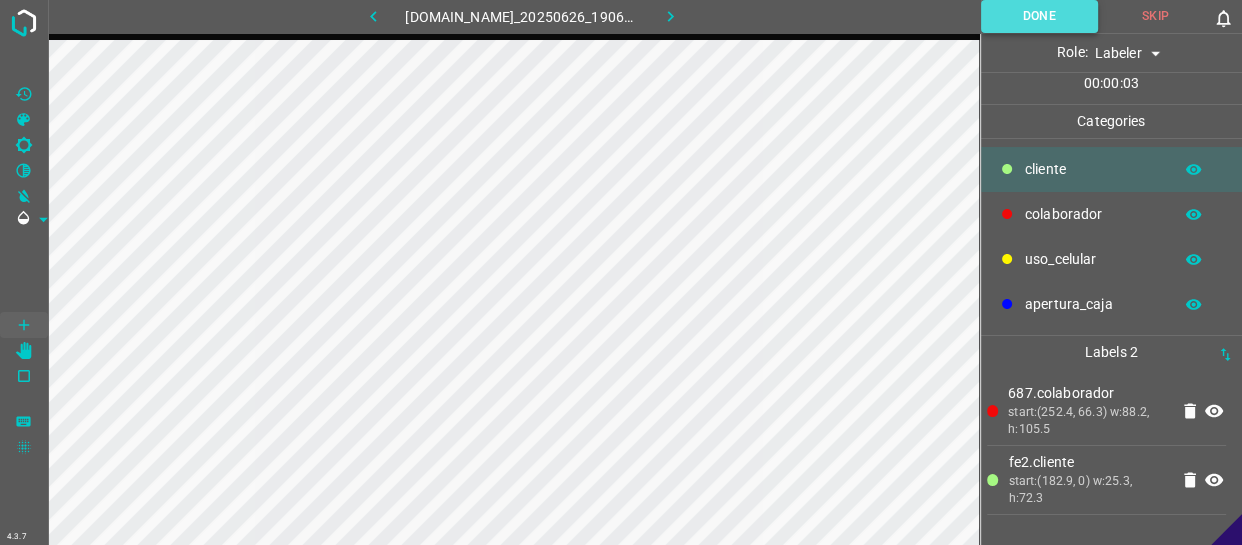 click on "Done" at bounding box center (1039, 16) 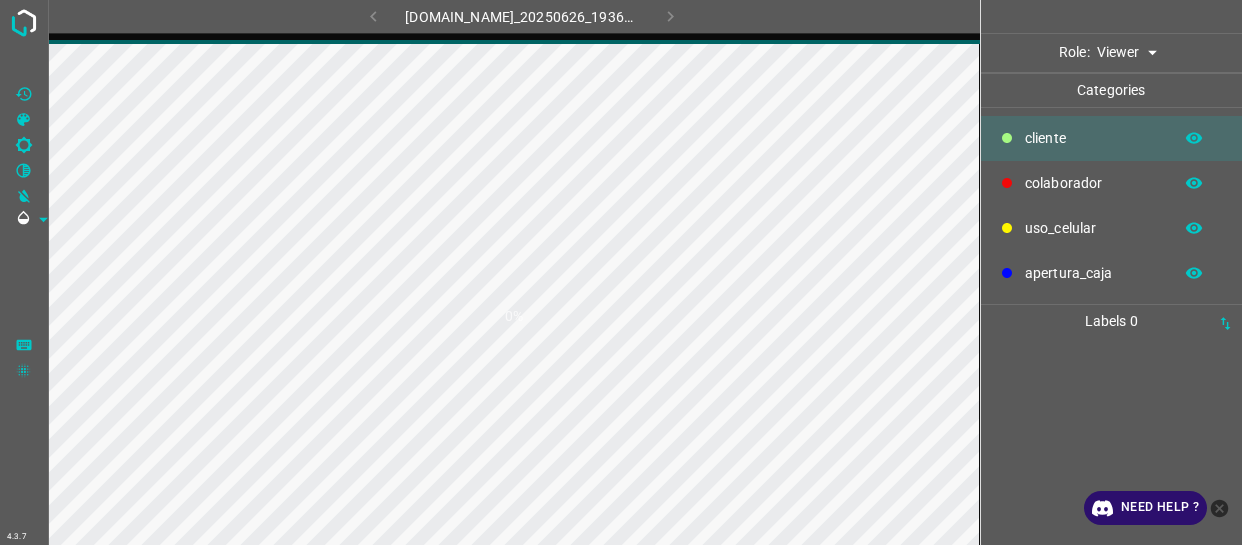 scroll, scrollTop: 0, scrollLeft: 0, axis: both 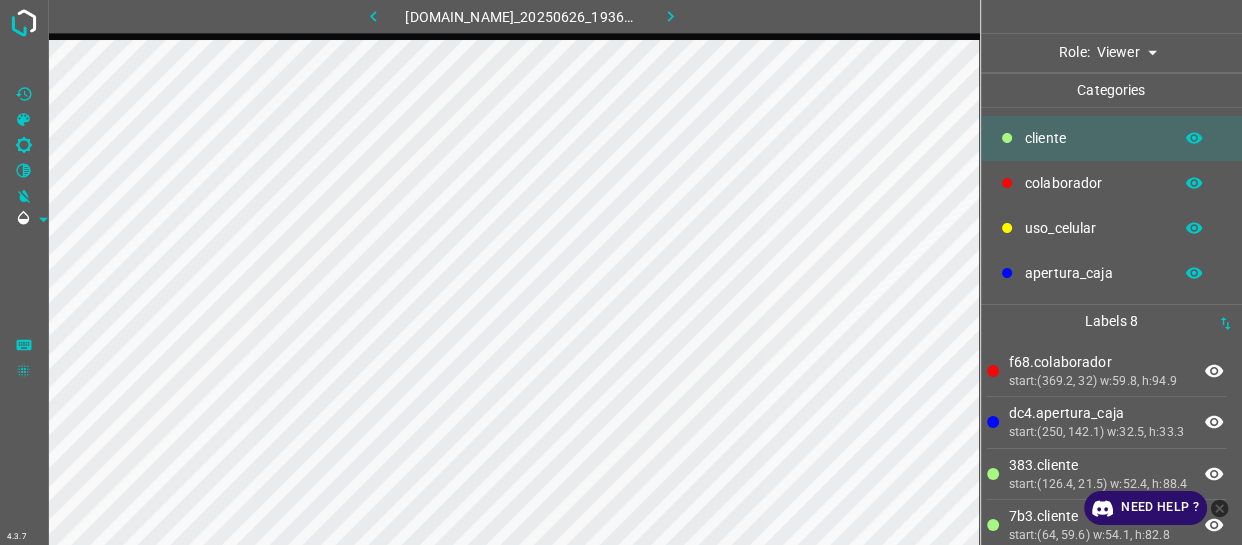 click on "4.3.7 [DOMAIN_NAME]_20250626_193617_000001710.jpg Role: Viewer viewer Categories ​​cliente colaborador uso_celular apertura_caja Labels   8 f68.colaborador
start:(369.2, 32)
w:59.8, h:94.9
dc4.apertura_caja
start:(250, 142.1)
w:32.5, h:33.3
383.​​cliente
start:(126.4, 21.5)
w:52.4, h:88.4
7b3.​​cliente
start:(64, 59.6)
w:54.1, h:82.8
99f.uso_celular
start:(148.7, 132.4)
w:31.3, h:32.3
385.​​cliente
start:(81.5, 62.4)
w:94.9, h:239.3
b1b.​​cliente
start:(0, 36.2)
w:19.4, h:76.3
f08.​​cliente
start:(17.6, 7.7)
w:21.1, h:66.8
Categories 1 ​​cliente 2 colaborador 3 uso_celular 4 apertura_caja Tools Space Change between modes (Draw & Edit) I Auto labeling R Restore zoom M Zoom in N Zoom out Delete Delete selecte label Filters Z Restore filters X Saturation filter C Brightness filter" at bounding box center [621, 272] 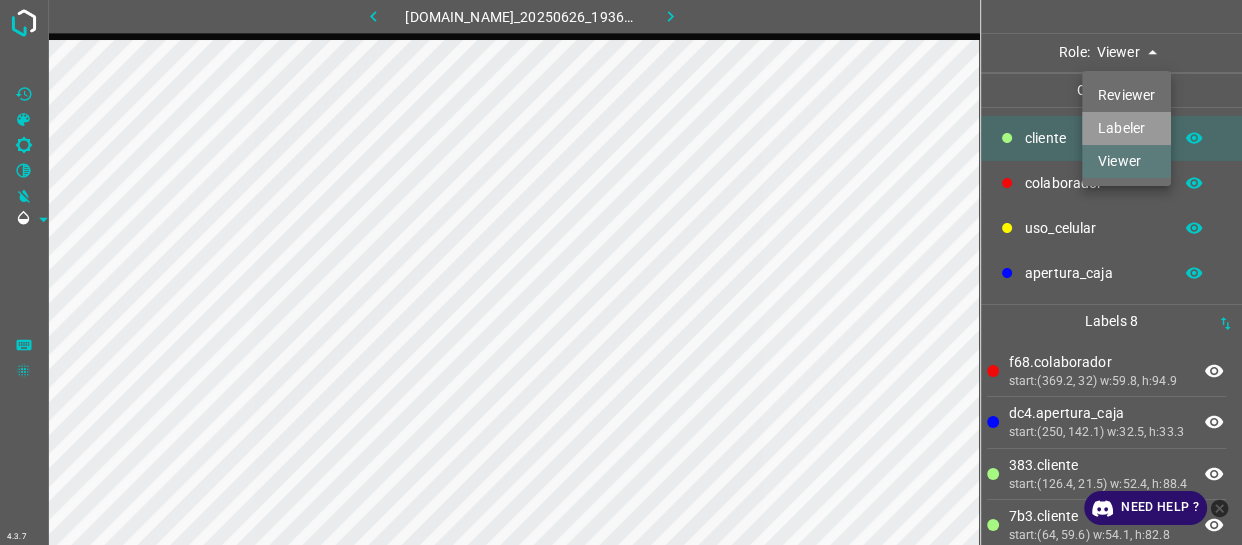 click on "Labeler" at bounding box center [1126, 128] 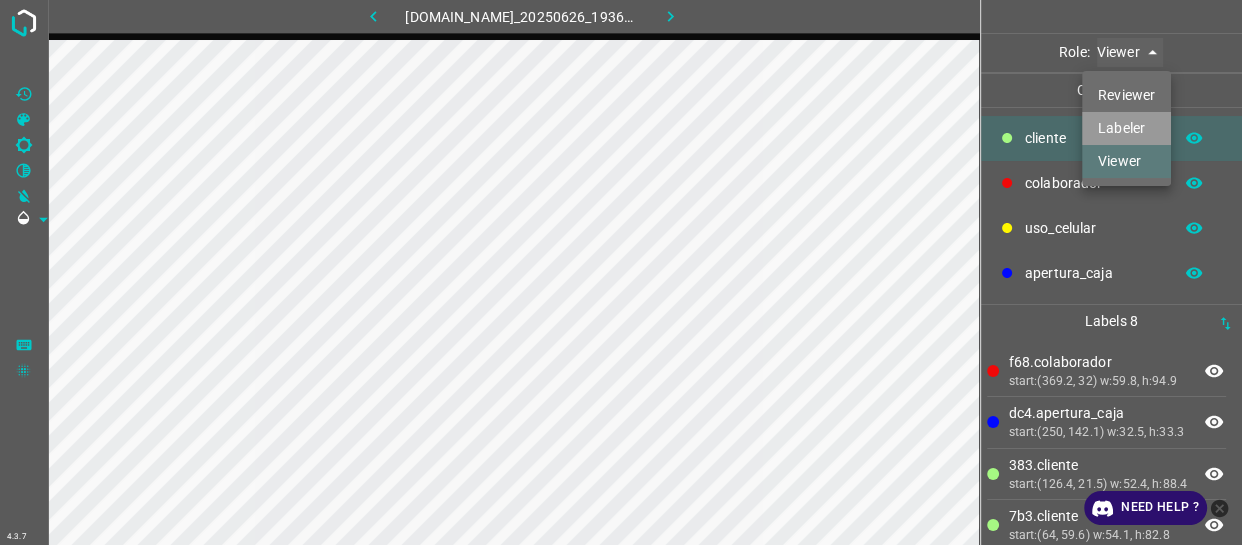 type on "labeler" 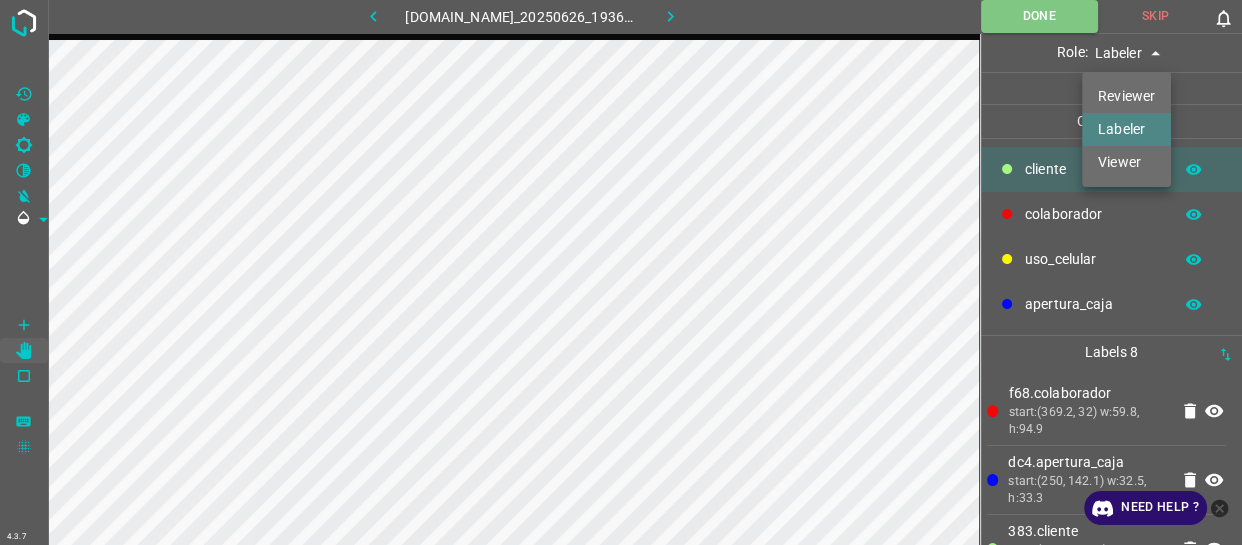 type 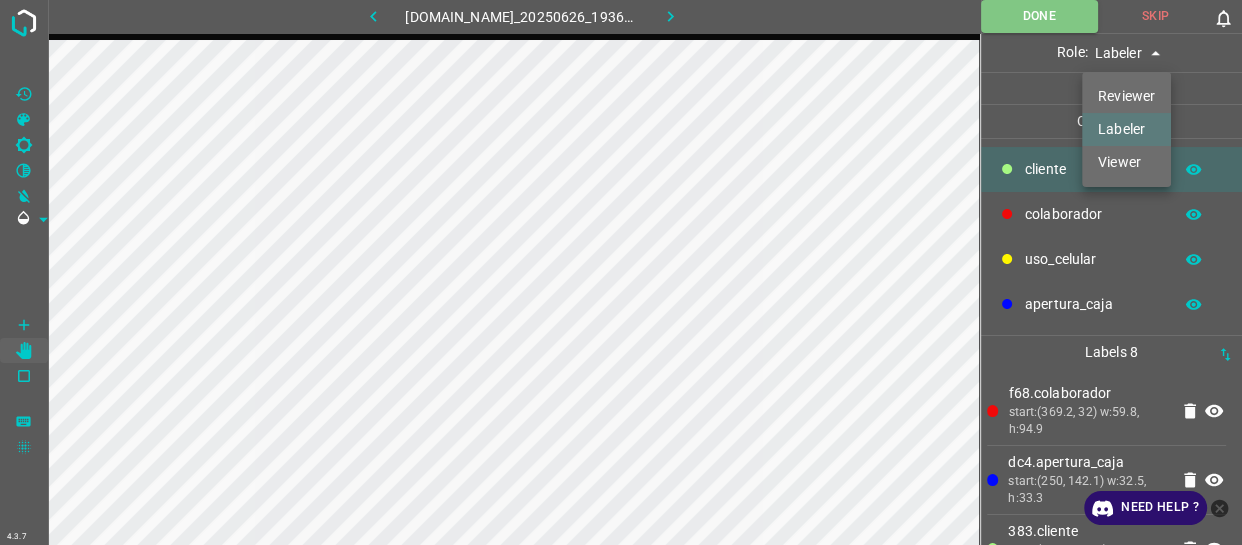 click at bounding box center (621, 272) 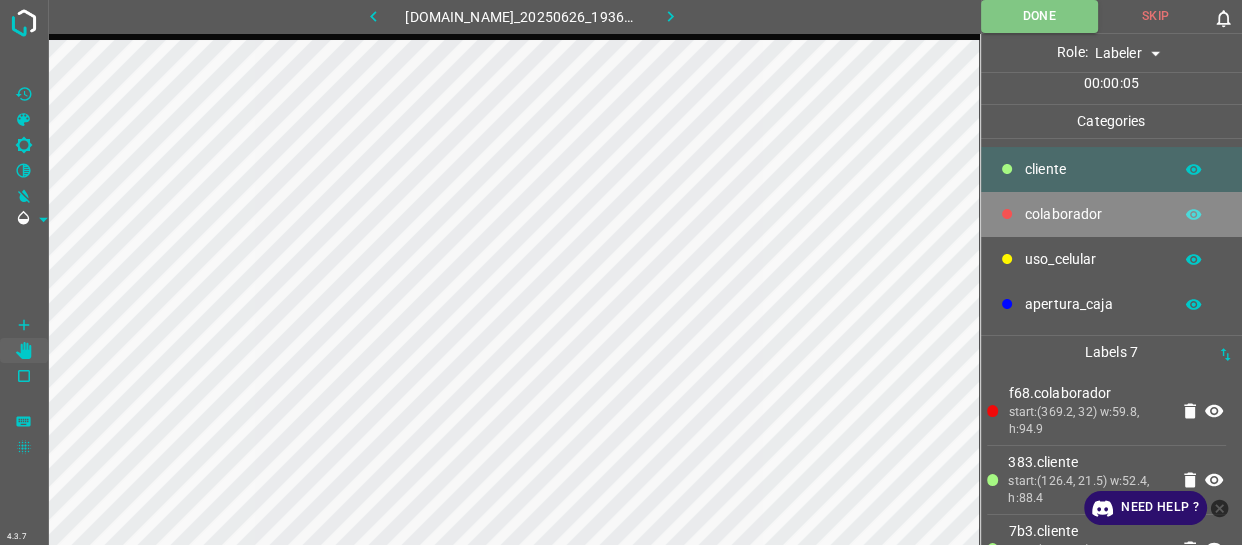 click on "colaborador" at bounding box center (1093, 214) 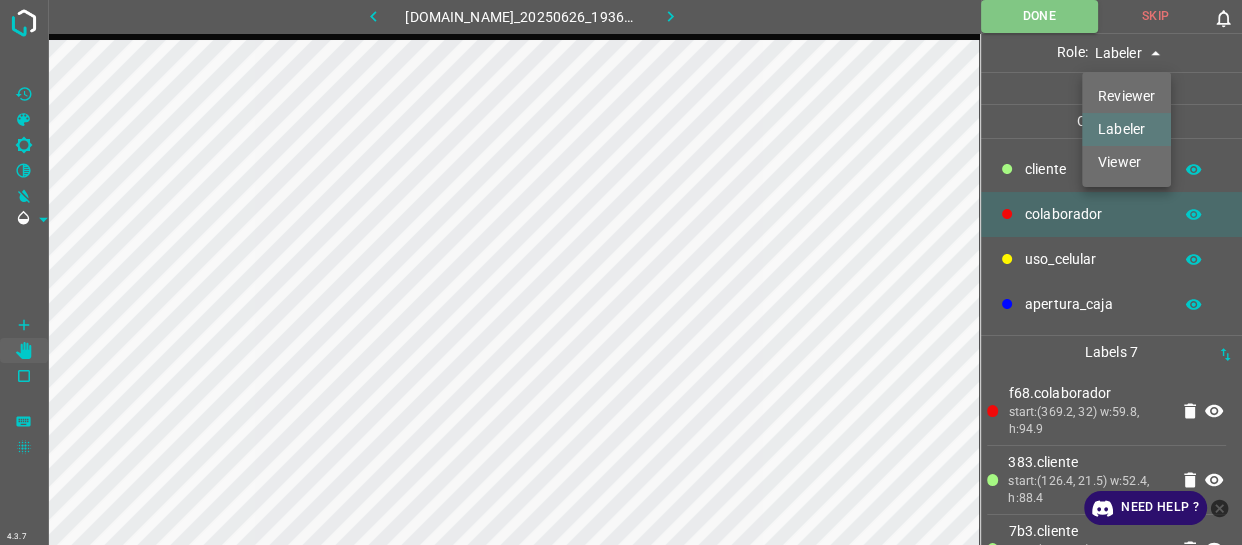 click on "4.3.7 774-bc-terminalgdl.zapto.org_20250626_193617_000001710.jpg Done Skip 0 Role: Labeler labeler 00   : 00   : 06   Categories ​​cliente colaborador uso_celular apertura_caja Labels   7 f68.colaborador
start:(369.2, 32)
w:59.8, h:94.9
383.​​cliente
start:(126.4, 21.5)
w:52.4, h:88.4
7b3.​​cliente
start:(64, 59.6)
w:54.1, h:82.8
99f.uso_celular
start:(148.7, 132.4)
w:31.3, h:32.3
385.​​cliente
start:(81.5, 62.4)
w:94.9, h:239.3
b1b.​​cliente
start:(0, 36.2)
w:19.4, h:76.3
f08.​​cliente
start:(17.6, 7.7)
w:21.1, h:66.8
Categories 1 ​​cliente 2 colaborador 3 uso_celular 4 apertura_caja Tools Space Change between modes (Draw & Edit) I Auto labeling R Restore zoom M Zoom in N Zoom out Delete Delete selecte label Filters Z Restore filters X Saturation filter C Brightness filter V Contrast filter B Gray scale filter O" at bounding box center [621, 272] 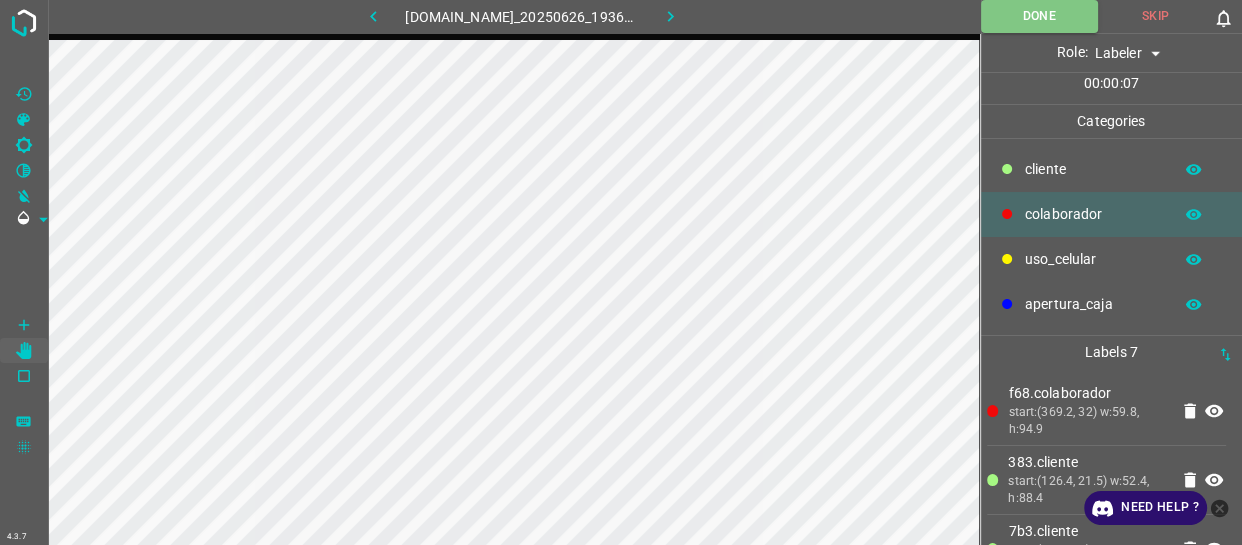 click on "colaborador" at bounding box center (1093, 214) 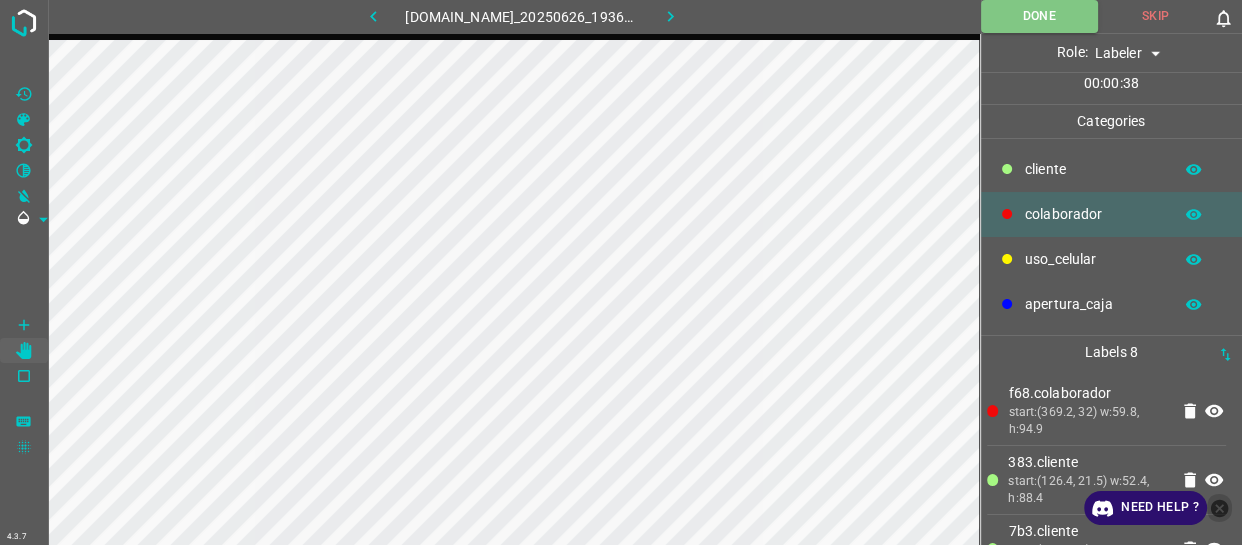 click 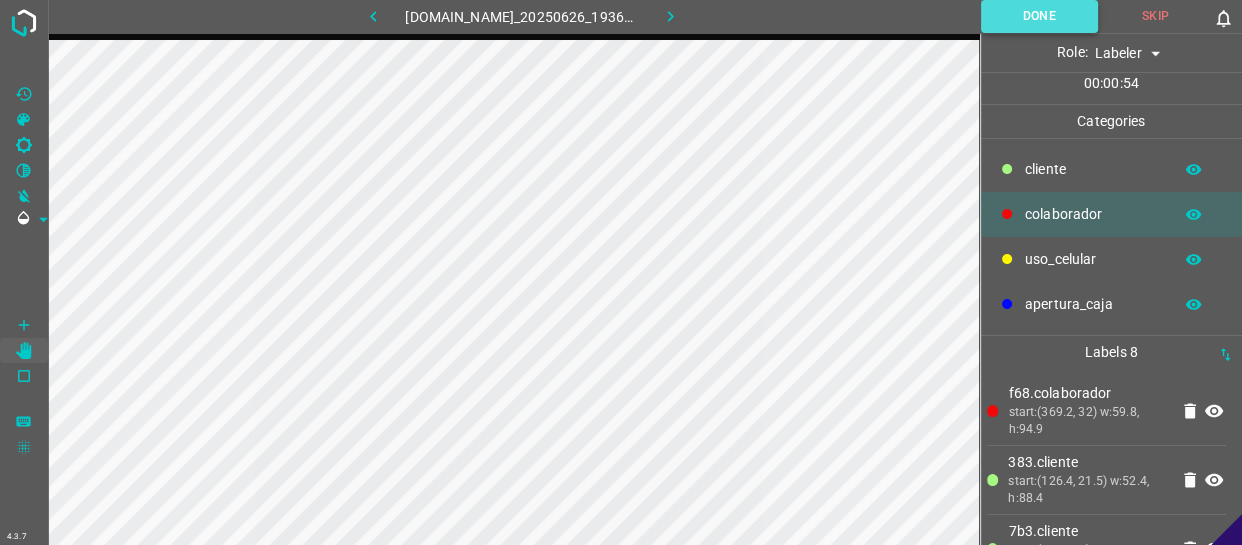 click on "Done" at bounding box center [1039, 16] 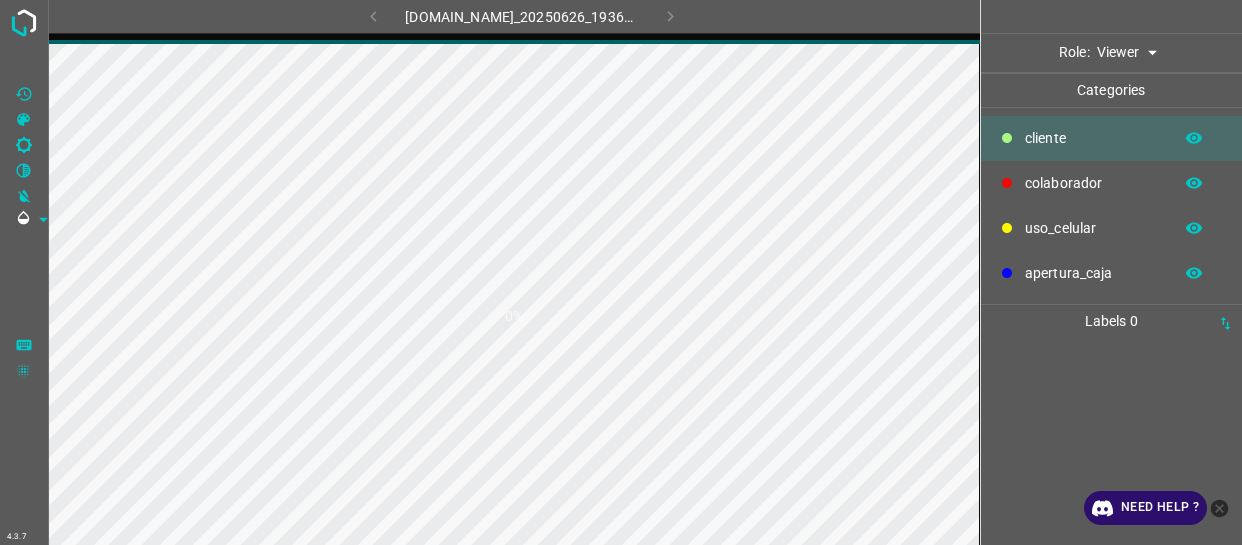 scroll, scrollTop: 0, scrollLeft: 0, axis: both 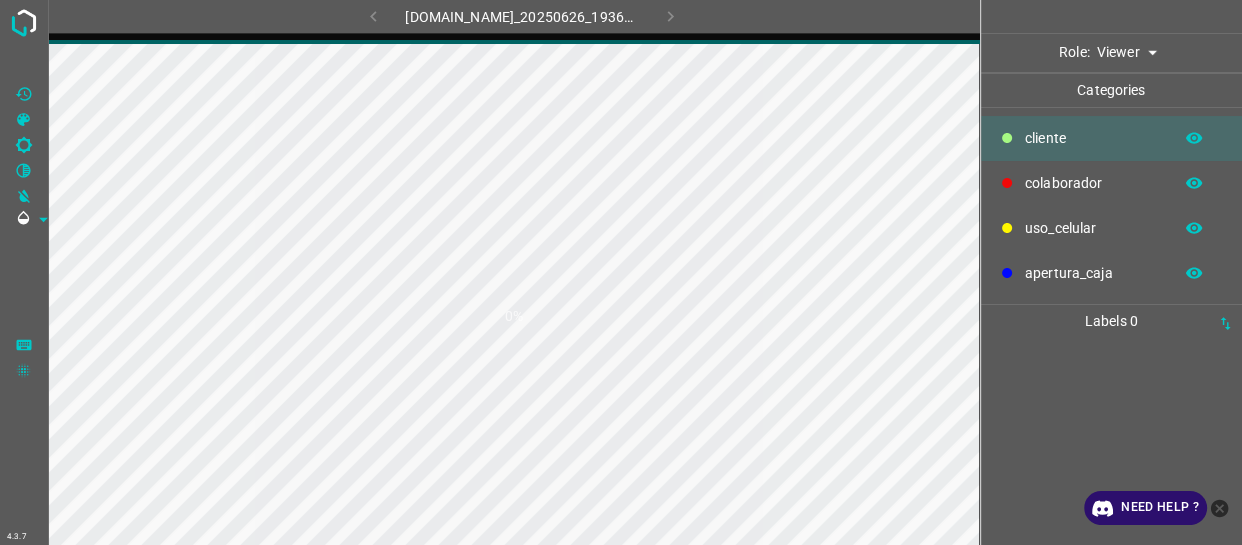 click on "4.3.7 [DOMAIN_NAME]_20250626_193617_000002040.jpg 0% Role: Viewer viewer Categories ​​cliente colaborador uso_celular apertura_caja Labels   0 Categories 1 ​​cliente 2 colaborador 3 uso_celular 4 apertura_caja Tools Space Change between modes (Draw & Edit) I Auto labeling R Restore zoom M Zoom in N Zoom out Delete Delete selecte label Filters Z Restore filters X Saturation filter C Brightness filter V Contrast filter B Gray scale filter General O Download Need Help ? - Text - Hide - Delete" at bounding box center [621, 272] 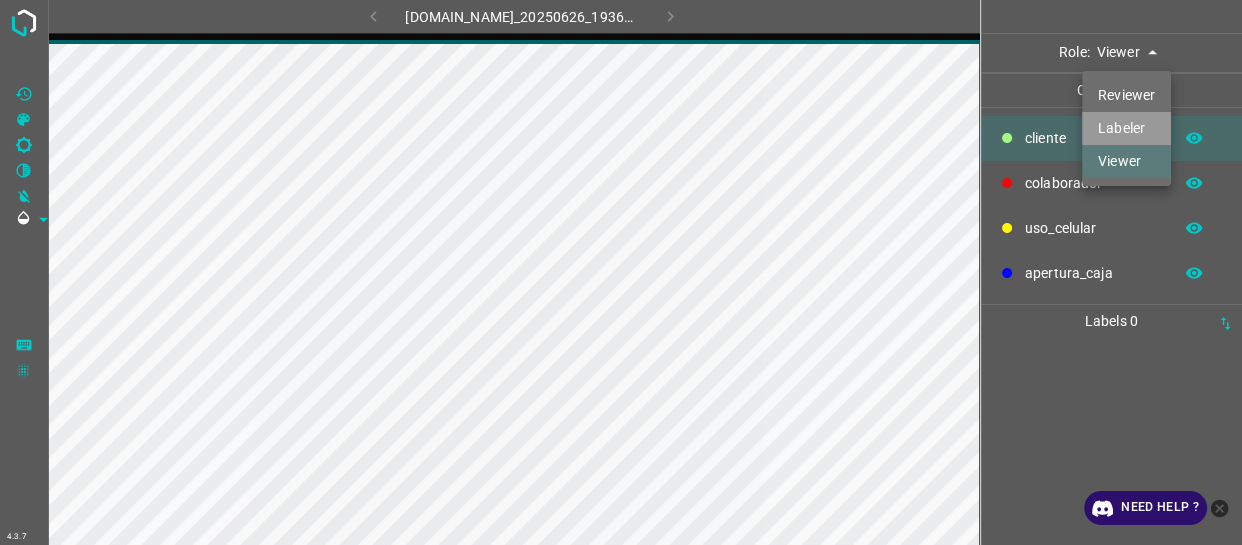 click on "Labeler" at bounding box center (1126, 128) 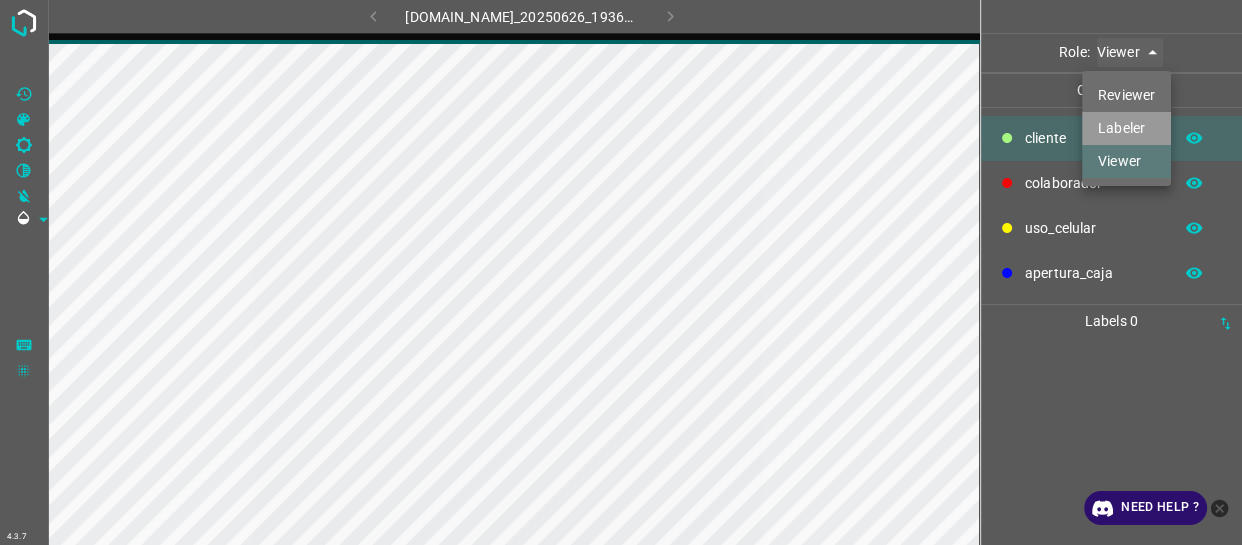 type on "labeler" 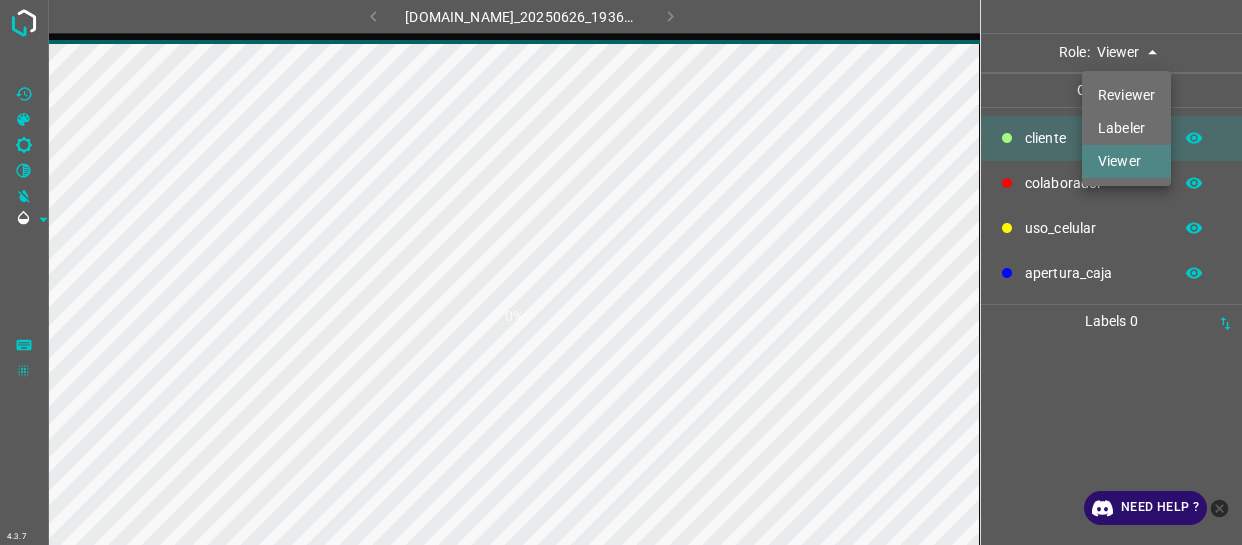 scroll, scrollTop: 0, scrollLeft: 0, axis: both 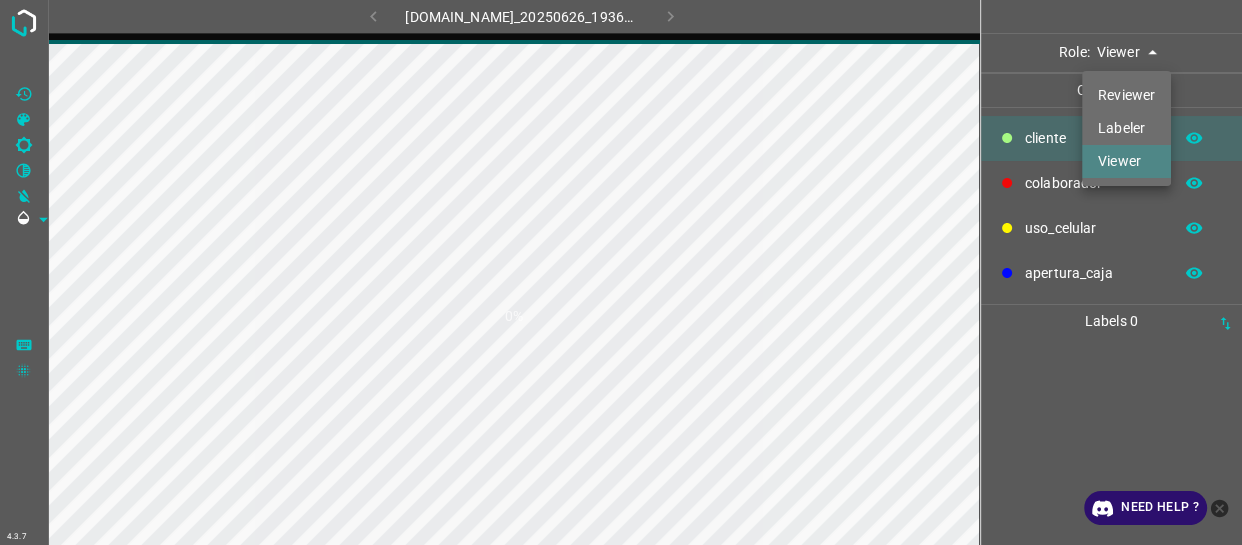 click on "4.3.7 [DOMAIN_NAME]_20250626_193617_000002040.jpg 0% Role: Viewer viewer Categories ​​cliente colaborador uso_celular apertura_caja Labels   0 Categories 1 ​​cliente 2 colaborador 3 uso_celular 4 apertura_caja Tools Space Change between modes (Draw & Edit) I Auto labeling R Restore zoom M Zoom in N Zoom out Delete Delete selecte label Filters Z Restore filters X Saturation filter C Brightness filter V Contrast filter B Gray scale filter General O Download Need Help ? - Text - Hide - Delete Reviewer Labeler Viewer" at bounding box center (621, 272) 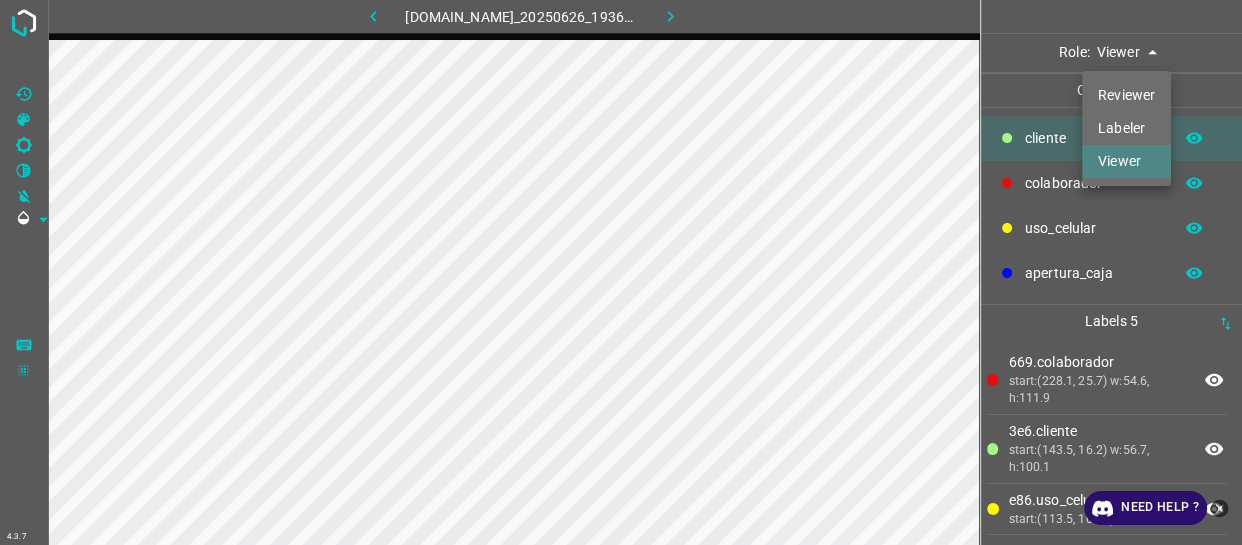 click on "Labeler" at bounding box center (1126, 128) 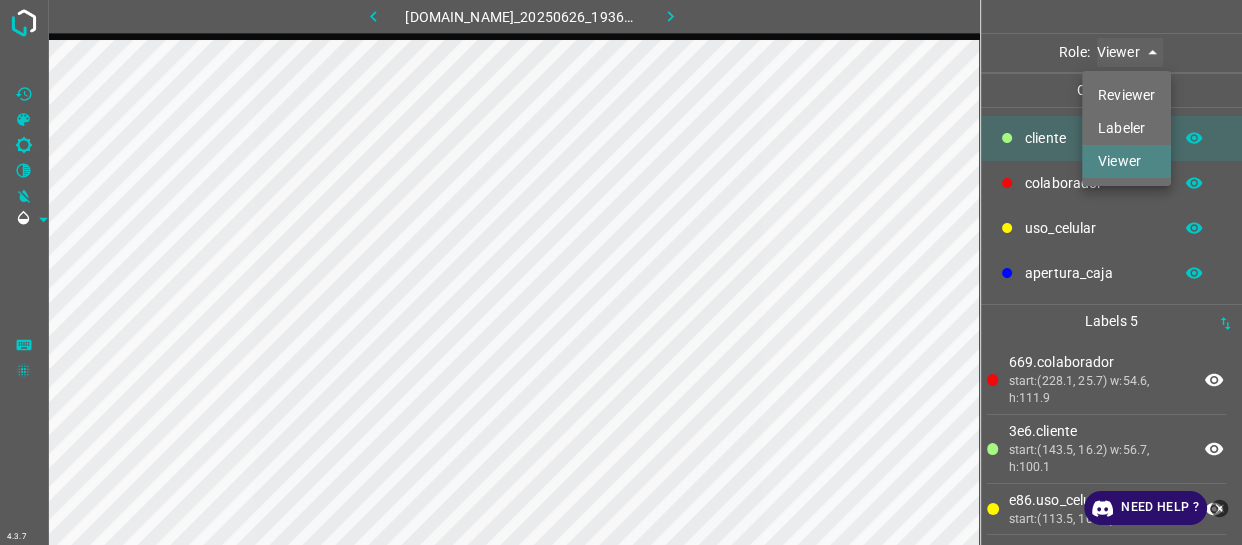 type on "labeler" 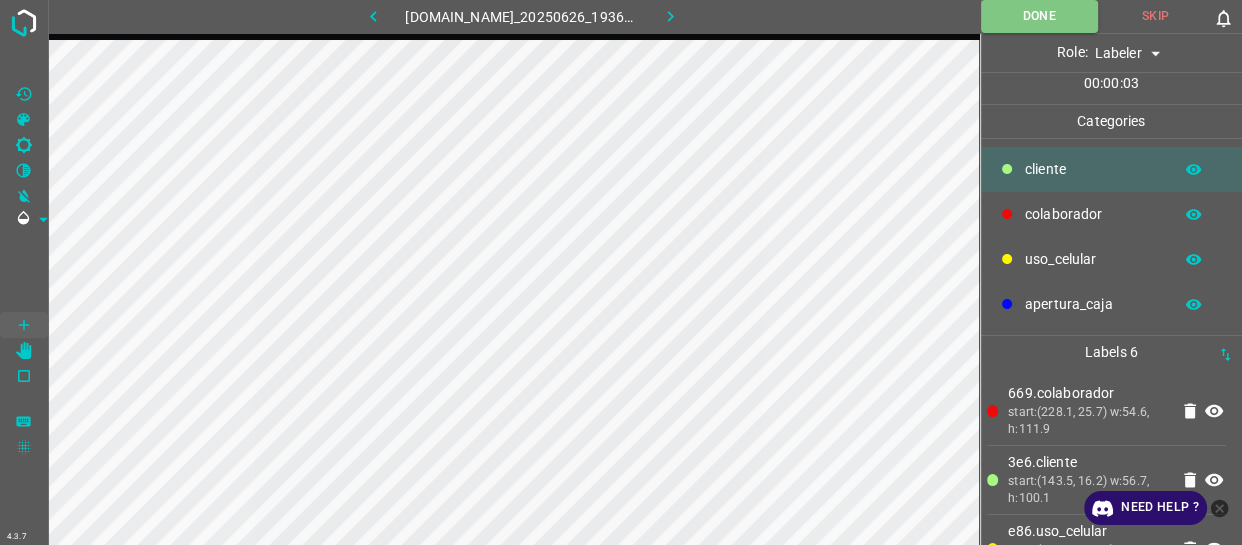 click on "colaborador" at bounding box center (1112, 214) 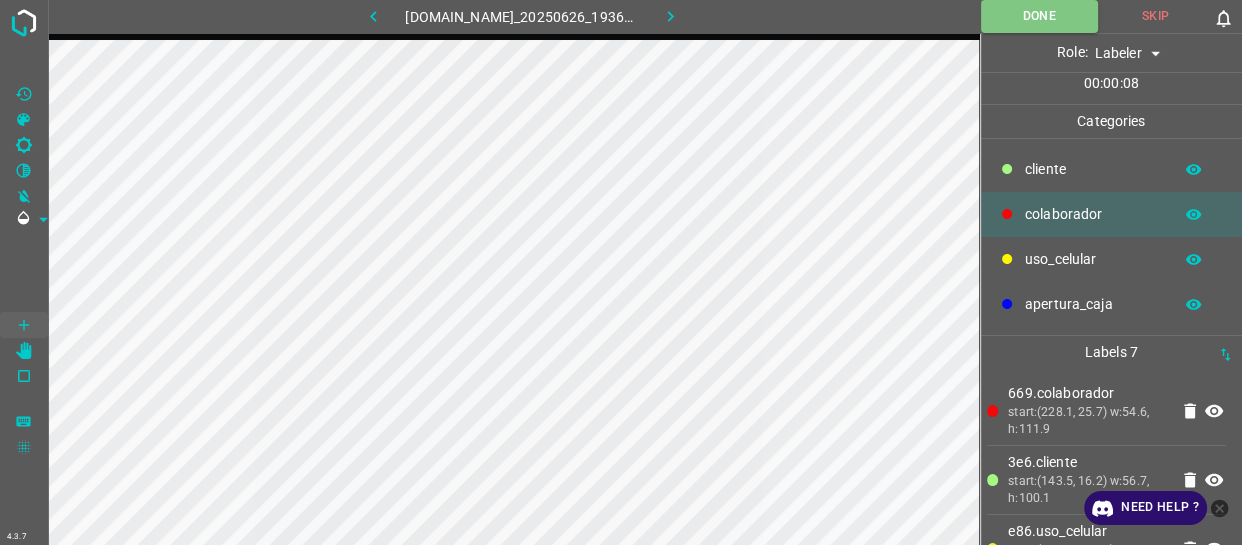drag, startPoint x: 1060, startPoint y: 174, endPoint x: 1029, endPoint y: 185, distance: 32.89377 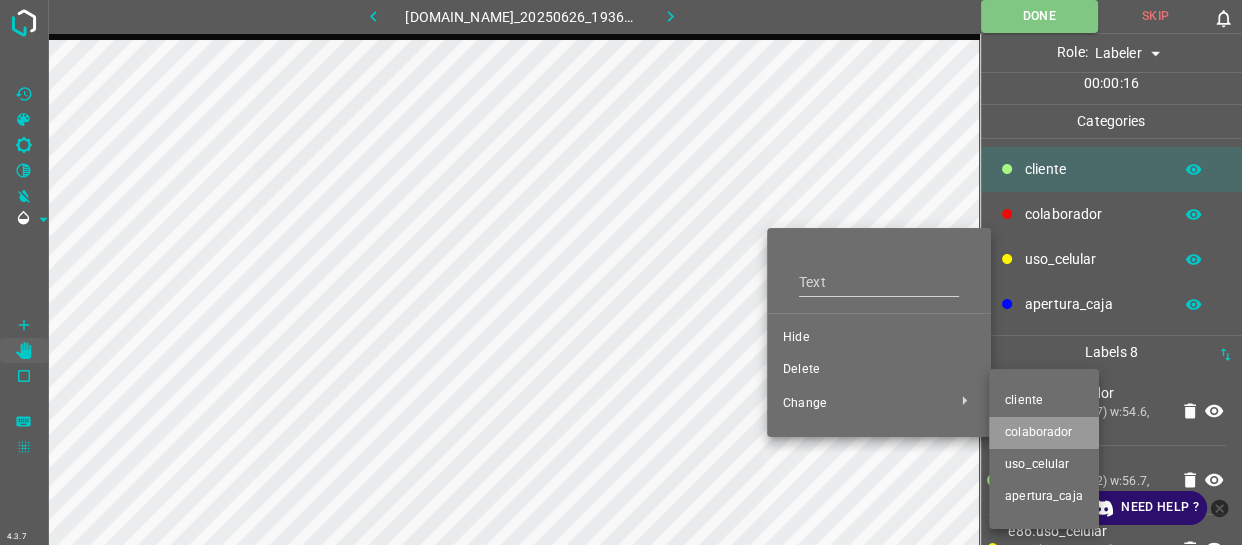 drag, startPoint x: 1013, startPoint y: 420, endPoint x: 870, endPoint y: 245, distance: 225.99557 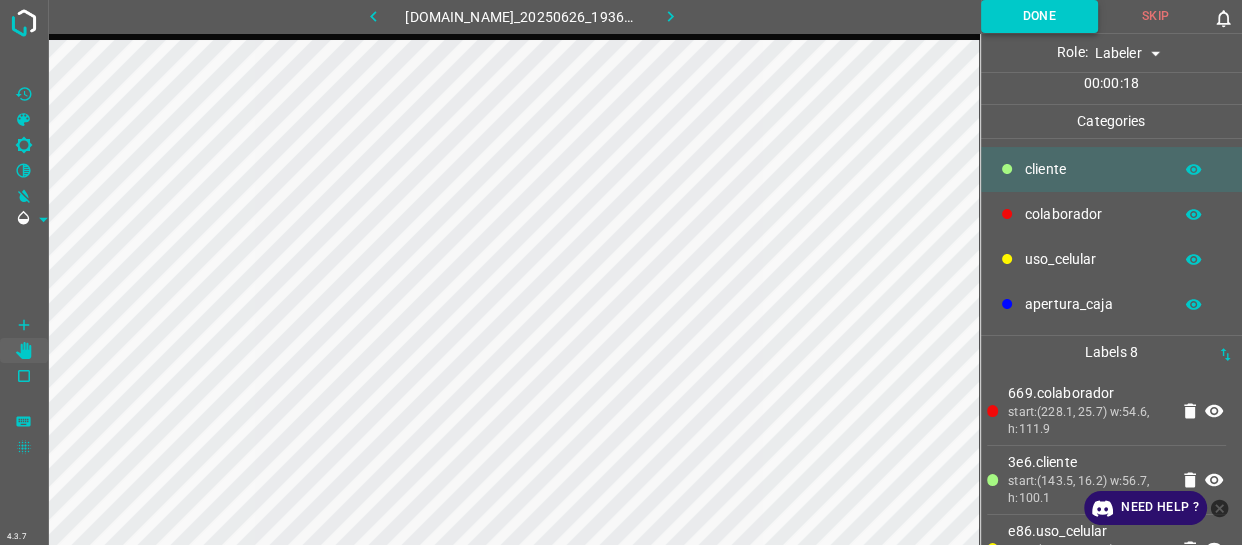 click on "Done" at bounding box center (1039, 16) 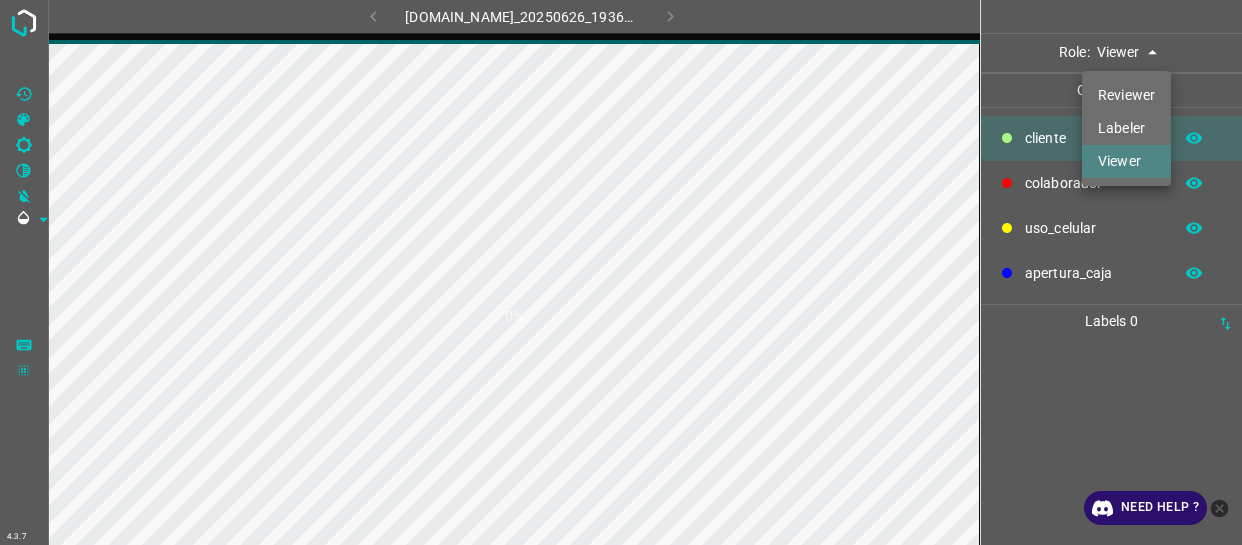 scroll, scrollTop: 0, scrollLeft: 0, axis: both 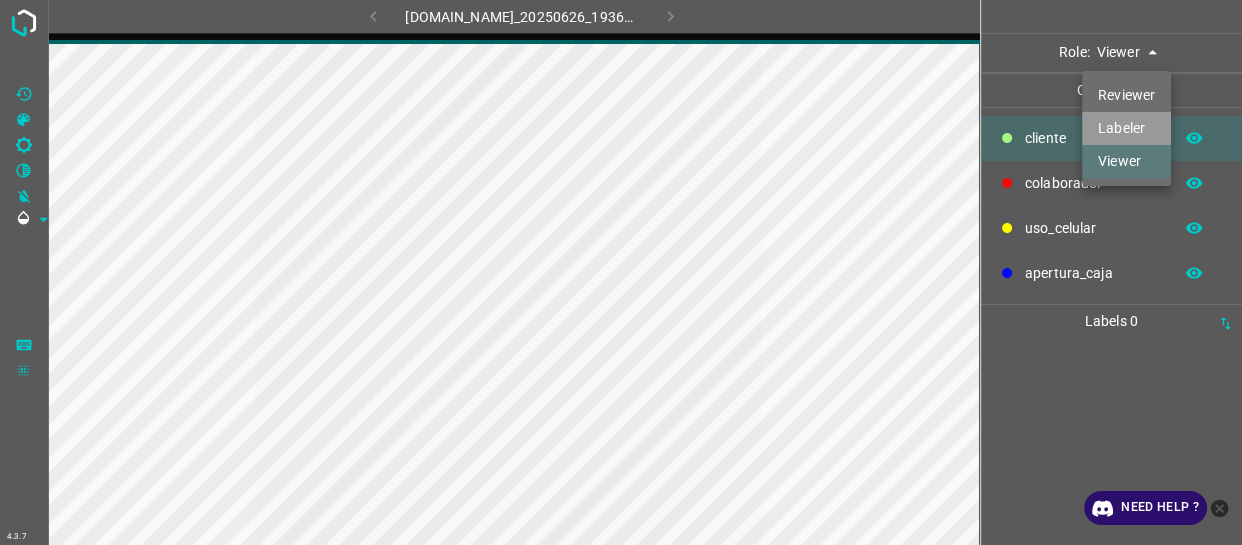 click on "Labeler" at bounding box center (1126, 128) 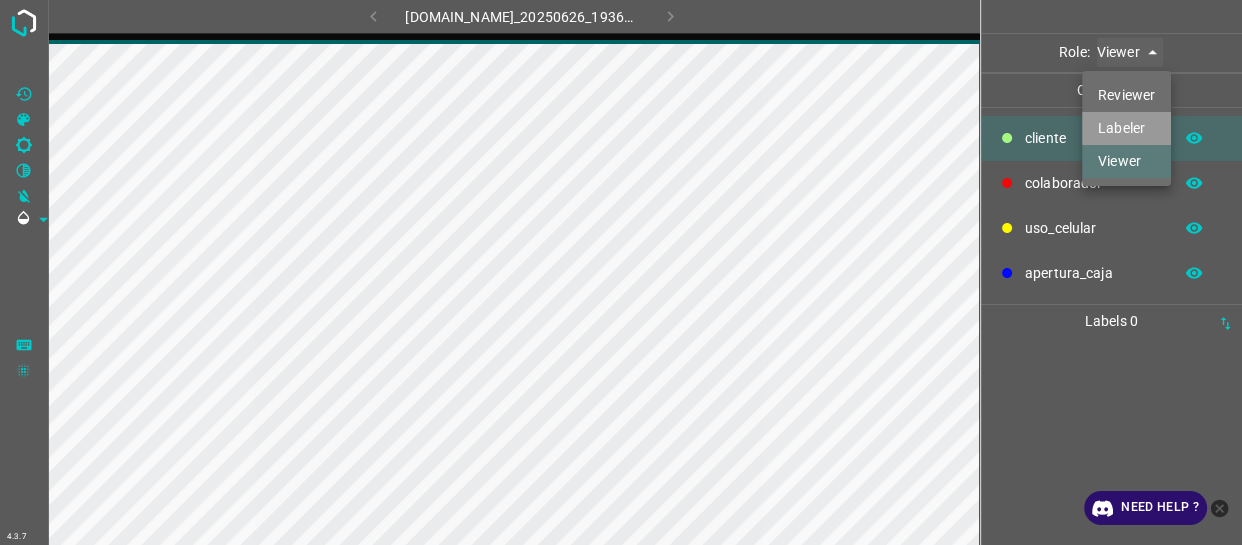 type on "labeler" 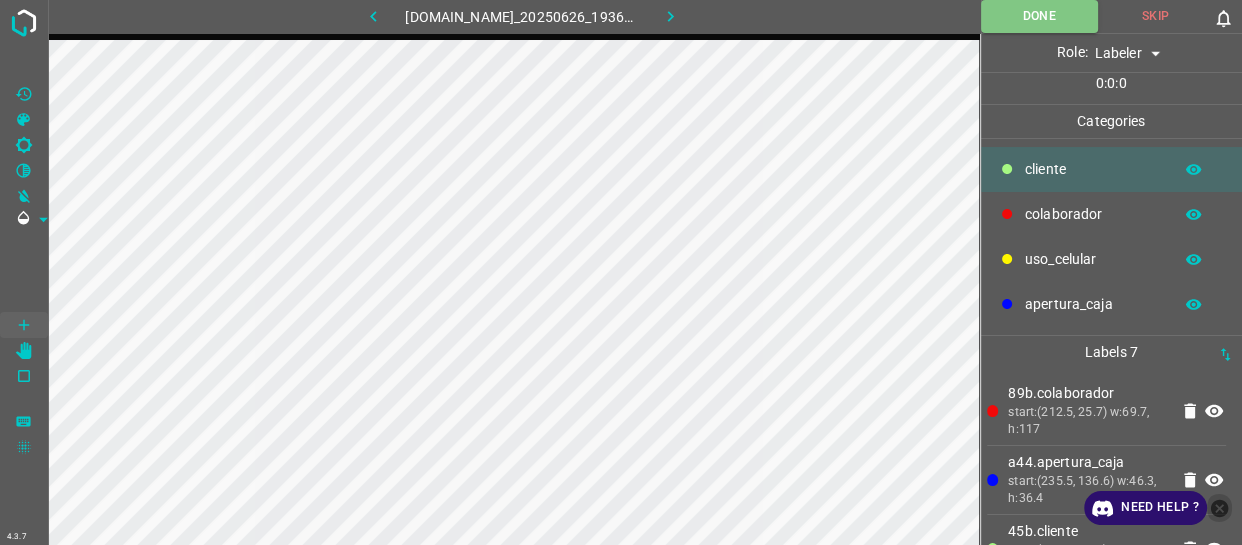click 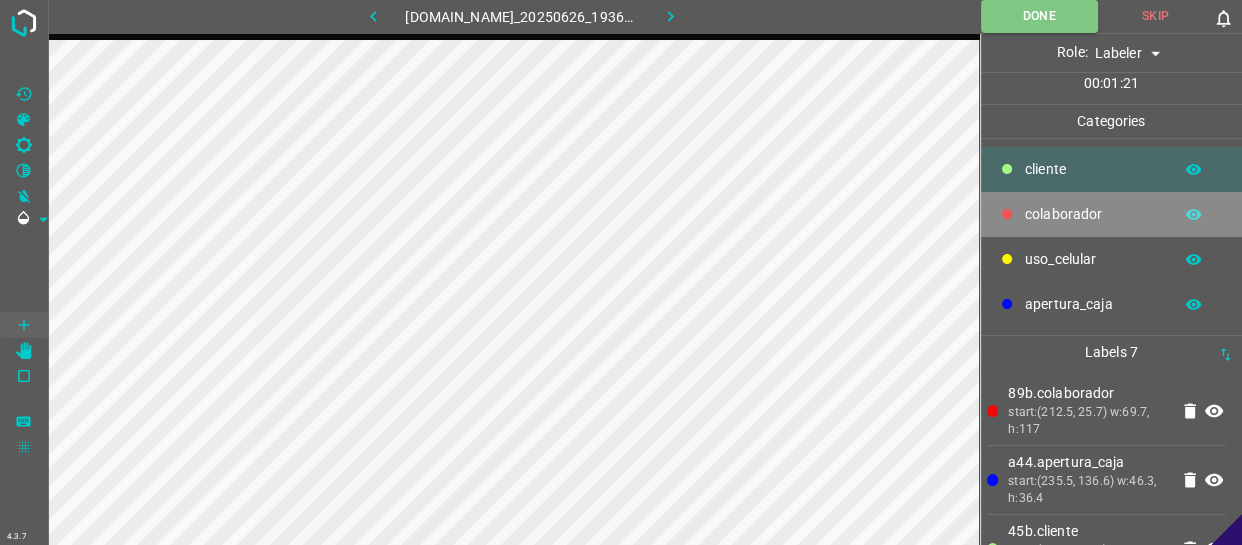 click on "colaborador" at bounding box center [1093, 214] 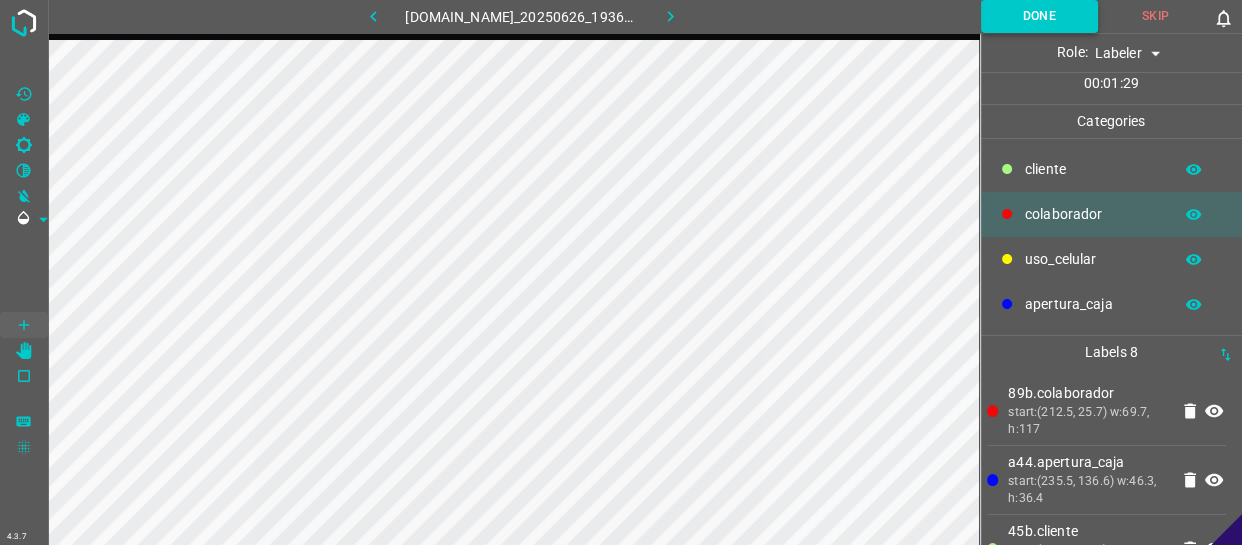 click on "Done" at bounding box center [1039, 16] 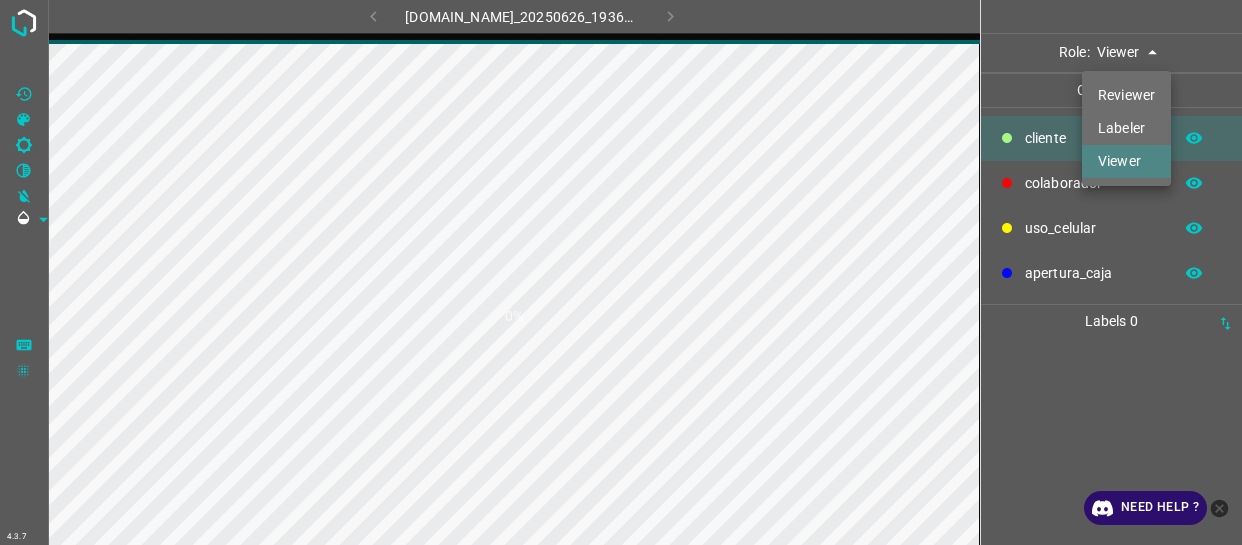 scroll, scrollTop: 0, scrollLeft: 0, axis: both 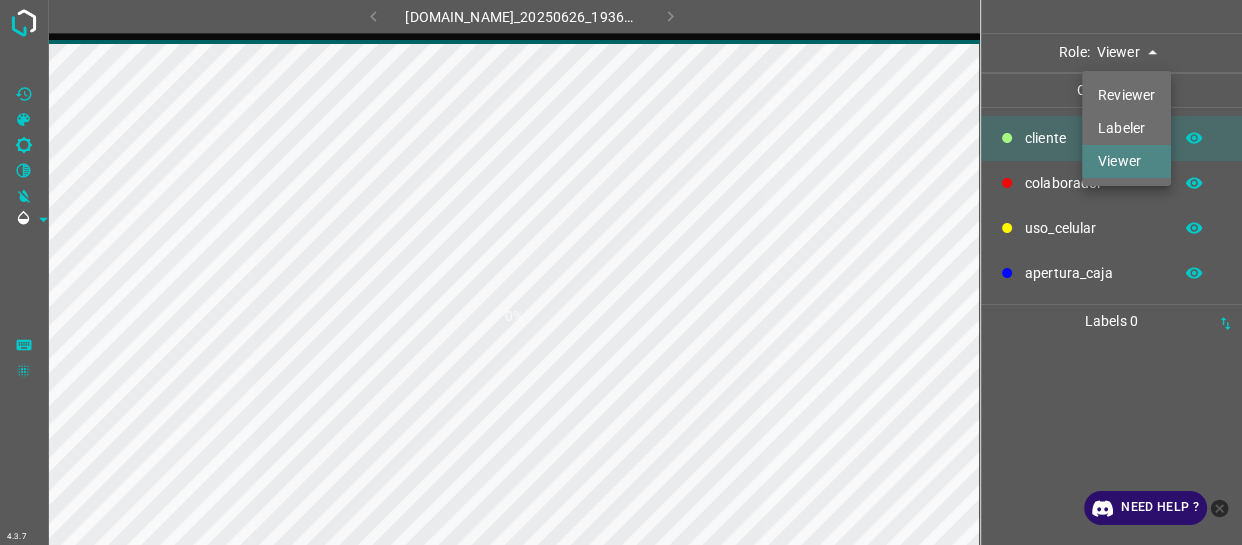 click on "4.3.7 [DOMAIN_NAME]_20250626_193617_000002640.jpg 0% Role: Viewer viewer Categories ​​cliente colaborador uso_celular apertura_caja Labels   0 Categories 1 ​​cliente 2 colaborador 3 uso_celular 4 apertura_caja Tools Space Change between modes (Draw & Edit) I Auto labeling R Restore zoom M Zoom in N Zoom out Delete Delete selecte label Filters Z Restore filters X Saturation filter C Brightness filter V Contrast filter B Gray scale filter General O Download Need Help ? - Text - Hide - Delete Reviewer Labeler Viewer" at bounding box center (621, 272) 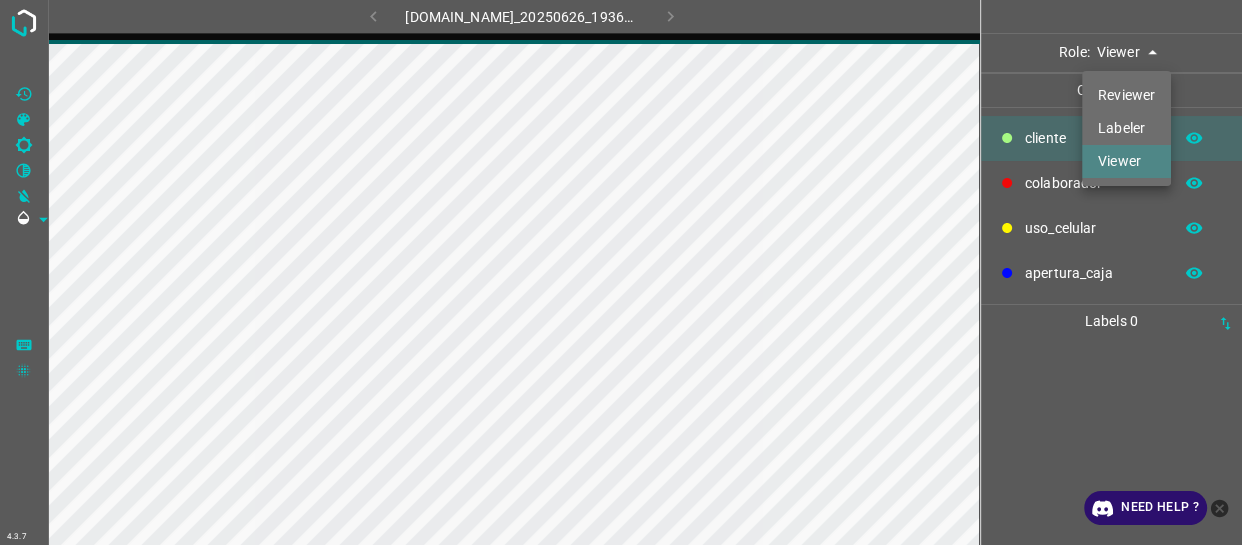 click on "Labeler" at bounding box center [1126, 128] 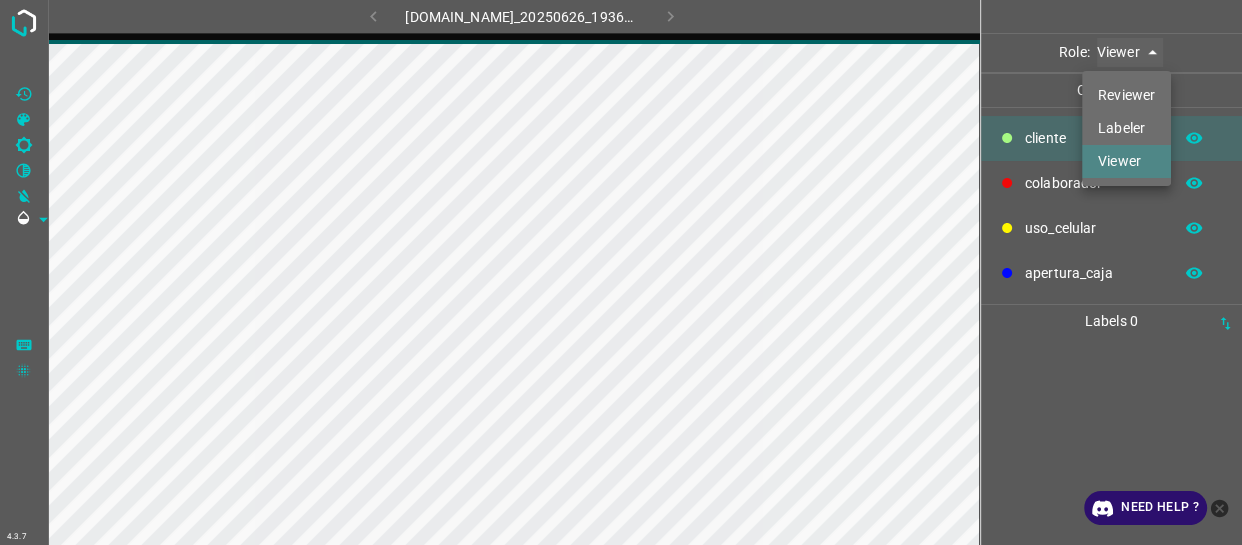 type on "labeler" 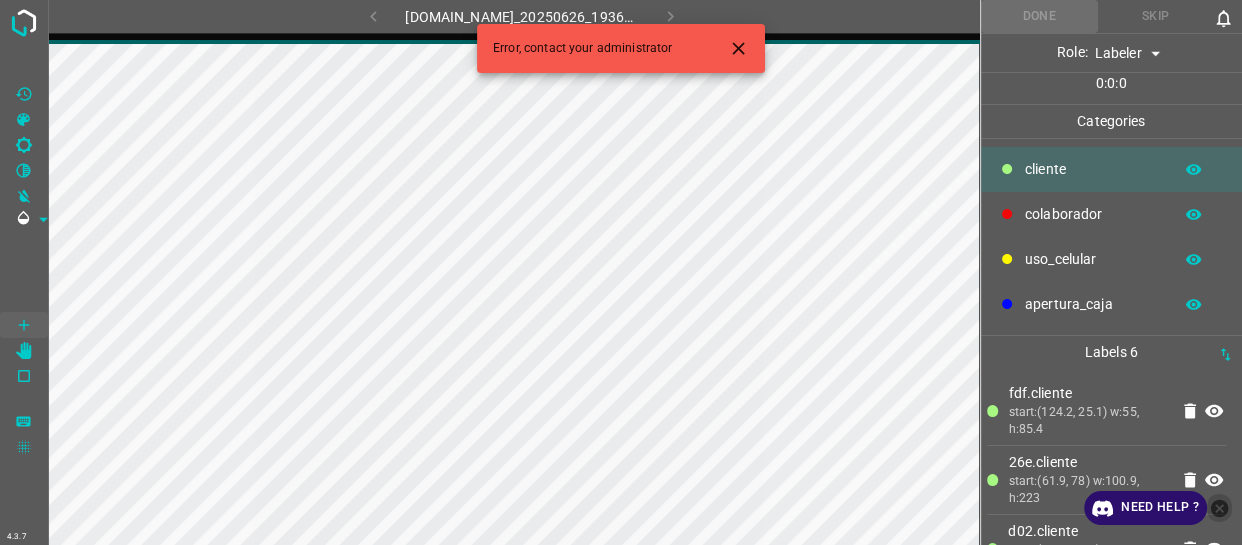 click 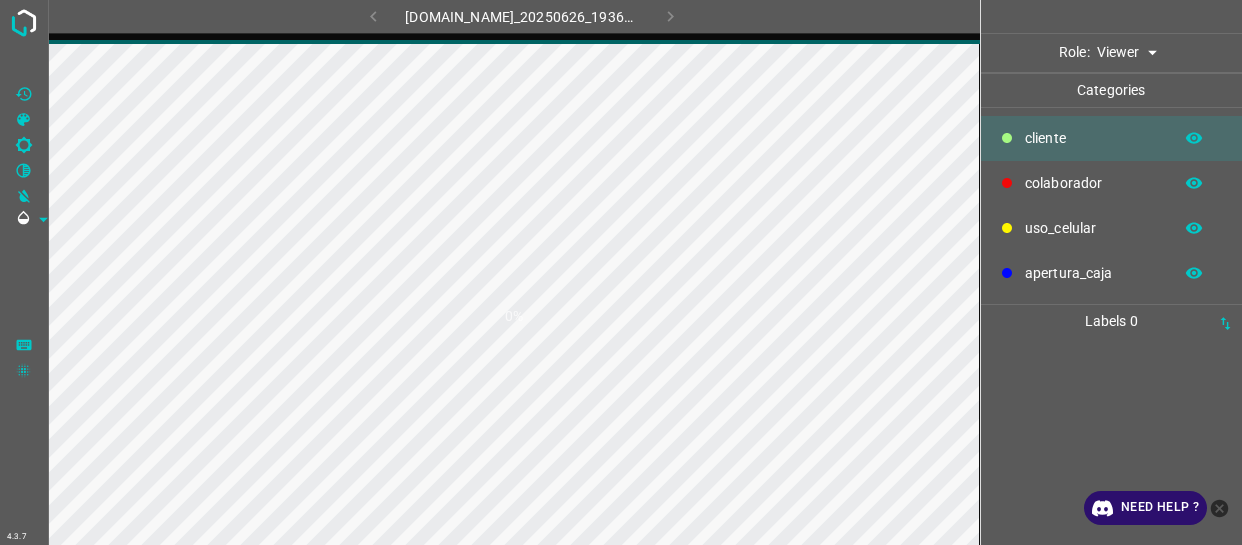scroll, scrollTop: 0, scrollLeft: 0, axis: both 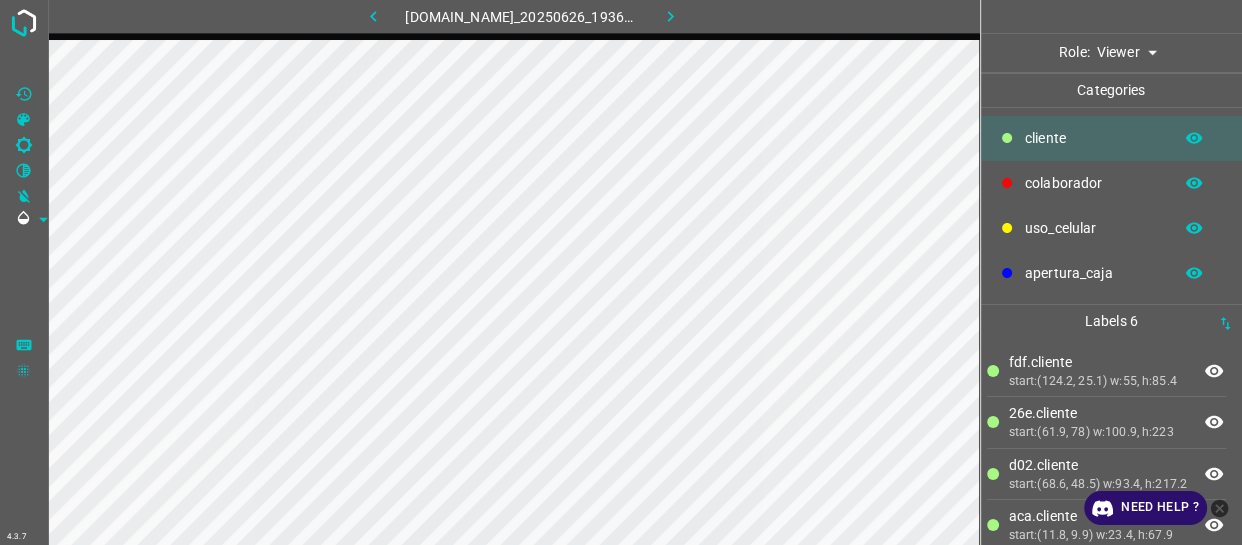 click 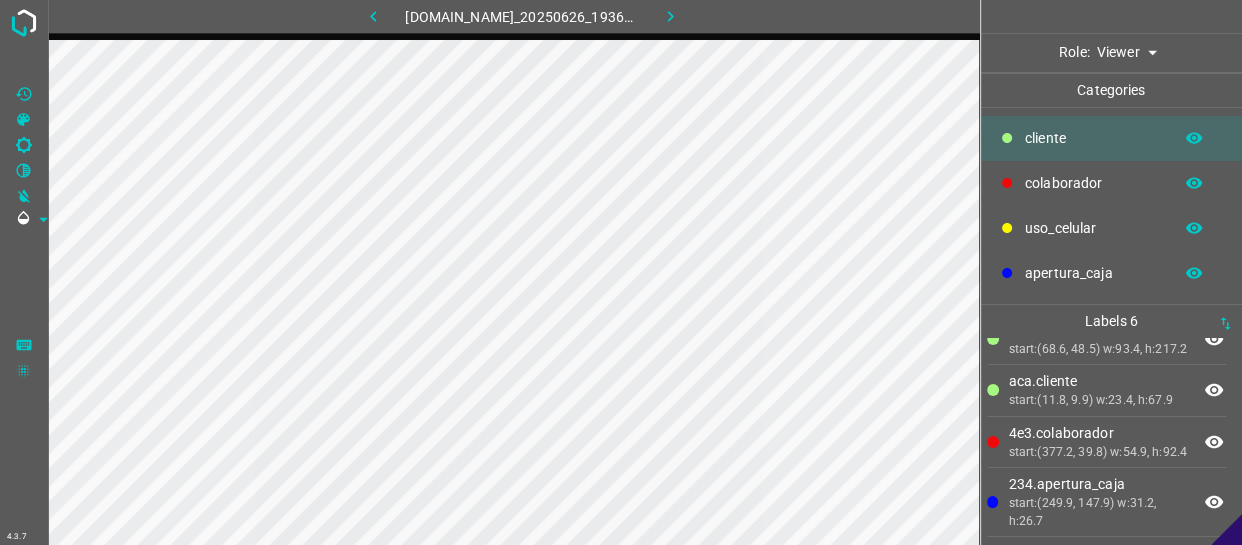 scroll, scrollTop: 169, scrollLeft: 0, axis: vertical 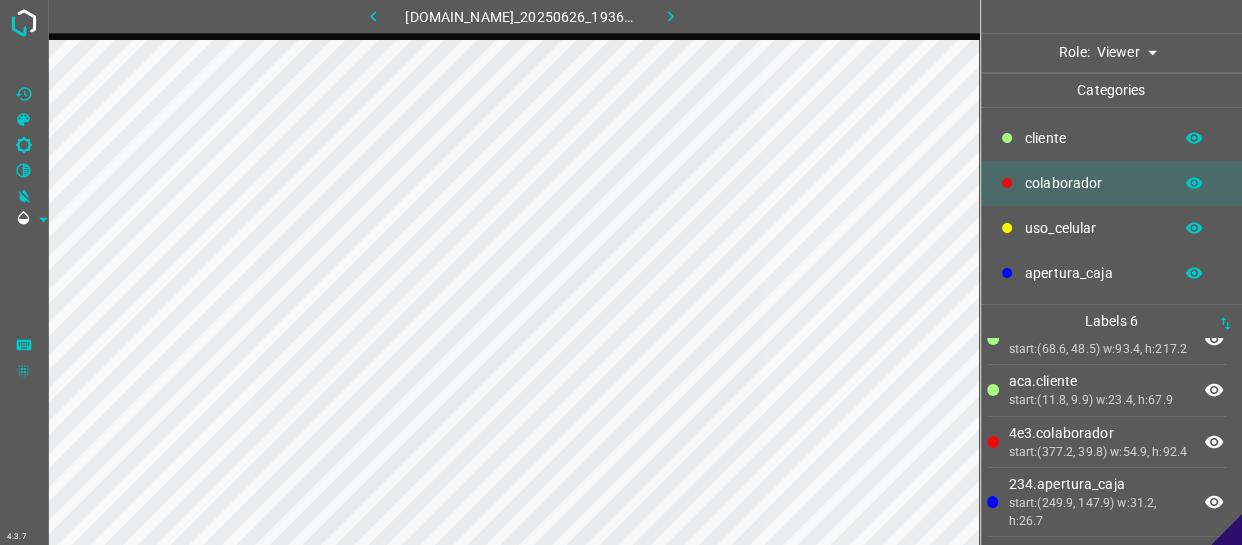 click on "4.3.7 774-bc-terminalgdl.zapto.org_20250626_193617_000002640.jpg Role: Viewer viewer Categories ​​cliente colaborador uso_celular apertura_caja Labels   6 fdf.​​cliente
start:(124.2, 25.1)
w:55, h:85.4
26e.​​cliente
start:(61.9, 78)
w:100.9, h:223
d02.​​cliente
start:(68.6, 48.5)
w:93.4, h:217.2
aca.​​cliente
start:(11.8, 9.9)
w:23.4, h:67.9
4e3.colaborador
start:(377.2, 39.8)
w:54.9, h:92.4
234.apertura_caja
start:(249.9, 147.9)
w:31.2, h:26.7
Categories 1 ​​cliente 2 colaborador 3 uso_celular 4 apertura_caja Tools Space Change between modes (Draw & Edit) I Auto labeling R Restore zoom M Zoom in N Zoom out Delete Delete selecte label Filters Z Restore filters X Saturation filter C Brightness filter V Contrast filter B Gray scale filter General O Download - Text - Hide - Delete" at bounding box center (621, 272) 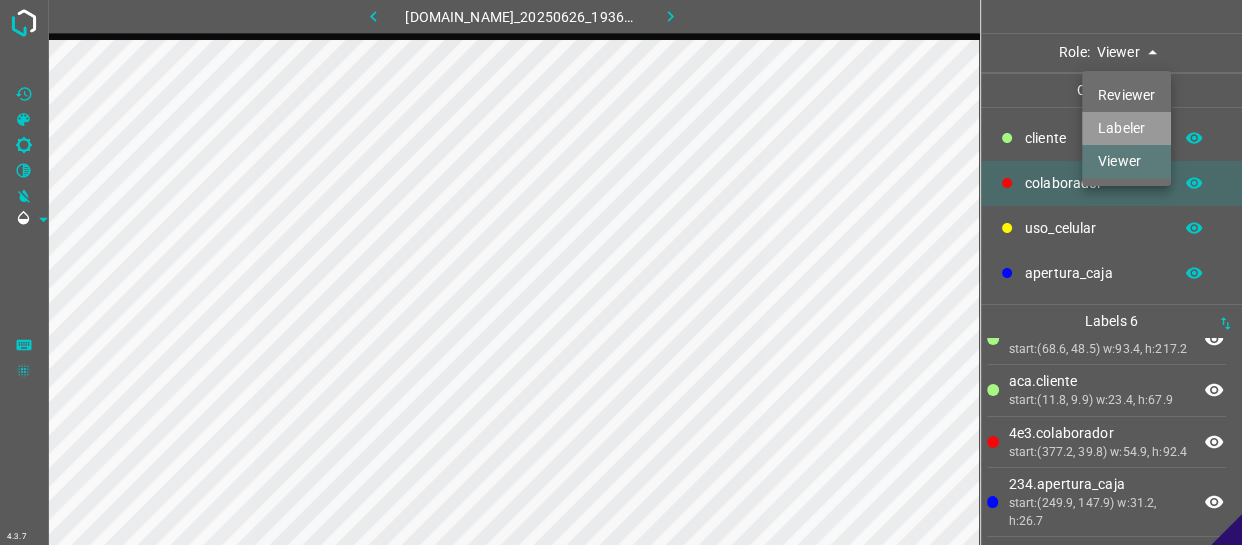 click on "Labeler" at bounding box center (1126, 128) 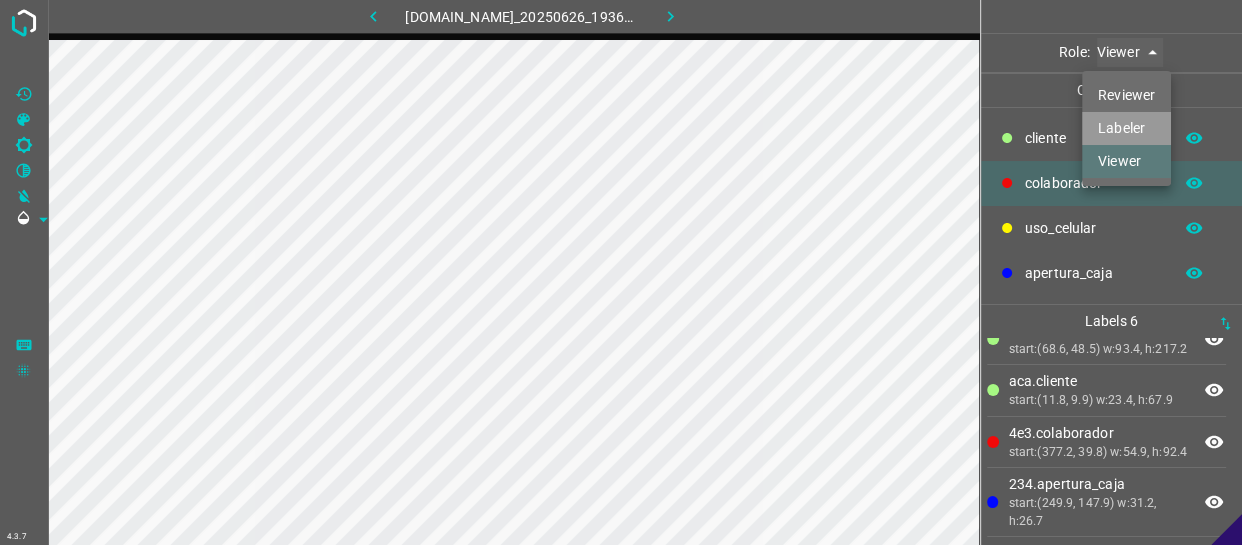 type on "labeler" 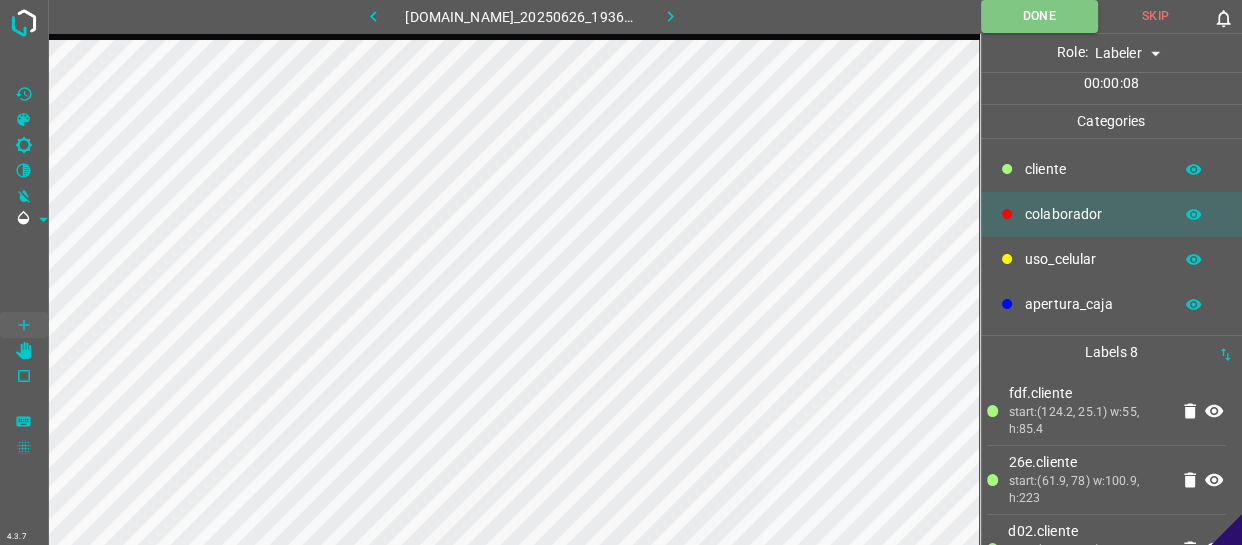 drag, startPoint x: 1075, startPoint y: 249, endPoint x: 1005, endPoint y: 252, distance: 70.064255 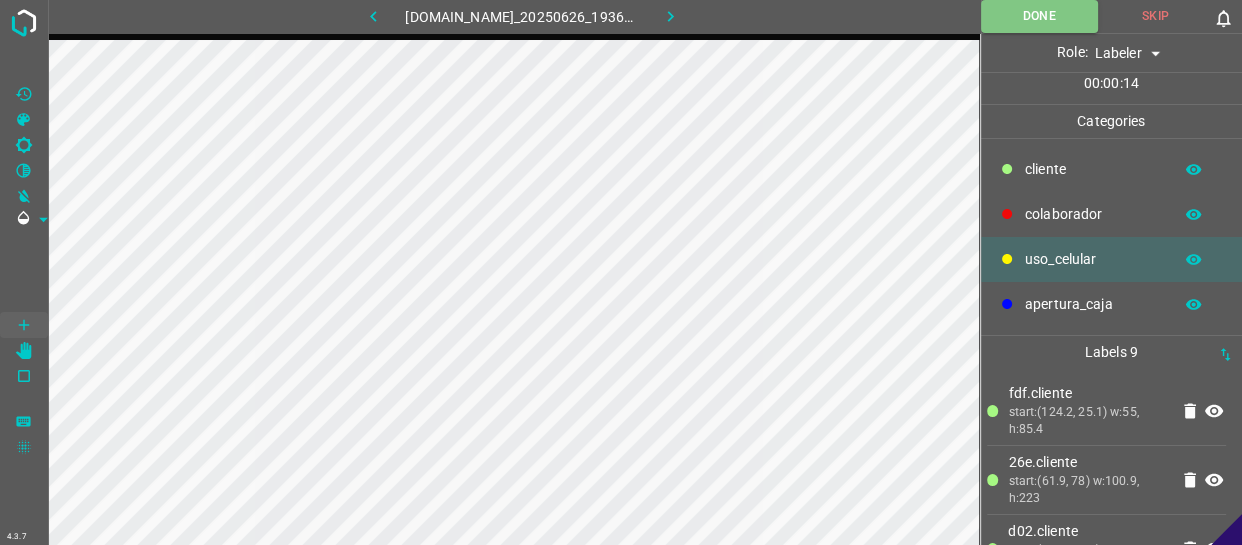 click on "Role: Labeler labeler" at bounding box center (1112, 53) 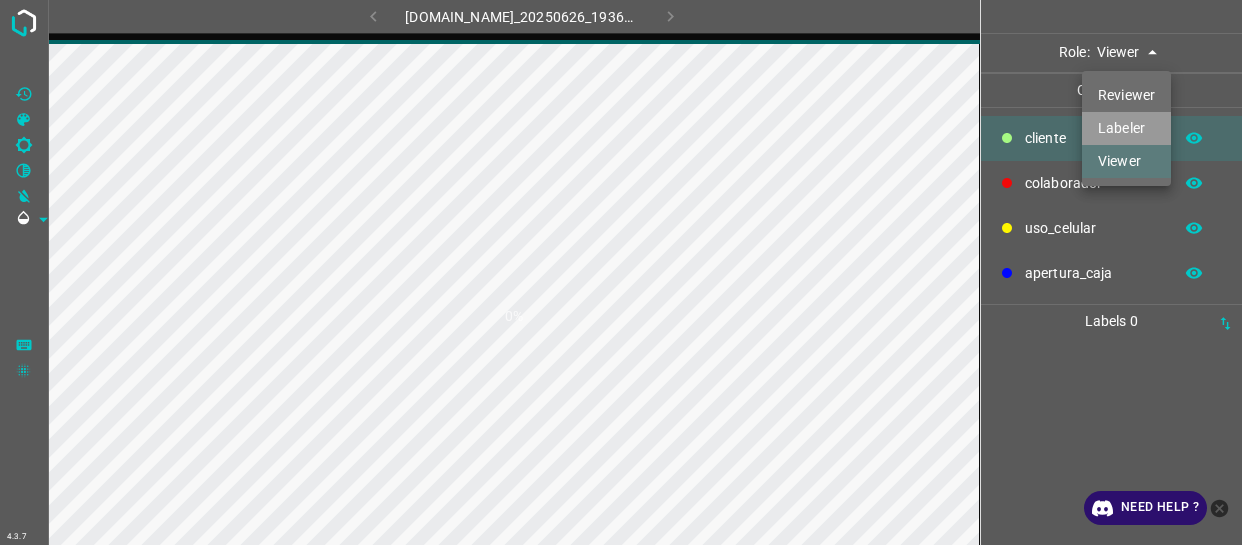 click on "Labeler" at bounding box center [1126, 128] 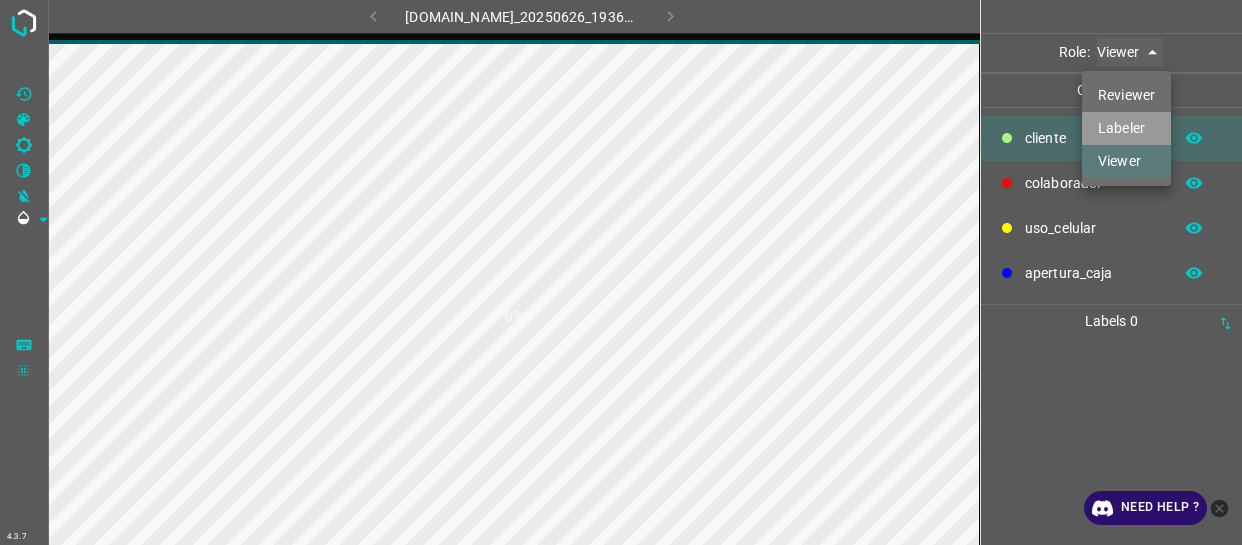 type on "labeler" 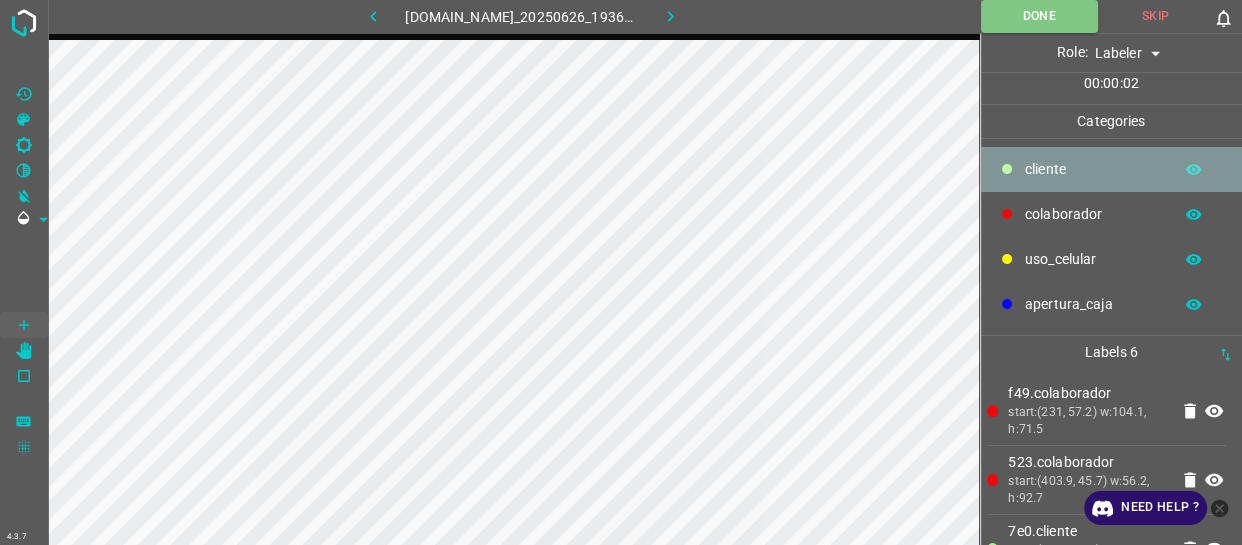 click on "​​cliente" at bounding box center [1093, 169] 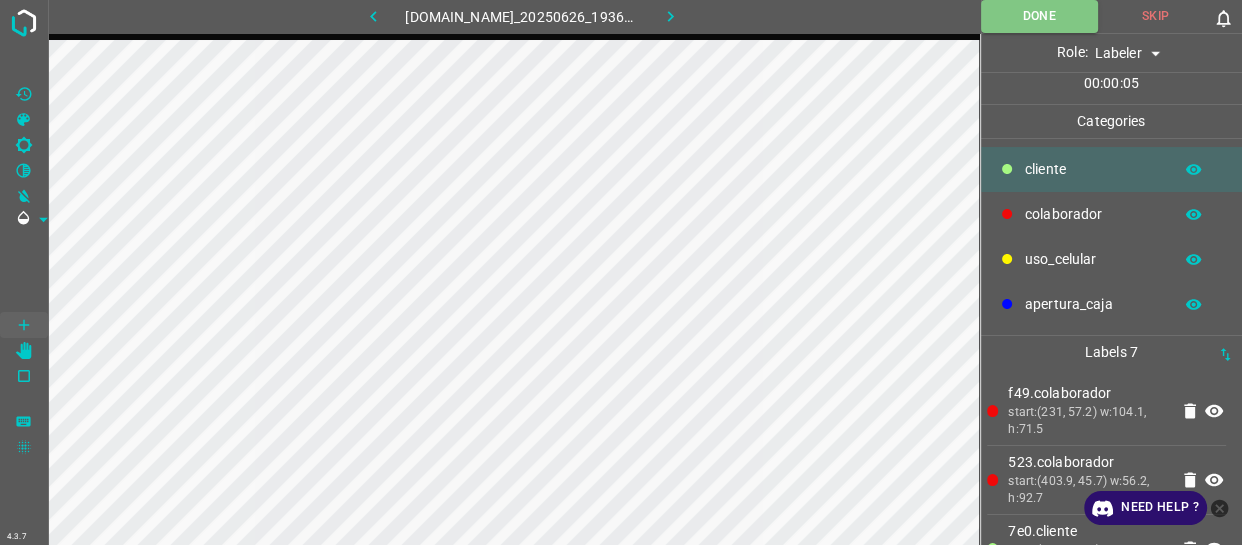 click on "colaborador" at bounding box center (1112, 214) 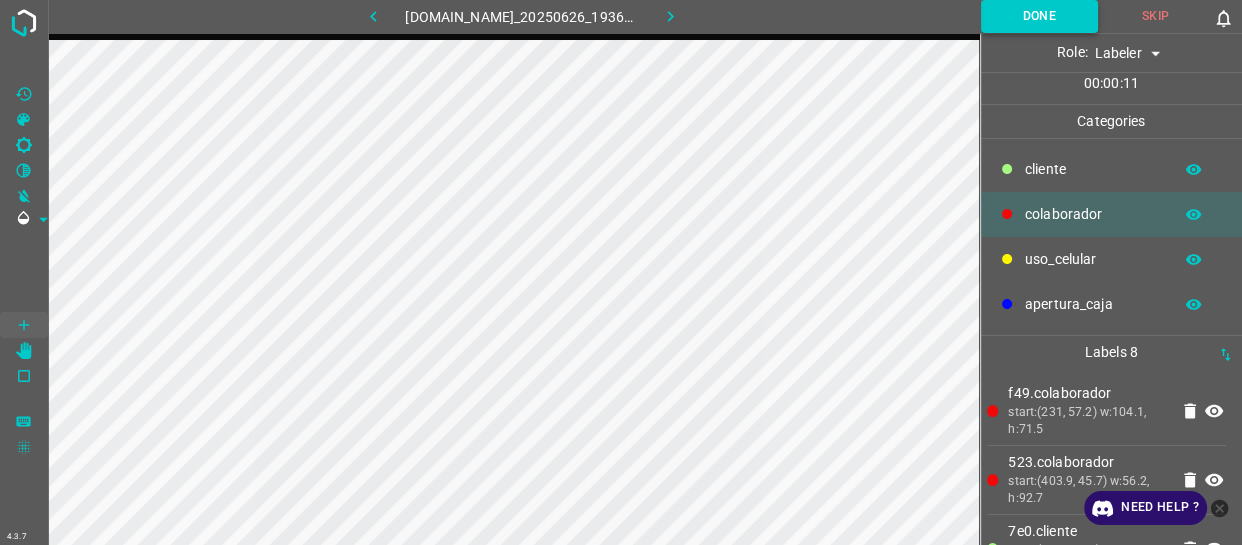 click on "Done" at bounding box center [1039, 16] 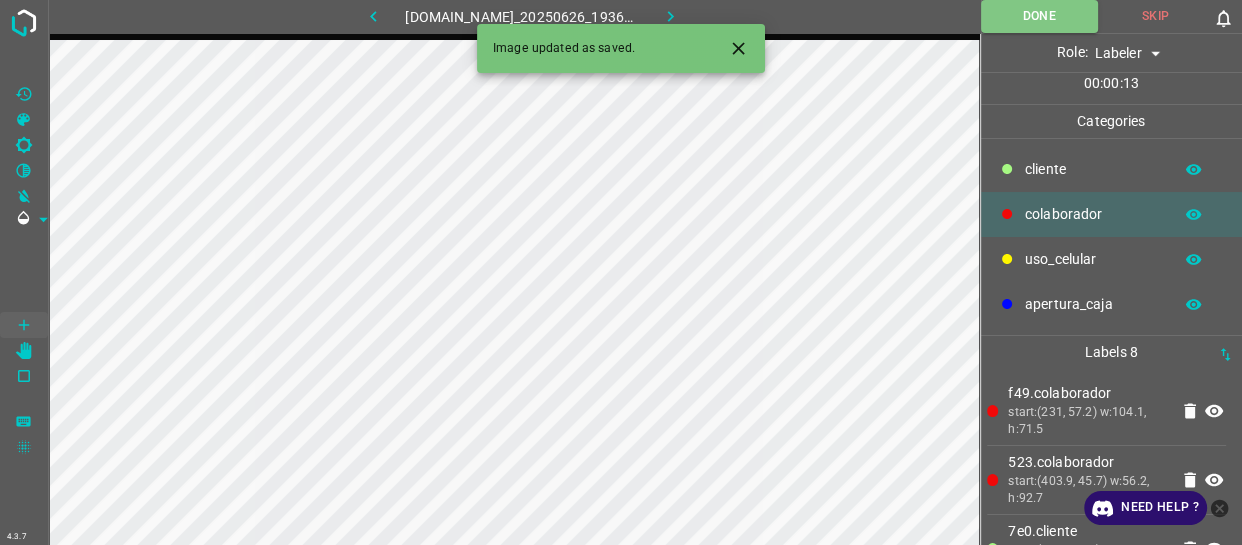 drag, startPoint x: 1056, startPoint y: 172, endPoint x: 991, endPoint y: 178, distance: 65.27634 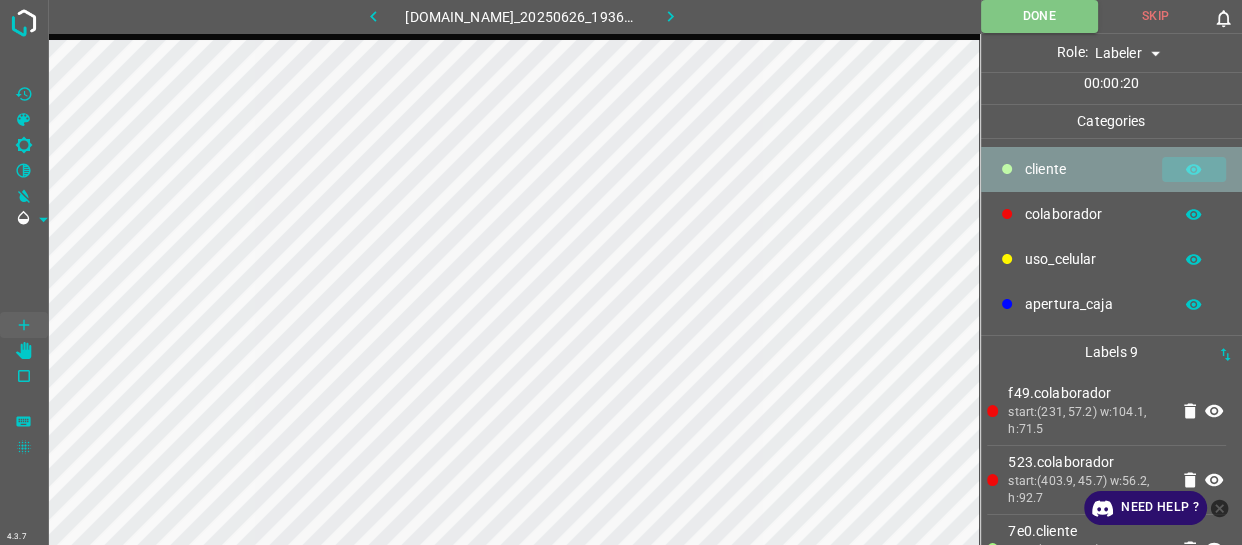 click at bounding box center (1194, 170) 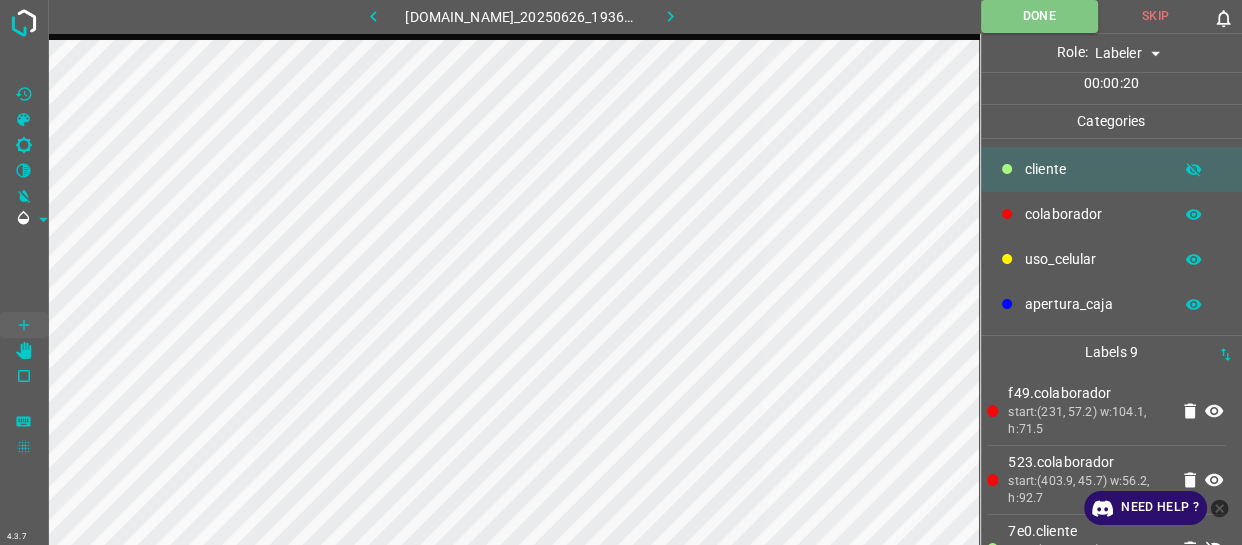 drag, startPoint x: 1206, startPoint y: 169, endPoint x: 1177, endPoint y: 182, distance: 31.780497 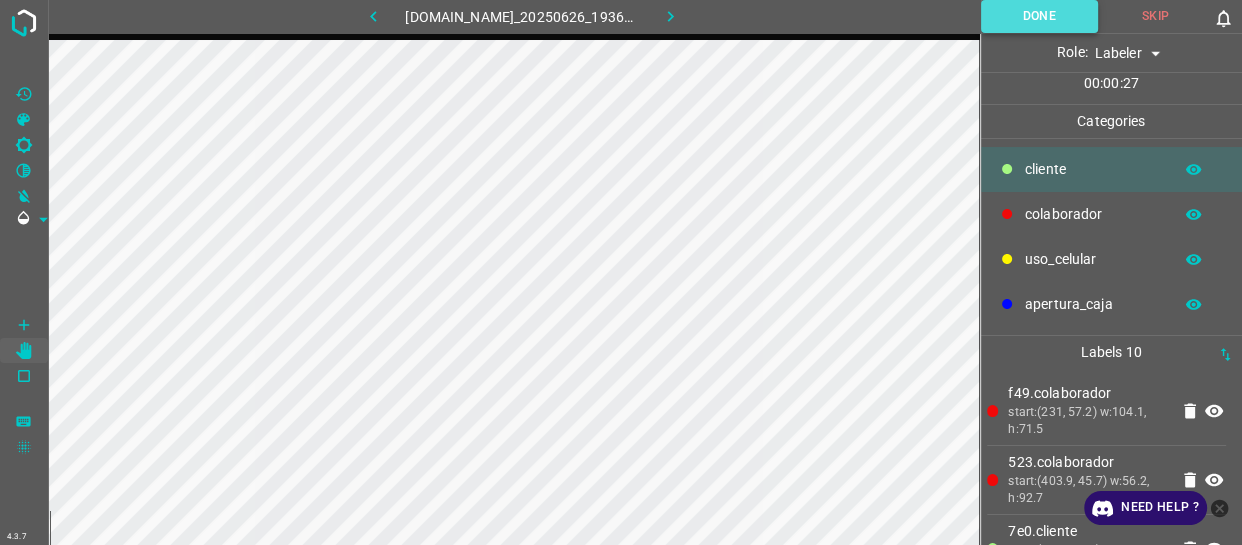 click on "Done" at bounding box center [1039, 16] 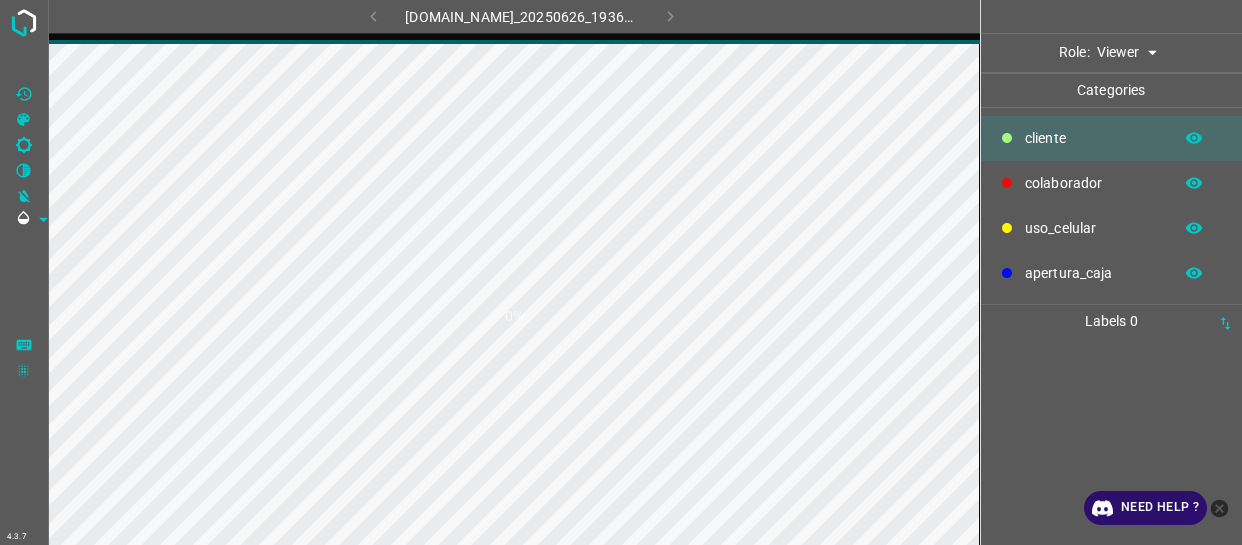 scroll, scrollTop: 0, scrollLeft: 0, axis: both 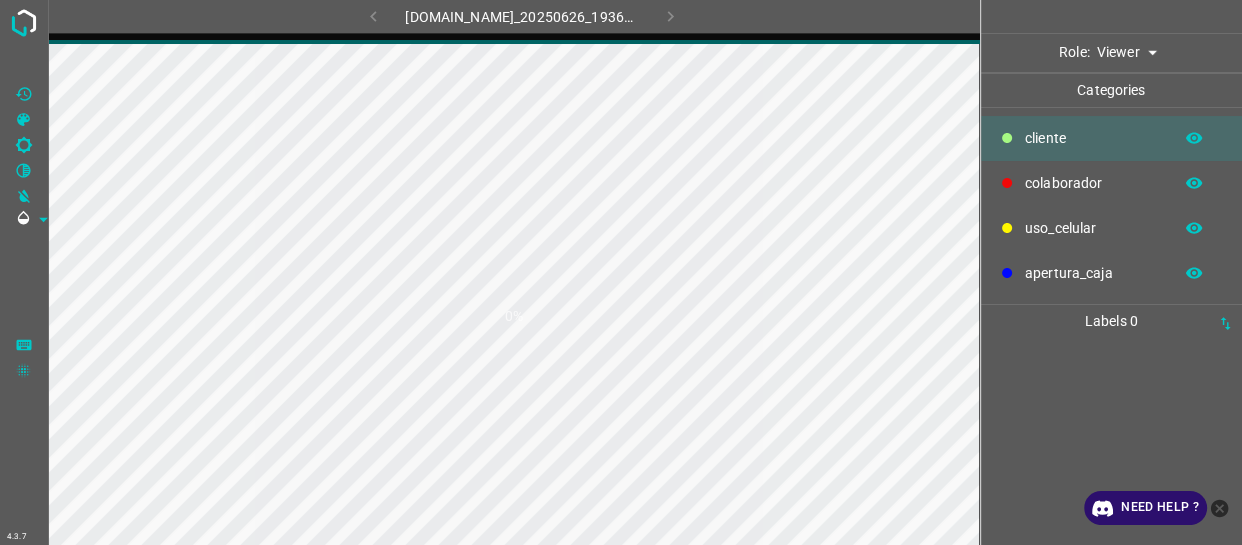 click on "4.3.7 [DOMAIN_NAME]_20250626_193621_000003060.jpg 0% Role: Viewer viewer Categories ​​cliente colaborador uso_celular apertura_caja Labels   0 Categories 1 ​​cliente 2 colaborador 3 uso_celular 4 apertura_caja Tools Space Change between modes (Draw & Edit) I Auto labeling R Restore zoom M Zoom in N Zoom out Delete Delete selecte label Filters Z Restore filters X Saturation filter C Brightness filter V Contrast filter B Gray scale filter General O Download Need Help ? - Text - Hide - Delete" at bounding box center (621, 272) 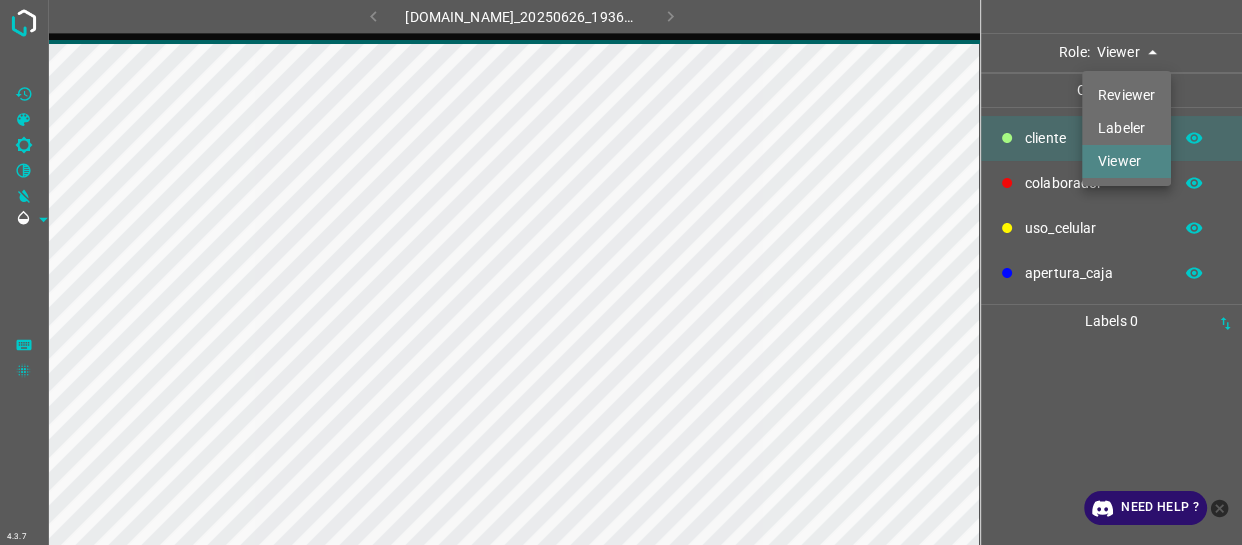 click on "Labeler" at bounding box center (1126, 128) 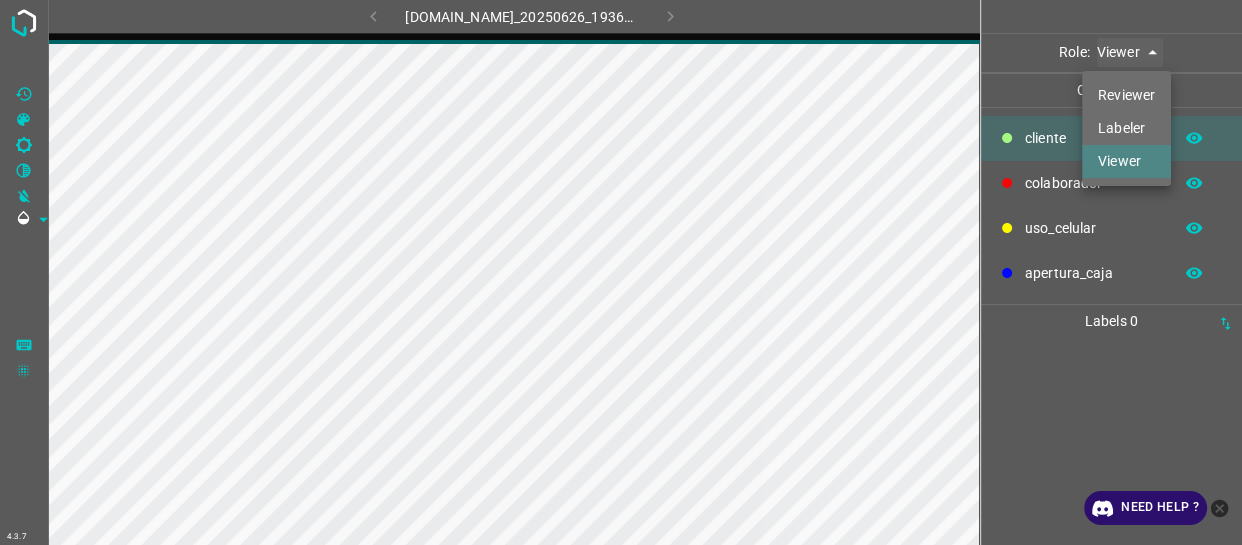type on "labeler" 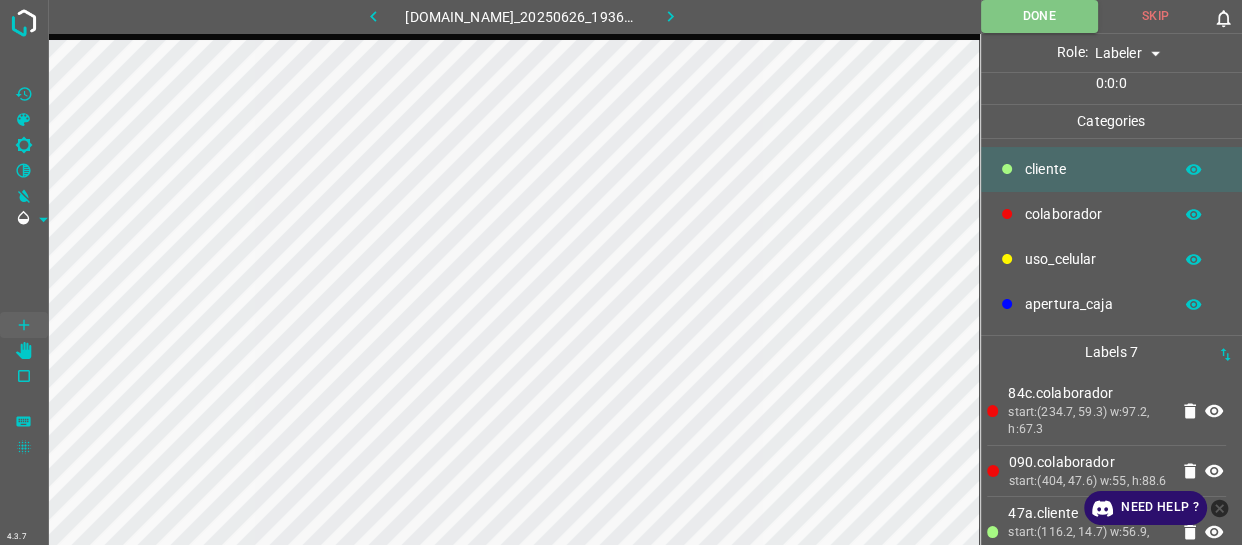 click on "colaborador" at bounding box center [1093, 214] 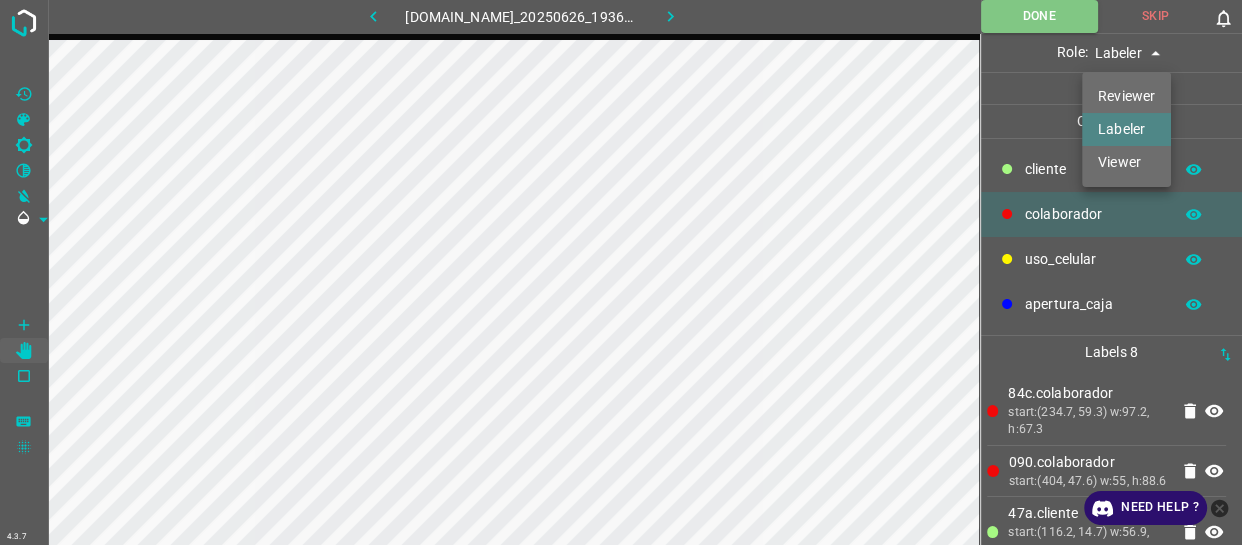 click on "4.3.7 774-bc-terminalgdl.zapto.org_20250626_193621_000003060.jpg Done Skip 0 Role: Labeler labeler 00   : 01   : 07   Categories ​​cliente colaborador uso_celular apertura_caja Labels   8 84c.colaborador
start:(234.7, 59.3)
w:97.2, h:67.3
090.colaborador
start:(404, 47.6)
w:55, h:88.6
47a.​​cliente
start:(116.2, 14.7)
w:56.9, h:95.3
008.​​cliente
start:(6.6, 10.3)
w:24.8, h:69.3
a36.​​cliente
start:(61.3, 80.1)
w:73.6, h:124.8
40b.​​cliente
start:(94.4, 86.3)
w:149.7, h:273.6
bf6.uso_celular
start:(404.5, 70.6)
w:15.9, h:19.6
3e2.colaborador
start:(466.3, 60.7)
w:37.1, h:30.6
Categories 1 ​​cliente 2 colaborador 3 uso_celular 4 apertura_caja Tools Space Change between modes (Draw & Edit) I Auto labeling R Restore zoom M Zoom in N Zoom out Delete Delete selecte label Filters Z Restore filters X C V" at bounding box center (621, 272) 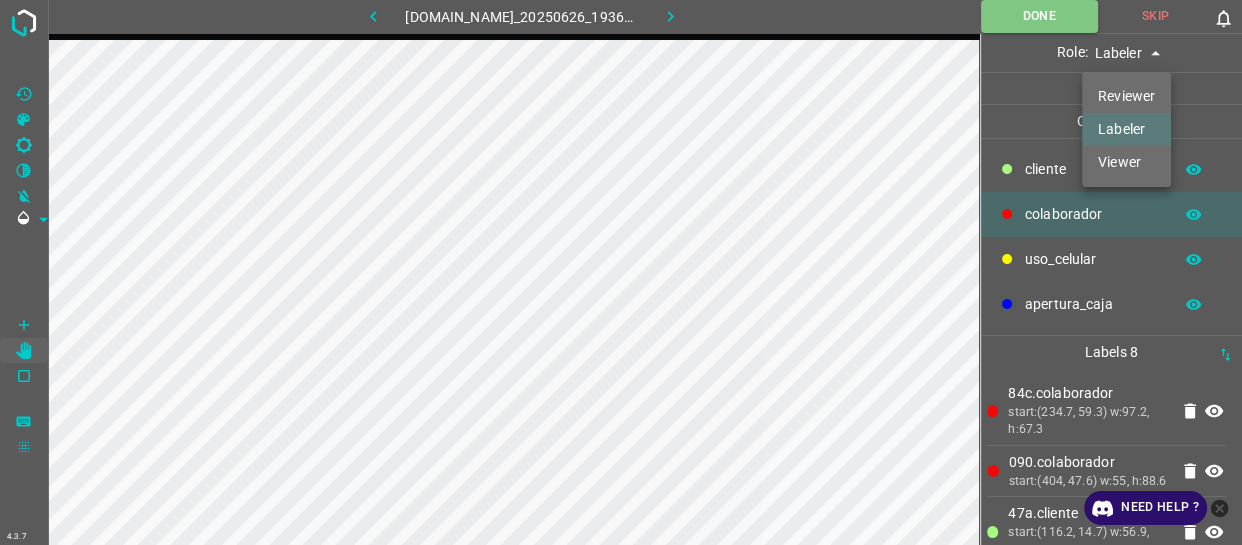 click at bounding box center (621, 272) 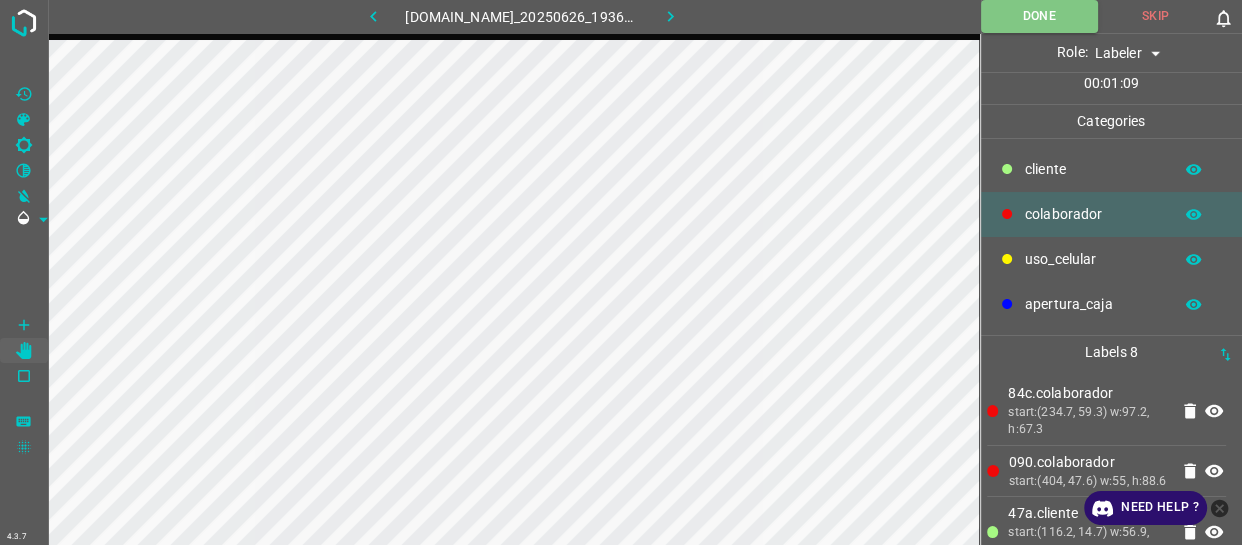 click on "​​cliente" at bounding box center (1093, 169) 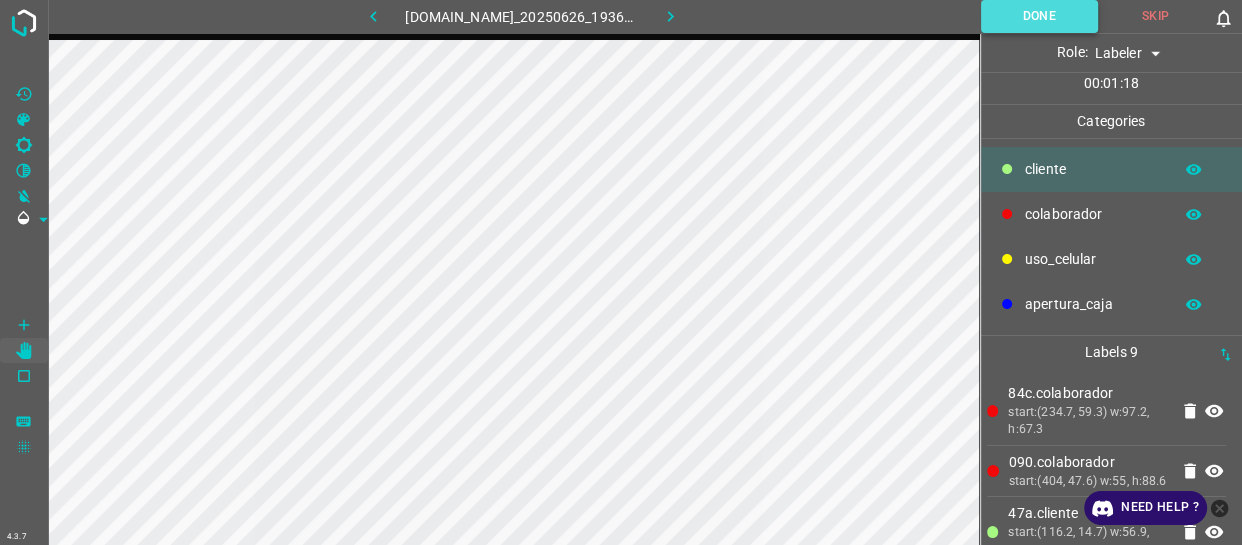 click on "Done" at bounding box center [1039, 16] 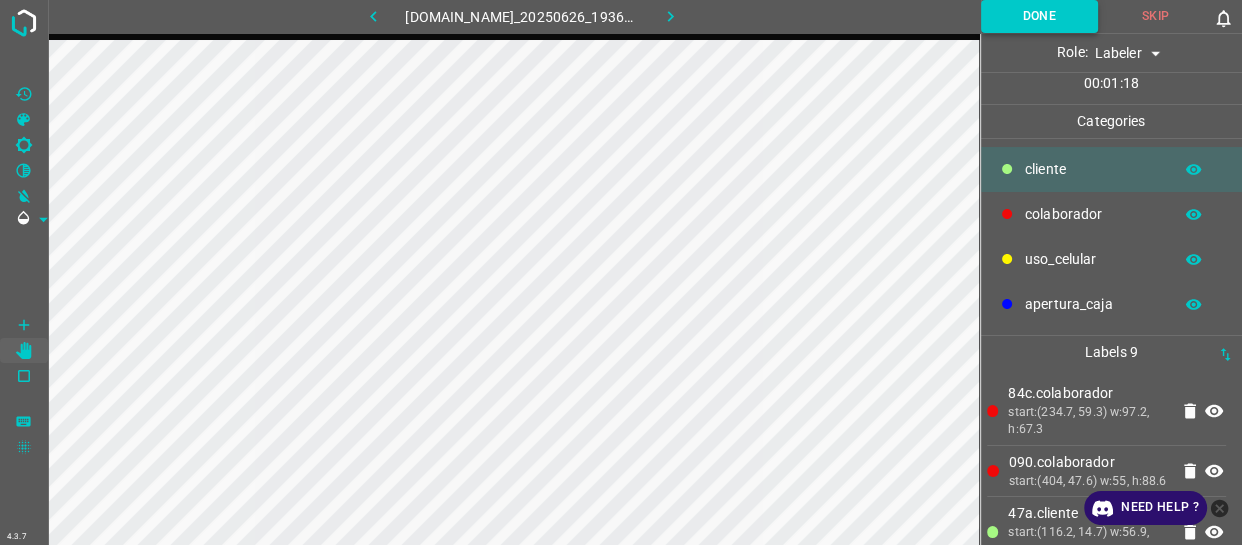 type 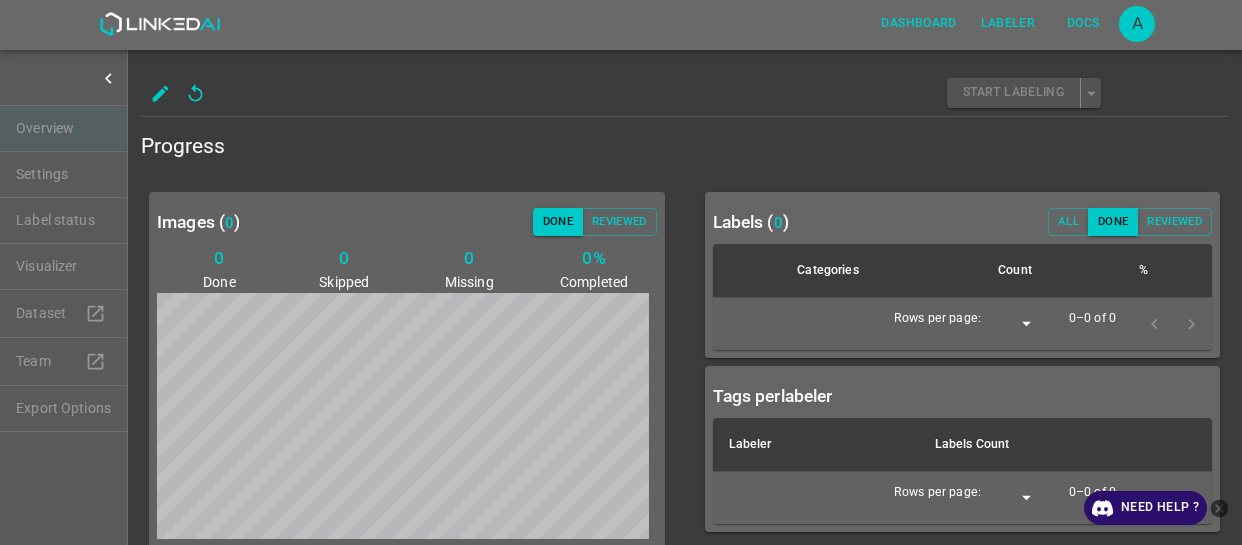 scroll, scrollTop: 0, scrollLeft: 0, axis: both 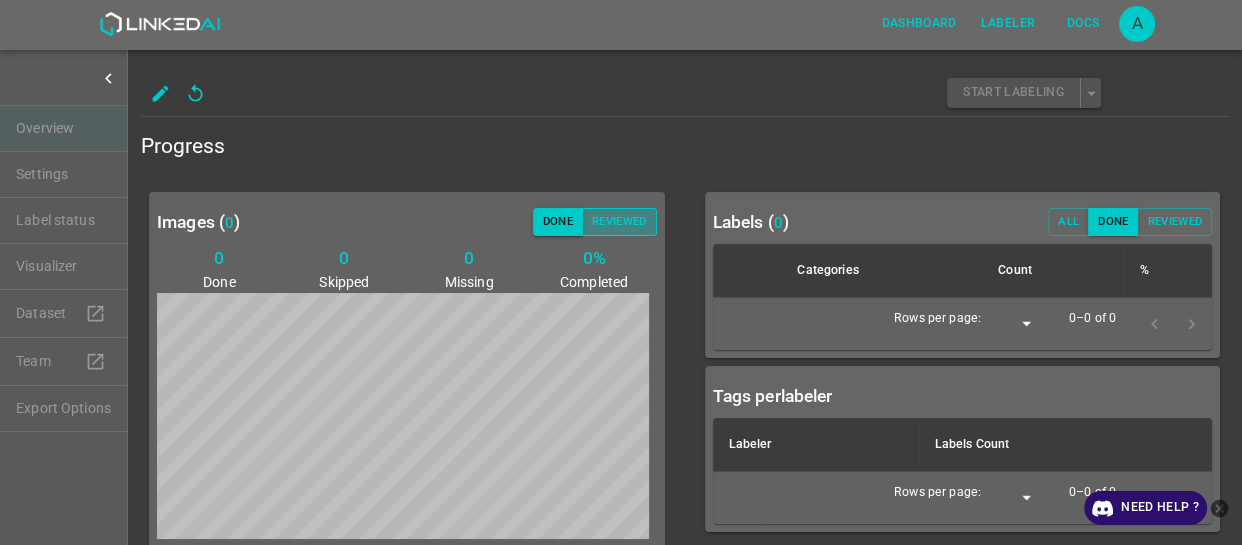 click on "Reviewed" at bounding box center [619, 222] 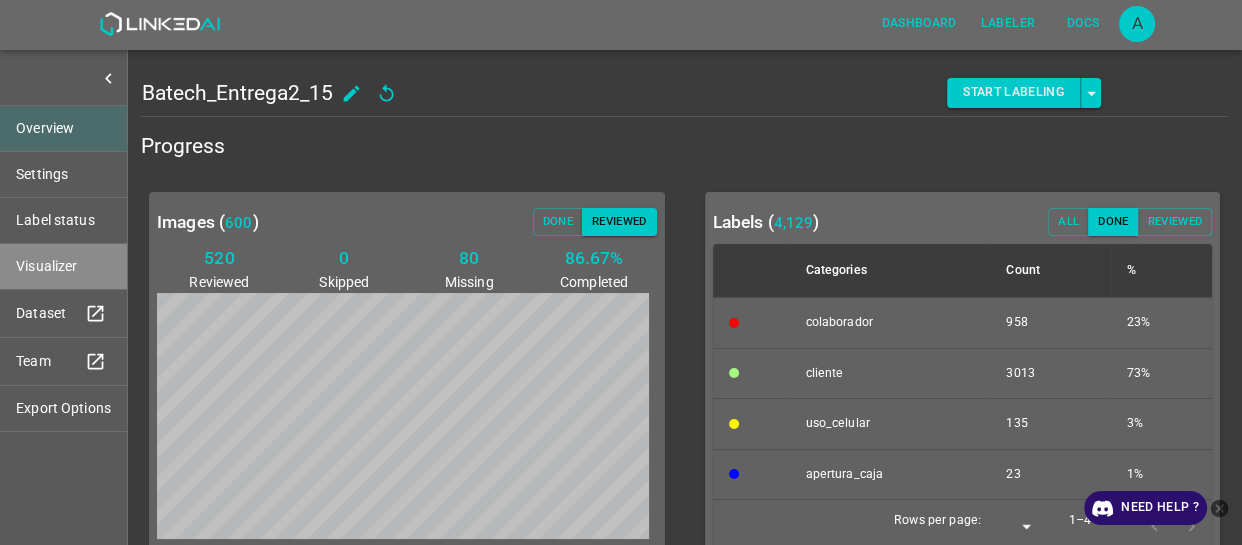 click on "Visualizer" at bounding box center (63, 266) 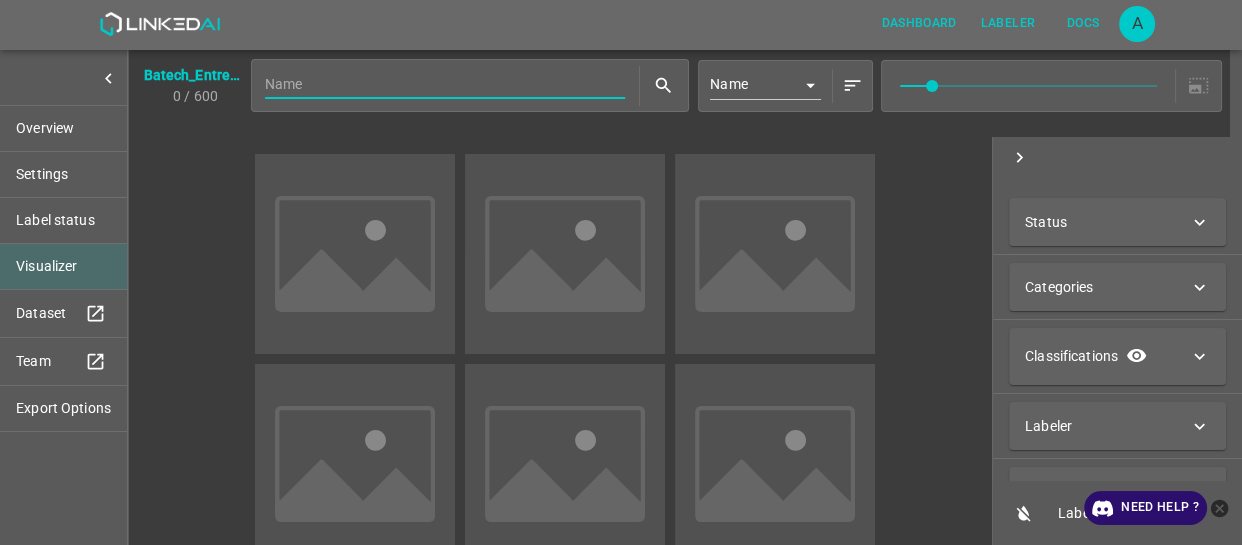 click on "Status" at bounding box center [1107, 222] 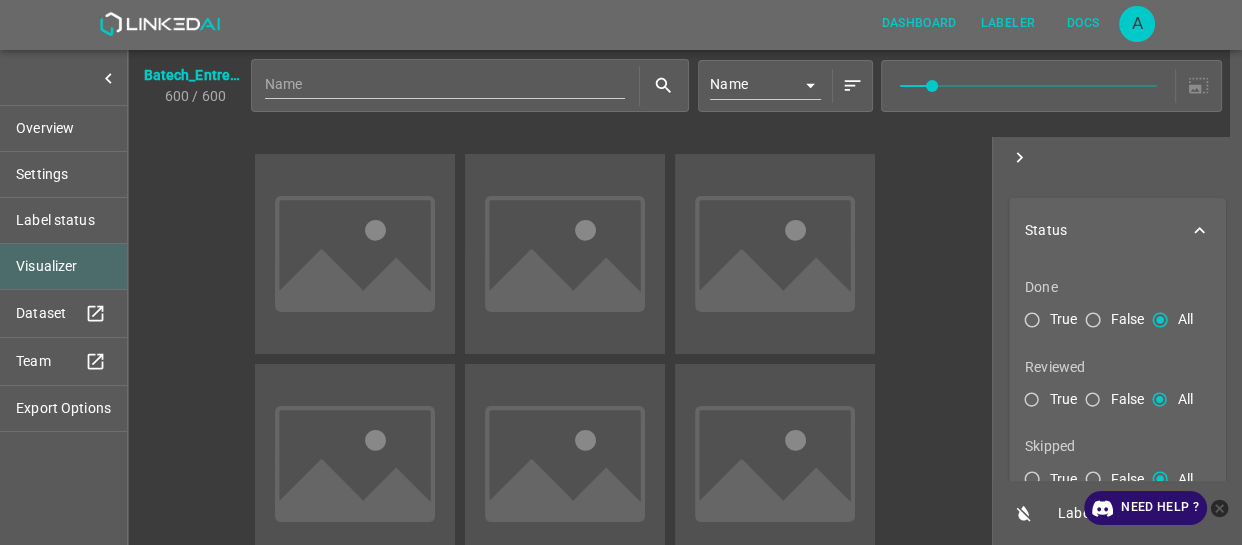 click on "False" at bounding box center (1093, 404) 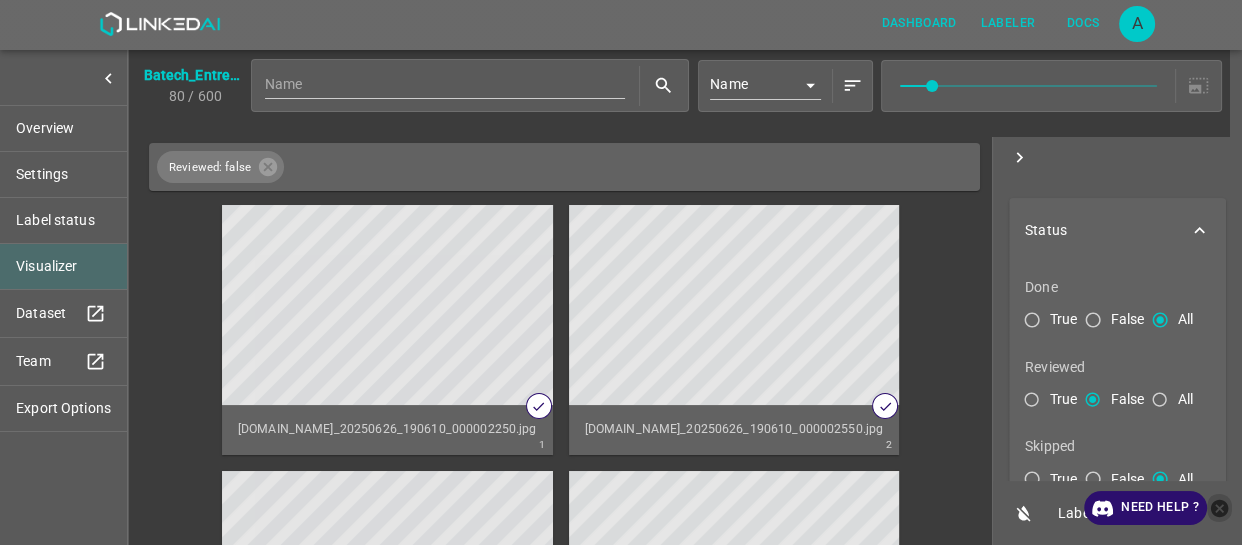 click 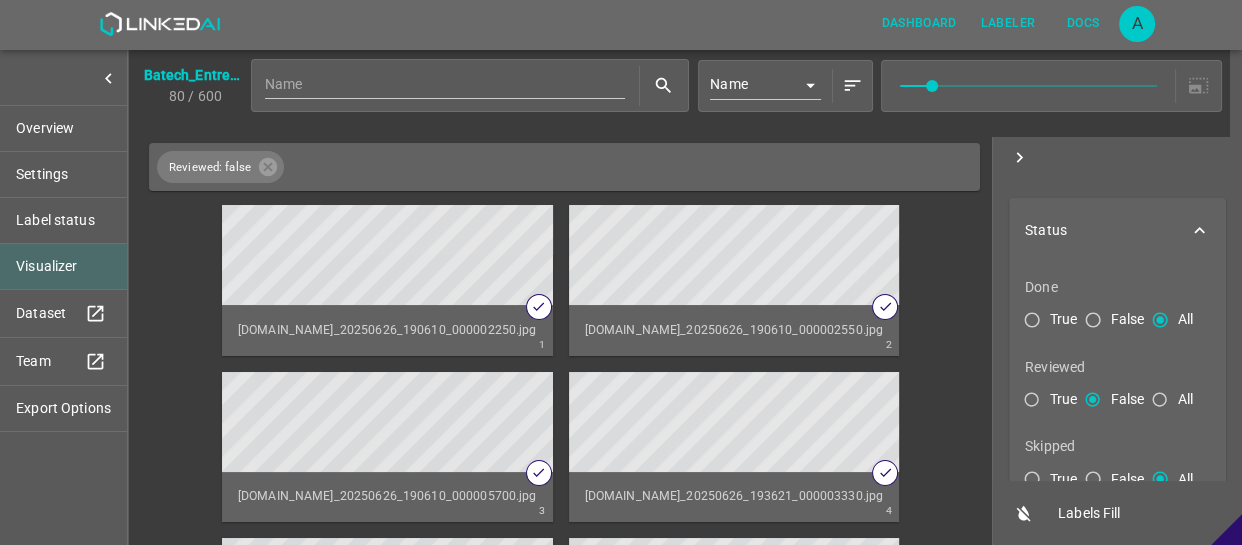 click 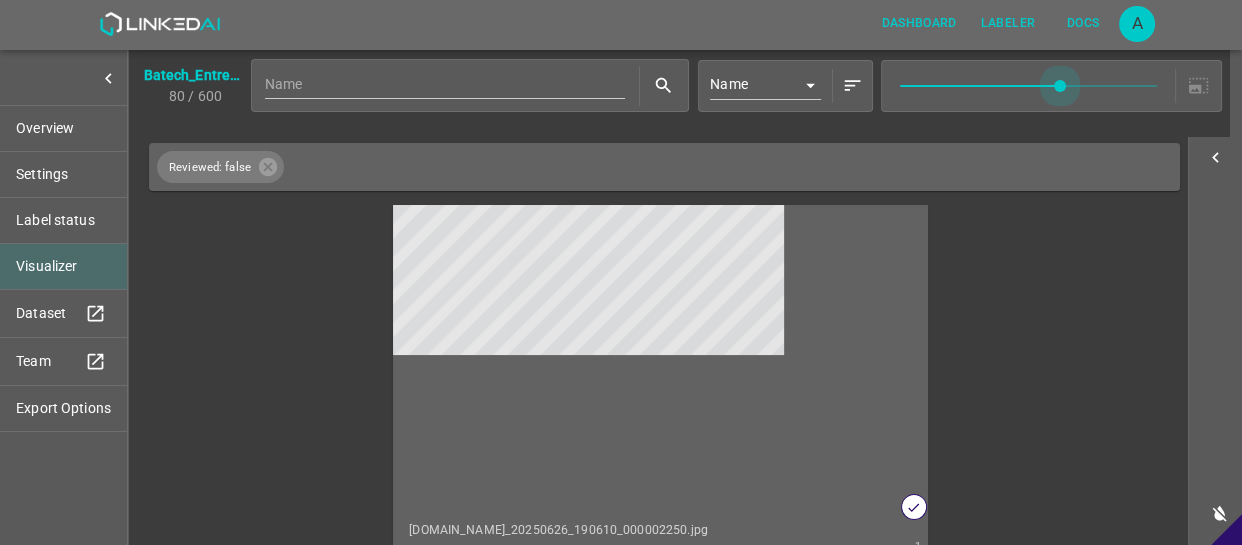 type on "9" 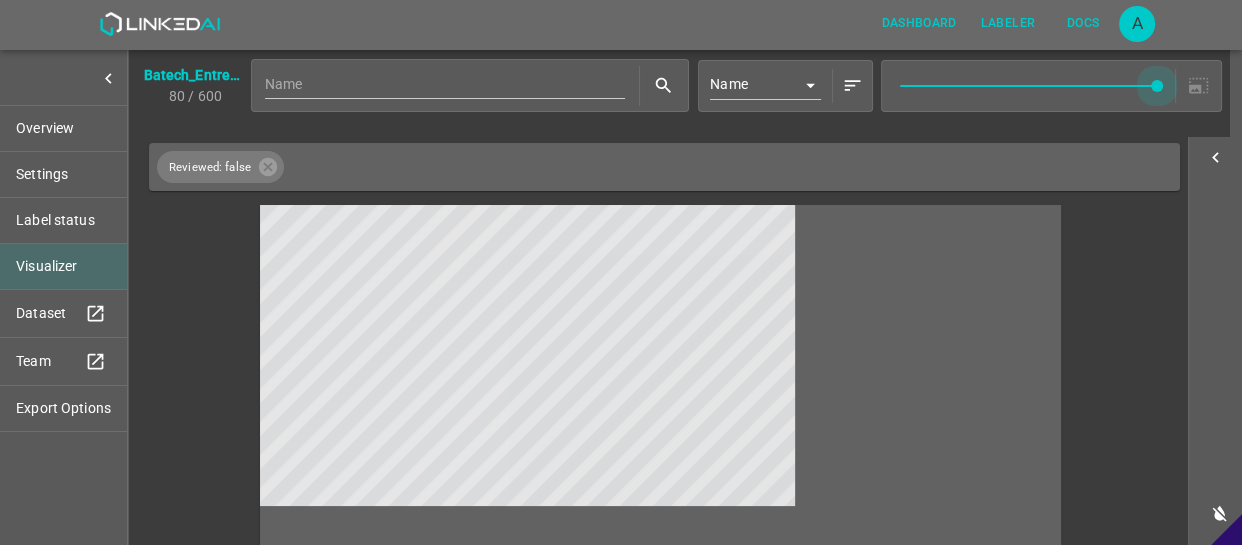 drag, startPoint x: 929, startPoint y: 88, endPoint x: 1215, endPoint y: 91, distance: 286.01575 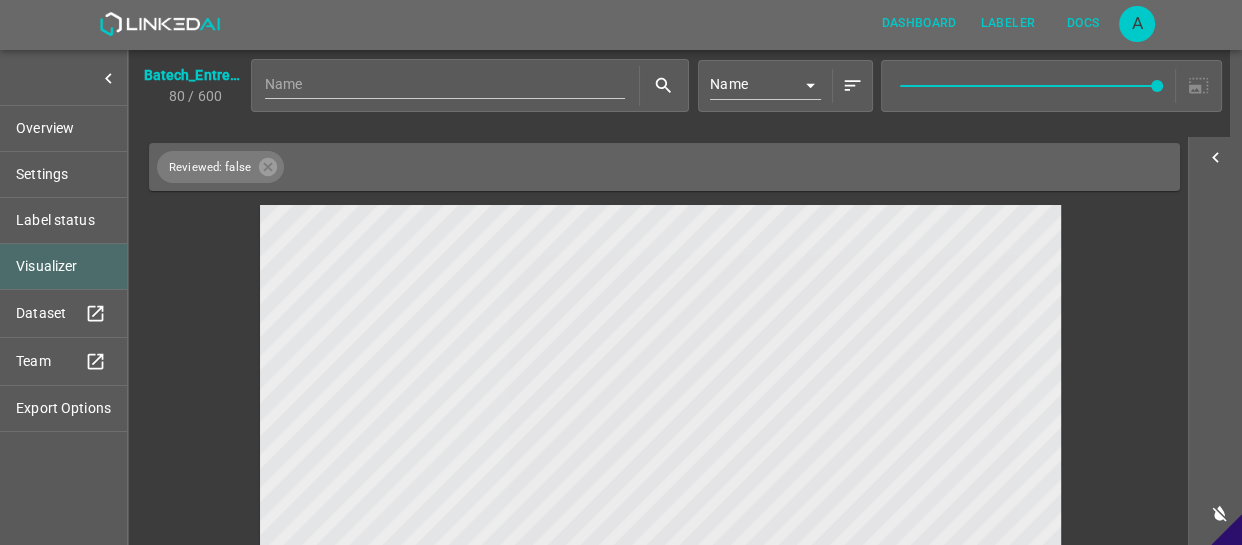 click at bounding box center (560, 430) 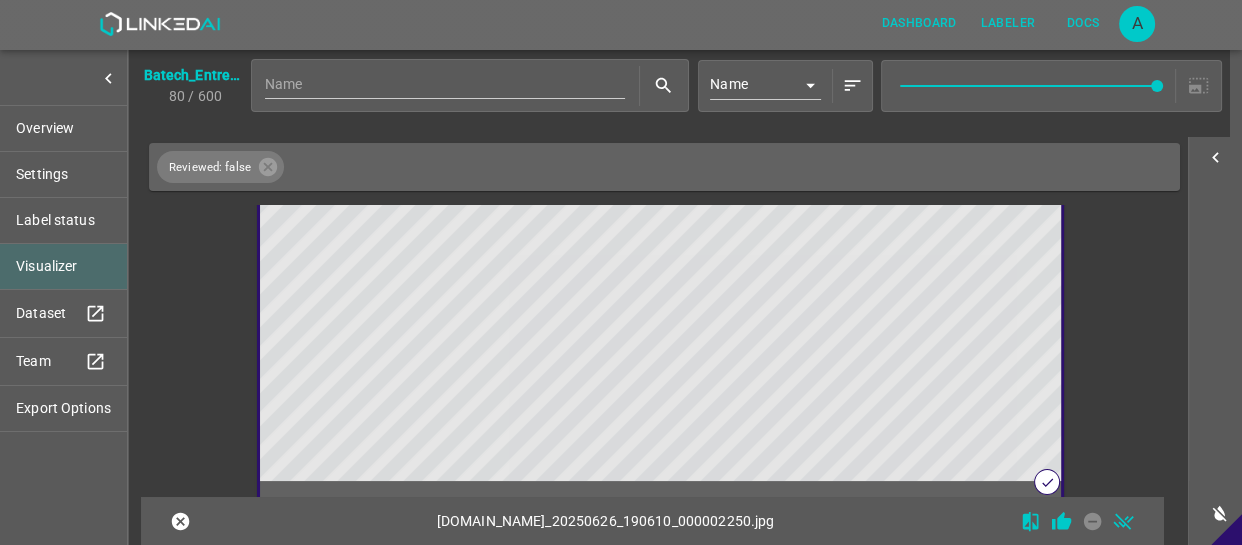 scroll, scrollTop: 181, scrollLeft: 0, axis: vertical 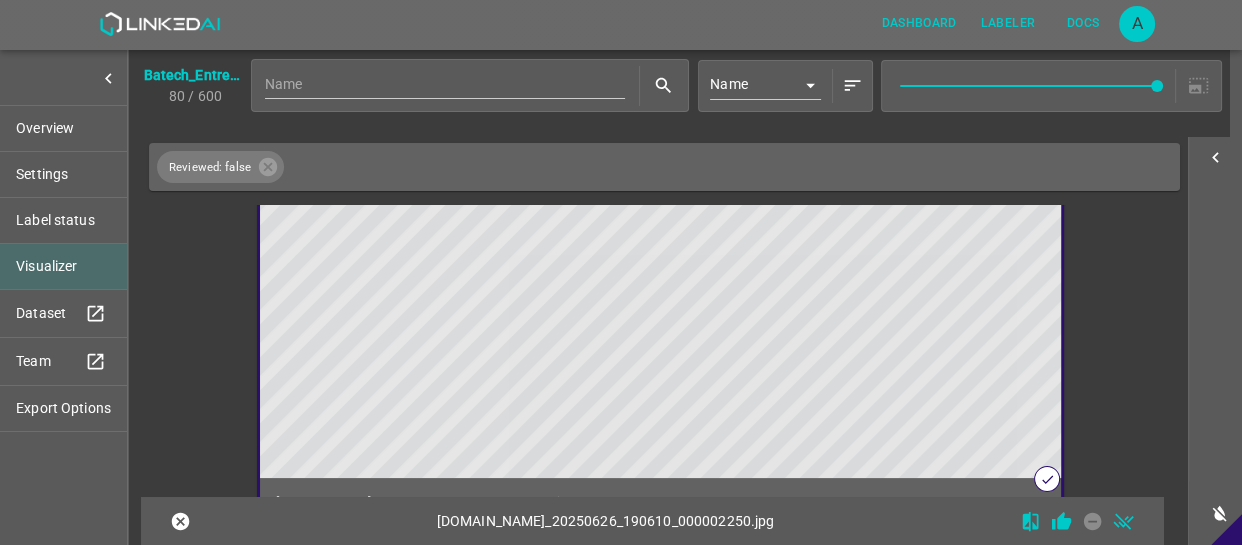 click 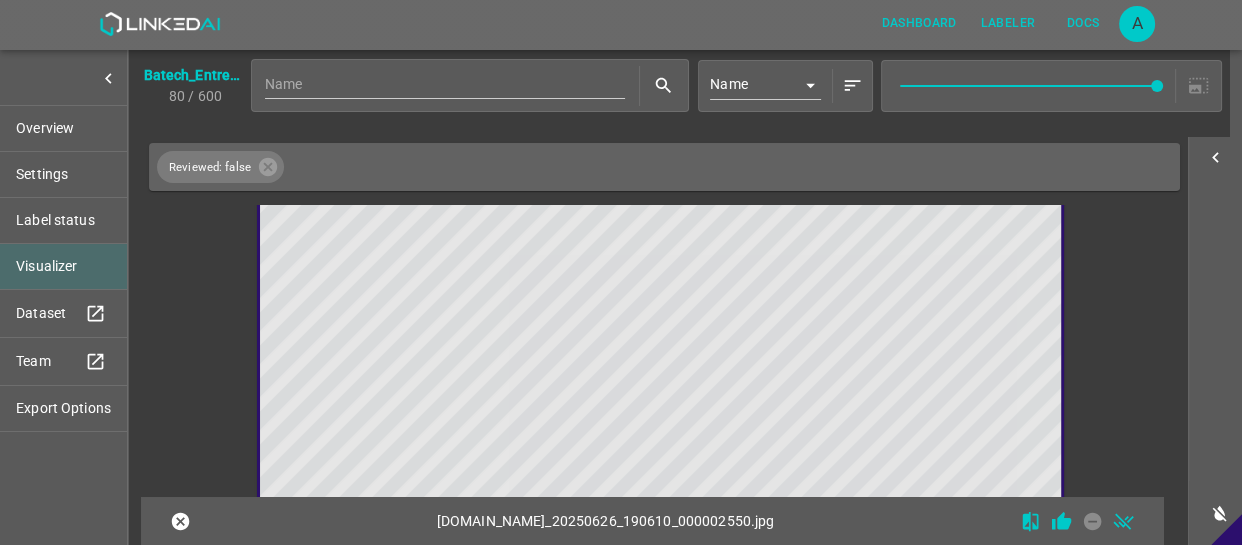 scroll, scrollTop: 542, scrollLeft: 0, axis: vertical 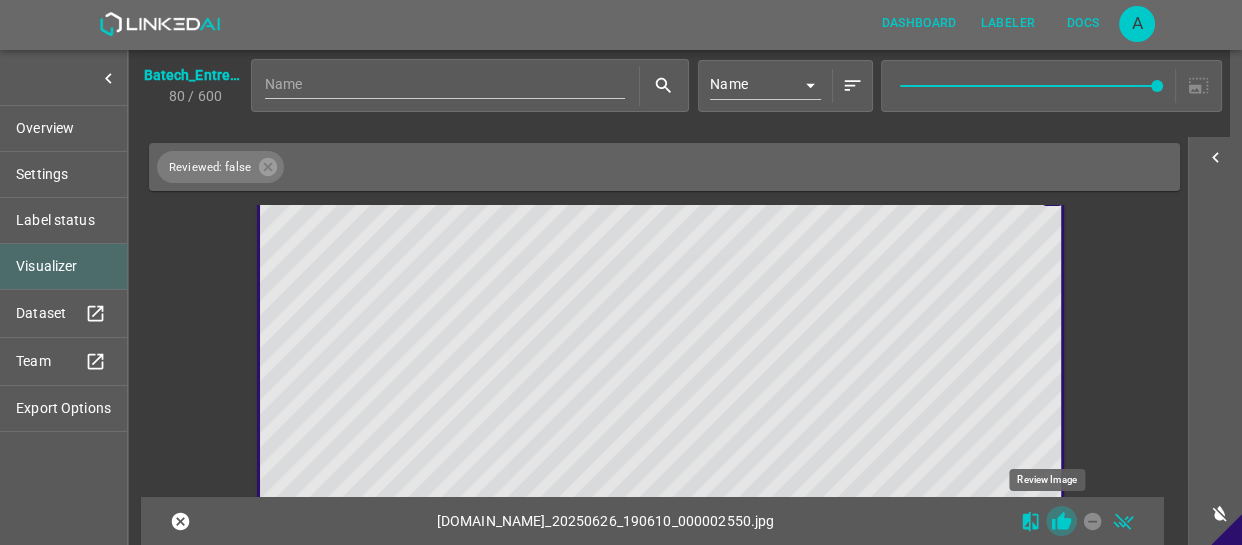 click 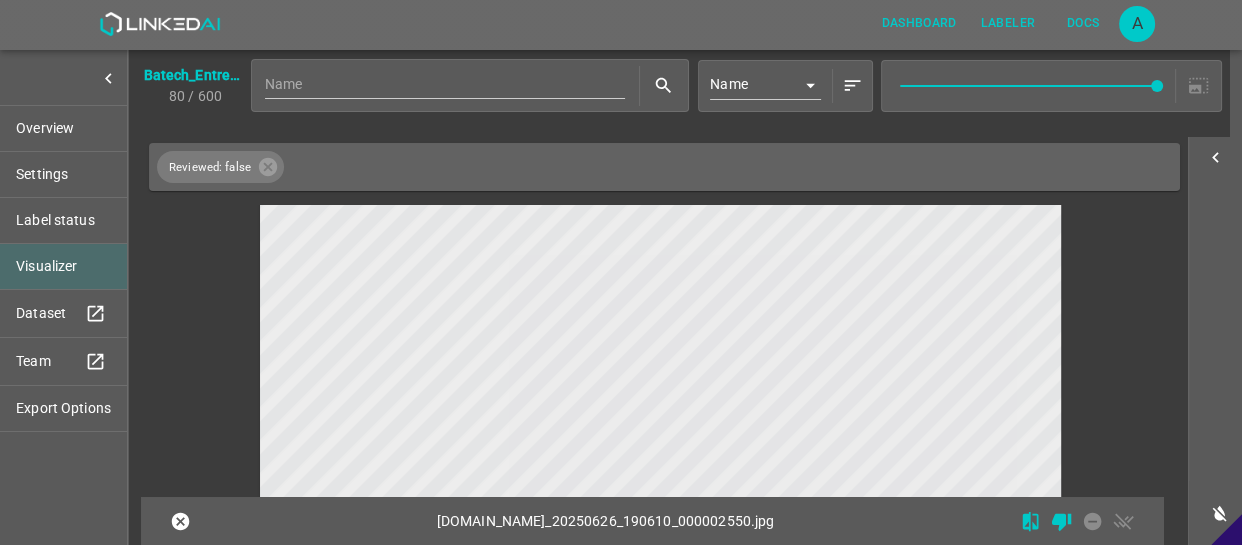 scroll, scrollTop: 1085, scrollLeft: 0, axis: vertical 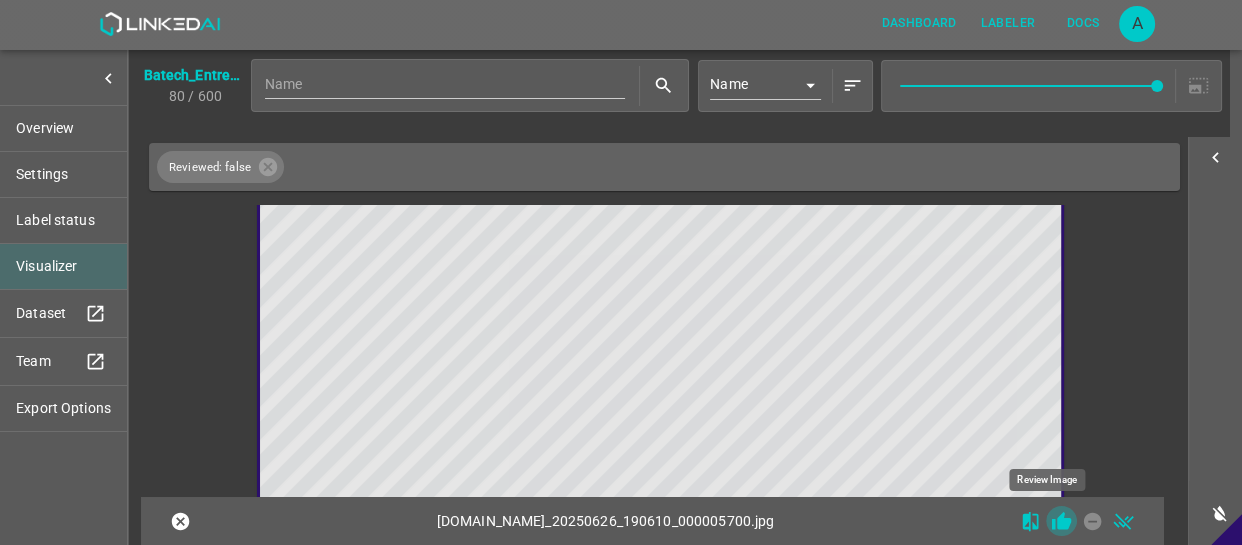 click 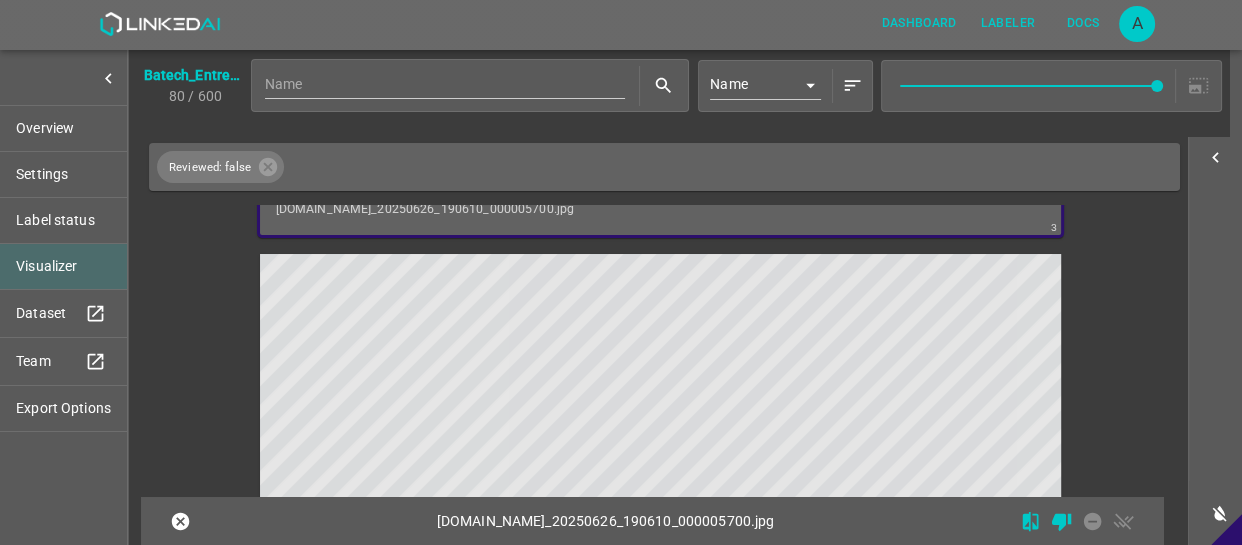 scroll, scrollTop: 1540, scrollLeft: 0, axis: vertical 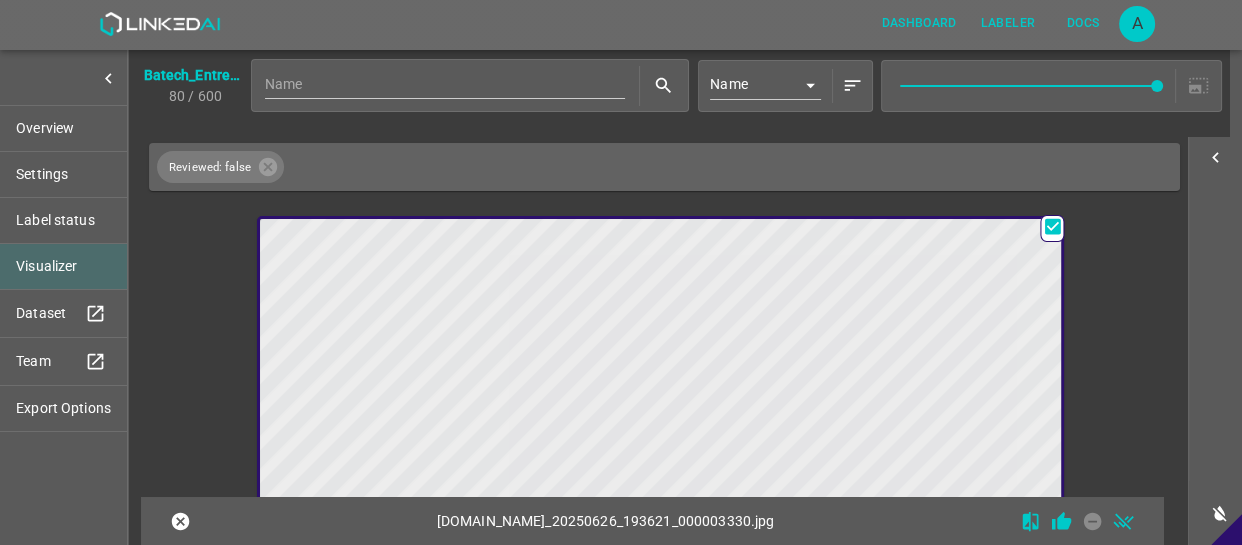 drag, startPoint x: 713, startPoint y: 349, endPoint x: 845, endPoint y: 437, distance: 158.64426 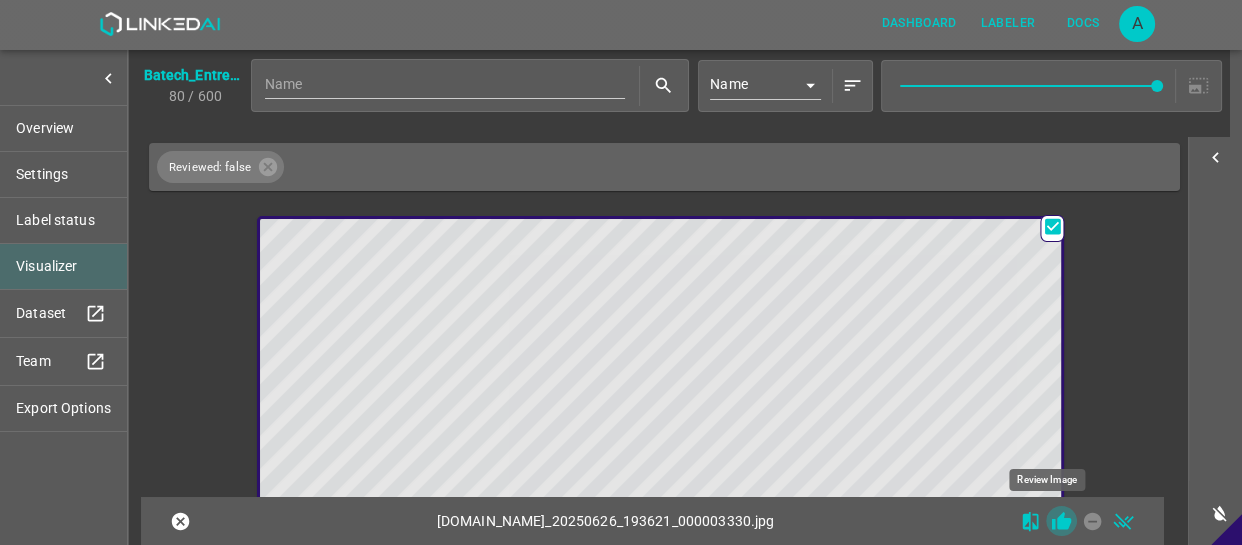 click 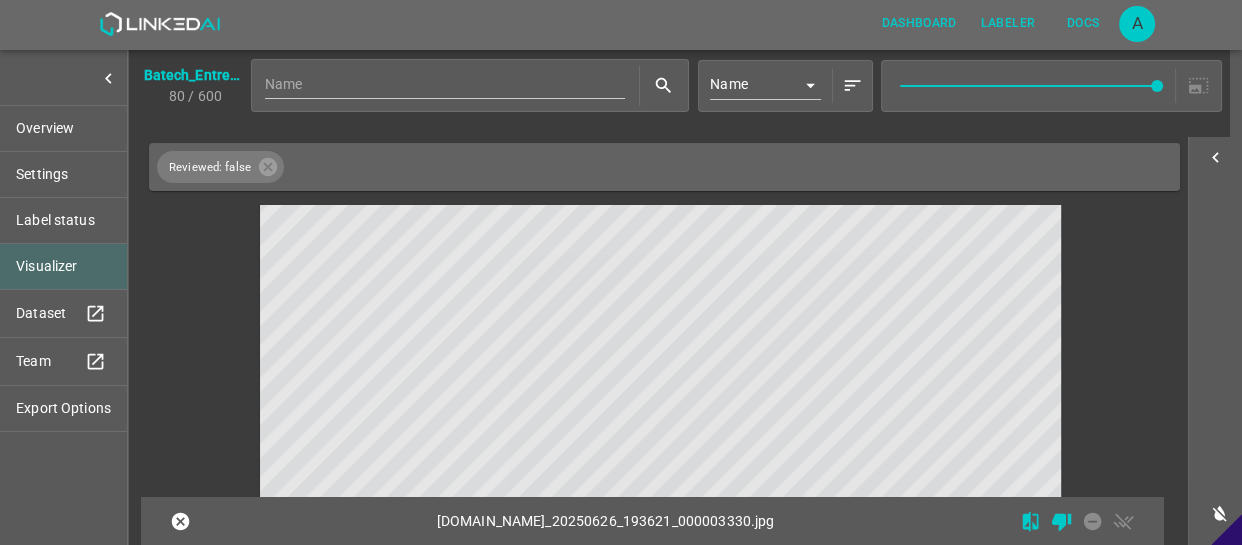 scroll, scrollTop: 1994, scrollLeft: 0, axis: vertical 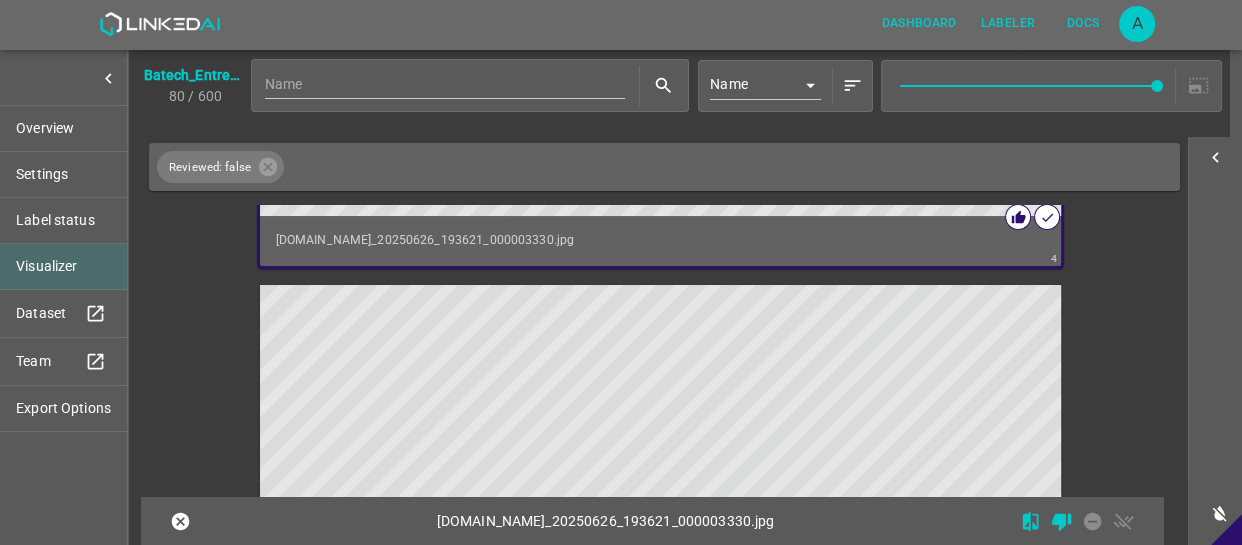 click at bounding box center [560, 510] 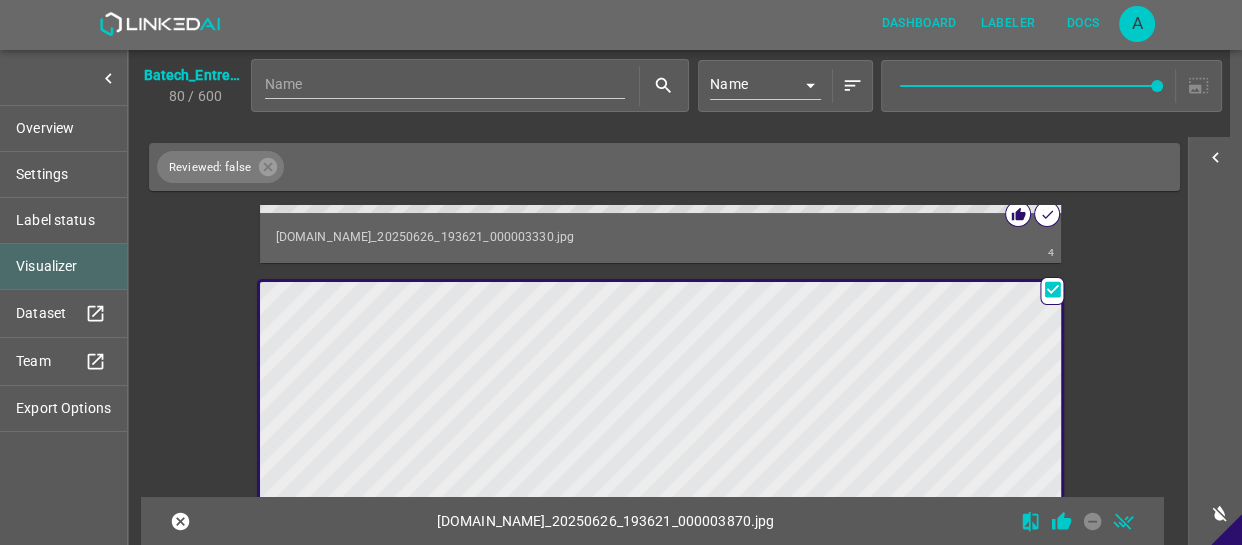 click at bounding box center [560, 507] 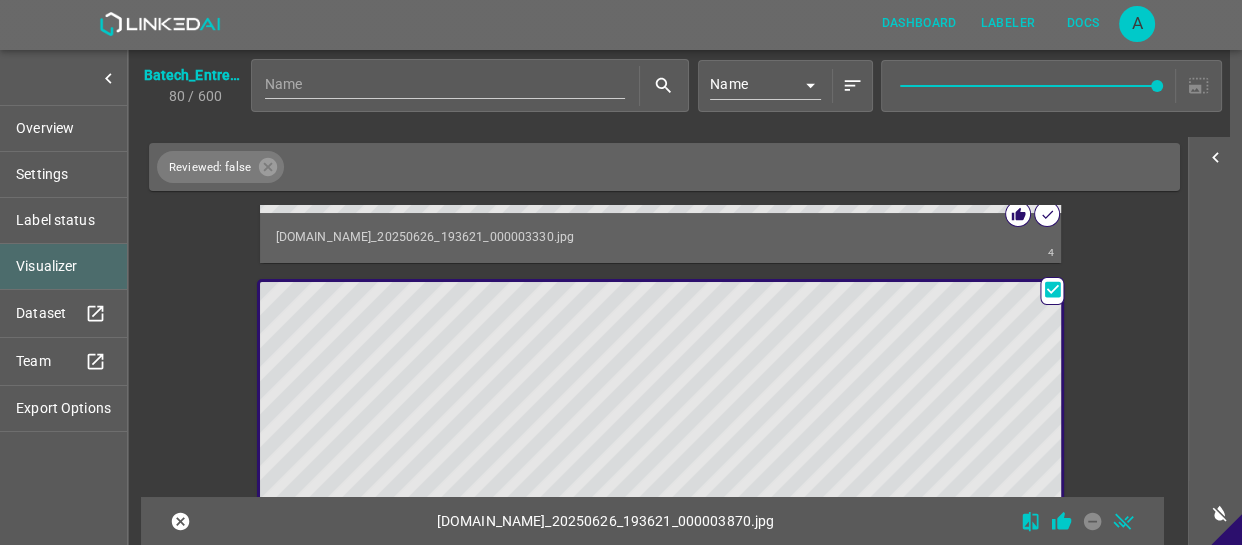 scroll, scrollTop: 1991, scrollLeft: 0, axis: vertical 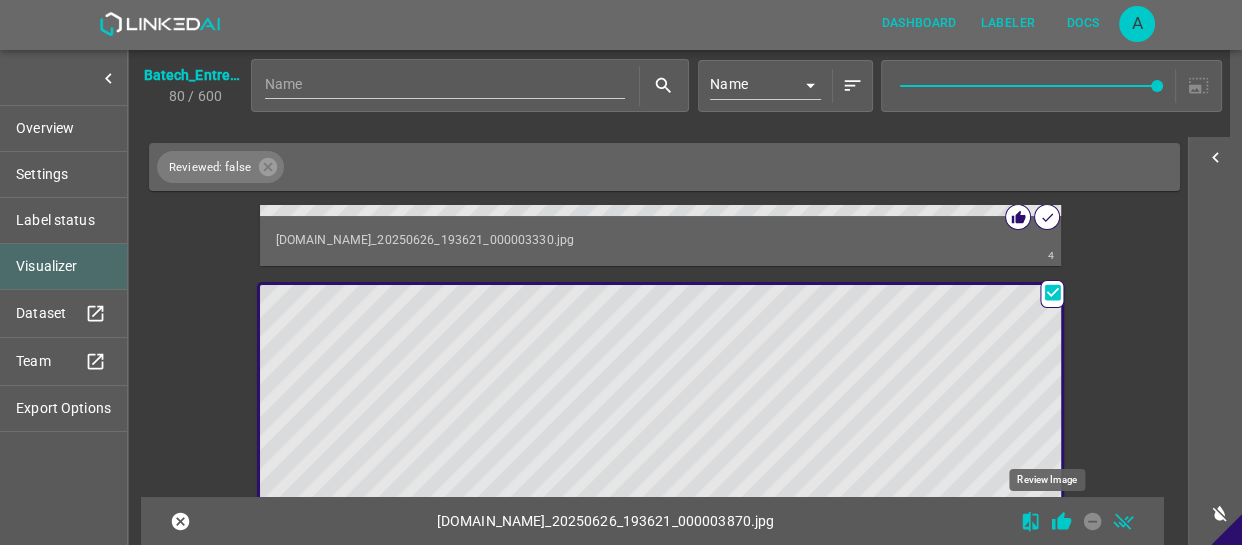 click 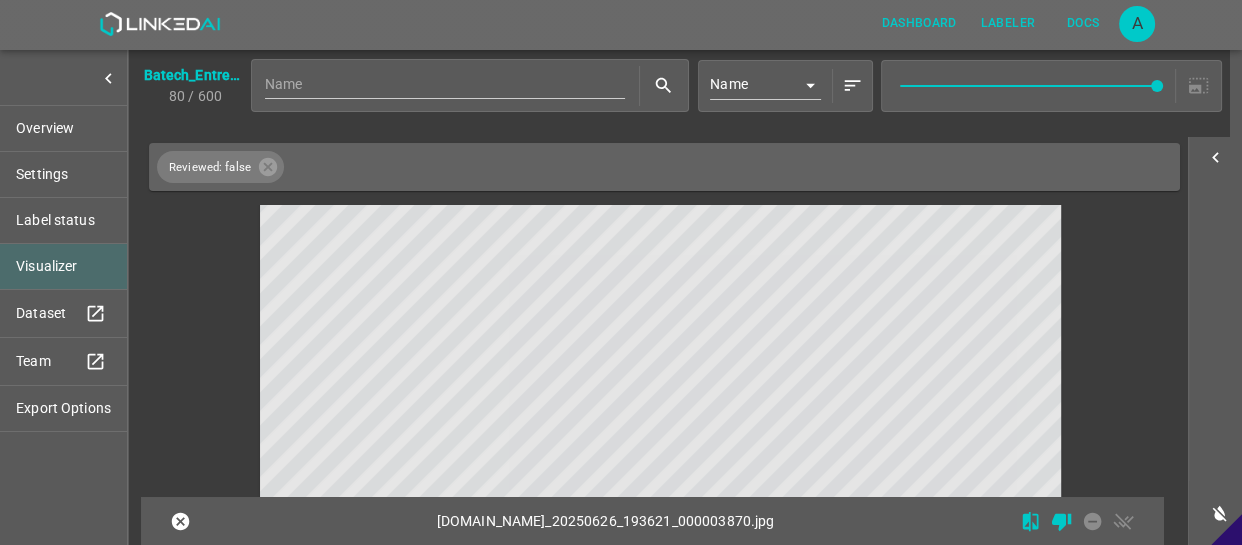 scroll, scrollTop: 2537, scrollLeft: 0, axis: vertical 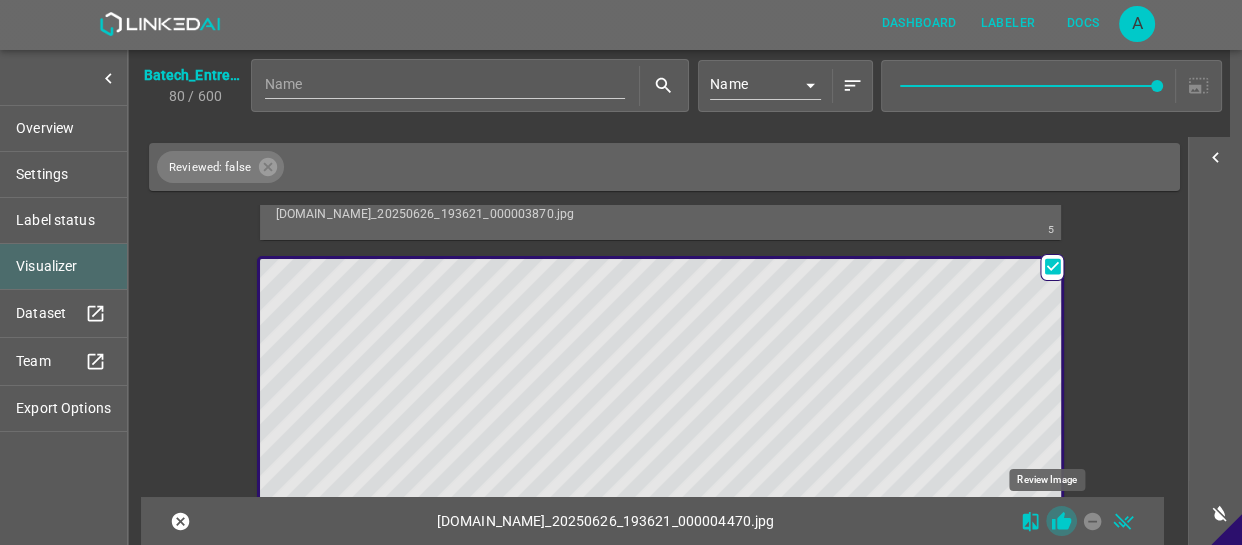 click 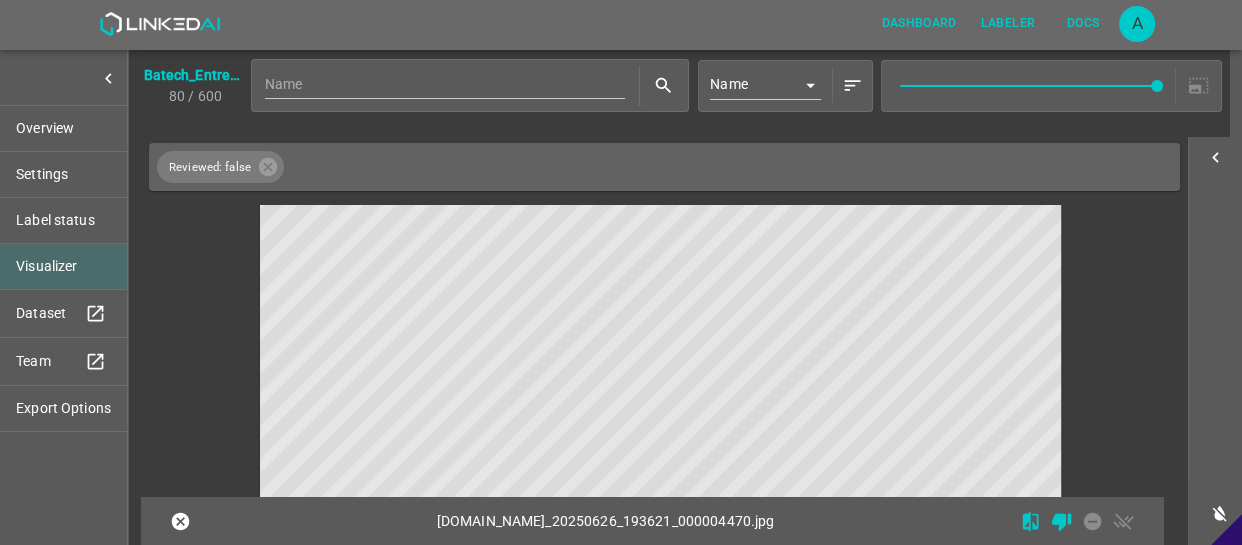 scroll, scrollTop: 3080, scrollLeft: 0, axis: vertical 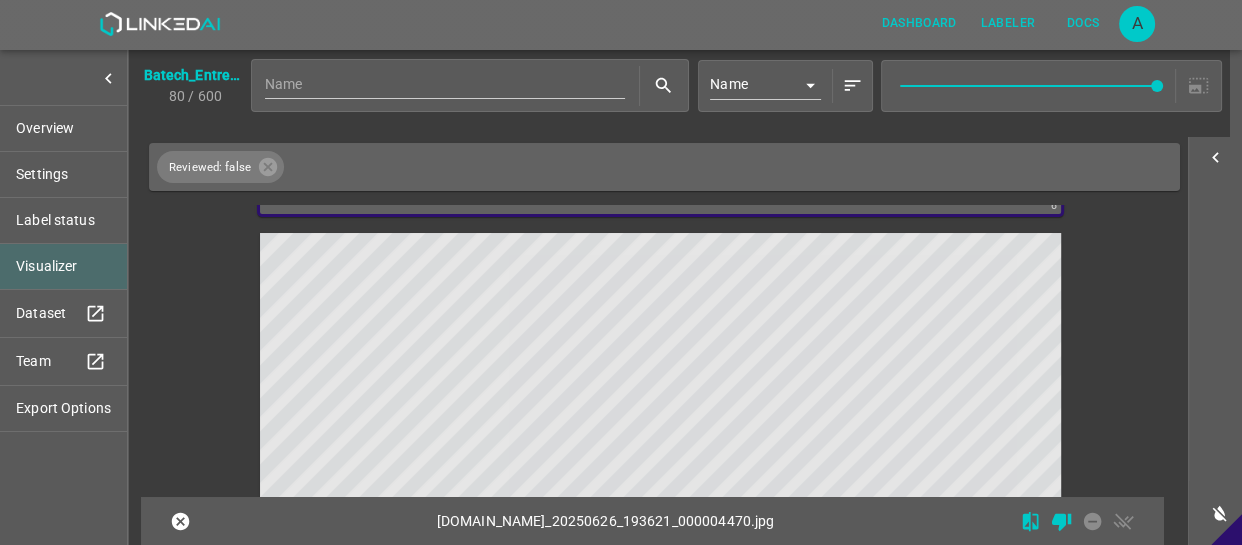 click at bounding box center [560, 458] 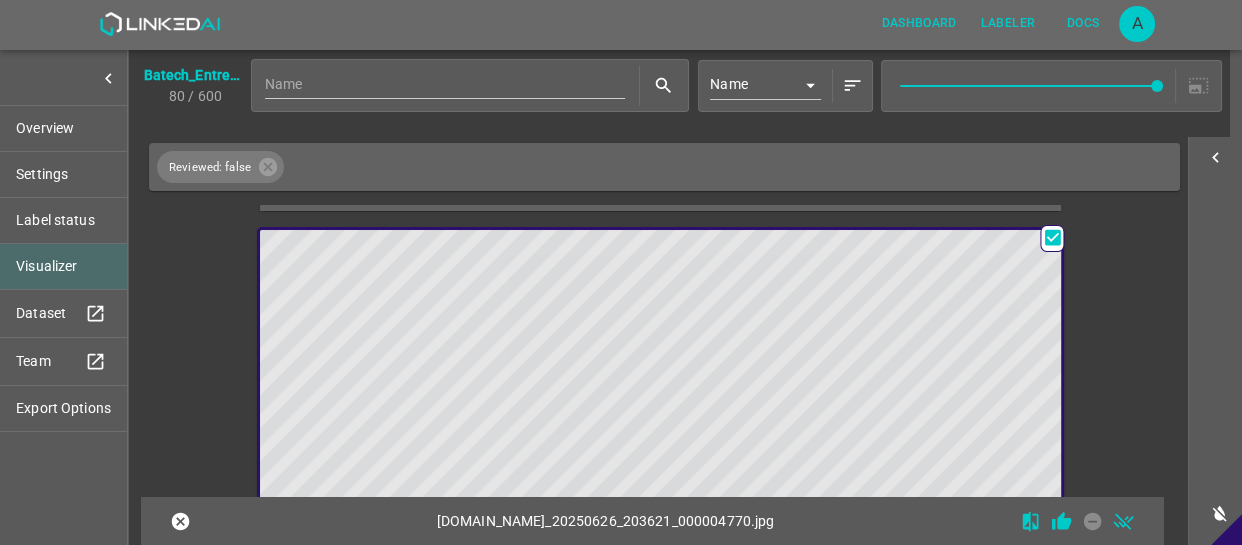 scroll, scrollTop: 3077, scrollLeft: 0, axis: vertical 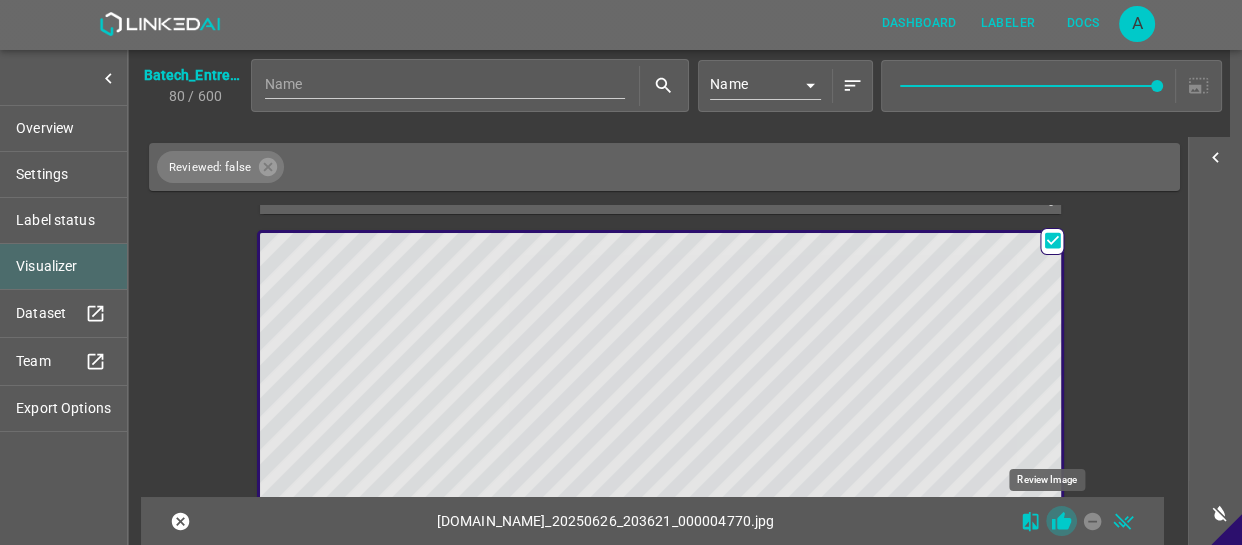 click 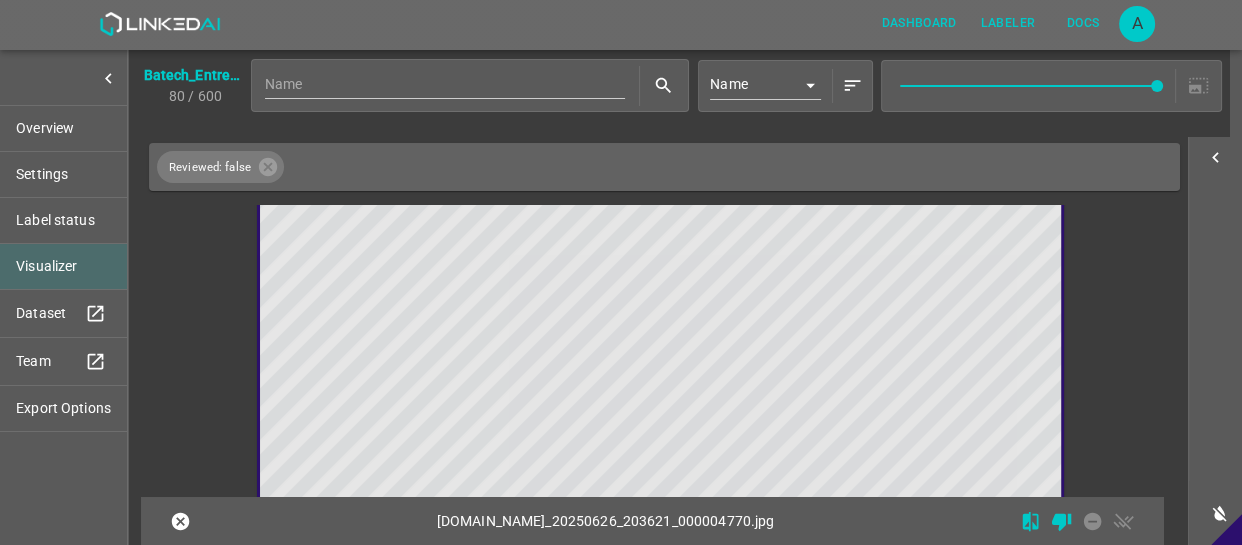 scroll, scrollTop: 3168, scrollLeft: 0, axis: vertical 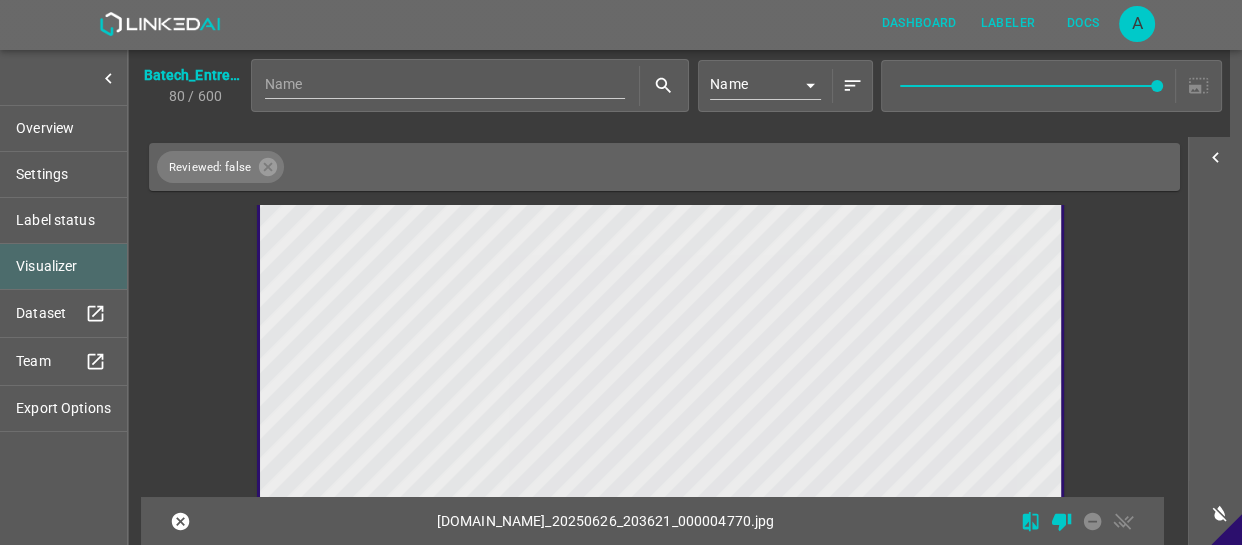 click at bounding box center [560, 367] 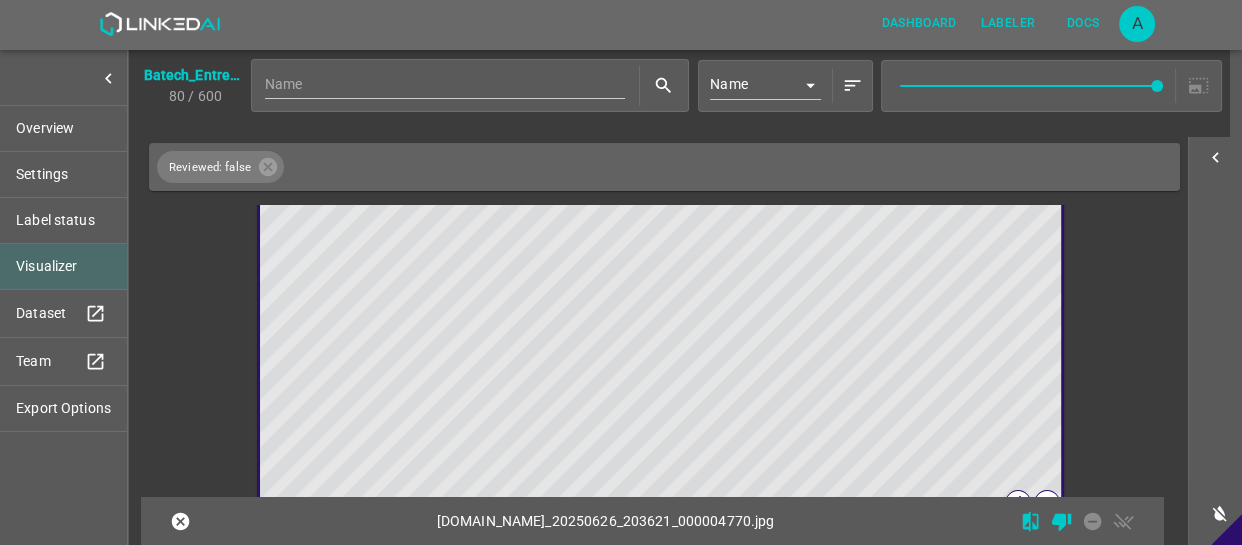 scroll, scrollTop: 3440, scrollLeft: 0, axis: vertical 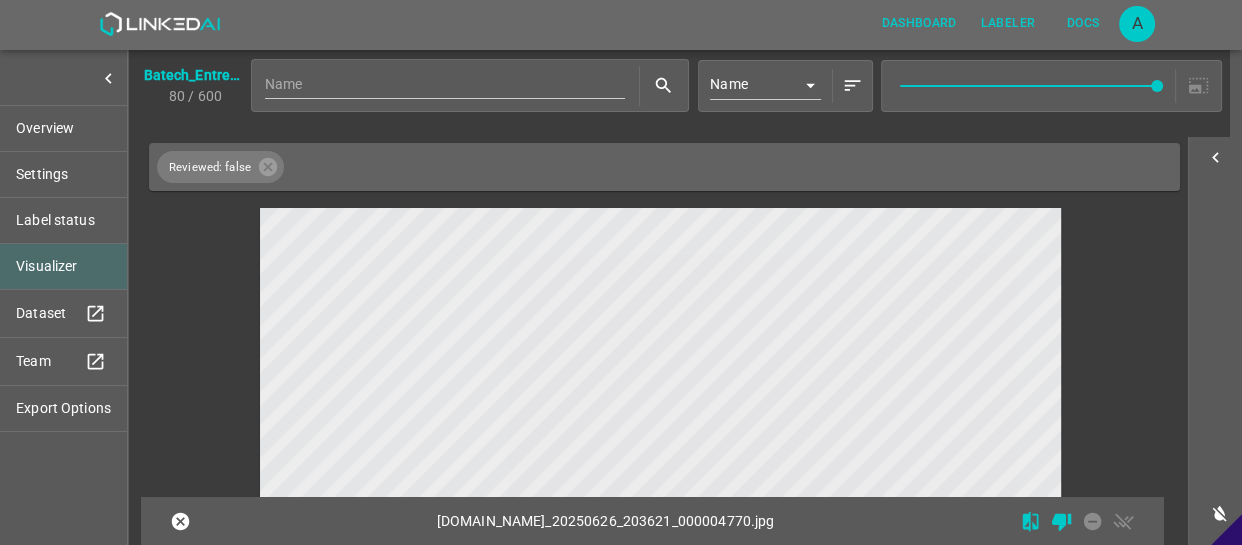 click at bounding box center (560, 433) 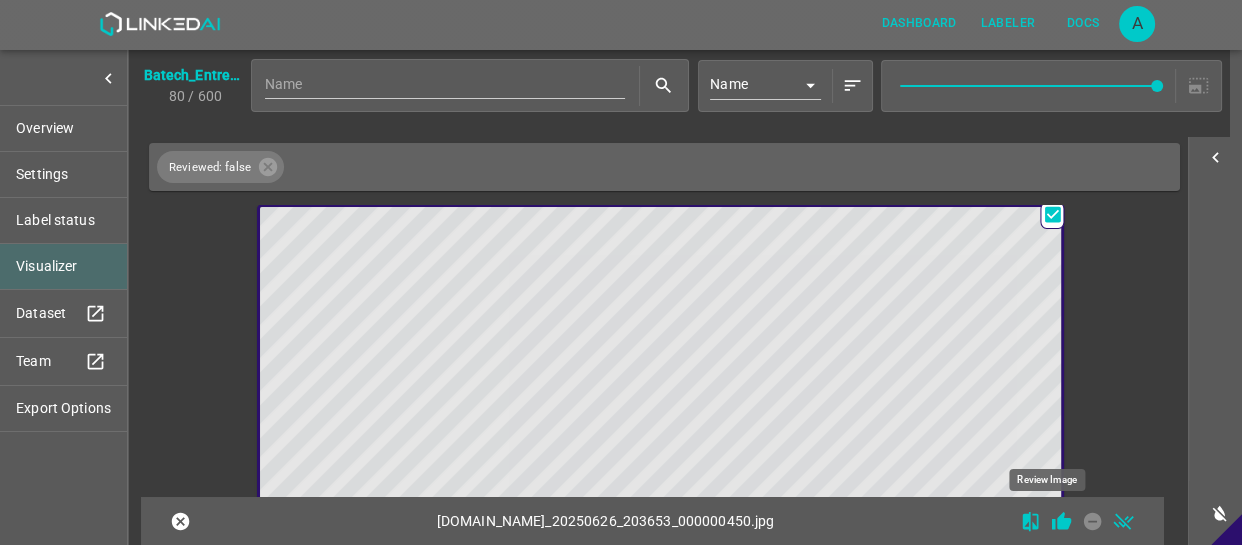 click 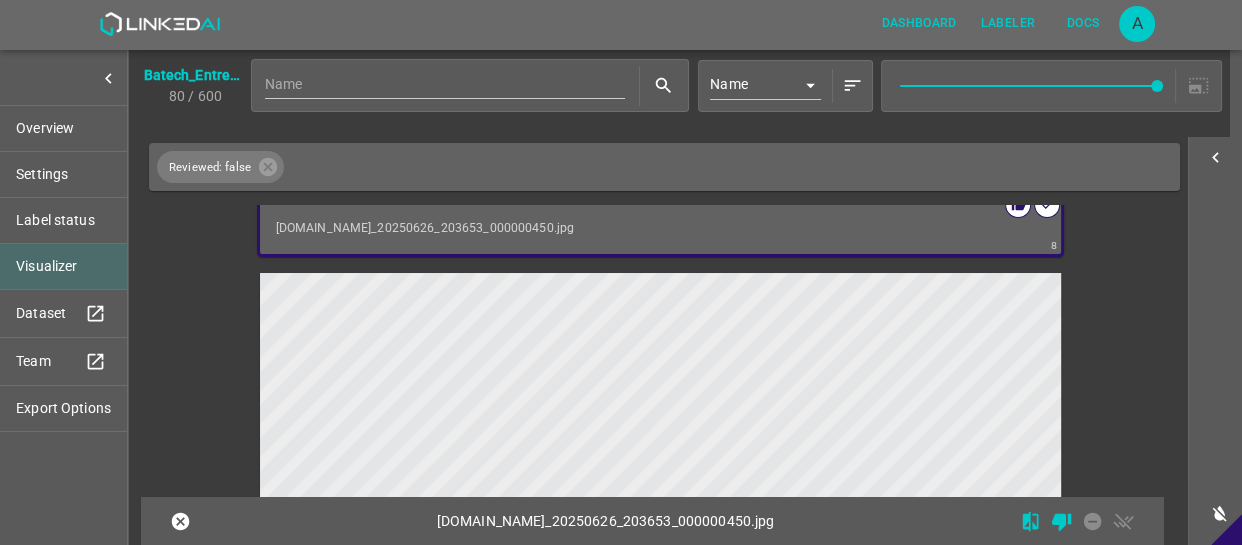 scroll, scrollTop: 4071, scrollLeft: 0, axis: vertical 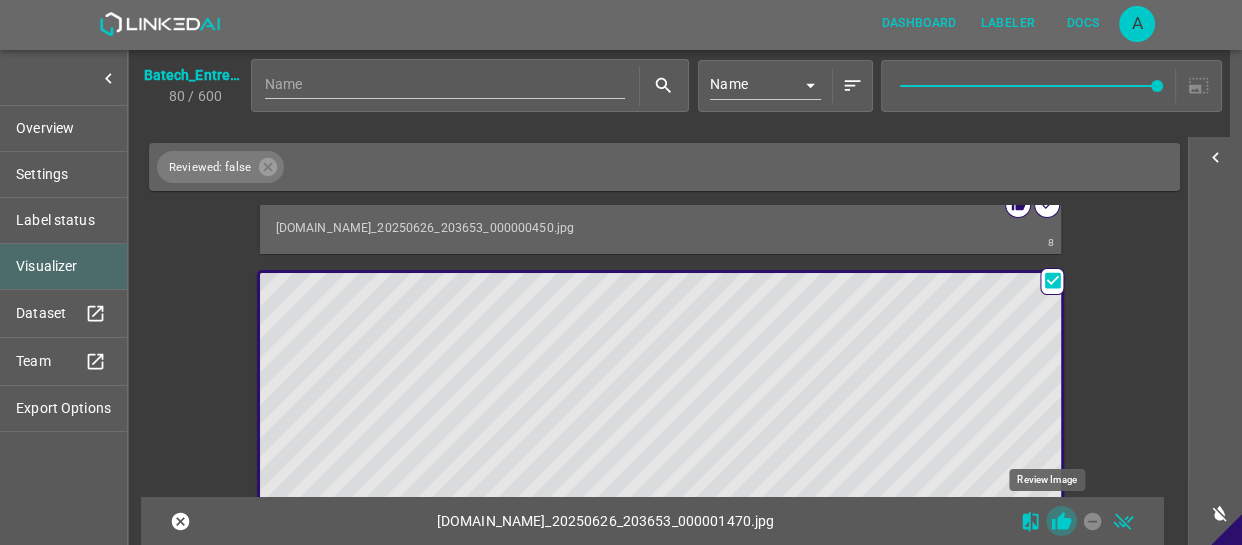 click 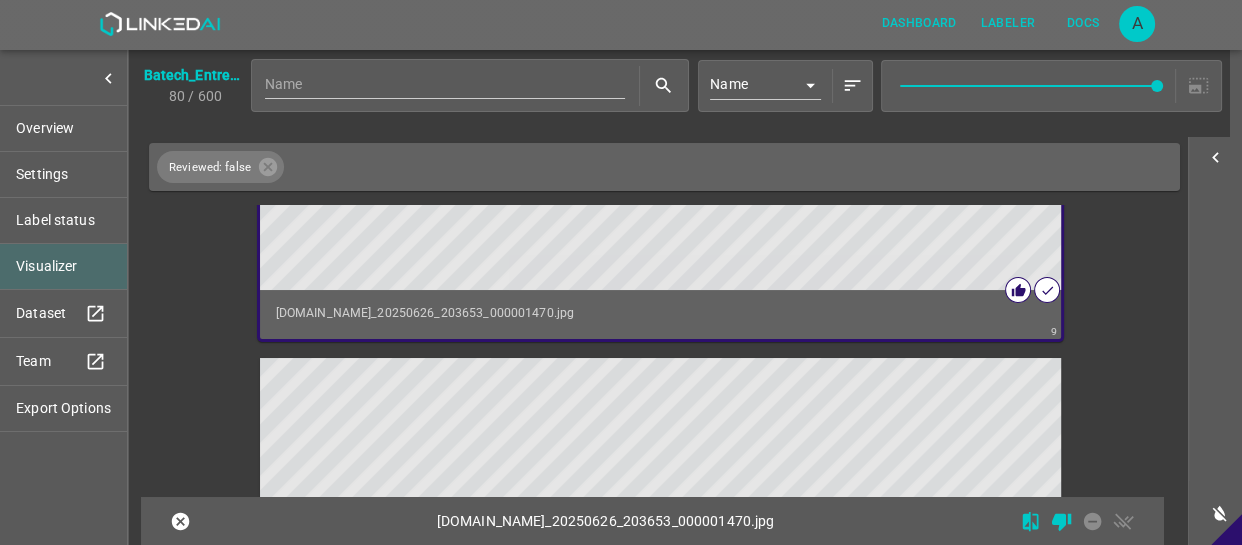 scroll, scrollTop: 4526, scrollLeft: 0, axis: vertical 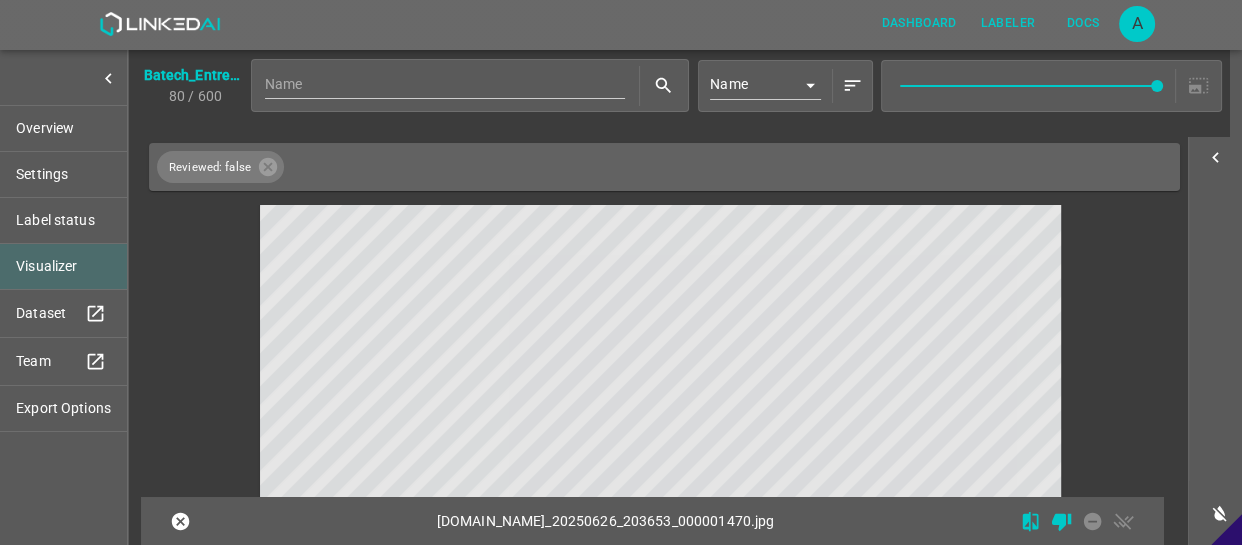 click at bounding box center [560, 380] 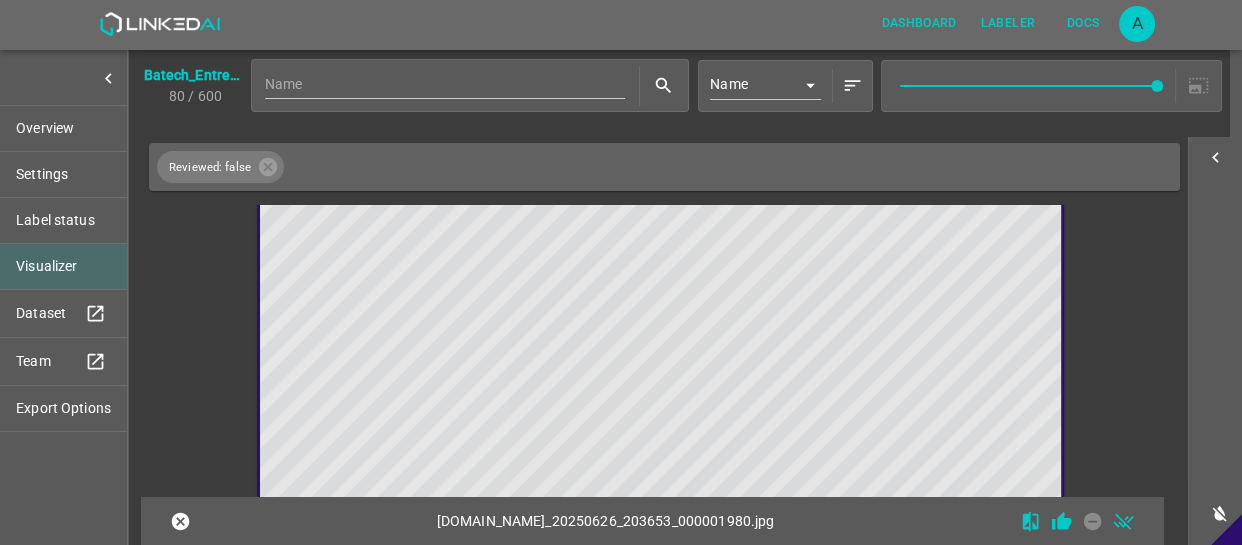 scroll, scrollTop: 4705, scrollLeft: 0, axis: vertical 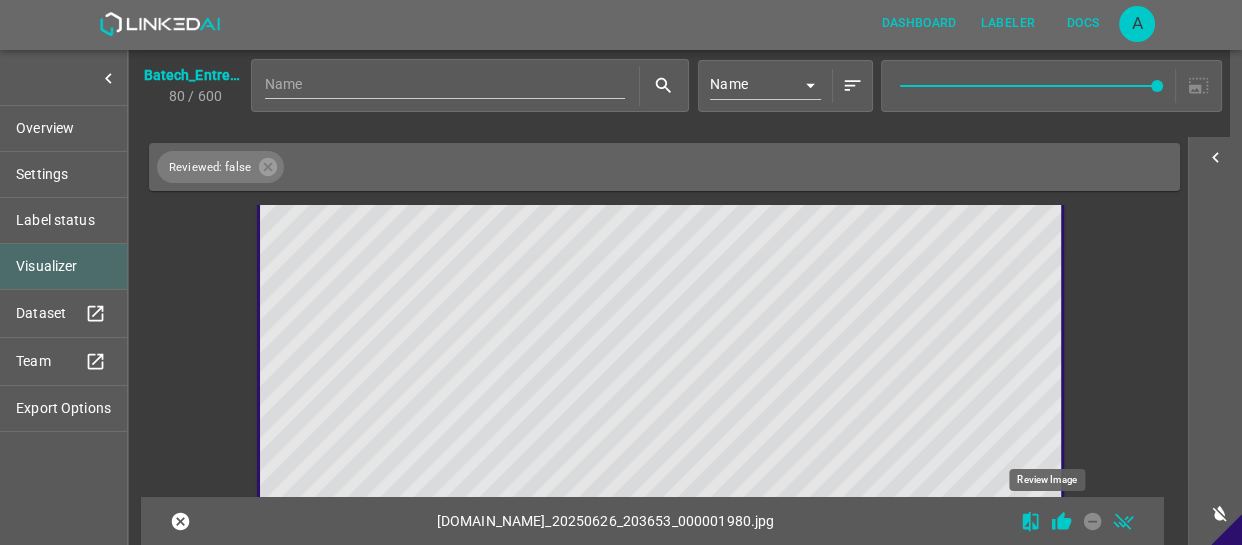 click 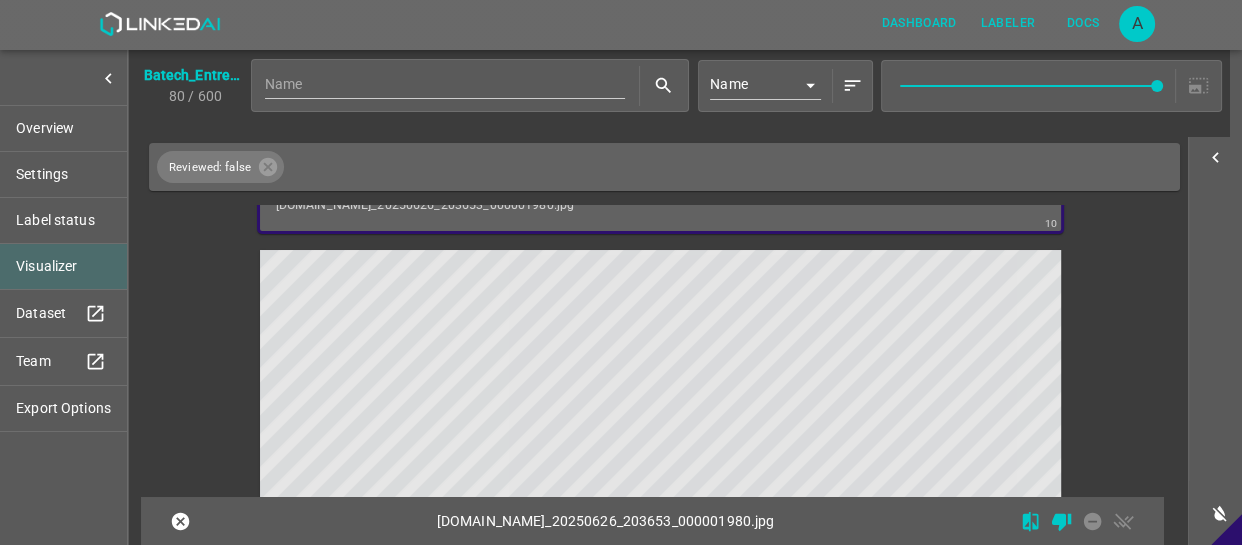 scroll, scrollTop: 5160, scrollLeft: 0, axis: vertical 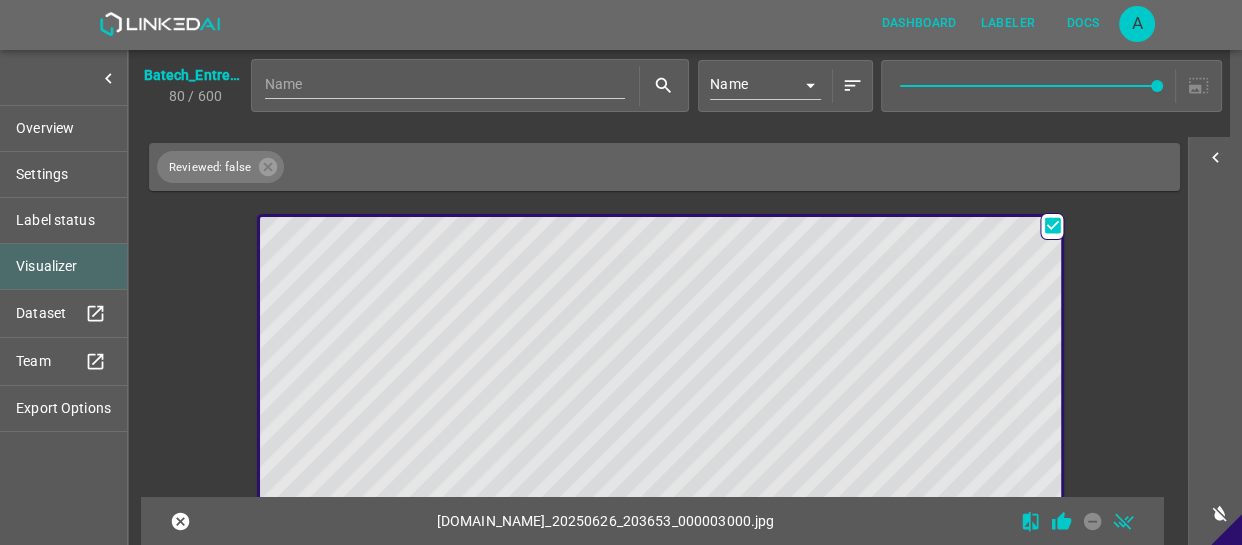 click 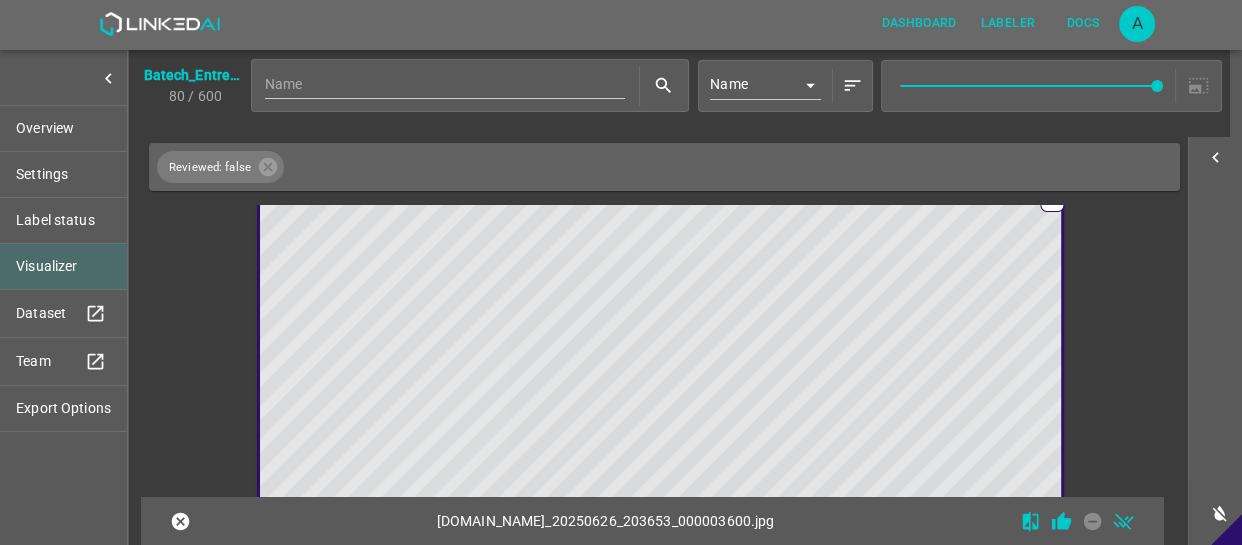 scroll, scrollTop: 5702, scrollLeft: 0, axis: vertical 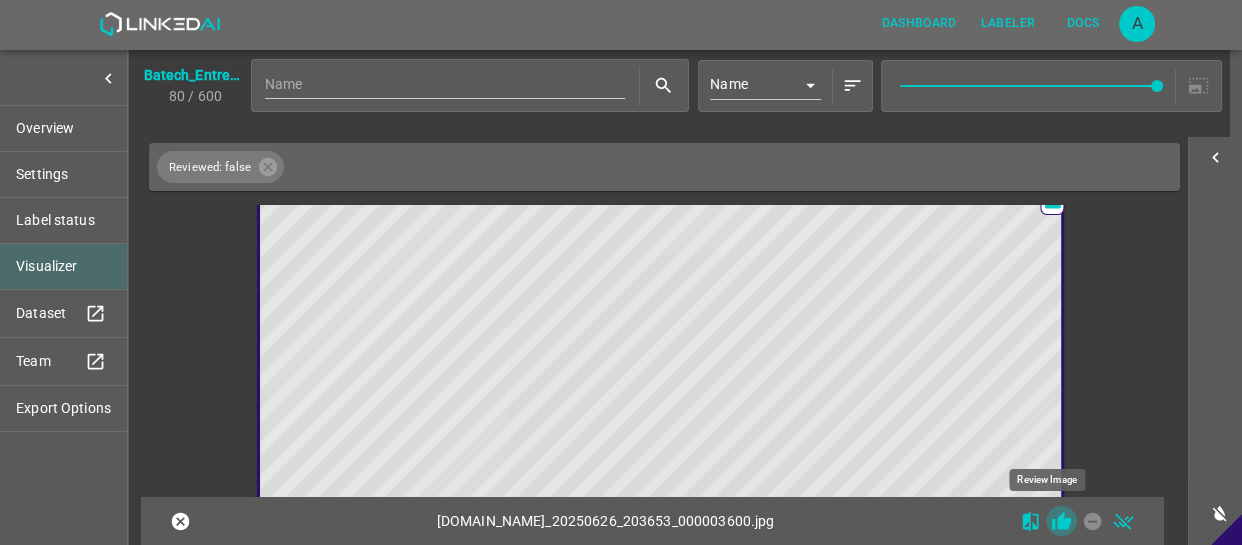 click 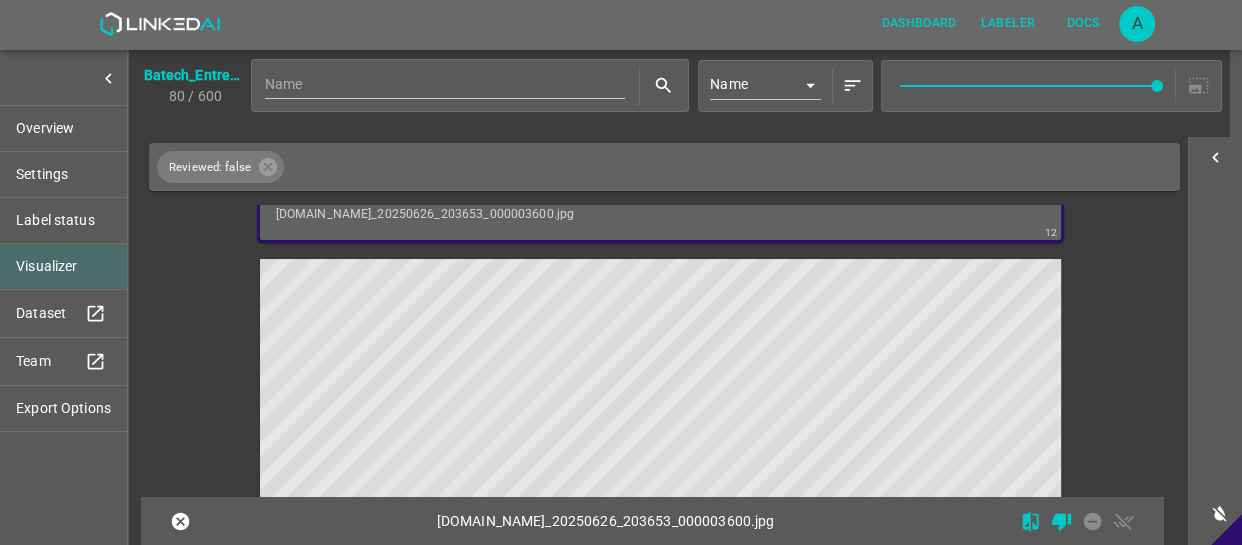 scroll, scrollTop: 6157, scrollLeft: 0, axis: vertical 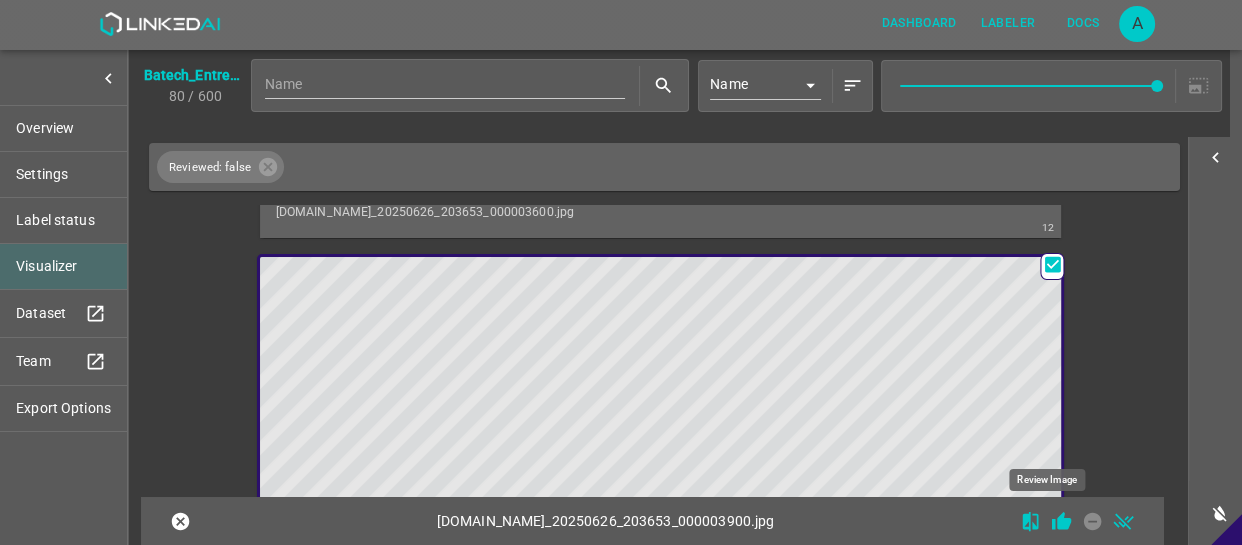 click 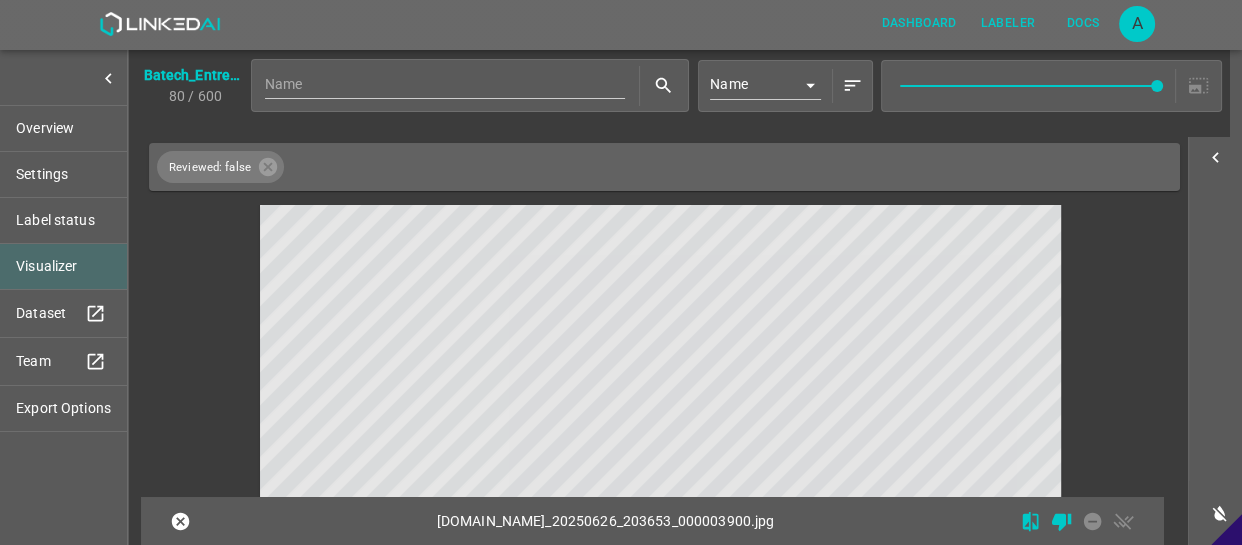 scroll, scrollTop: 6700, scrollLeft: 0, axis: vertical 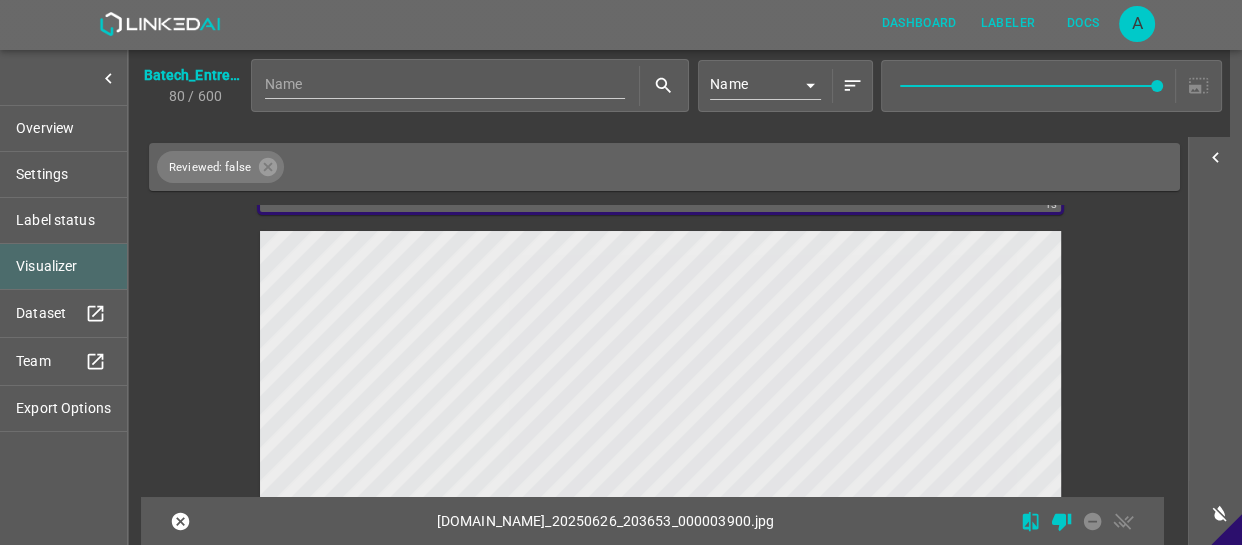 click at bounding box center (560, 456) 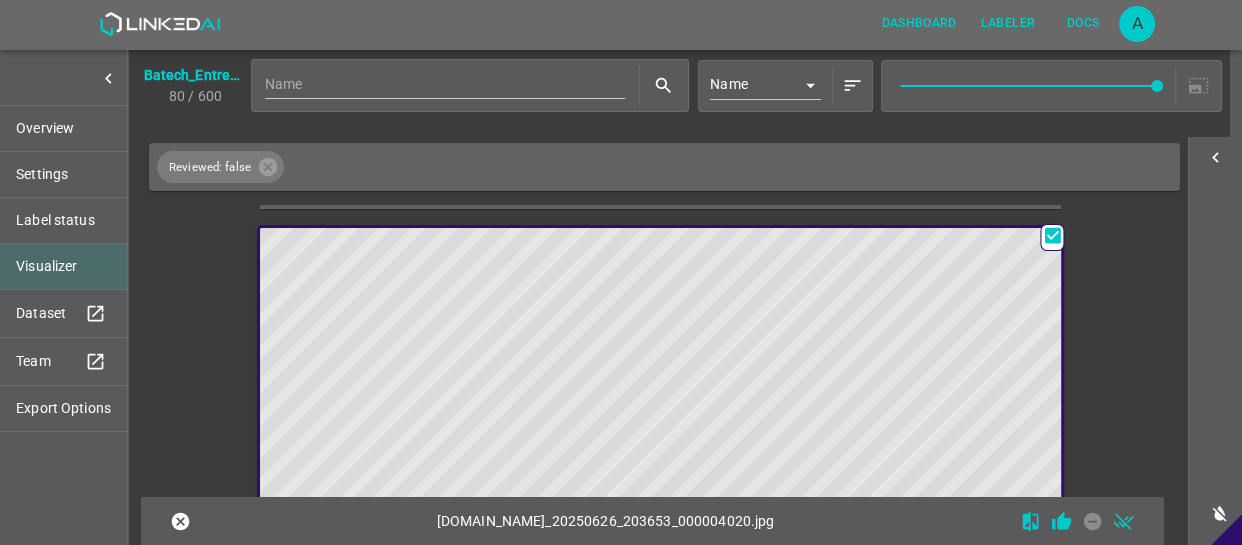 scroll, scrollTop: 6697, scrollLeft: 0, axis: vertical 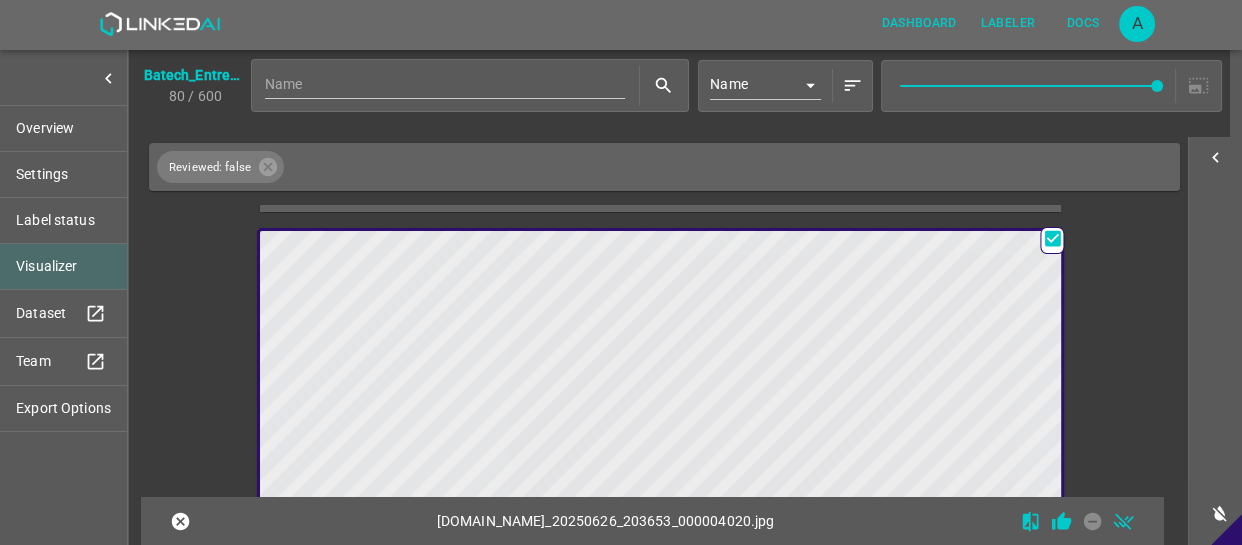 click at bounding box center (560, 456) 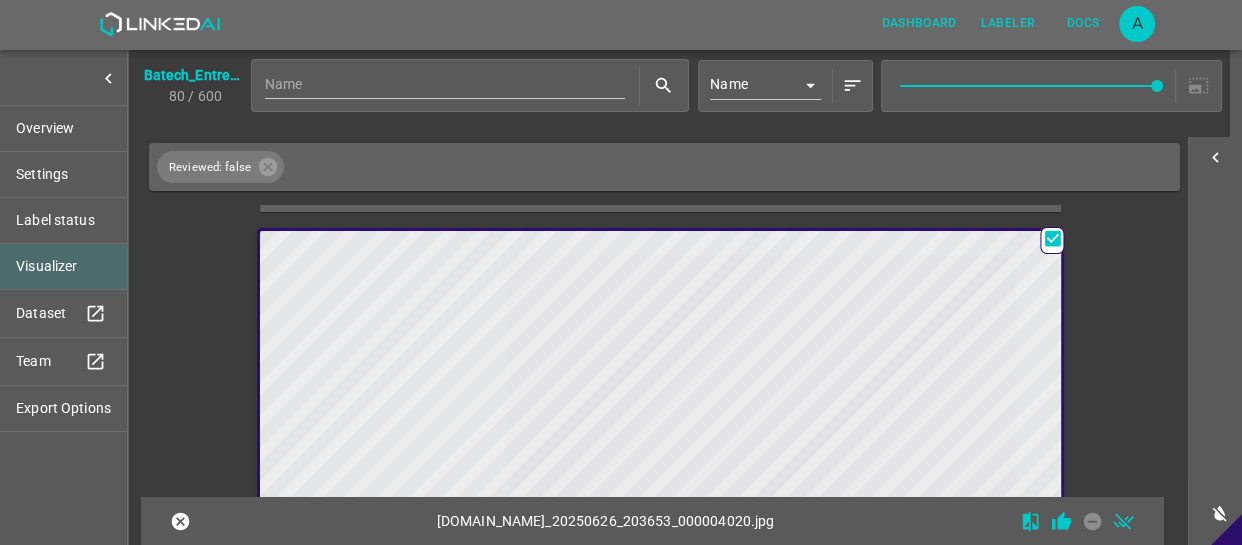 click at bounding box center (560, 456) 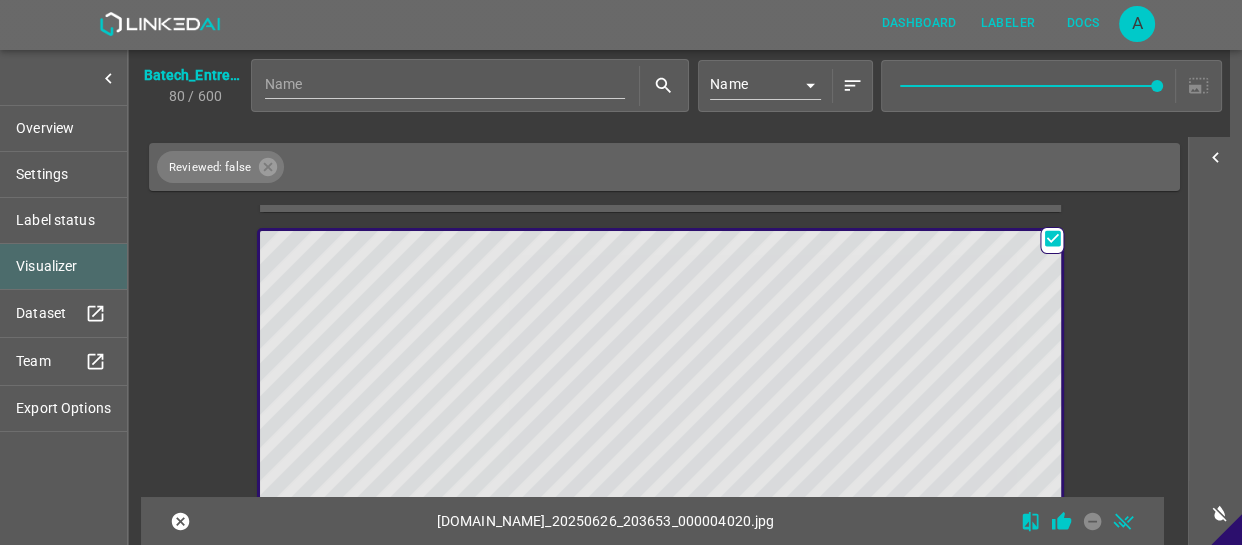click at bounding box center (560, 456) 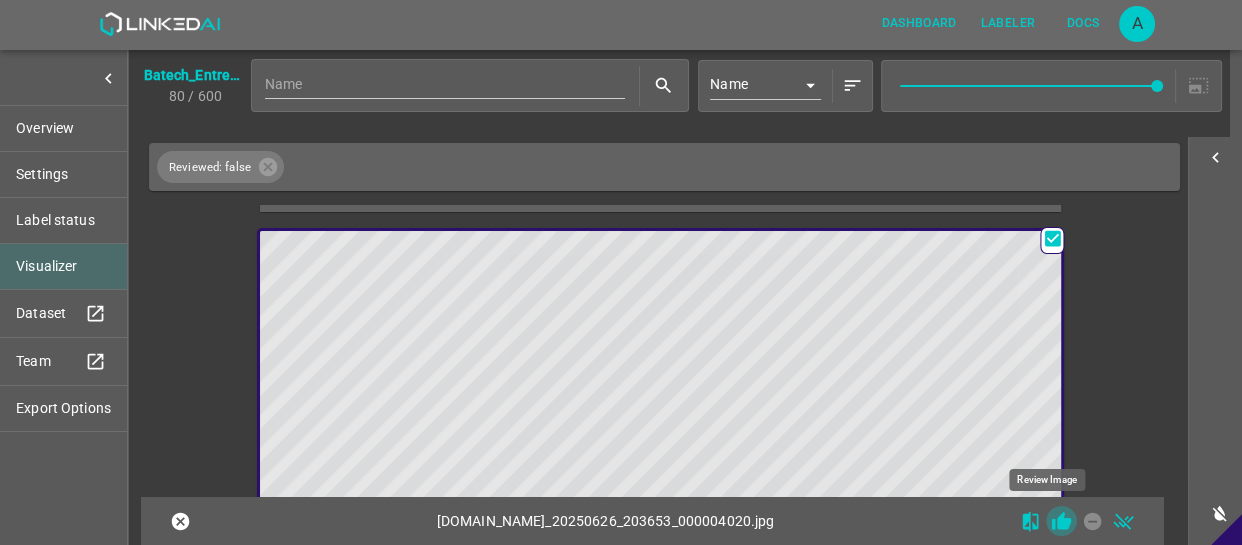 click at bounding box center (1061, 521) 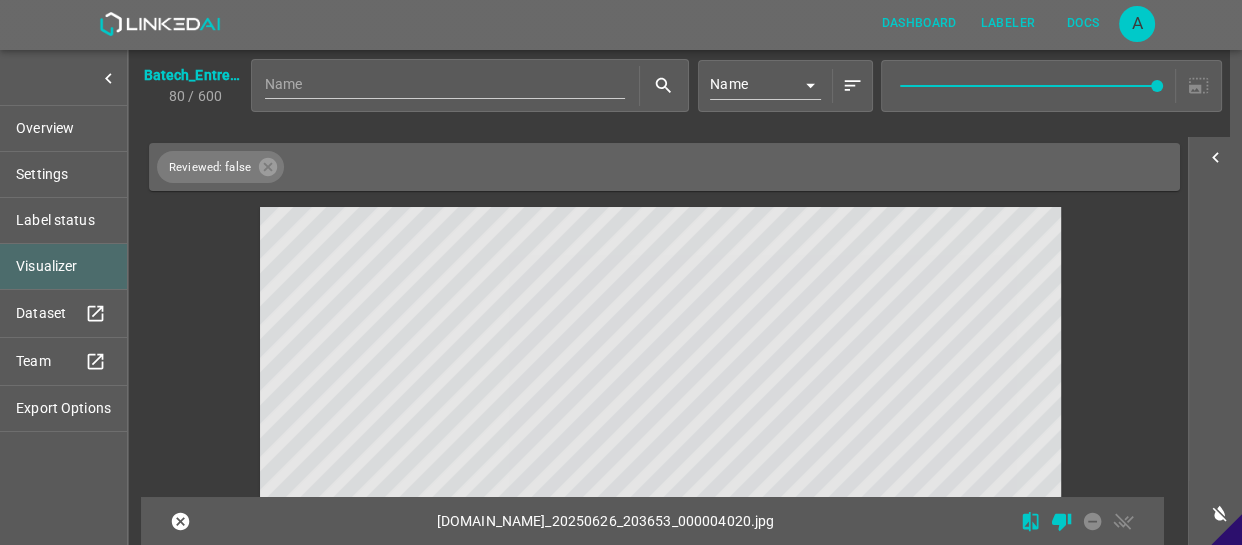 scroll, scrollTop: 7242, scrollLeft: 0, axis: vertical 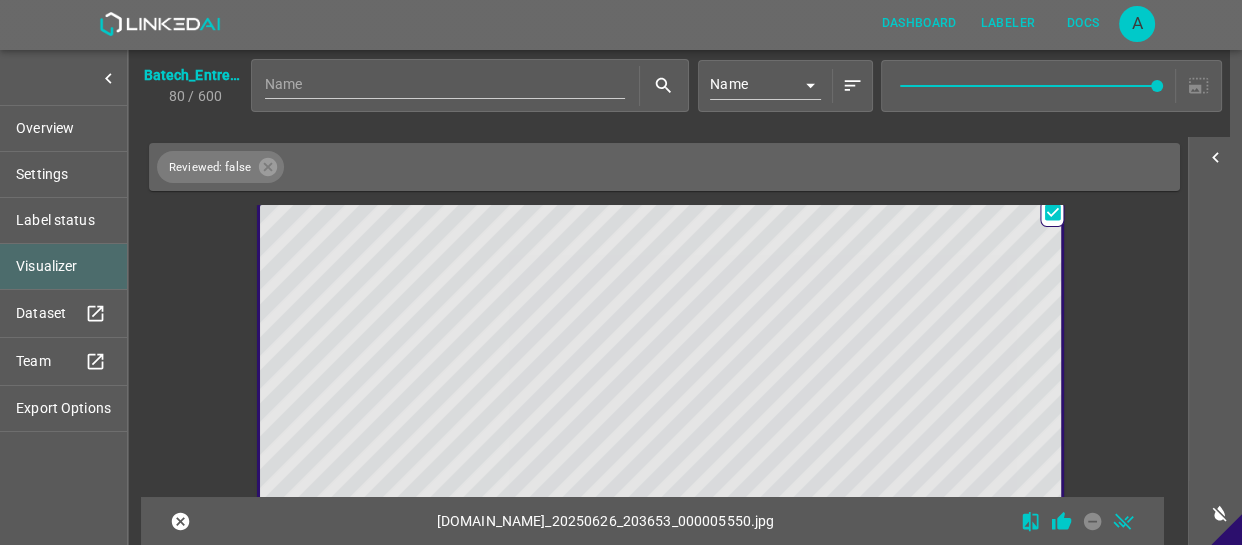 click 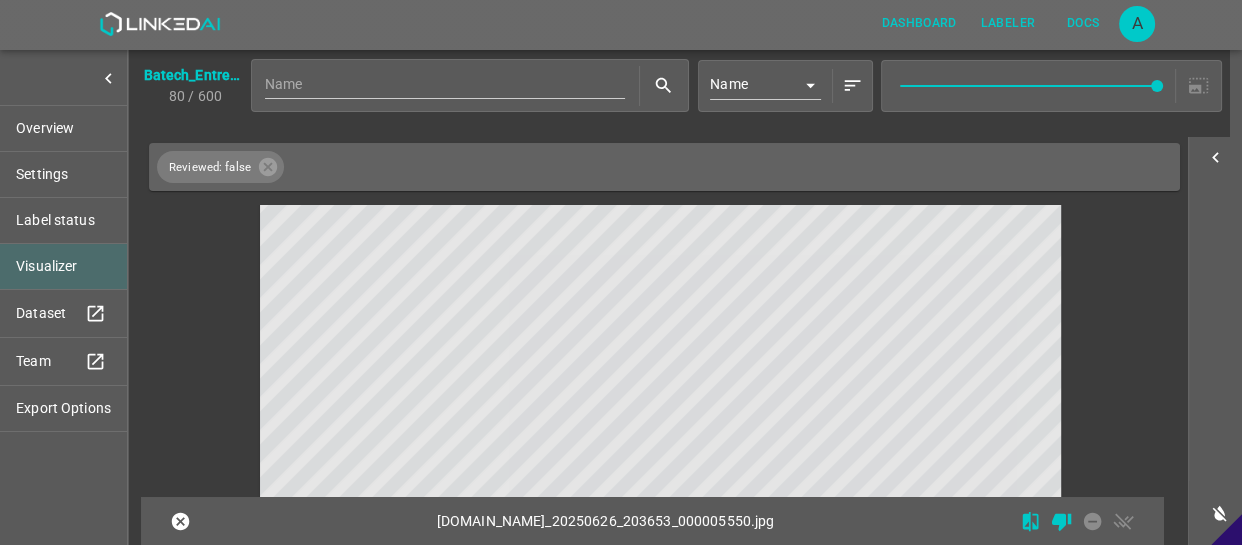 scroll, scrollTop: 7694, scrollLeft: 0, axis: vertical 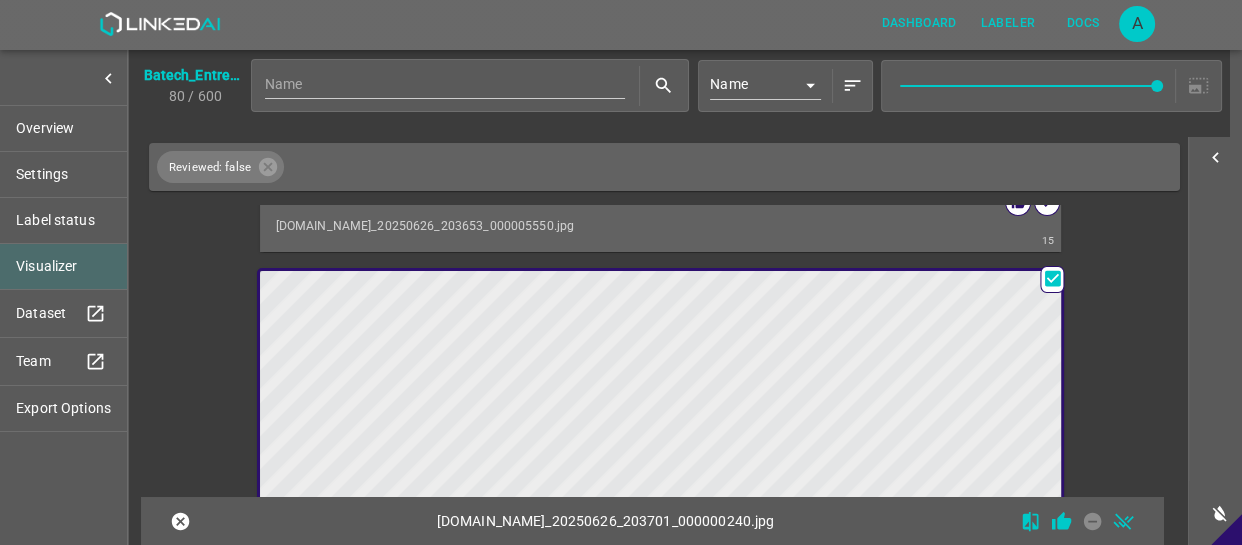 click at bounding box center [560, 496] 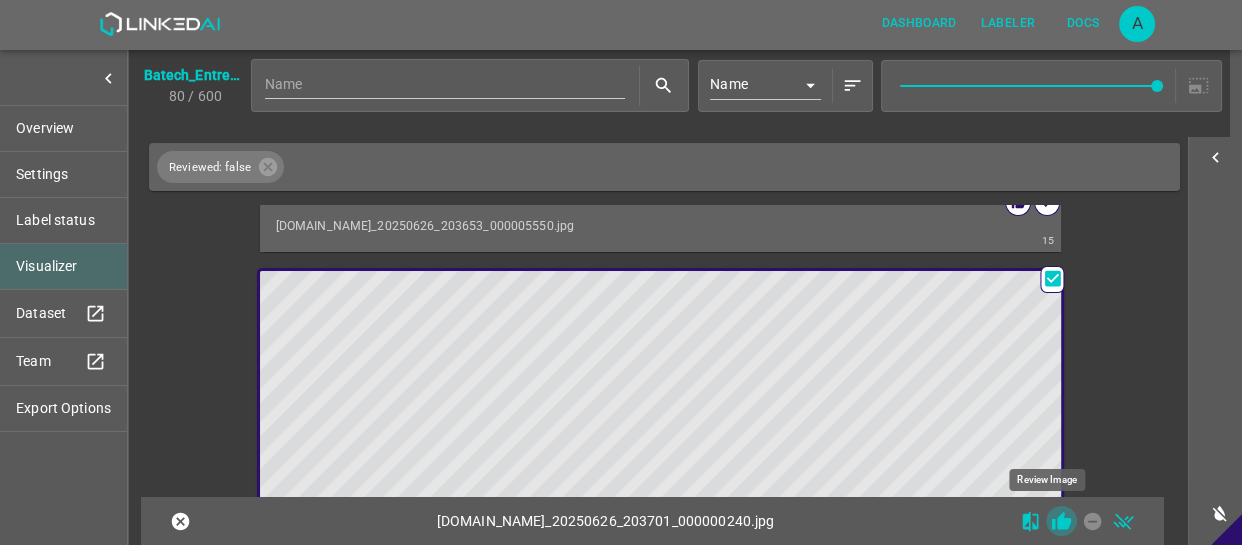 drag, startPoint x: 1047, startPoint y: 520, endPoint x: 1024, endPoint y: 496, distance: 33.24154 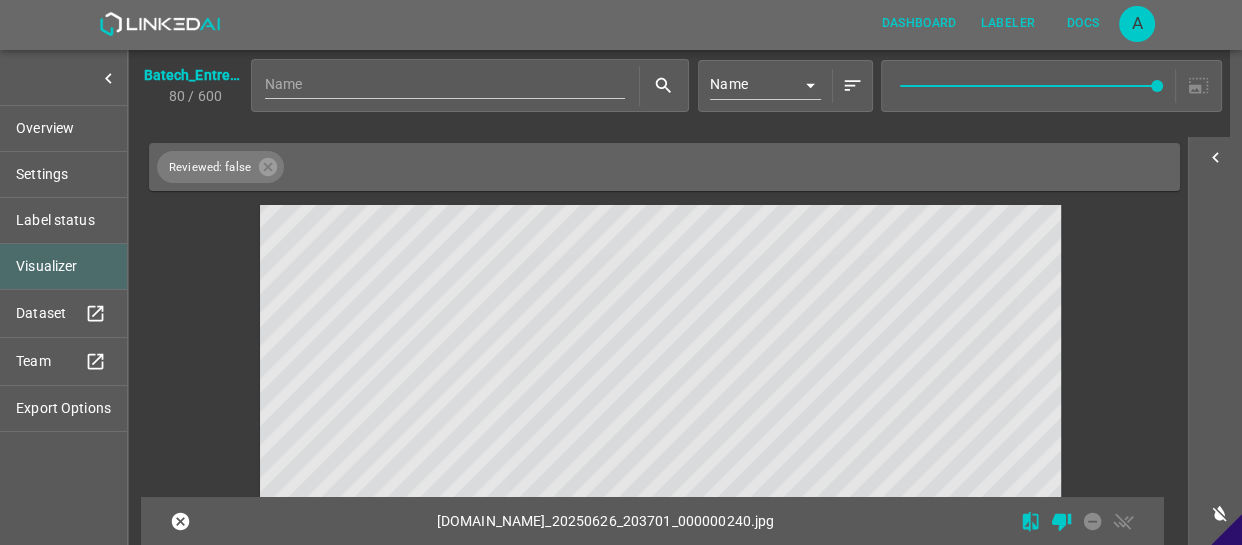 scroll, scrollTop: 8328, scrollLeft: 0, axis: vertical 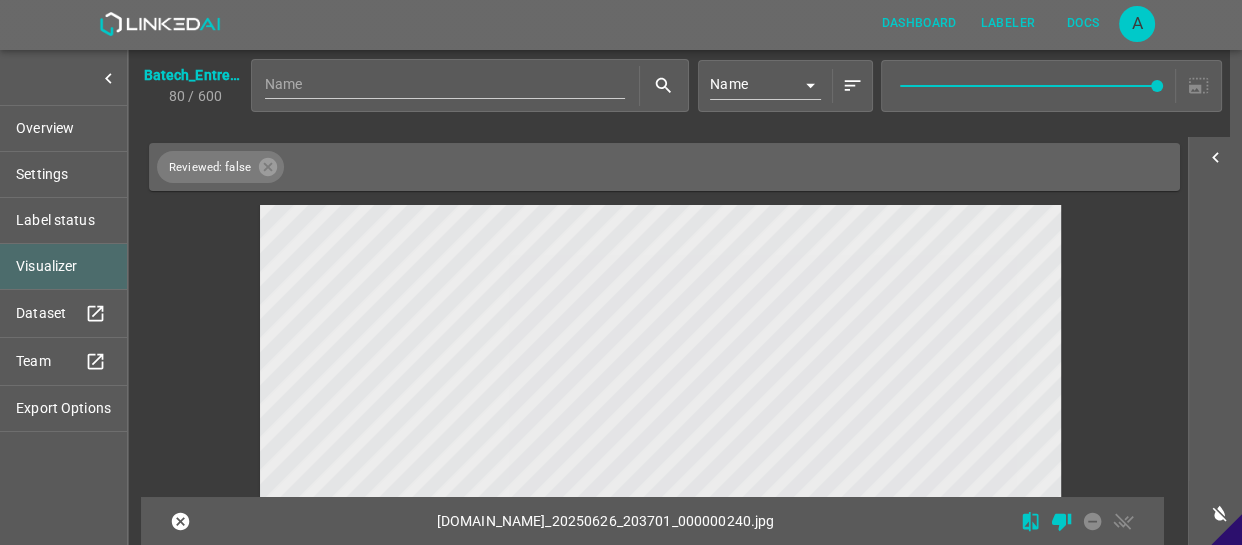 click at bounding box center [560, 379] 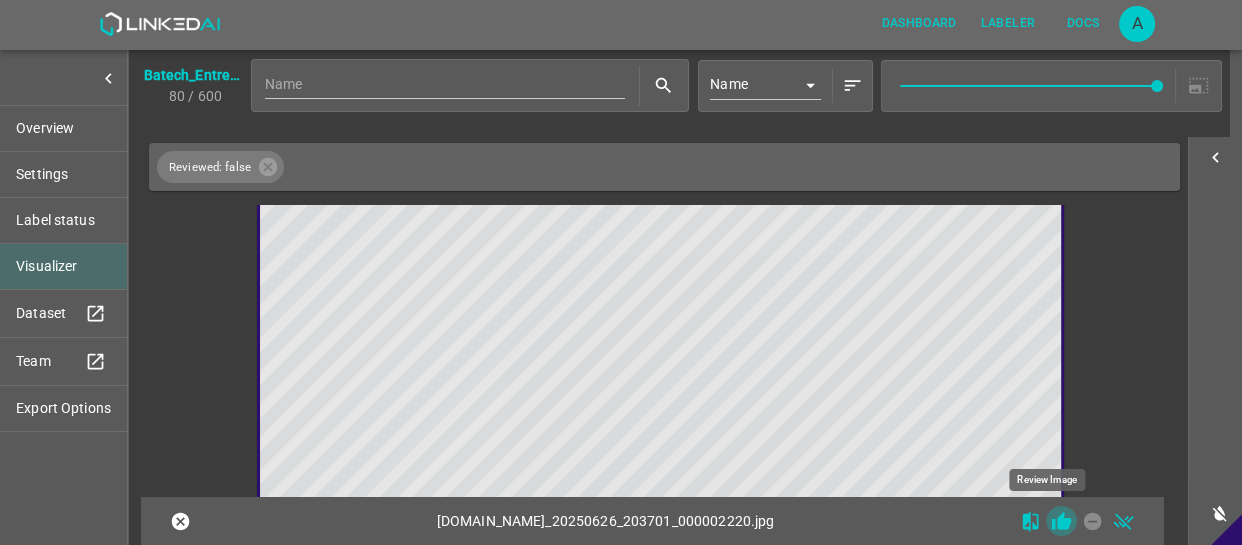click 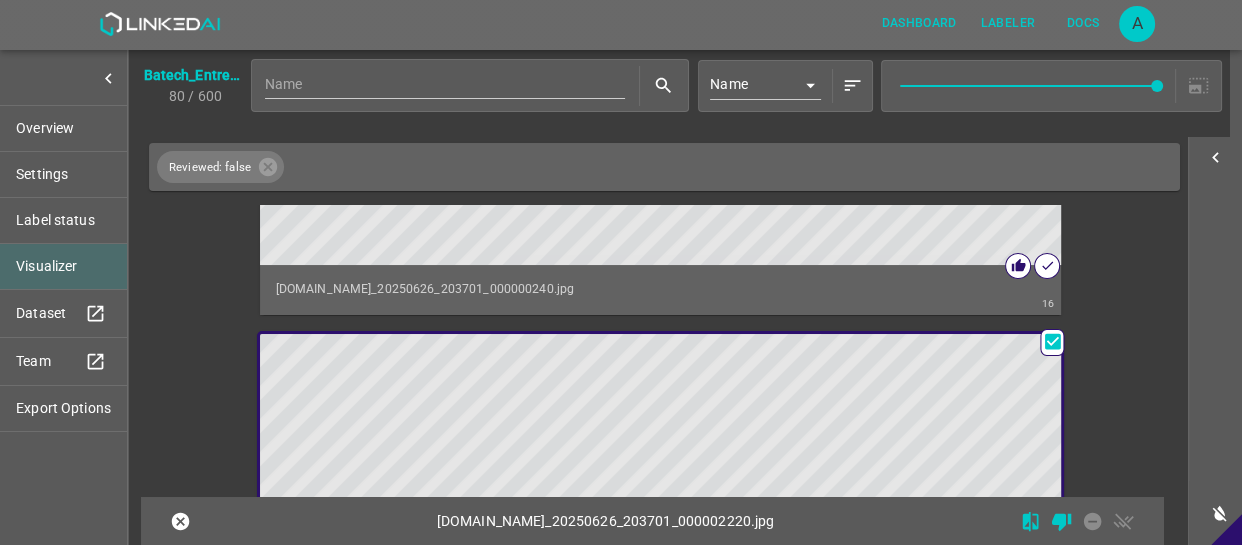 scroll, scrollTop: 8143, scrollLeft: 0, axis: vertical 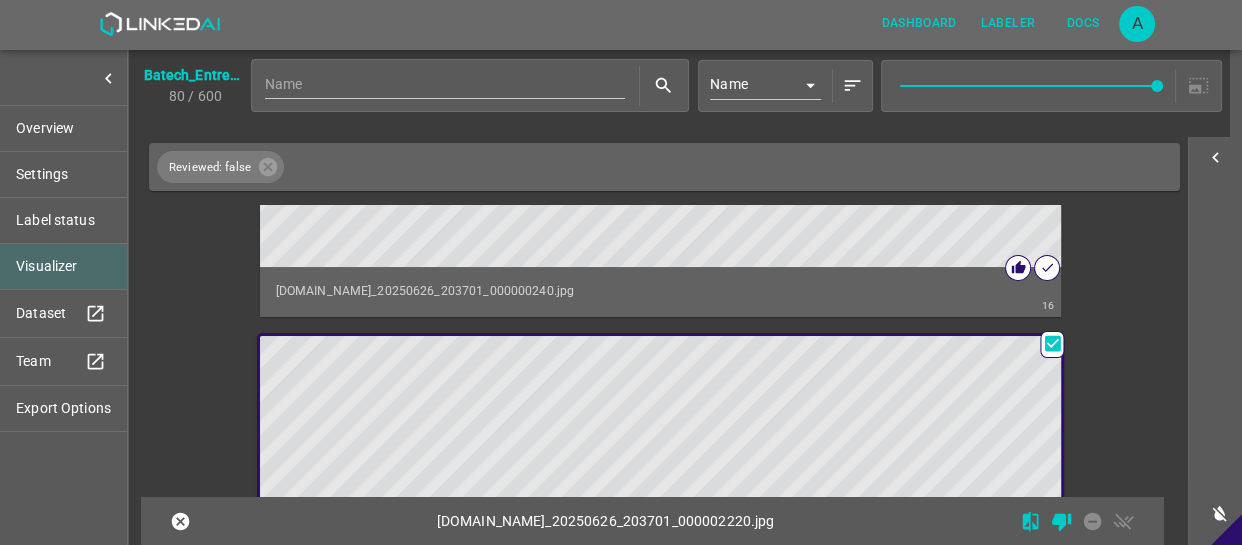 click at bounding box center (560, 561) 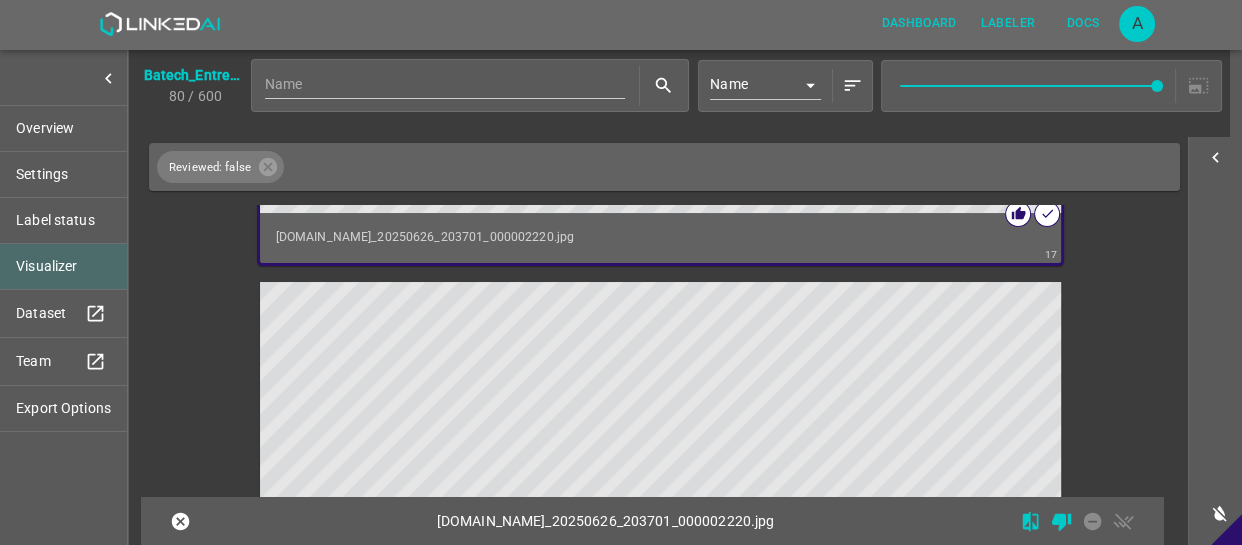 scroll, scrollTop: 8780, scrollLeft: 0, axis: vertical 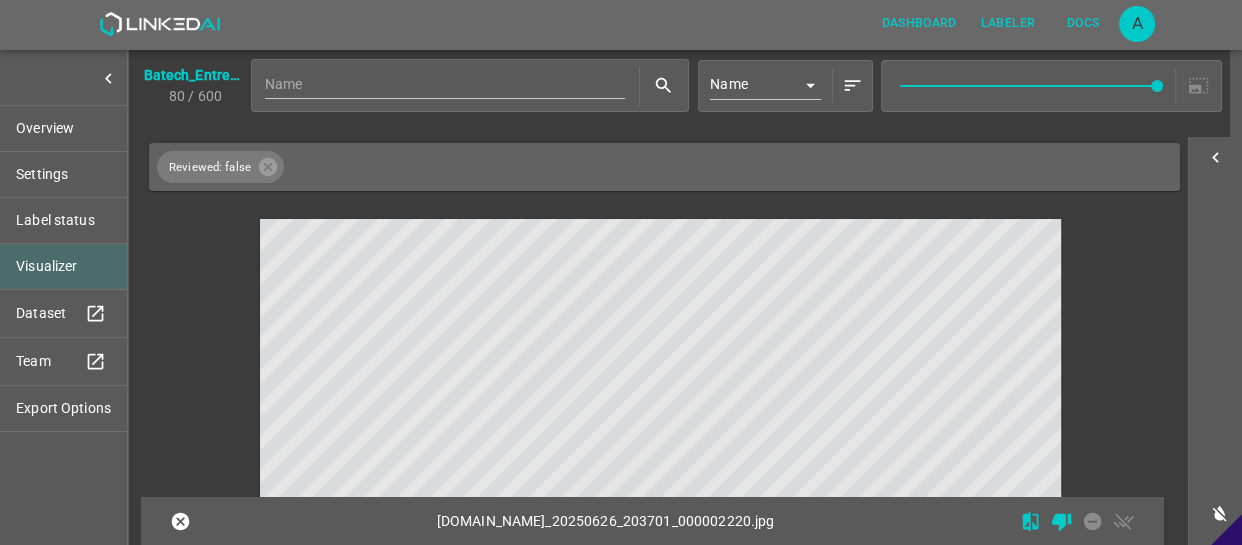 click at bounding box center (560, 444) 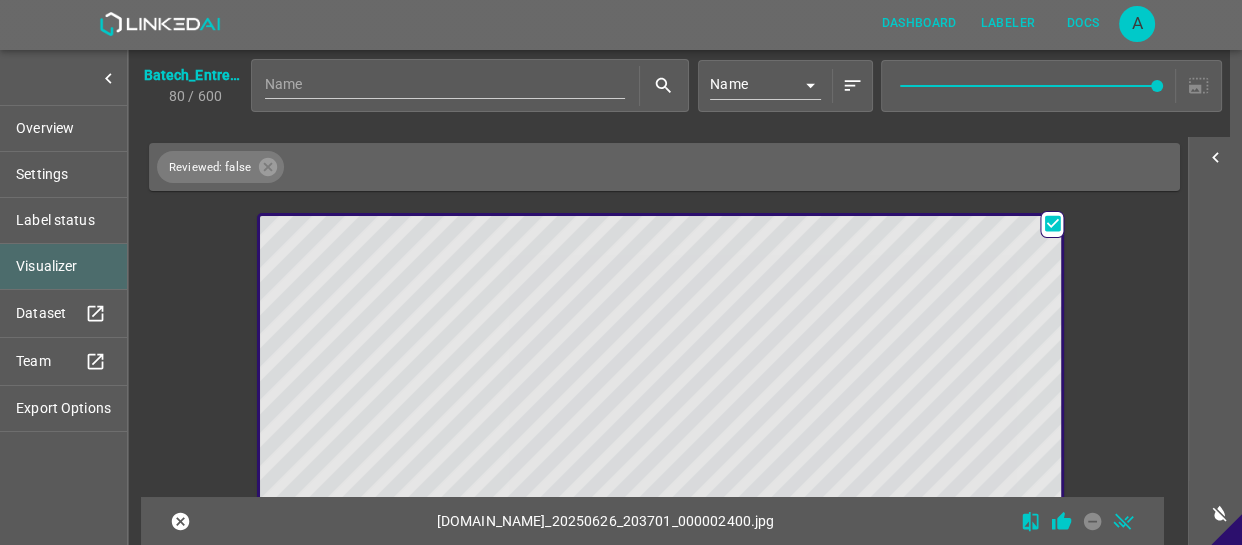 drag, startPoint x: 758, startPoint y: 340, endPoint x: 767, endPoint y: 352, distance: 15 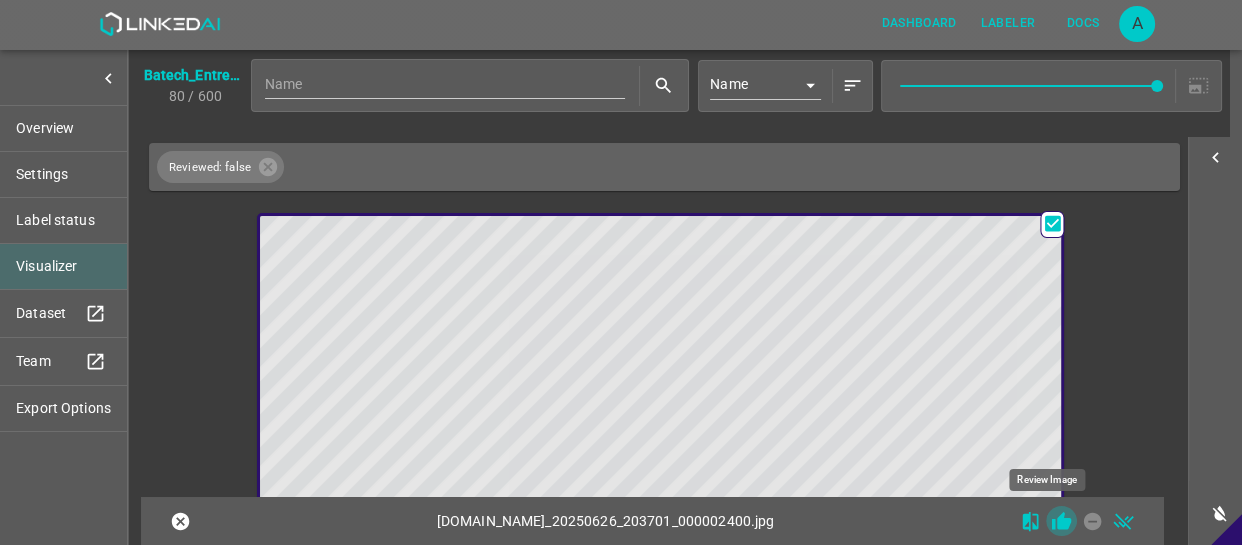 click 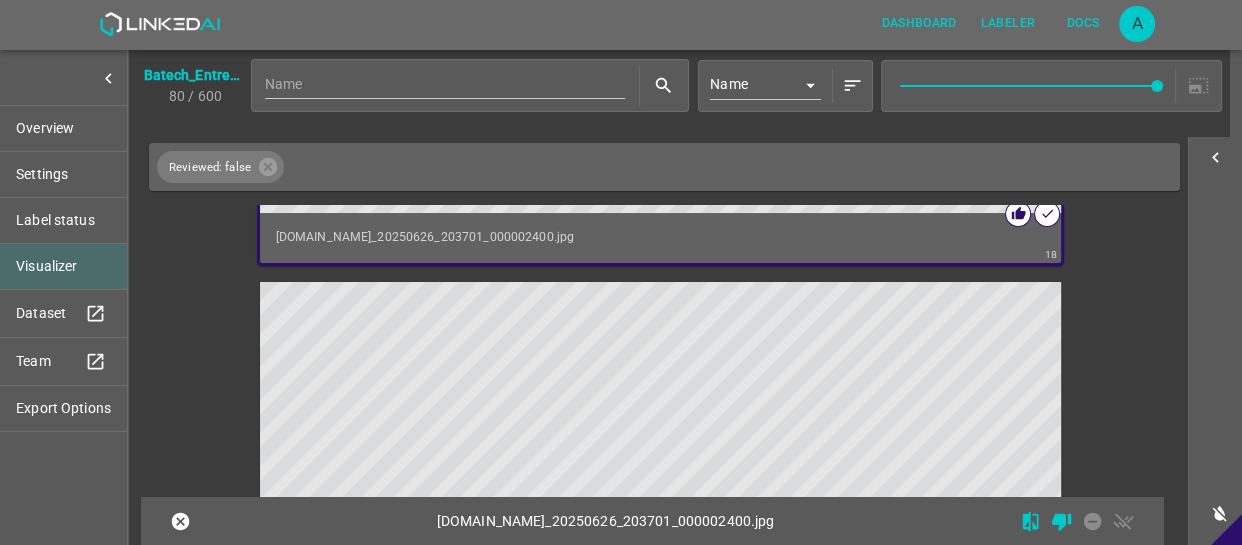 scroll, scrollTop: 9325, scrollLeft: 0, axis: vertical 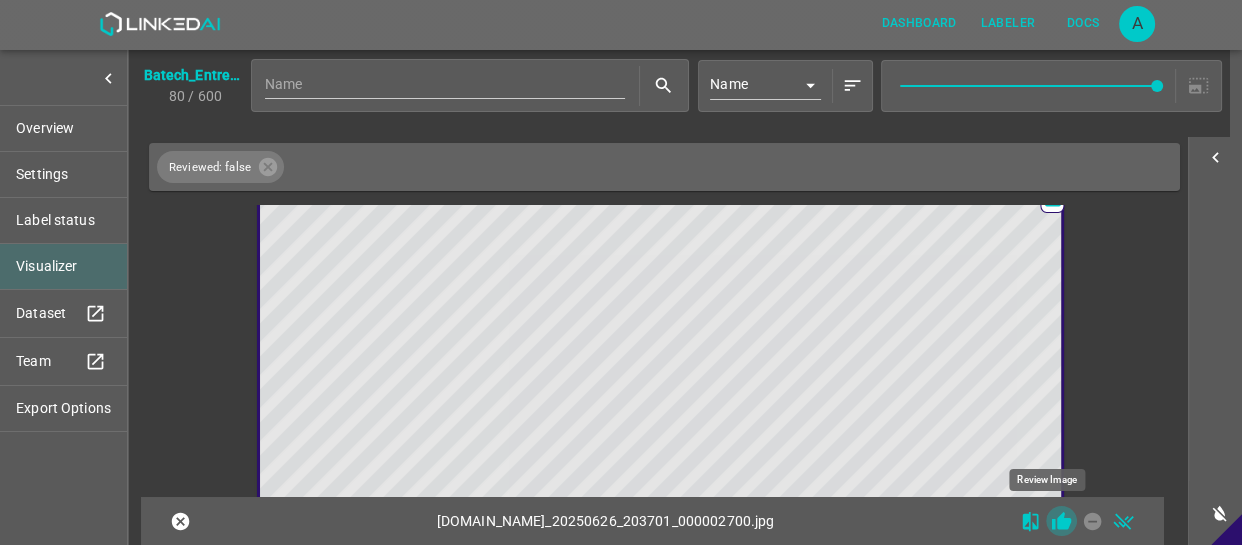 click 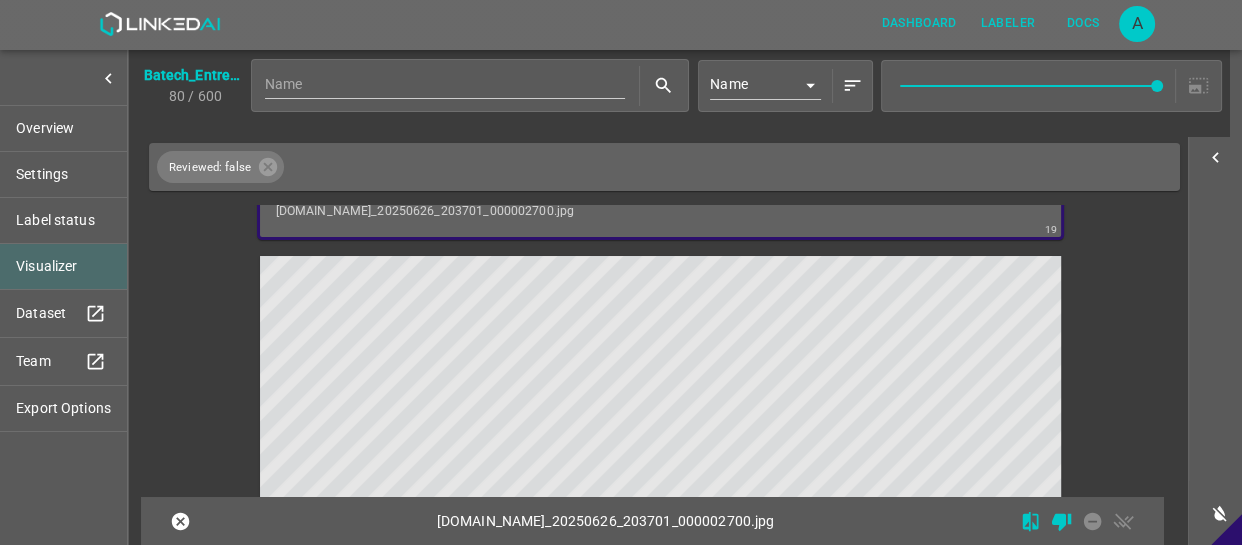 scroll, scrollTop: 9777, scrollLeft: 0, axis: vertical 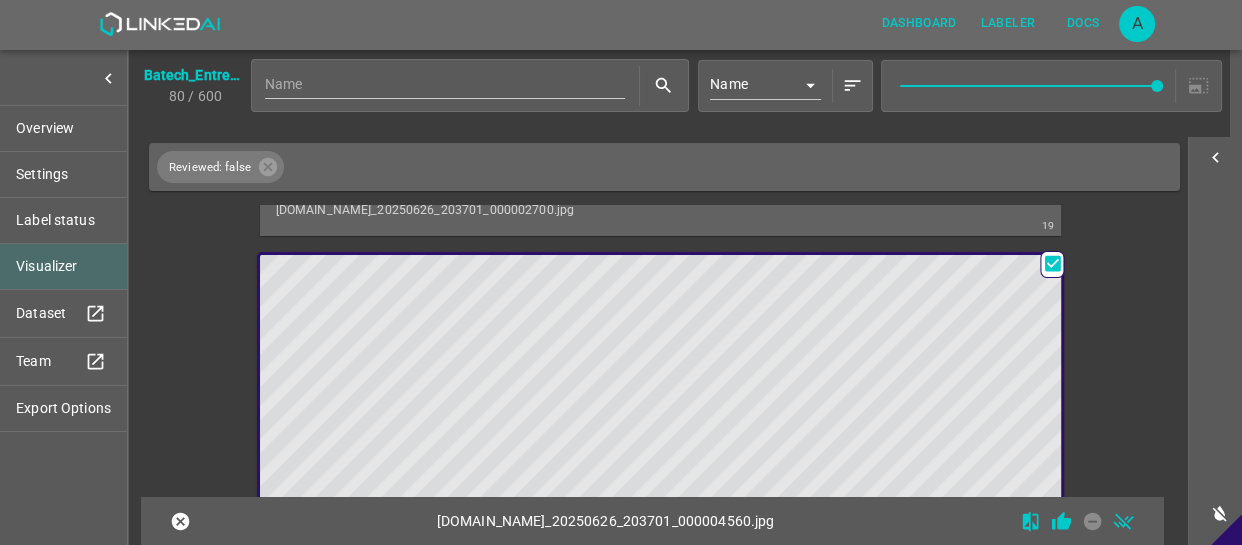 drag, startPoint x: 790, startPoint y: 347, endPoint x: 843, endPoint y: 392, distance: 69.52697 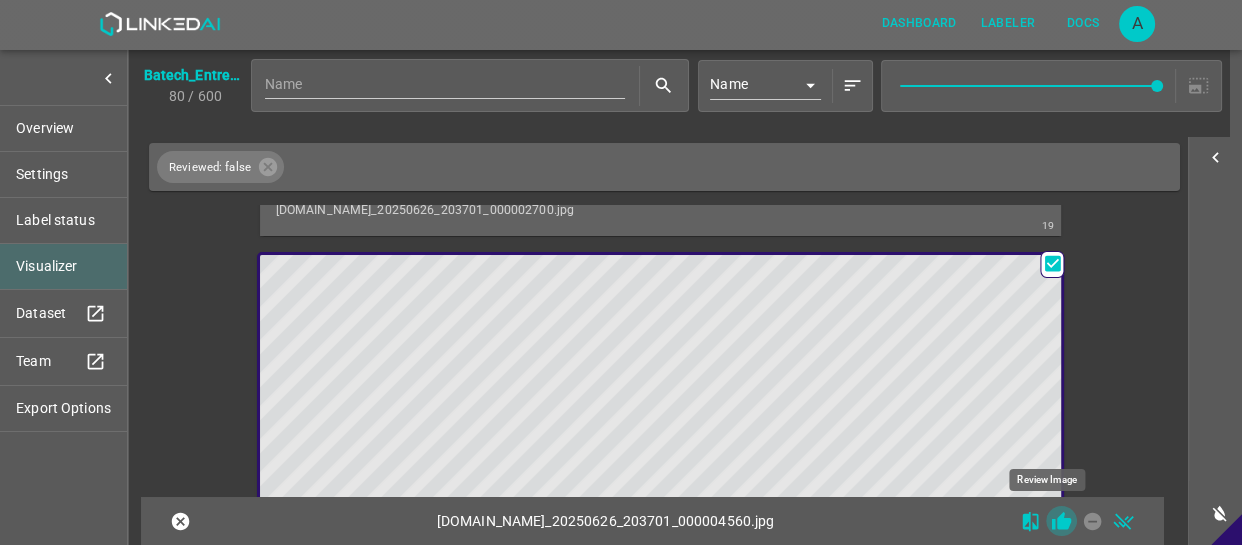 click 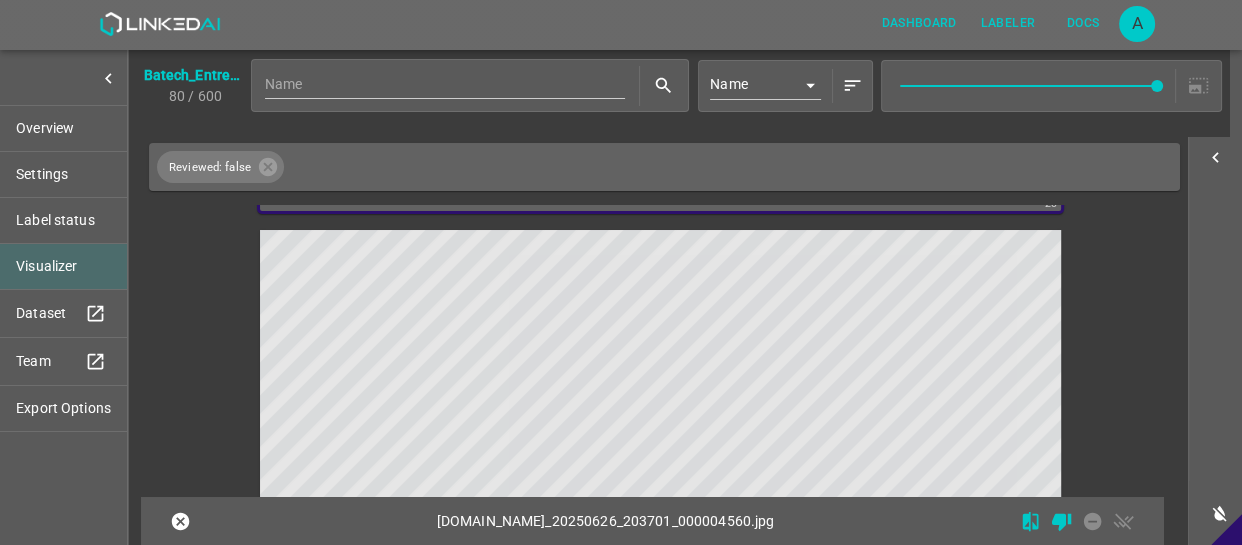 scroll, scrollTop: 10320, scrollLeft: 0, axis: vertical 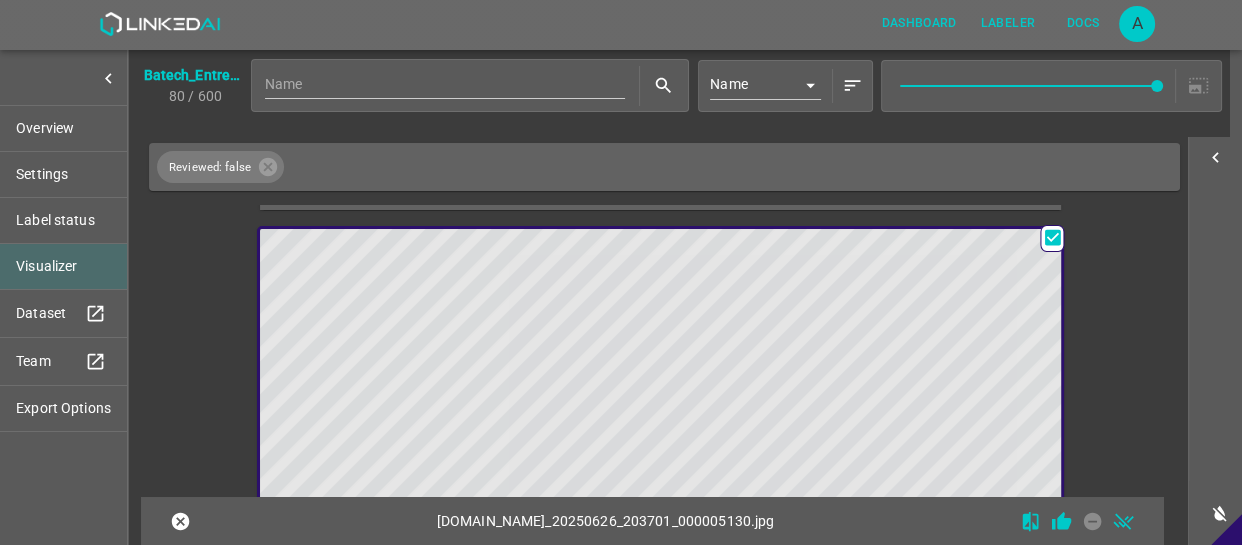 drag, startPoint x: 760, startPoint y: 331, endPoint x: 774, endPoint y: 346, distance: 20.518284 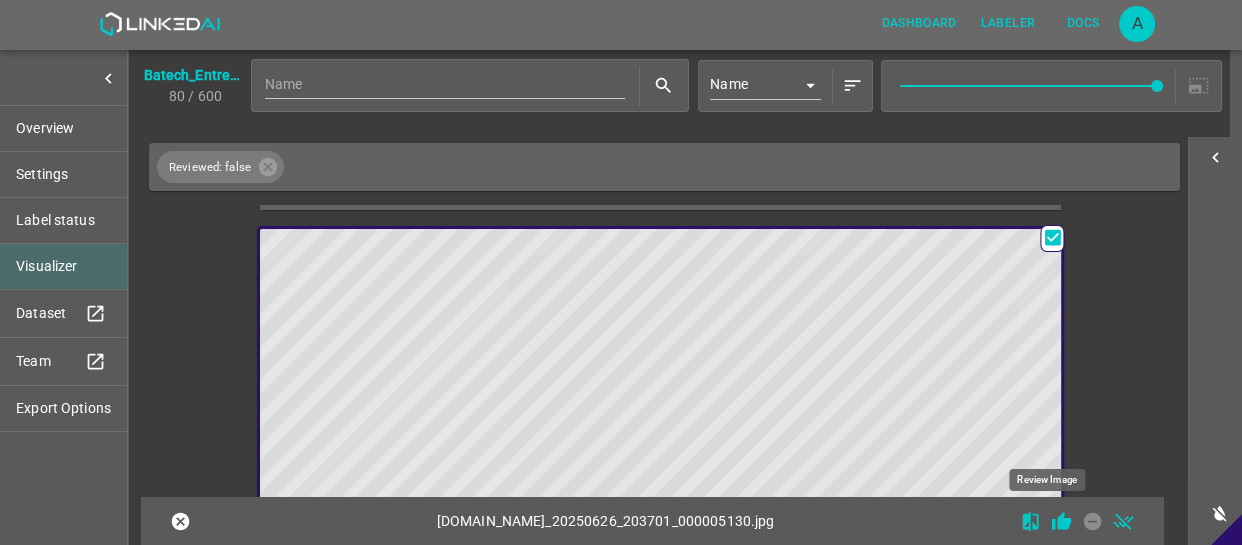 click 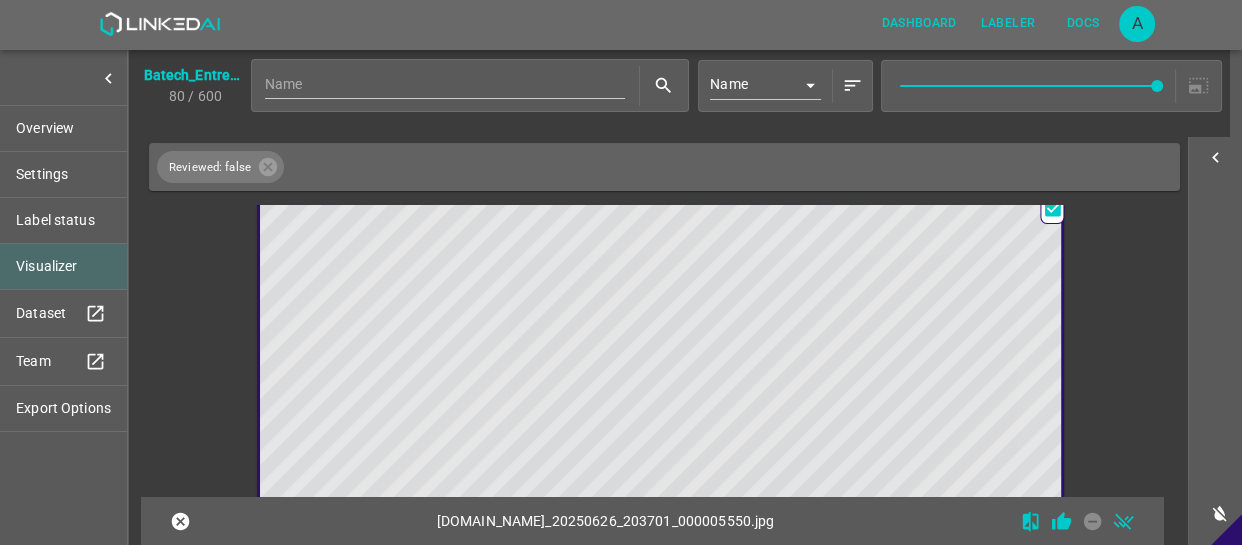 scroll, scrollTop: 10860, scrollLeft: 0, axis: vertical 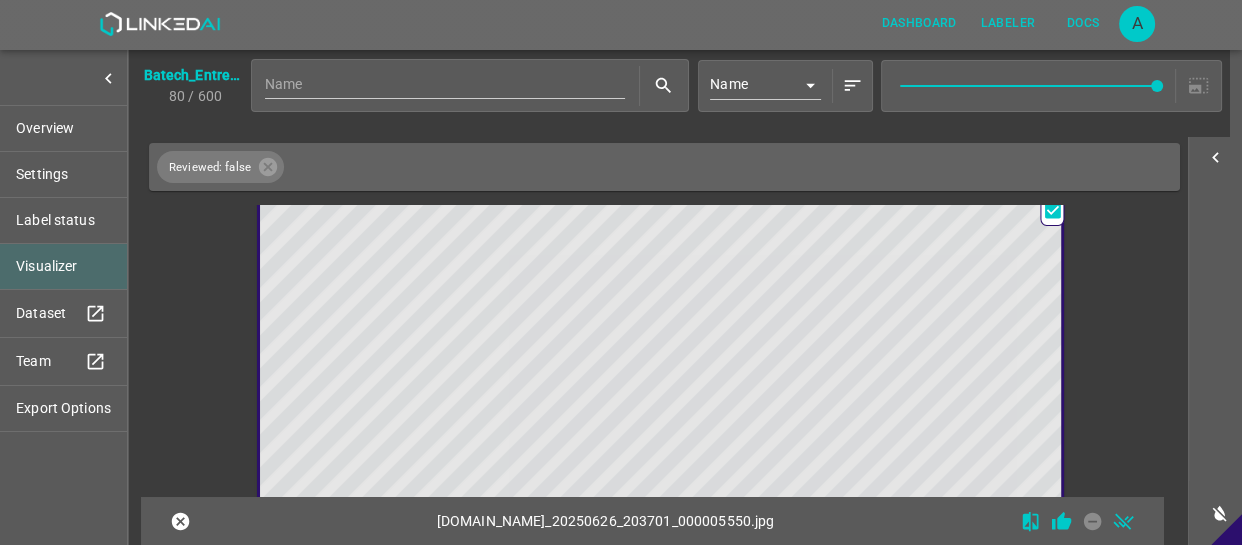 click at bounding box center [560, 428] 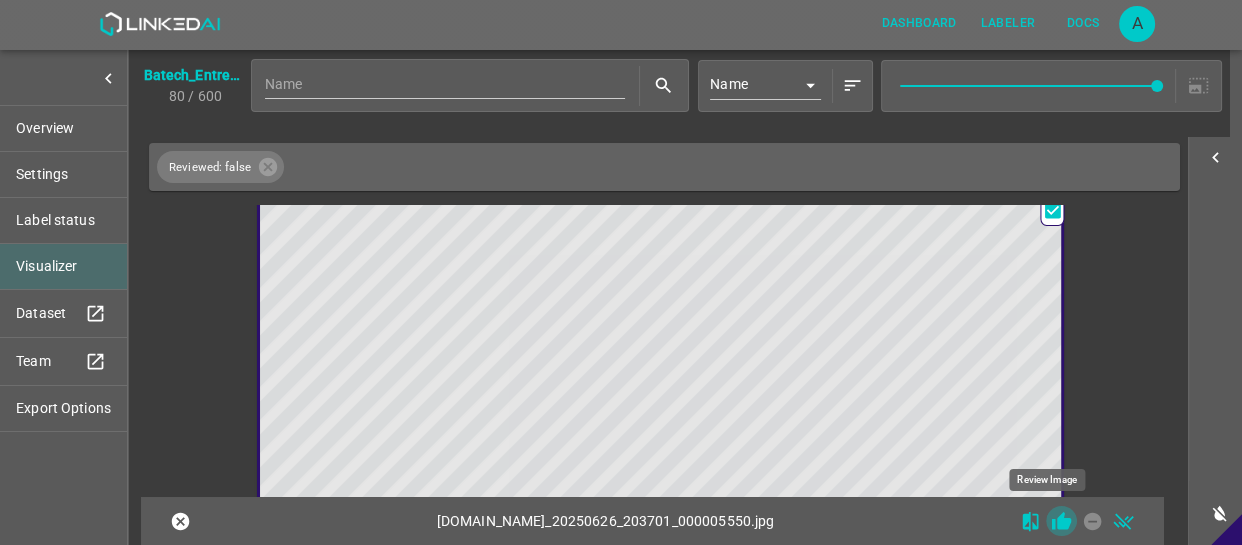 click 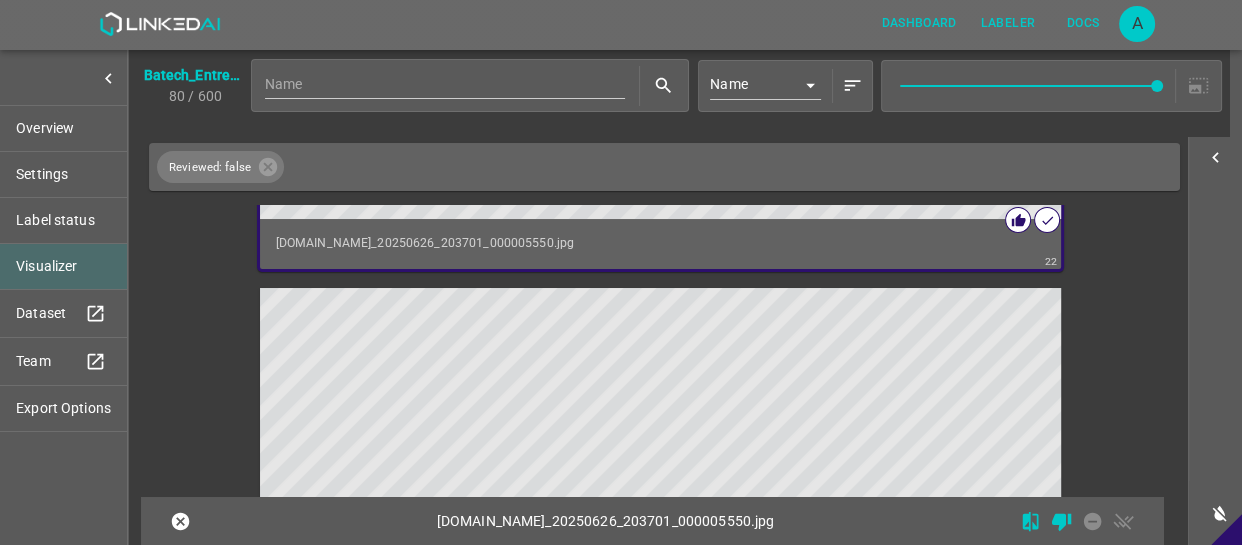 scroll, scrollTop: 11314, scrollLeft: 0, axis: vertical 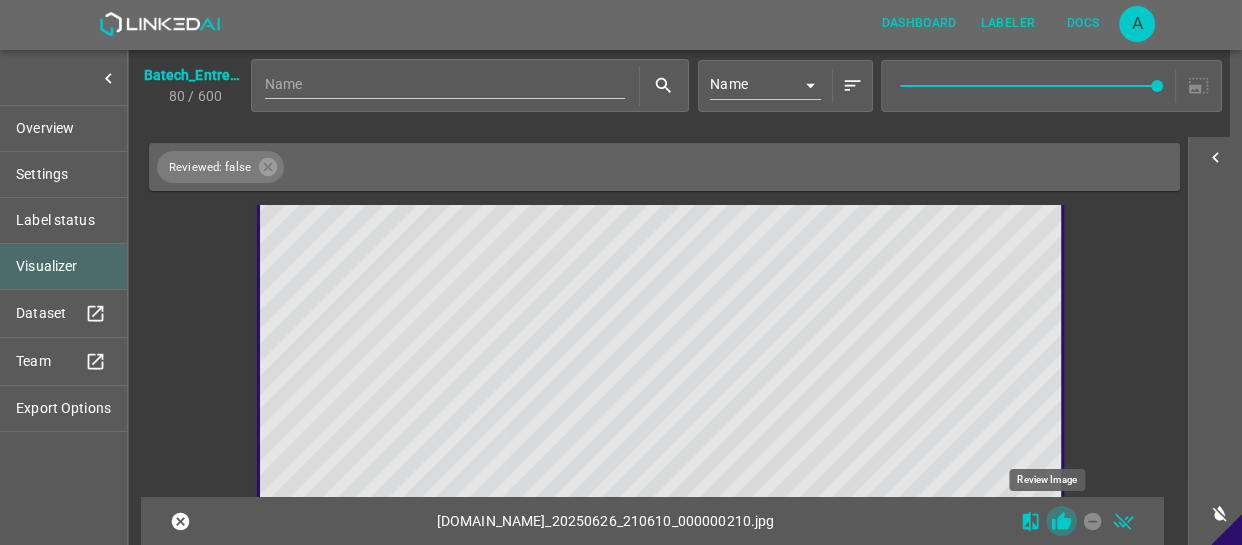 click 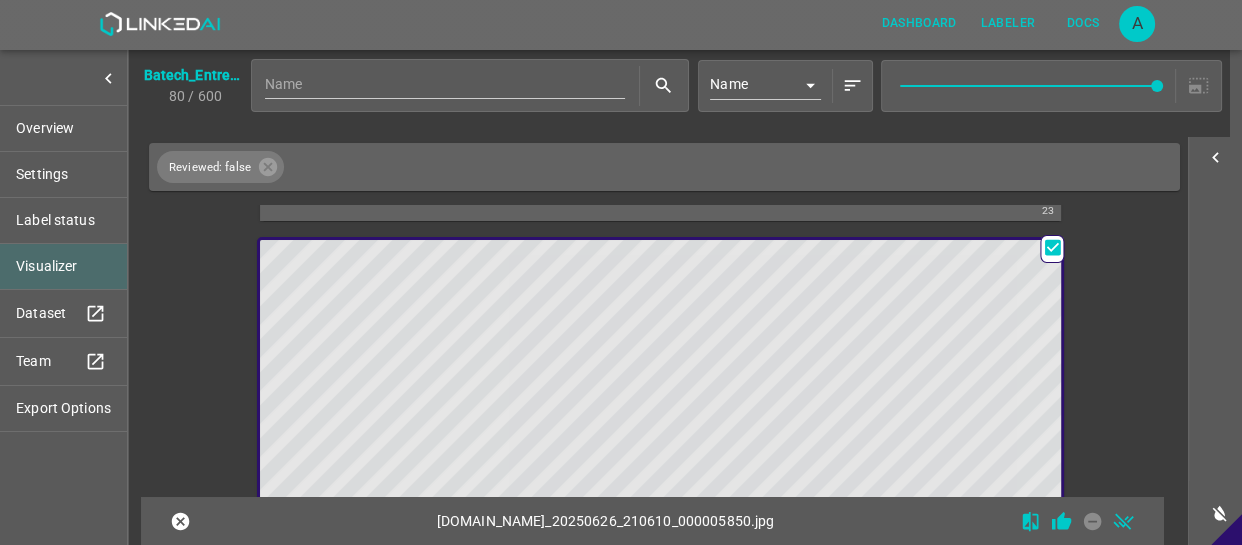 scroll, scrollTop: 11854, scrollLeft: 0, axis: vertical 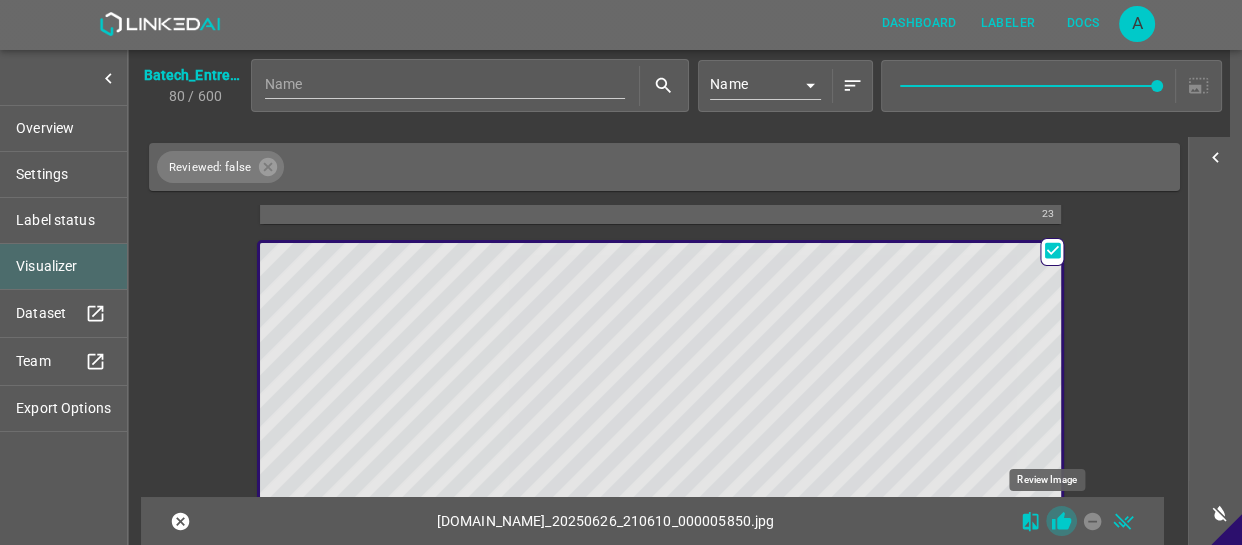 click 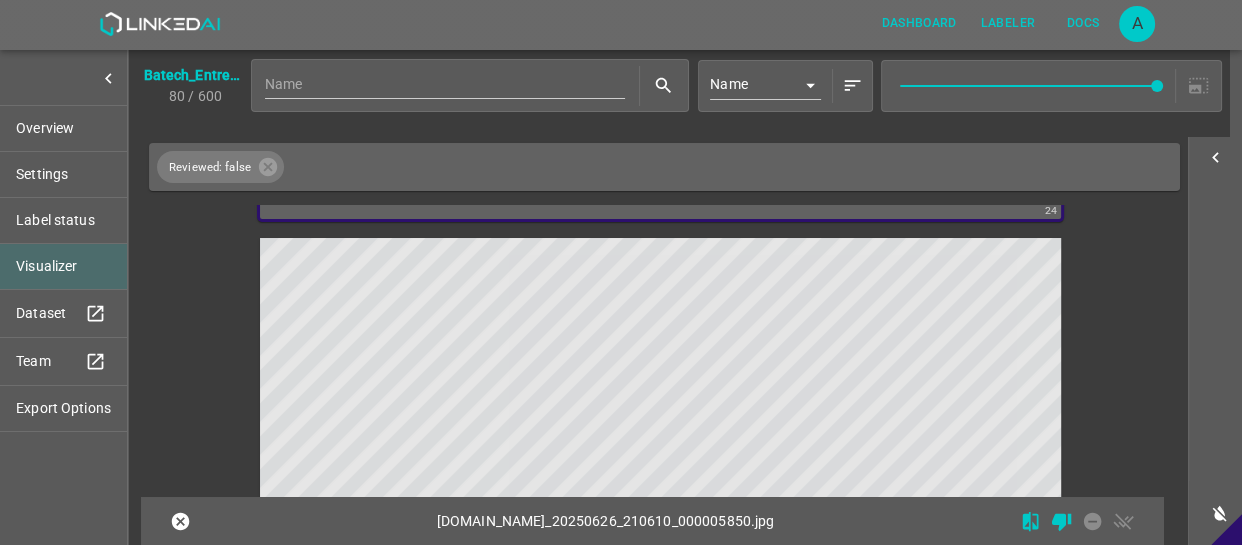 scroll, scrollTop: 12400, scrollLeft: 0, axis: vertical 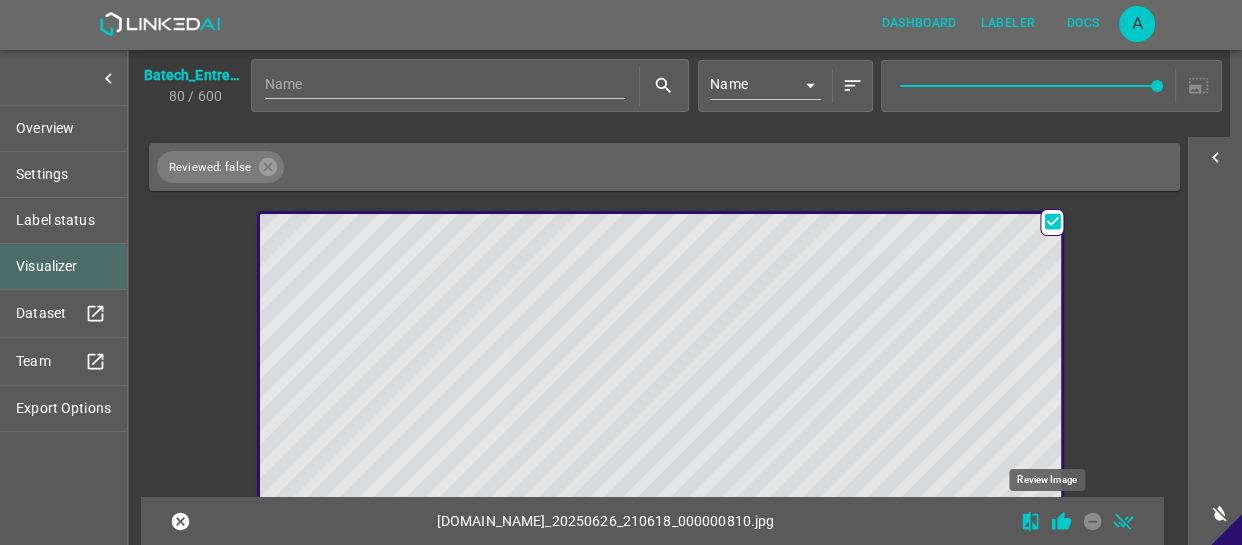 click 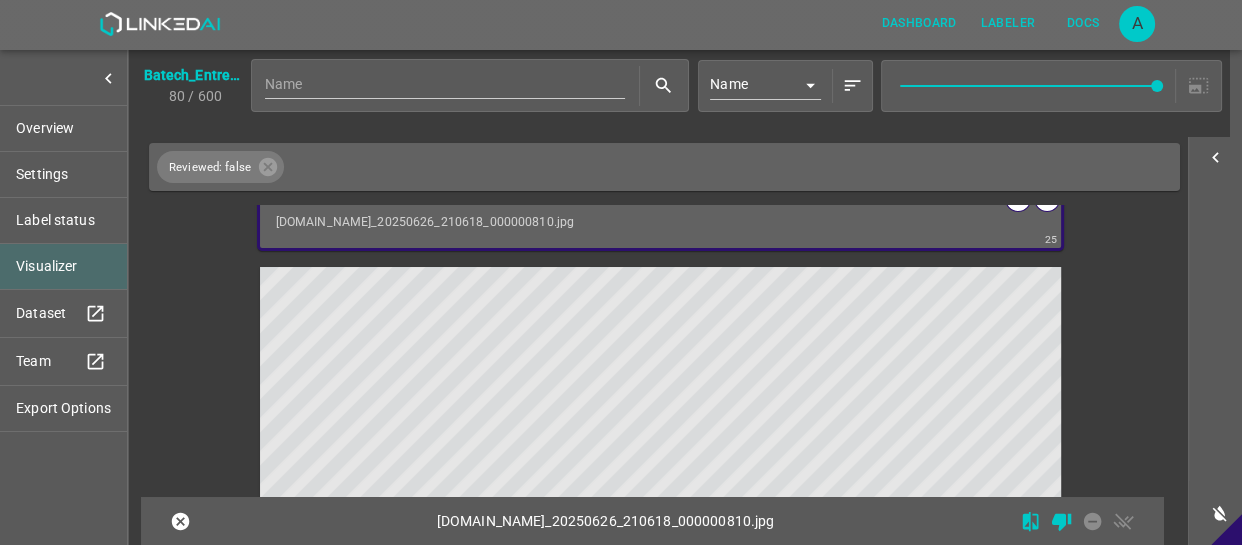 scroll, scrollTop: 12945, scrollLeft: 0, axis: vertical 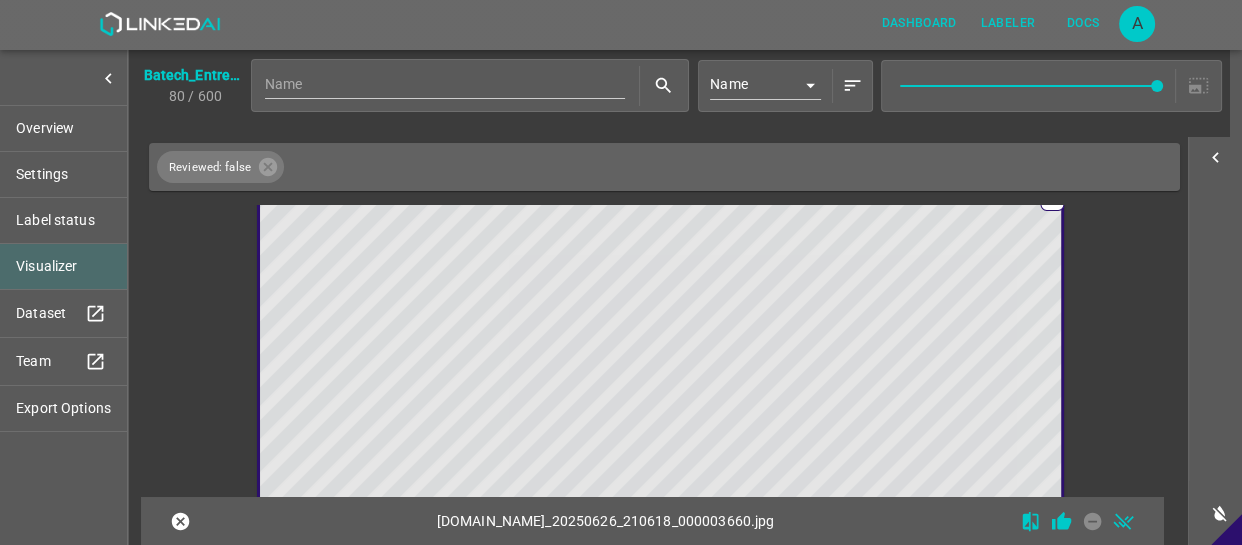 click at bounding box center (560, 414) 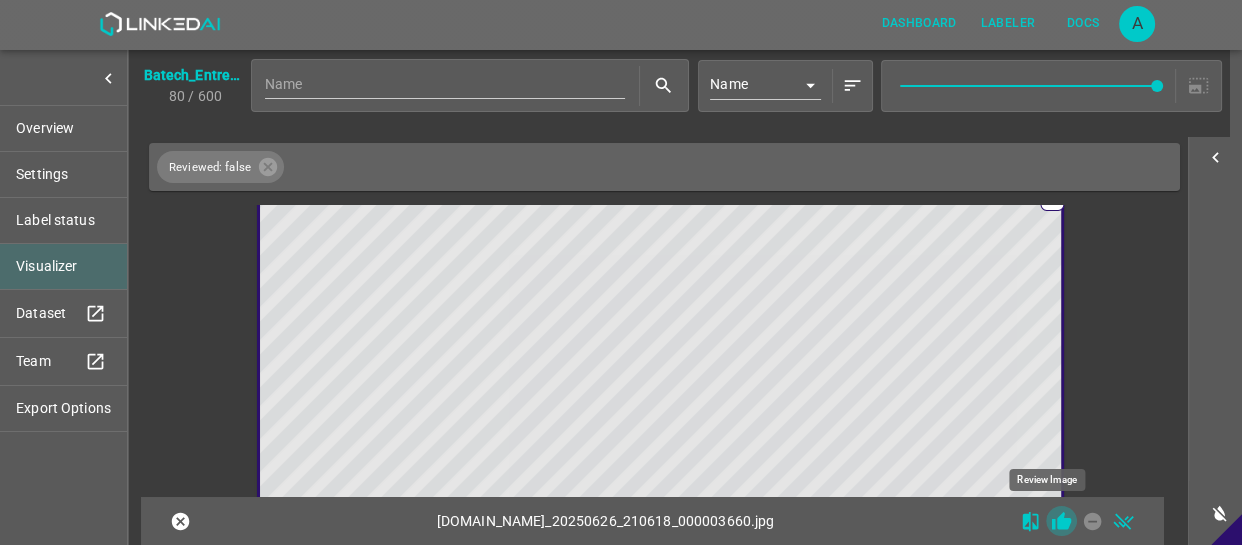 click 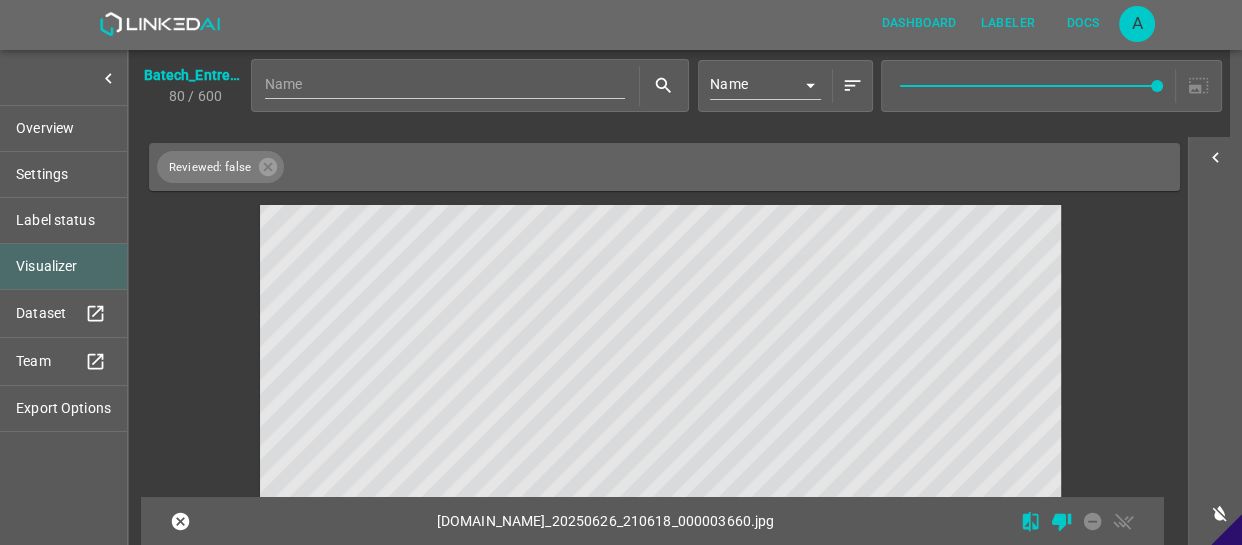 scroll, scrollTop: 13397, scrollLeft: 0, axis: vertical 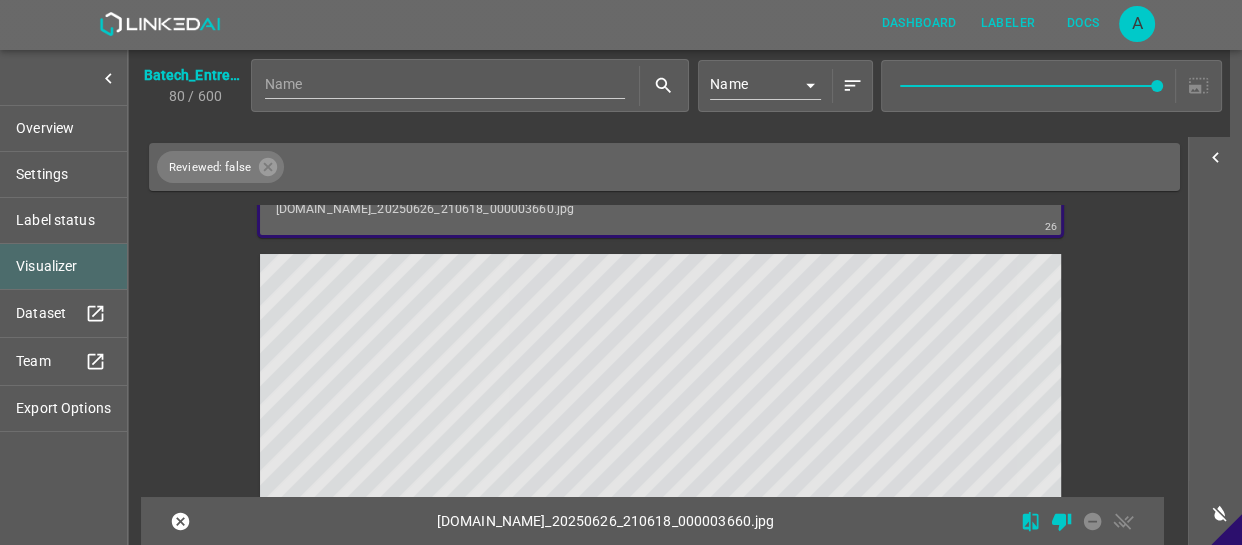 click at bounding box center (560, 479) 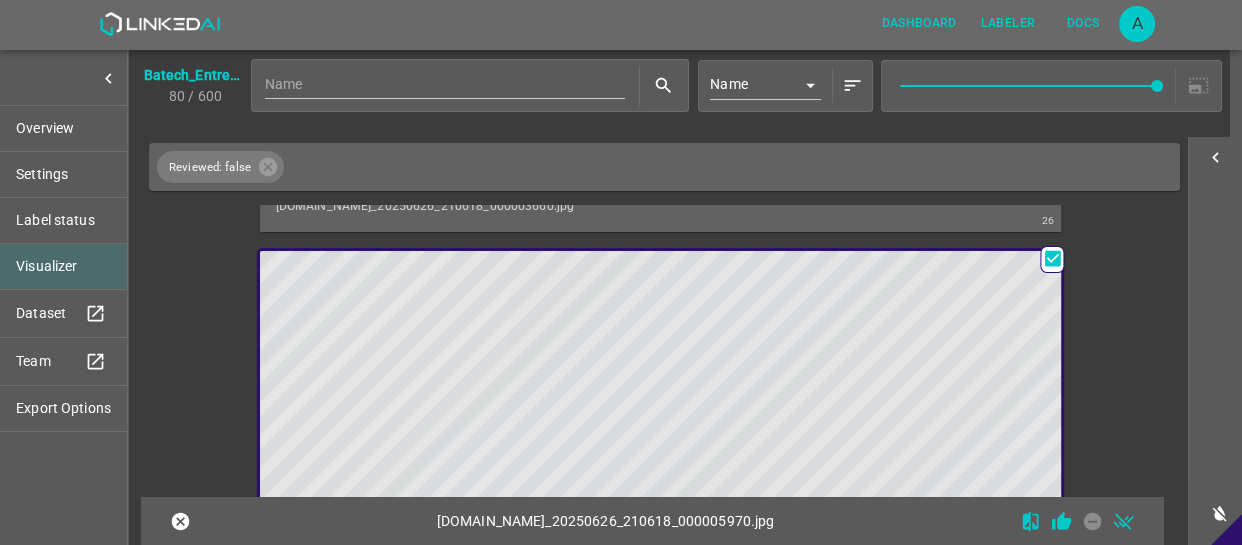 scroll, scrollTop: 13394, scrollLeft: 0, axis: vertical 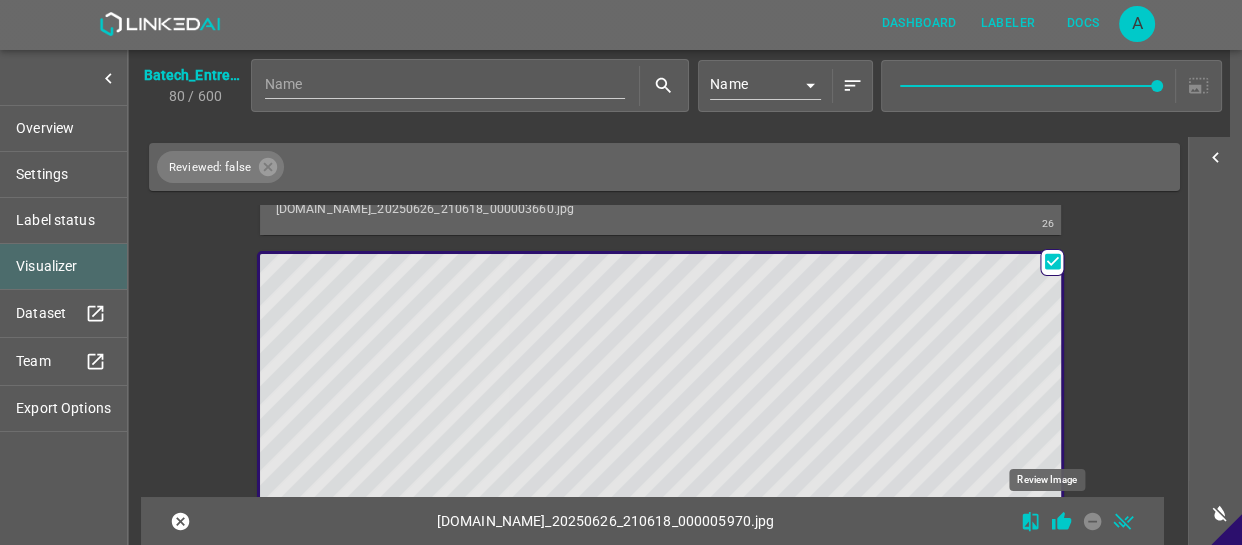 click 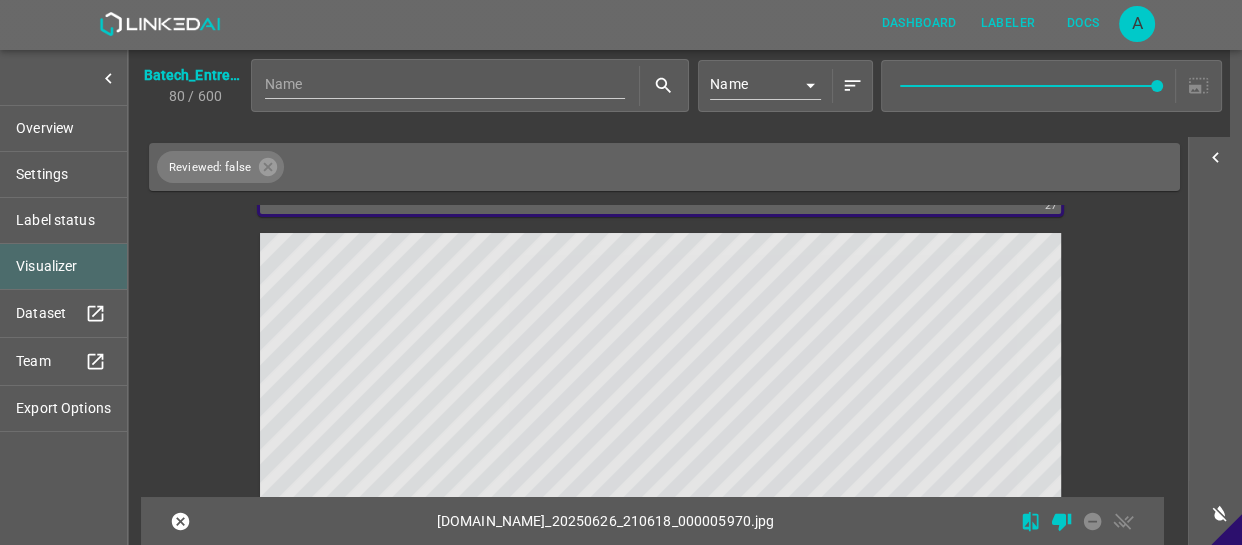 scroll, scrollTop: 13940, scrollLeft: 0, axis: vertical 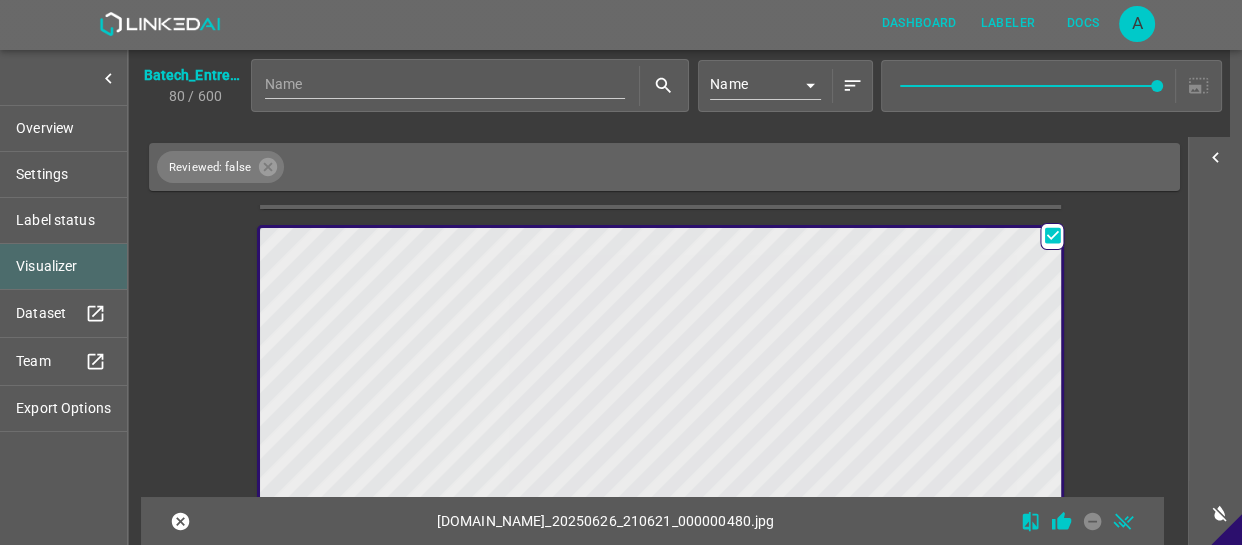 click at bounding box center [560, 453] 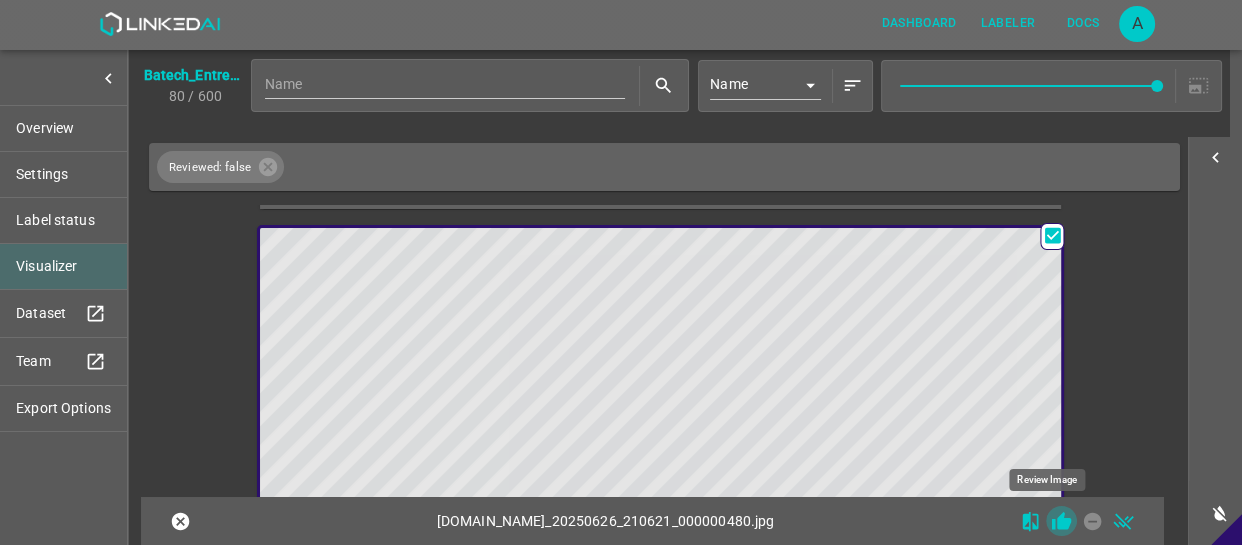 click 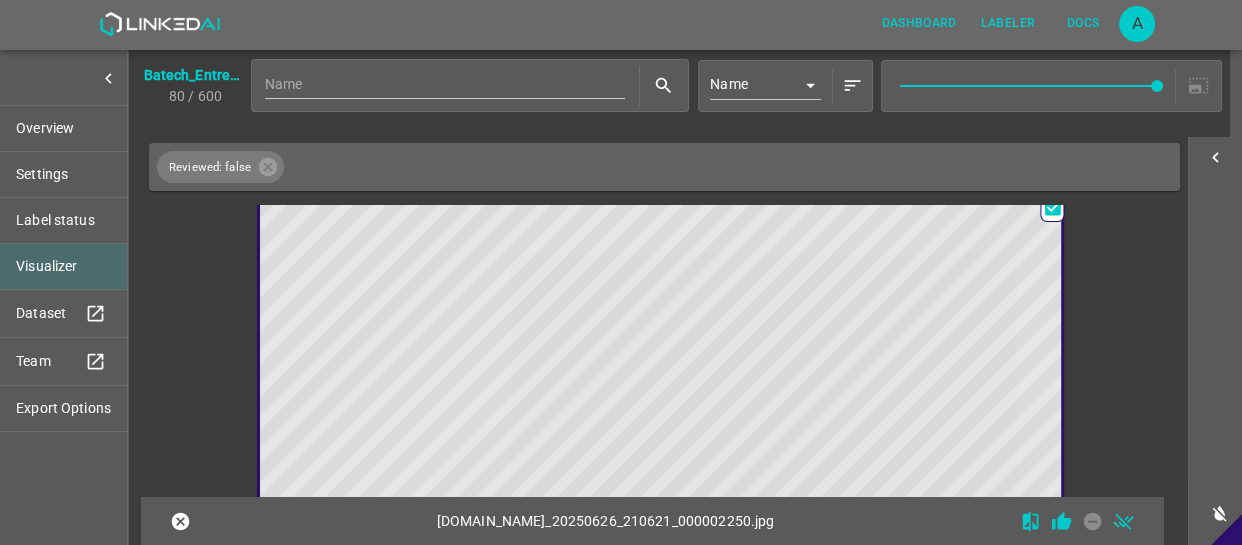 scroll, scrollTop: 14480, scrollLeft: 0, axis: vertical 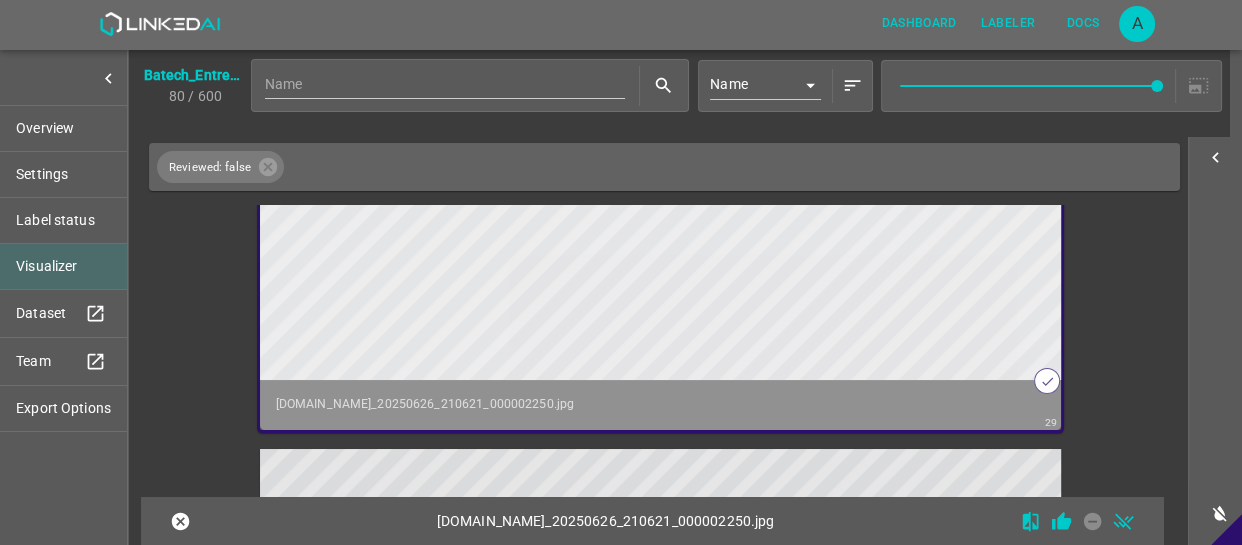 click at bounding box center (560, 154) 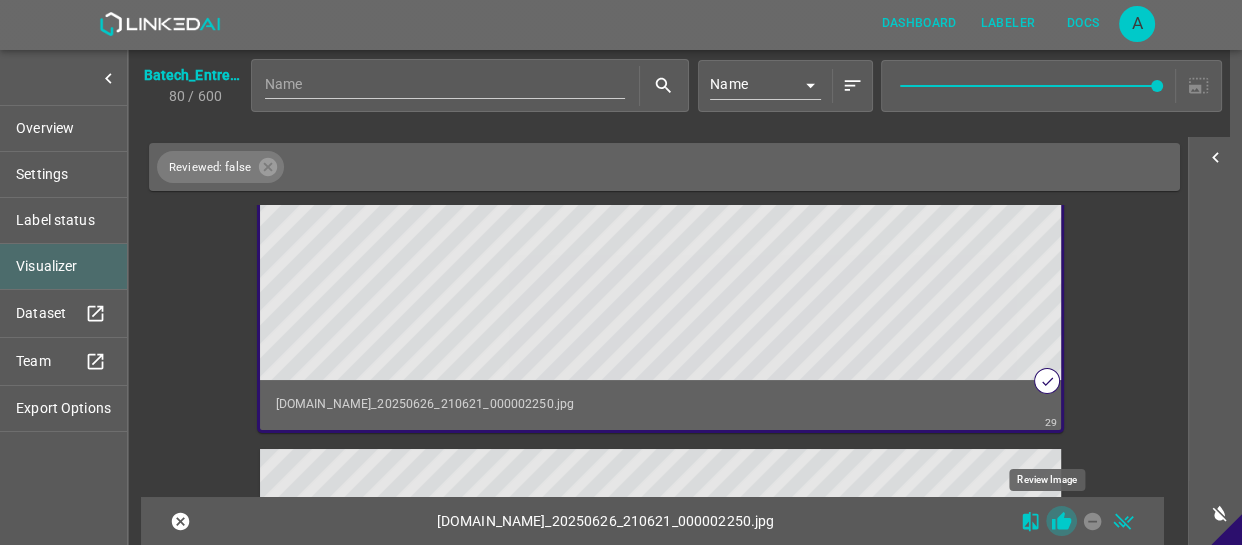 click 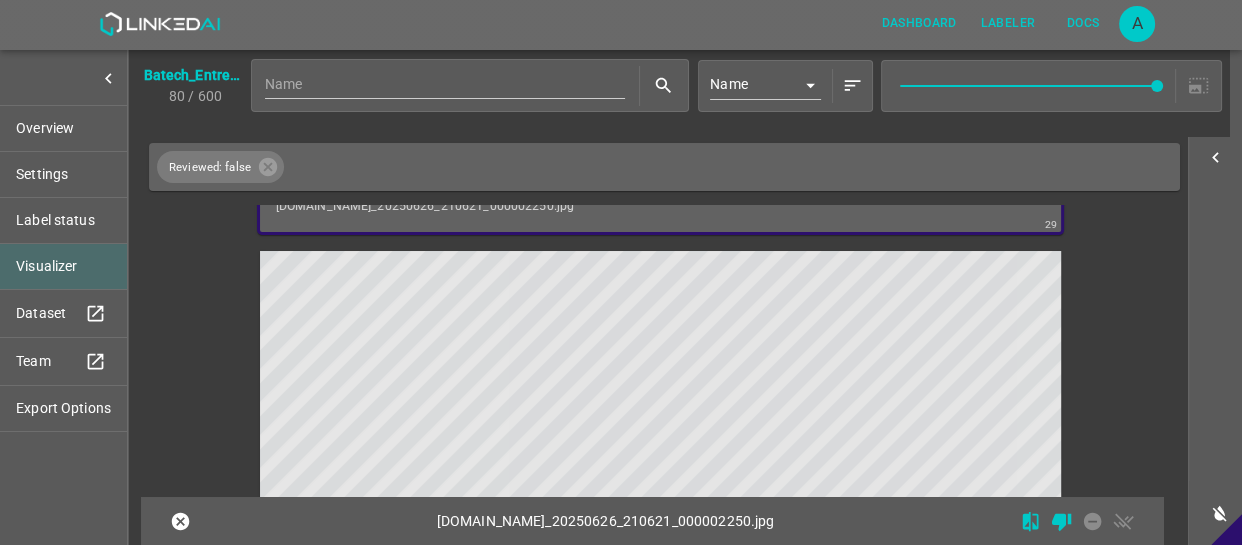 scroll, scrollTop: 15025, scrollLeft: 0, axis: vertical 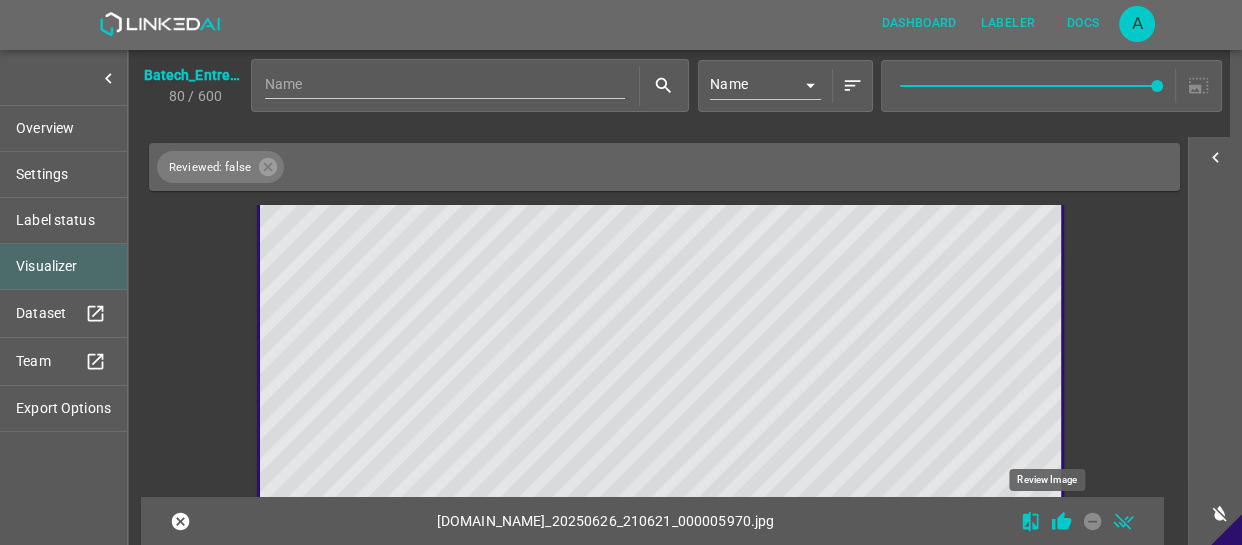 click 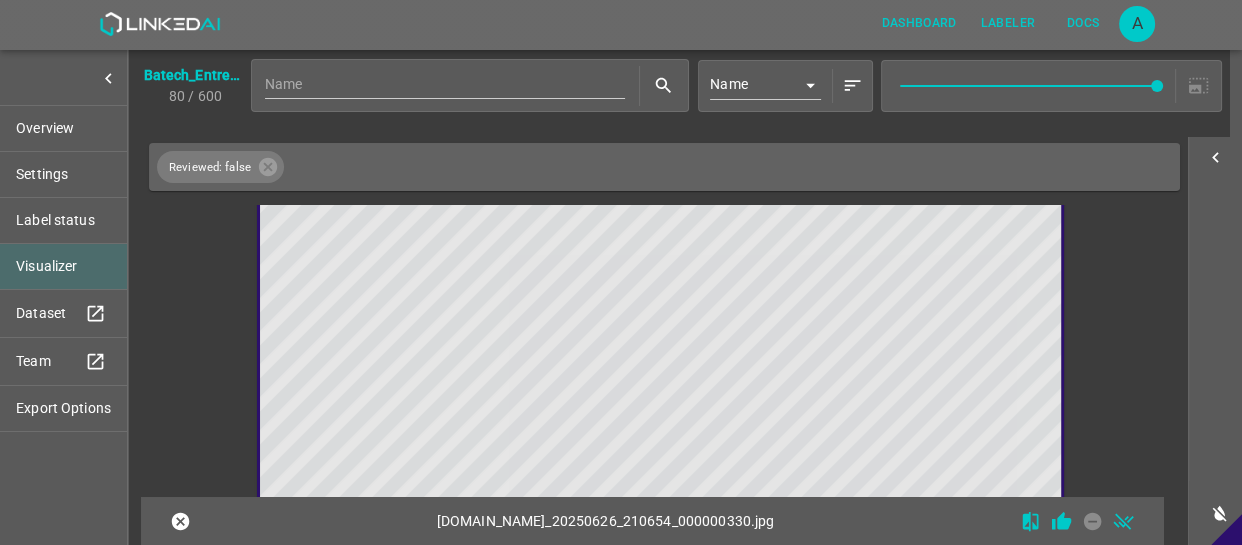 scroll, scrollTop: 15565, scrollLeft: 0, axis: vertical 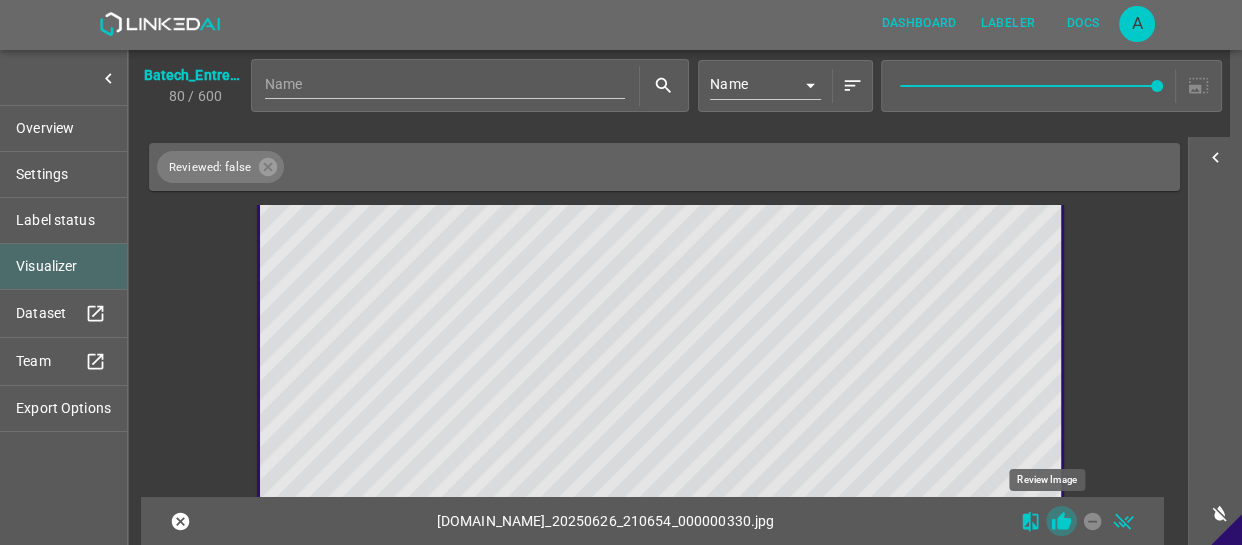 click 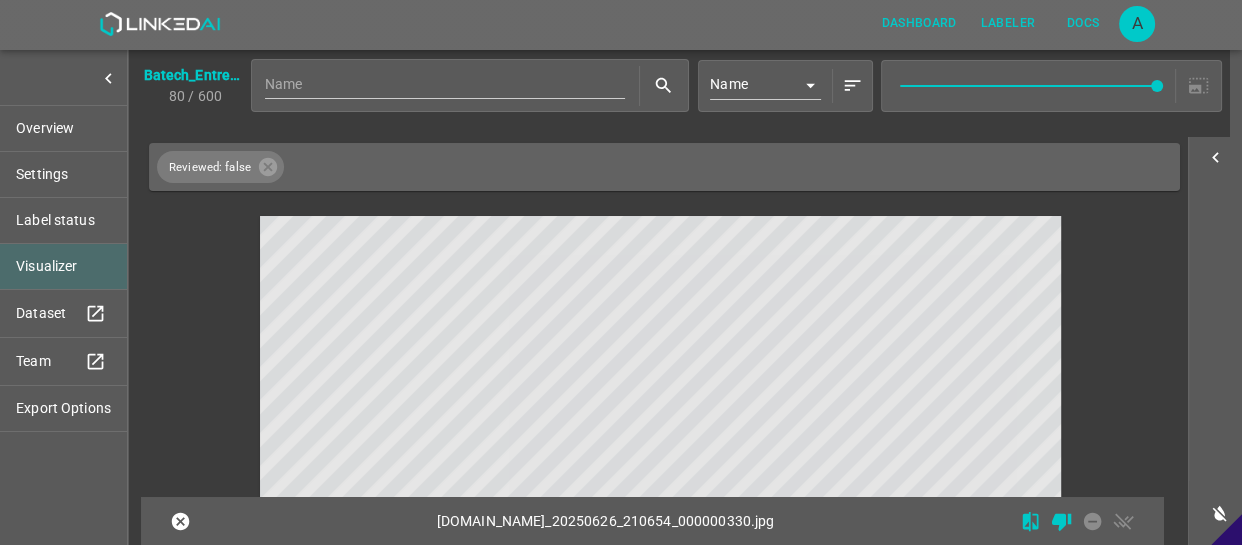 scroll, scrollTop: 16020, scrollLeft: 0, axis: vertical 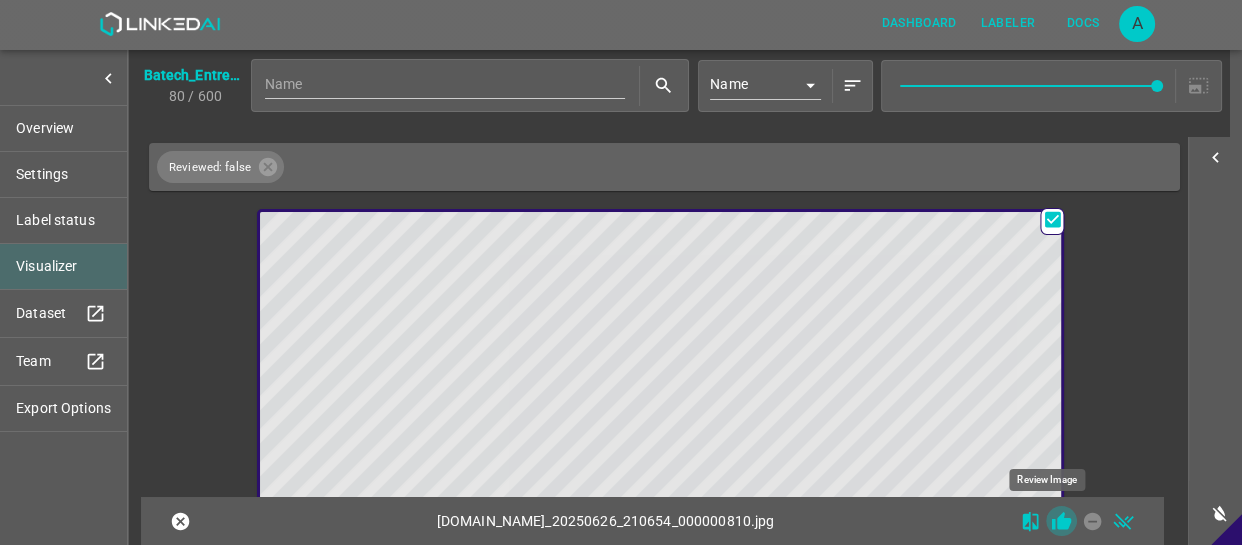 click 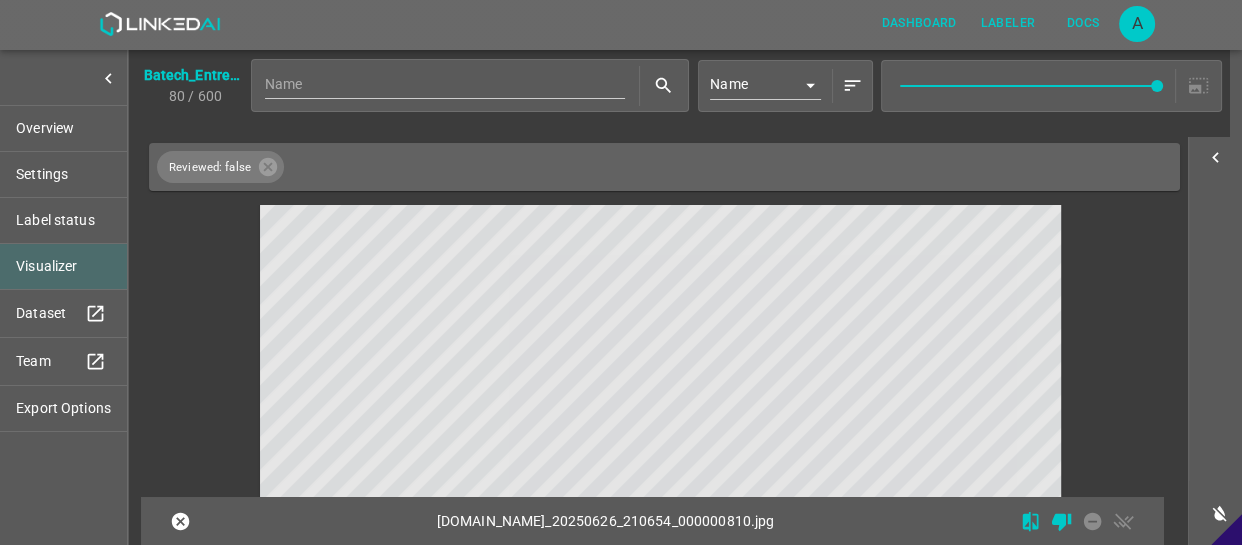 scroll, scrollTop: 16474, scrollLeft: 0, axis: vertical 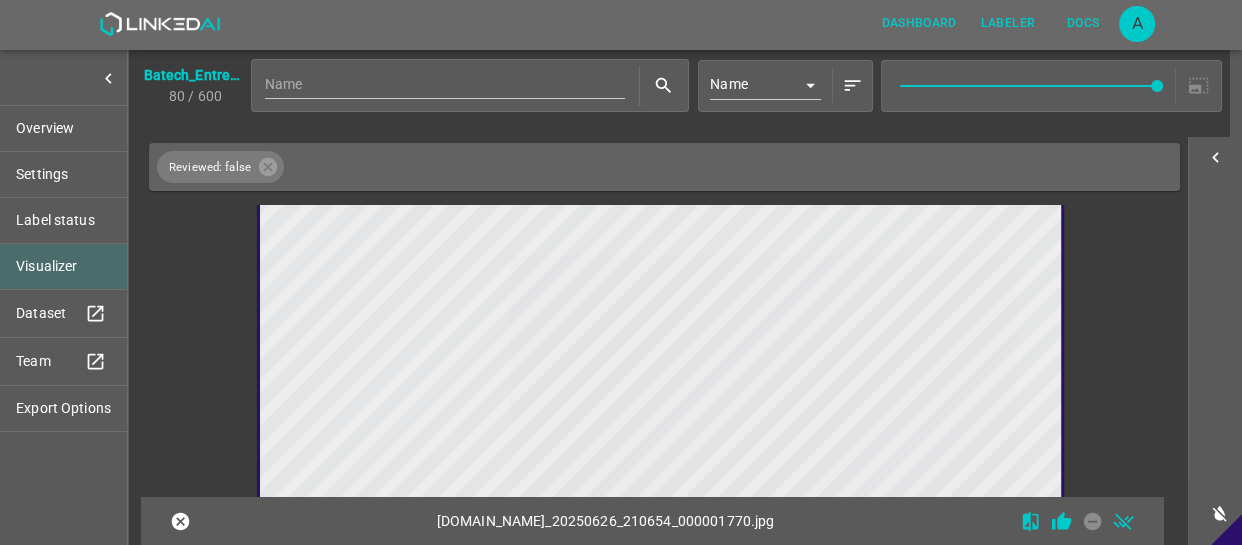 drag, startPoint x: 789, startPoint y: 276, endPoint x: 799, endPoint y: 319, distance: 44.14748 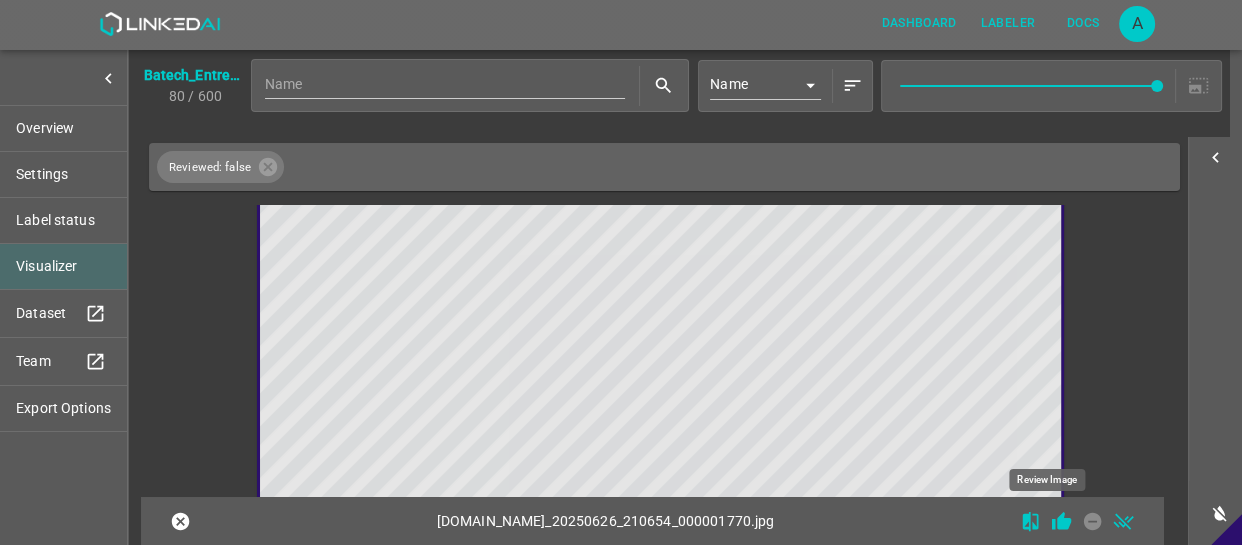 click 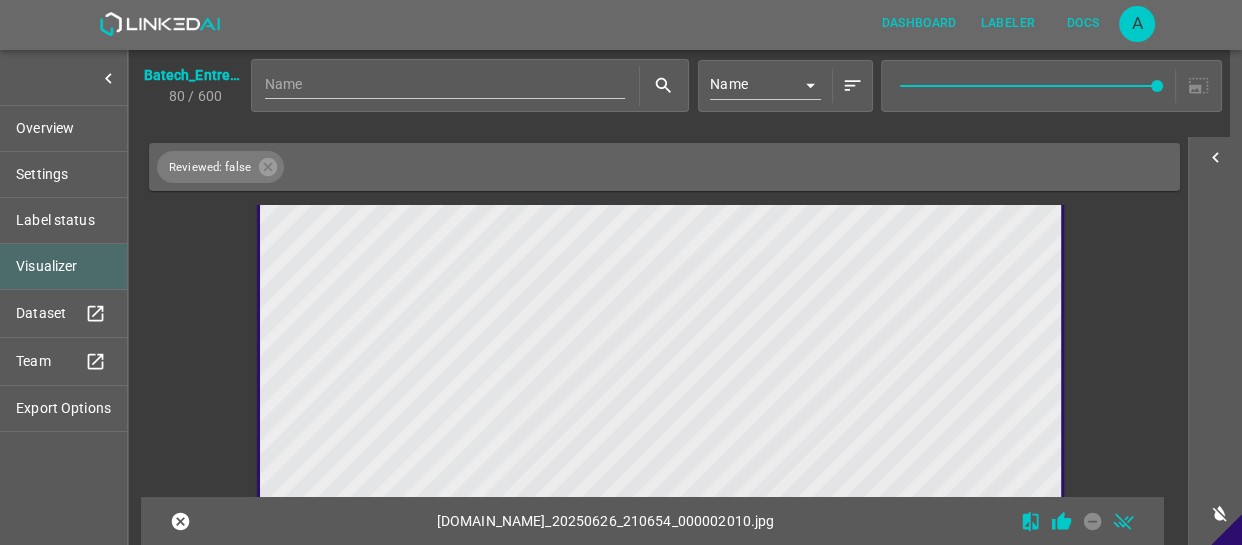 scroll, scrollTop: 17105, scrollLeft: 0, axis: vertical 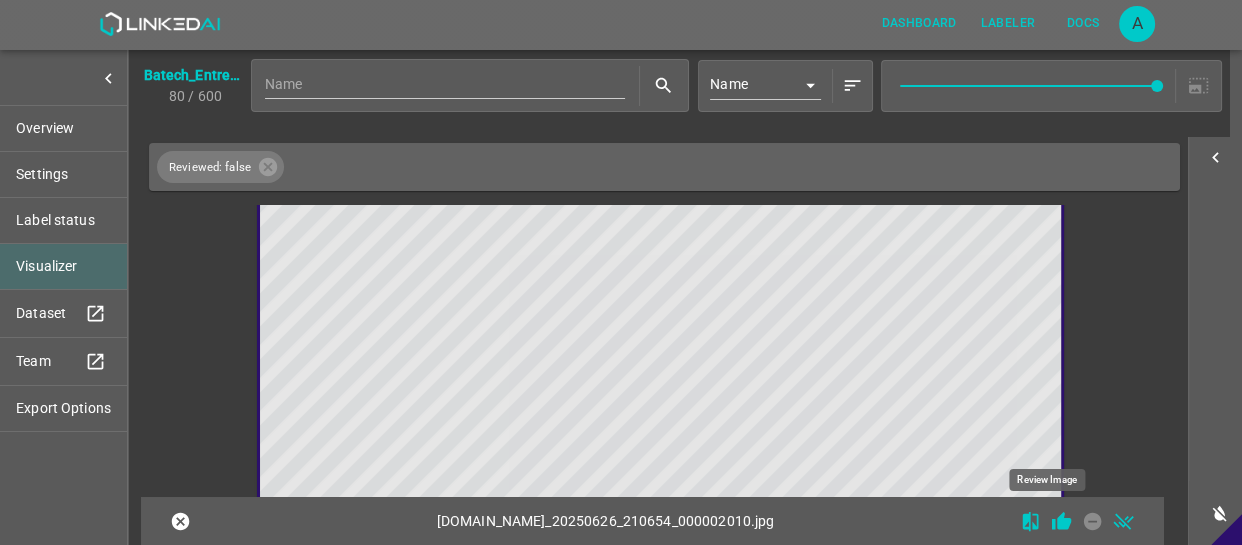 click 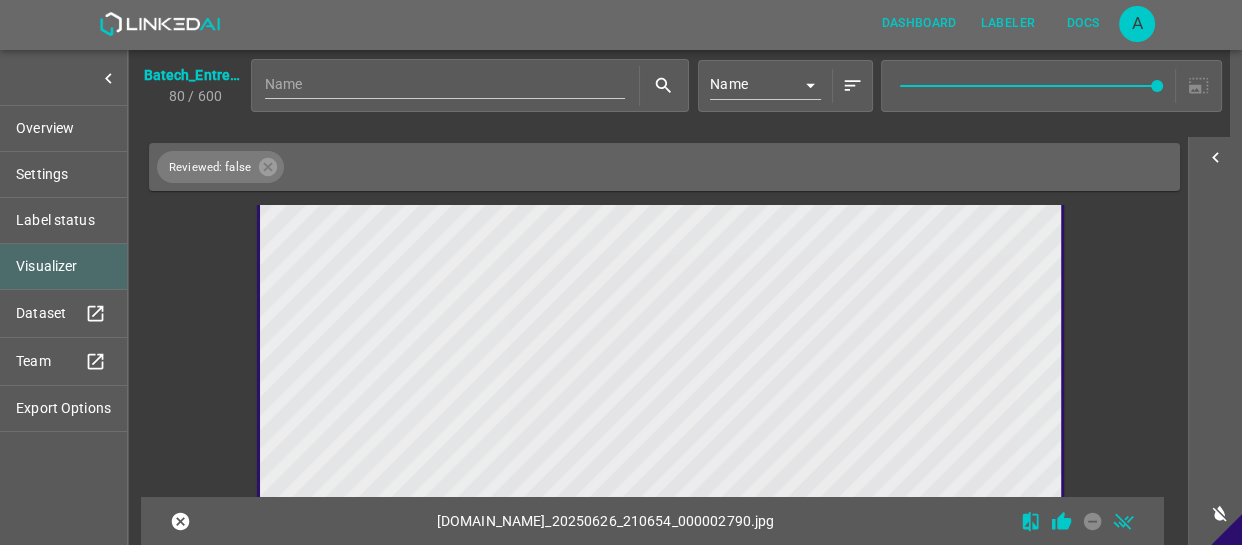 scroll, scrollTop: 17648, scrollLeft: 0, axis: vertical 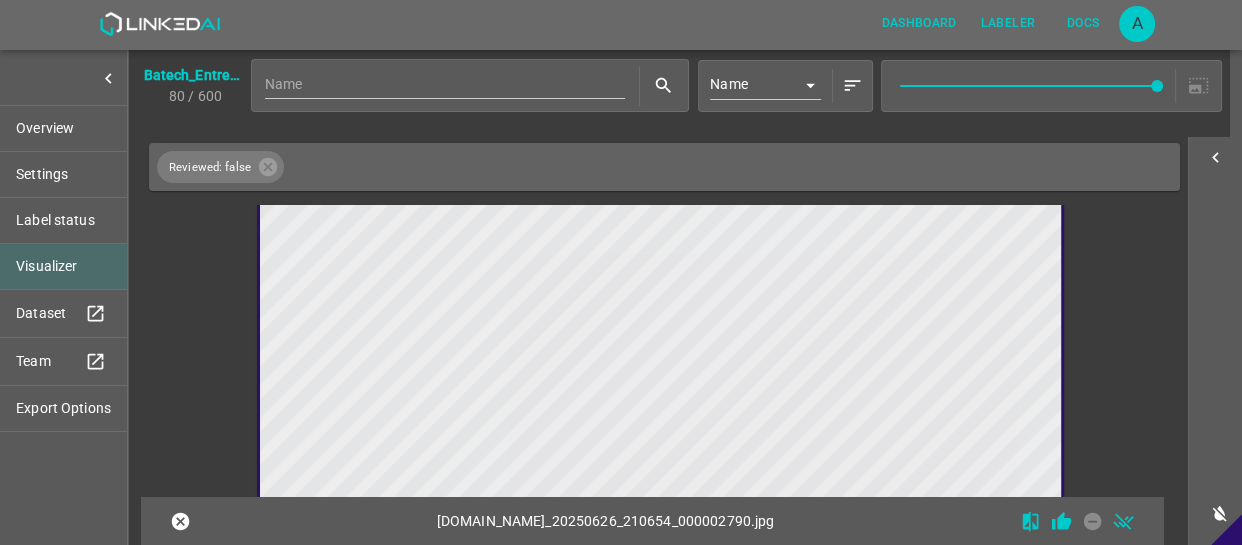 click at bounding box center (560, 360) 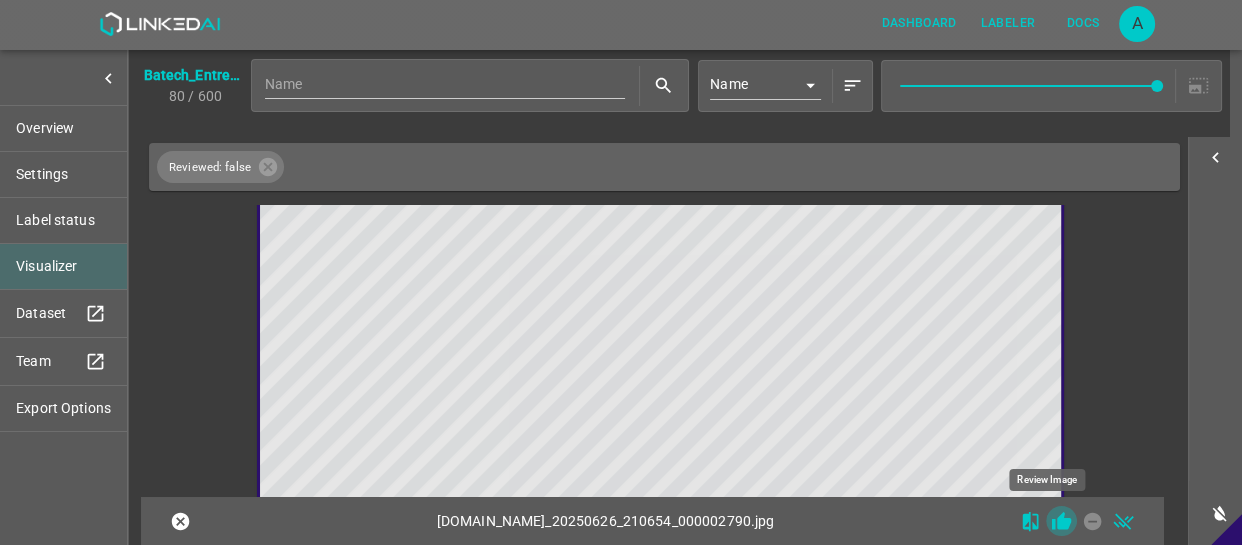 click 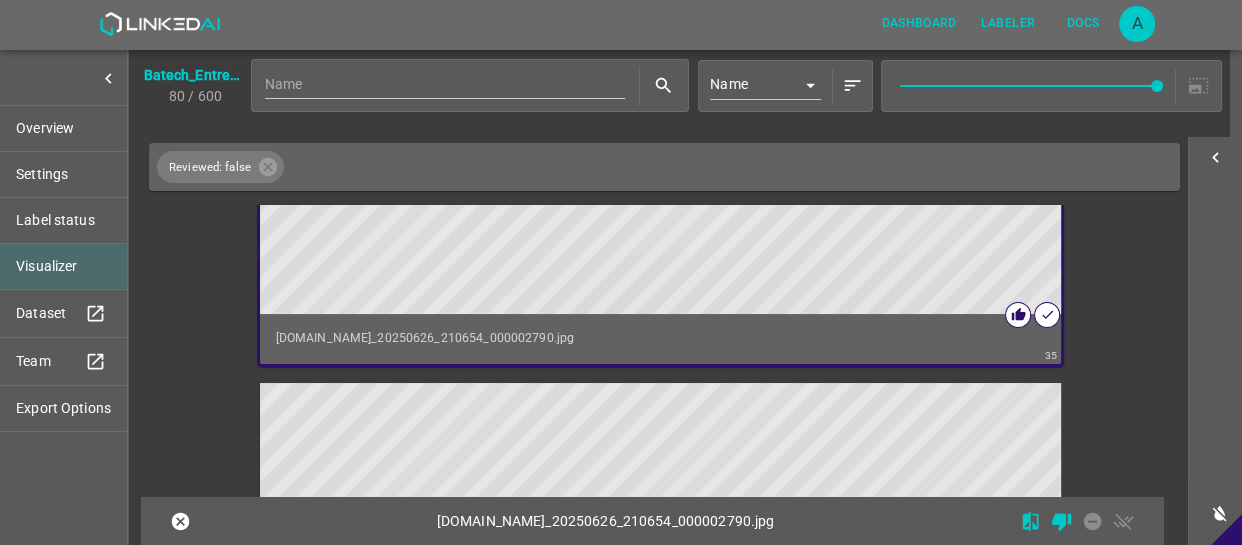 scroll, scrollTop: 18102, scrollLeft: 0, axis: vertical 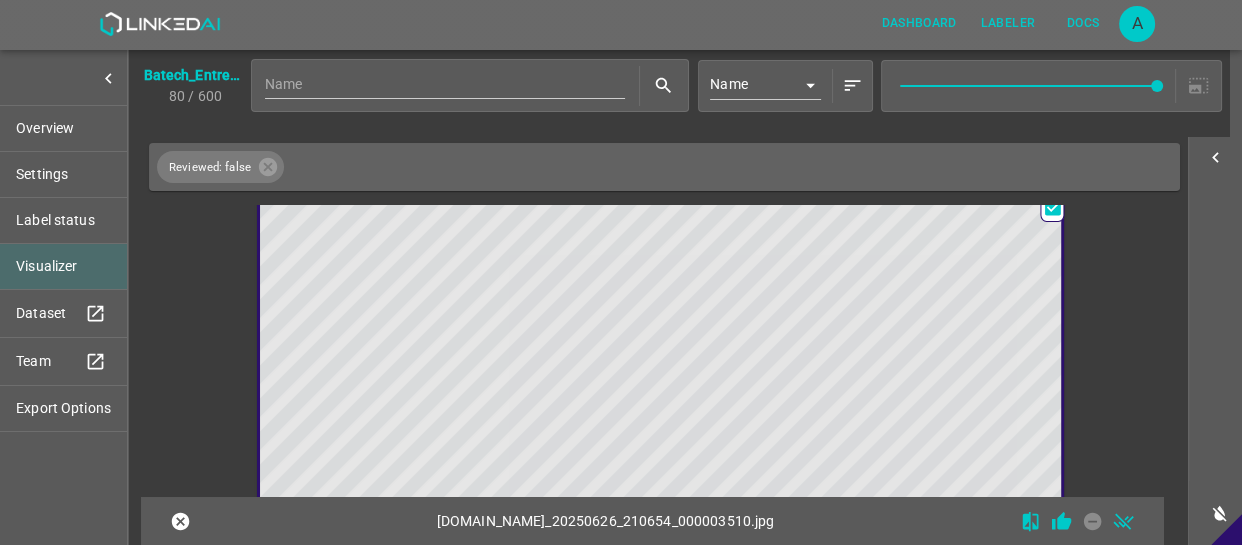 click at bounding box center [560, 425] 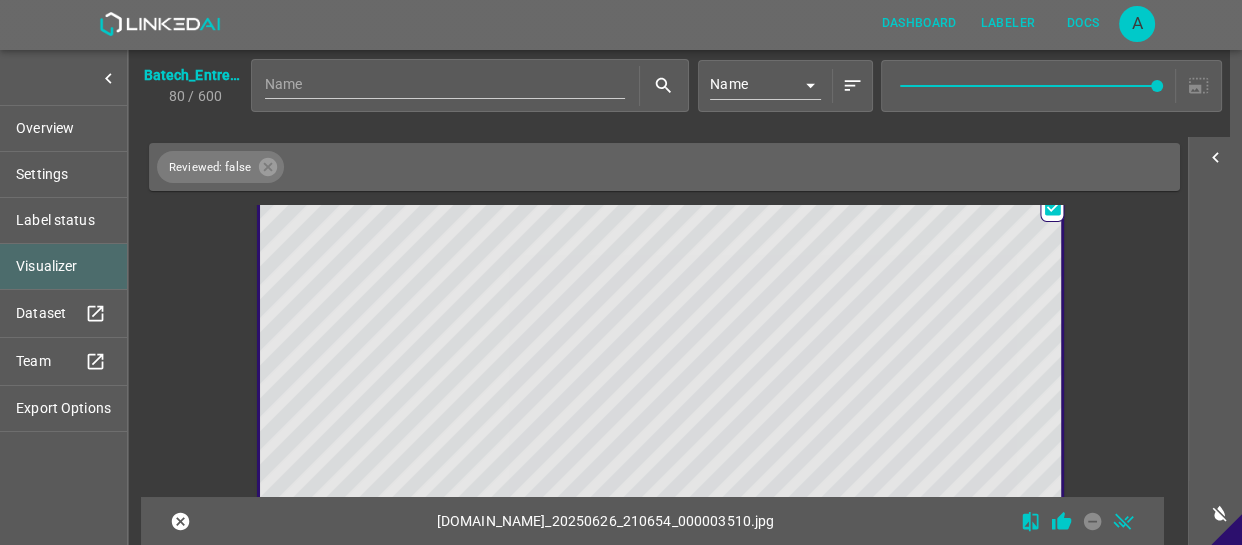 click at bounding box center [560, 425] 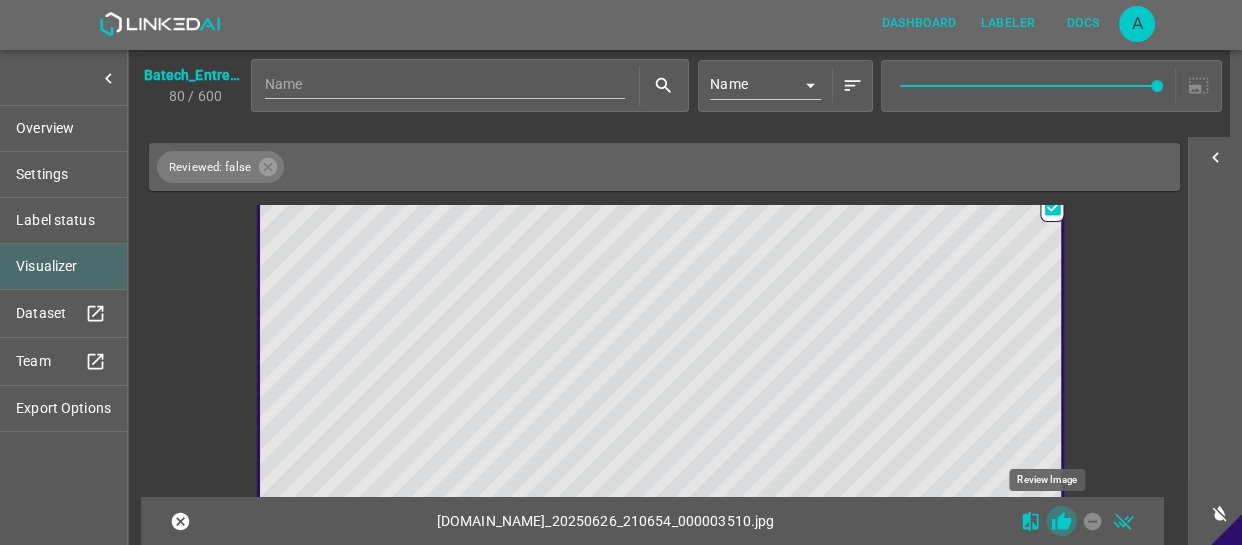 click 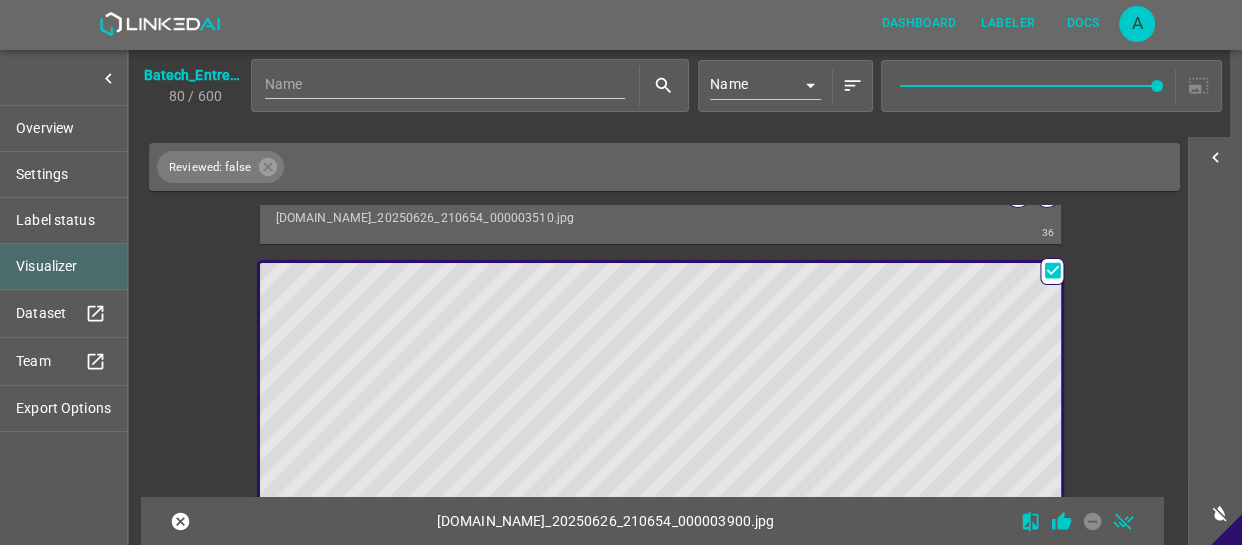 scroll, scrollTop: 18551, scrollLeft: 0, axis: vertical 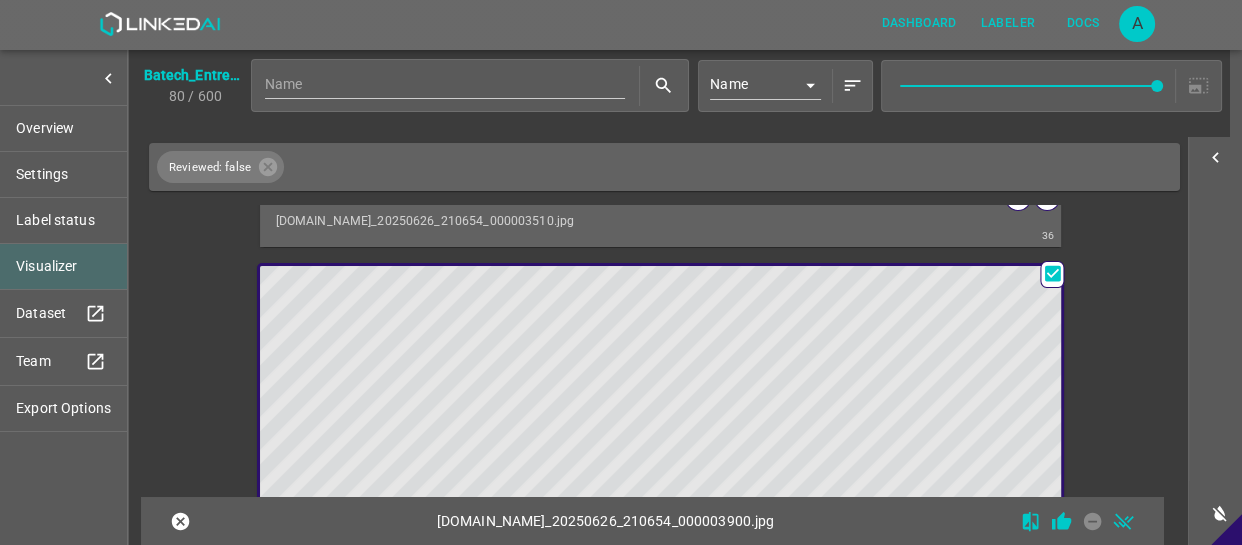 click at bounding box center [560, 491] 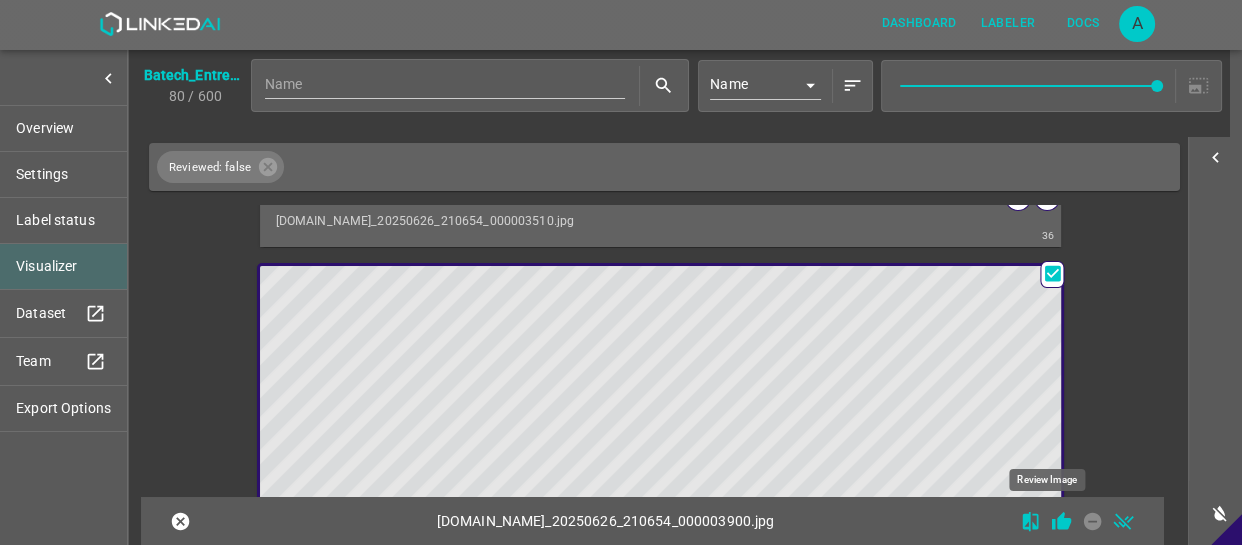 click 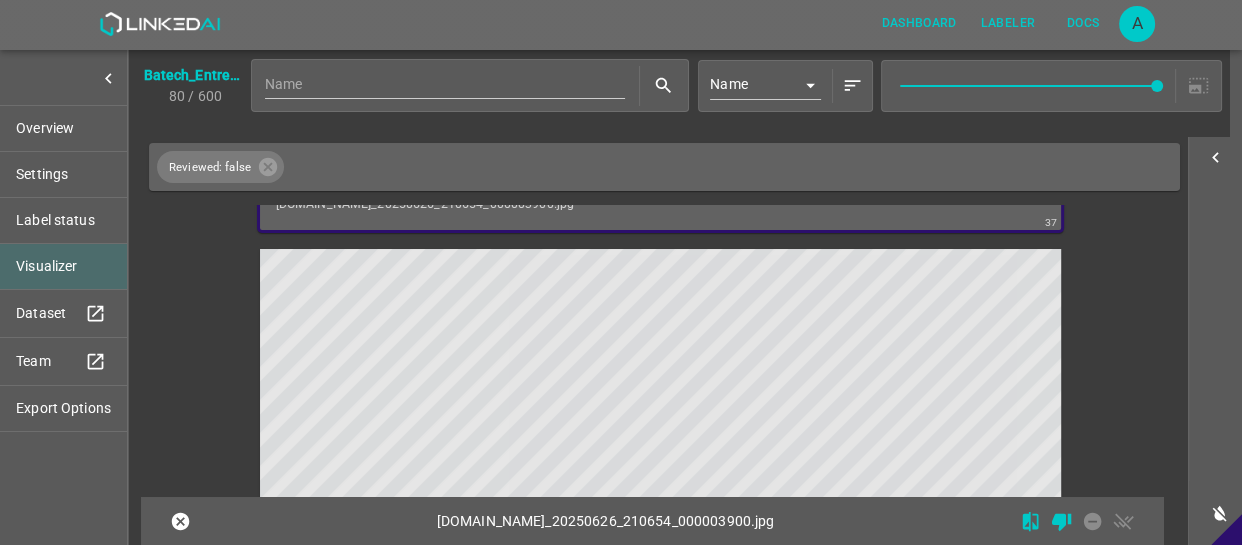 scroll, scrollTop: 19097, scrollLeft: 0, axis: vertical 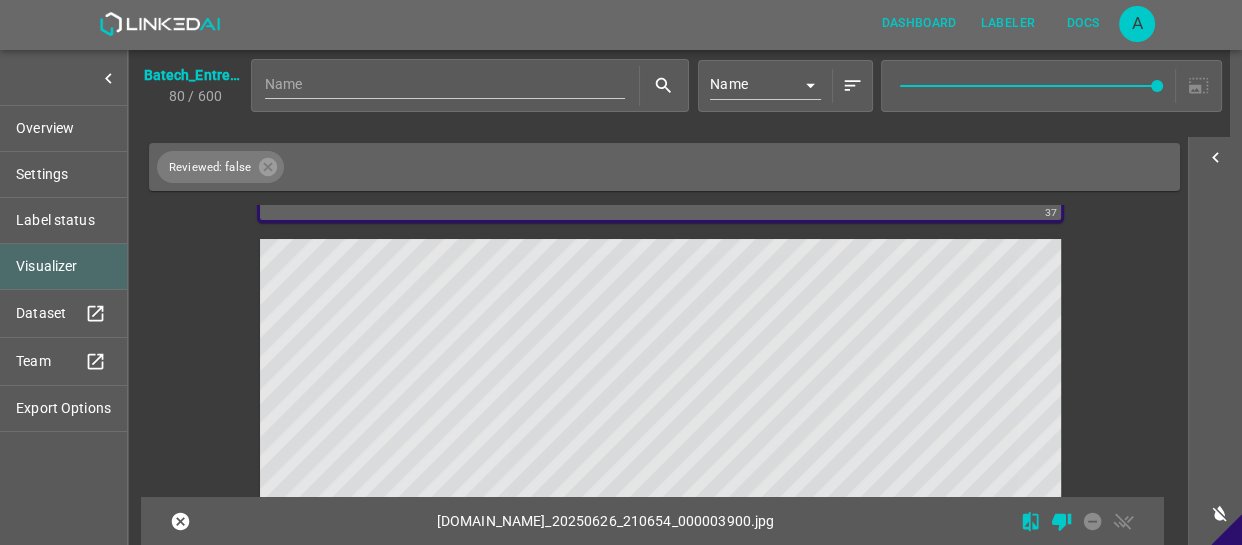 click at bounding box center (560, 464) 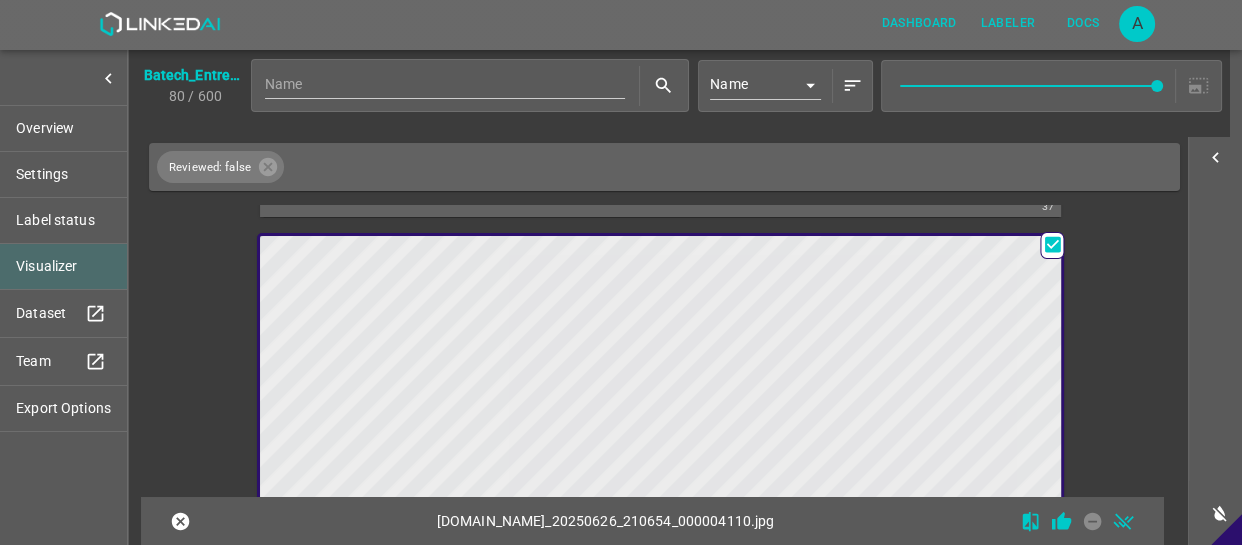 click at bounding box center (560, 461) 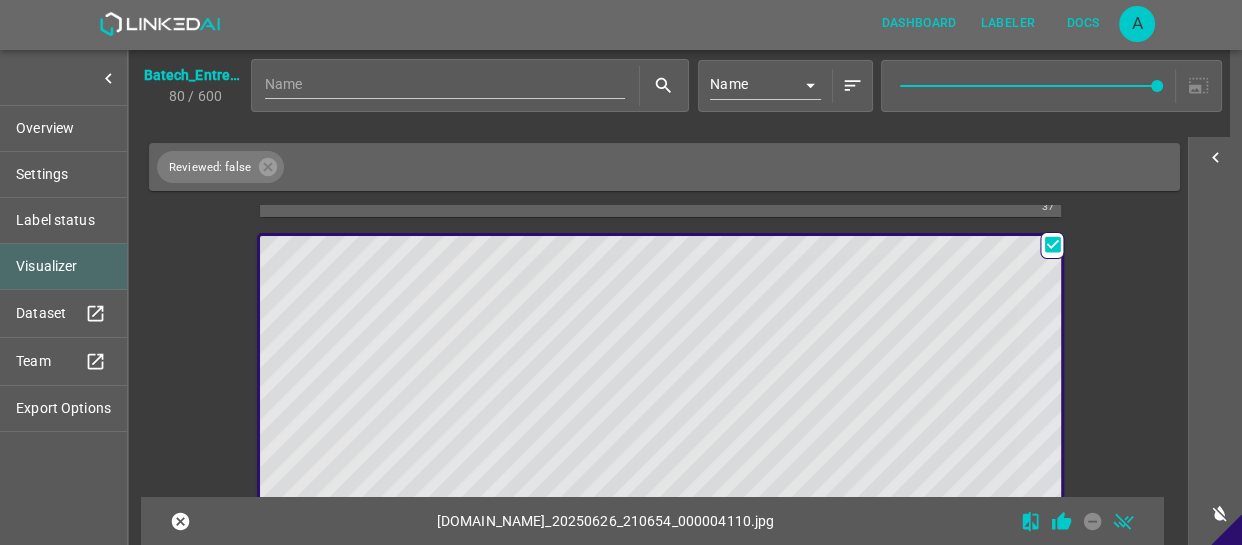 scroll, scrollTop: 19094, scrollLeft: 0, axis: vertical 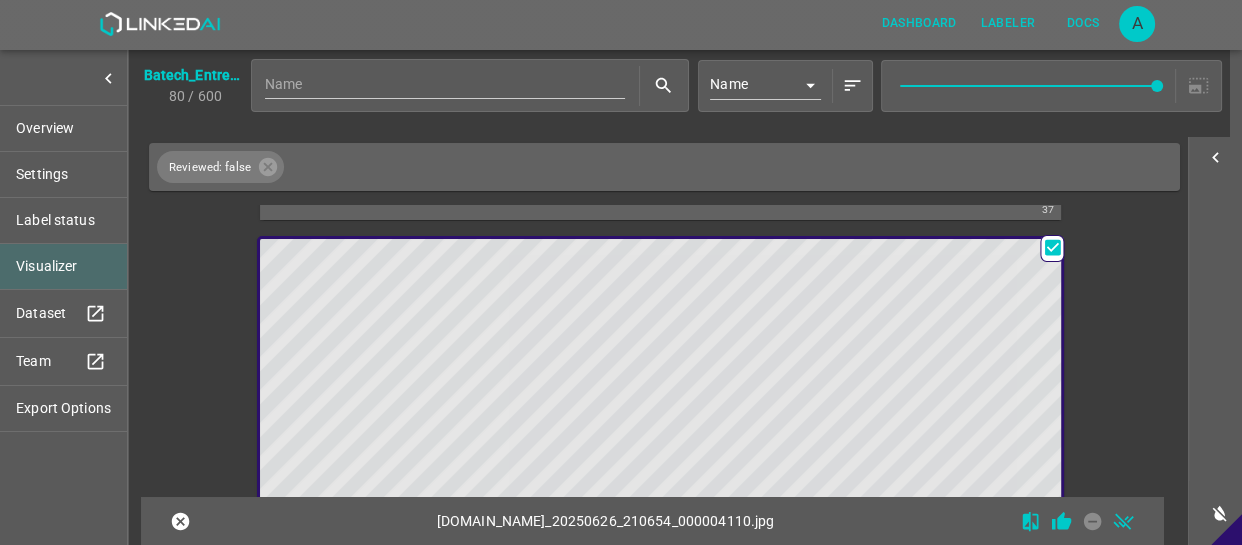 click at bounding box center [560, 464] 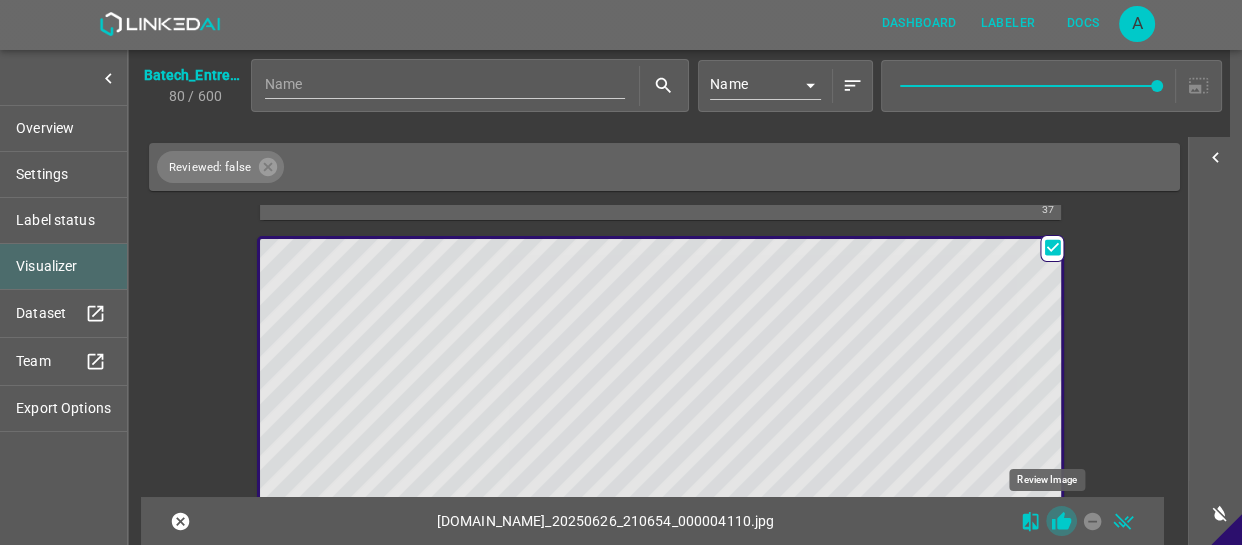 click 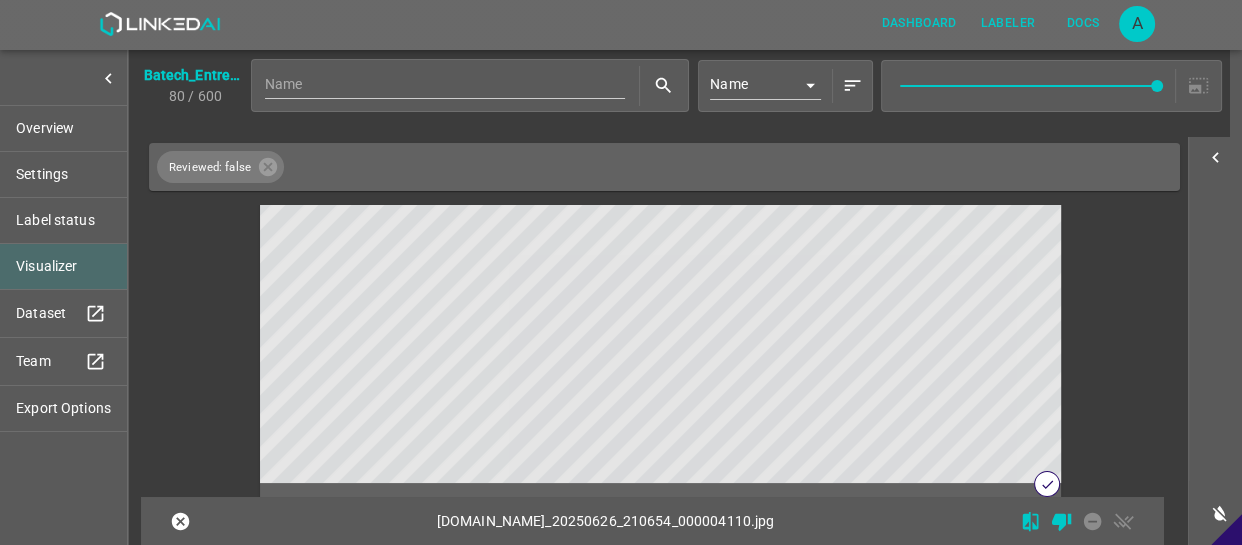 scroll, scrollTop: 19640, scrollLeft: 0, axis: vertical 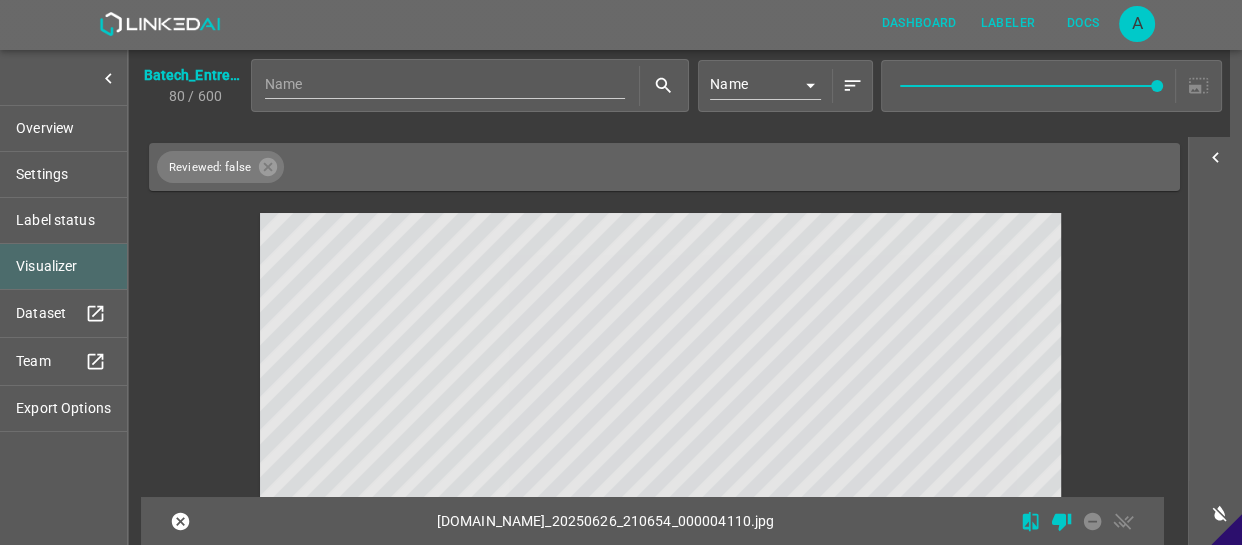 click at bounding box center [560, 438] 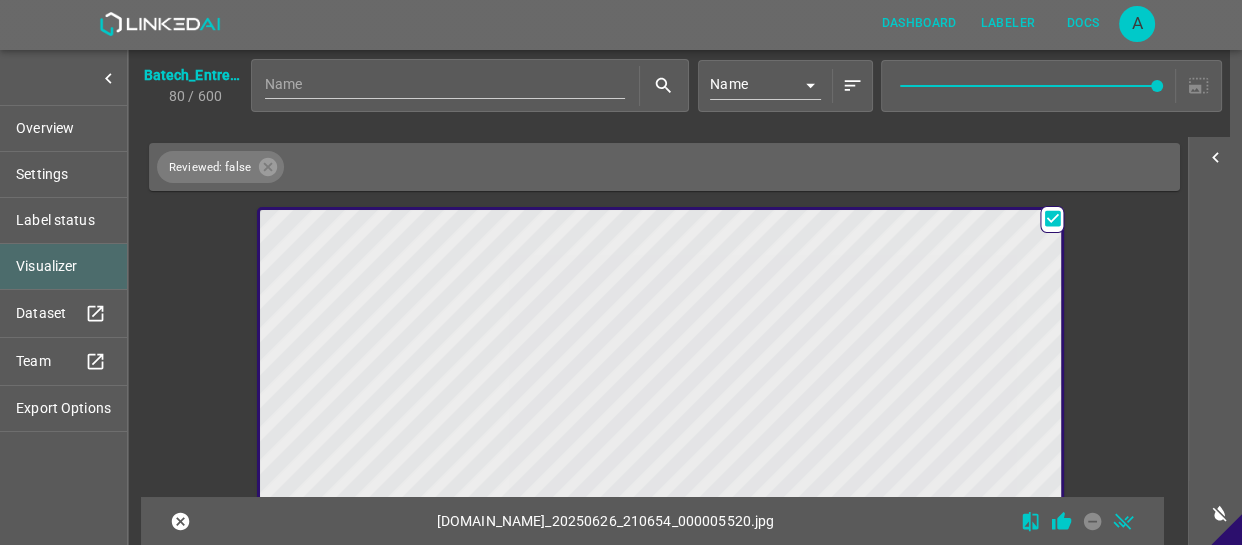 click at bounding box center [560, 435] 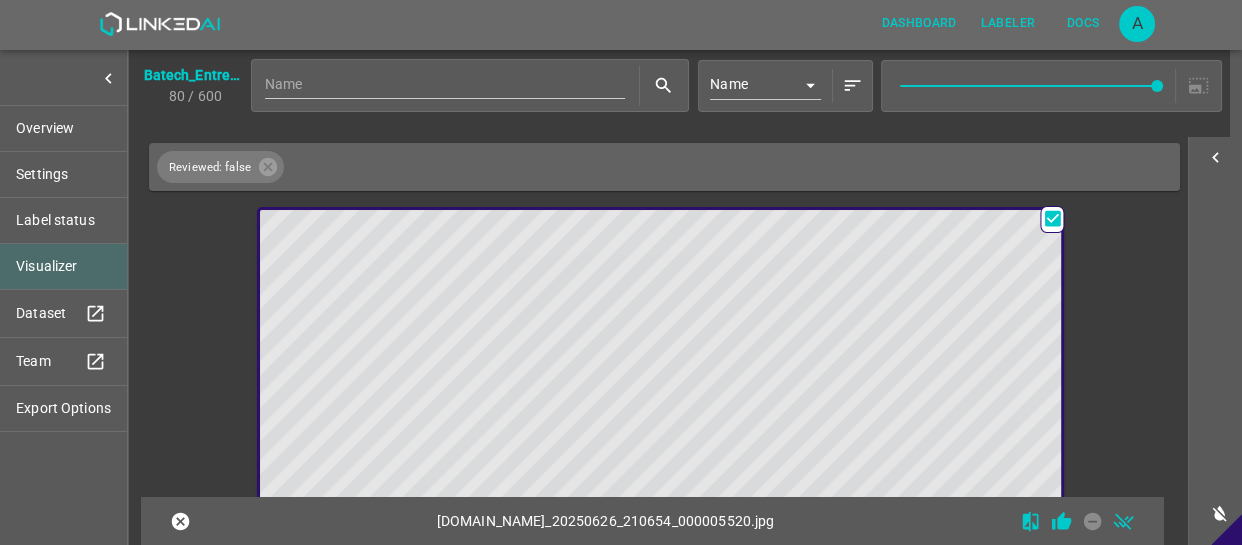 scroll, scrollTop: 19637, scrollLeft: 0, axis: vertical 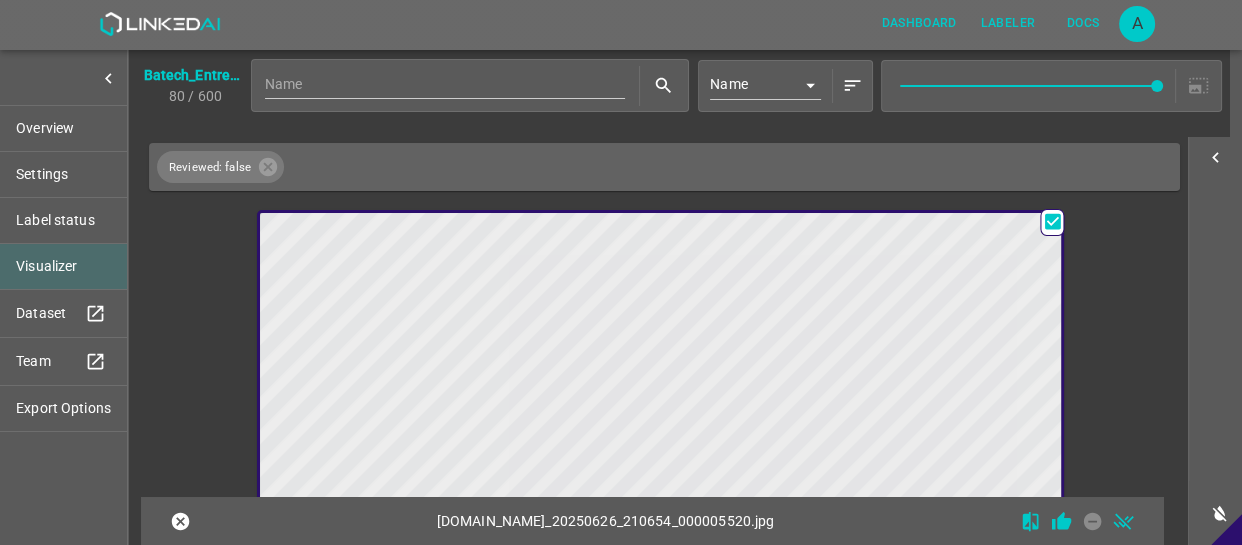 click at bounding box center (560, 438) 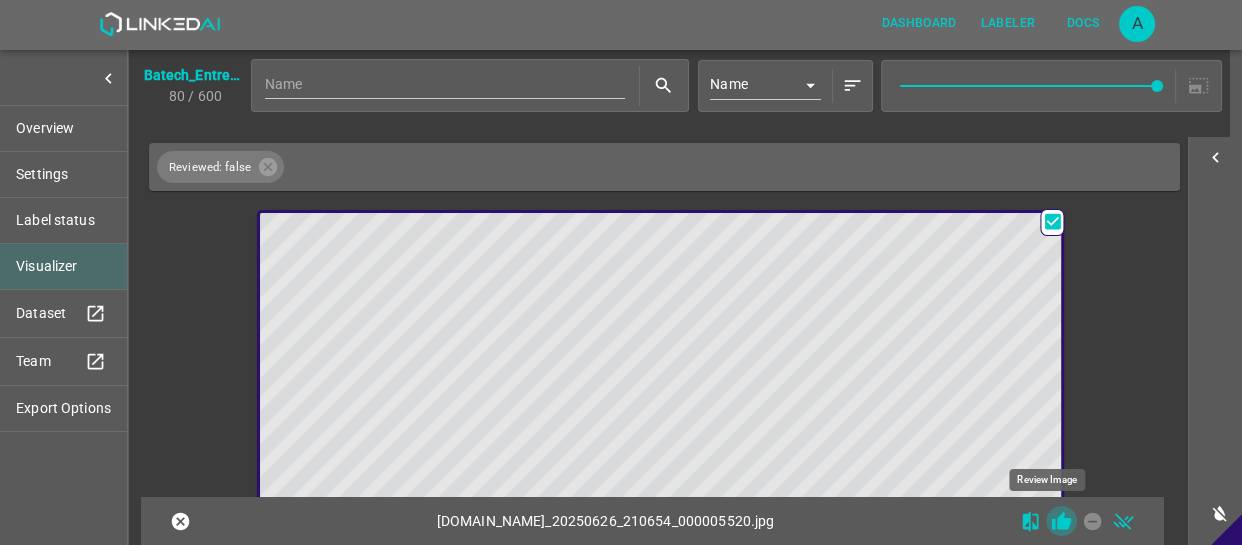 click 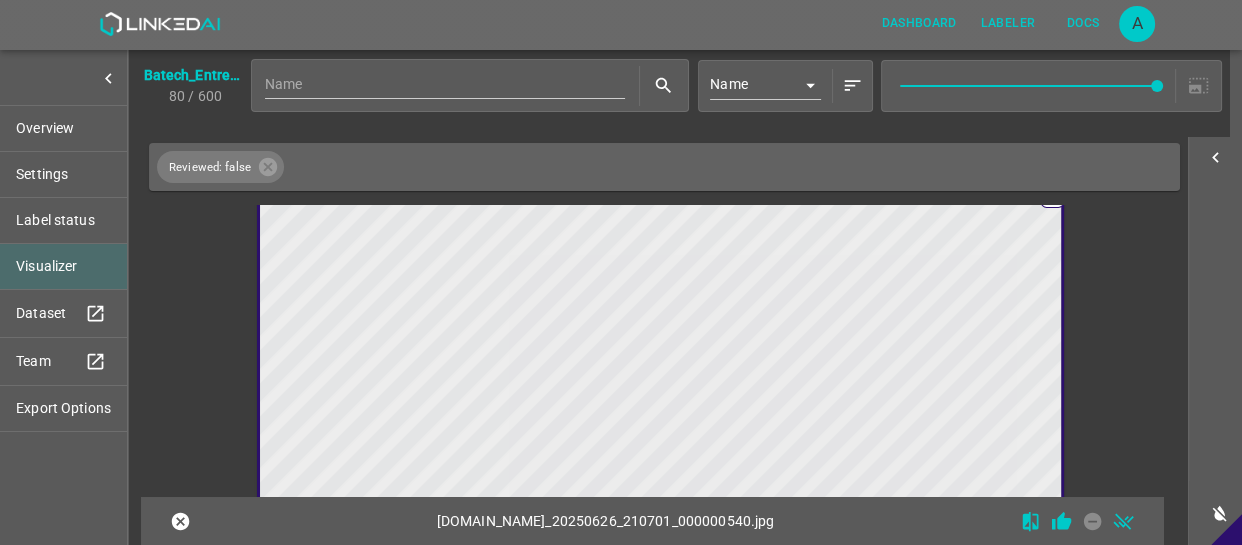 scroll, scrollTop: 20180, scrollLeft: 0, axis: vertical 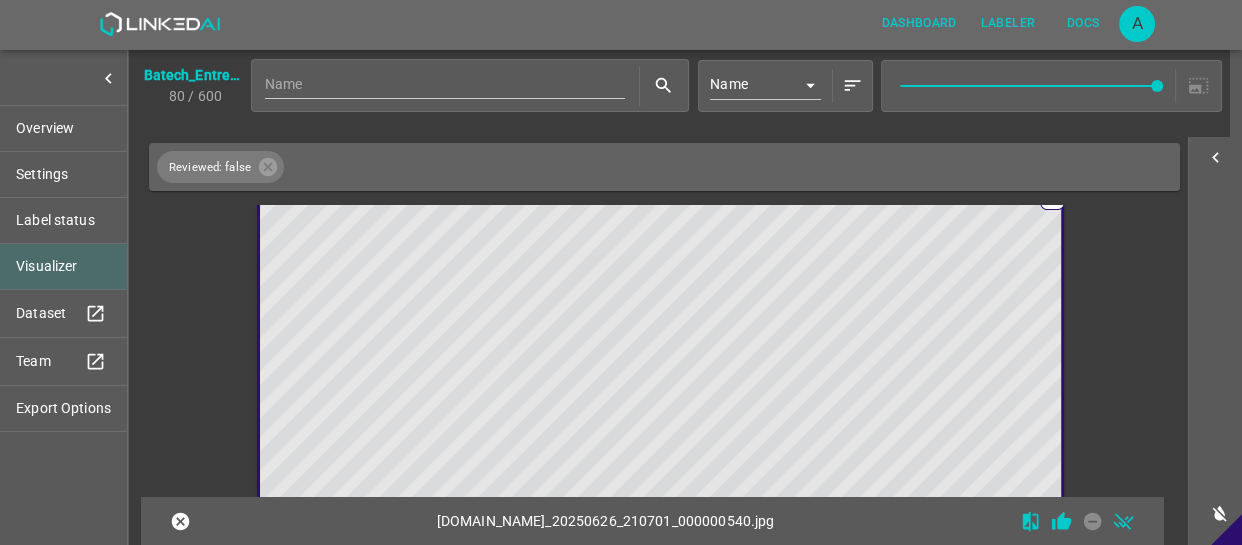 click at bounding box center (560, 412) 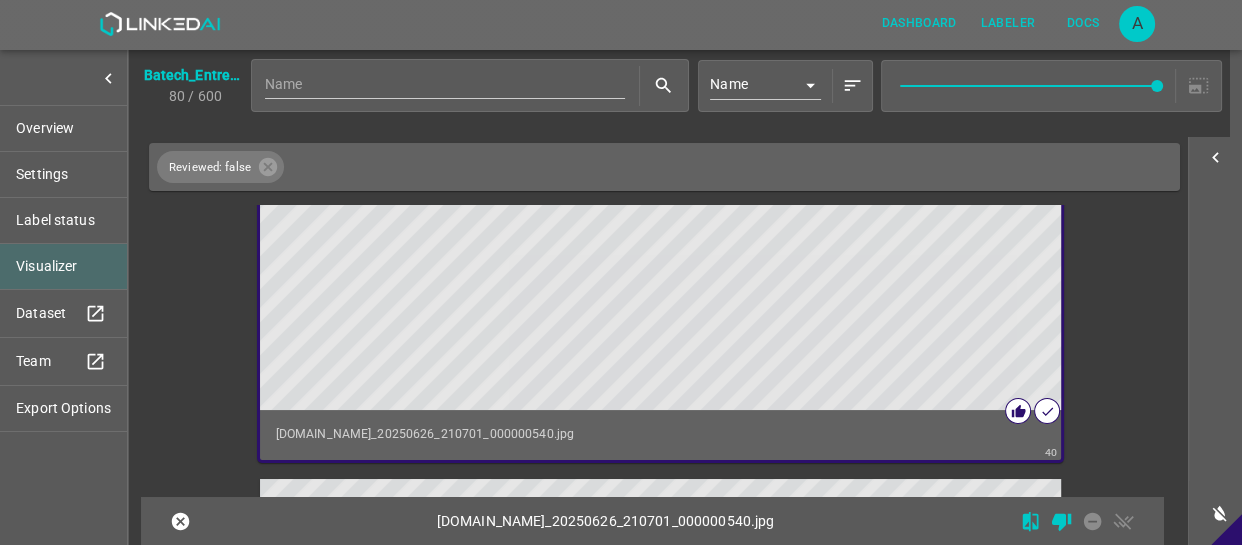 scroll, scrollTop: 20452, scrollLeft: 0, axis: vertical 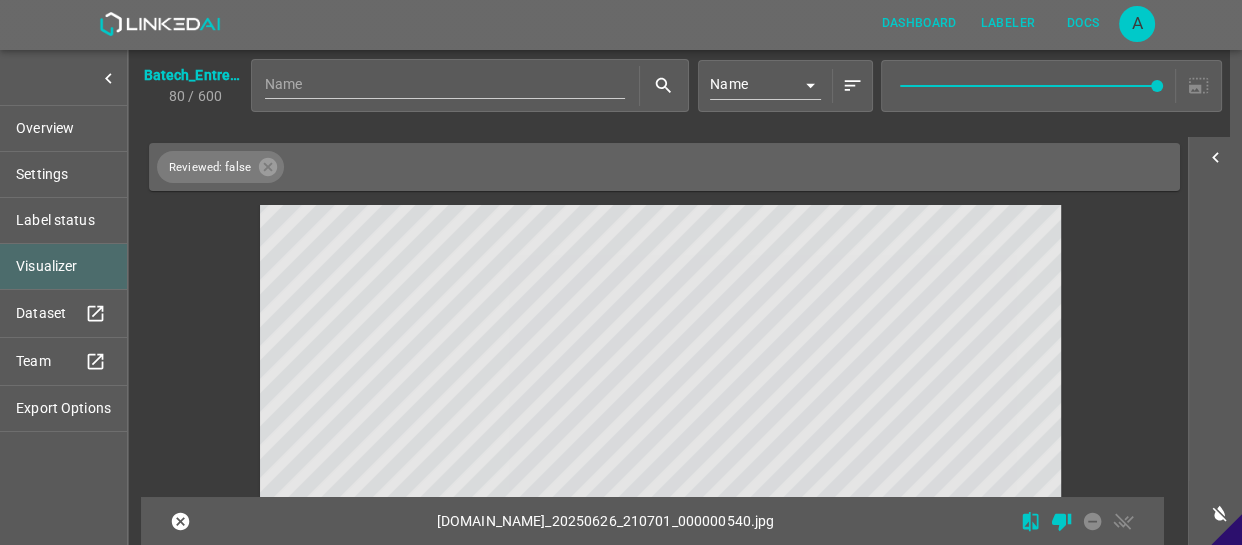click at bounding box center (560, 387) 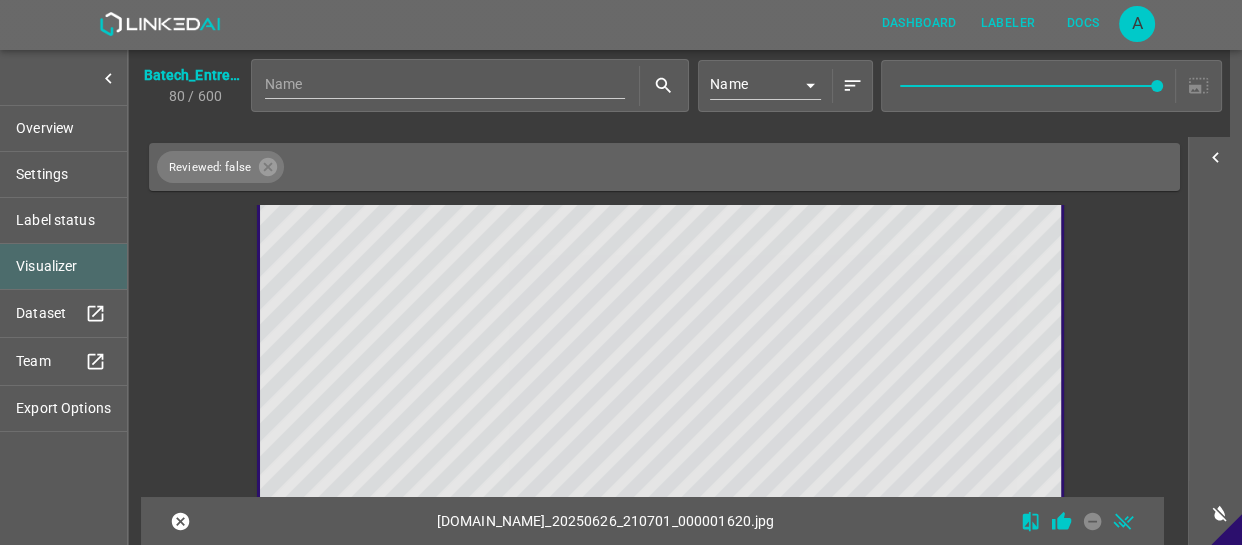 click at bounding box center [560, 384] 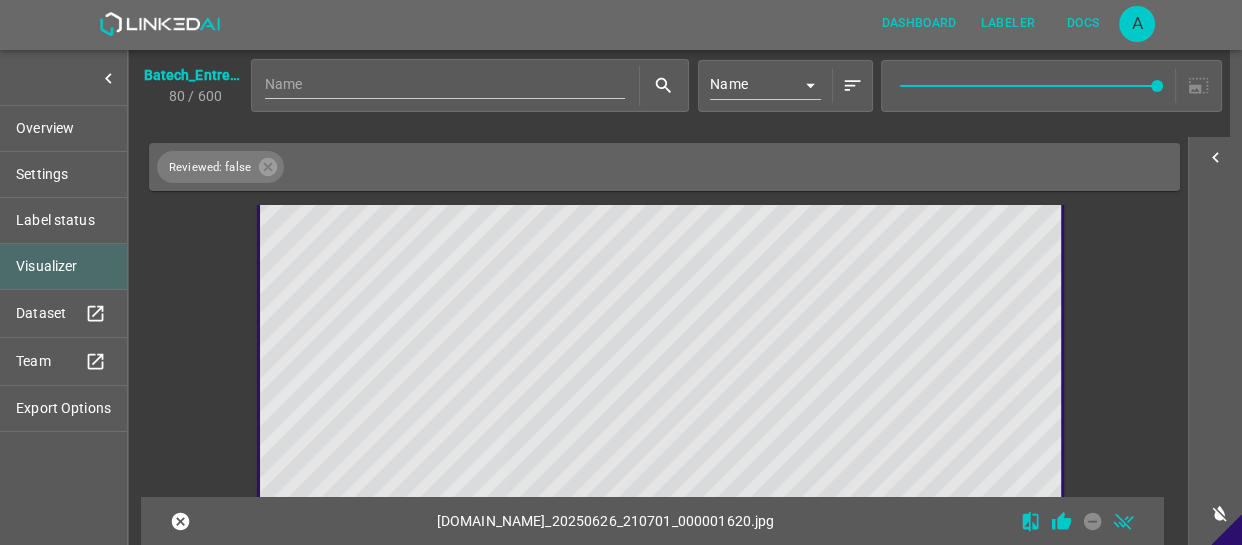 drag, startPoint x: 713, startPoint y: 308, endPoint x: 794, endPoint y: 359, distance: 95.71834 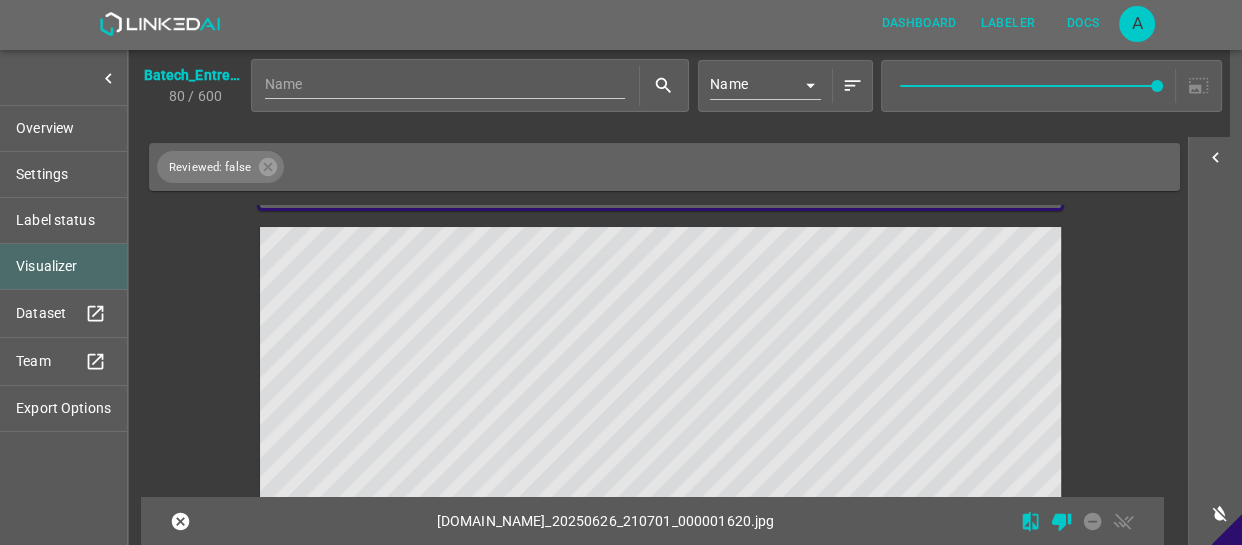 scroll, scrollTop: 21268, scrollLeft: 0, axis: vertical 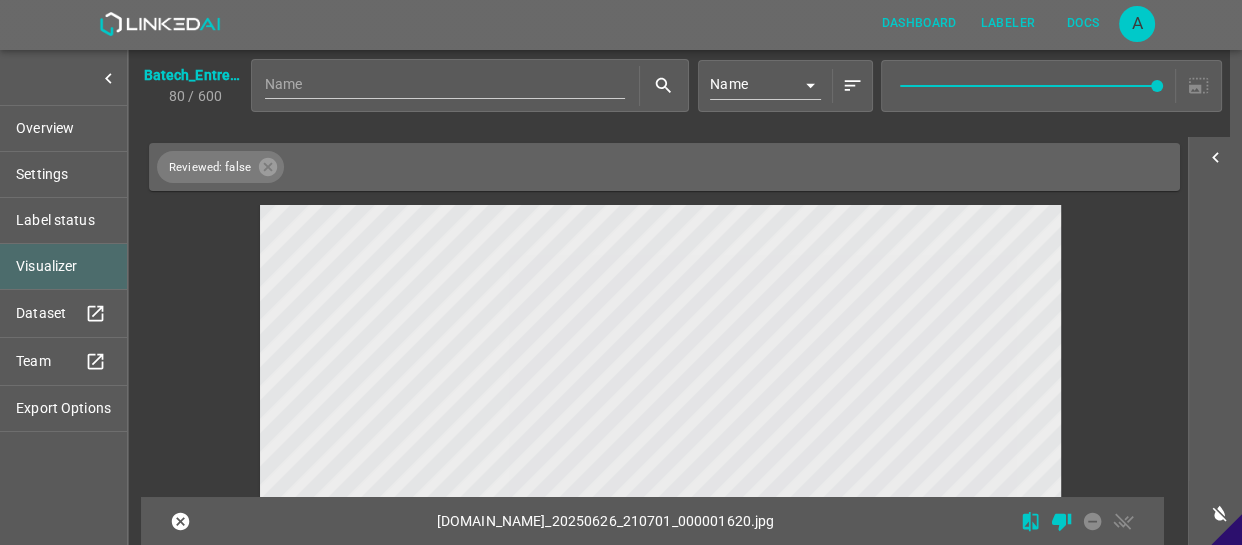 click at bounding box center (560, 361) 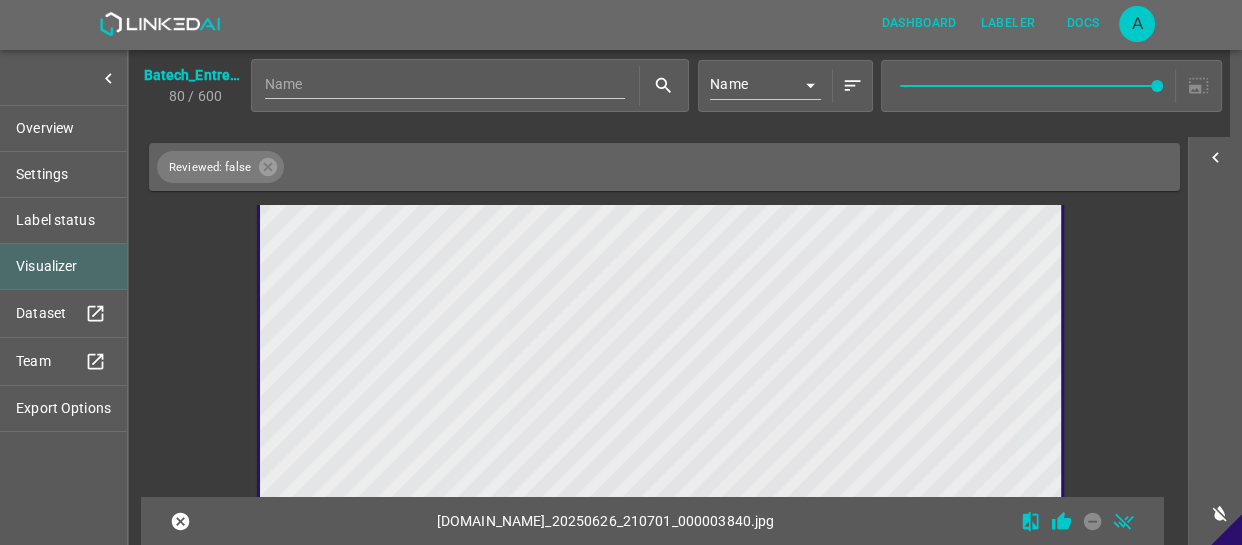 click at bounding box center (560, 358) 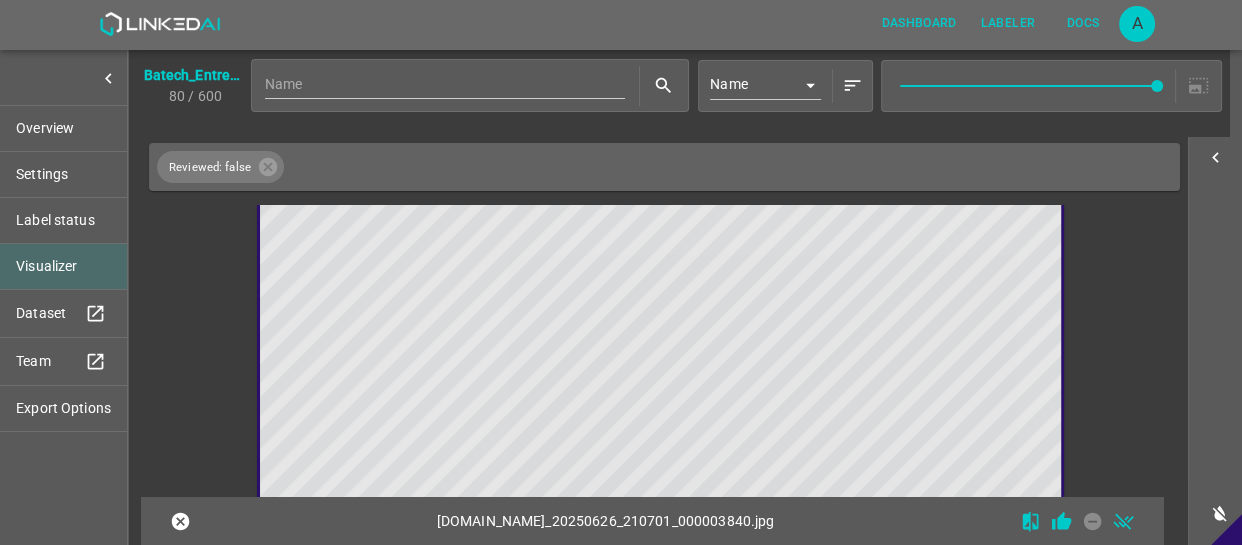 scroll, scrollTop: 21265, scrollLeft: 0, axis: vertical 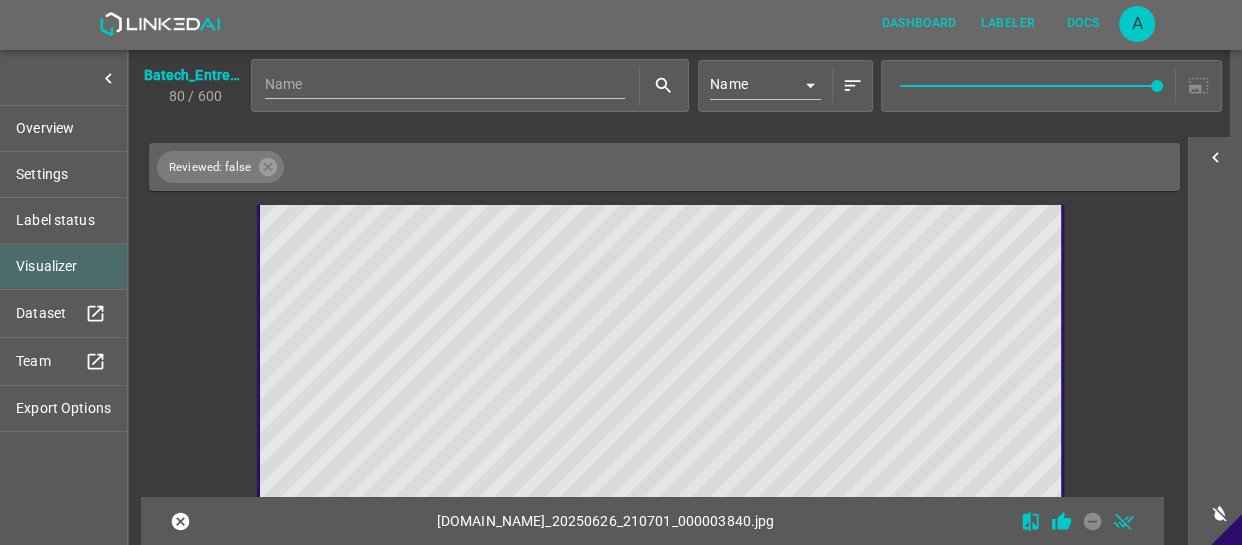 click 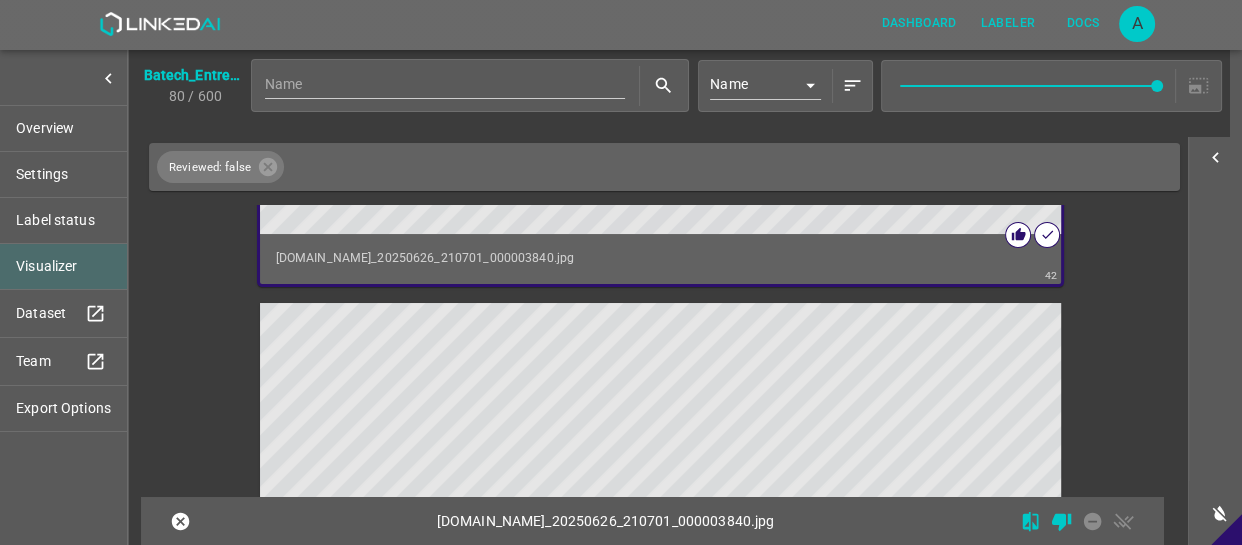 scroll, scrollTop: 21629, scrollLeft: 0, axis: vertical 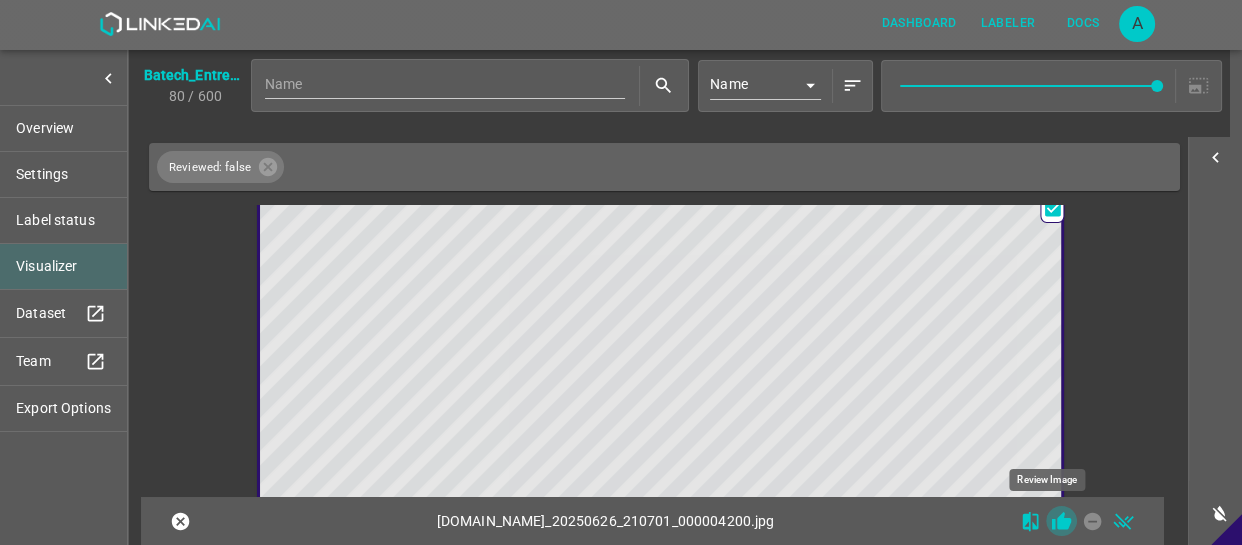 click 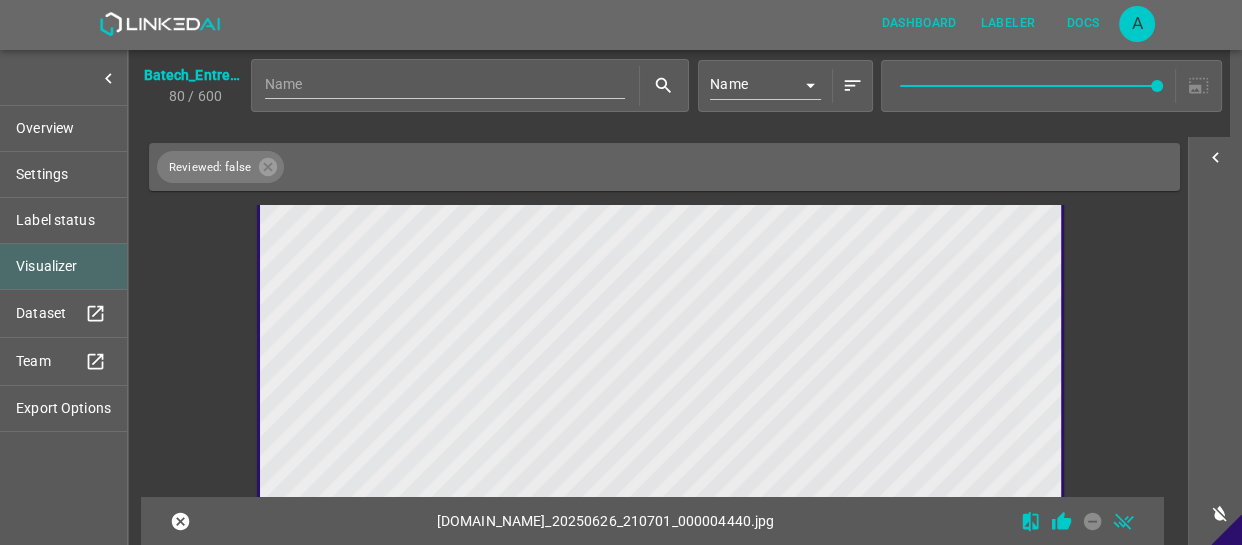 scroll, scrollTop: 22260, scrollLeft: 0, axis: vertical 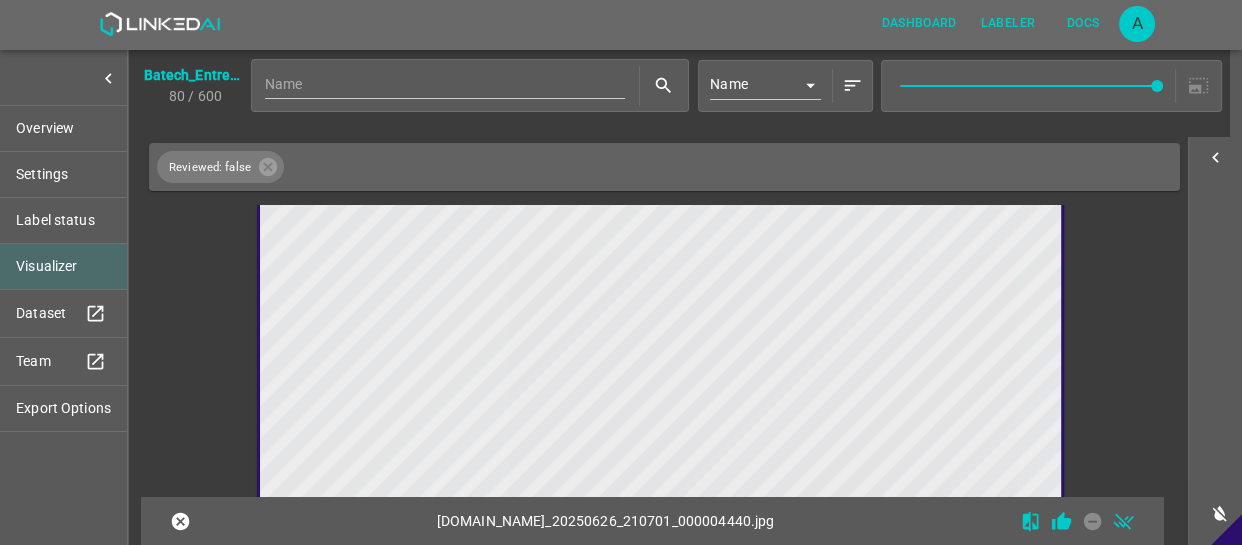 drag, startPoint x: 790, startPoint y: 325, endPoint x: 834, endPoint y: 364, distance: 58.796257 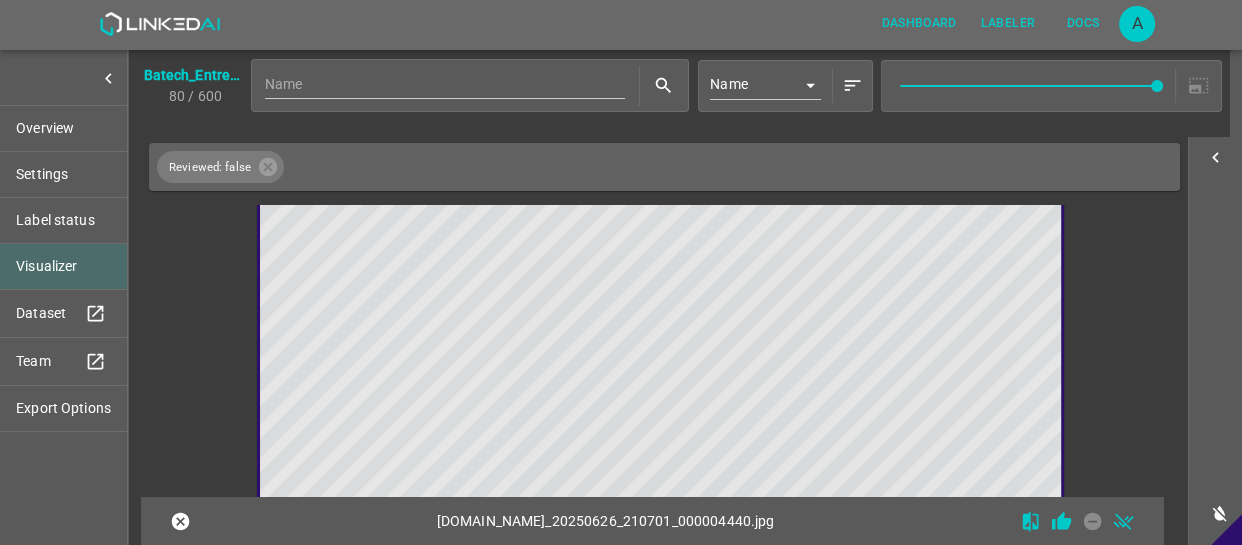 click 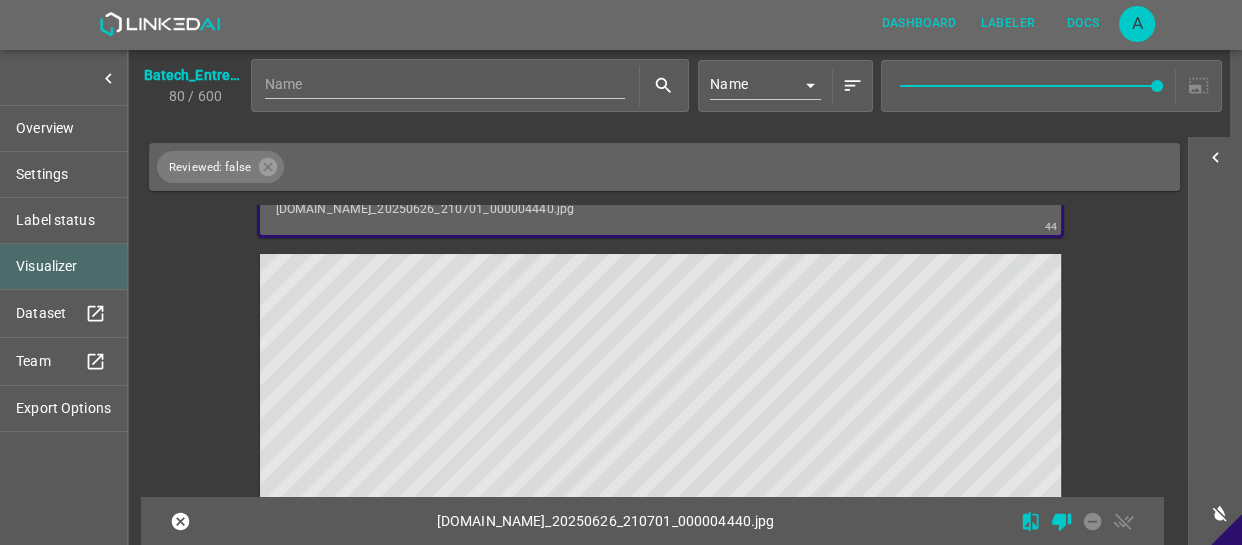 scroll, scrollTop: 22714, scrollLeft: 0, axis: vertical 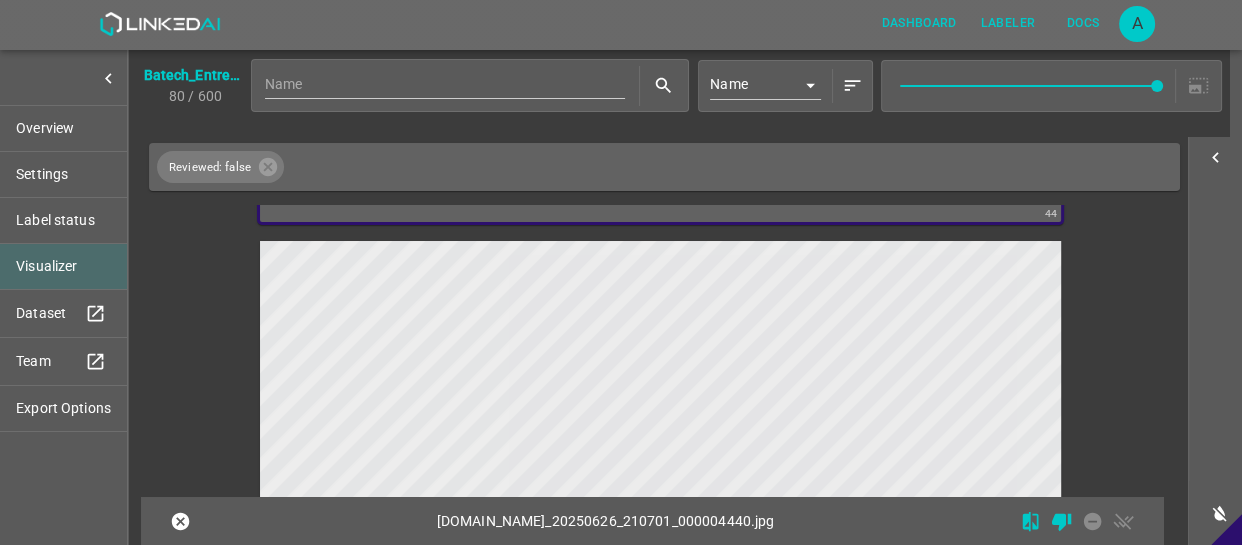 click at bounding box center (560, 466) 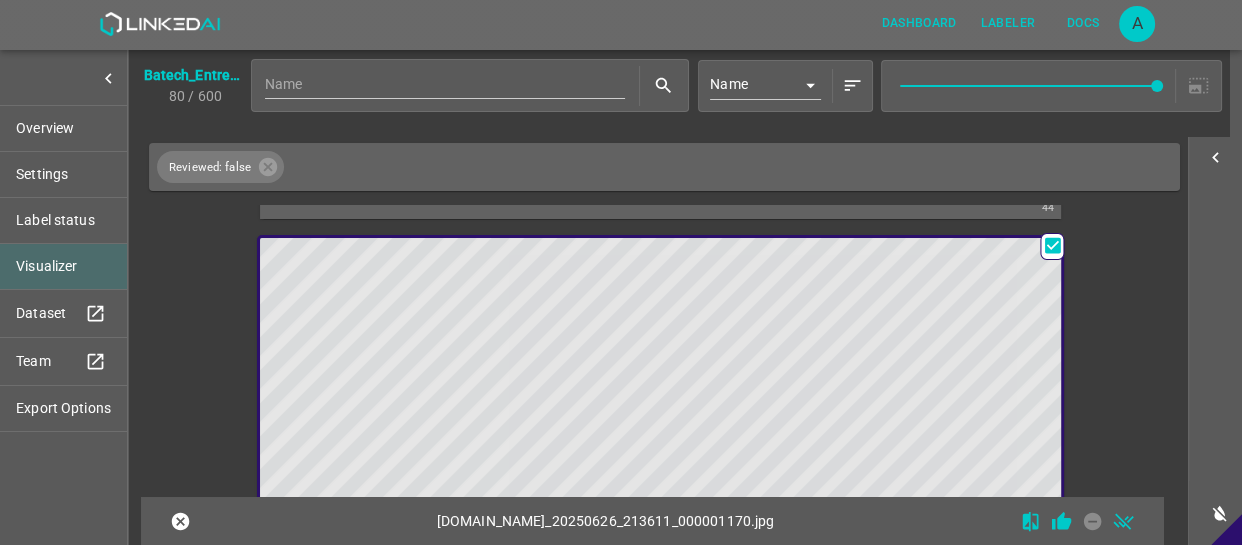 scroll, scrollTop: 22711, scrollLeft: 0, axis: vertical 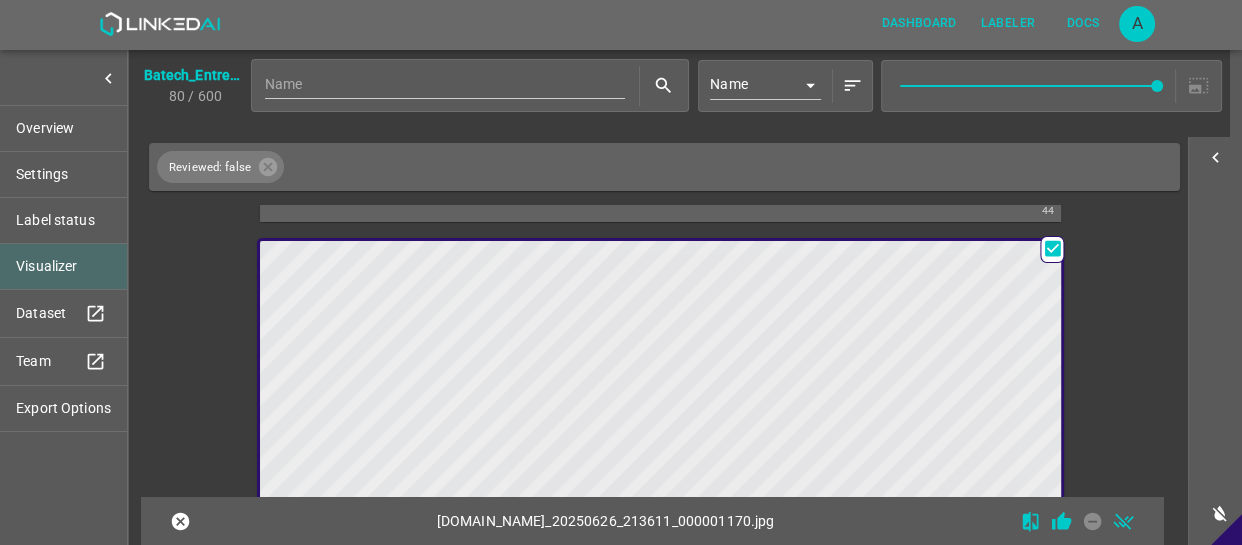click at bounding box center [560, 466] 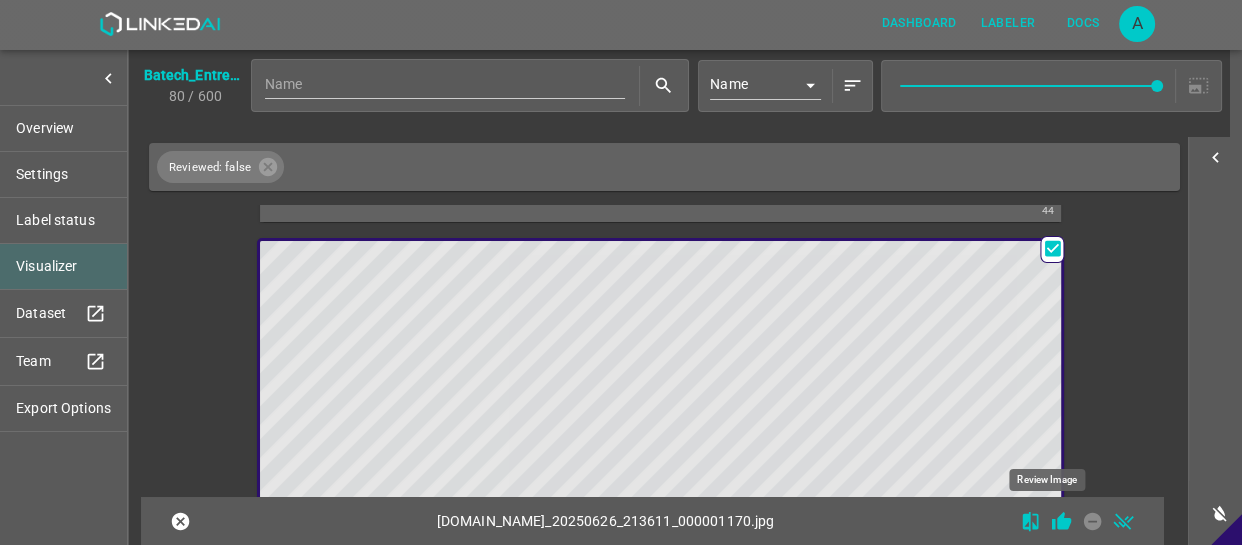 click 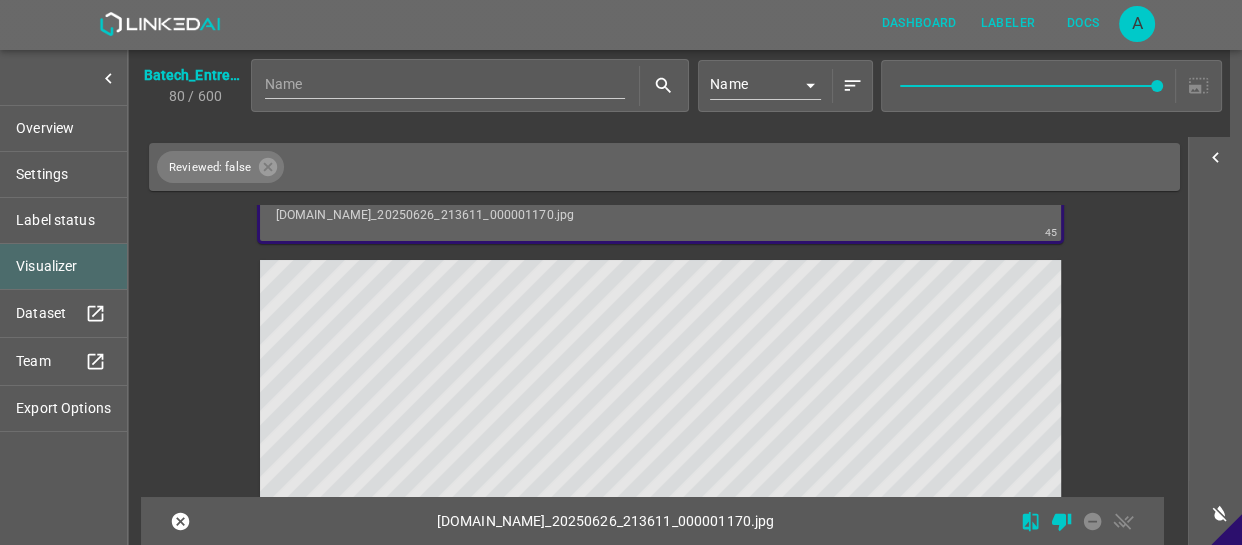 scroll, scrollTop: 23257, scrollLeft: 0, axis: vertical 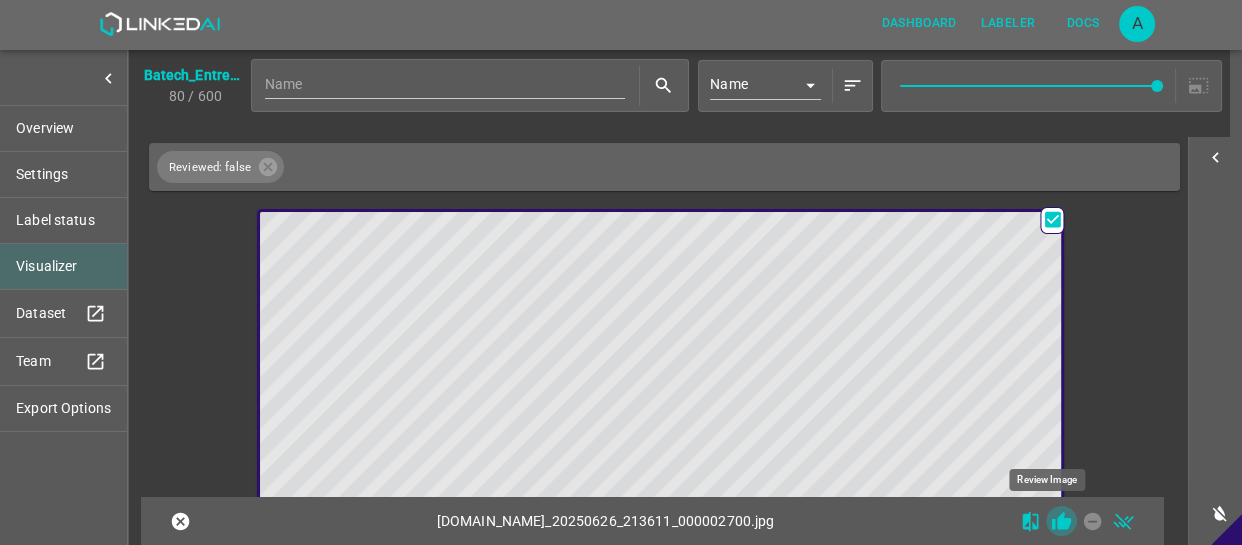 click 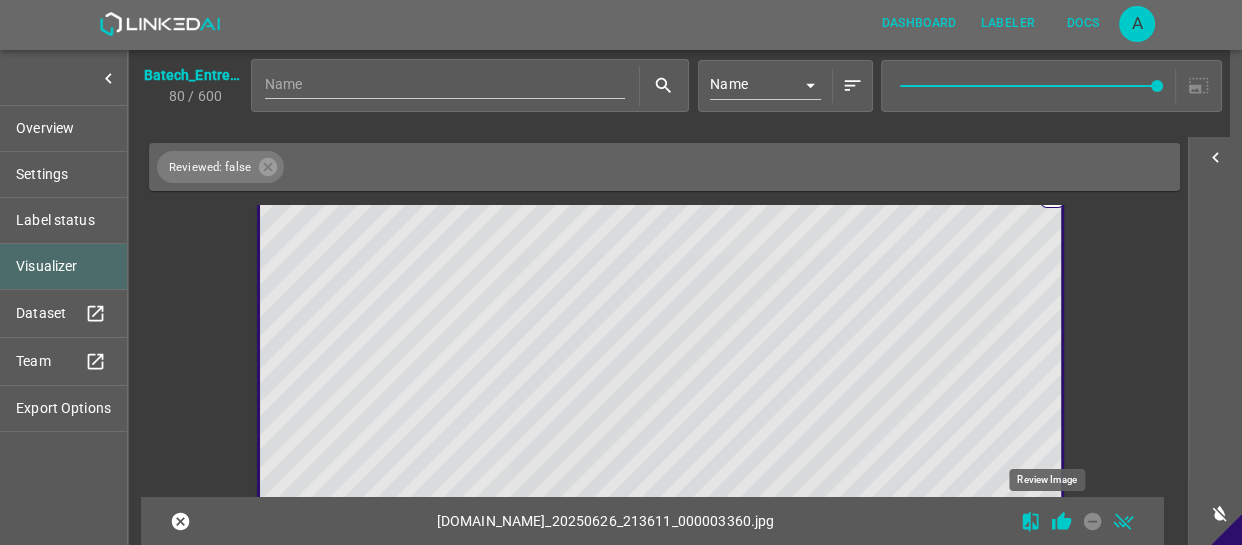 click 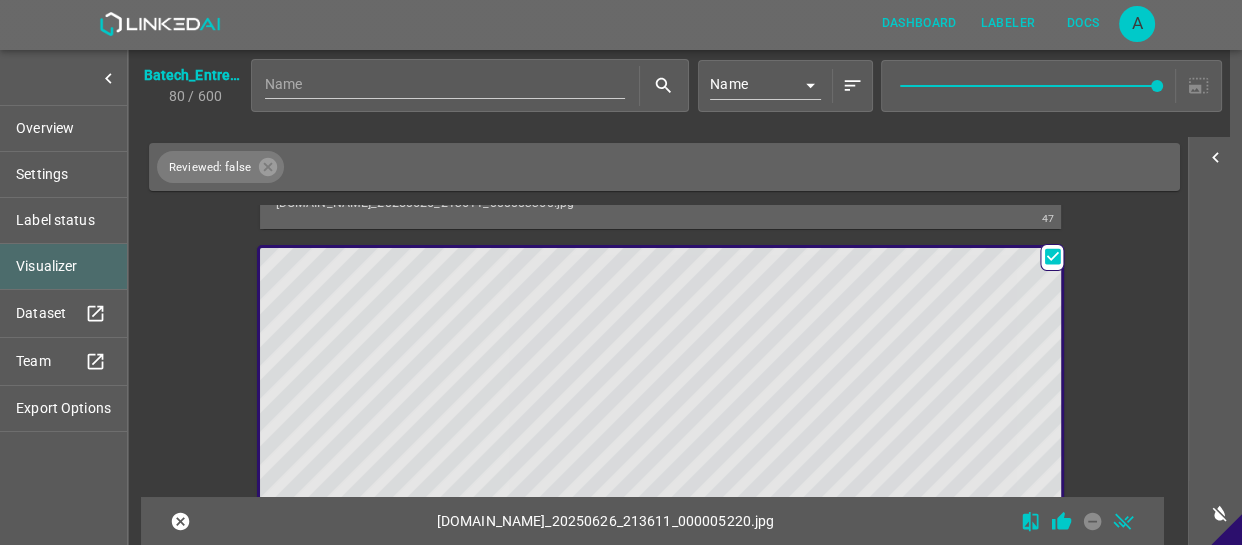 scroll, scrollTop: 24251, scrollLeft: 0, axis: vertical 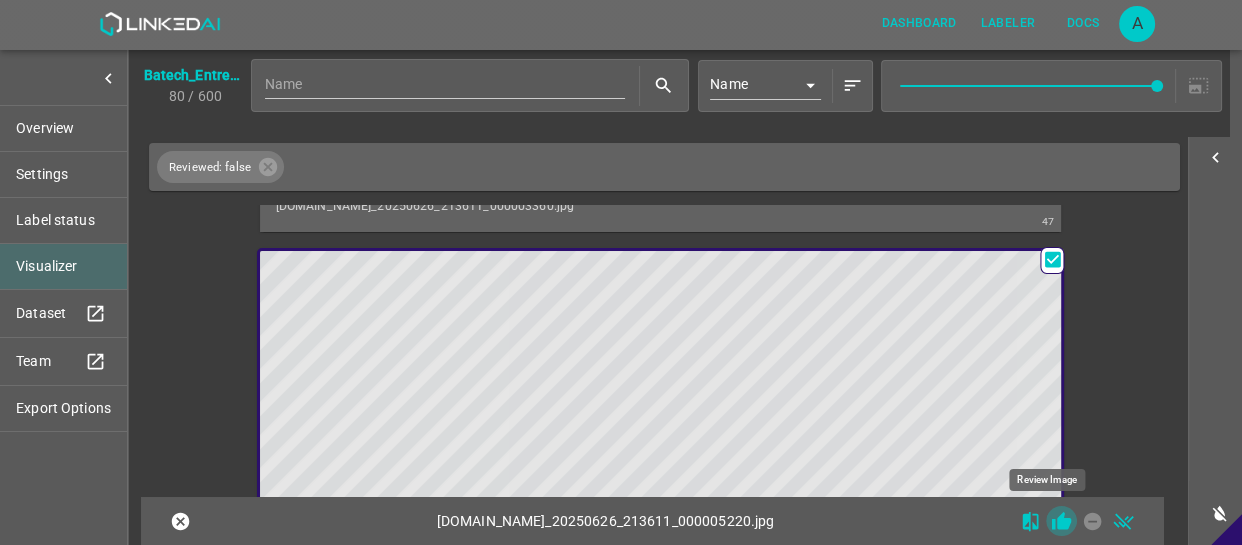 click 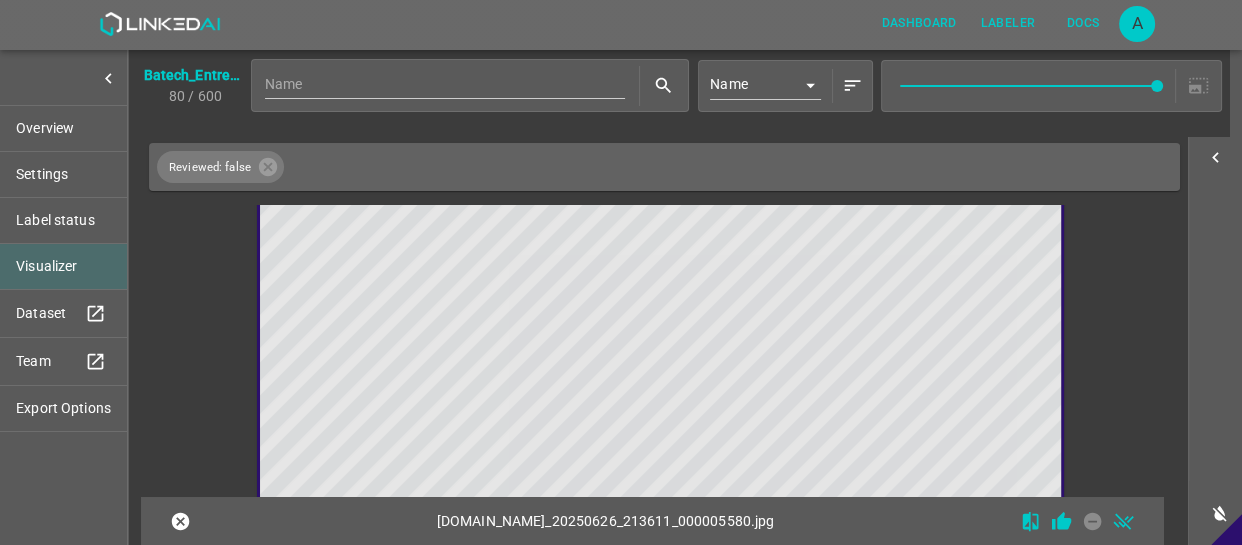 scroll, scrollTop: 24885, scrollLeft: 0, axis: vertical 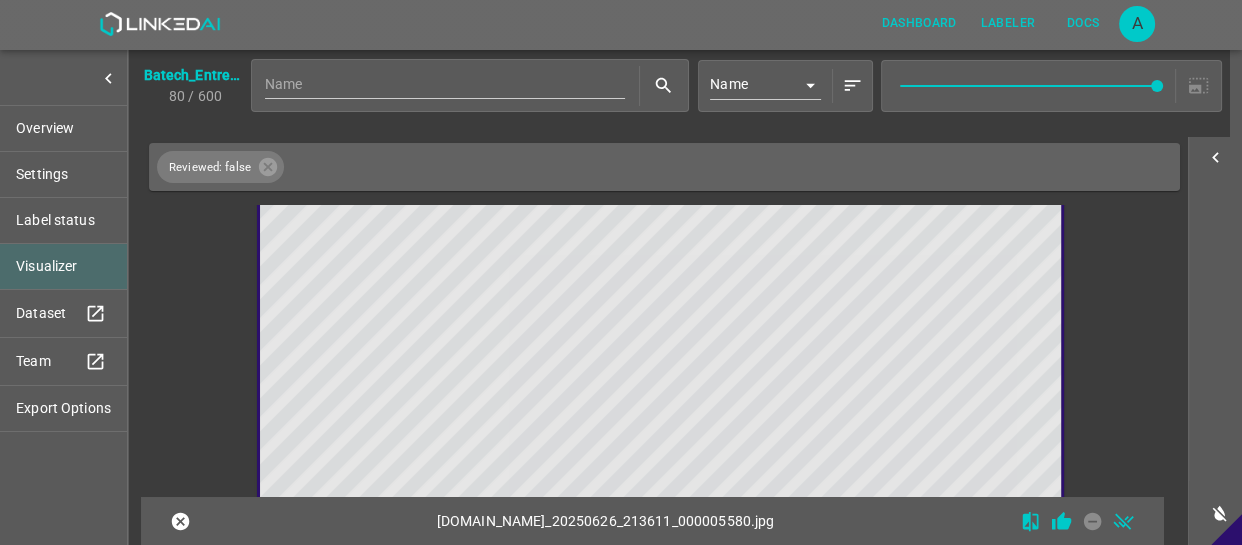 click 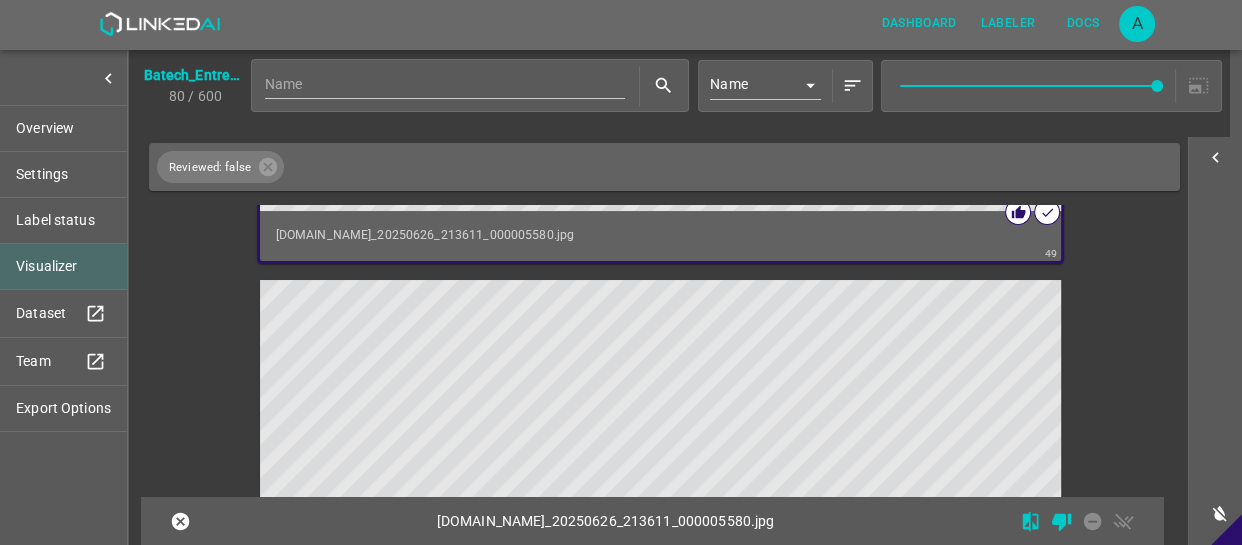 scroll, scrollTop: 25340, scrollLeft: 0, axis: vertical 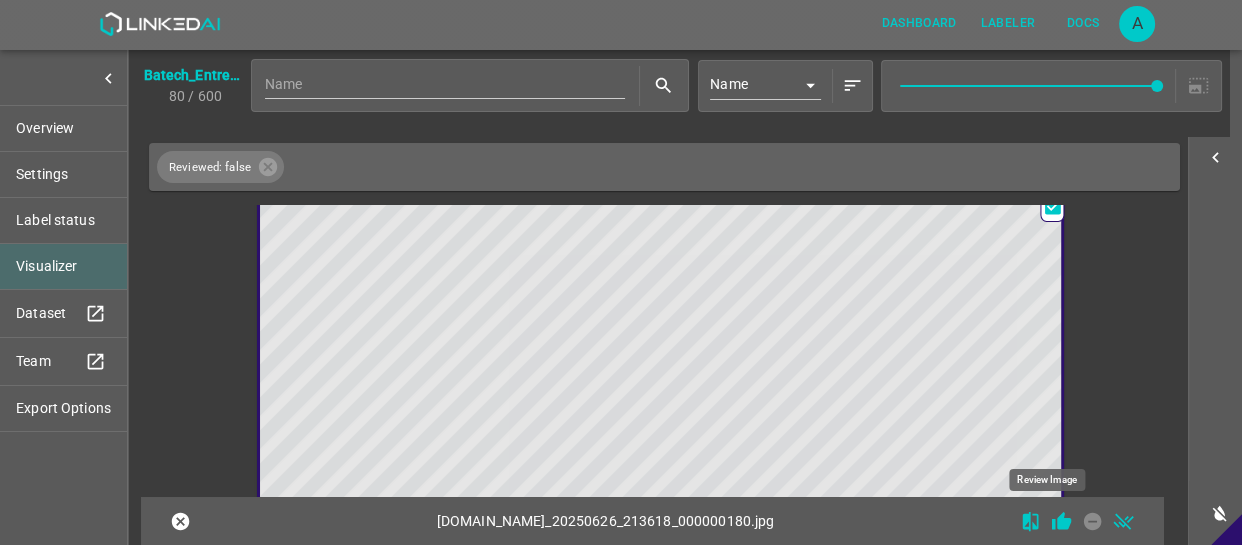 click 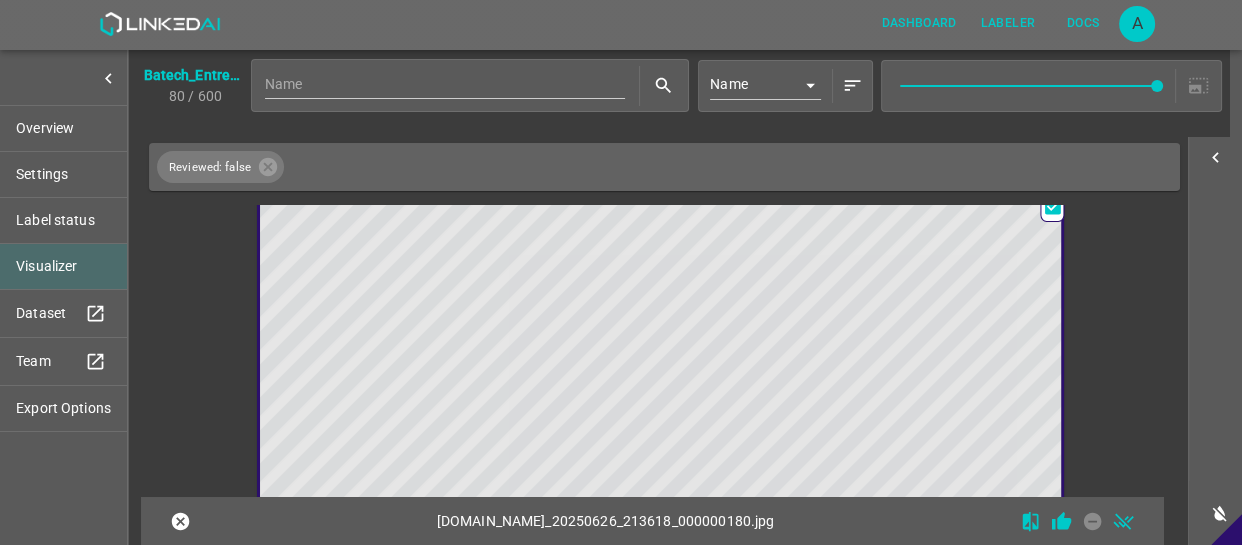 scroll, scrollTop: 25480, scrollLeft: 0, axis: vertical 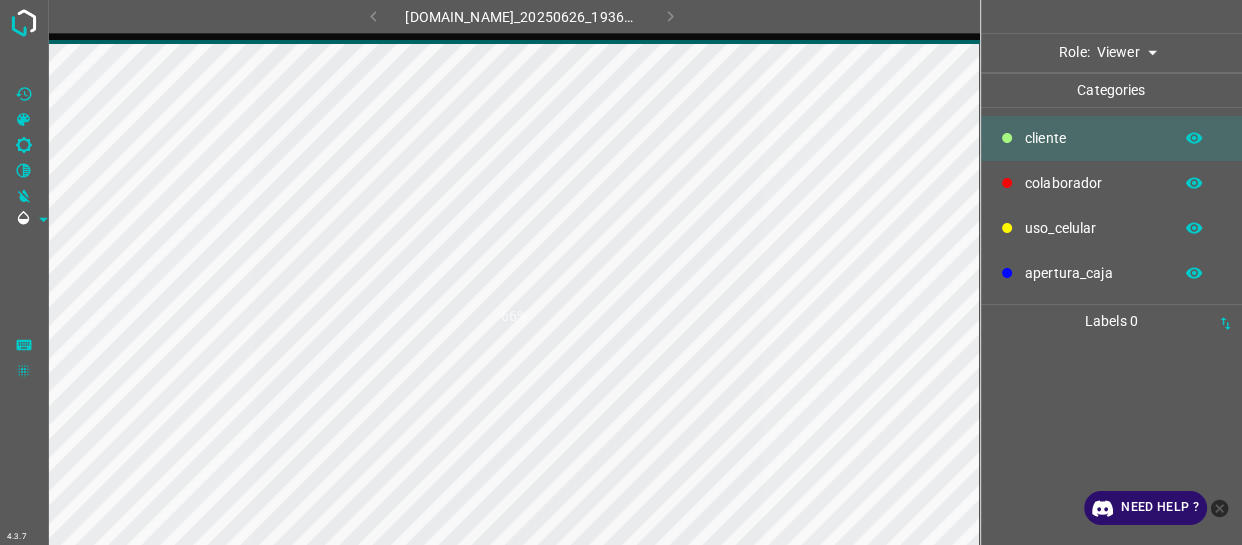 click on "4.3.7 [DOMAIN_NAME]_20250626_193621_000003330.jpg 66% Role: Viewer viewer Categories ​​cliente colaborador uso_celular apertura_caja Labels   0 Categories 1 ​​cliente 2 colaborador 3 uso_celular 4 apertura_caja Tools Space Change between modes (Draw & Edit) I Auto labeling R Restore zoom M Zoom in N Zoom out Delete Delete selecte label Filters Z Restore filters X Saturation filter C Brightness filter V Contrast filter B Gray scale filter General O Download Need Help ? - Text - Hide - Delete" at bounding box center [621, 272] 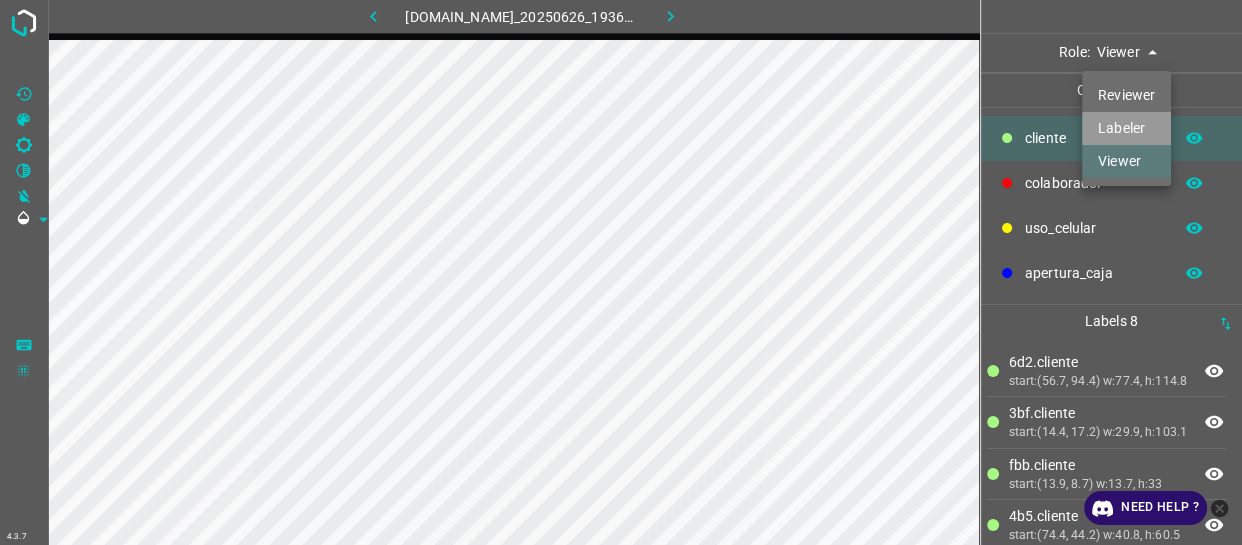 click on "Labeler" at bounding box center (1126, 128) 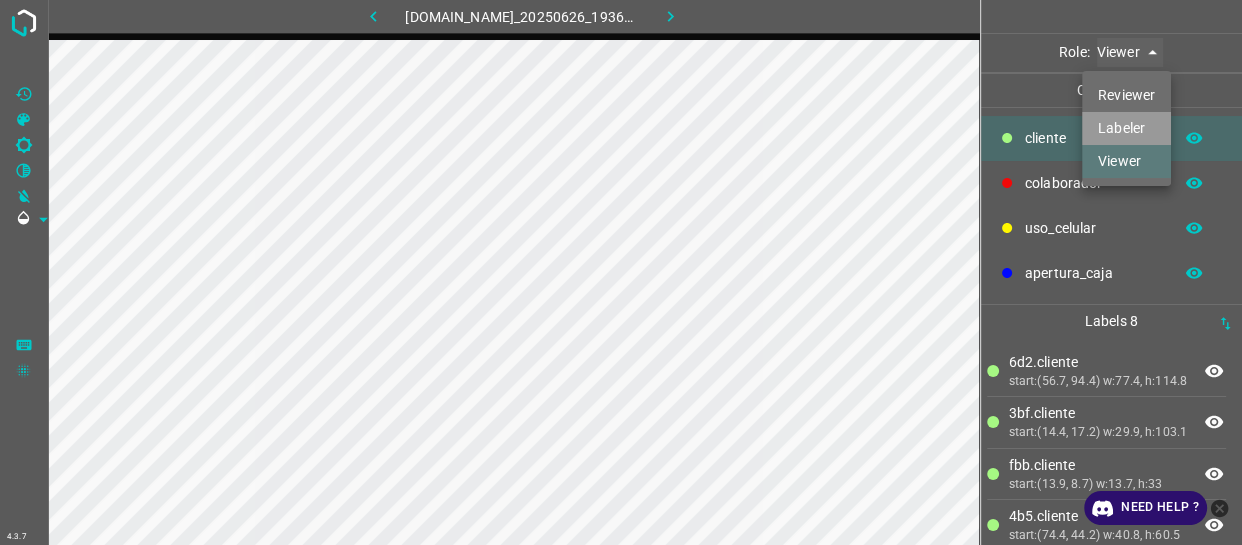 type on "labeler" 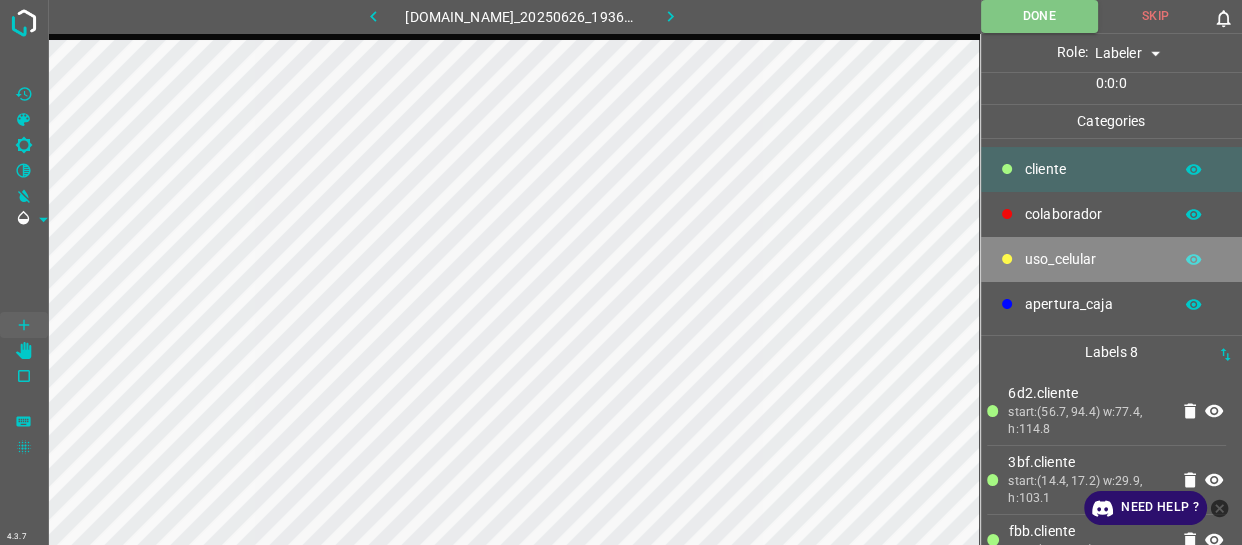 click on "uso_celular" at bounding box center [1093, 259] 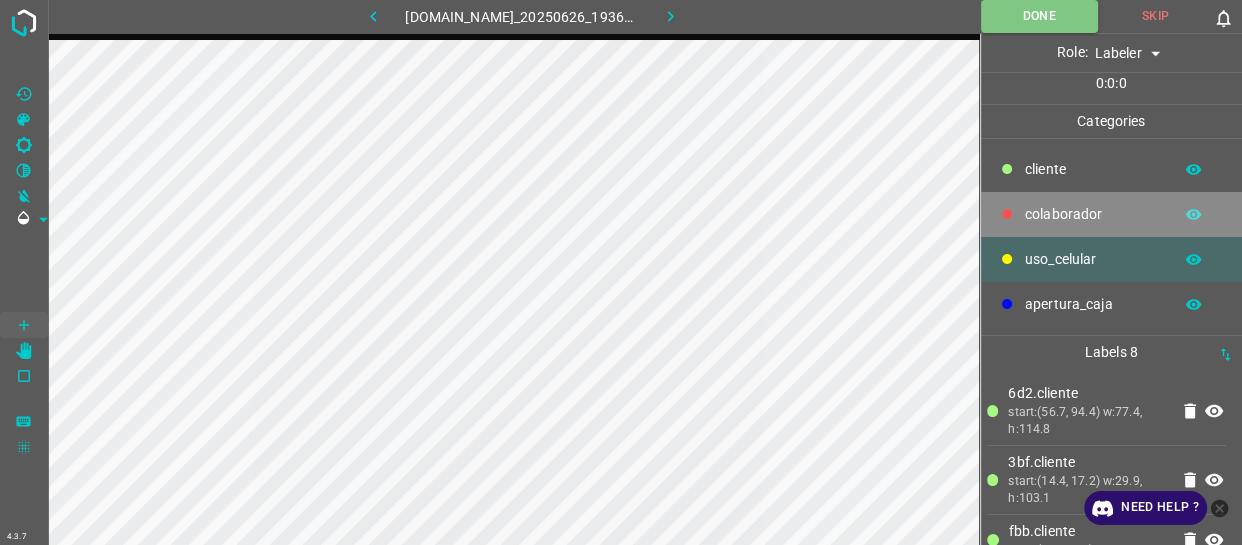 click on "colaborador" at bounding box center [1093, 214] 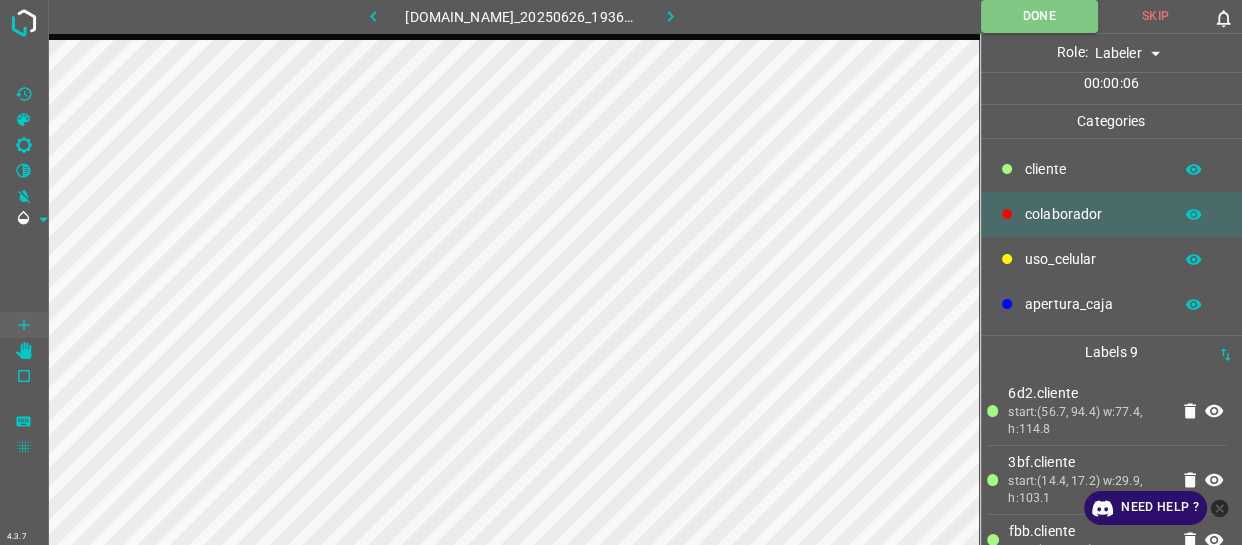 click on "​​cliente" at bounding box center [1093, 169] 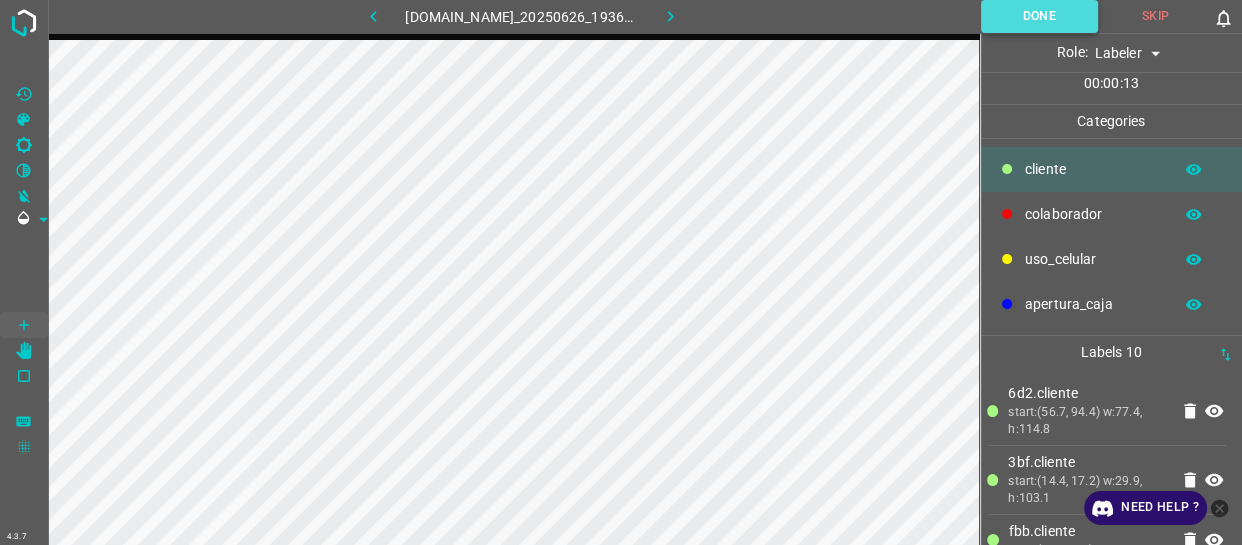 click on "Done" at bounding box center (1039, 16) 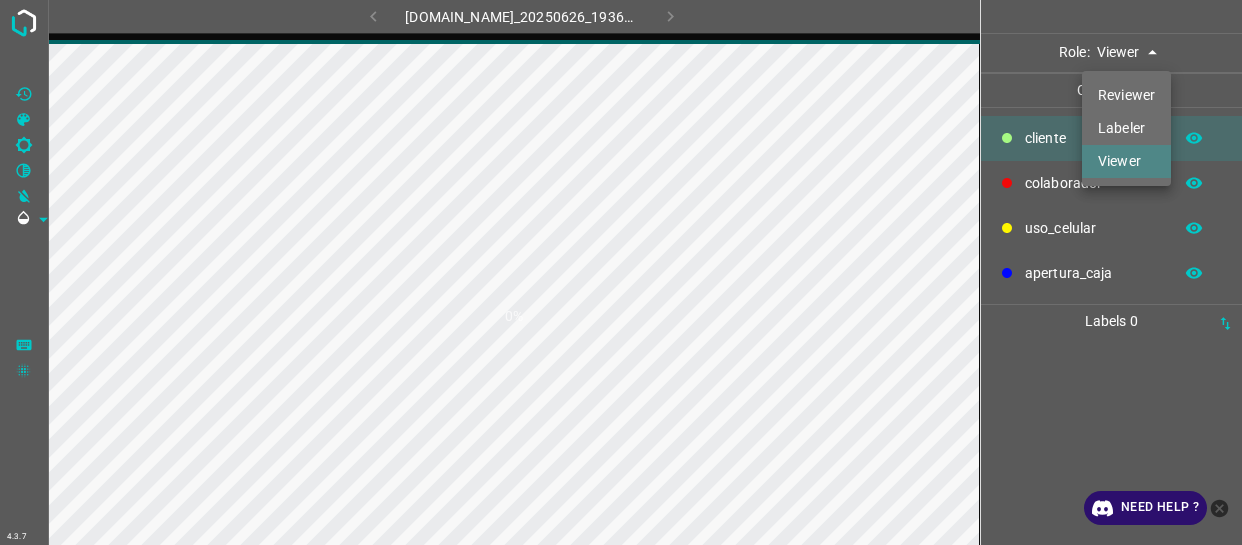 click on "4.3.7 [DOMAIN_NAME]_20250626_193621_000003870.jpg 0% Role: Viewer viewer Categories ​​cliente colaborador uso_celular apertura_caja Labels   0 Categories 1 ​​cliente 2 colaborador 3 uso_celular 4 apertura_caja Tools Space Change between modes (Draw & Edit) I Auto labeling R Restore zoom M Zoom in N Zoom out Delete Delete selecte label Filters Z Restore filters X Saturation filter C Brightness filter V Contrast filter B Gray scale filter General O Download Need Help ? - Text - Hide - Delete Reviewer Labeler Viewer" at bounding box center [621, 272] 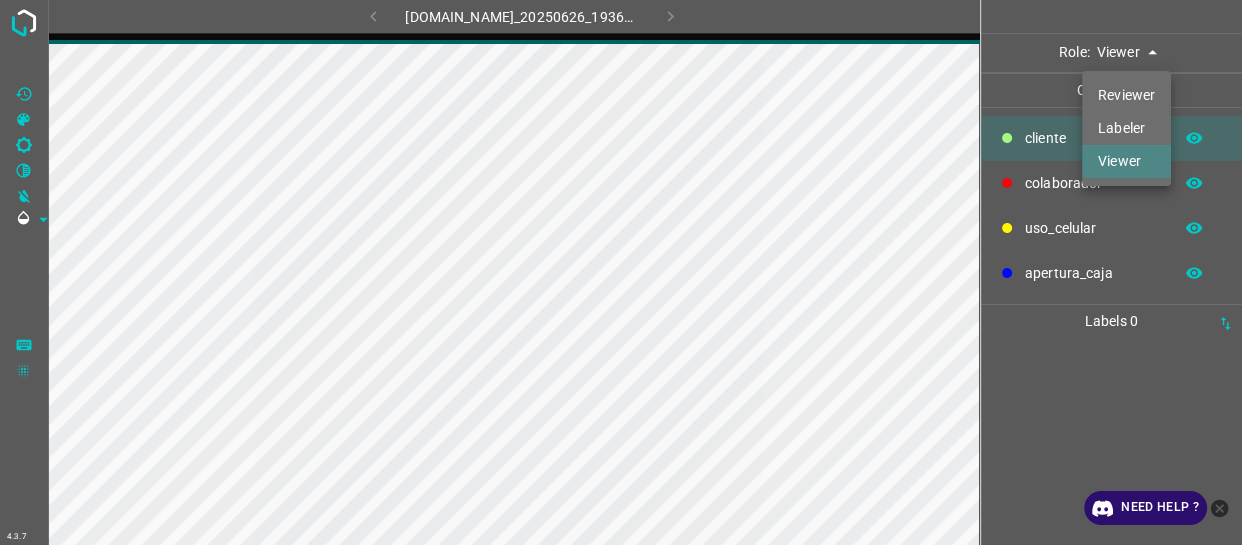 click on "Labeler" at bounding box center [1126, 128] 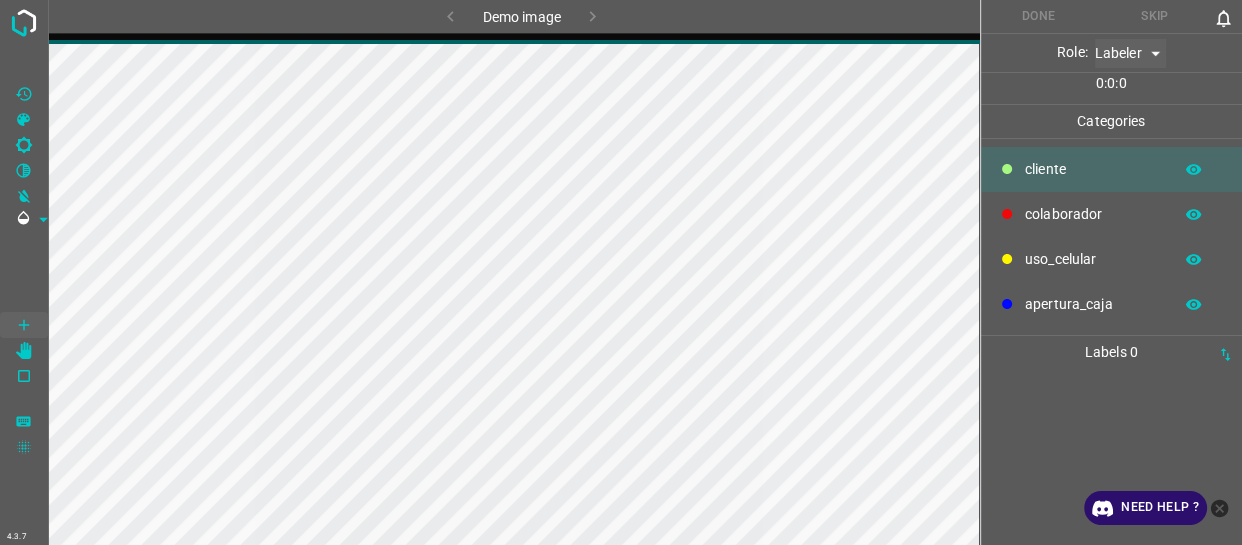 type on "labeler" 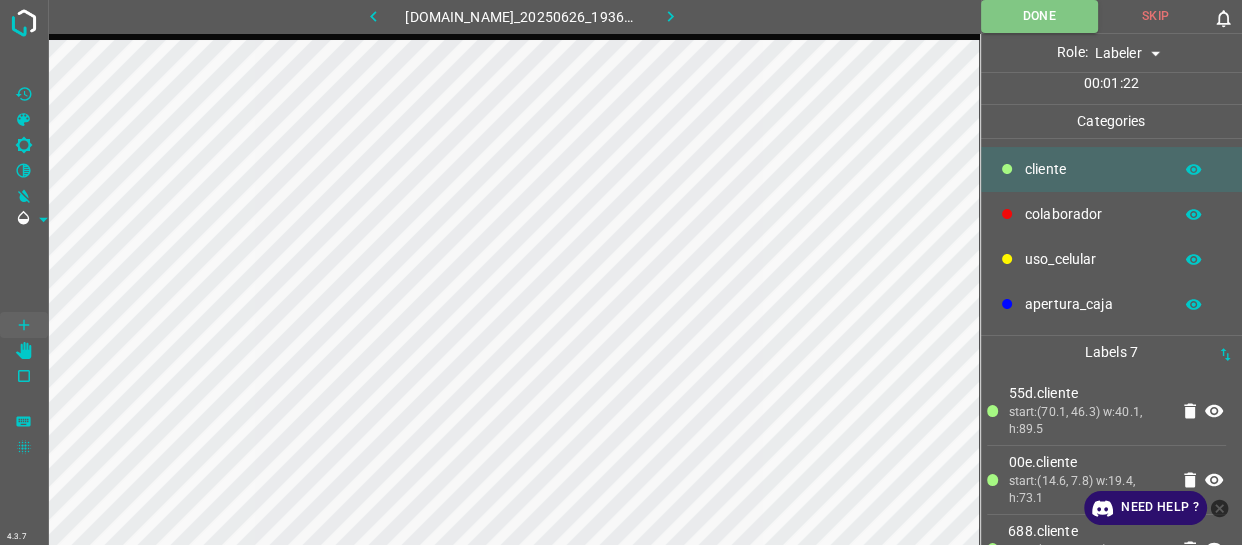 click on "colaborador" at bounding box center [1112, 214] 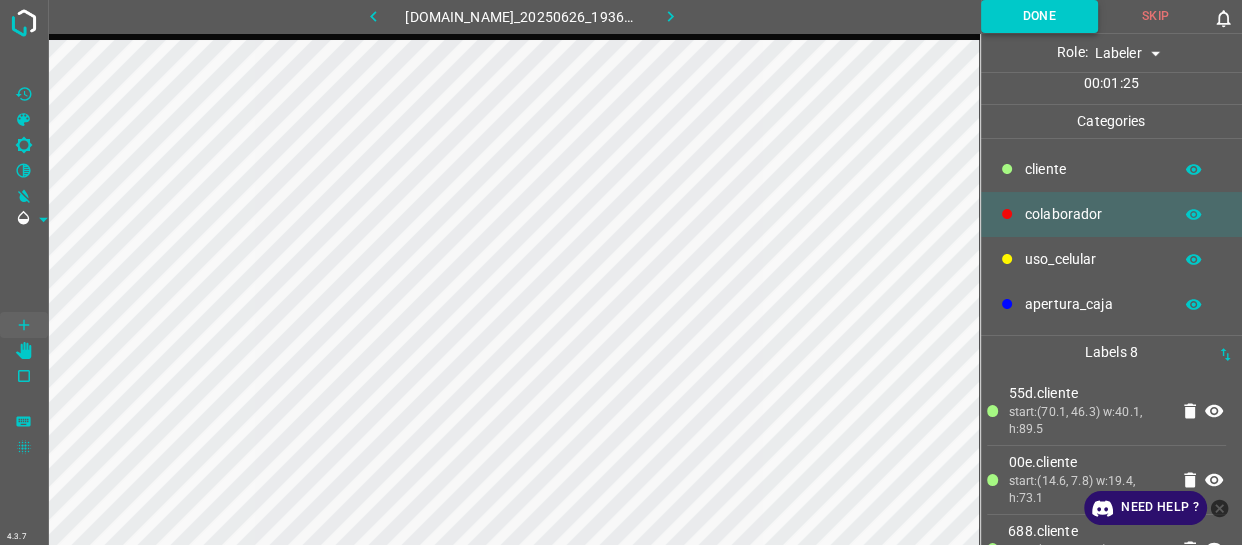 click on "Done" at bounding box center (1039, 16) 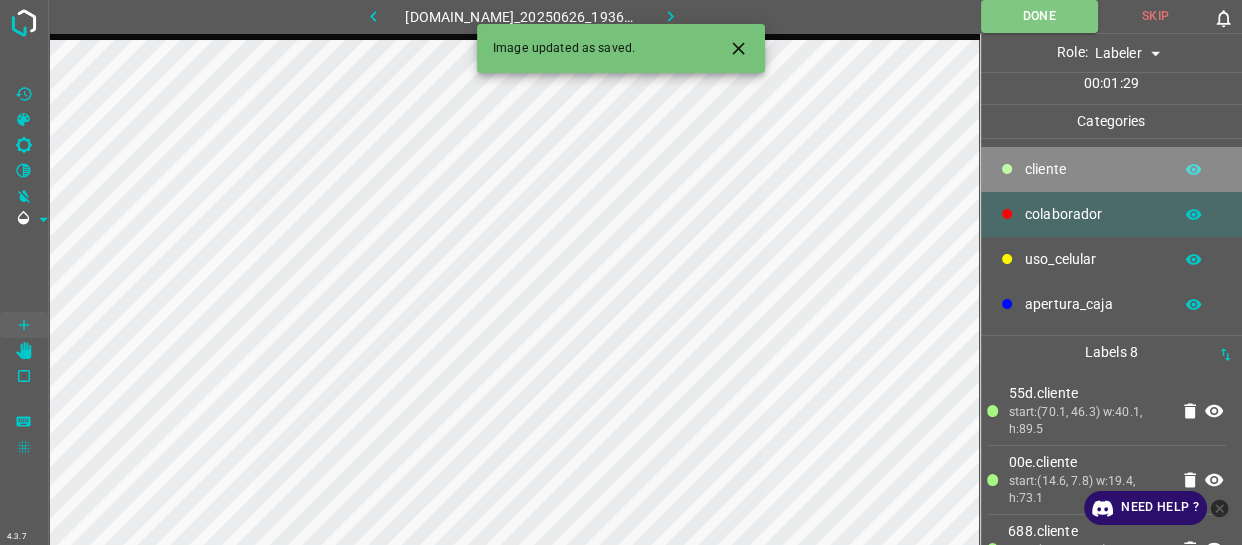 drag, startPoint x: 1063, startPoint y: 163, endPoint x: 981, endPoint y: 197, distance: 88.76936 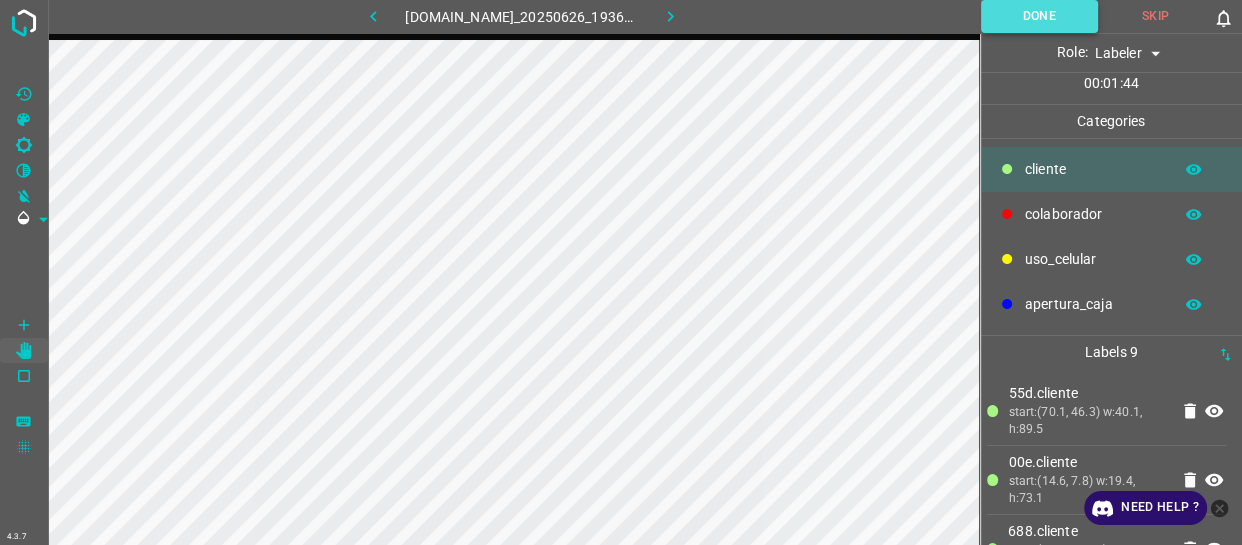 click on "Done" at bounding box center (1039, 16) 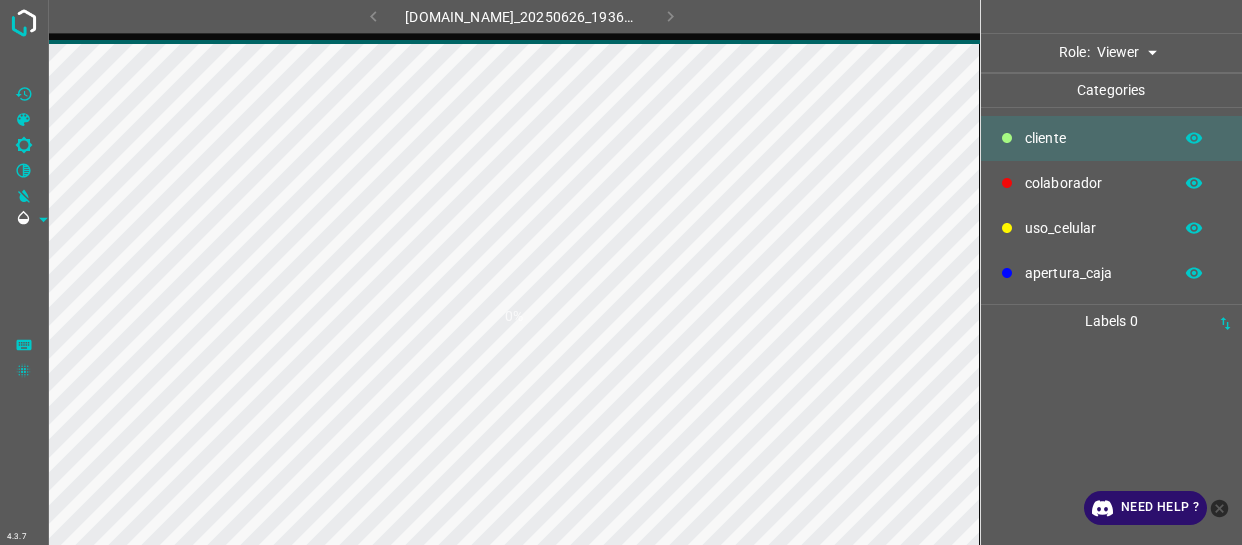 scroll, scrollTop: 0, scrollLeft: 0, axis: both 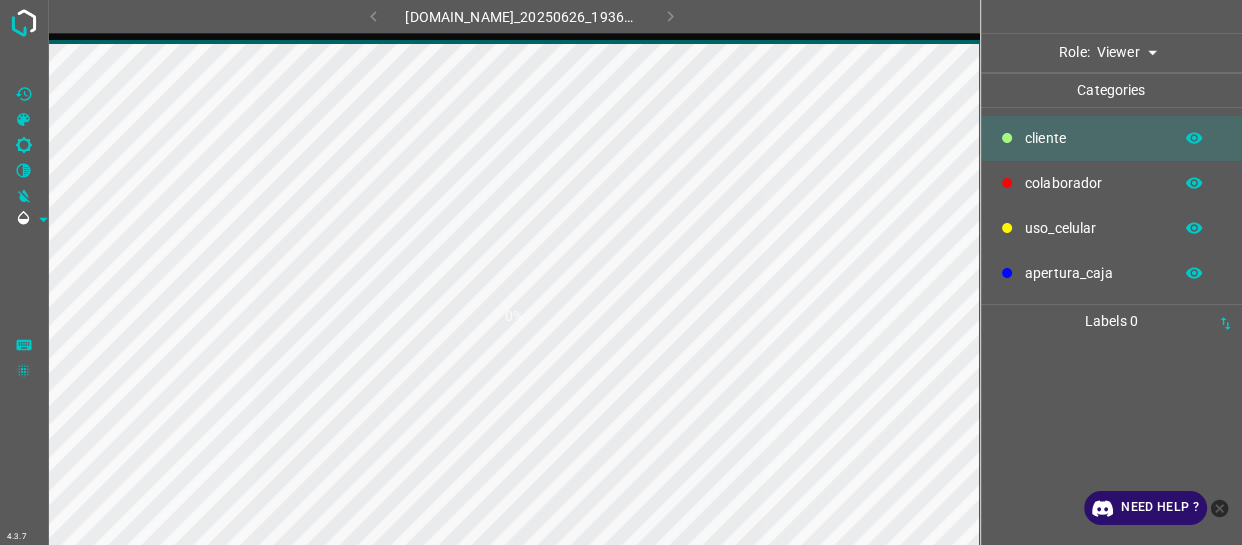 click on "4.3.7 [DOMAIN_NAME]_20250626_193621_000004470.jpg 0% Role: Viewer viewer Categories ​​cliente colaborador uso_celular apertura_caja Labels   0 Categories 1 ​​cliente 2 colaborador 3 uso_celular 4 apertura_caja Tools Space Change between modes (Draw & Edit) I Auto labeling R Restore zoom M Zoom in N Zoom out Delete Delete selecte label Filters Z Restore filters X Saturation filter C Brightness filter V Contrast filter B Gray scale filter General O Download Need Help ? - Text - Hide - Delete" at bounding box center [621, 272] 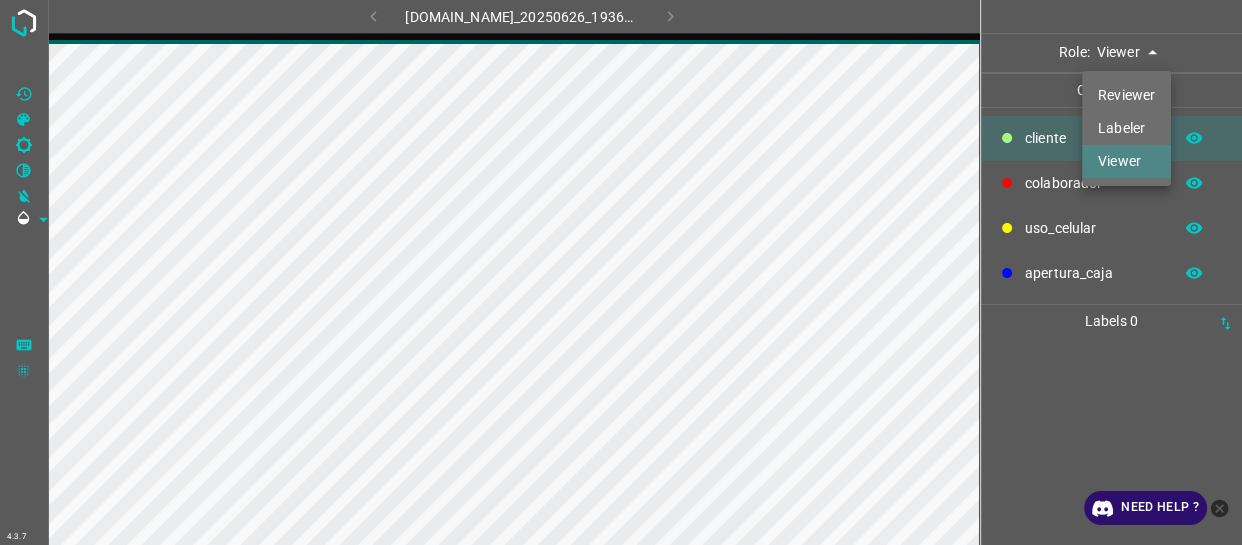 click on "Labeler" at bounding box center [1126, 128] 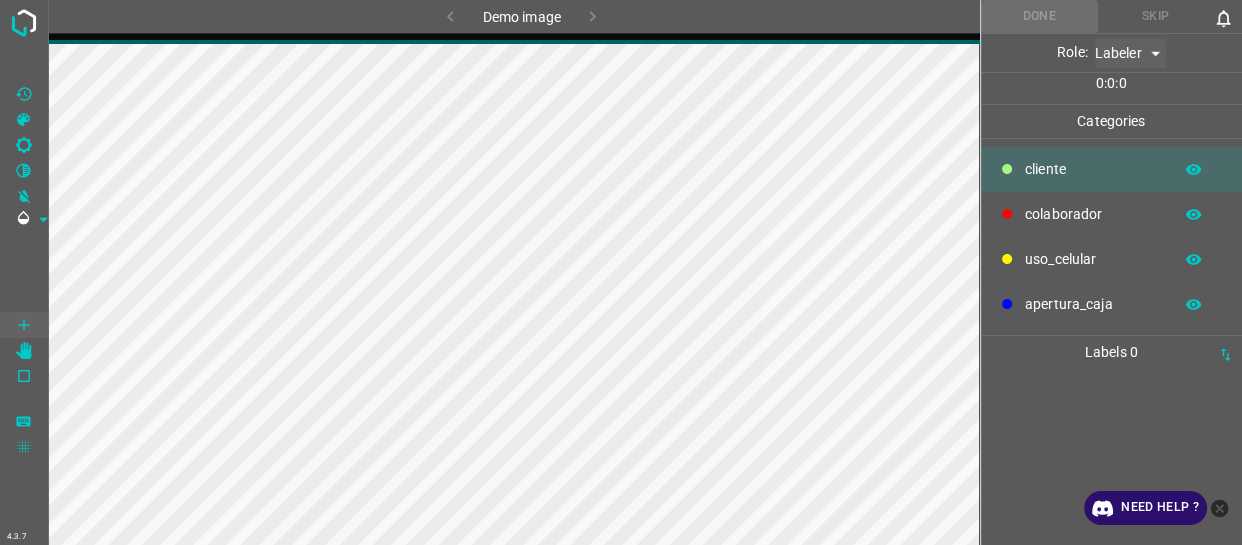 type on "labeler" 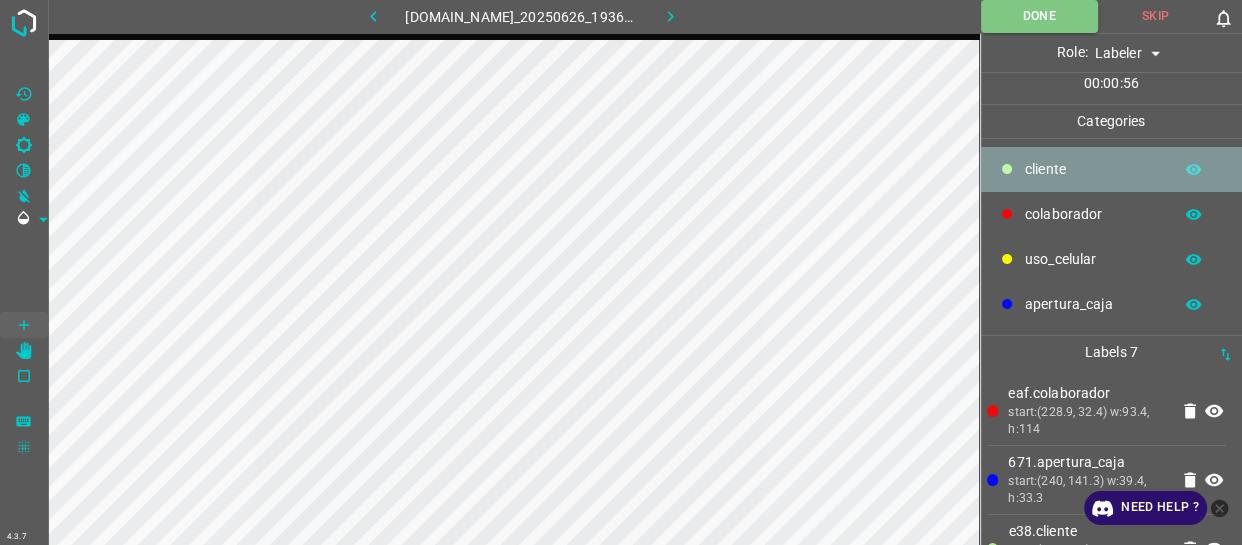 click on "​​cliente" at bounding box center (1112, 169) 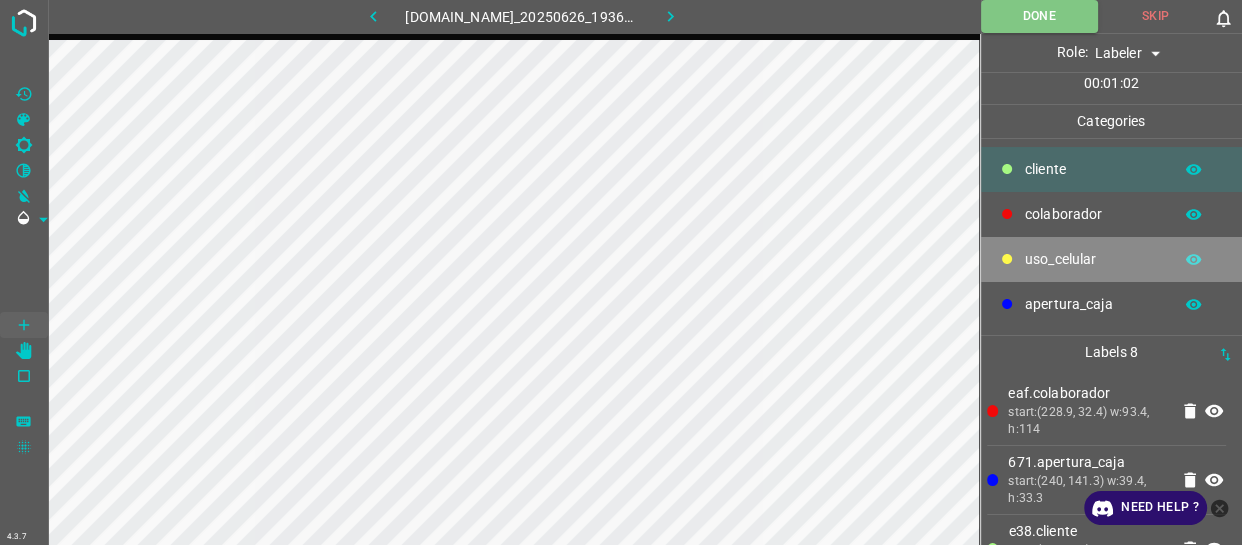 click on "uso_celular" at bounding box center (1112, 259) 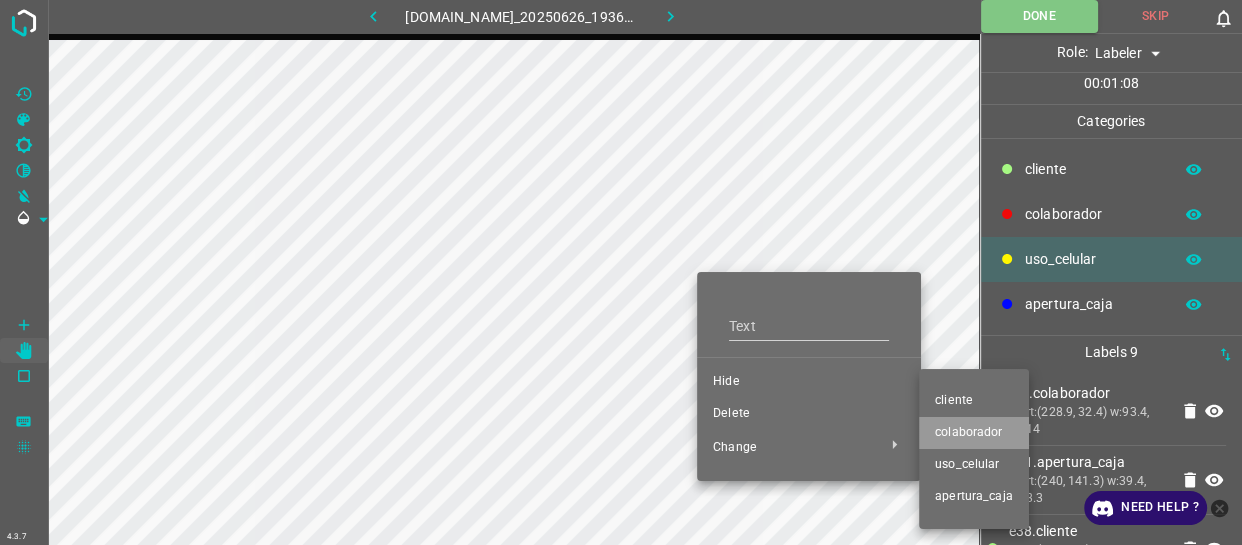 click on "colaborador" at bounding box center (974, 433) 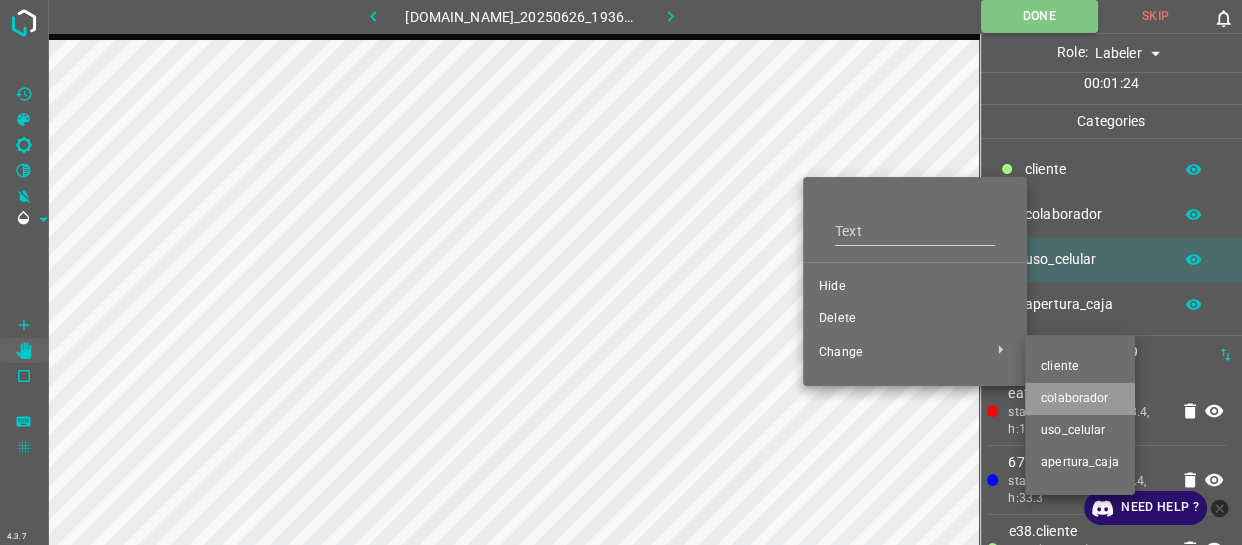 click on "colaborador" at bounding box center (1080, 399) 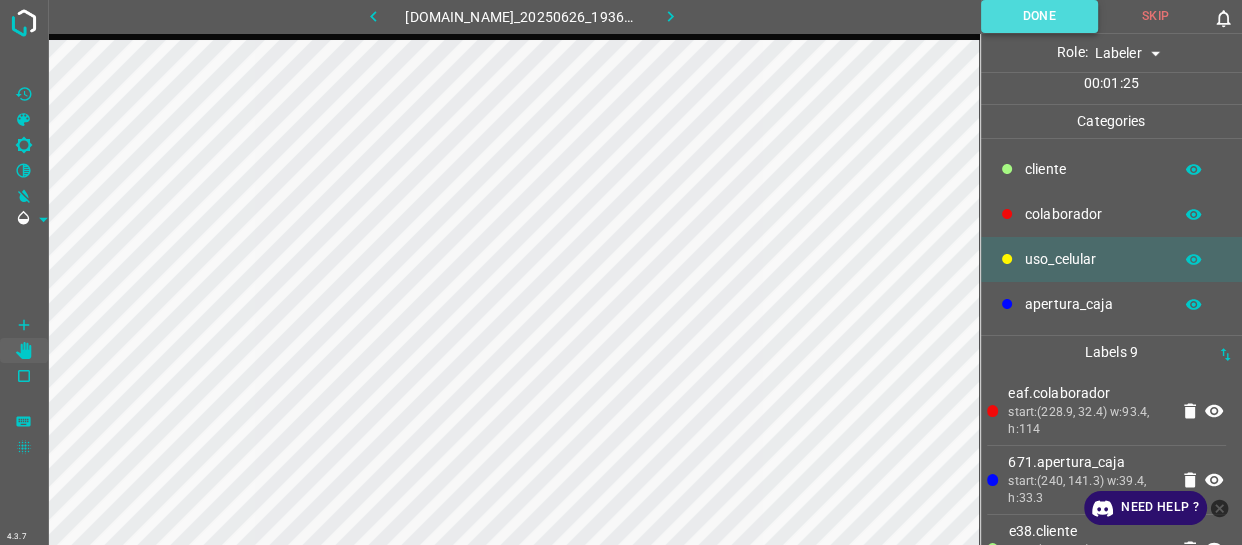 click on "Done" at bounding box center (1039, 16) 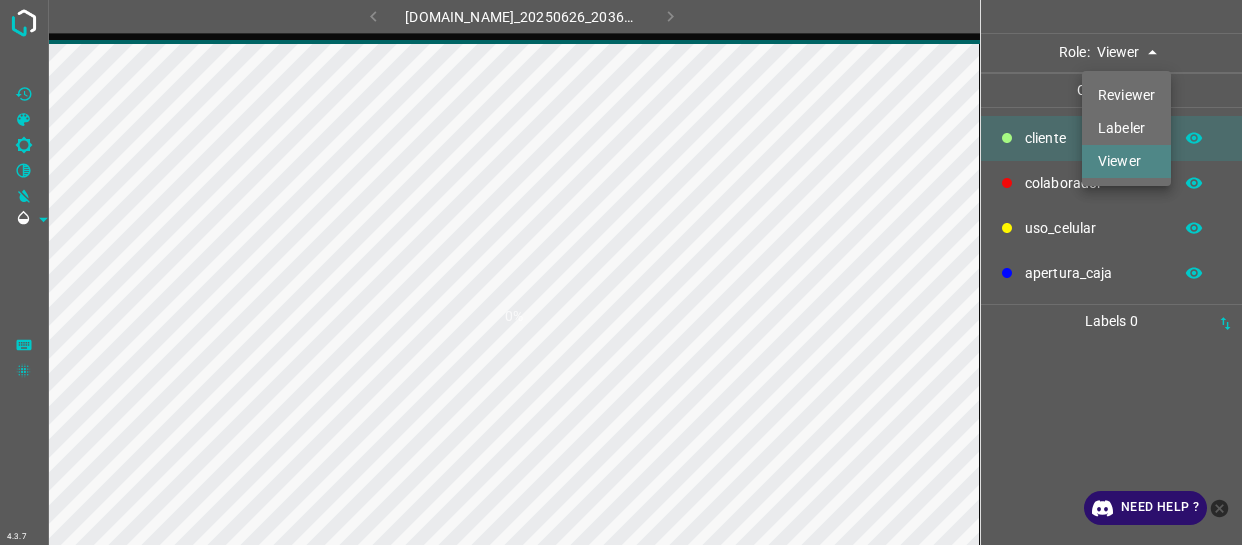 scroll, scrollTop: 0, scrollLeft: 0, axis: both 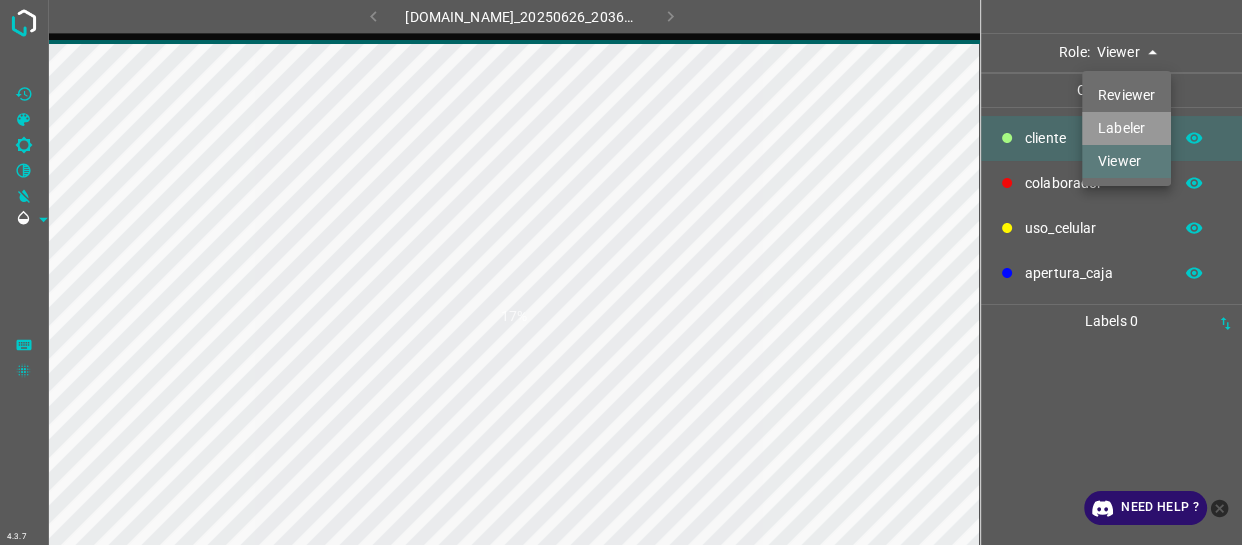 click on "Labeler" at bounding box center (1126, 128) 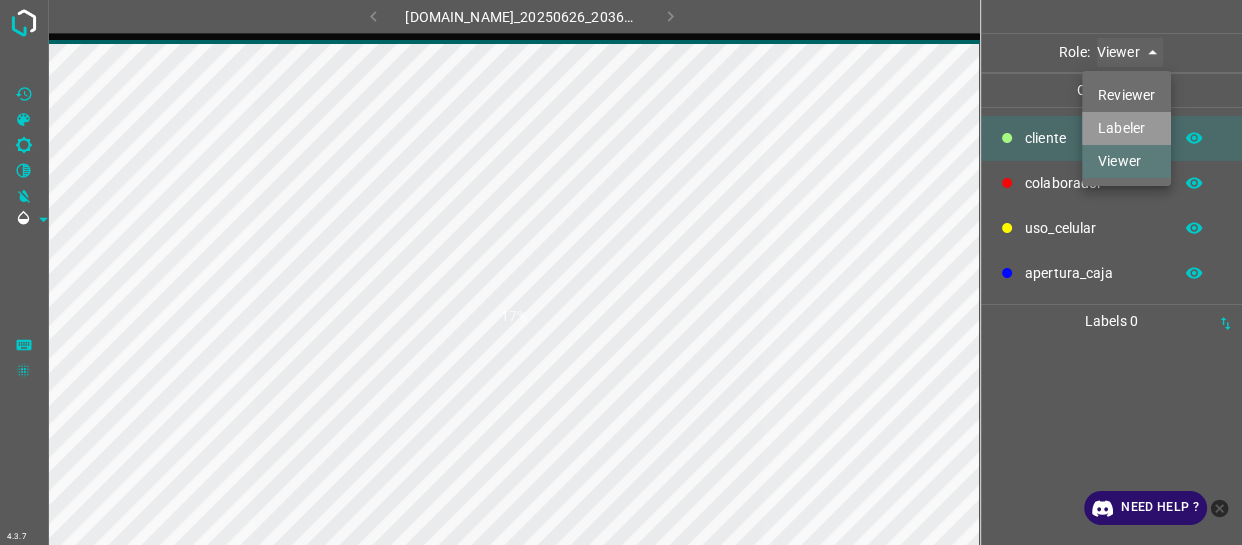 type on "labeler" 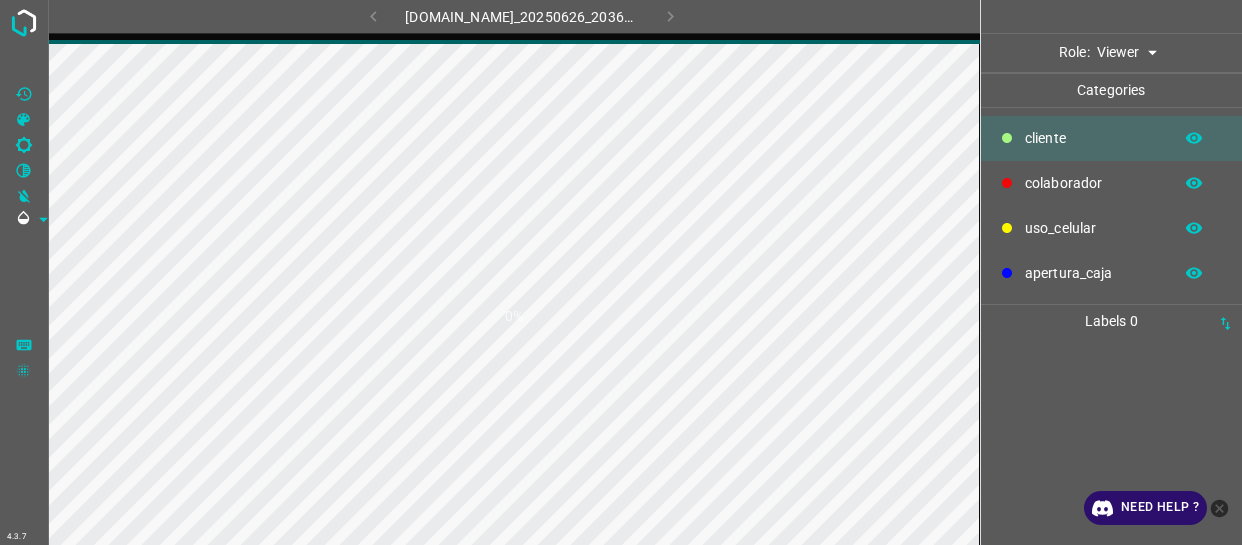 scroll, scrollTop: 0, scrollLeft: 0, axis: both 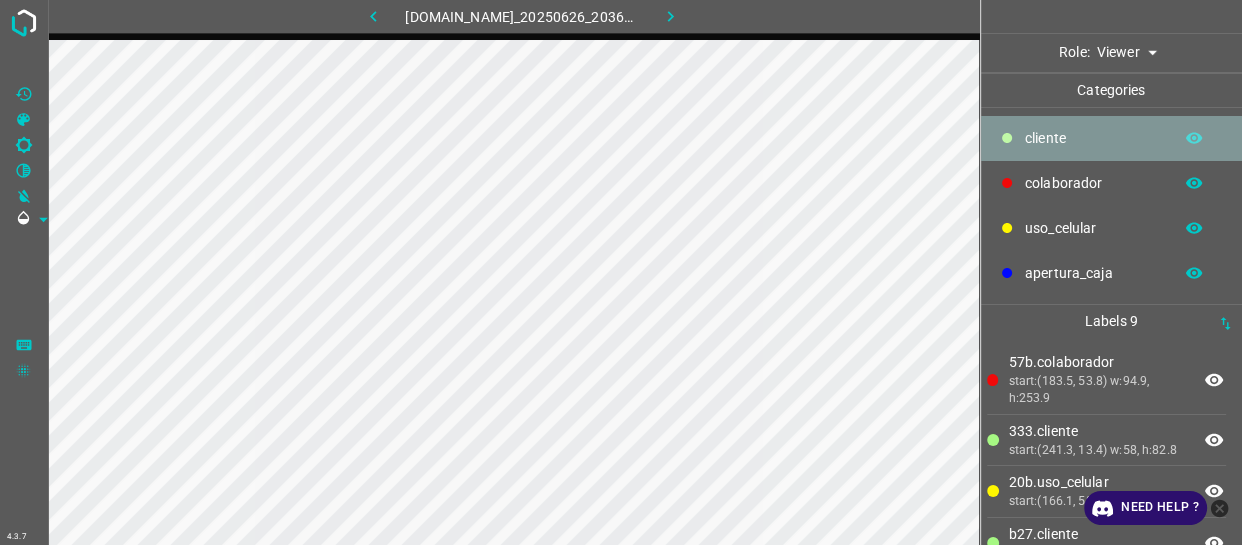 drag, startPoint x: 1076, startPoint y: 144, endPoint x: 1041, endPoint y: 153, distance: 36.138622 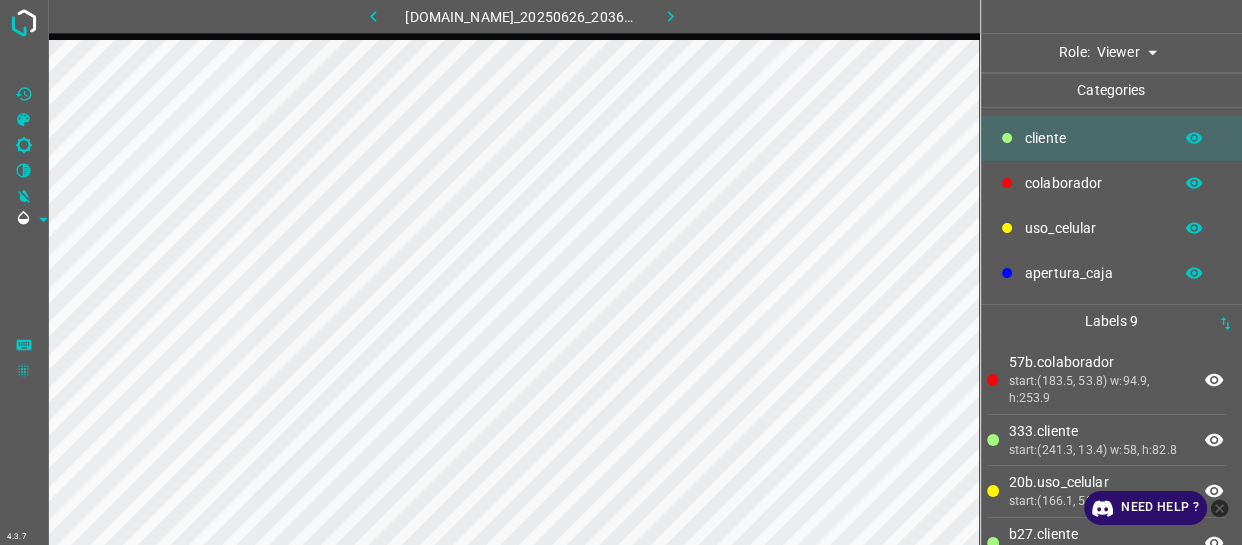 click on "4.3.7 774-bc-terminalgdl.zapto.org_20250626_203653_000004020.jpg Role: Viewer viewer Categories ​​cliente colaborador uso_celular apertura_caja Labels   9 57b.colaborador
start:(183.5, 53.8)
w:94.9, h:253.9
333.​​cliente
start:(241.3, 13.4)
w:58, h:82.8
20b.uso_celular
start:(166.1, 58.7)
w:28, h:15.2
b27.​​cliente
start:(161.2, 15.4)
w:60.9, h:68.2
a04.​​cliente
start:(13.8, 43.1)
w:53.9, h:96.1
b00.​​cliente
start:(0, 51.6)
w:15.9, h:21.2
8b9.​​cliente
start:(112, 19.5)
w:26.1, h:39
211.colaborador
start:(560.5, 181.7)
w:79.4, h:178.2
edd.​​cliente
start:(65.5, 1.4)
w:14.5, h:31
Categories 1 ​​cliente 2 colaborador 3 uso_celular 4 apertura_caja Tools Space Change between modes (Draw & Edit) I Auto labeling R Restore zoom M Zoom in N Zoom out Delete Filters Z X C V" at bounding box center (621, 272) 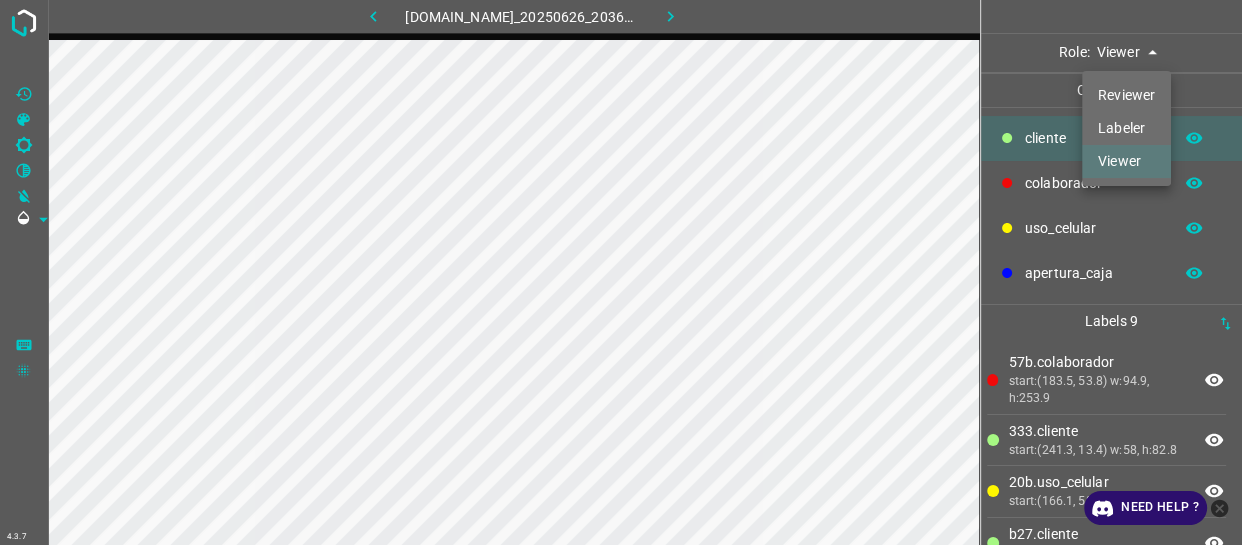 click on "Labeler" at bounding box center (1126, 128) 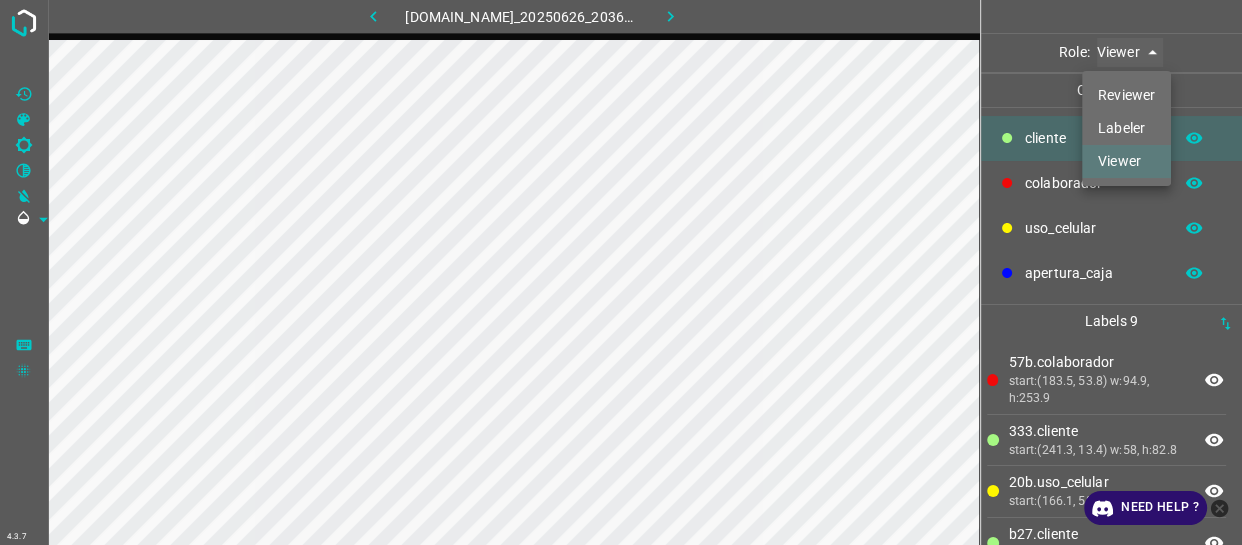 type on "labeler" 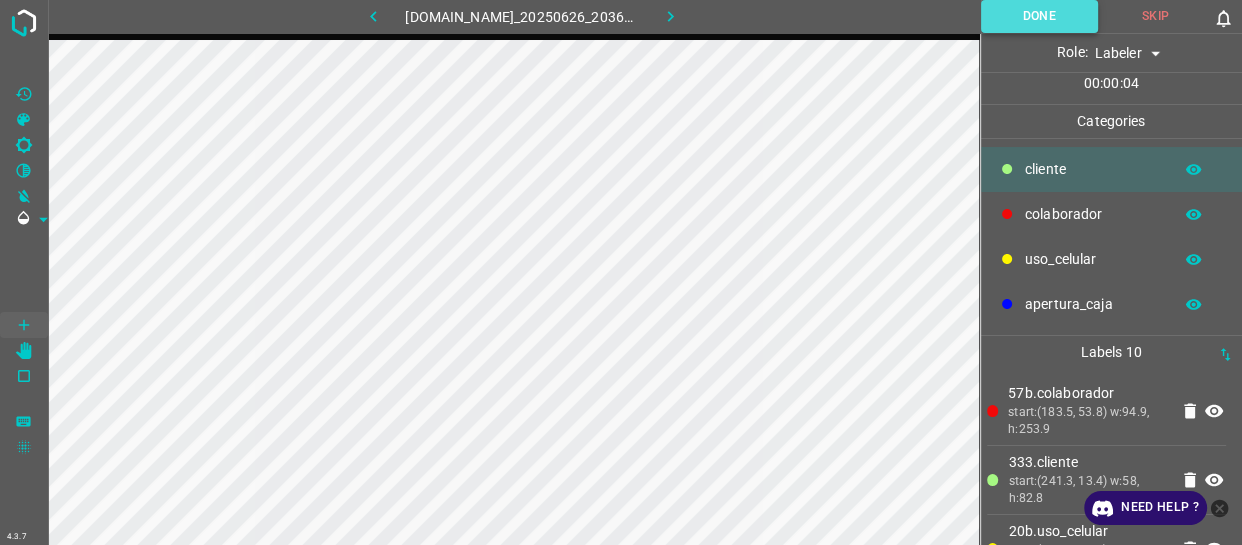 click on "Done" at bounding box center [1039, 16] 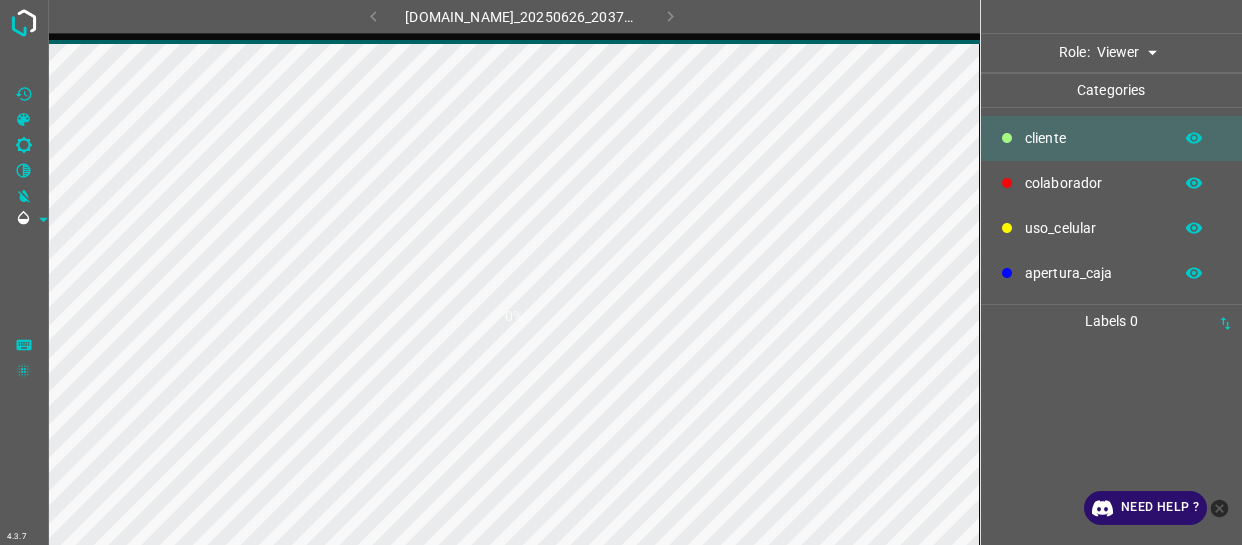 scroll, scrollTop: 0, scrollLeft: 0, axis: both 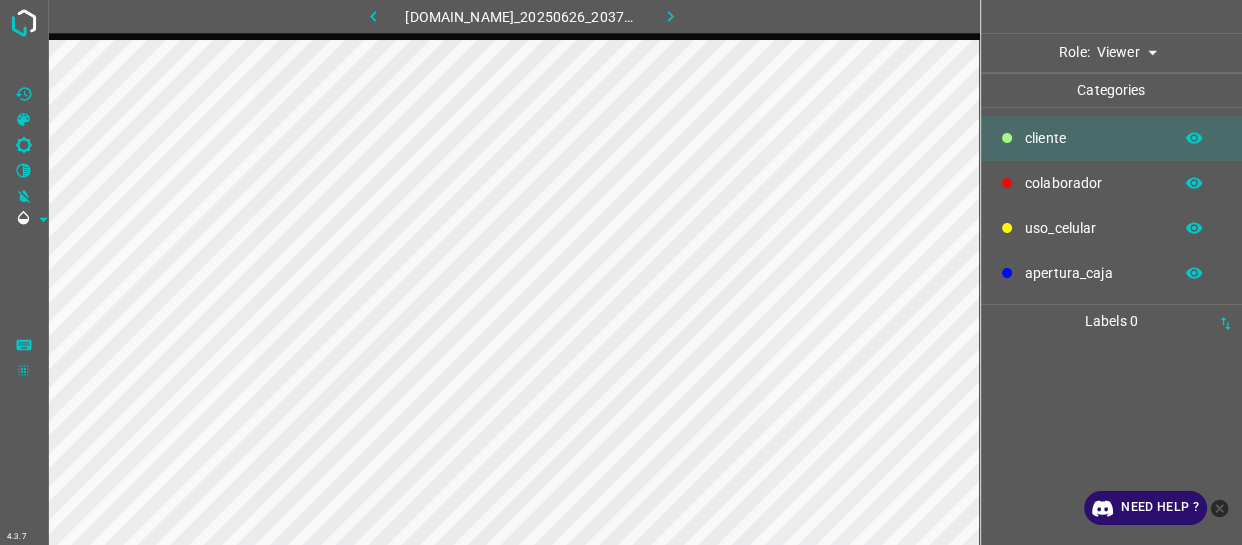click on "4.3.7 [DOMAIN_NAME]_20250626_203701_000000240.jpg Role: Viewer viewer Categories ​​cliente colaborador uso_celular apertura_caja Labels   0 Categories 1 ​​cliente 2 colaborador 3 uso_celular 4 apertura_caja Tools Space Change between modes (Draw & Edit) I Auto labeling R Restore zoom M Zoom in N Zoom out Delete Delete selecte label Filters Z Restore filters X Saturation filter C Brightness filter V Contrast filter B Gray scale filter General O Download Need Help ? - Text - Hide - Delete" at bounding box center [621, 272] 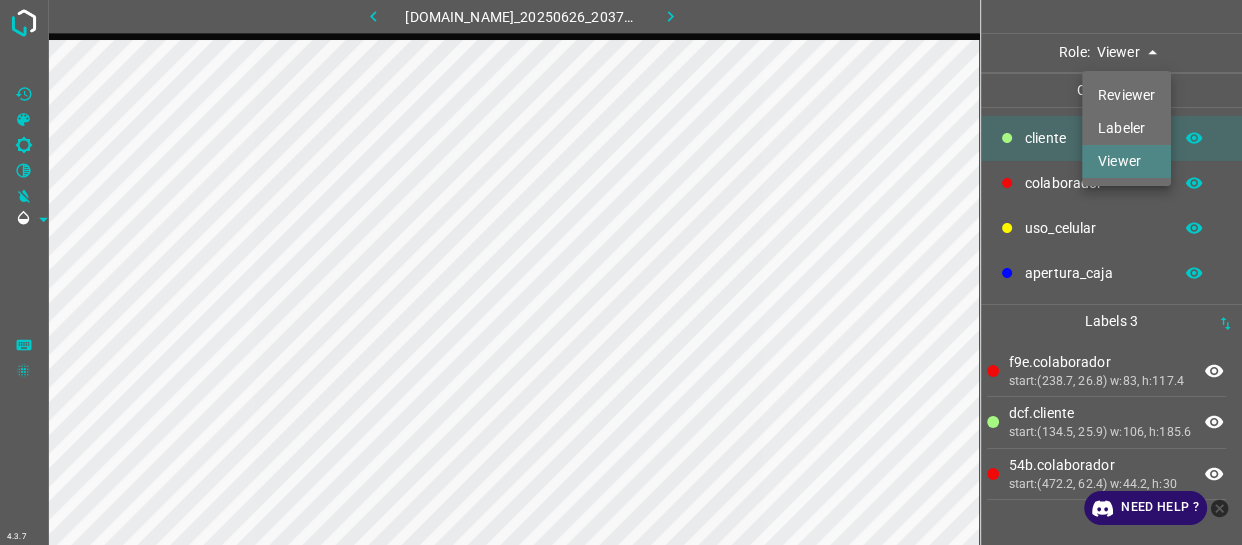click on "Labeler" at bounding box center (1126, 128) 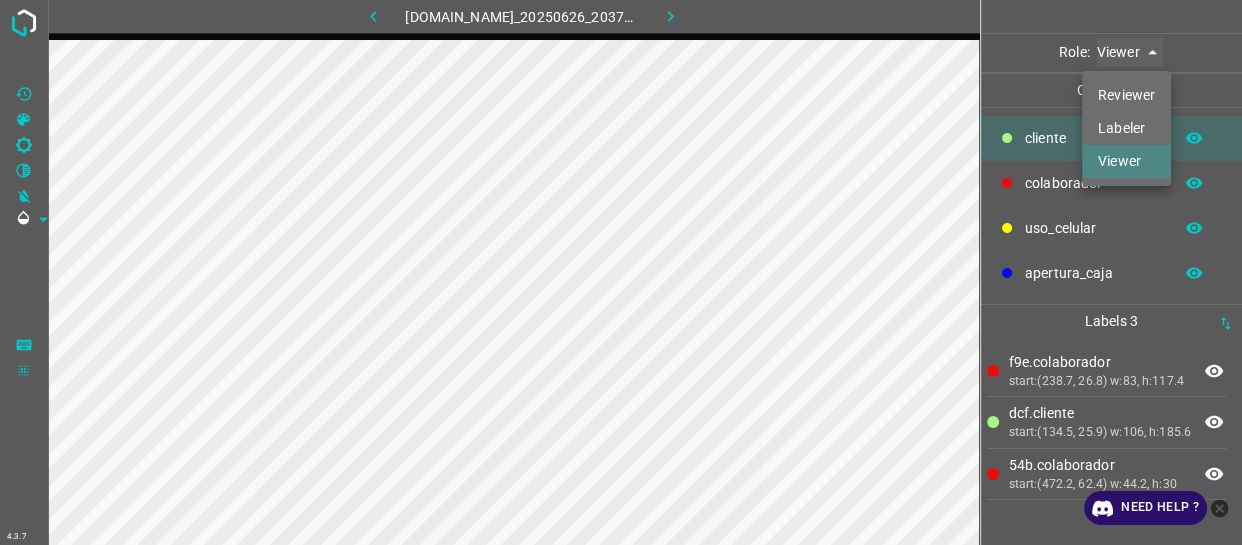 type on "labeler" 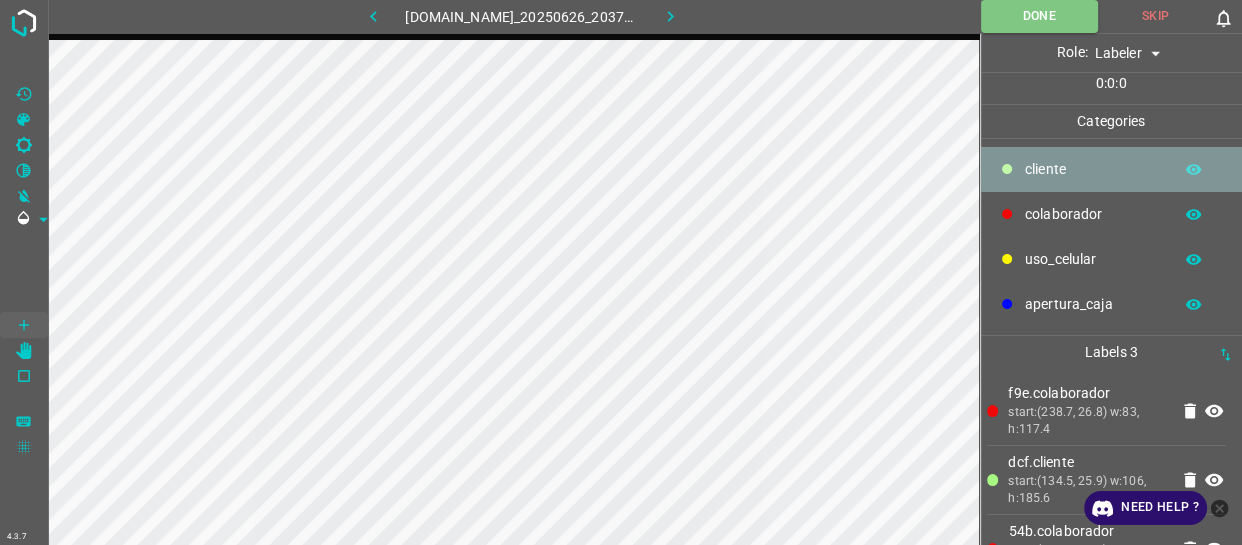 click on "​​cliente" at bounding box center [1112, 169] 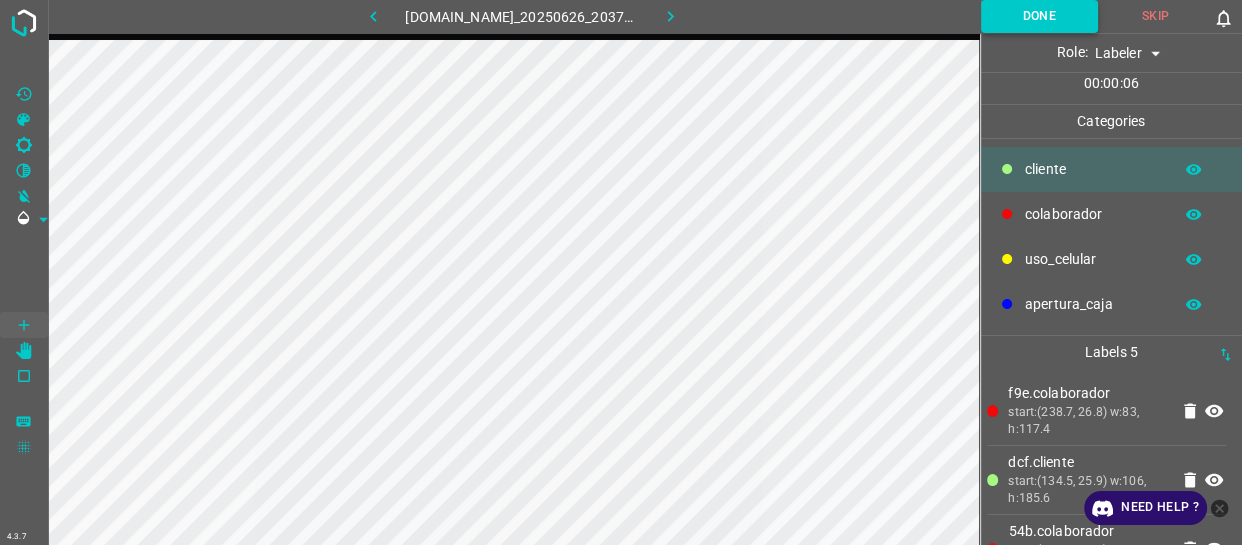 click on "Done" at bounding box center [1039, 16] 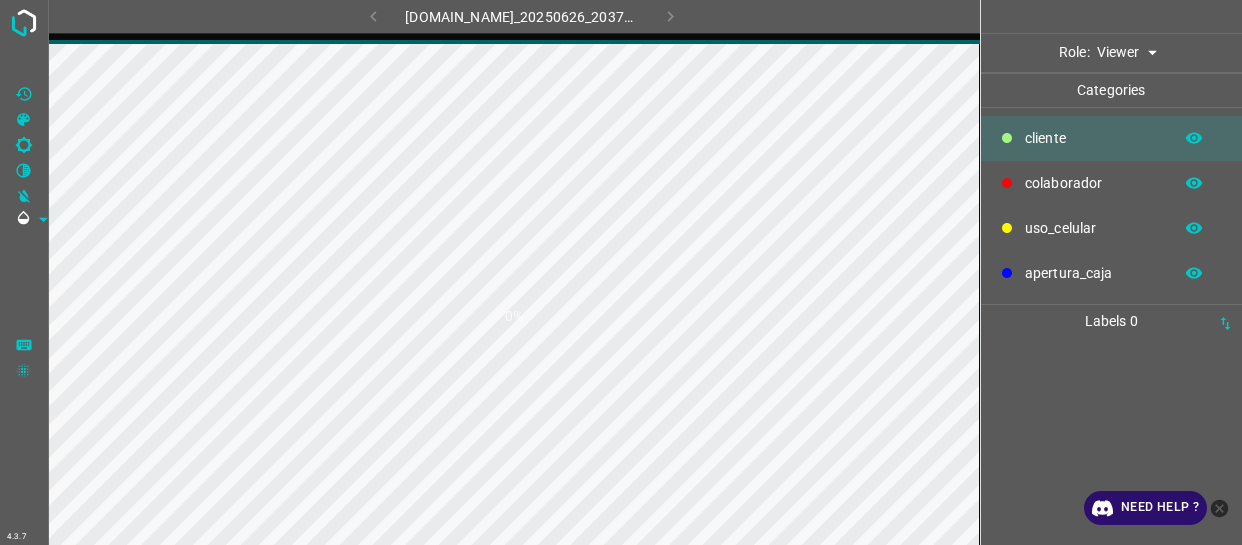 scroll, scrollTop: 0, scrollLeft: 0, axis: both 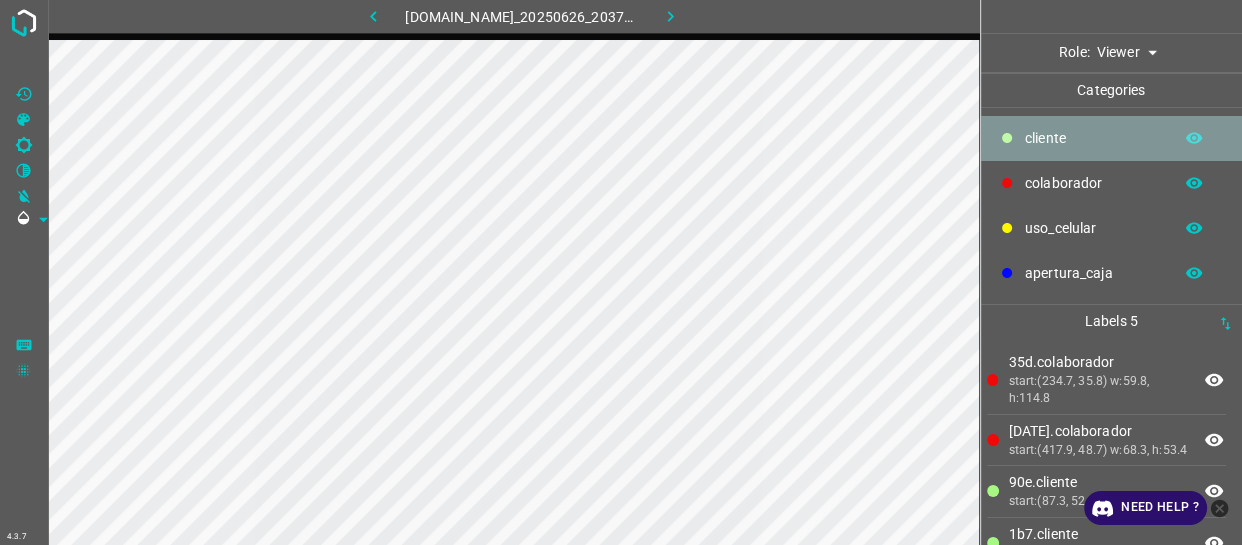 drag, startPoint x: 1102, startPoint y: 144, endPoint x: 1001, endPoint y: 150, distance: 101.17806 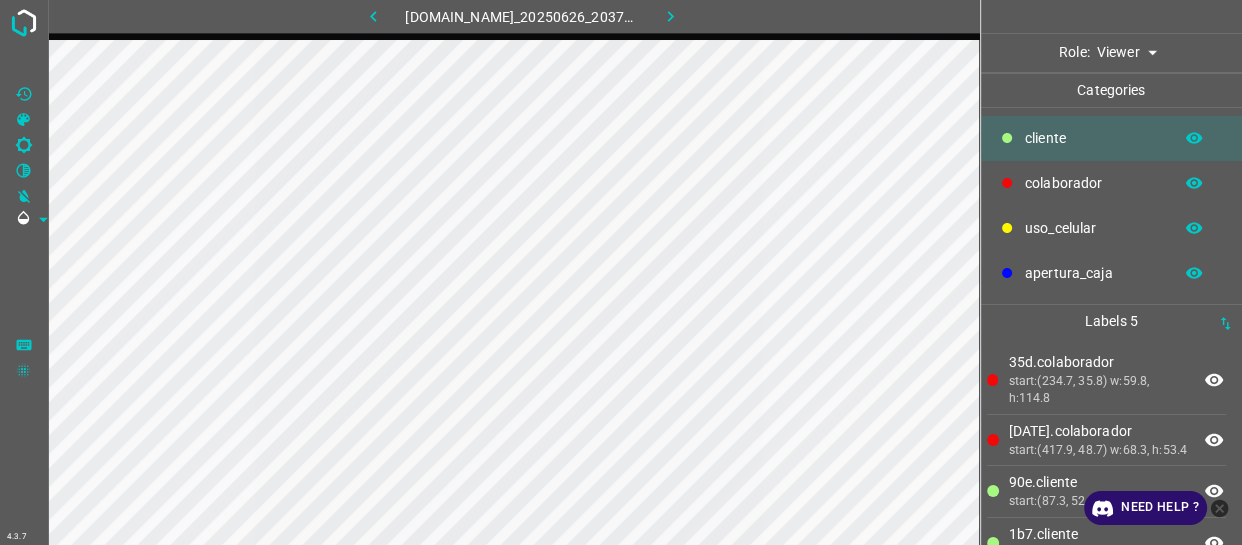 click on "4.3.7 [DOMAIN_NAME]_20250626_203701_000002220.jpg Role: Viewer viewer Categories ​​cliente colaborador uso_celular apertura_caja Labels   5 35d.colaborador
start:(234.7, 35.8)
w:59.8, h:114.8
[DATE].colaborador
start:(417.9, 48.7)
w:68.3, h:53.4
90e.​​cliente
start:(87.3, 52.8)
w:86.1, h:233.2
1b7.​​cliente
start:(24.5, 7.7)
w:17, h:63.4
fb0.​​cliente
start:(118.4, 33.8)
w:74.2, h:72.4
Categories 1 ​​cliente 2 colaborador 3 uso_celular 4 apertura_caja Tools Space Change between modes (Draw & Edit) I Auto labeling R Restore zoom M Zoom in N Zoom out Delete Delete selecte label Filters Z Restore filters X Saturation filter C Brightness filter V Contrast filter B Gray scale filter General O Download Need Help ? - Text - Hide - Delete" at bounding box center (621, 272) 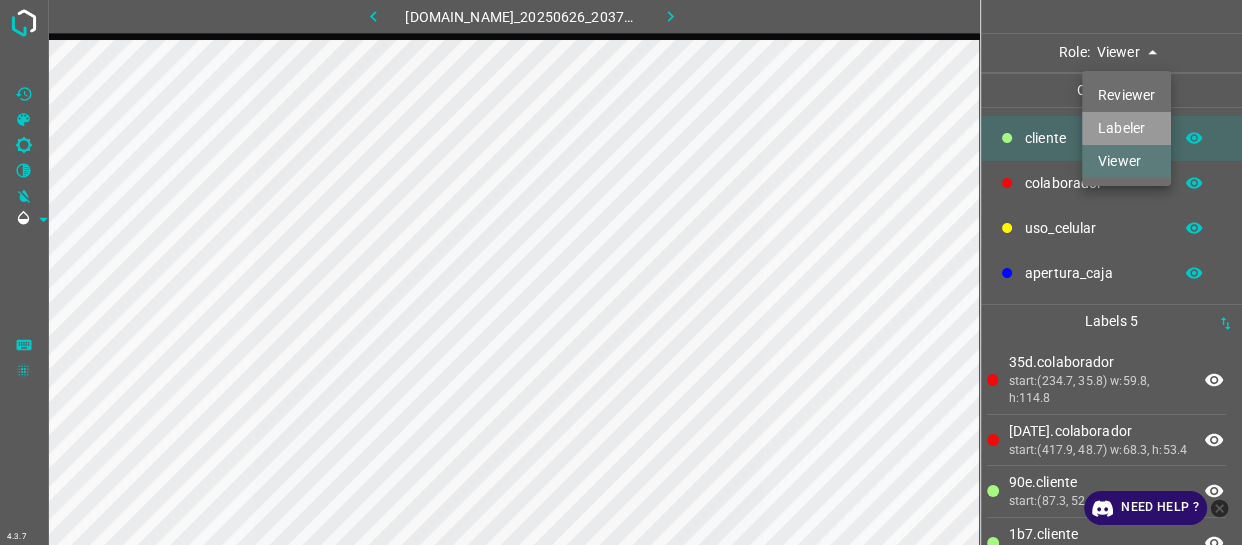 click on "Labeler" at bounding box center (1126, 128) 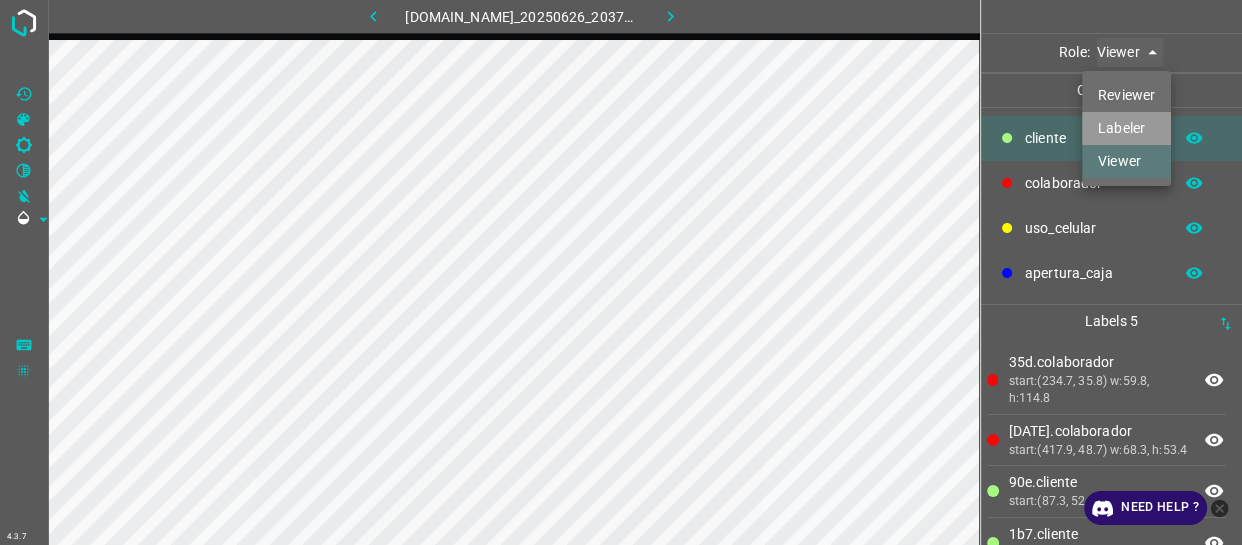 type on "labeler" 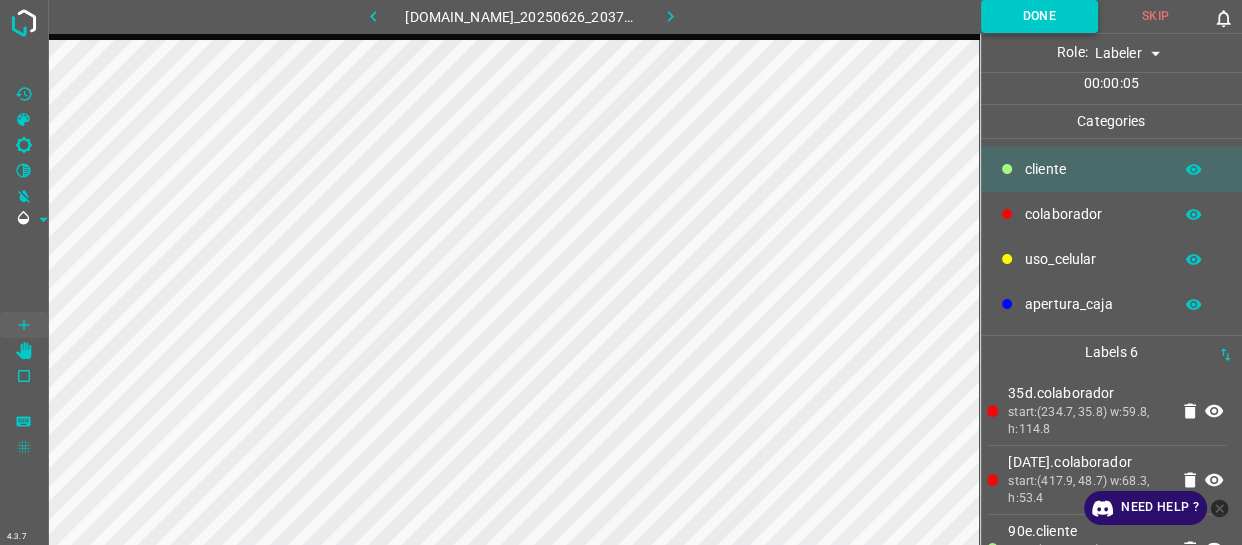 click on "Done" at bounding box center (1039, 16) 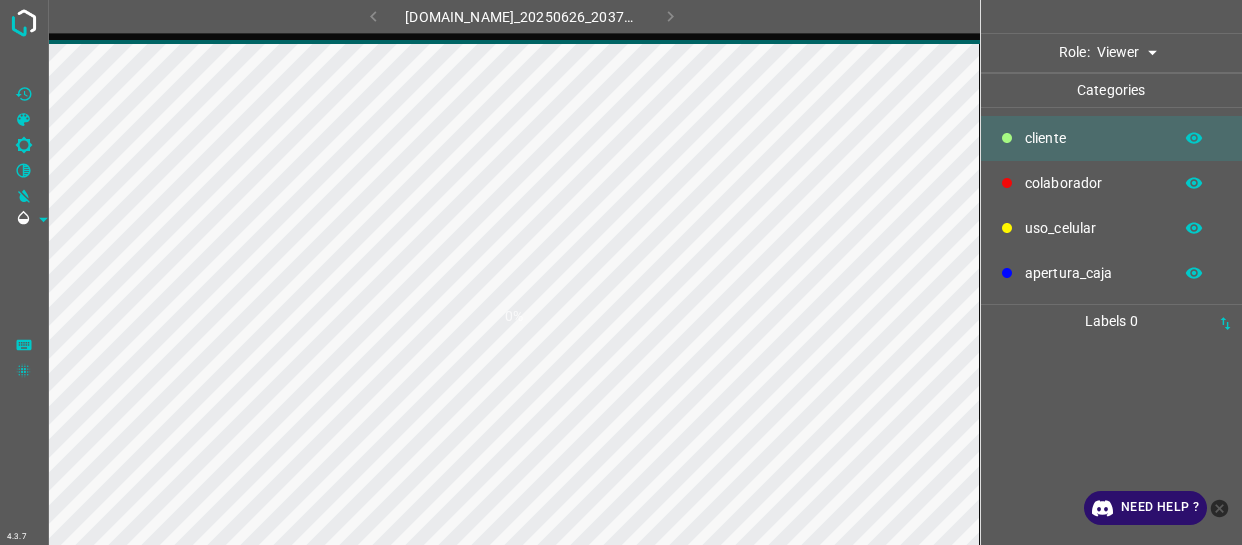 scroll, scrollTop: 0, scrollLeft: 0, axis: both 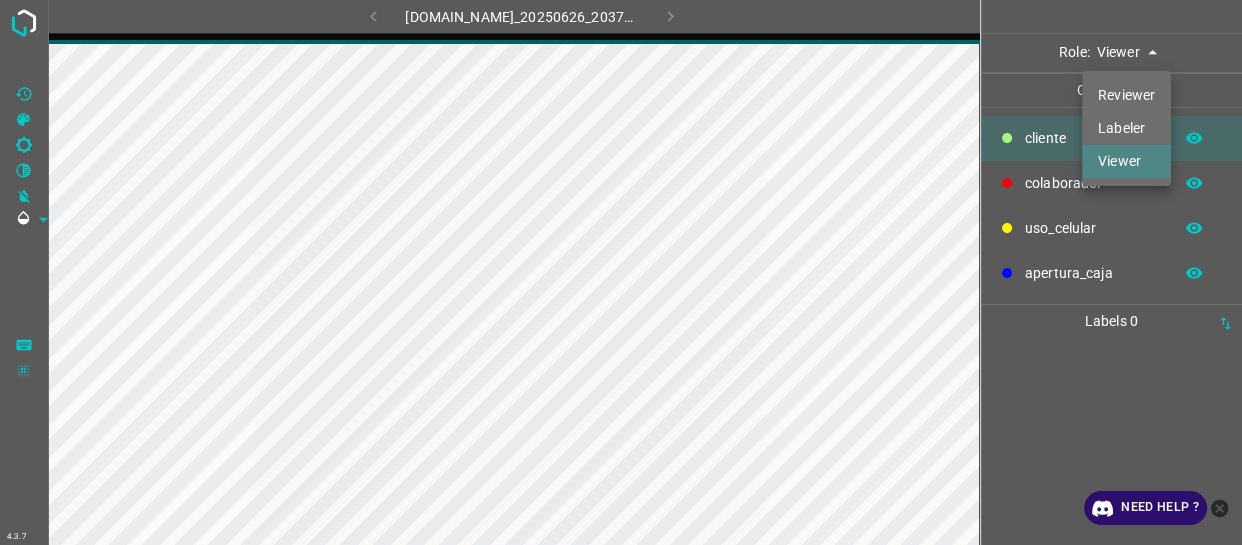 click on "4.3.7 774-bc-terminalgdl.zapto.org_20250626_203701_000002400.jpg Role: Viewer viewer Categories ​​cliente colaborador uso_celular apertura_caja Labels   0 Categories 1 ​​cliente 2 colaborador 3 uso_celular 4 apertura_caja Tools Space Change between modes (Draw & Edit) I Auto labeling R Restore zoom M Zoom in N Zoom out Delete Delete selecte label Filters Z Restore filters X Saturation filter C Brightness filter V Contrast filter B Gray scale filter General O Download Need Help ? - Text - Hide - Delete Reviewer Labeler Viewer" at bounding box center (621, 272) 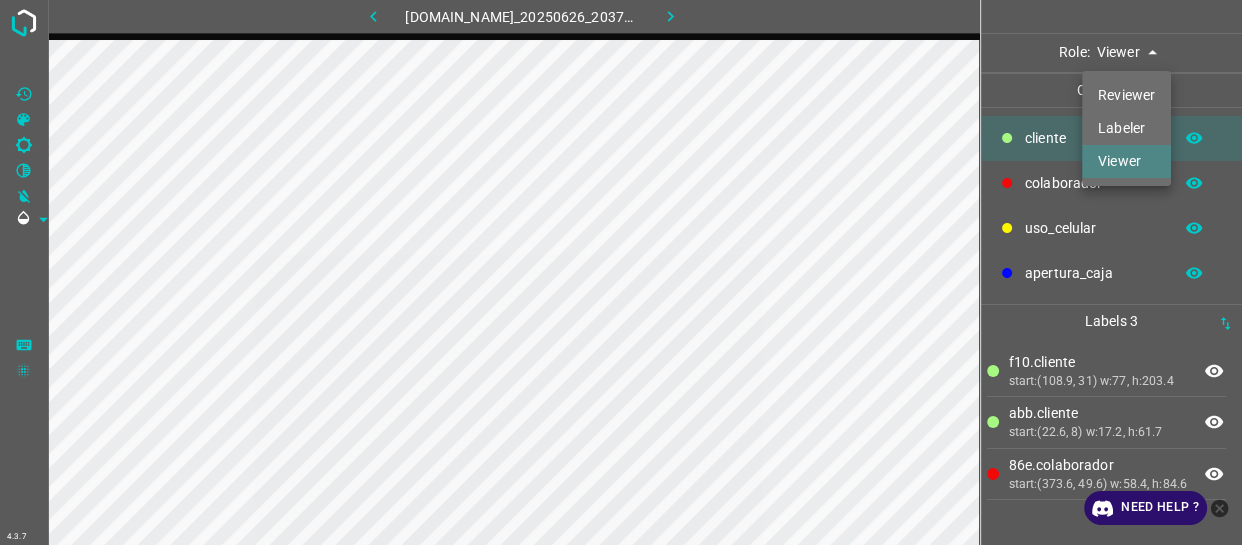 click on "Labeler" at bounding box center [1126, 128] 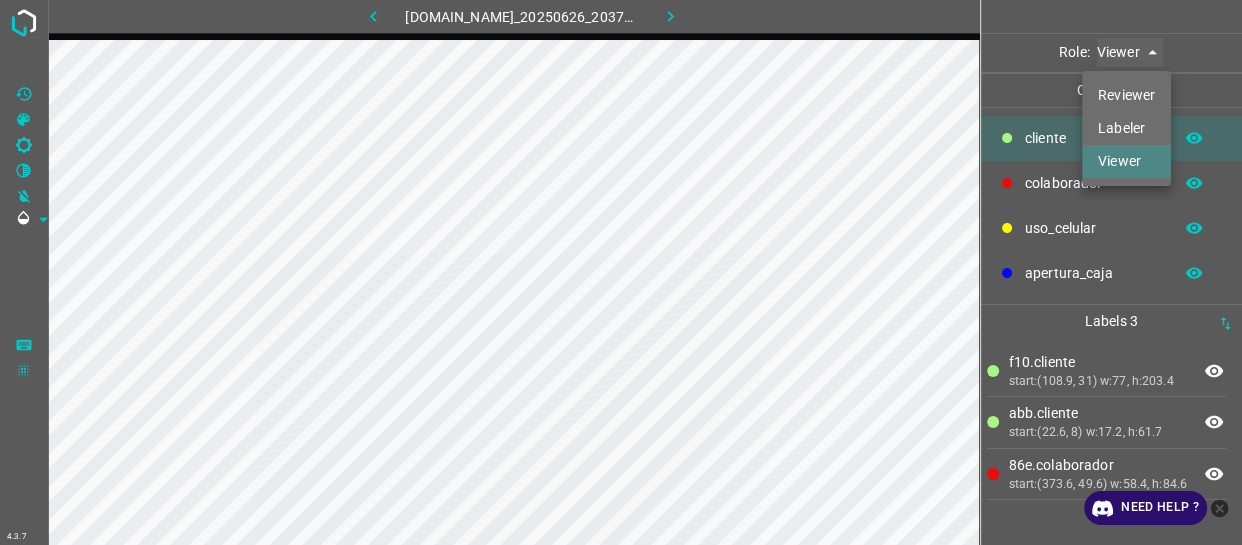 type on "labeler" 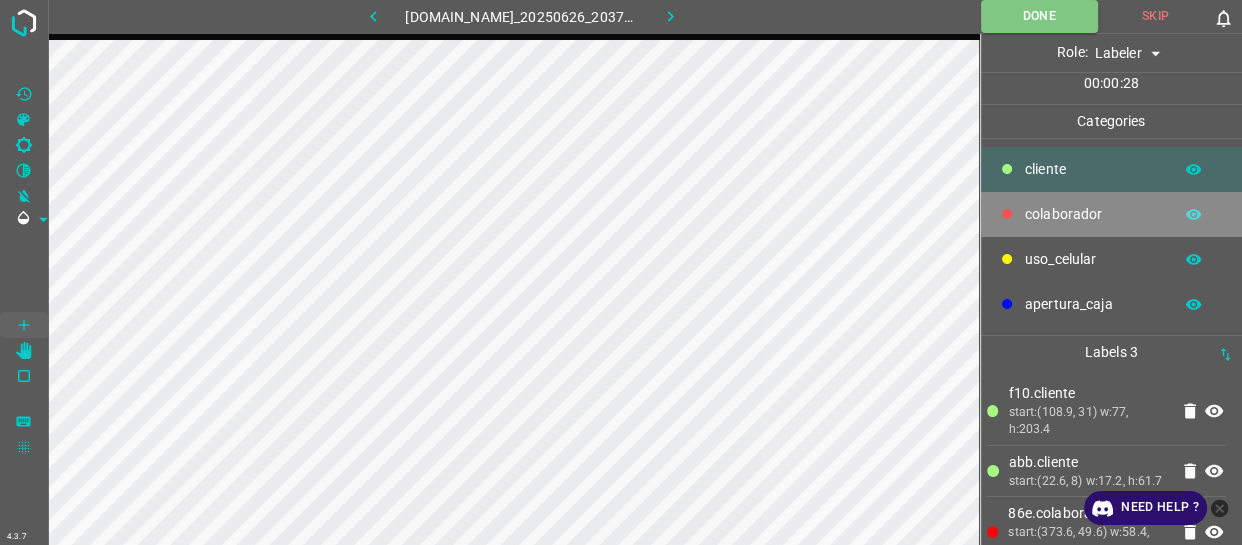 drag, startPoint x: 1073, startPoint y: 205, endPoint x: 1009, endPoint y: 204, distance: 64.00781 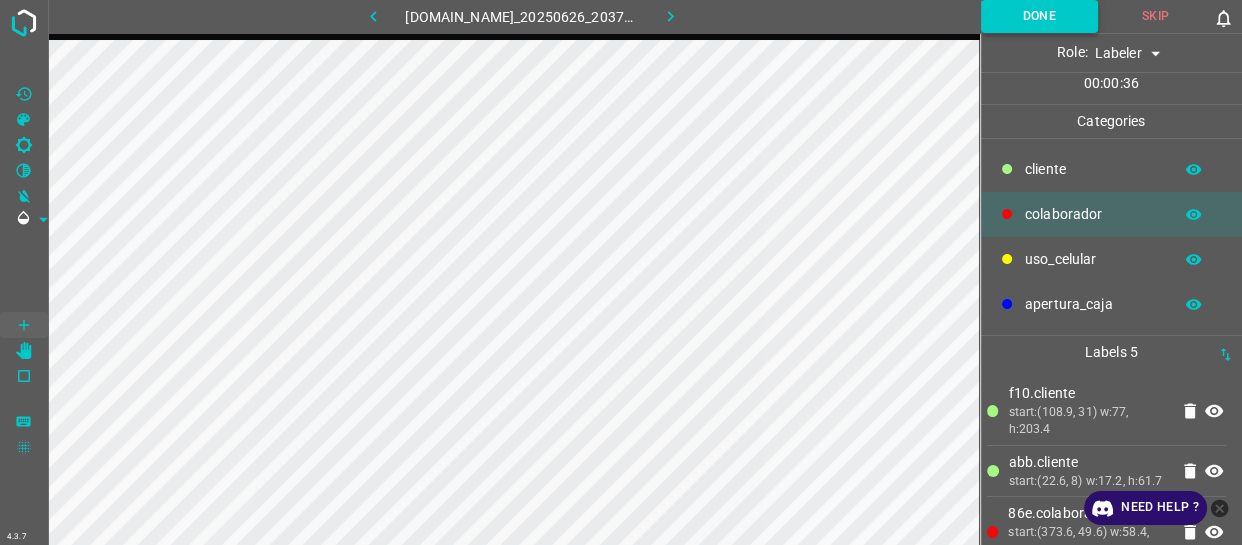 click on "Done" at bounding box center [1039, 16] 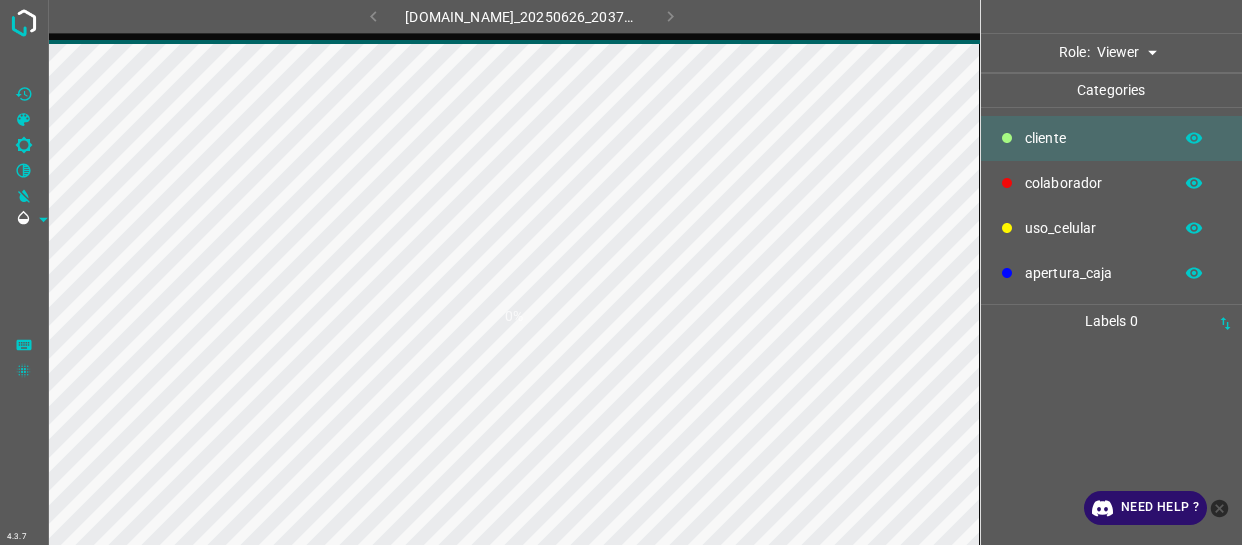 scroll, scrollTop: 0, scrollLeft: 0, axis: both 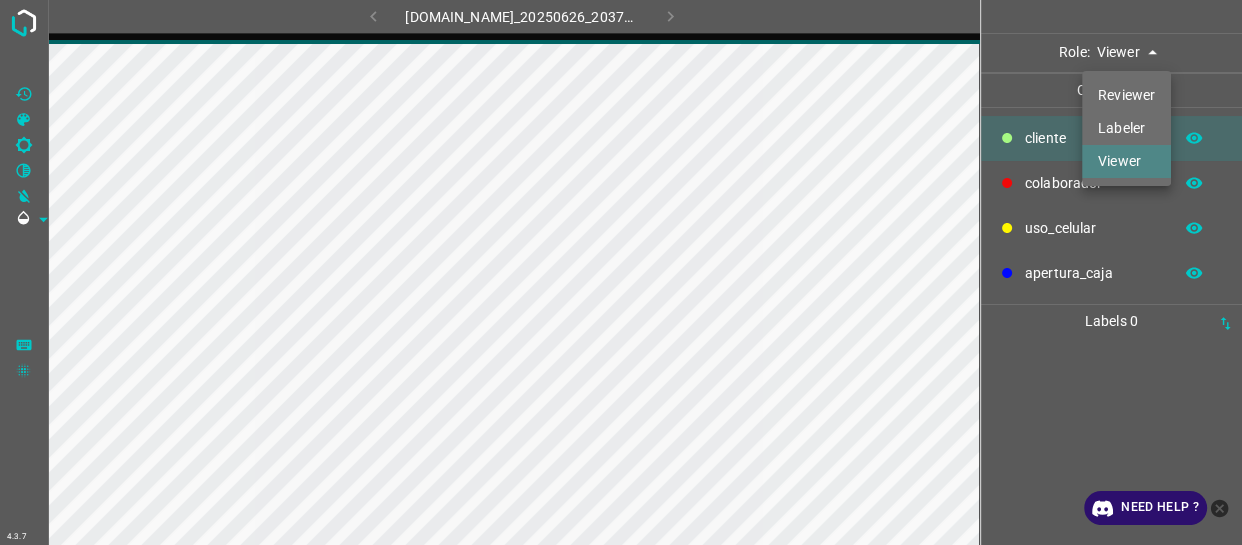click on "4.3.7 [DOMAIN_NAME]_20250626_203701_000002700.jpg Role: Viewer viewer Categories ​​cliente colaborador uso_celular apertura_caja Labels   0 Categories 1 ​​cliente 2 colaborador 3 uso_celular 4 apertura_caja Tools Space Change between modes (Draw & Edit) I Auto labeling R Restore zoom M Zoom in N Zoom out Delete Delete selecte label Filters Z Restore filters X Saturation filter C Brightness filter V Contrast filter B Gray scale filter General O Download Need Help ? - Text - Hide - Delete Reviewer Labeler Viewer" at bounding box center (621, 272) 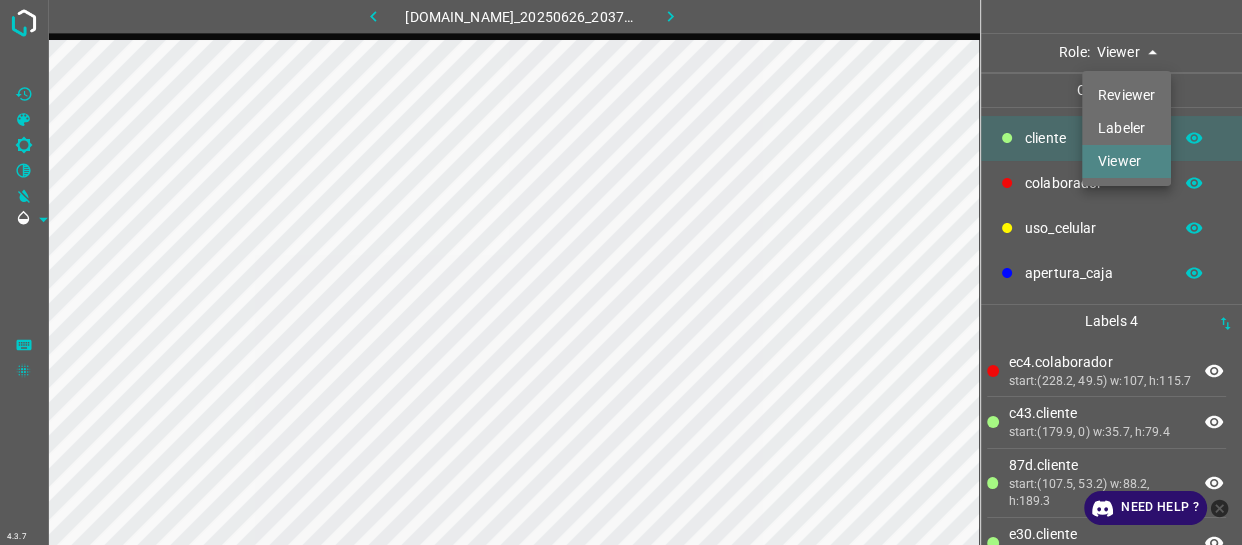 type 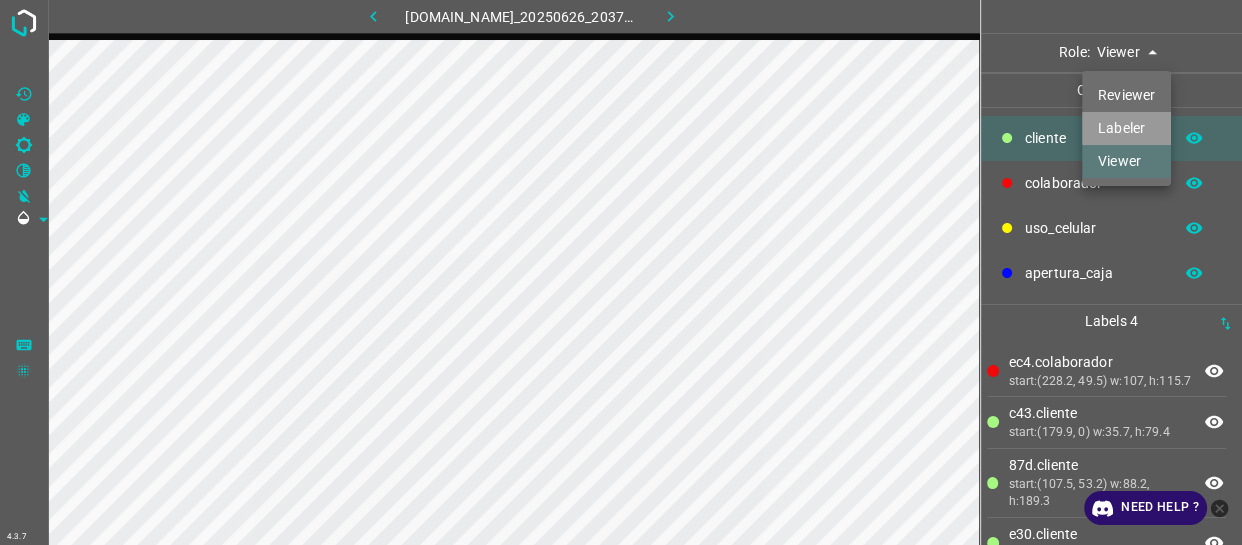 click on "Labeler" at bounding box center [1126, 128] 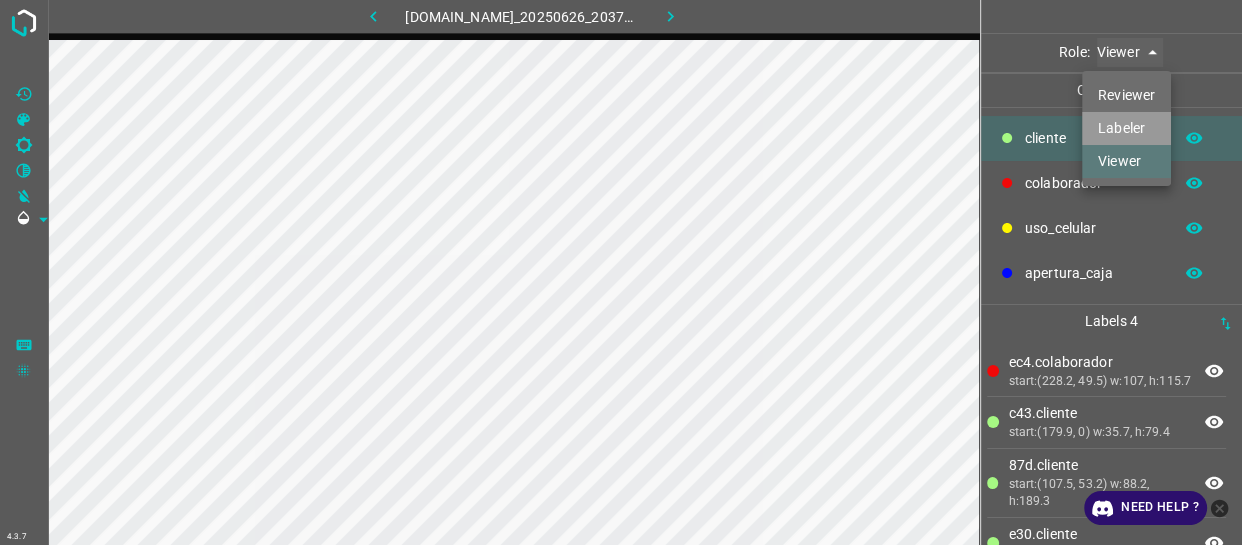 type on "labeler" 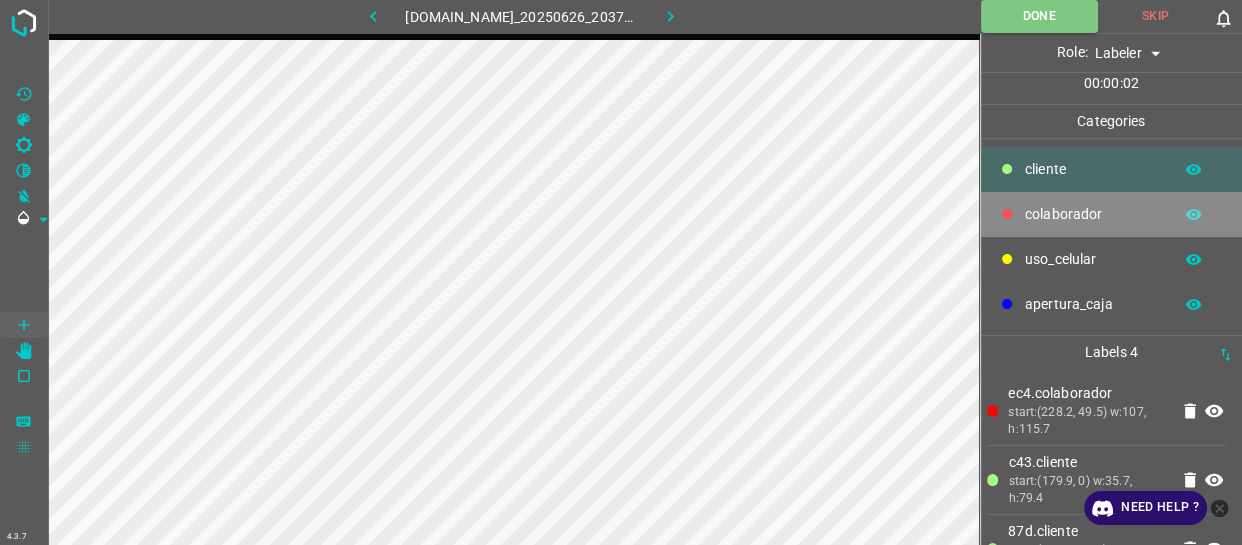 drag, startPoint x: 1059, startPoint y: 211, endPoint x: 1013, endPoint y: 224, distance: 47.801674 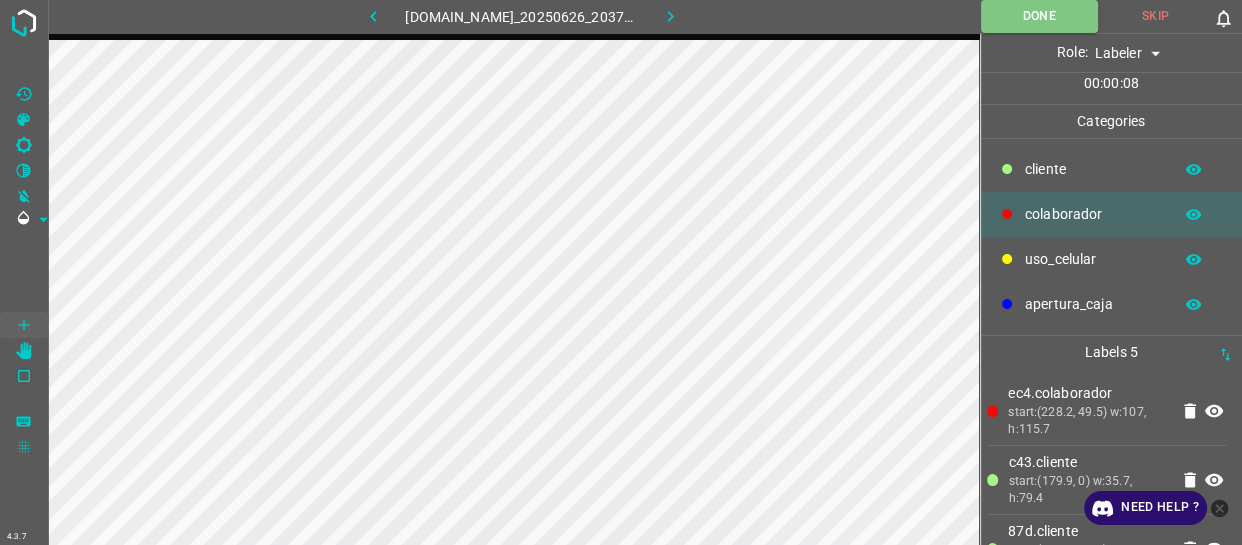 click at bounding box center [1194, 170] 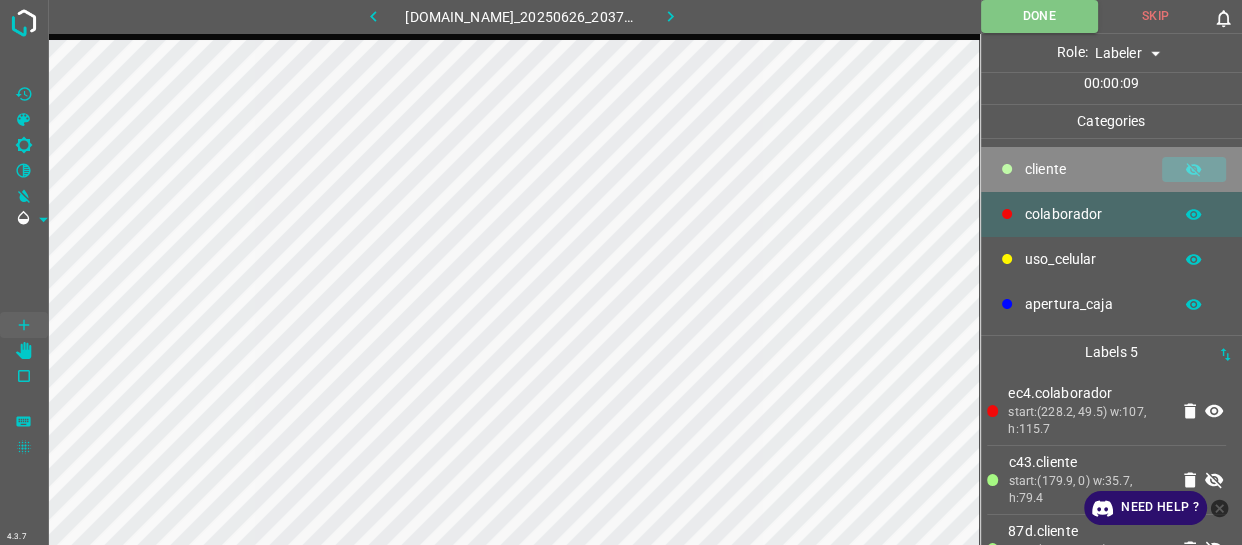 click at bounding box center [1194, 170] 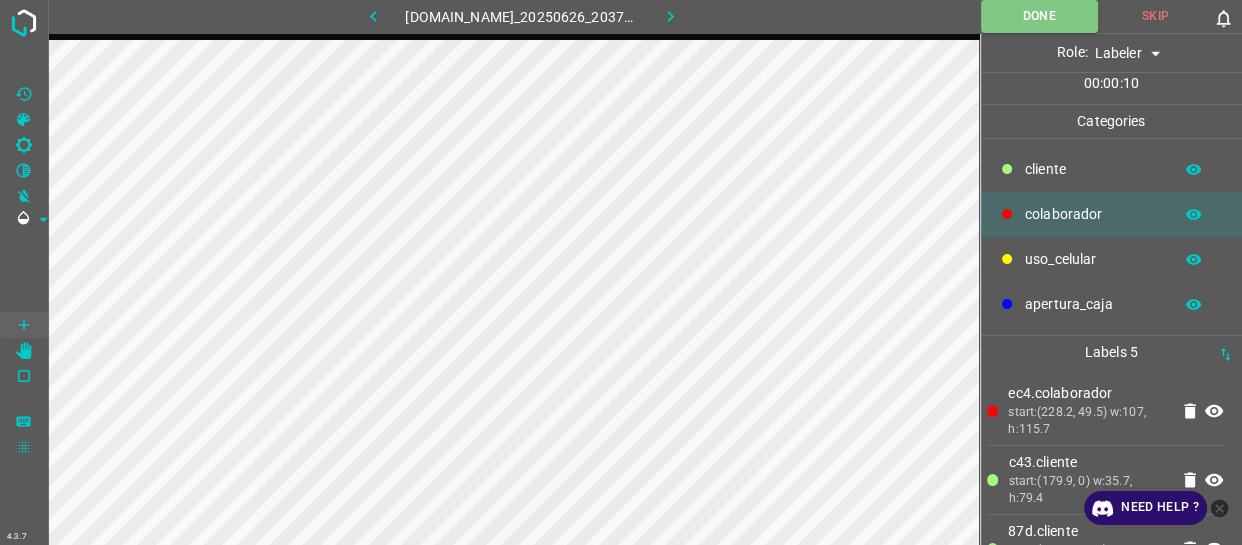 drag, startPoint x: 1087, startPoint y: 167, endPoint x: 989, endPoint y: 171, distance: 98.0816 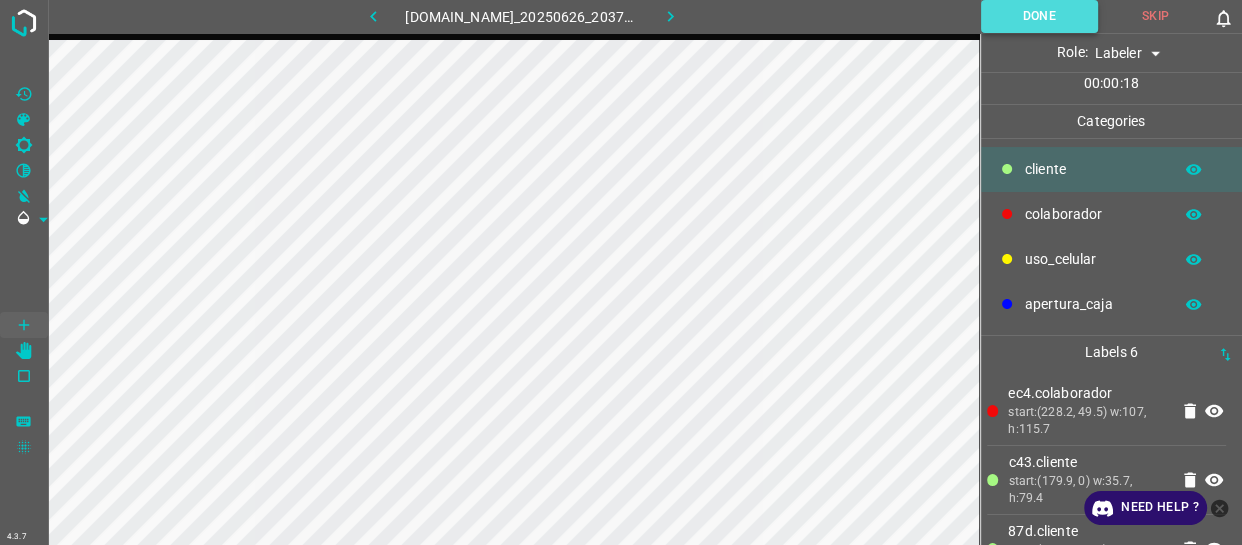 click on "Done" at bounding box center [1039, 16] 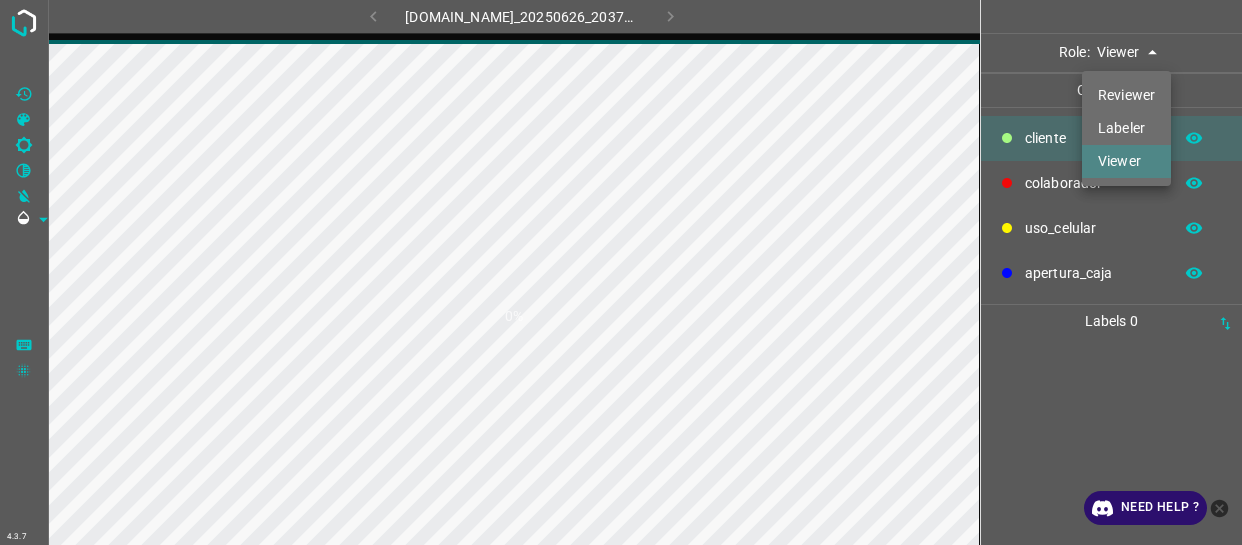 click on "4.3.7 [DOMAIN_NAME]_20250626_203701_000004560.jpg 0% Role: Viewer viewer Categories ​​cliente colaborador uso_celular apertura_caja Labels   0 Categories 1 ​​cliente 2 colaborador 3 uso_celular 4 apertura_caja Tools Space Change between modes (Draw & Edit) I Auto labeling R Restore zoom M Zoom in N Zoom out Delete Delete selecte label Filters Z Restore filters X Saturation filter C Brightness filter V Contrast filter B Gray scale filter General O Download Need Help ? - Text - Hide - Delete Reviewer Labeler Viewer" at bounding box center [621, 272] 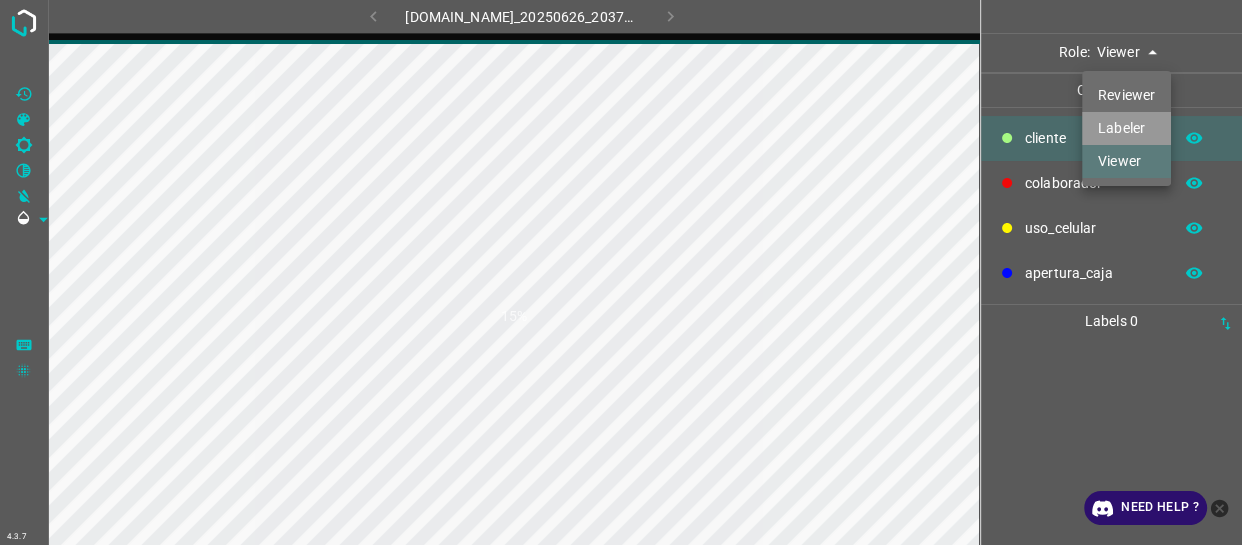 click on "Labeler" at bounding box center (1126, 128) 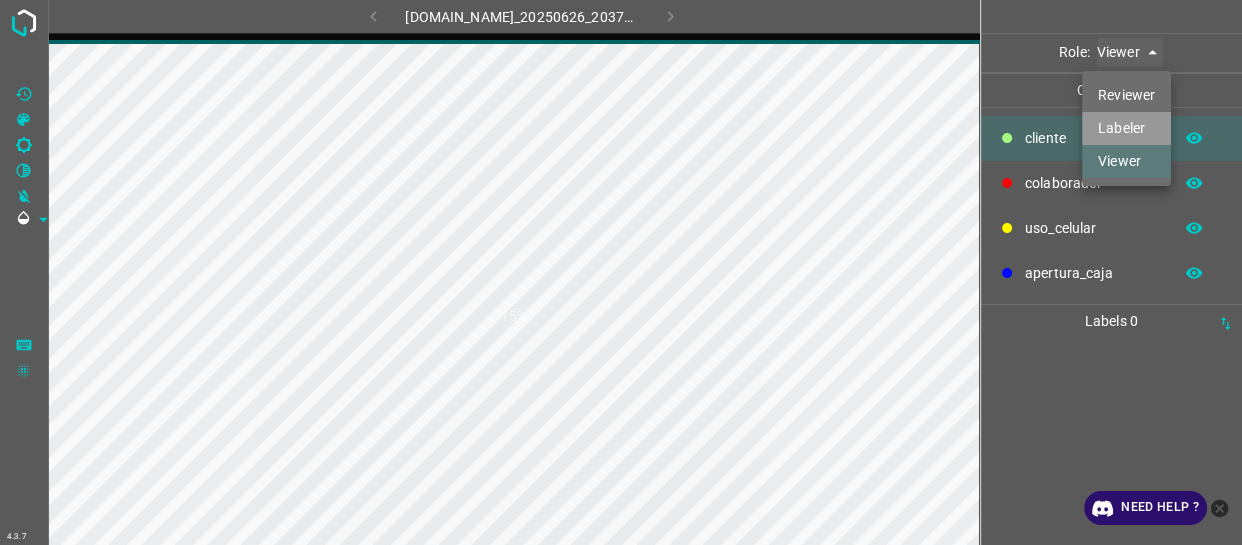 type on "labeler" 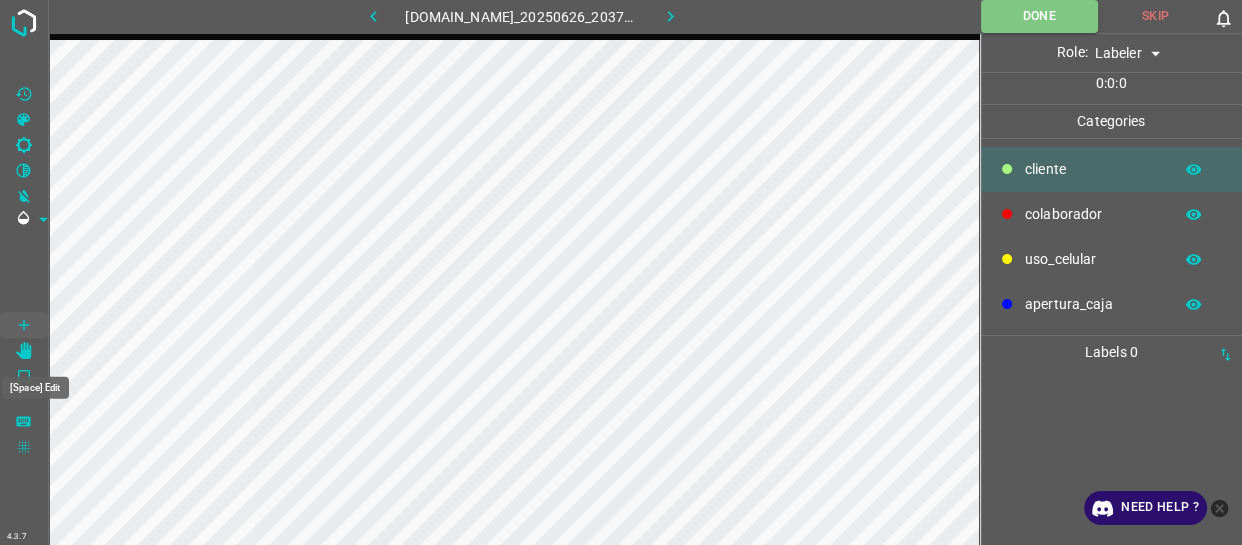 click 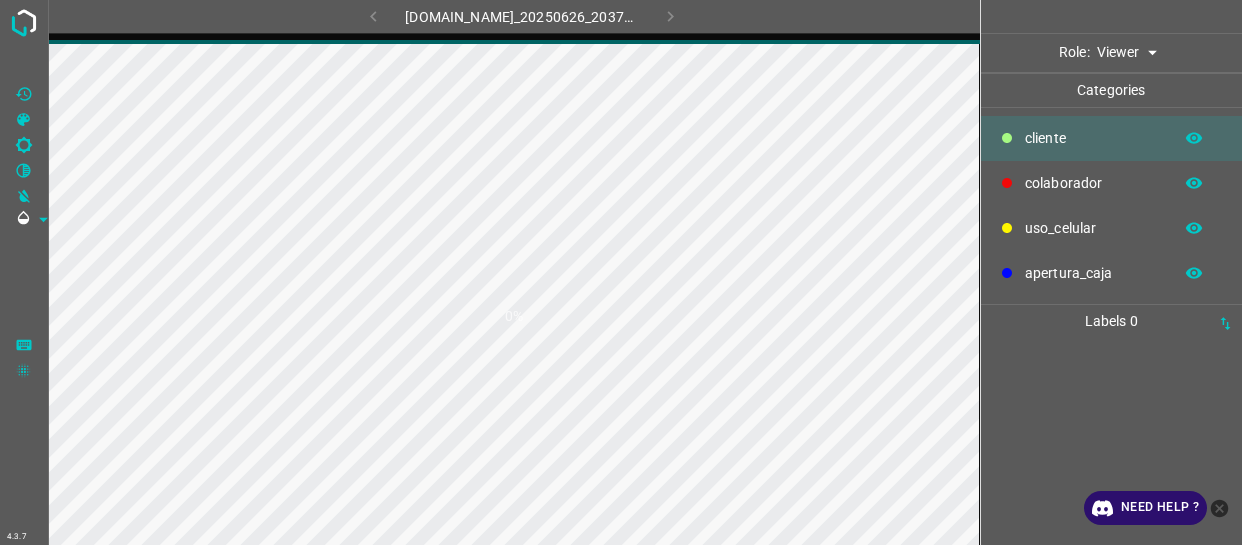 scroll, scrollTop: 0, scrollLeft: 0, axis: both 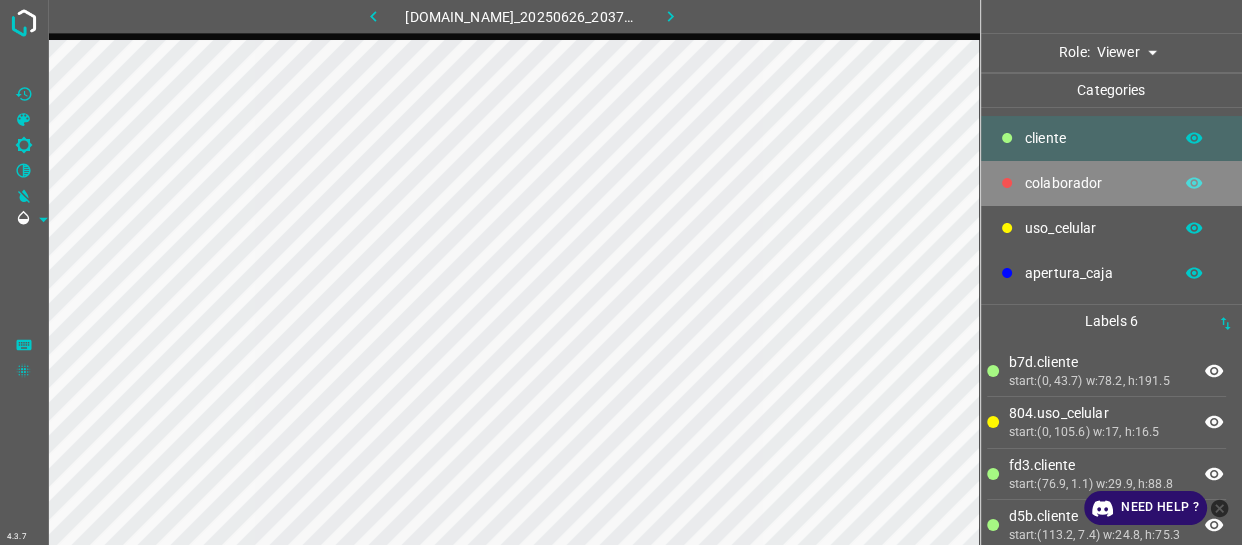 click on "colaborador" at bounding box center (1093, 183) 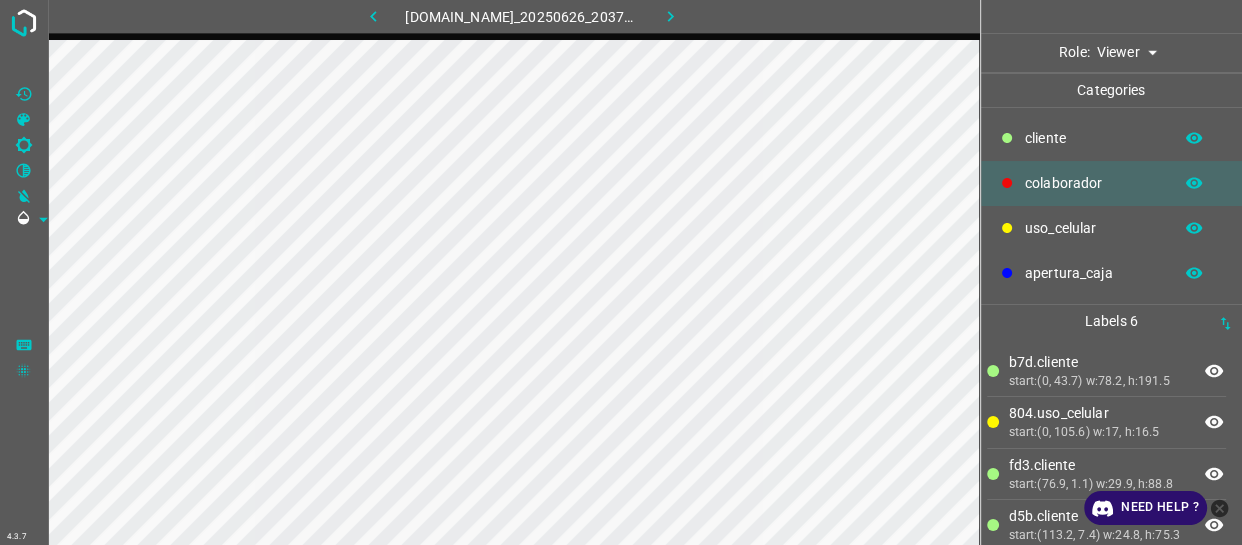 click on "Viewer viewer" at bounding box center (1127, 53) 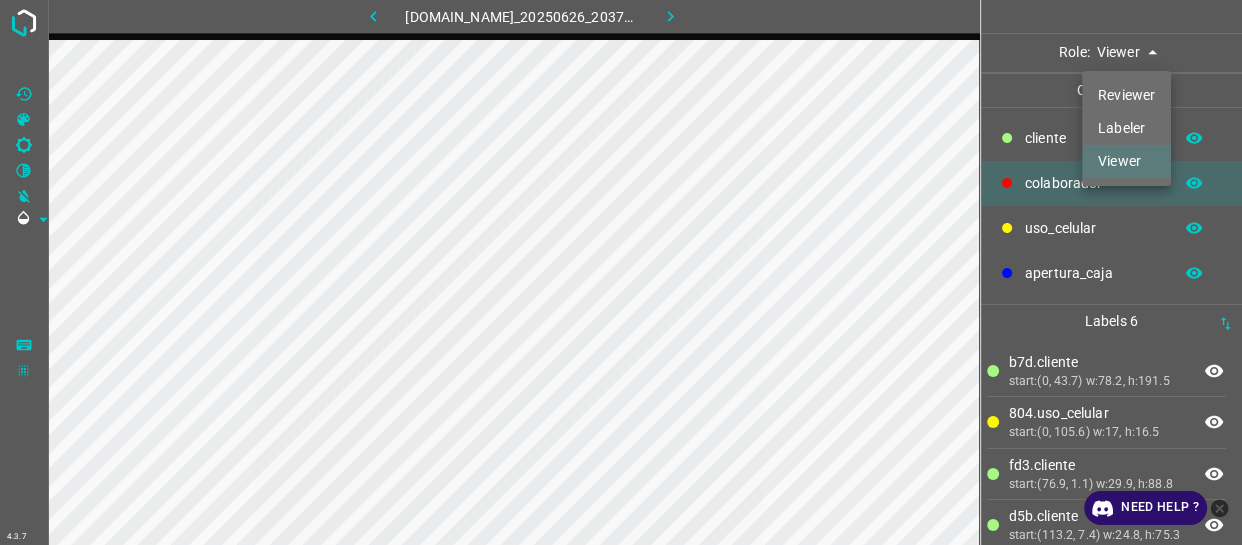 click on "Labeler" at bounding box center [1126, 128] 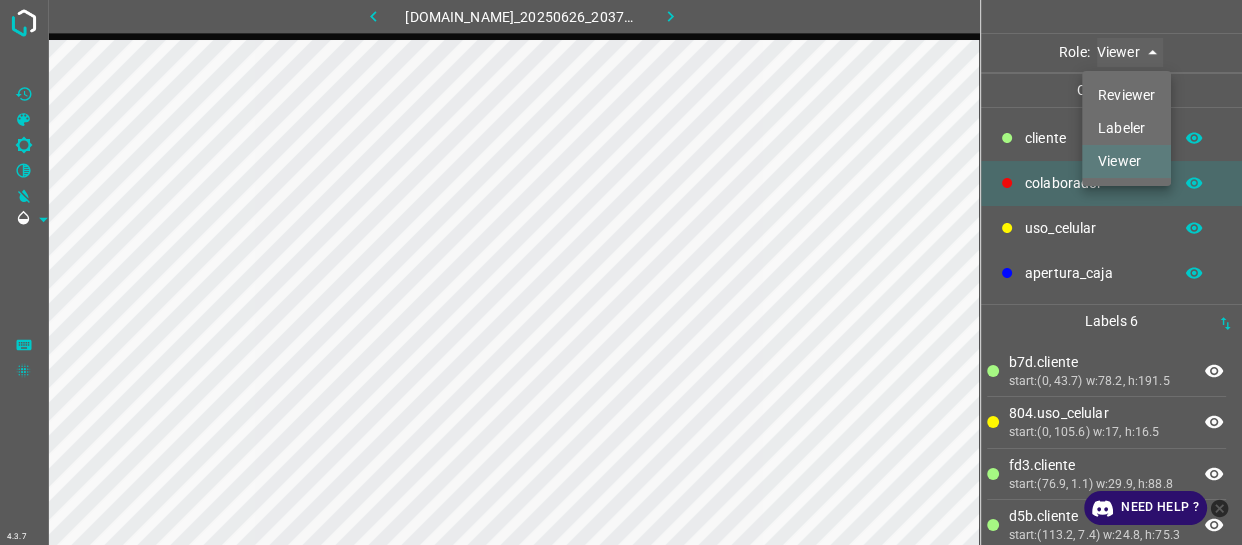 type on "labeler" 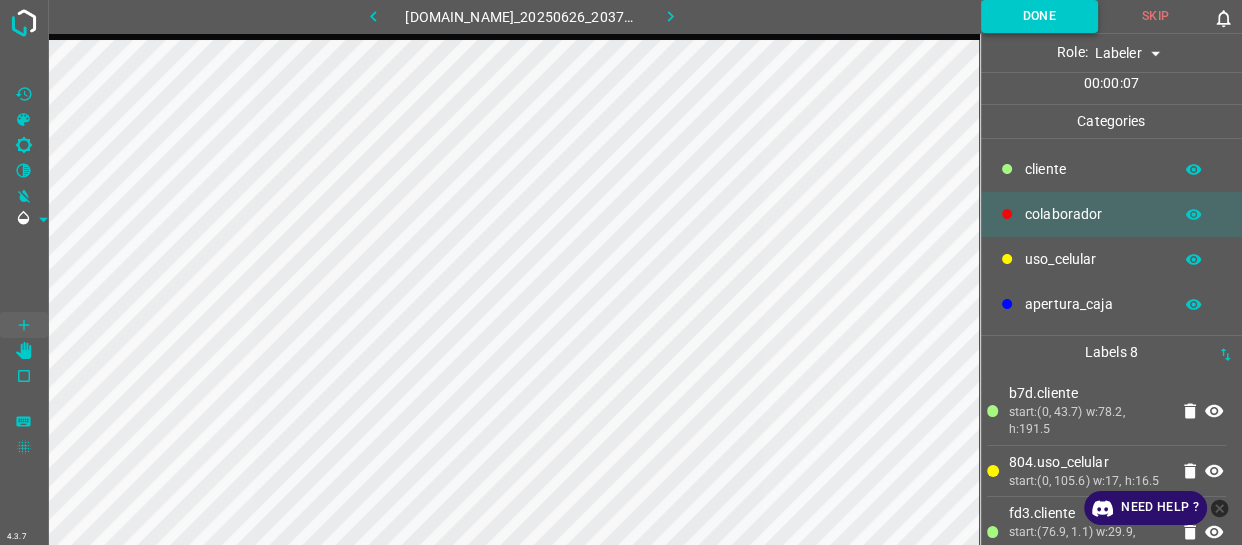 click on "Done" at bounding box center [1039, 16] 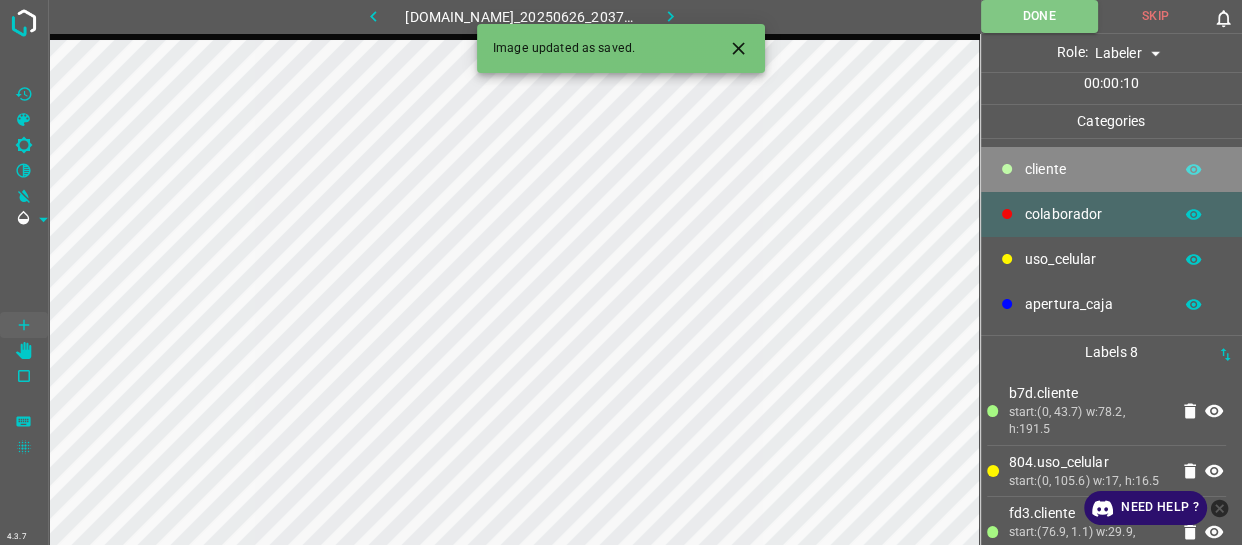 click on "​​cliente" at bounding box center [1093, 169] 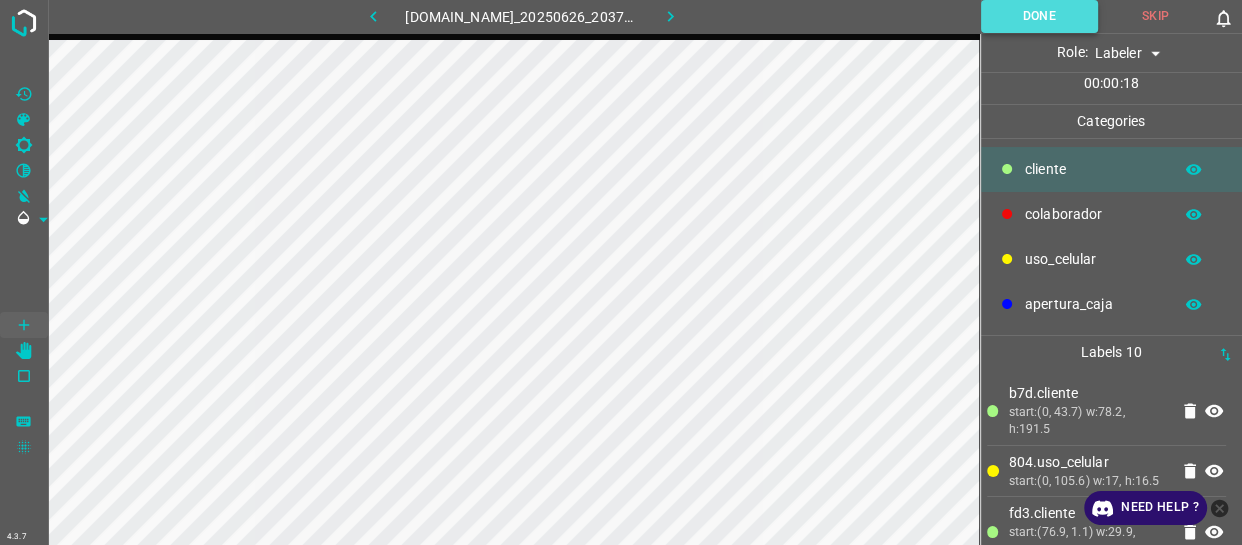 drag, startPoint x: 1013, startPoint y: 18, endPoint x: 999, endPoint y: 29, distance: 17.804493 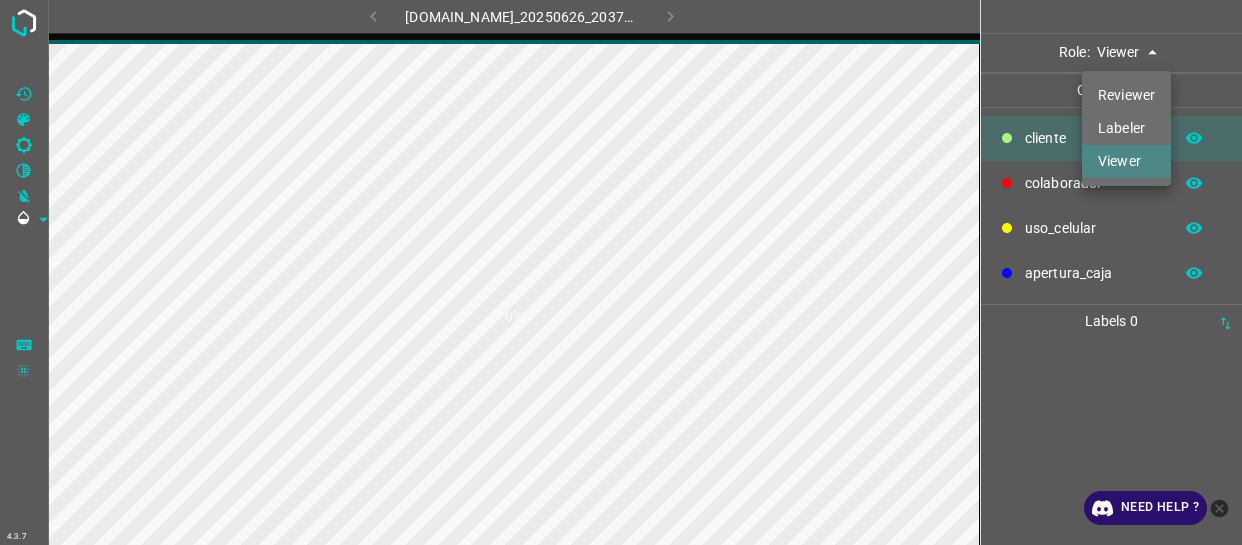 scroll, scrollTop: 0, scrollLeft: 0, axis: both 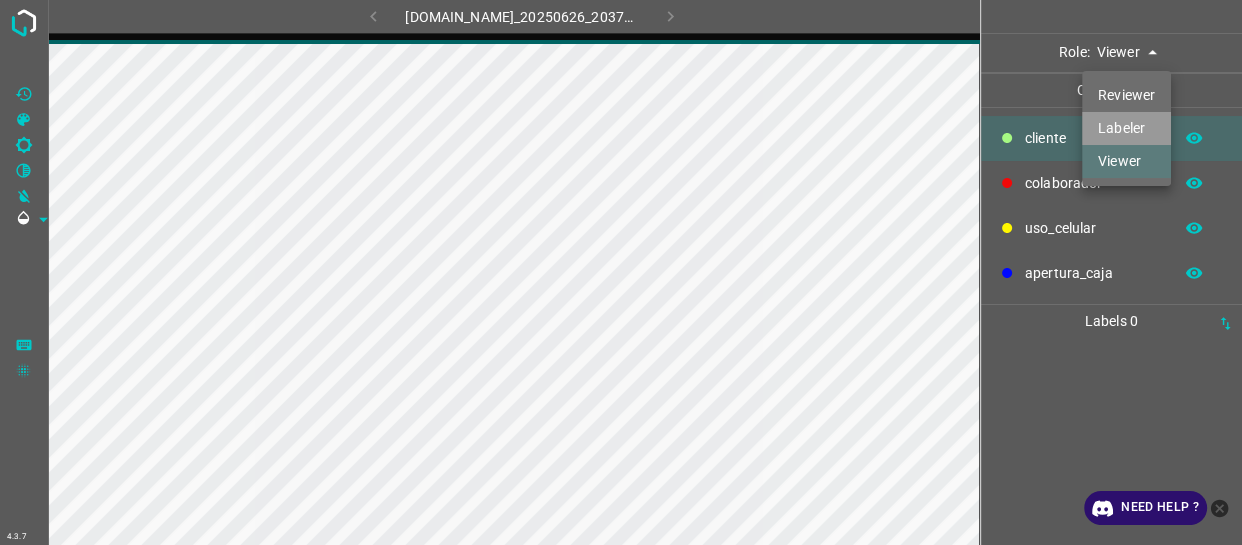 click on "Labeler" at bounding box center [1126, 128] 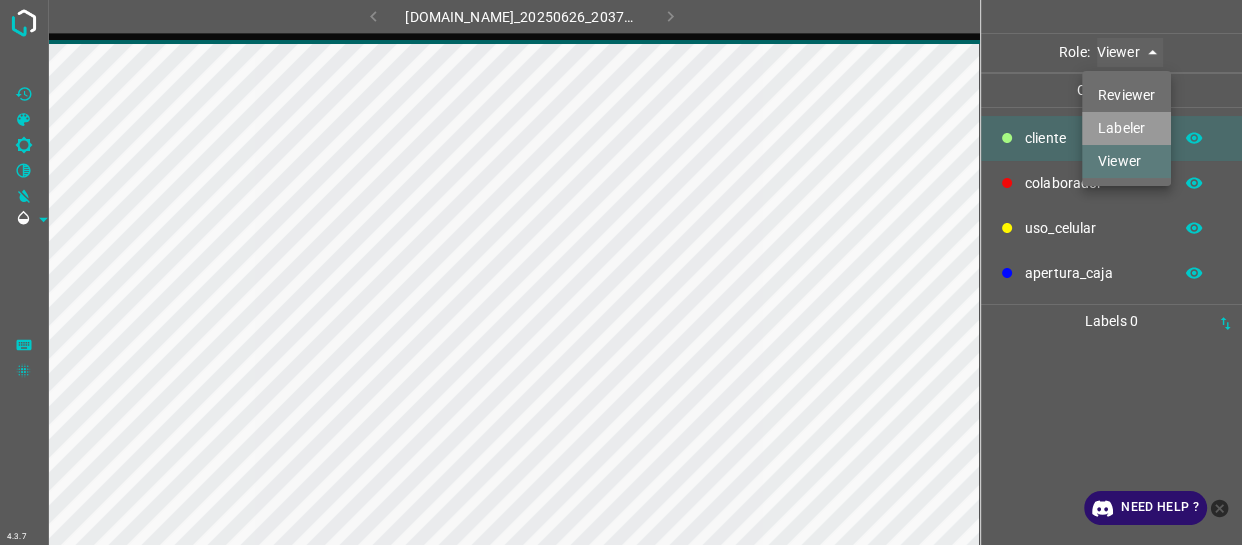 type on "labeler" 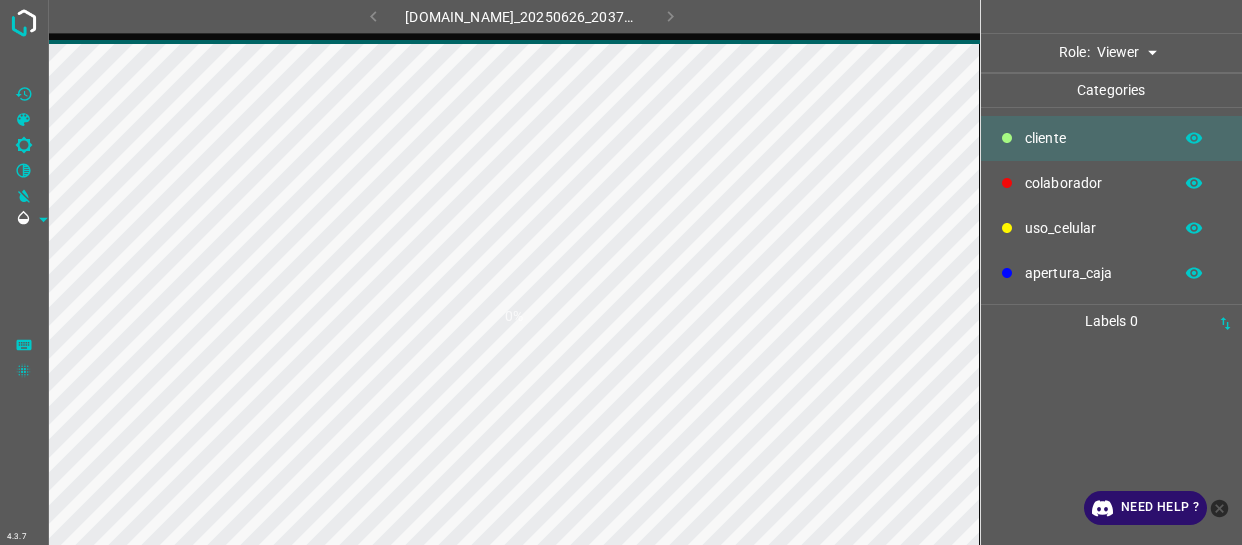 scroll, scrollTop: 0, scrollLeft: 0, axis: both 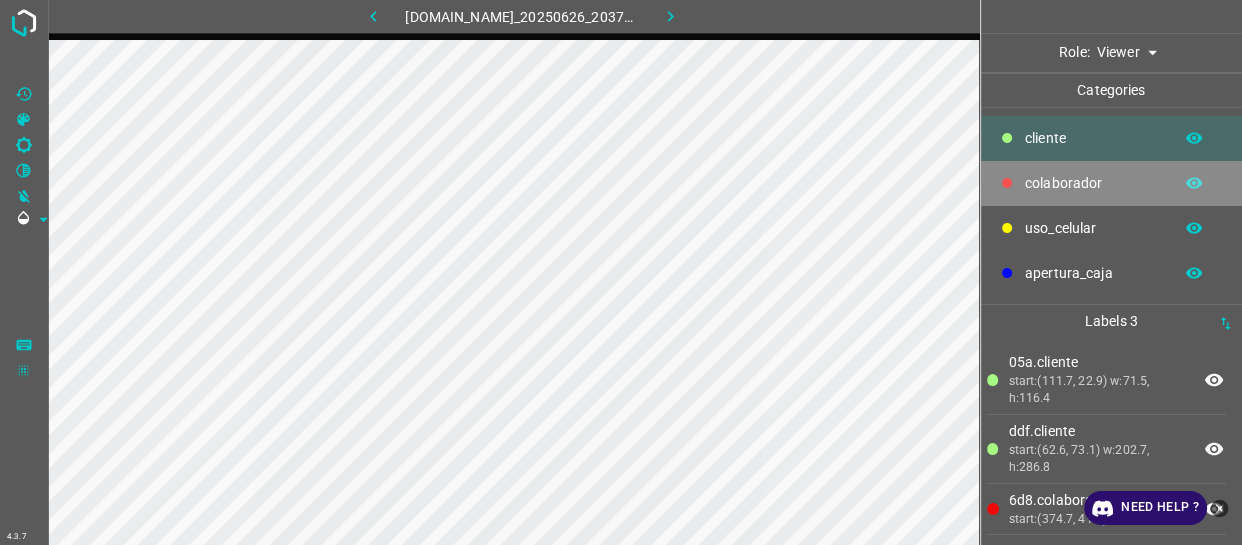 drag, startPoint x: 1069, startPoint y: 174, endPoint x: 1002, endPoint y: 188, distance: 68.44706 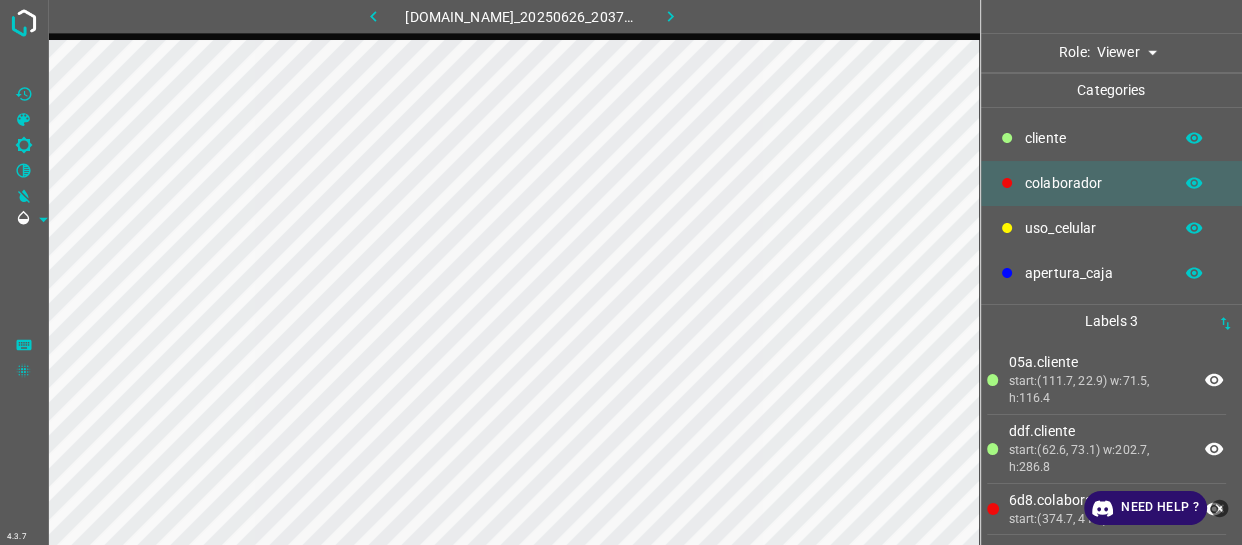 click on "Role: Viewer viewer" at bounding box center (1112, 53) 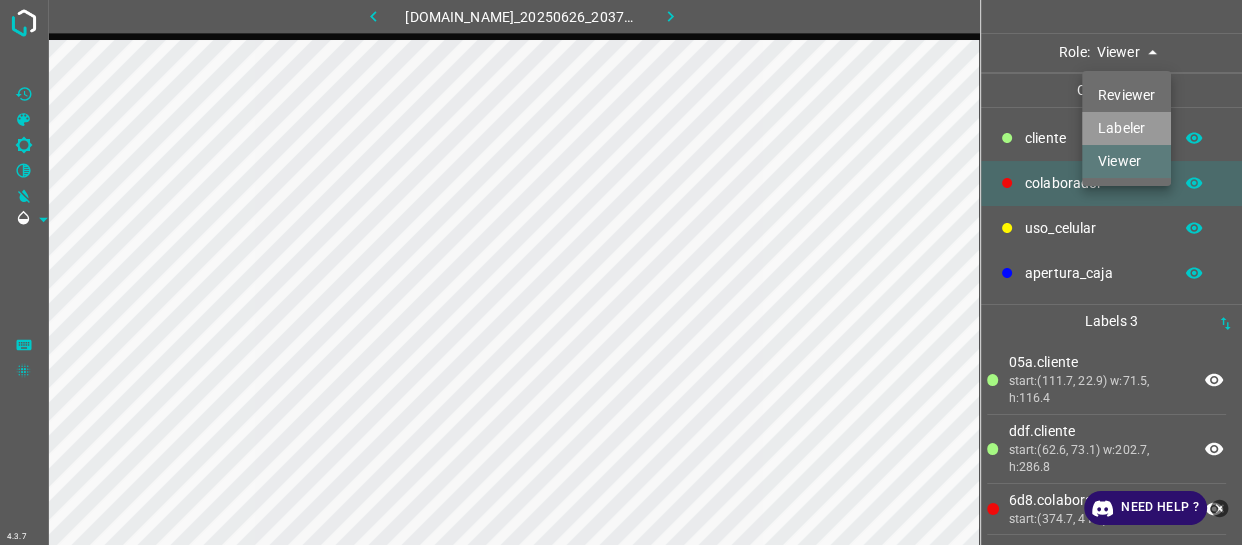 click on "Labeler" at bounding box center [1126, 128] 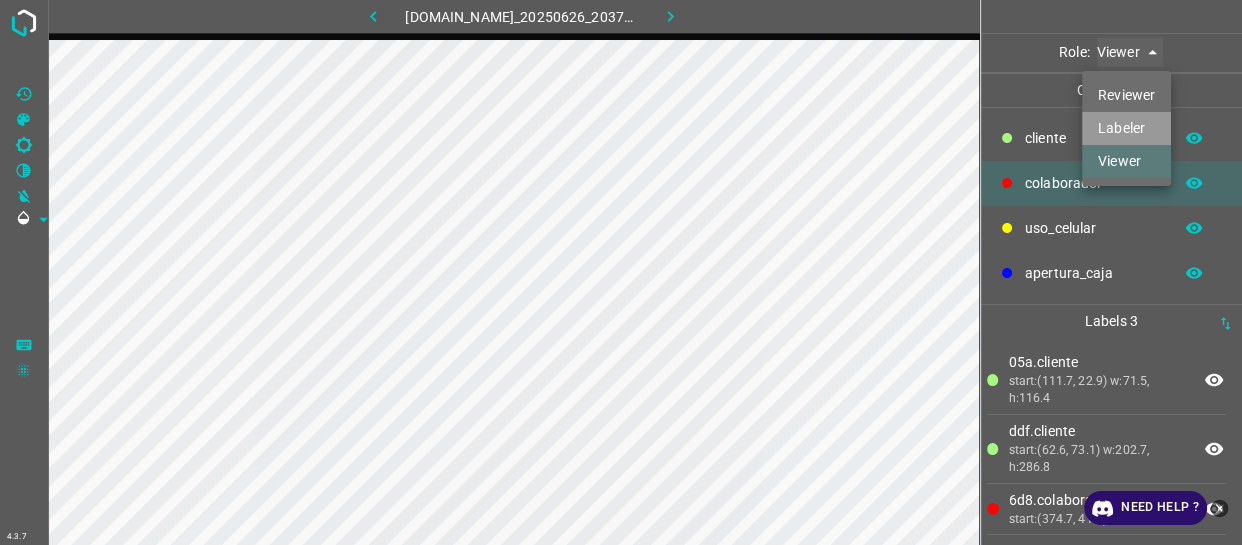type on "labeler" 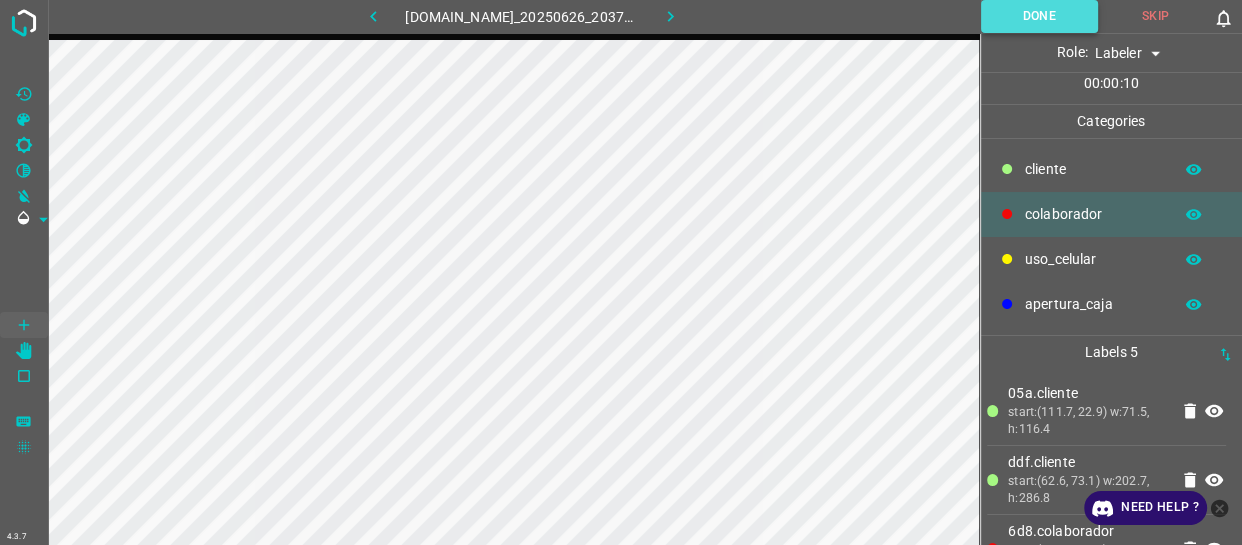 click on "Done" at bounding box center [1039, 16] 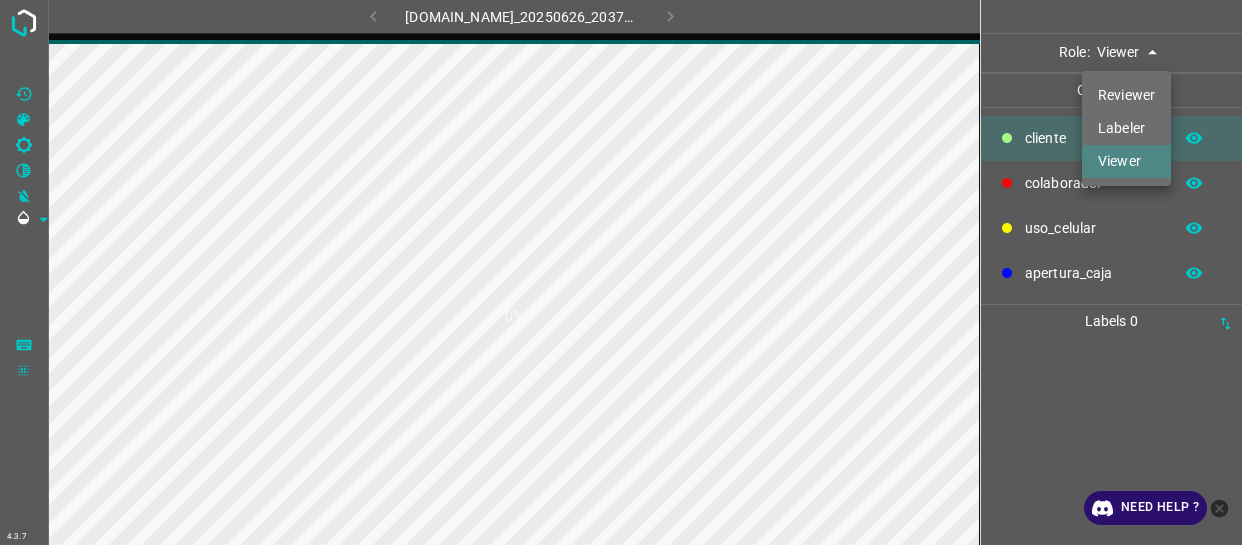 scroll, scrollTop: 0, scrollLeft: 0, axis: both 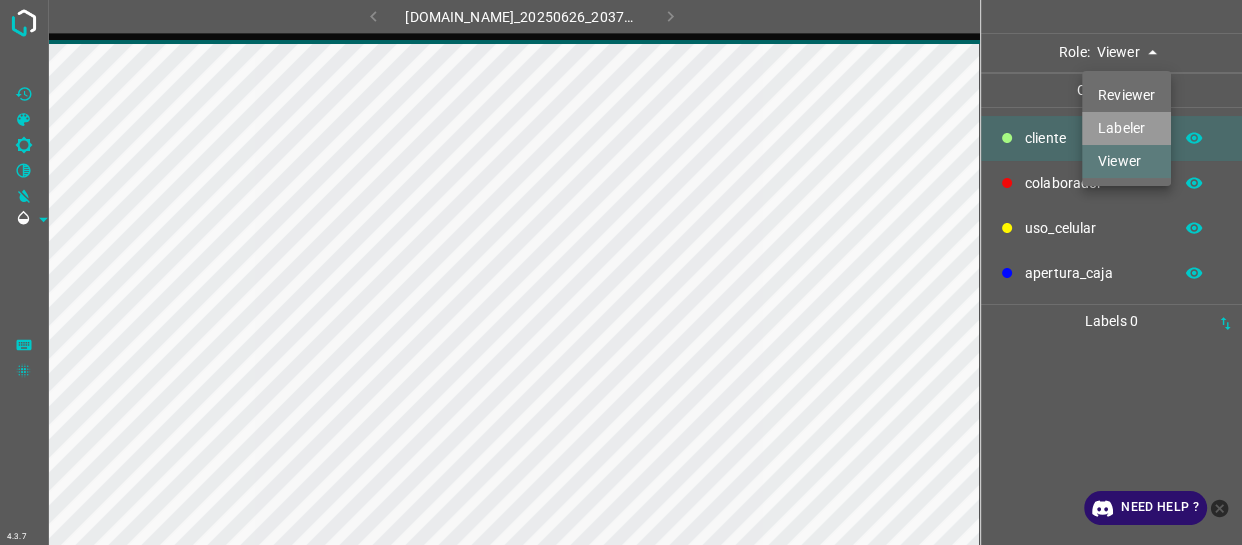 click on "Labeler" at bounding box center [1126, 128] 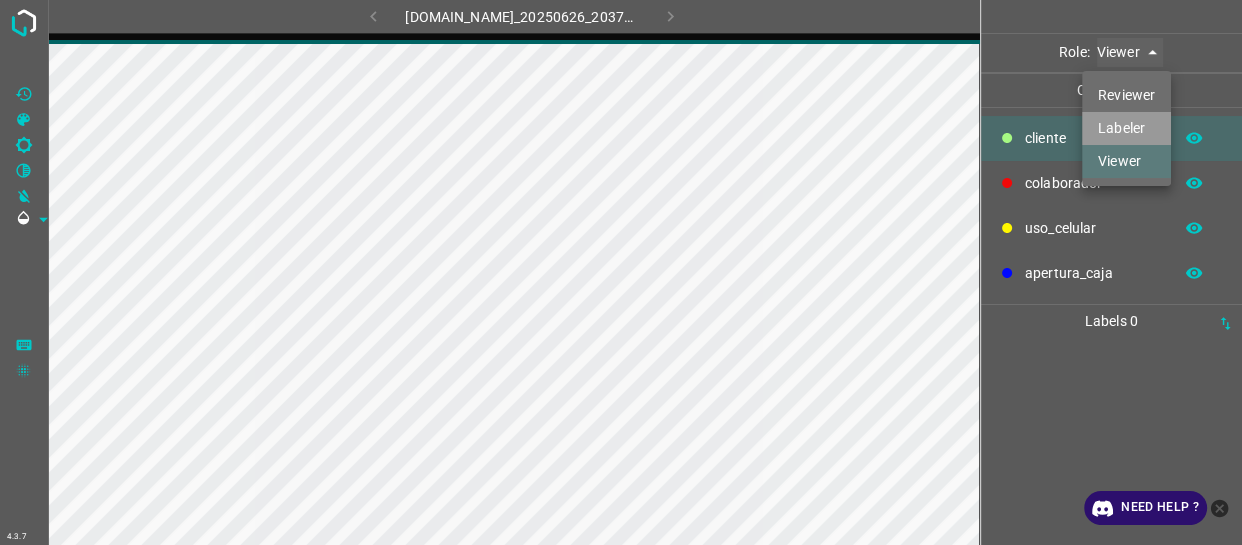type on "labeler" 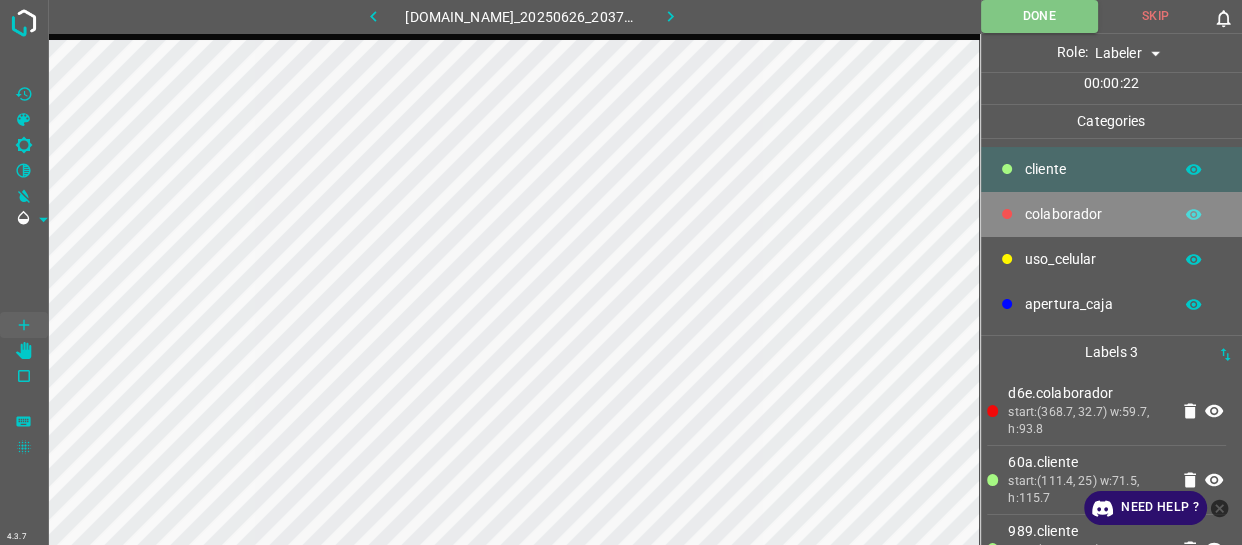 drag, startPoint x: 1038, startPoint y: 211, endPoint x: 980, endPoint y: 211, distance: 58 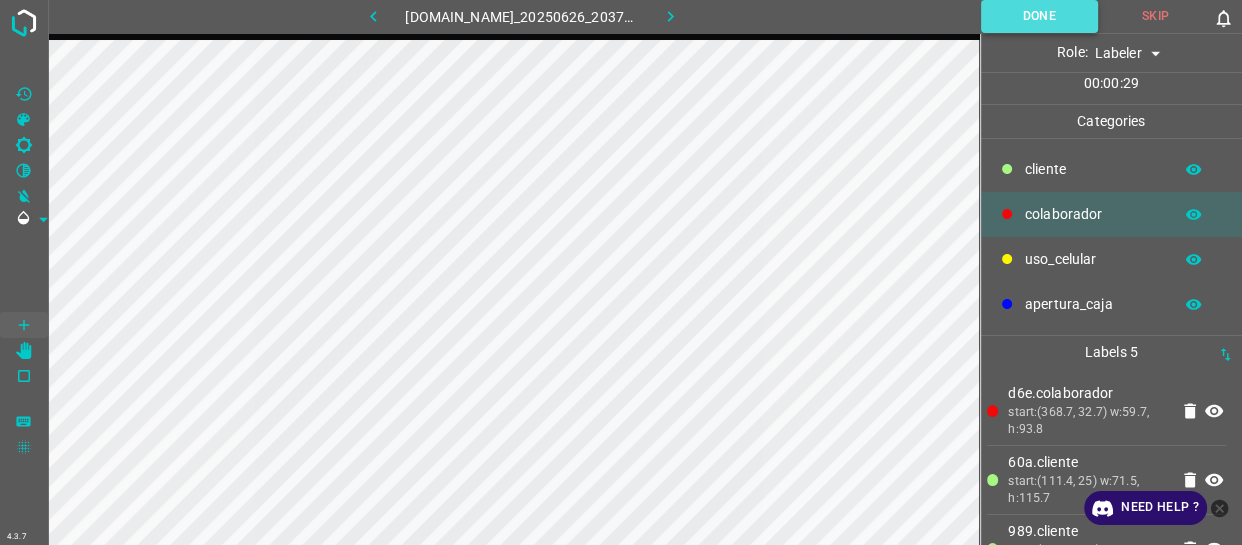 click on "Done" at bounding box center [1039, 16] 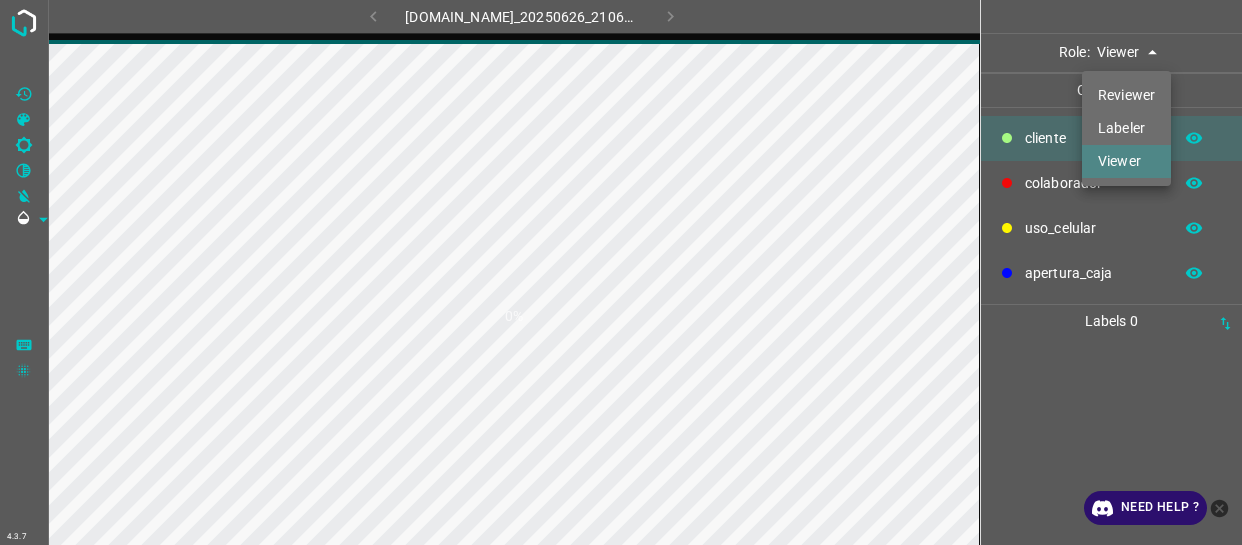 click on "4.3.7 [DOMAIN_NAME]_20250626_210618_000000810.jpg 0% Role: Viewer viewer Categories ​​cliente colaborador uso_celular apertura_caja Labels   0 Categories 1 ​​cliente 2 colaborador 3 uso_celular 4 apertura_caja Tools Space Change between modes (Draw & Edit) I Auto labeling R Restore zoom M Zoom in N Zoom out Delete Delete selecte label Filters Z Restore filters X Saturation filter C Brightness filter V Contrast filter B Gray scale filter General O Download Need Help ? - Text - Hide - Delete Reviewer Labeler Viewer" at bounding box center [621, 272] 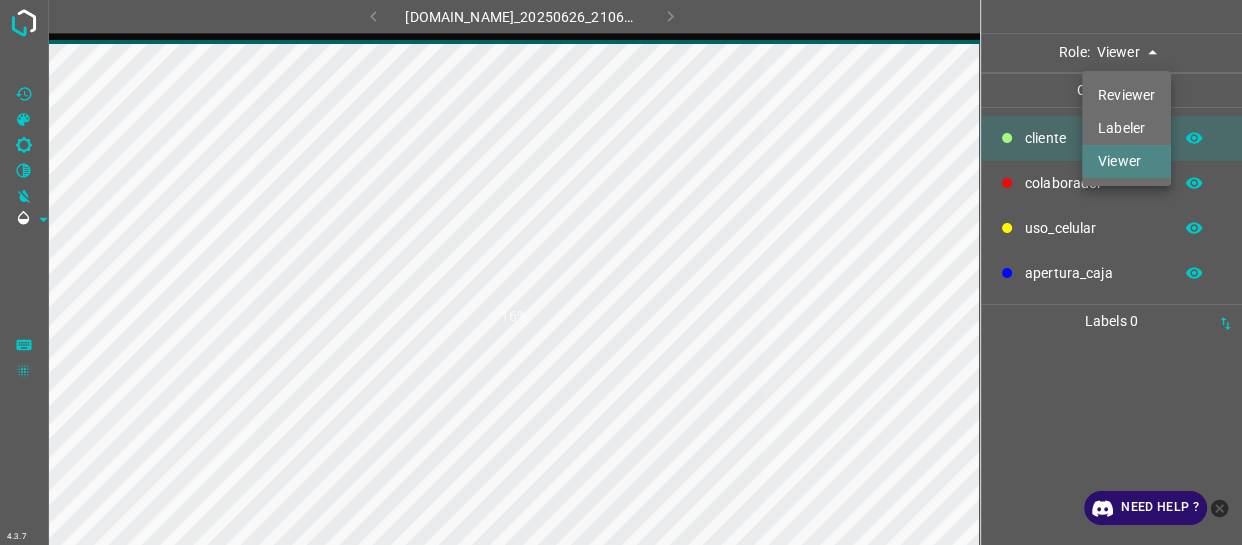 click on "Labeler" at bounding box center [1126, 128] 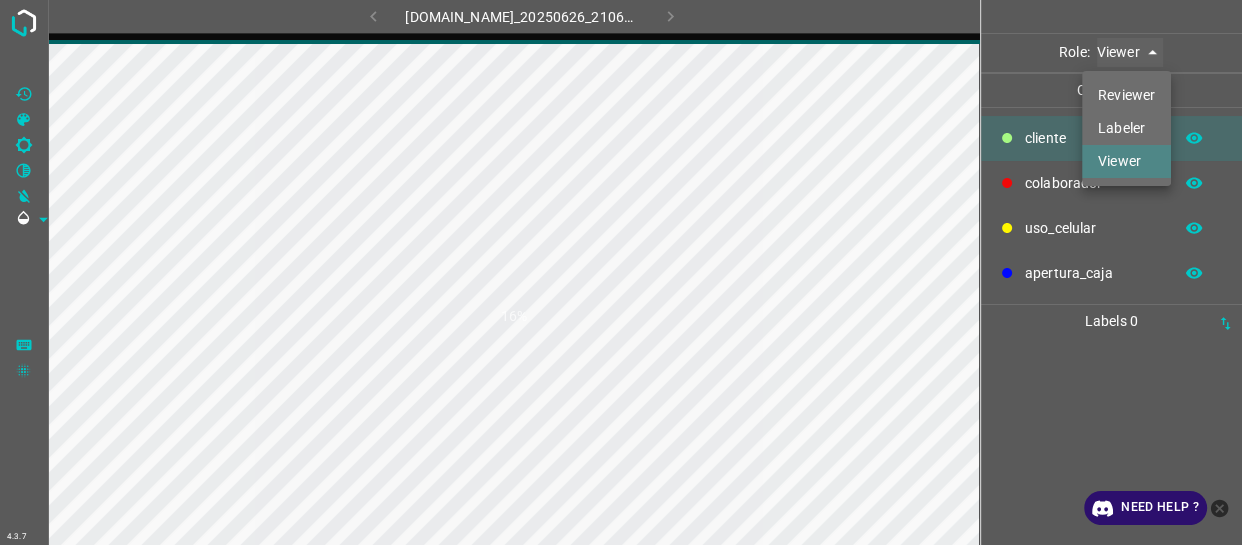 type on "labeler" 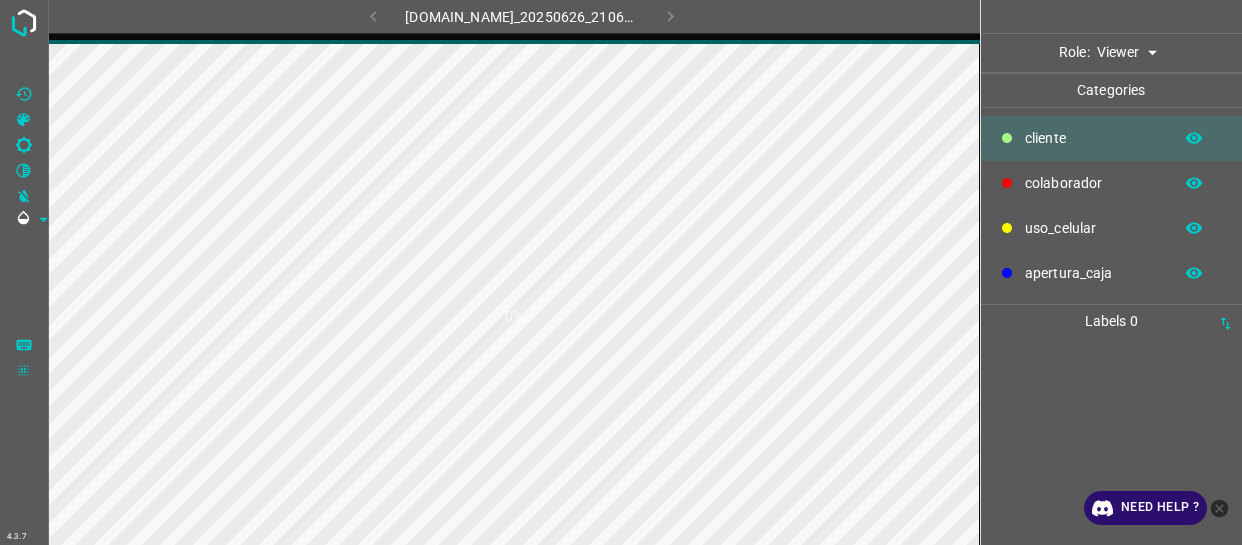 scroll, scrollTop: 0, scrollLeft: 0, axis: both 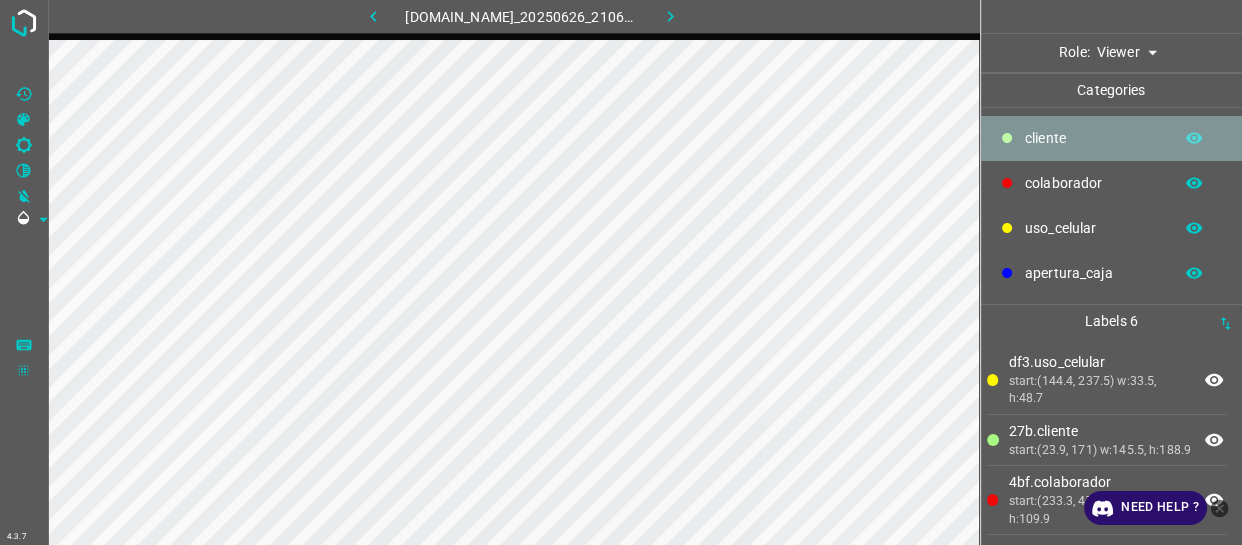 drag, startPoint x: 1092, startPoint y: 142, endPoint x: 1038, endPoint y: 168, distance: 59.933296 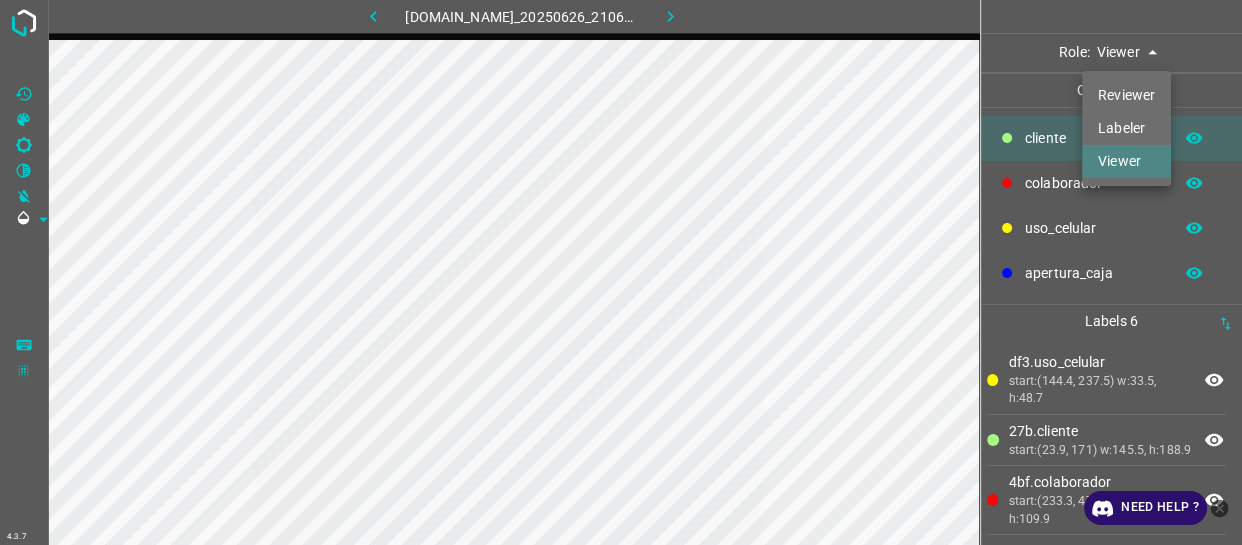 click on "4.3.7 774-bc-terminalgdl.zapto.org_20250626_210618_000000810.jpg Role: Viewer viewer Categories ​​cliente colaborador uso_celular apertura_caja Labels   6 df3.uso_celular
start:(144.4, 237.5)
w:33.5, h:48.7
27b.​​cliente
start:(23.9, 171)
w:145.5, h:188.9
4bf.colaborador
start:(233.3, 47.2)
w:78.3, h:109.9
851.colaborador
start:(229.3, 54.5)
w:123.7, h:98.1
9ef.colaborador
start:(390.7, 37.3)
w:61.8, h:95.4
32d.​​cliente
start:(25.3, 12.3)
w:14.9, h:57.6
Categories 1 ​​cliente 2 colaborador 3 uso_celular 4 apertura_caja Tools Space Change between modes (Draw & Edit) I Auto labeling R Restore zoom M Zoom in N Zoom out Delete Delete selecte label Filters Z Restore filters X Saturation filter C Brightness filter V Contrast filter B Gray scale filter General O Download Need Help ? - Text - Hide - Delete Reviewer Labeler Viewer" at bounding box center [621, 272] 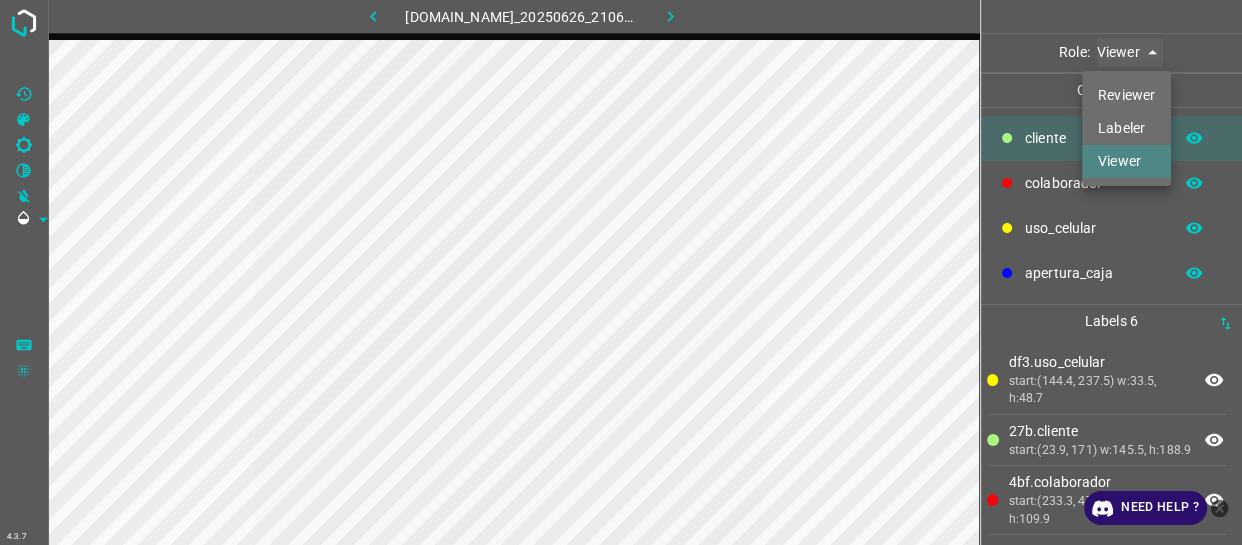 type on "labeler" 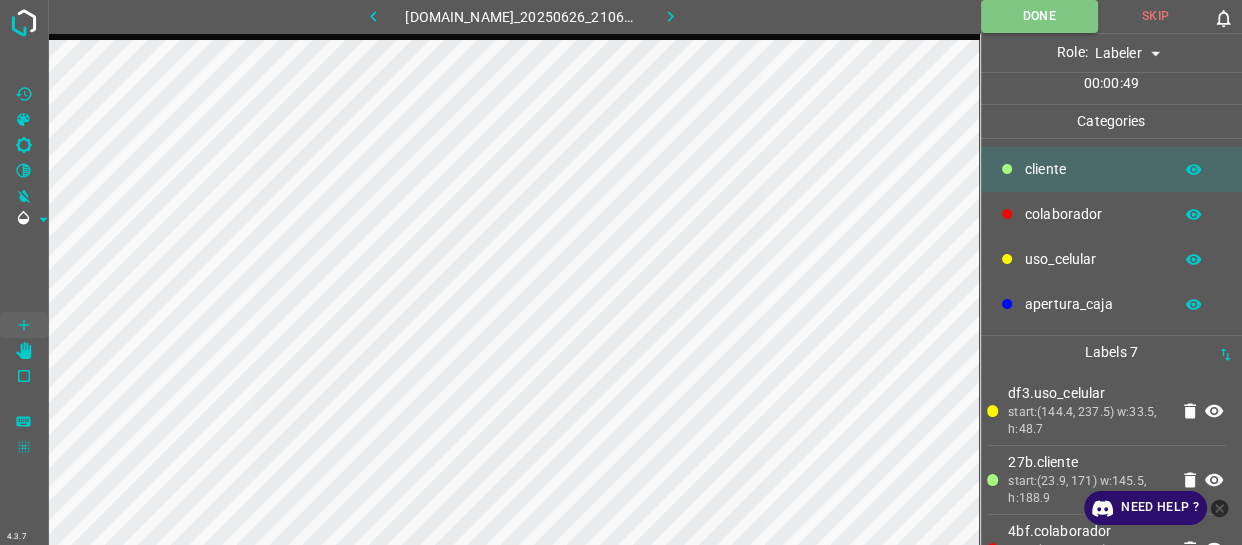 drag, startPoint x: 1109, startPoint y: 222, endPoint x: 1051, endPoint y: 229, distance: 58.420887 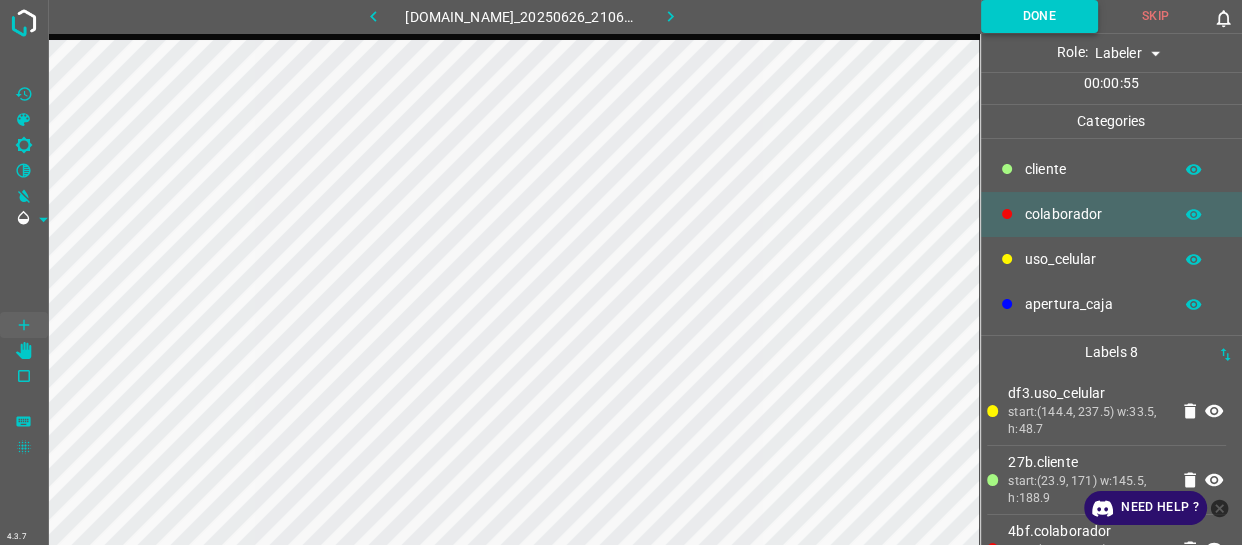 click on "Done" at bounding box center (1039, 16) 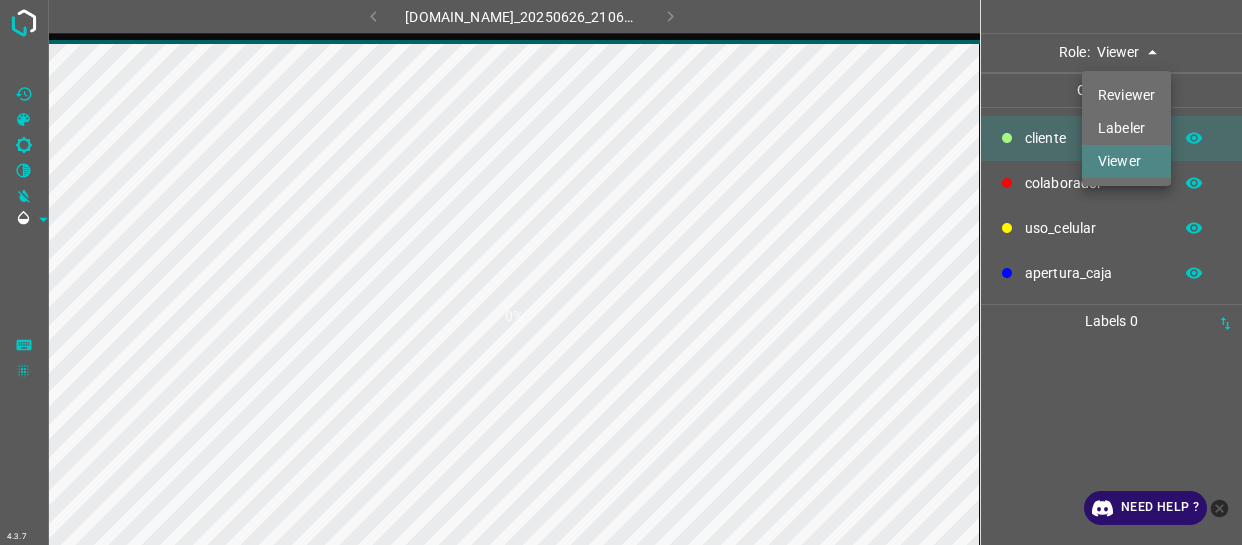 scroll, scrollTop: 0, scrollLeft: 0, axis: both 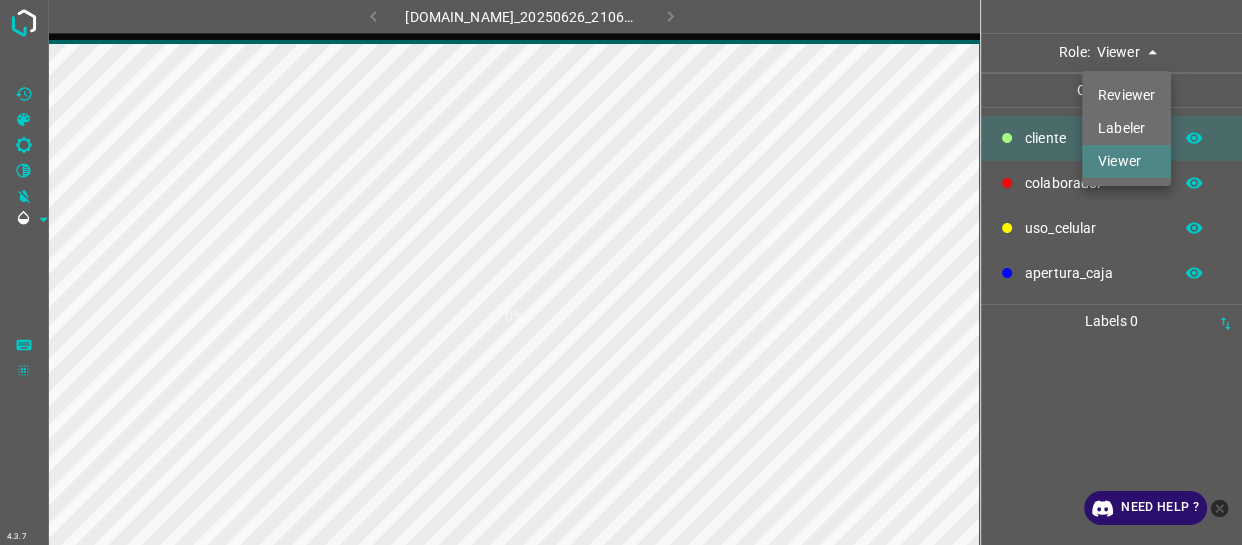 click on "4.3.7 [DOMAIN_NAME]_20250626_210618_000003660.jpg 0% Role: Viewer viewer Categories ​​cliente colaborador uso_celular apertura_caja Labels   0 Categories 1 ​​cliente 2 colaborador 3 uso_celular 4 apertura_caja Tools Space Change between modes (Draw & Edit) I Auto labeling R Restore zoom M Zoom in N Zoom out Delete Delete selecte label Filters Z Restore filters X Saturation filter C Brightness filter V Contrast filter B Gray scale filter General O Download Need Help ? - Text - Hide - Delete Reviewer Labeler Viewer" at bounding box center [621, 272] 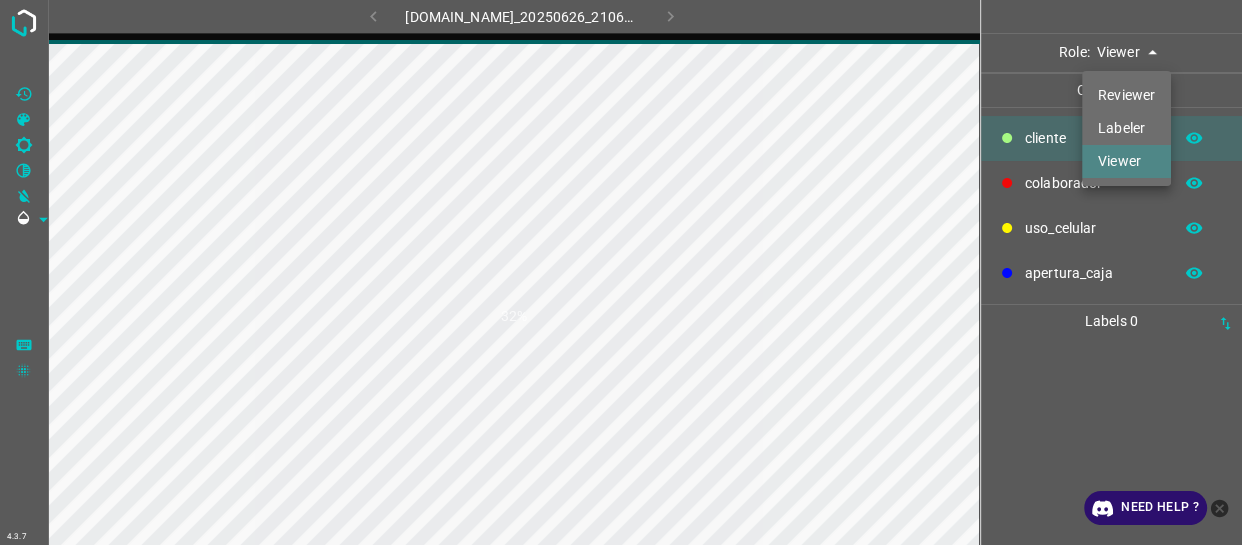 click on "Labeler" at bounding box center (1126, 128) 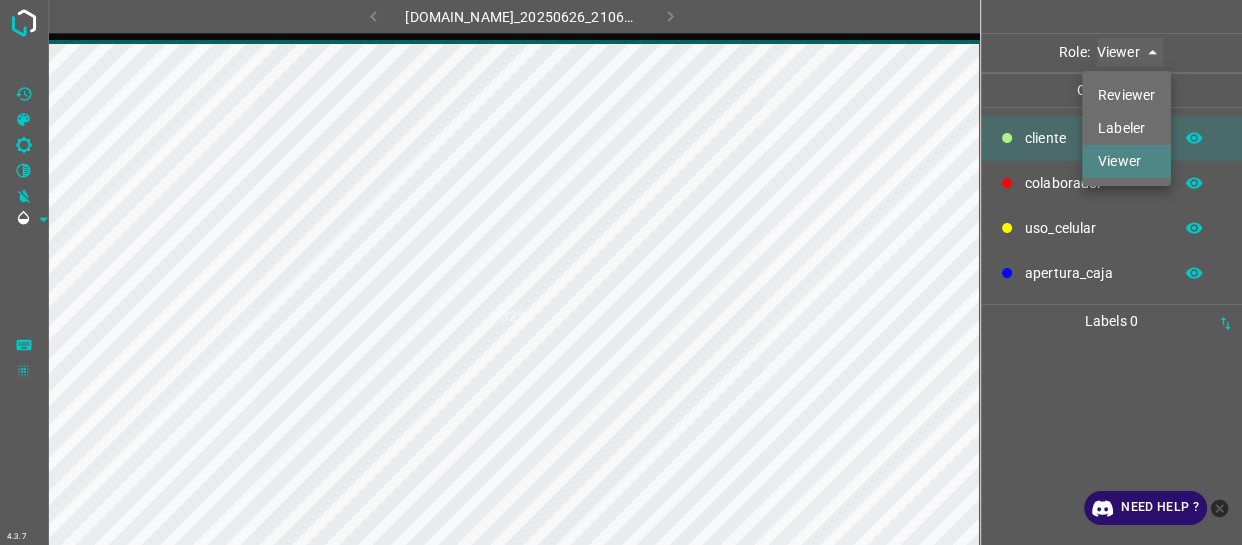 type on "labeler" 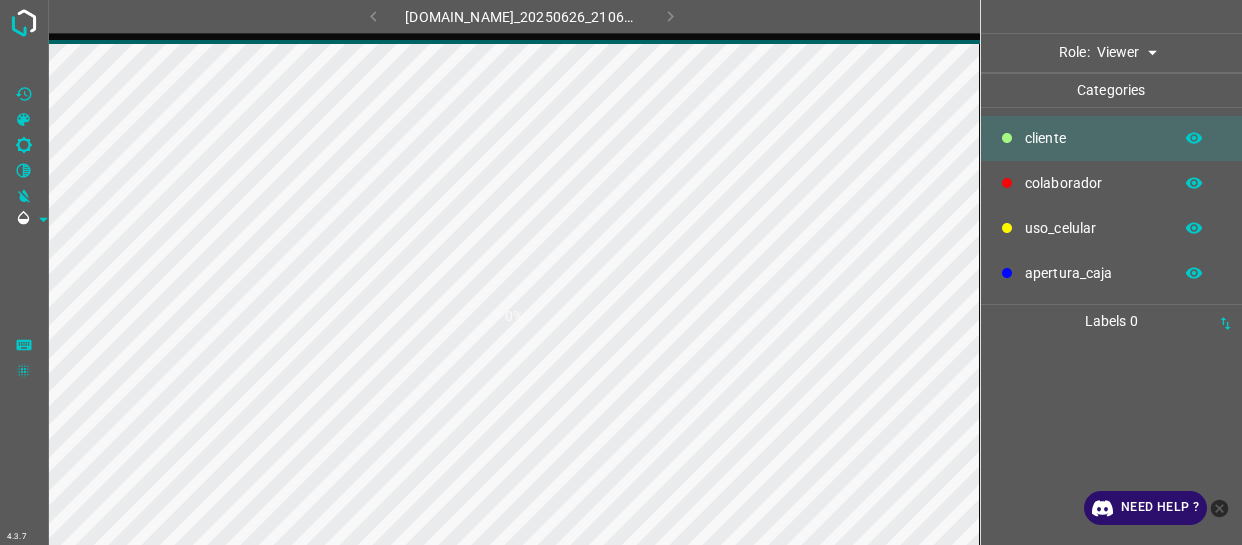 scroll, scrollTop: 0, scrollLeft: 0, axis: both 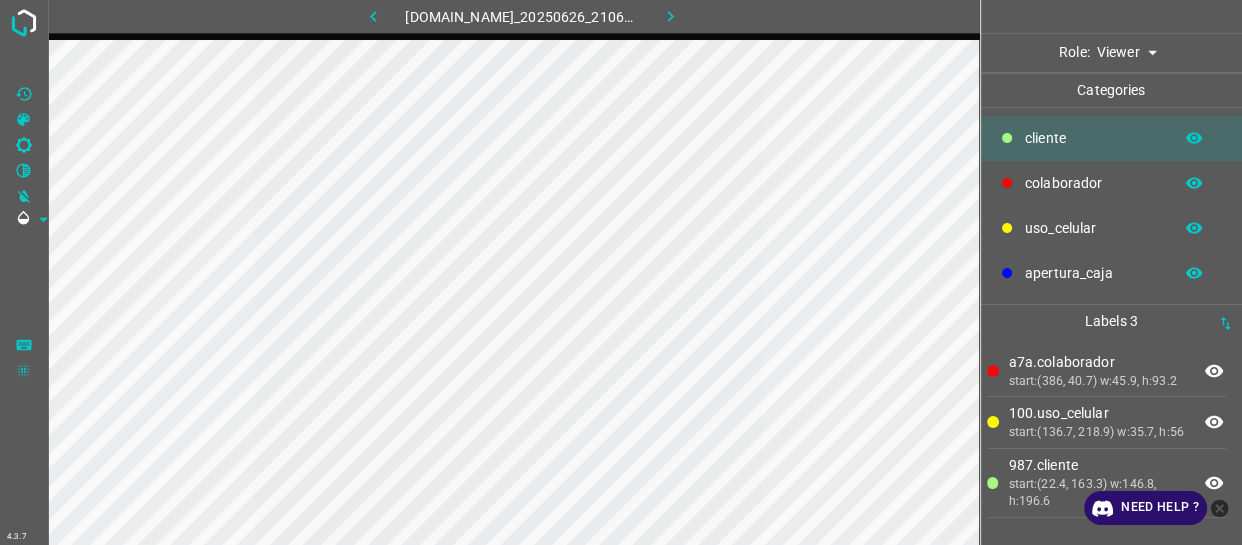 click on "​​cliente colaborador uso_celular apertura_caja" at bounding box center [1112, 206] 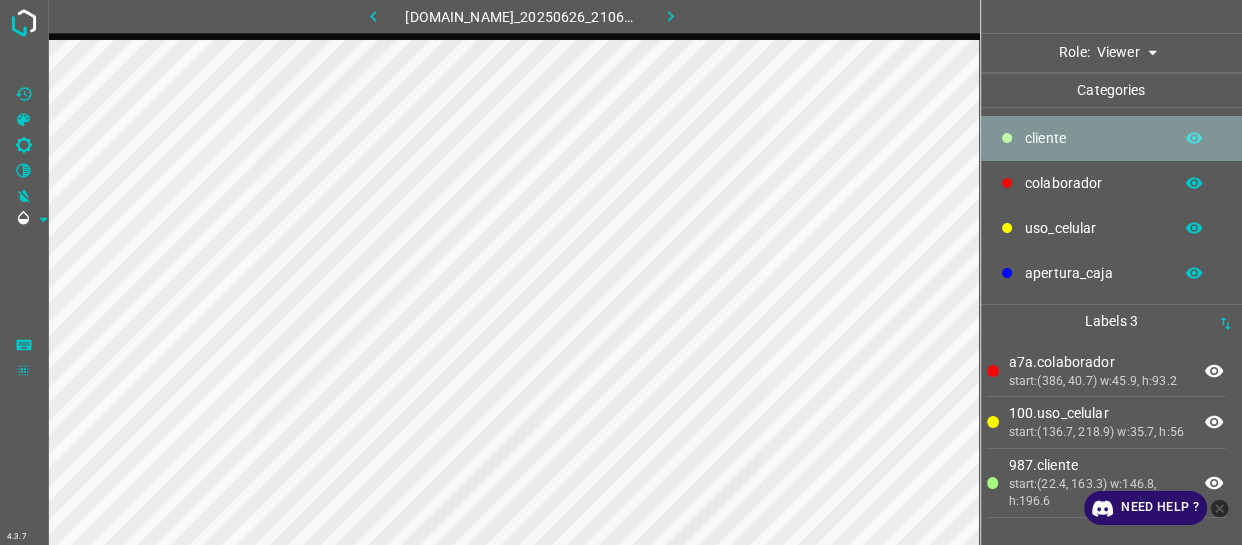 click on "​​cliente" at bounding box center (1093, 138) 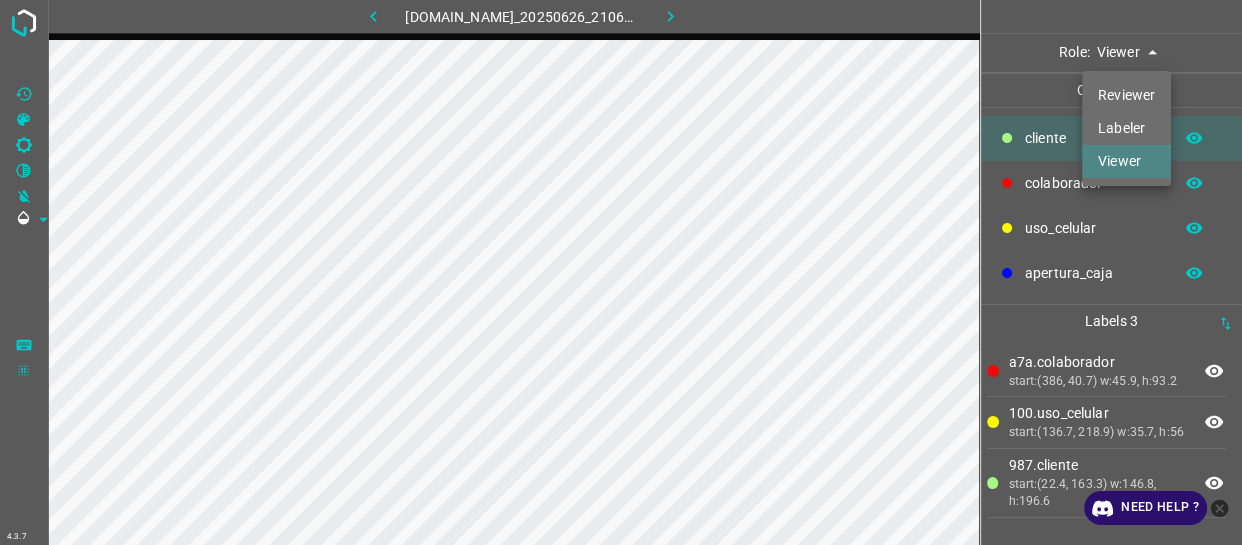 click on "4.3.7 774-bc-terminalgdl.zapto.org_20250626_210618_000003660.jpg Role: Viewer viewer Categories ​​cliente colaborador uso_celular apertura_caja Labels   3 a7a.colaborador
start:(386, 40.7)
w:45.9, h:93.2
100.uso_celular
start:(136.7, 218.9)
w:35.7, h:56
987.​​cliente
start:(22.4, 163.3)
w:146.8, h:196.6
Categories 1 ​​cliente 2 colaborador 3 uso_celular 4 apertura_caja Tools Space Change between modes (Draw & Edit) I Auto labeling R Restore zoom M Zoom in N Zoom out Delete Delete selecte label Filters Z Restore filters X Saturation filter C Brightness filter V Contrast filter B Gray scale filter General O Download Need Help ? - Text - Hide - Delete Reviewer Labeler Viewer" at bounding box center [621, 272] 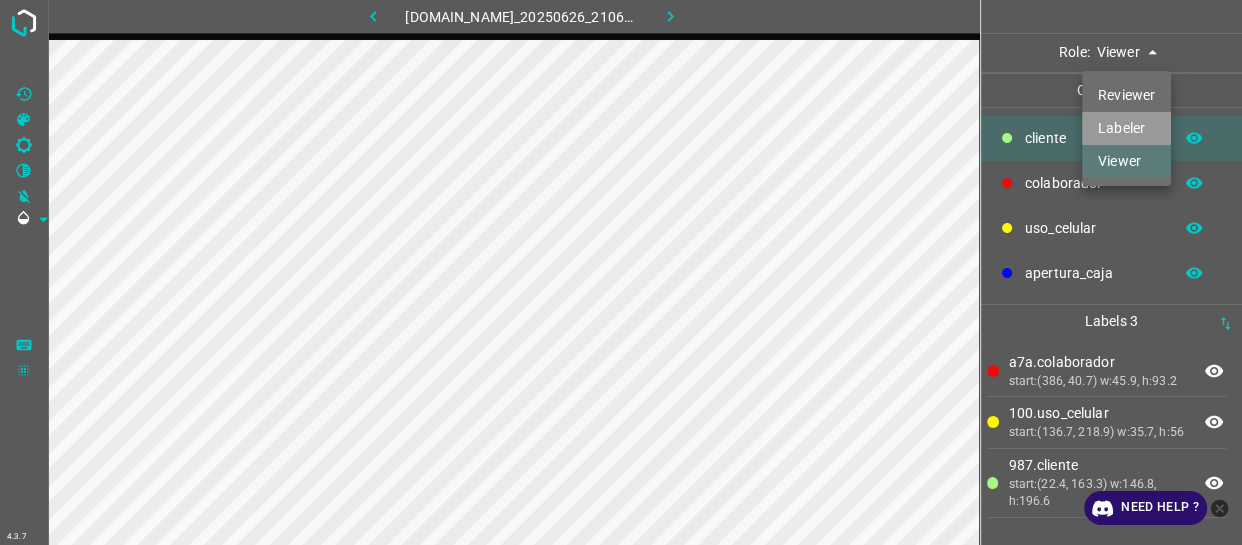 click on "Labeler" at bounding box center [1126, 128] 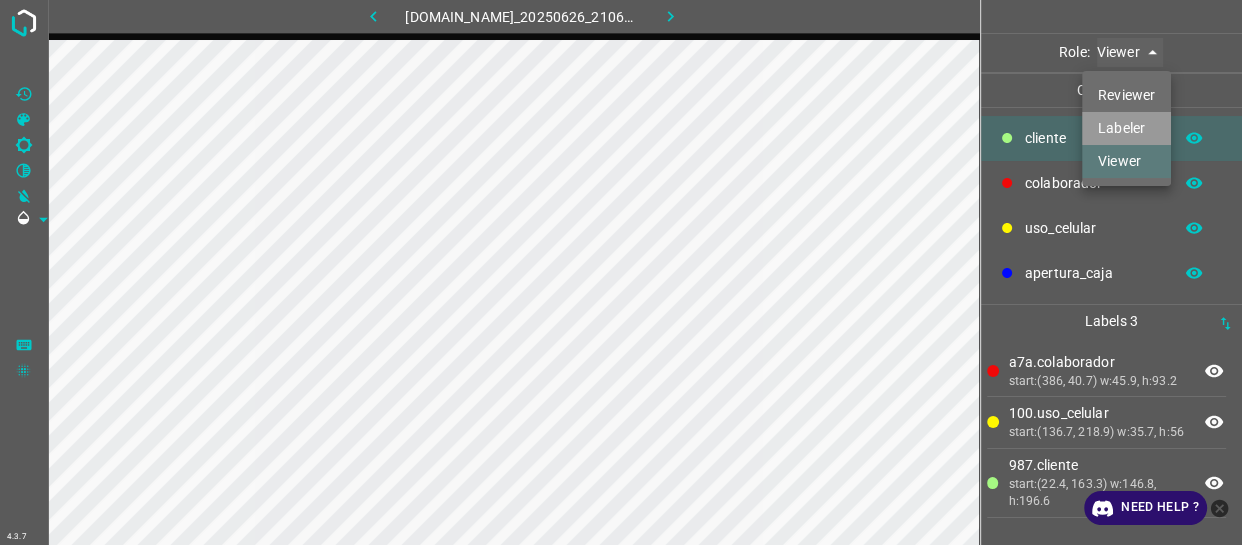 type on "labeler" 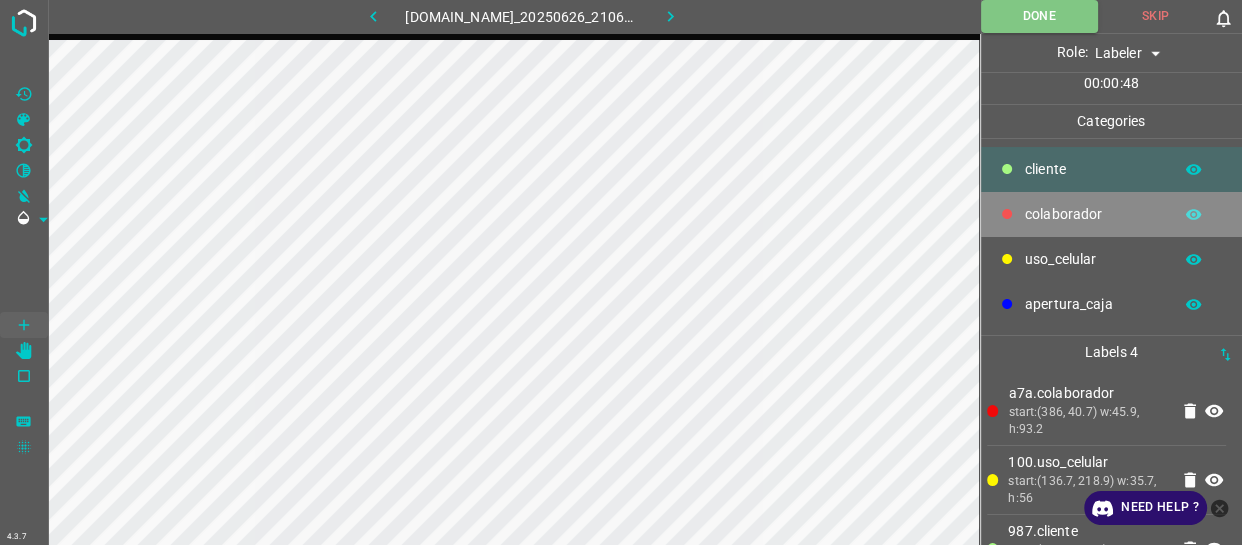 drag, startPoint x: 1096, startPoint y: 215, endPoint x: 1026, endPoint y: 240, distance: 74.330345 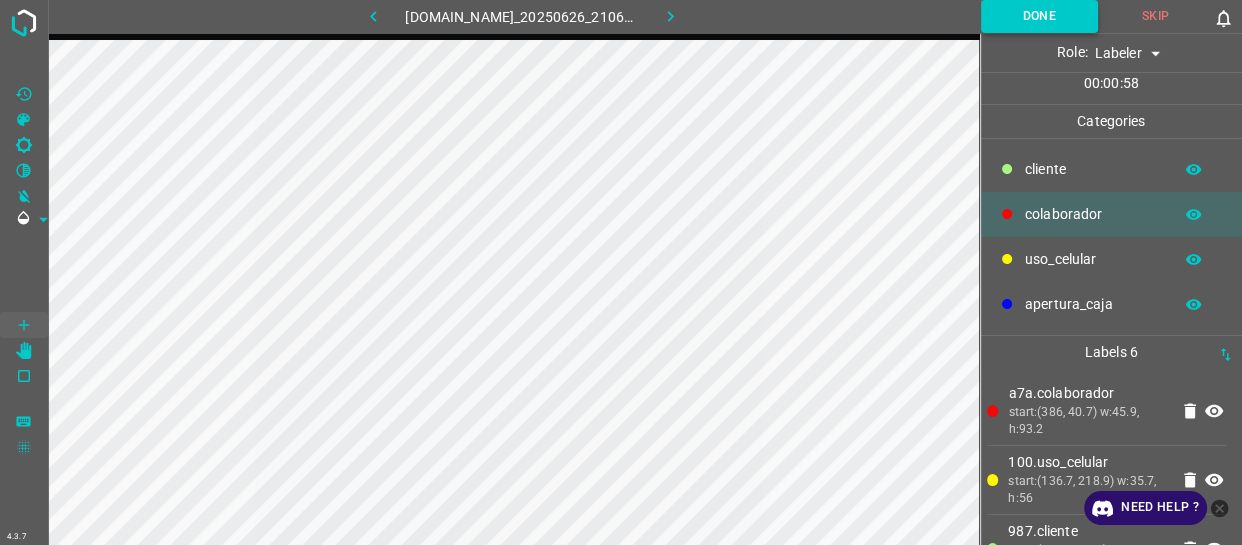 click on "Done" at bounding box center (1039, 16) 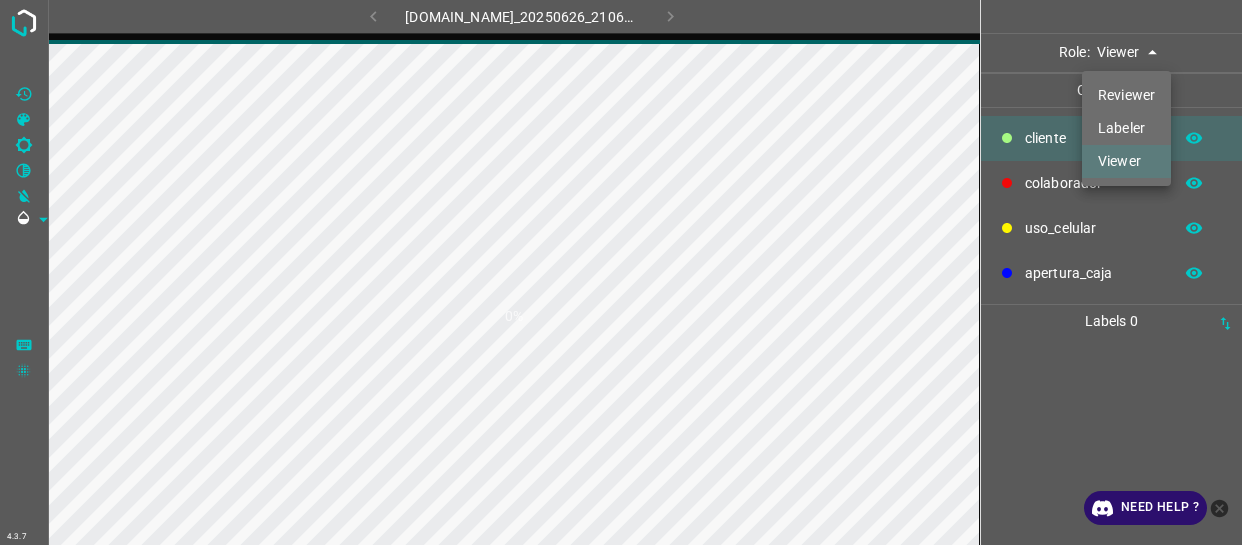 scroll, scrollTop: 0, scrollLeft: 0, axis: both 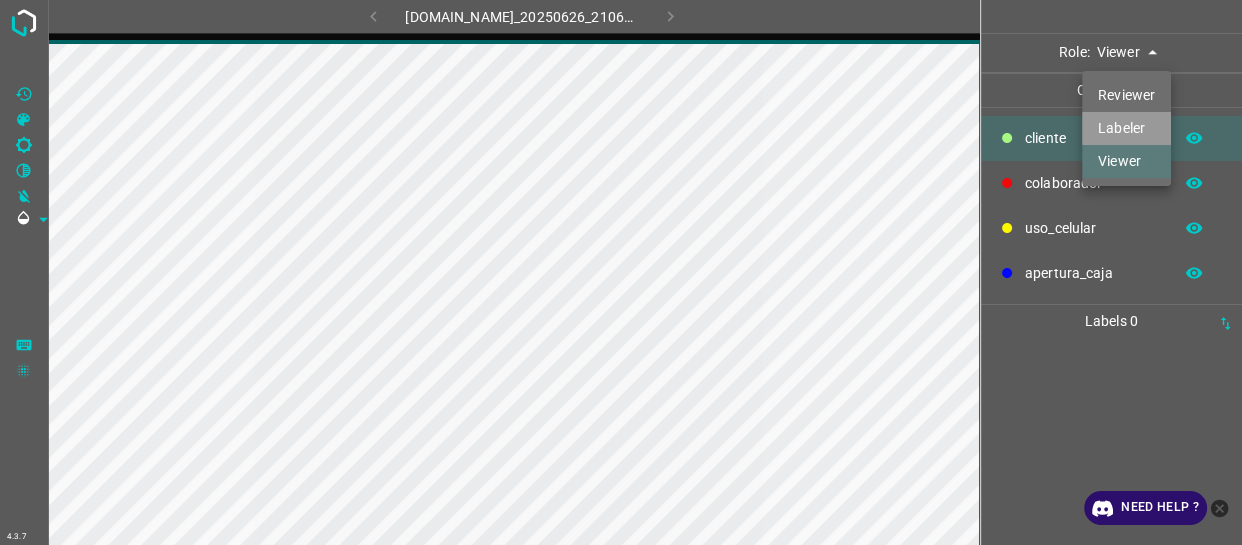 click on "Labeler" at bounding box center (1126, 128) 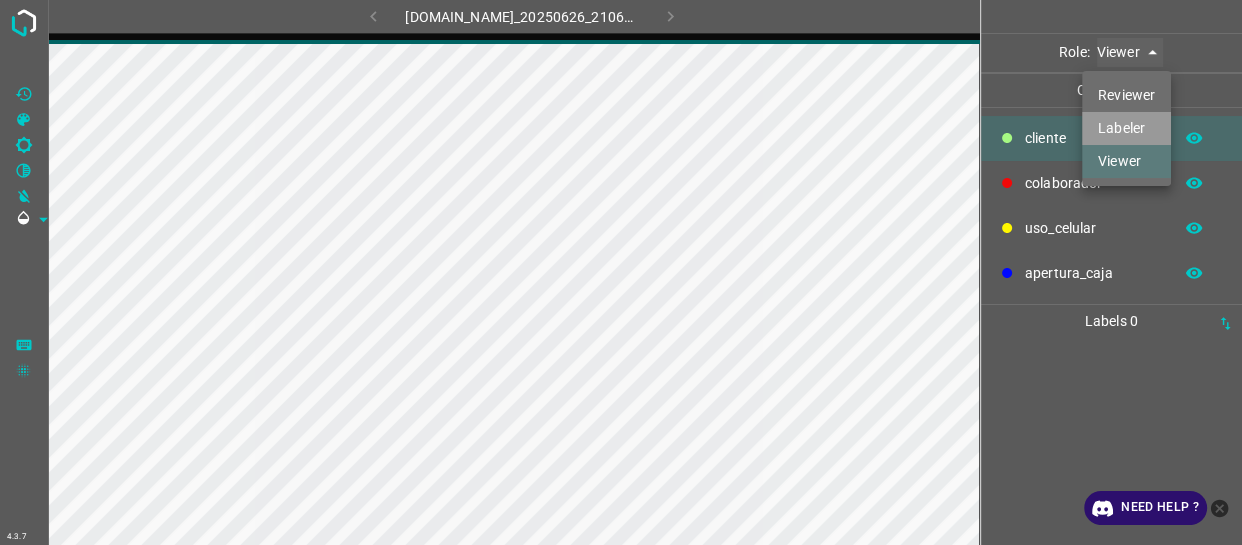 type on "labeler" 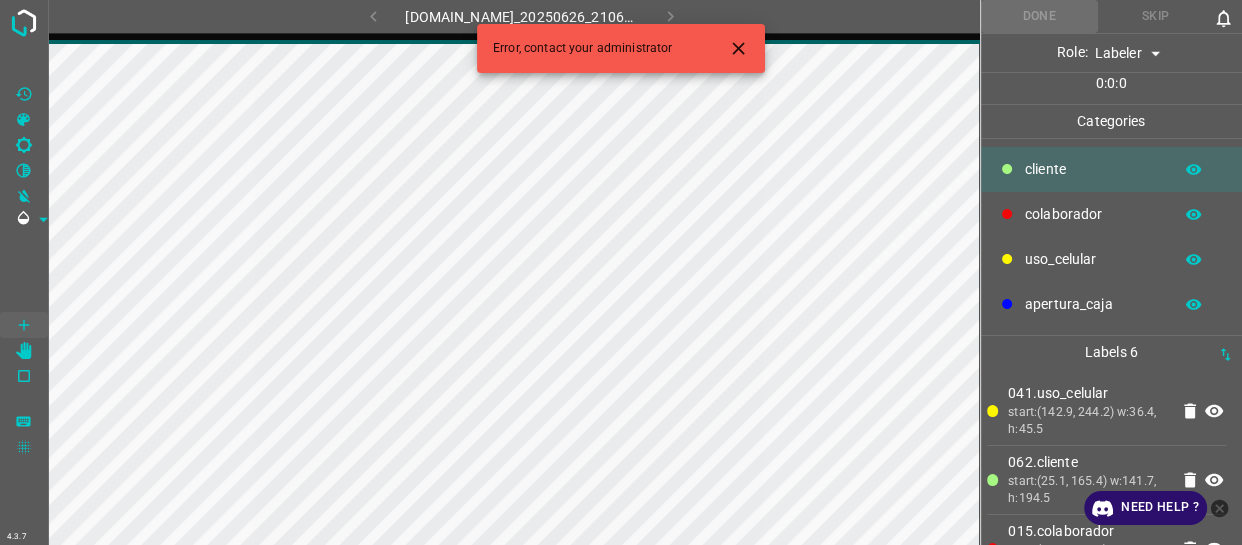 click on "colaborador" at bounding box center [1093, 214] 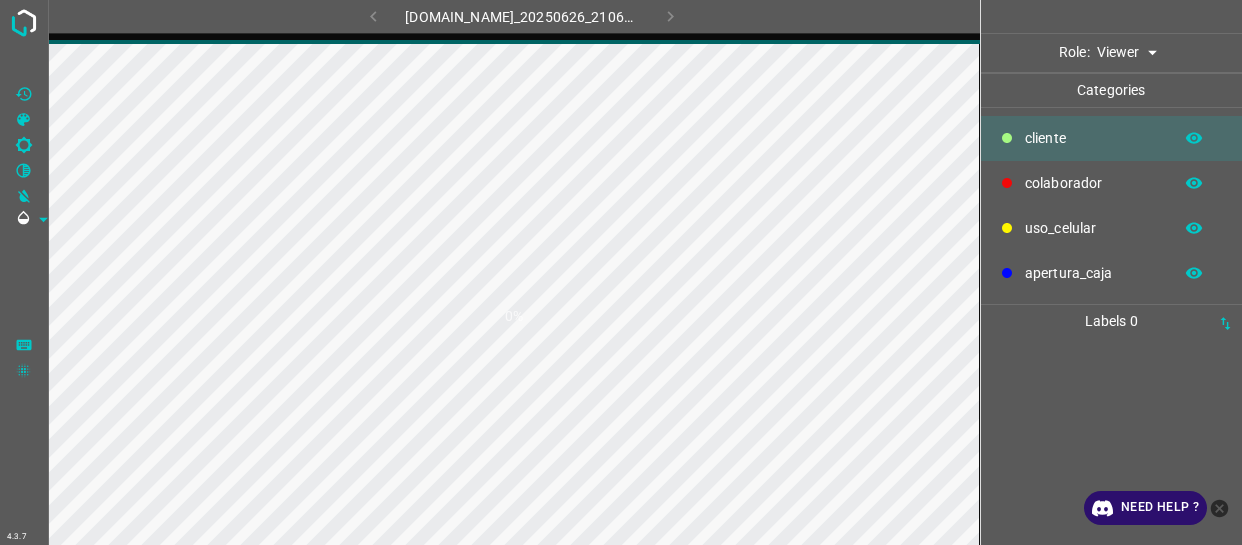 scroll, scrollTop: 0, scrollLeft: 0, axis: both 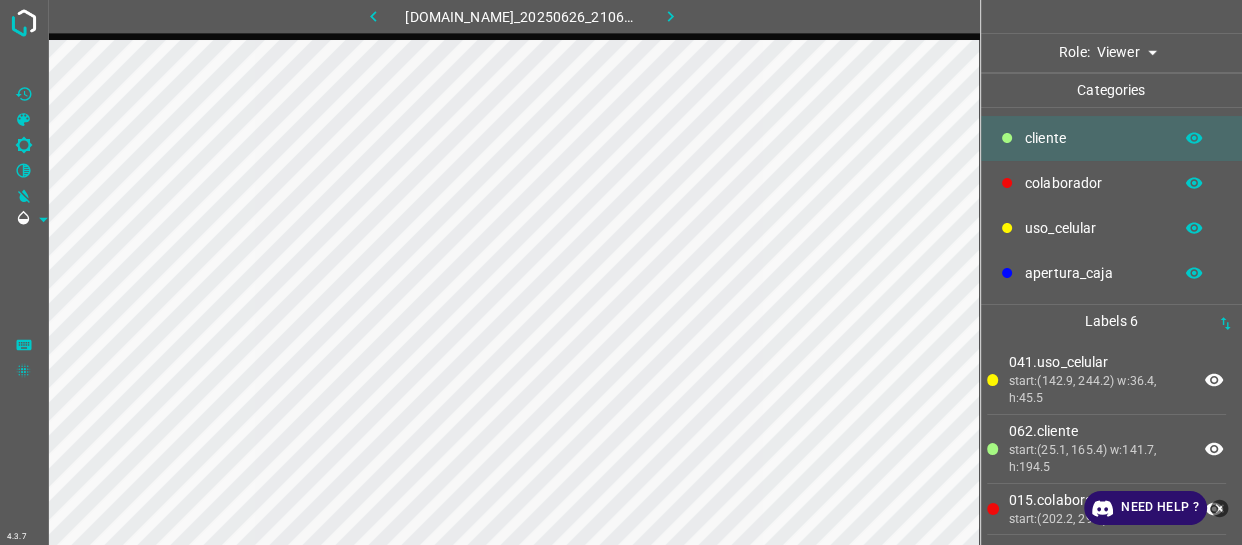 click on "4.3.7 [DOMAIN_NAME]_20250626_210621_000000480.jpg Role: Viewer viewer Categories ​​cliente colaborador uso_celular apertura_caja Labels   6 041.uso_celular
start:(142.9, 244.2)
w:36.4, h:45.5
062.​​cliente
start:(25.1, 165.4)
w:141.7, h:194.5
015.colaborador
start:(202.2, 29.4)
w:78, h:119.1
cfe.colaborador
start:(290.8, 56.3)
w:45.4, h:75
89b.colaborador
start:(320.4, 37.9)
w:52, h:117.1
7b2.​​cliente
start:(24.3, 11.2)
w:16.6, h:59.1
Categories 1 ​​cliente 2 colaborador 3 uso_celular 4 apertura_caja Tools Space Change between modes (Draw & Edit) I Auto labeling R Restore zoom M Zoom in N Zoom out Delete Delete selecte label Filters Z Restore filters X Saturation filter C Brightness filter V Contrast filter B Gray scale filter General O Download Need Help ? - Text - Hide - Delete" at bounding box center (621, 272) 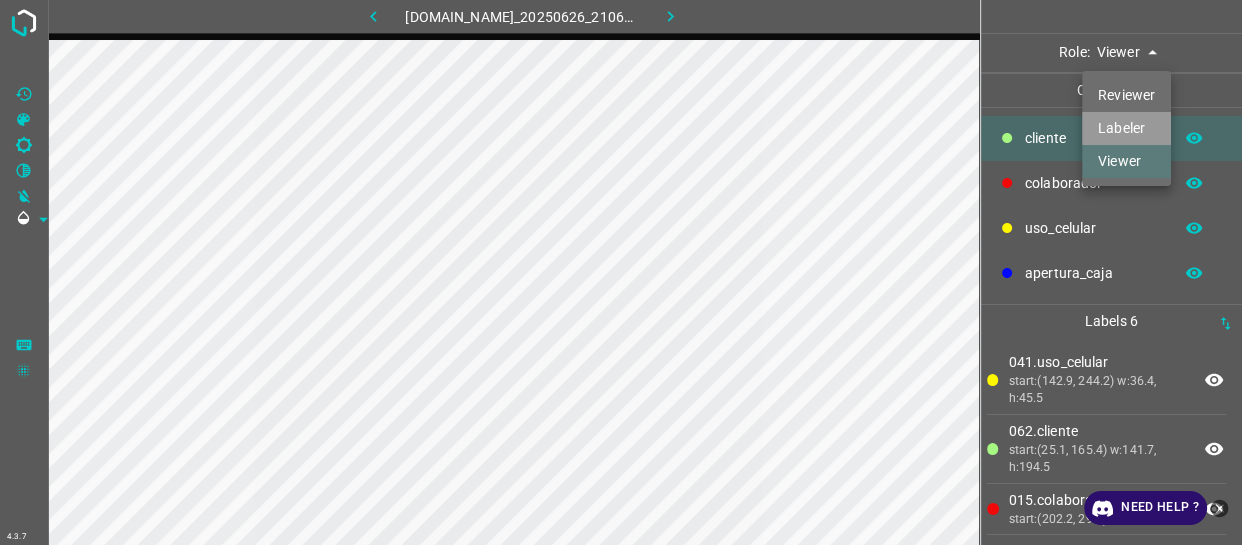 click on "Labeler" at bounding box center (1126, 128) 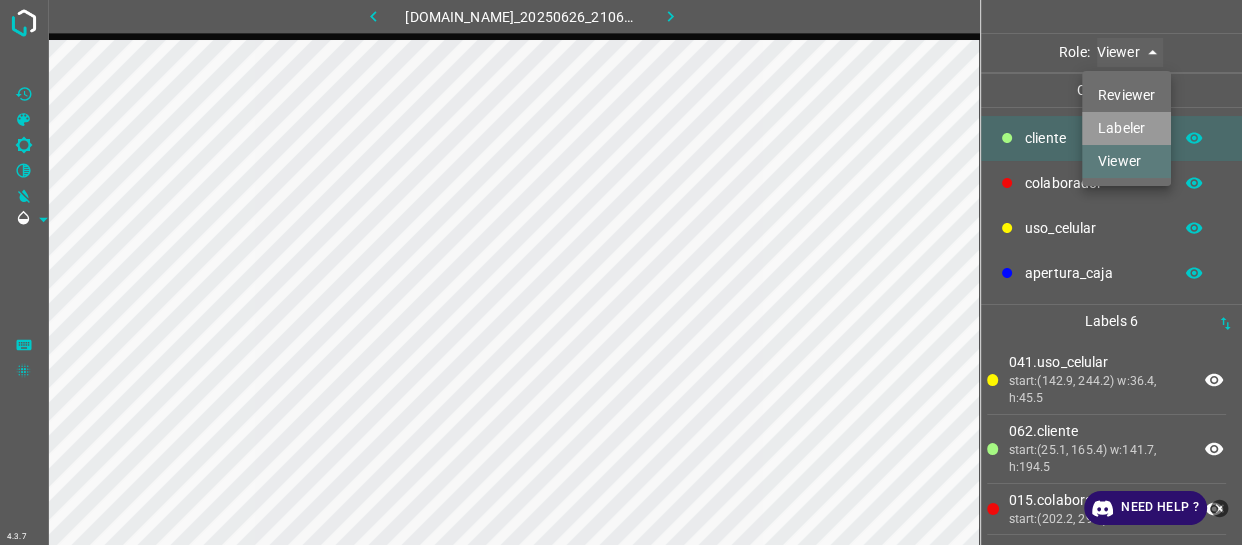 type on "labeler" 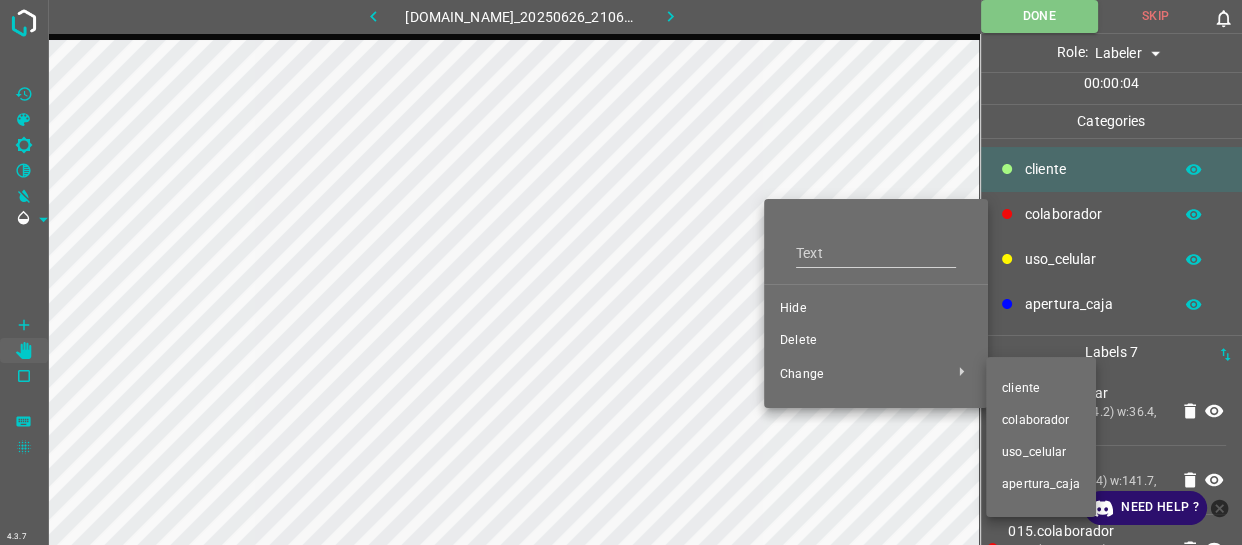 drag, startPoint x: 1038, startPoint y: 412, endPoint x: 1024, endPoint y: 411, distance: 14.035668 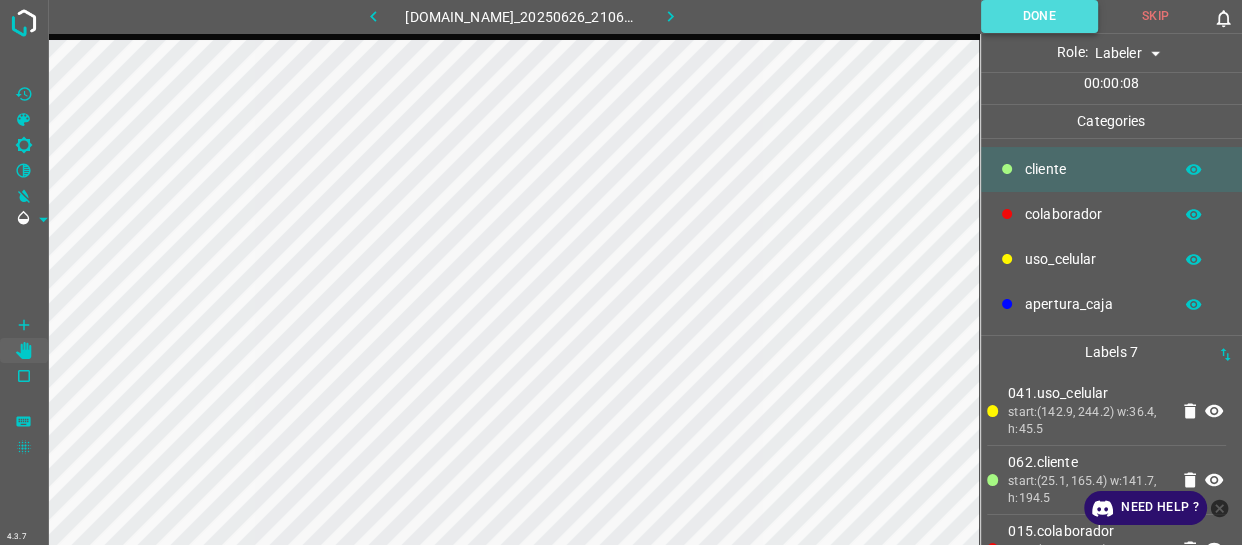 click on "Done" at bounding box center [1039, 16] 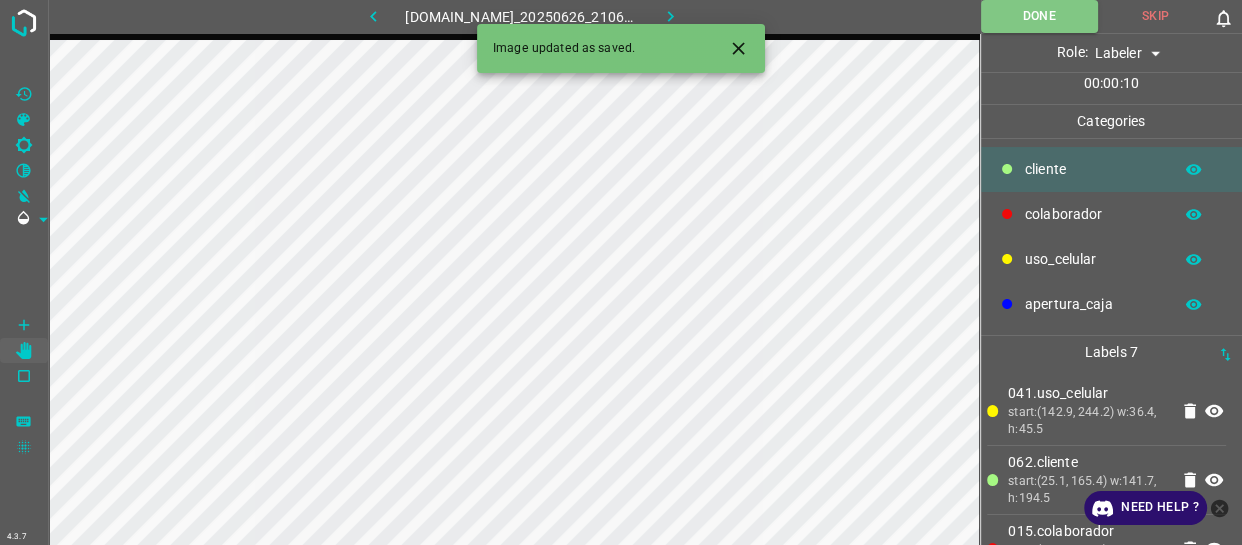 click on "​​cliente" at bounding box center [1112, 169] 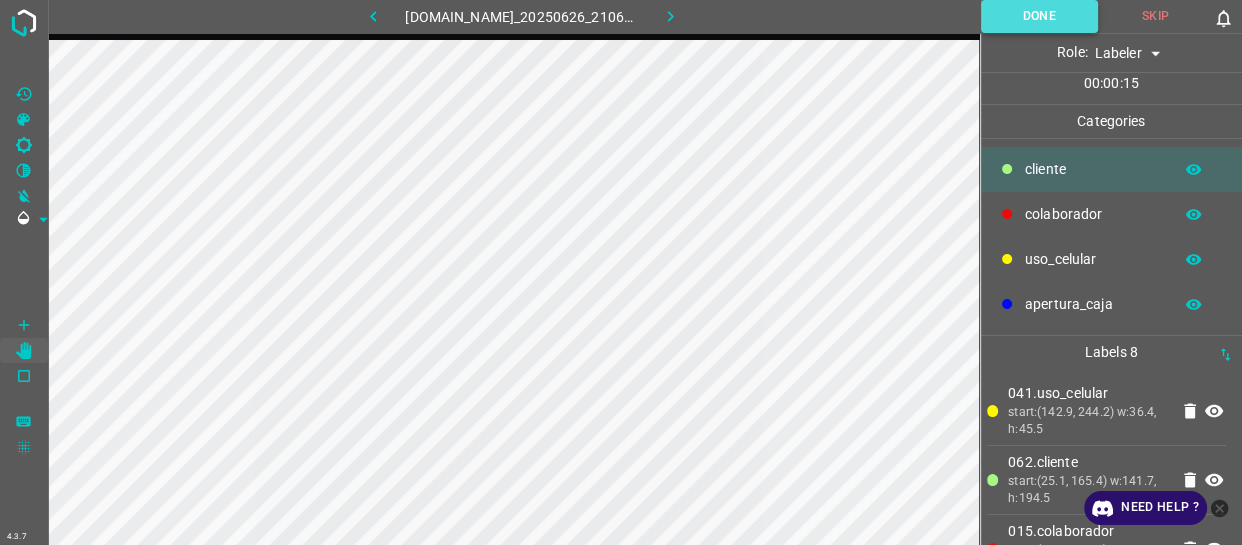 click on "Done" at bounding box center (1039, 16) 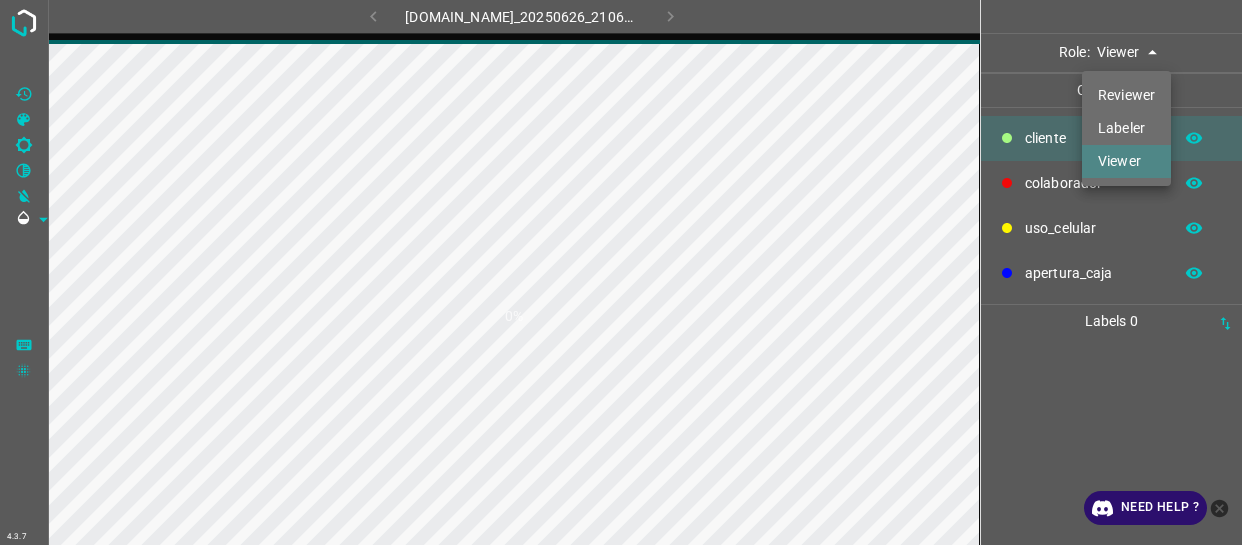 click on "4.3.7 [DOMAIN_NAME]_20250626_210621_000002250.jpg 0% Role: Viewer viewer Categories ​​cliente colaborador uso_celular apertura_caja Labels   0 Categories 1 ​​cliente 2 colaborador 3 uso_celular 4 apertura_caja Tools Space Change between modes (Draw & Edit) I Auto labeling R Restore zoom M Zoom in N Zoom out Delete Delete selecte label Filters Z Restore filters X Saturation filter C Brightness filter V Contrast filter B Gray scale filter General O Download Need Help ? - Text - Hide - Delete Reviewer Labeler Viewer" at bounding box center [621, 272] 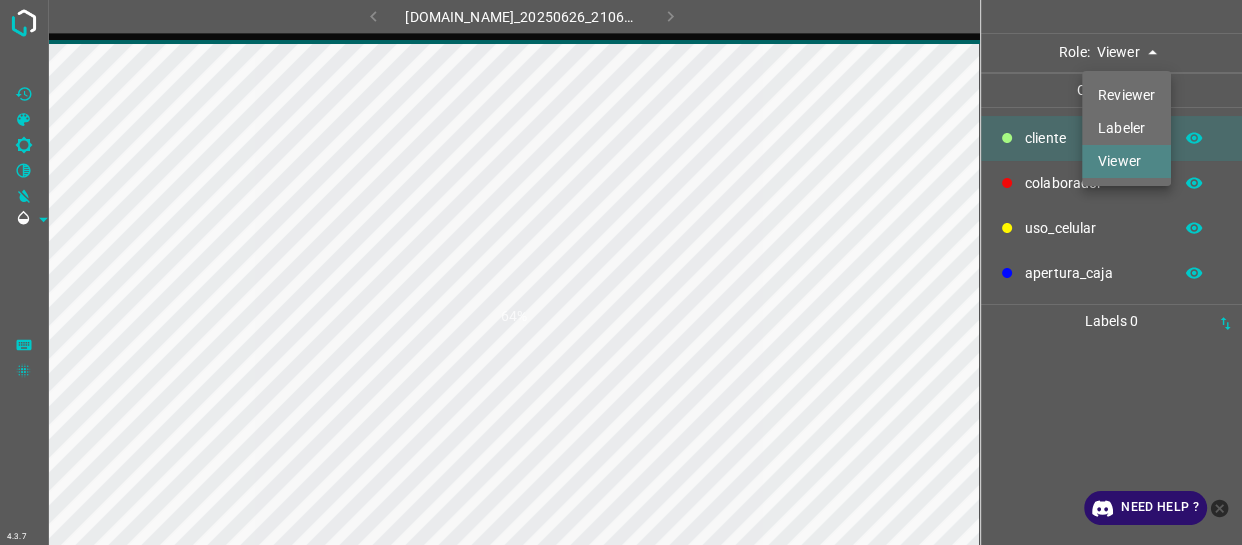 click on "Labeler" at bounding box center [1126, 128] 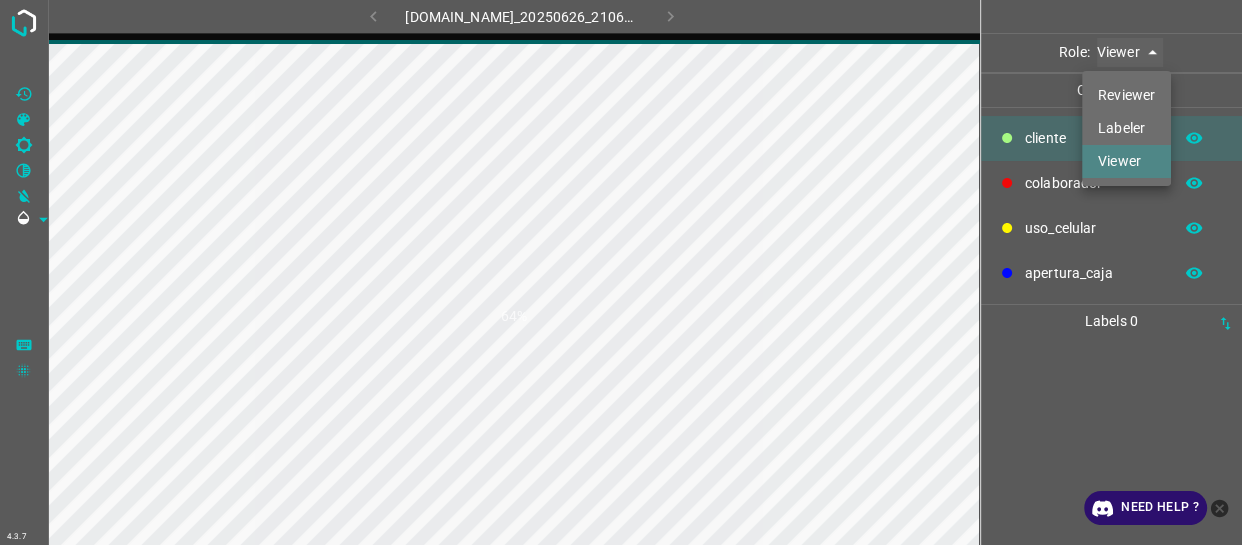 type on "labeler" 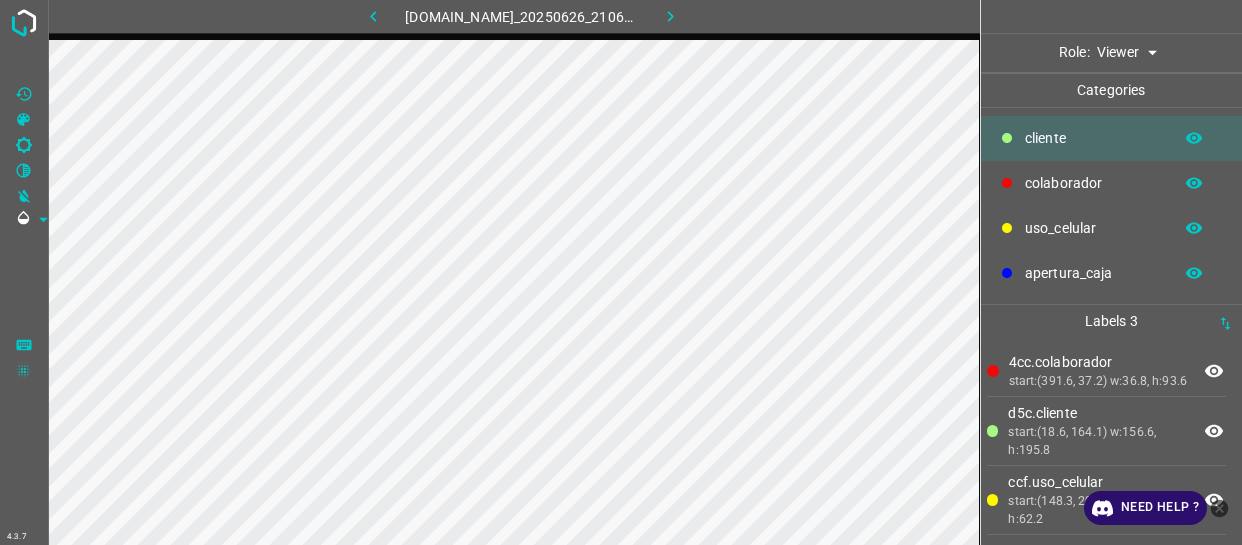 scroll, scrollTop: 0, scrollLeft: 0, axis: both 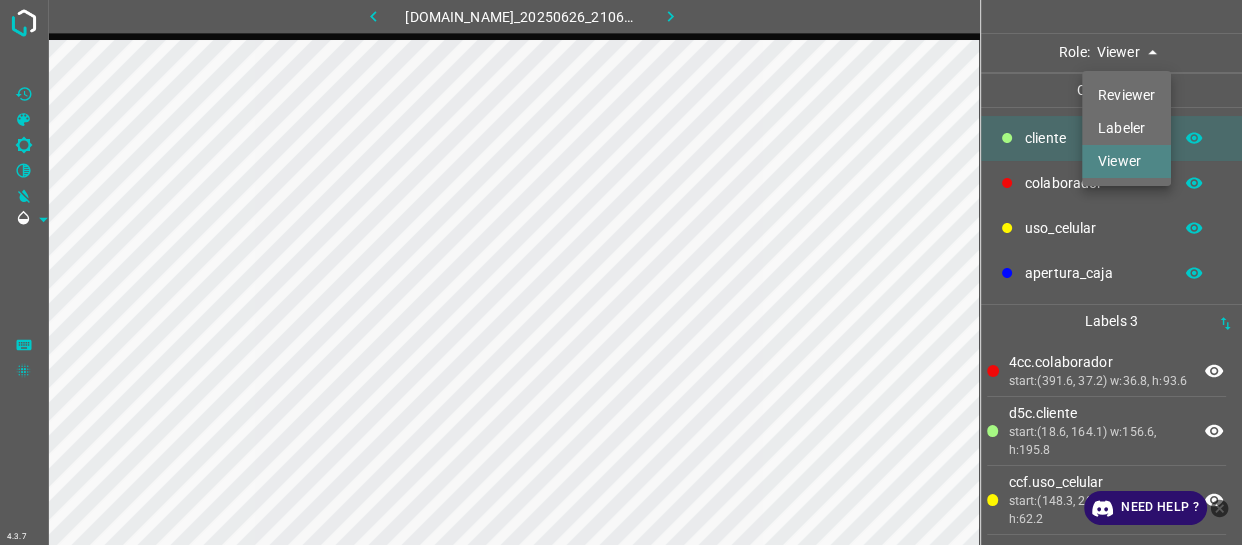 click on "4.3.7 774-bc-terminalgdl.zapto.org_20250626_210621_000002250.jpg Role: Viewer viewer Categories ​​cliente colaborador uso_celular apertura_caja Labels   3 4cc.colaborador
start:(391.6, 37.2)
w:36.8, h:93.6
d5c.​​cliente
start:(18.6, 164.1)
w:156.6, h:195.8
ccf.uso_celular
start:(148.3, 209.8)
w:27.6, h:62.2
Categories 1 ​​cliente 2 colaborador 3 uso_celular 4 apertura_caja Tools Space Change between modes (Draw & Edit) I Auto labeling R Restore zoom M Zoom in N Zoom out Delete Delete selecte label Filters Z Restore filters X Saturation filter C Brightness filter V Contrast filter B Gray scale filter General O Download Need Help ? - Text - Hide - Delete Reviewer Labeler Viewer" at bounding box center (621, 272) 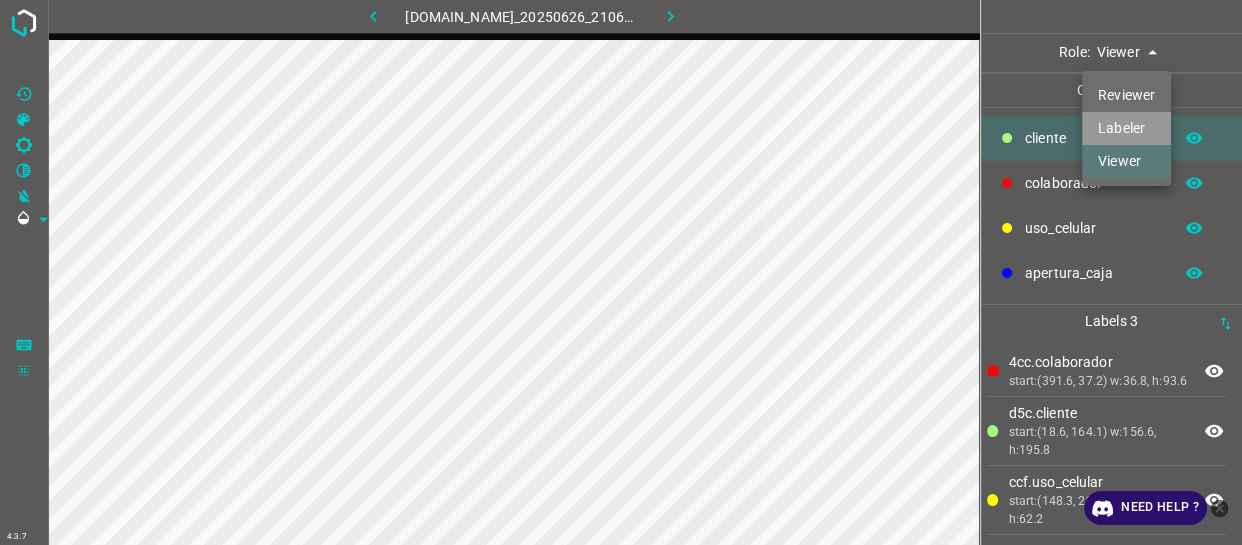 click on "Labeler" at bounding box center (1126, 128) 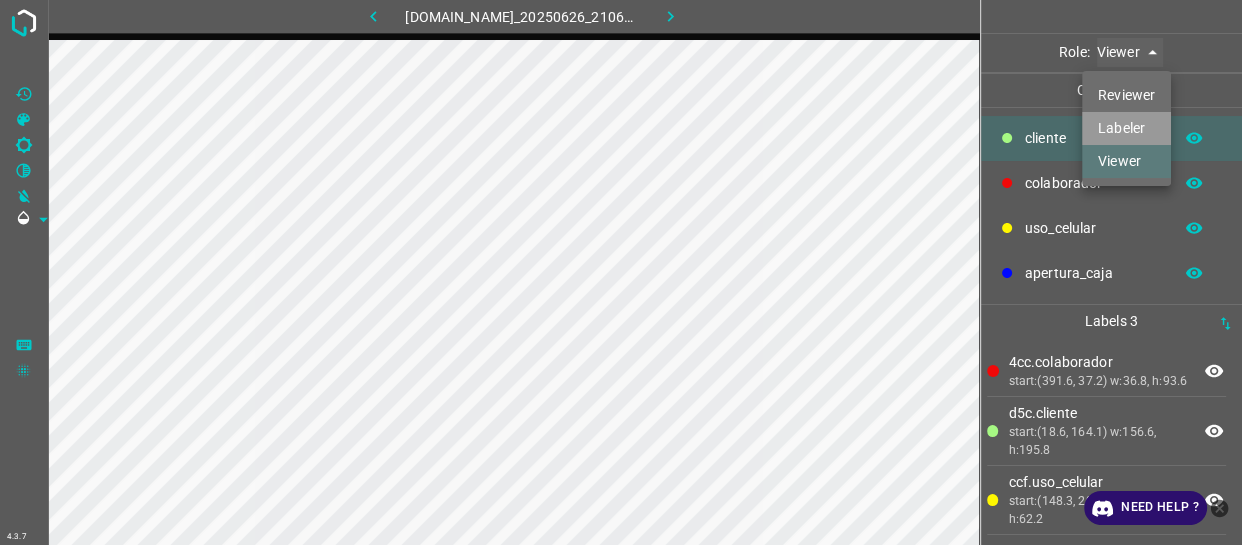 type on "labeler" 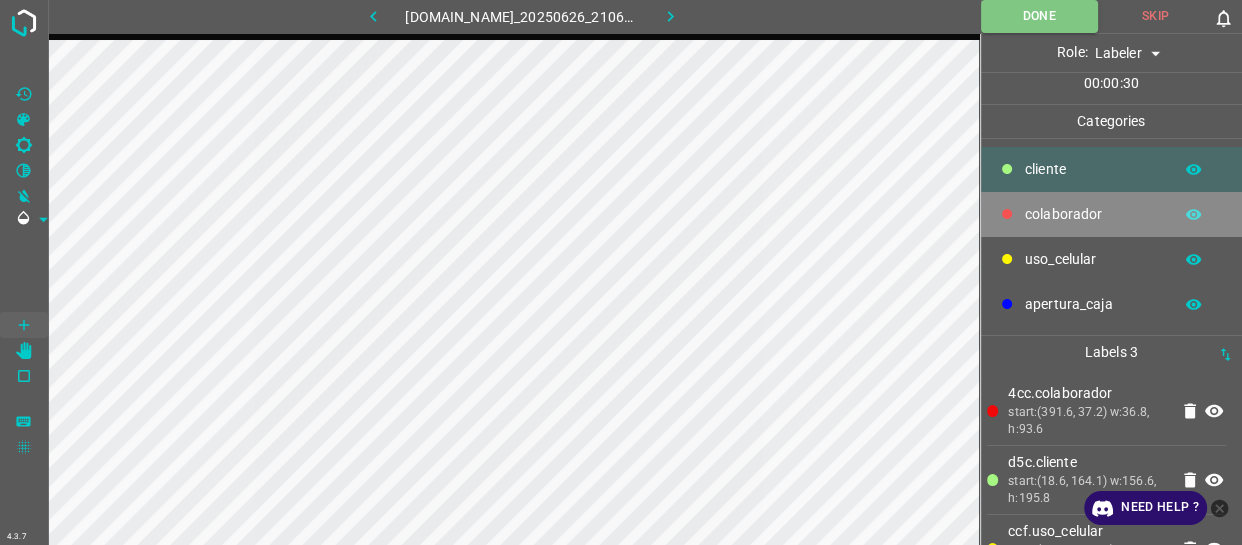 drag, startPoint x: 1071, startPoint y: 210, endPoint x: 1061, endPoint y: 213, distance: 10.440307 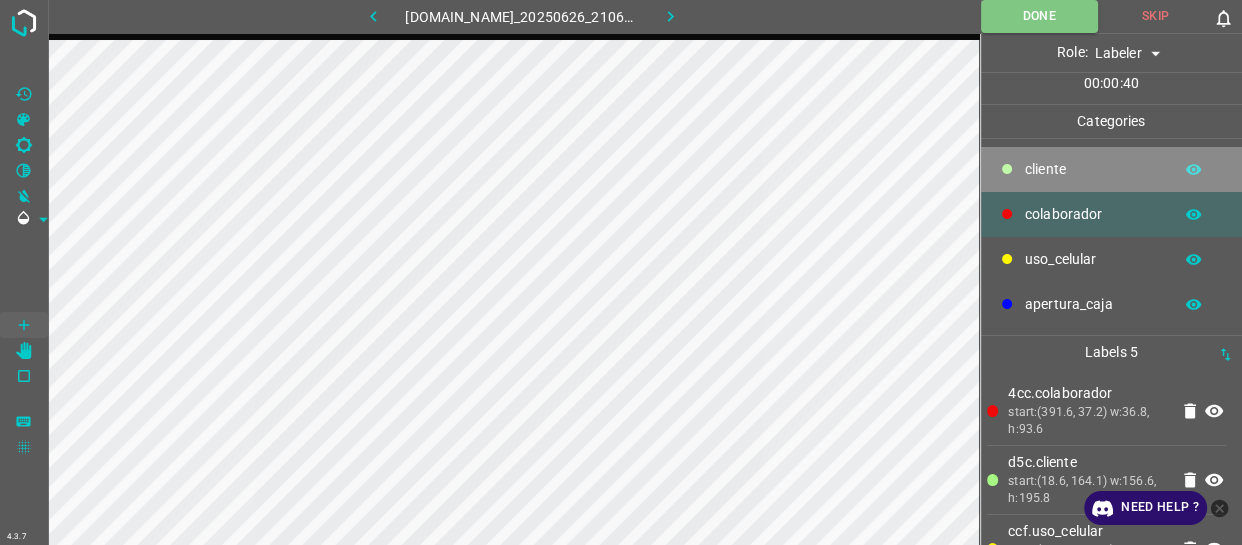 drag, startPoint x: 1055, startPoint y: 176, endPoint x: 980, endPoint y: 211, distance: 82.764725 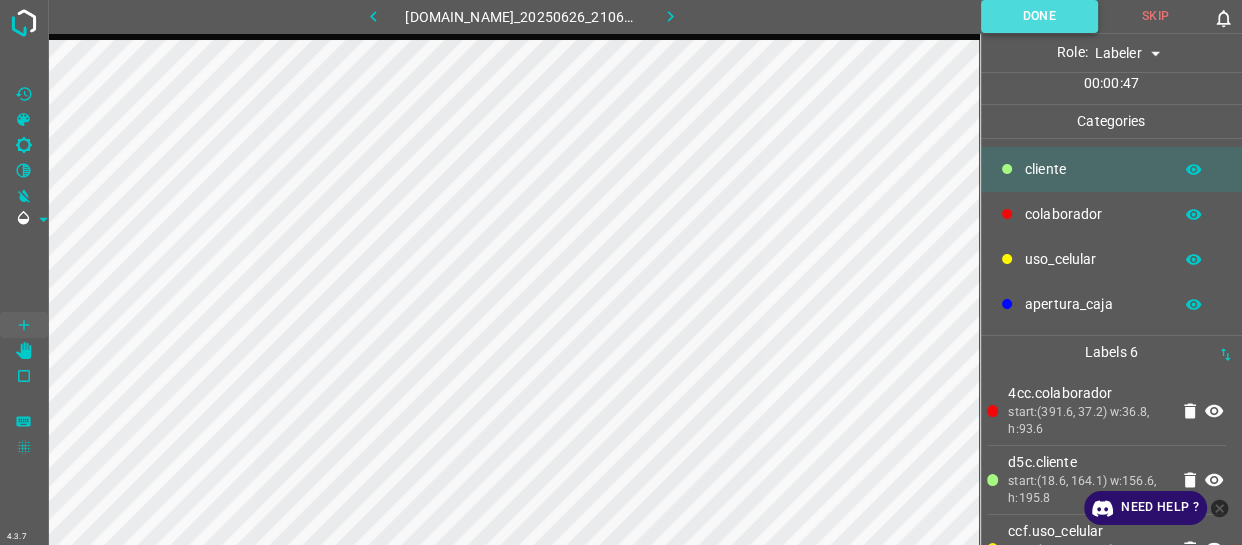 click on "Done" at bounding box center (1039, 16) 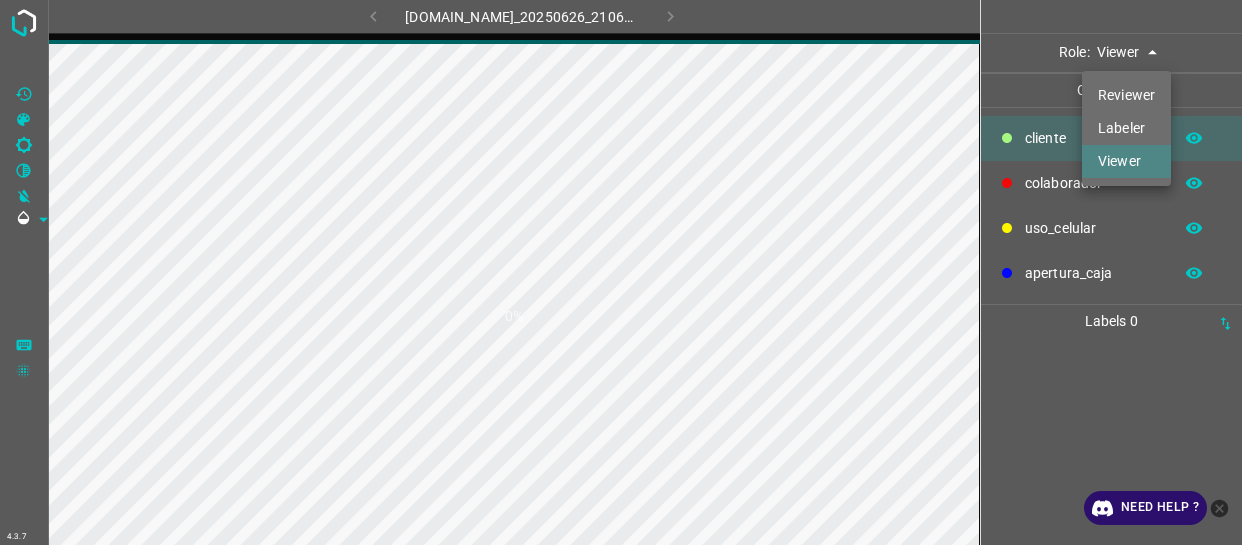 click on "4.3.7 [DOMAIN_NAME]_20250626_210654_000001770.jpg 0% Role: Viewer viewer Categories ​​cliente colaborador uso_celular apertura_caja Labels   0 Categories 1 ​​cliente 2 colaborador 3 uso_celular 4 apertura_caja Tools Space Change between modes (Draw & Edit) I Auto labeling R Restore zoom M Zoom in N Zoom out Delete Delete selecte label Filters Z Restore filters X Saturation filter C Brightness filter V Contrast filter B Gray scale filter General O Download Need Help ? - Text - Hide - Delete Reviewer Labeler Viewer" at bounding box center [621, 272] 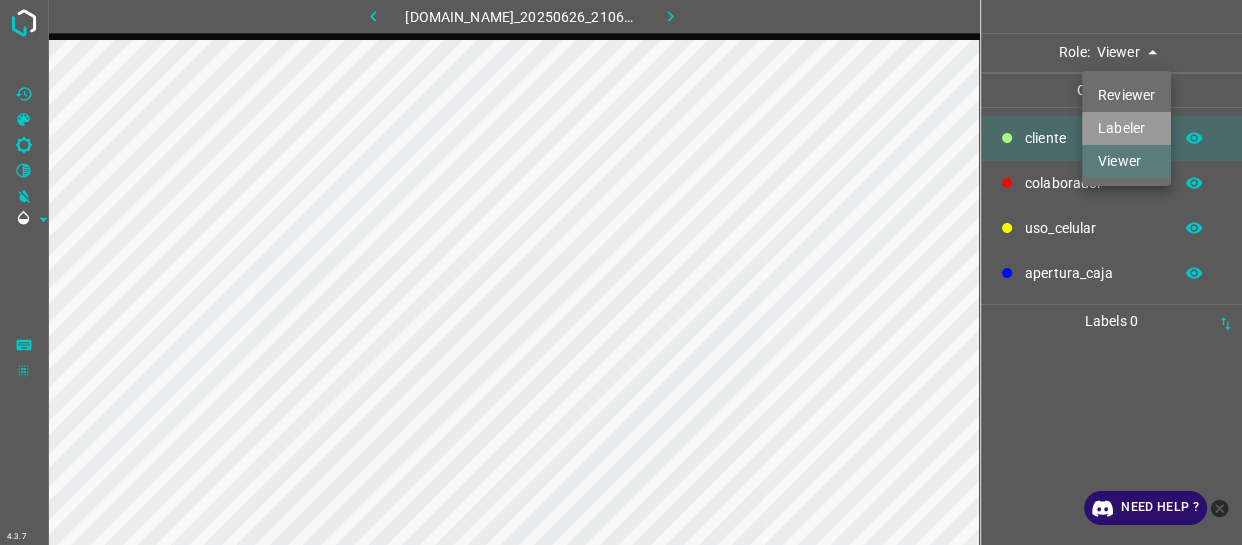 click on "Labeler" at bounding box center (1126, 128) 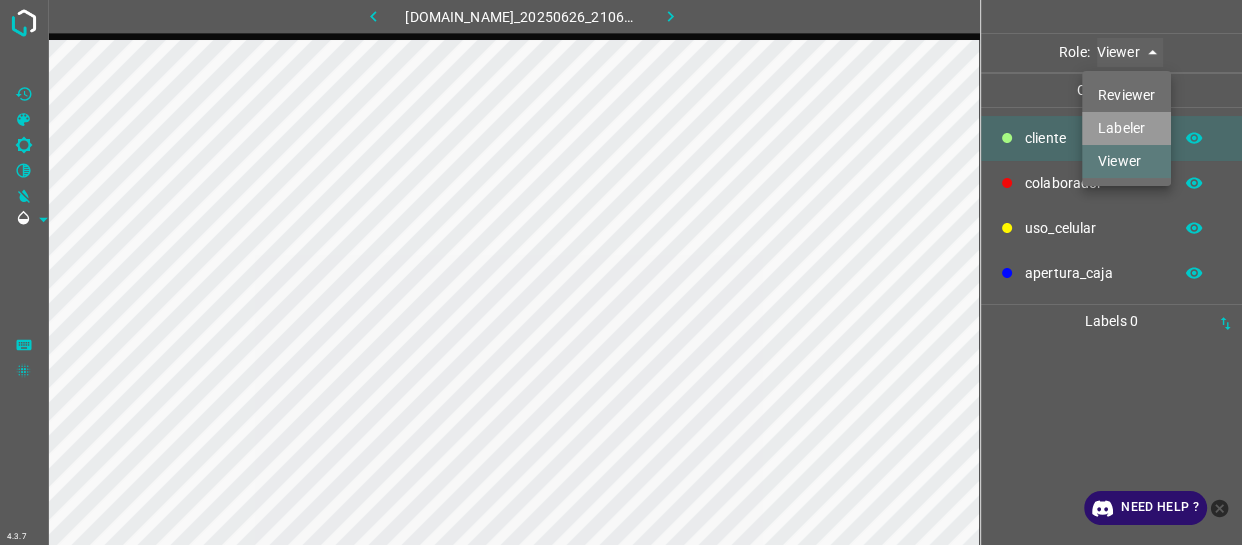 type on "labeler" 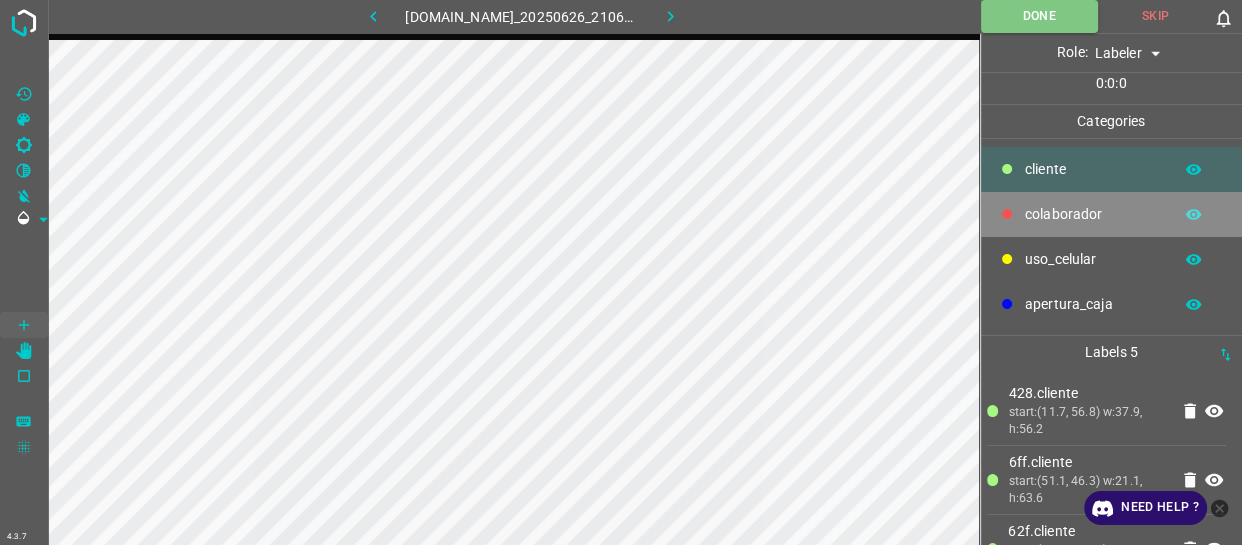 drag, startPoint x: 1071, startPoint y: 216, endPoint x: 987, endPoint y: 234, distance: 85.90693 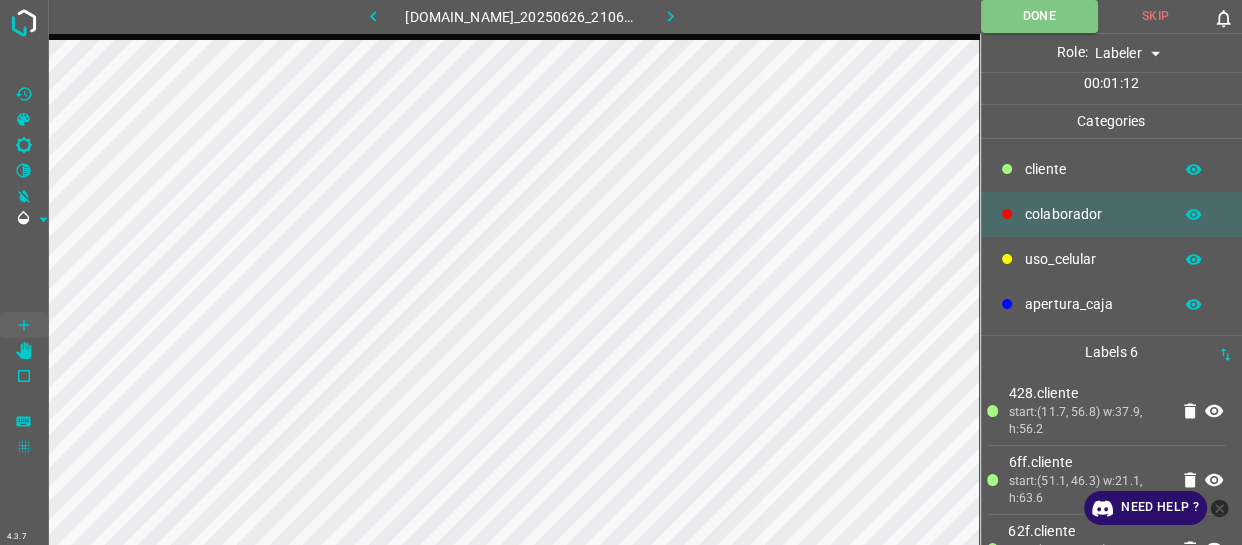drag, startPoint x: 1100, startPoint y: 183, endPoint x: 982, endPoint y: 176, distance: 118.20744 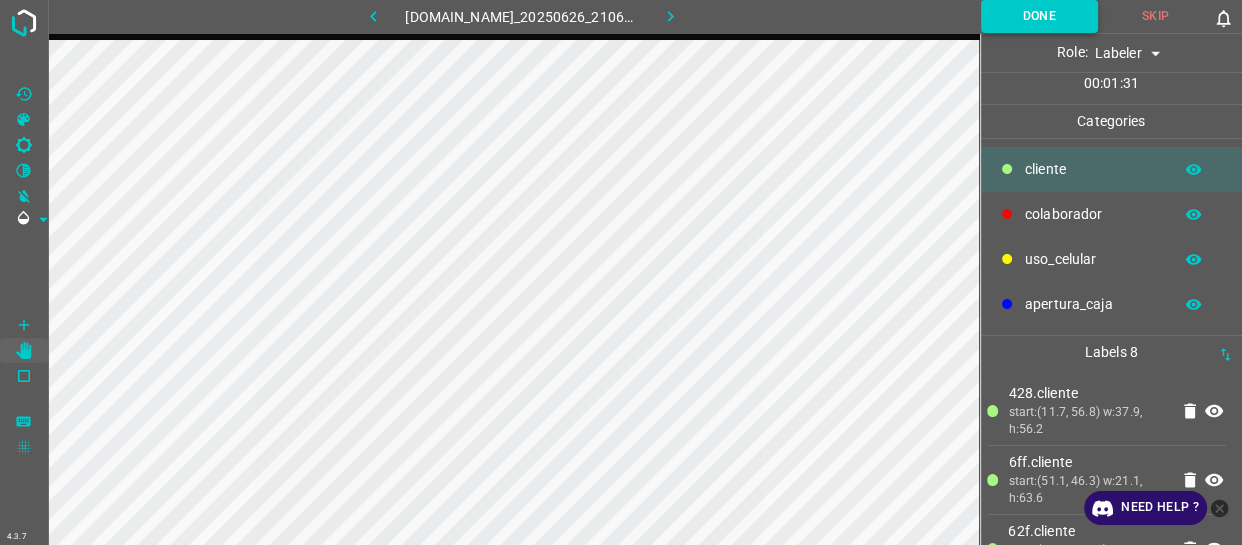 click on "Done" at bounding box center (1039, 16) 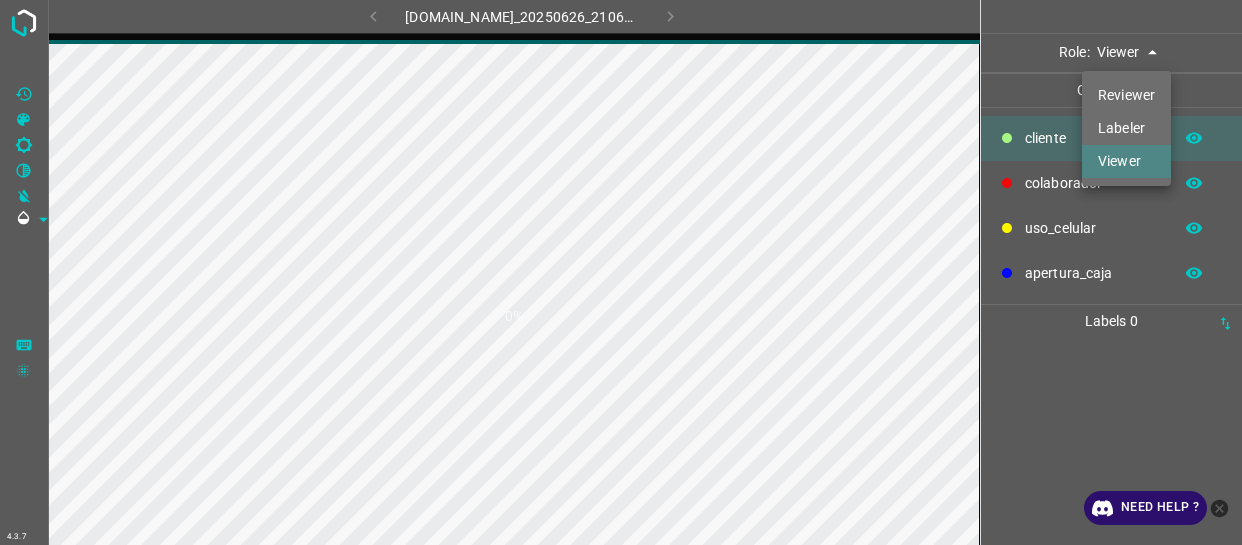 click on "4.3.7 [DOMAIN_NAME]_20250626_210654_000002010.jpg 0% Role: Viewer viewer Categories ​​cliente colaborador uso_celular apertura_caja Labels   0 Categories 1 ​​cliente 2 colaborador 3 uso_celular 4 apertura_caja Tools Space Change between modes (Draw & Edit) I Auto labeling R Restore zoom M Zoom in N Zoom out Delete Delete selecte label Filters Z Restore filters X Saturation filter C Brightness filter V Contrast filter B Gray scale filter General O Download Need Help ? - Text - Hide - Delete Reviewer Labeler Viewer" at bounding box center (621, 272) 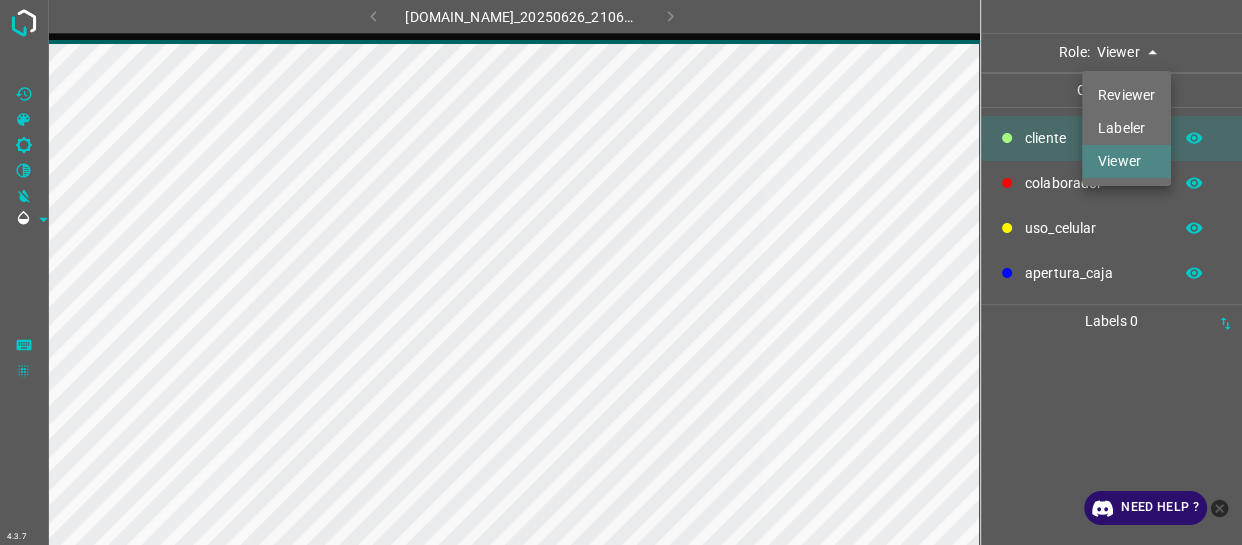 click on "Labeler" at bounding box center (1126, 128) 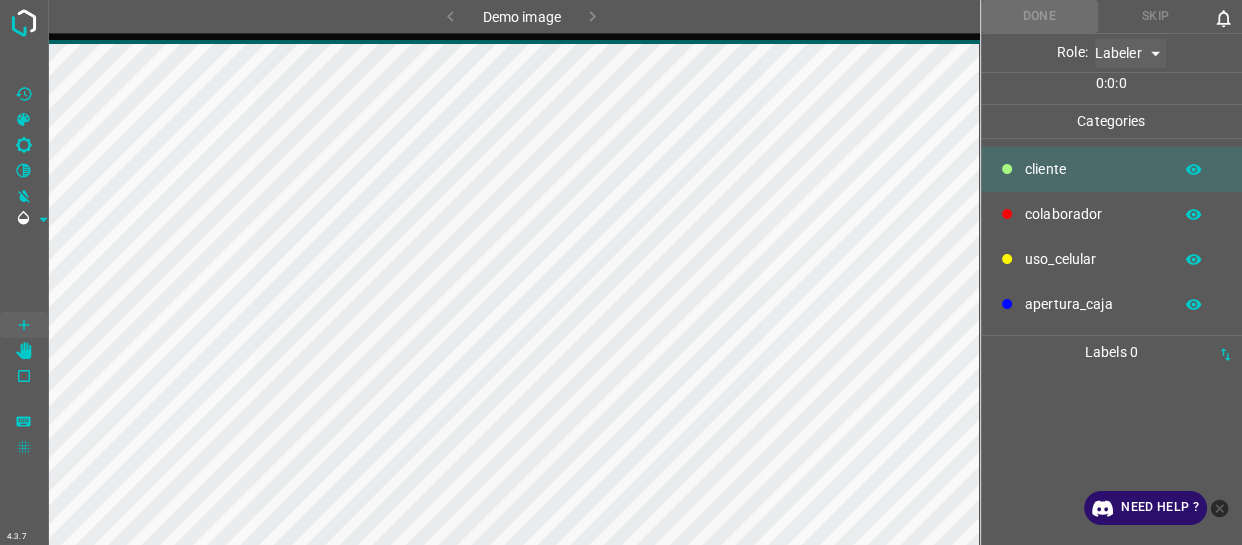 type on "labeler" 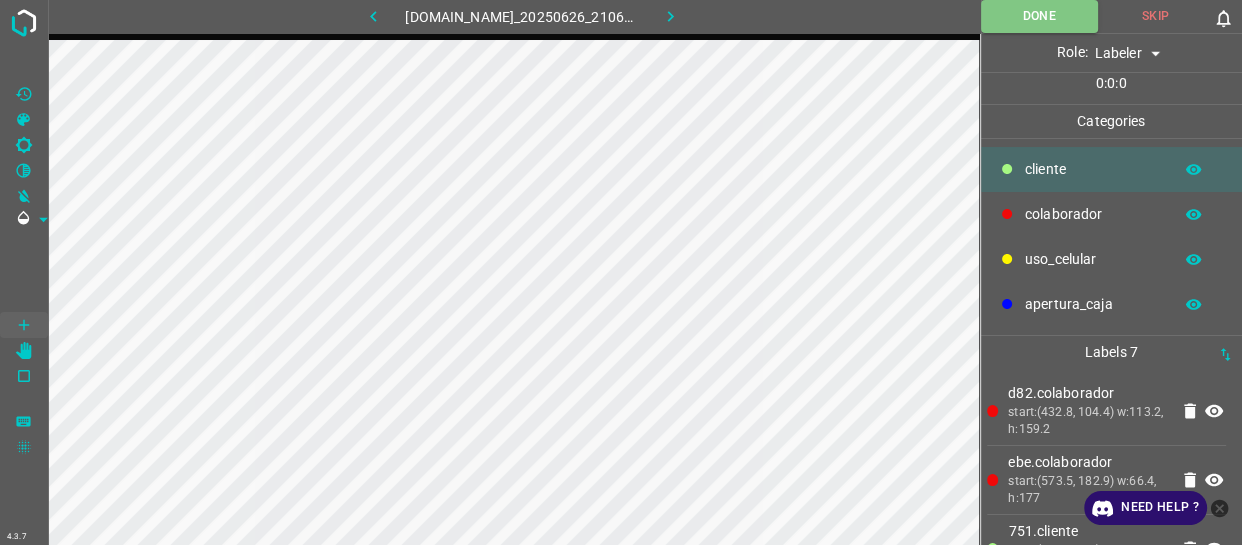 drag, startPoint x: 1067, startPoint y: 174, endPoint x: 1078, endPoint y: 180, distance: 12.529964 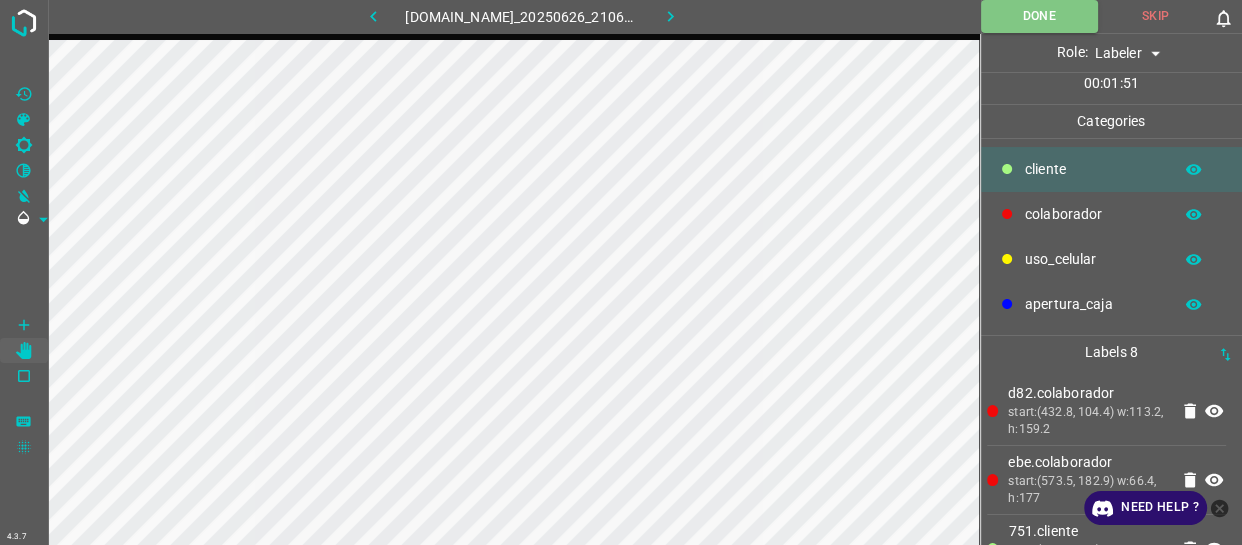 drag, startPoint x: 1028, startPoint y: 222, endPoint x: 1004, endPoint y: 232, distance: 26 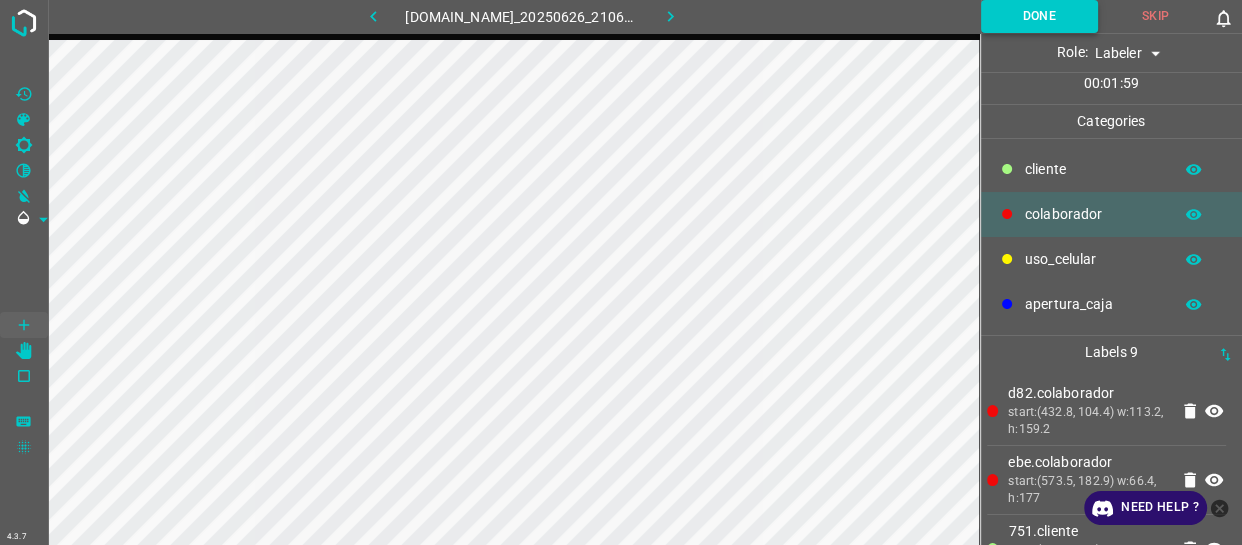 click on "Done" at bounding box center (1039, 16) 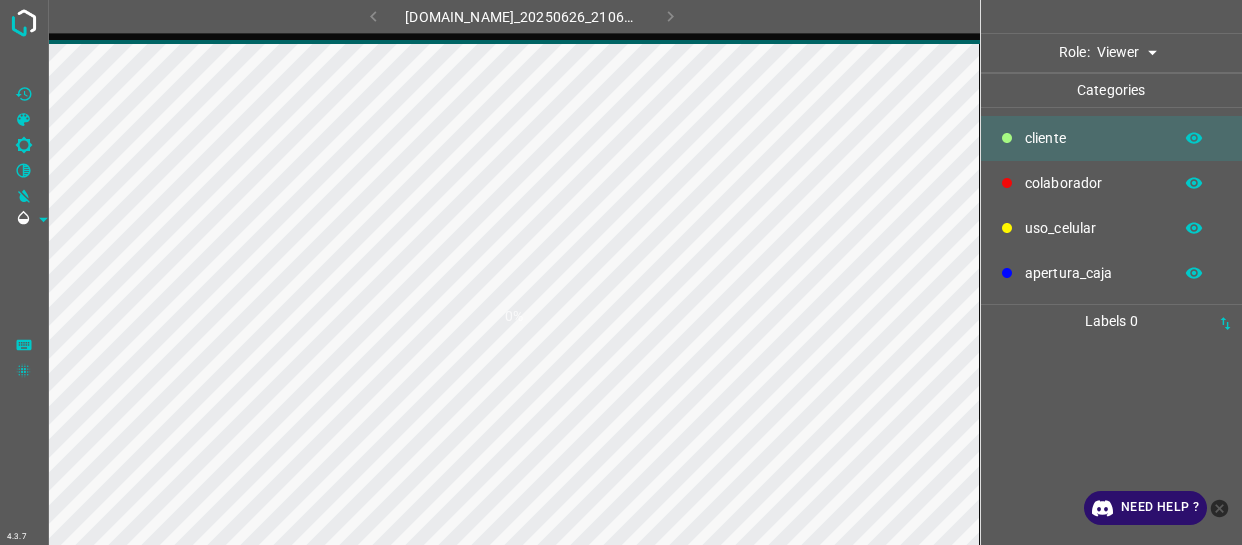 scroll, scrollTop: 0, scrollLeft: 0, axis: both 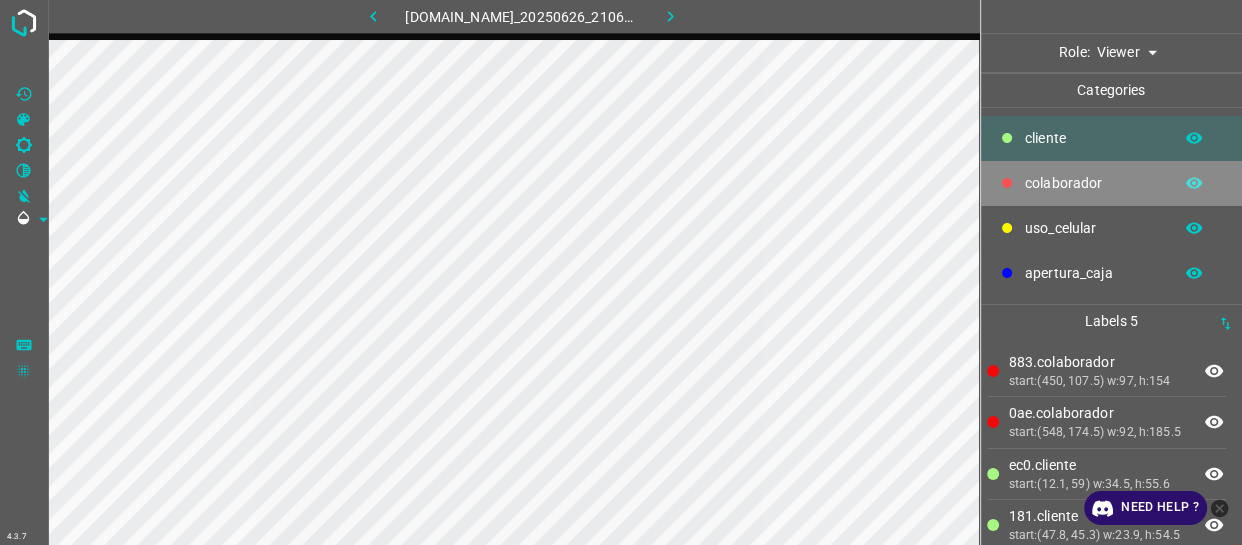 click on "colaborador" at bounding box center [1093, 183] 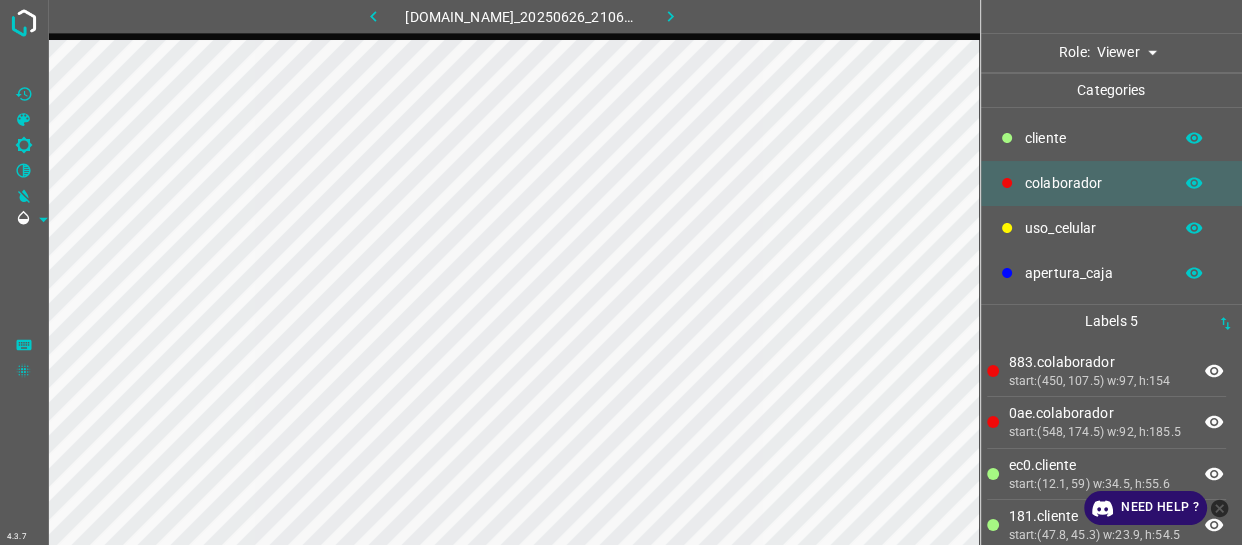 click on "4.3.7 [DOMAIN_NAME]_20250626_210654_000002790.jpg Role: Viewer viewer Categories ​​cliente colaborador uso_celular apertura_caja Labels   5 883.colaborador
start:(450, 107.5)
w:97, h:154
0ae.colaborador
start:(548, 174.5)
w:92, h:185.5
ec0.​​cliente
start:(12.1, 59)
w:34.5, h:55.6
181.​​cliente
start:(47.8, 45.3)
w:23.9, h:54.5
b04.​​cliente
start:(124.7, 16.3)
w:22.8, h:53
Categories 1 ​​cliente 2 colaborador 3 uso_celular 4 apertura_caja Tools Space Change between modes (Draw & Edit) I Auto labeling R Restore zoom M Zoom in N Zoom out Delete Delete selecte label Filters Z Restore filters X Saturation filter C Brightness filter V Contrast filter B Gray scale filter General O Download Need Help ? - Text - Hide - Delete" at bounding box center [621, 272] 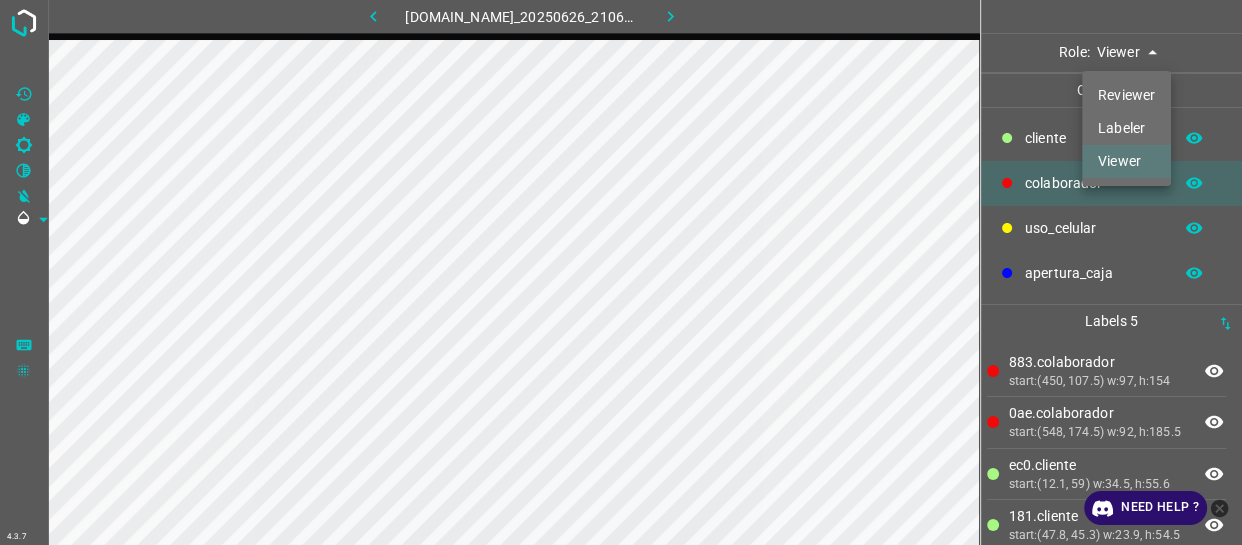 click on "Labeler" at bounding box center (1126, 128) 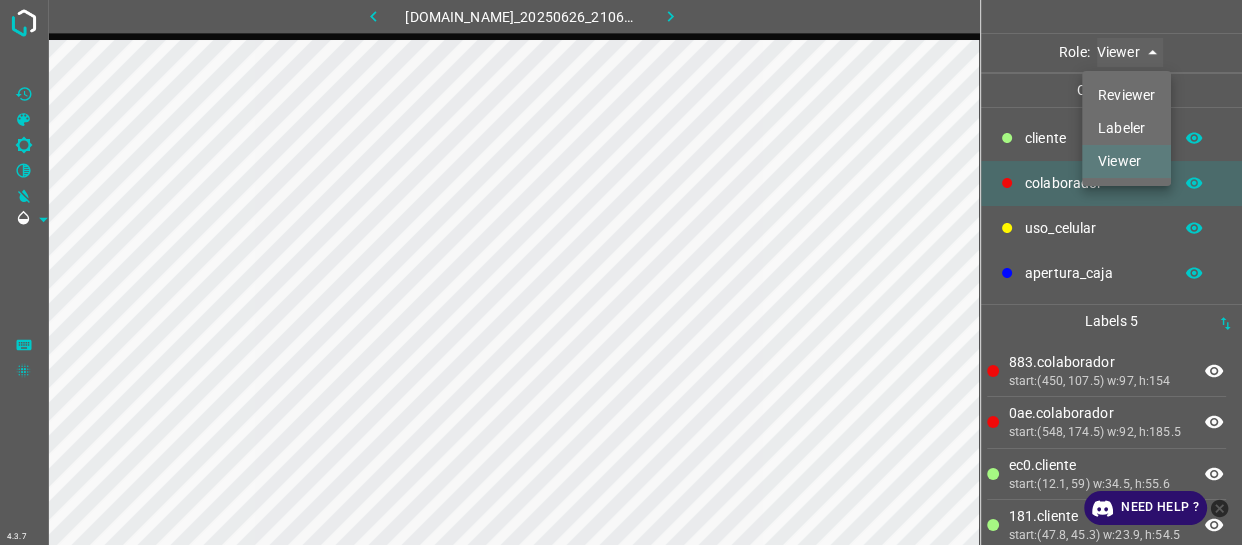 type on "labeler" 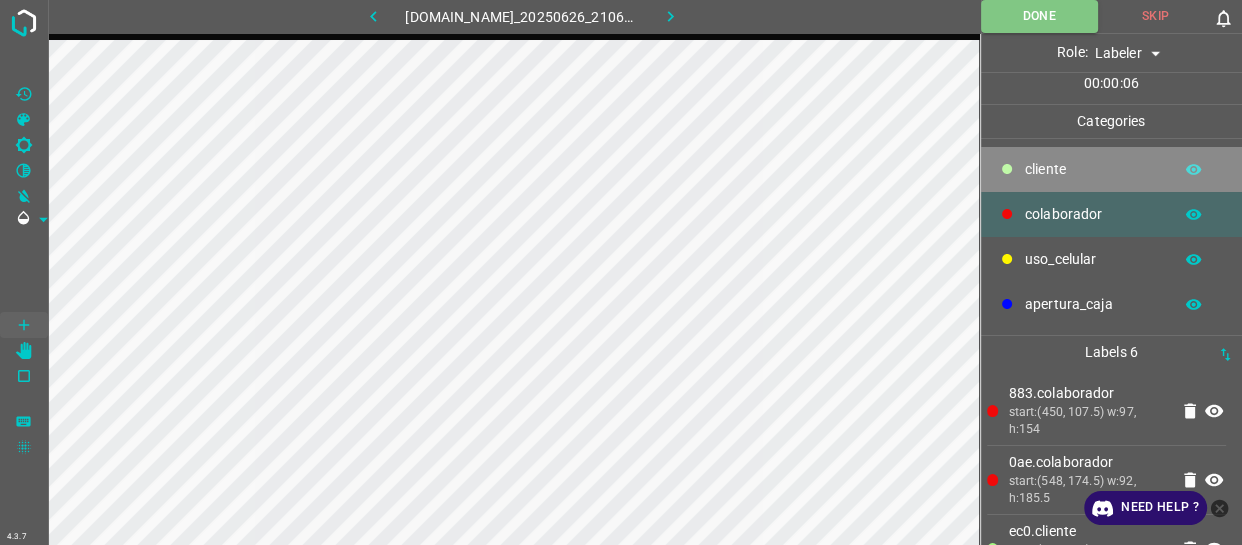 drag, startPoint x: 1087, startPoint y: 173, endPoint x: 998, endPoint y: 198, distance: 92.44458 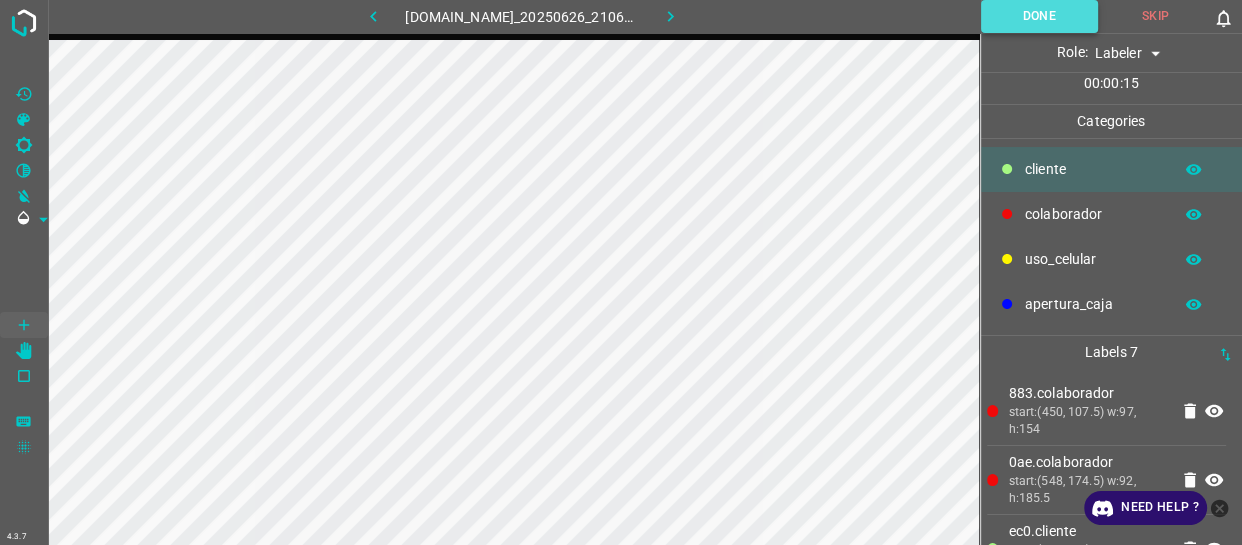 click on "Done" at bounding box center [1039, 16] 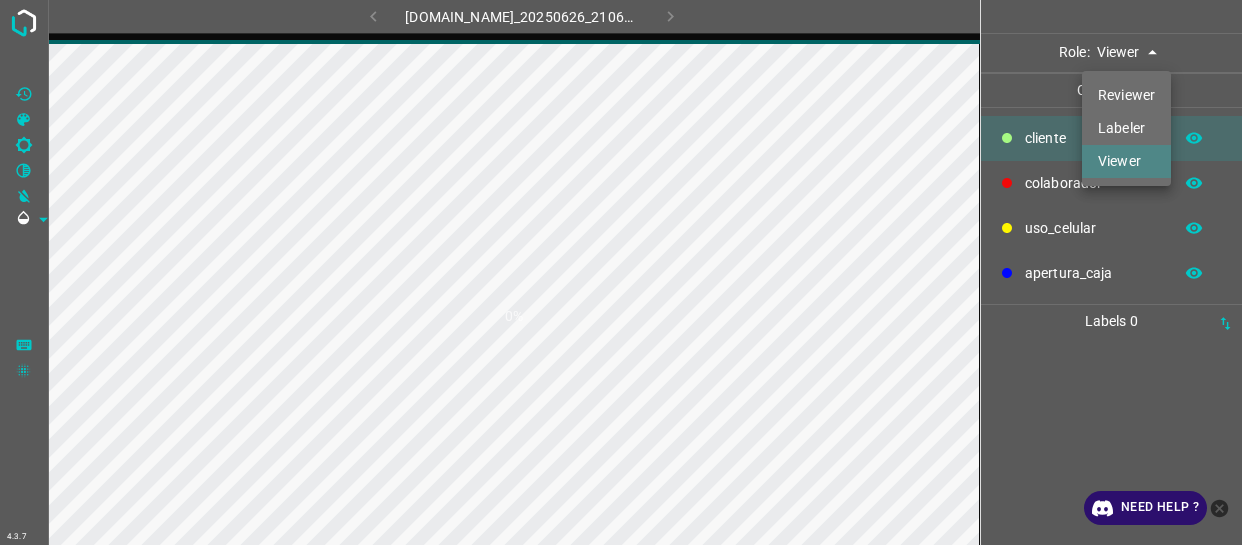 scroll, scrollTop: 0, scrollLeft: 0, axis: both 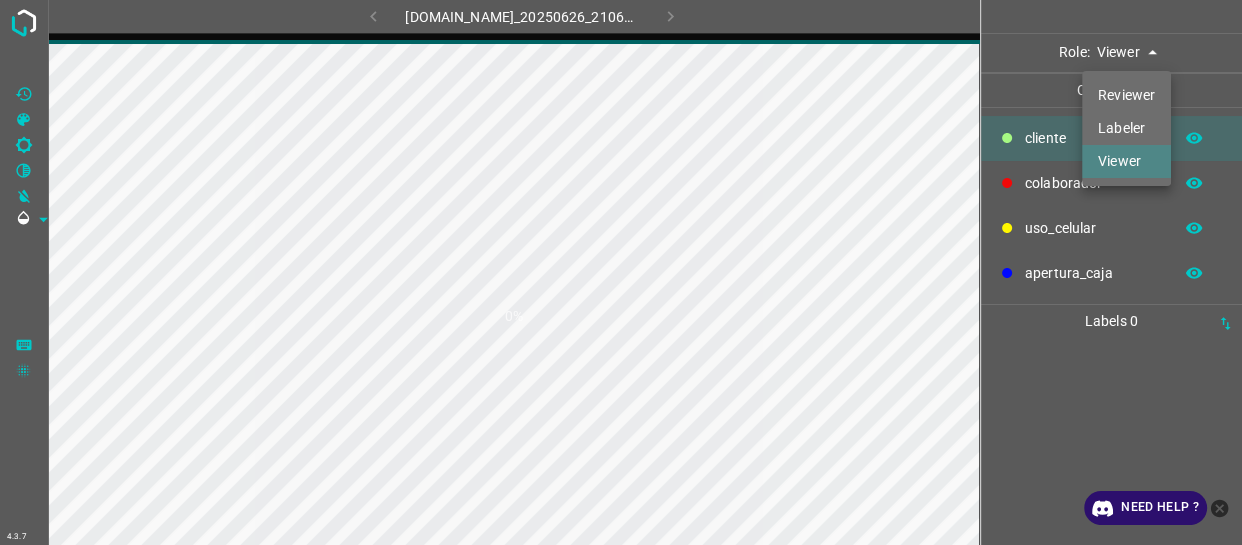 click on "4.3.7 [DOMAIN_NAME]_20250626_210654_000003510.jpg 0% Role: Viewer viewer Categories ​​cliente colaborador uso_celular apertura_caja Labels   0 Categories 1 ​​cliente 2 colaborador 3 uso_celular 4 apertura_caja Tools Space Change between modes (Draw & Edit) I Auto labeling R Restore zoom M Zoom in N Zoom out Delete Delete selecte label Filters Z Restore filters X Saturation filter C Brightness filter V Contrast filter B Gray scale filter General O Download Need Help ? - Text - Hide - Delete Reviewer Labeler Viewer" at bounding box center [621, 272] 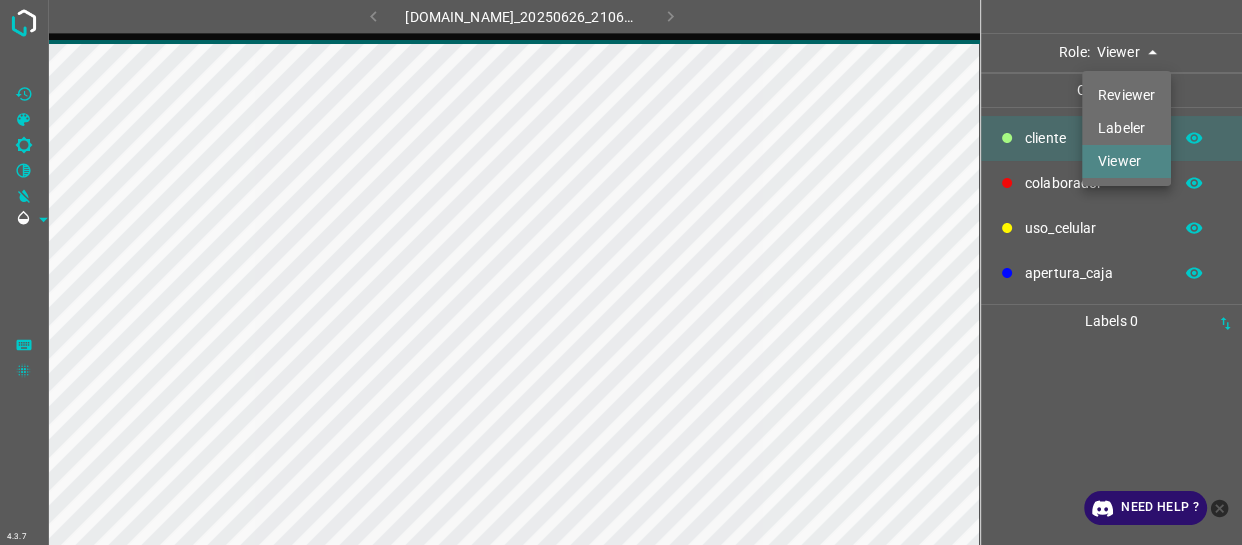 click on "Labeler" at bounding box center [1126, 128] 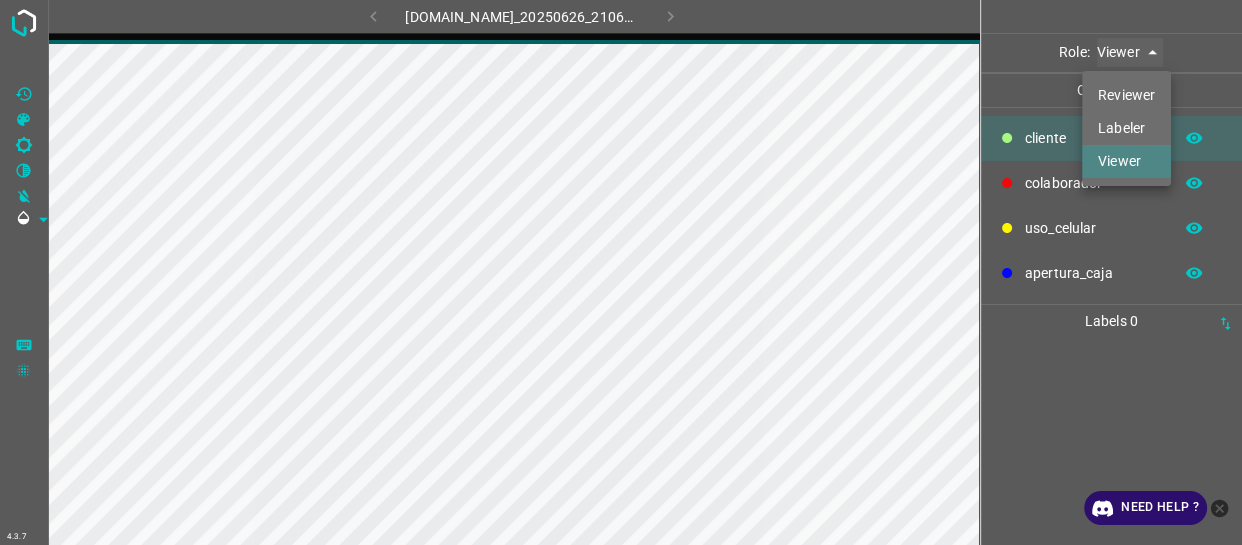 type on "labeler" 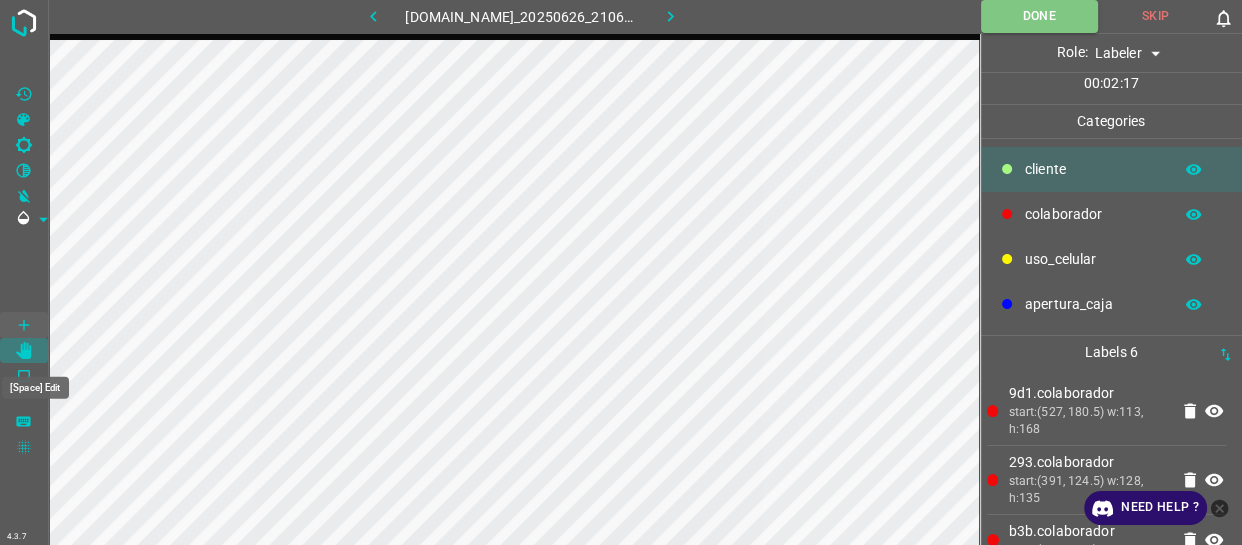click 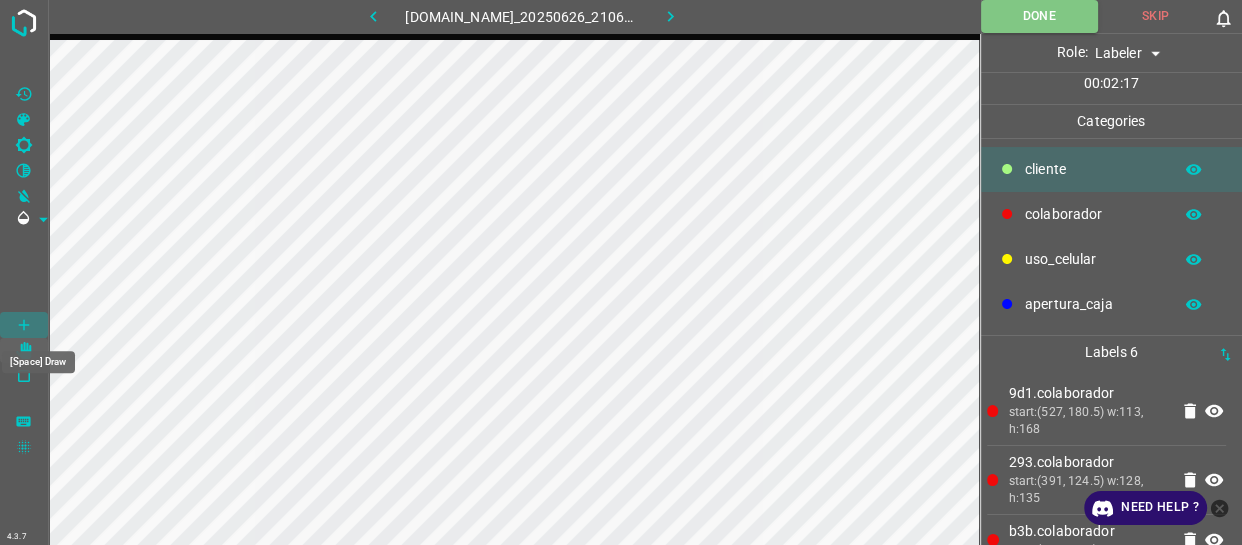 click at bounding box center (24, 325) 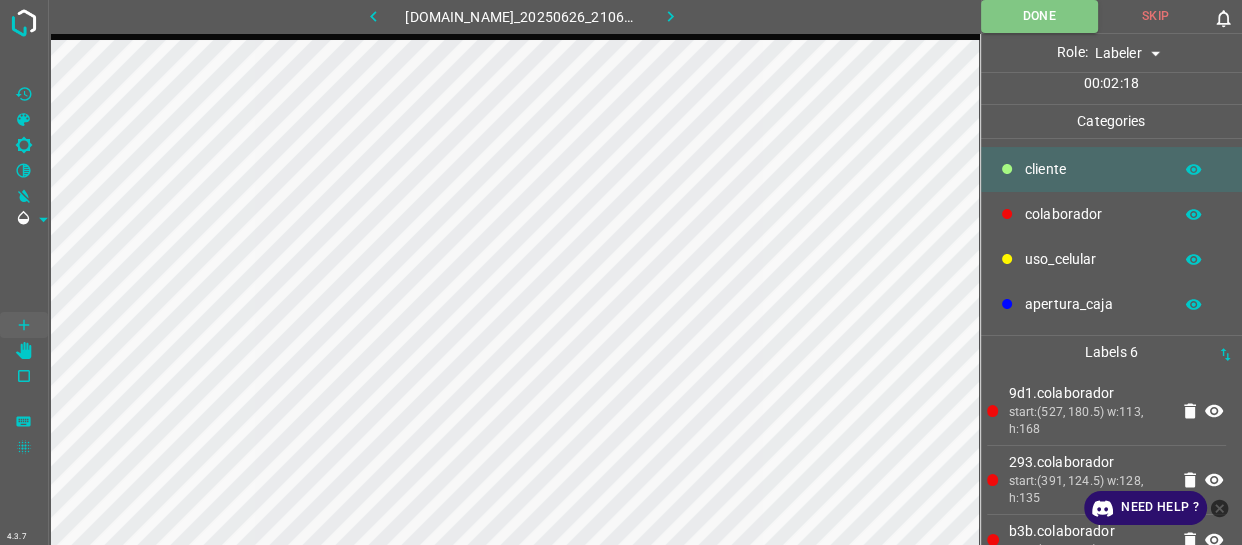 drag, startPoint x: 1059, startPoint y: 181, endPoint x: 1015, endPoint y: 193, distance: 45.607018 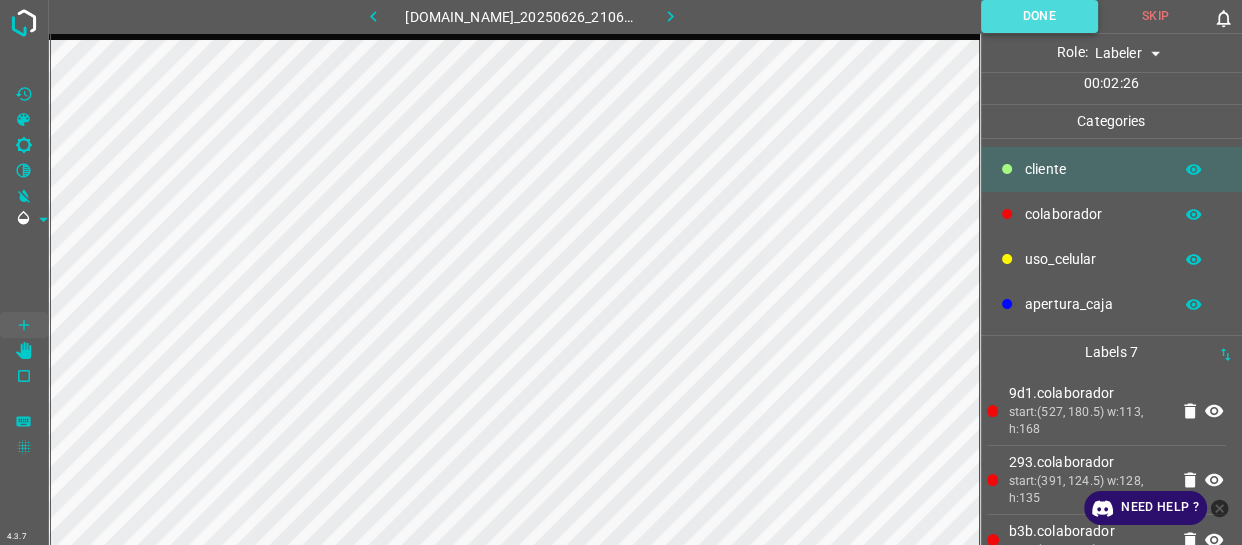 click on "Done" at bounding box center [1039, 16] 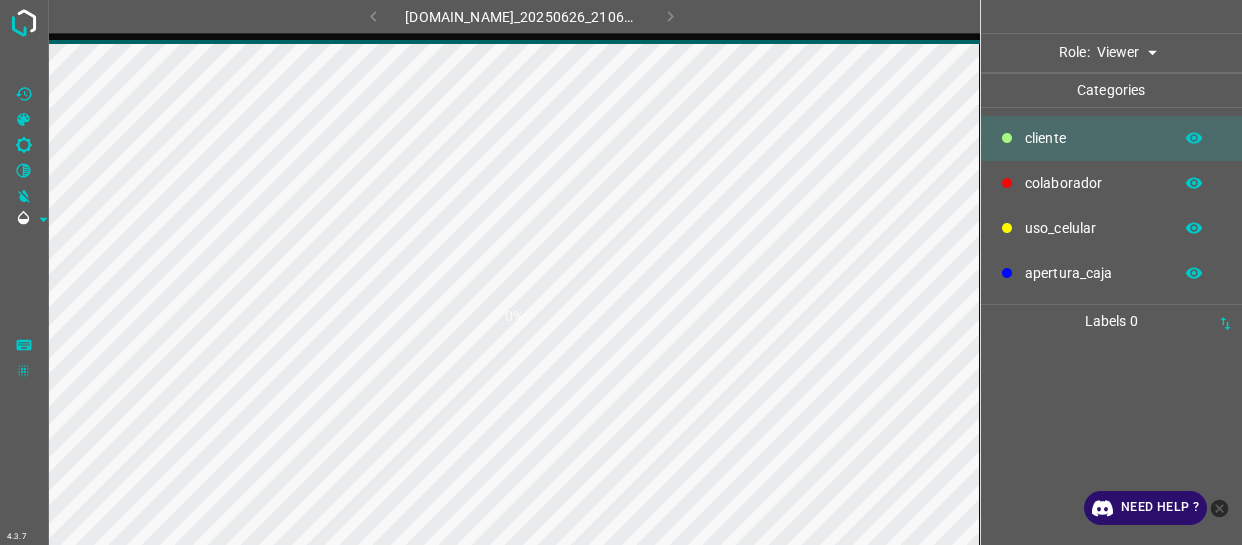 scroll, scrollTop: 0, scrollLeft: 0, axis: both 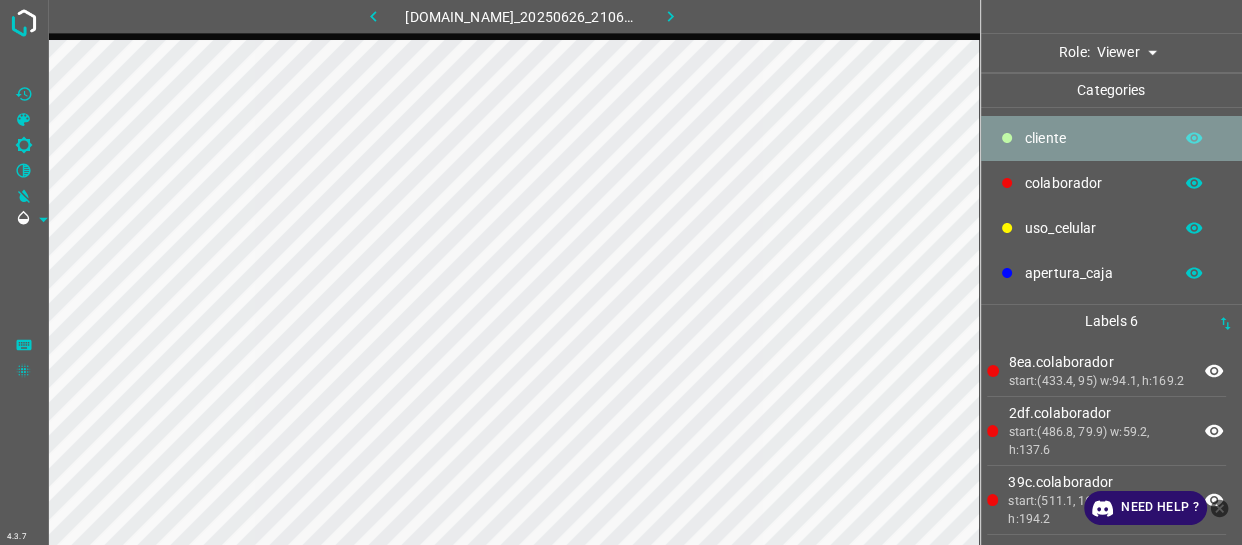 click on "​​cliente" at bounding box center (1093, 138) 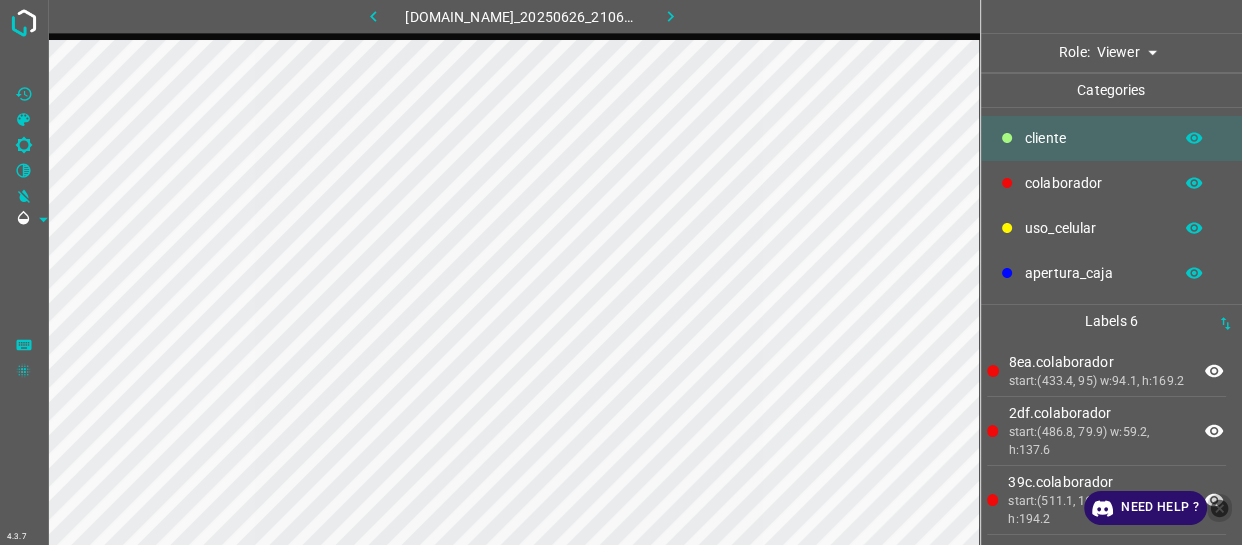 click 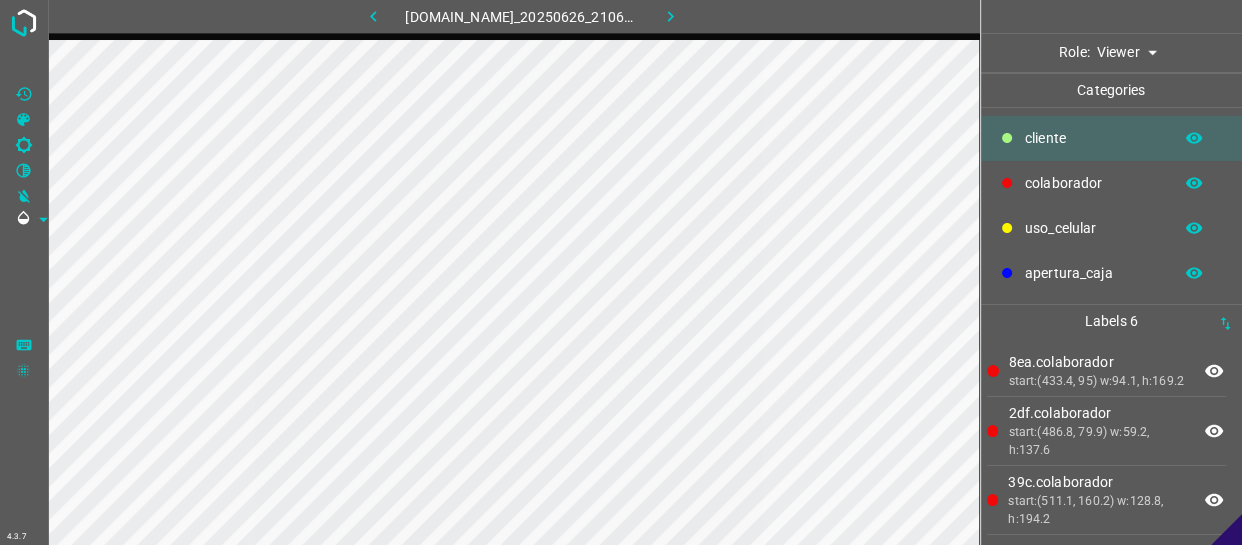 click on "4.3.7 774-bc-terminalgdl.zapto.org_20250626_210654_000003900.jpg Role: Viewer viewer Categories ​​cliente colaborador uso_celular apertura_caja Labels   6 8ea.colaborador
start:(433.4, 95)
w:94.1, h:169.2
2df.colaborador
start:(486.8, 79.9)
w:59.2, h:137.6
39c.colaborador
start:(511.1, 160.2)
w:128.8, h:194.2
5df.​​cliente
start:(48.5, 44.4)
w:27.6, h:61
bbf.​​cliente
start:(10.6, 58.7)
w:37.9, h:54.8
710.​​cliente
start:(125, 15.9)
w:23.1, h:48.8
Categories 1 ​​cliente 2 colaborador 3 uso_celular 4 apertura_caja Tools Space Change between modes (Draw & Edit) I Auto labeling R Restore zoom M Zoom in N Zoom out Delete Delete selecte label Filters Z Restore filters X Saturation filter C Brightness filter V Contrast filter B Gray scale filter General O Download - Text - Hide - Delete" at bounding box center [621, 272] 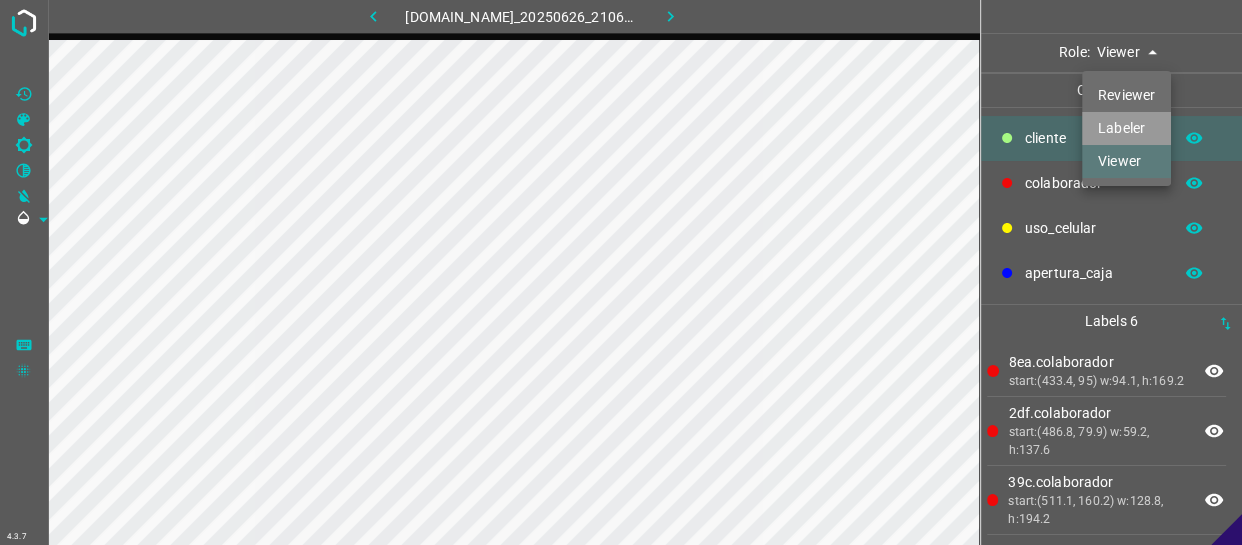 click on "Labeler" at bounding box center [1126, 128] 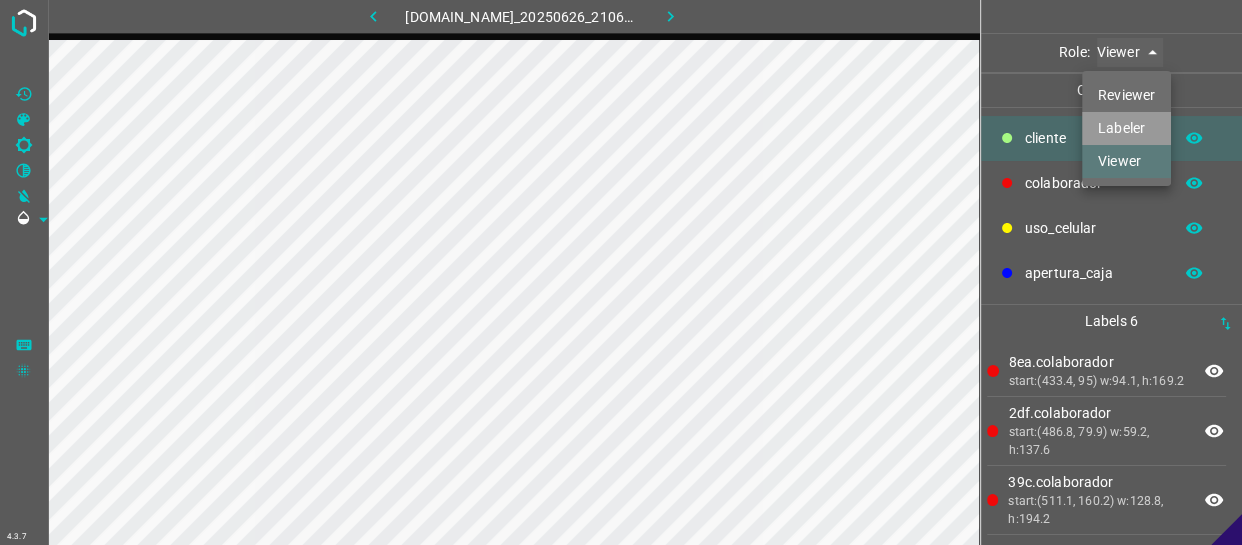 type on "labeler" 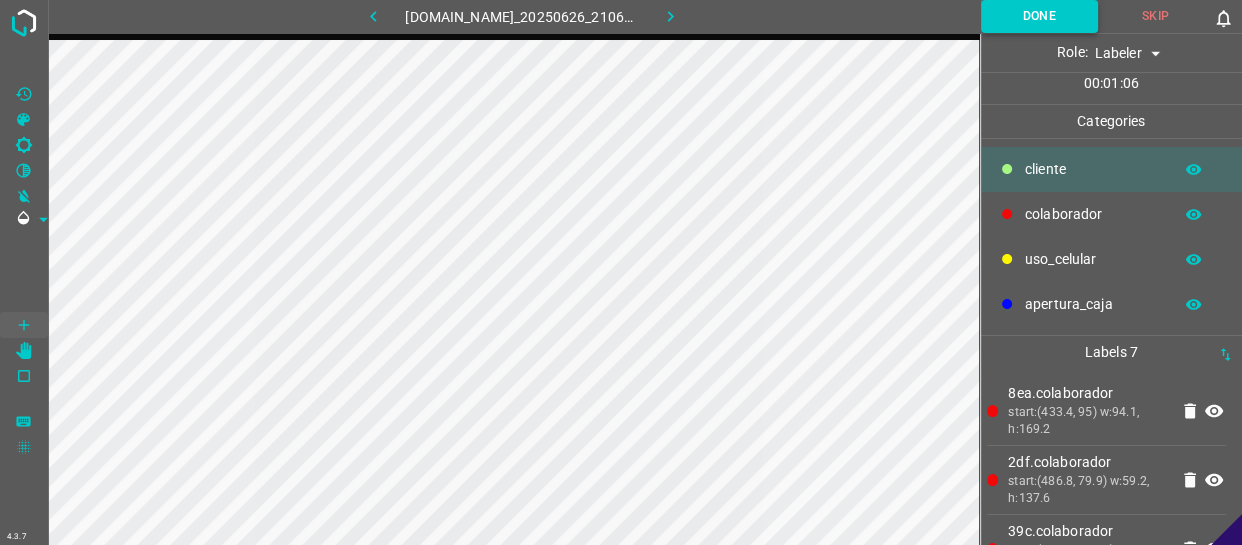 click on "Done" at bounding box center [1039, 16] 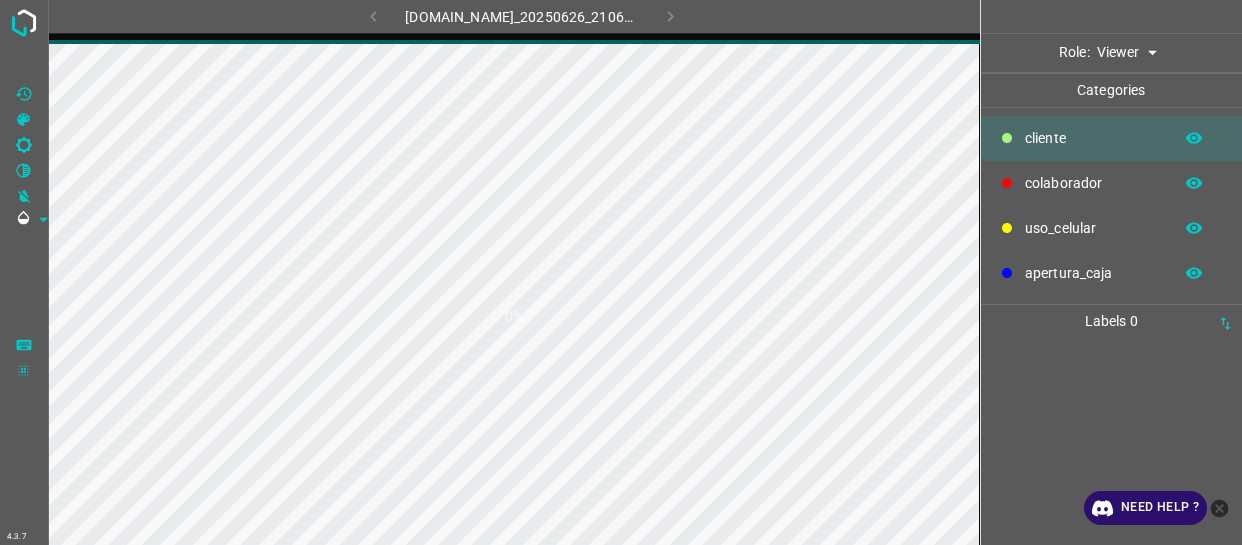 scroll, scrollTop: 0, scrollLeft: 0, axis: both 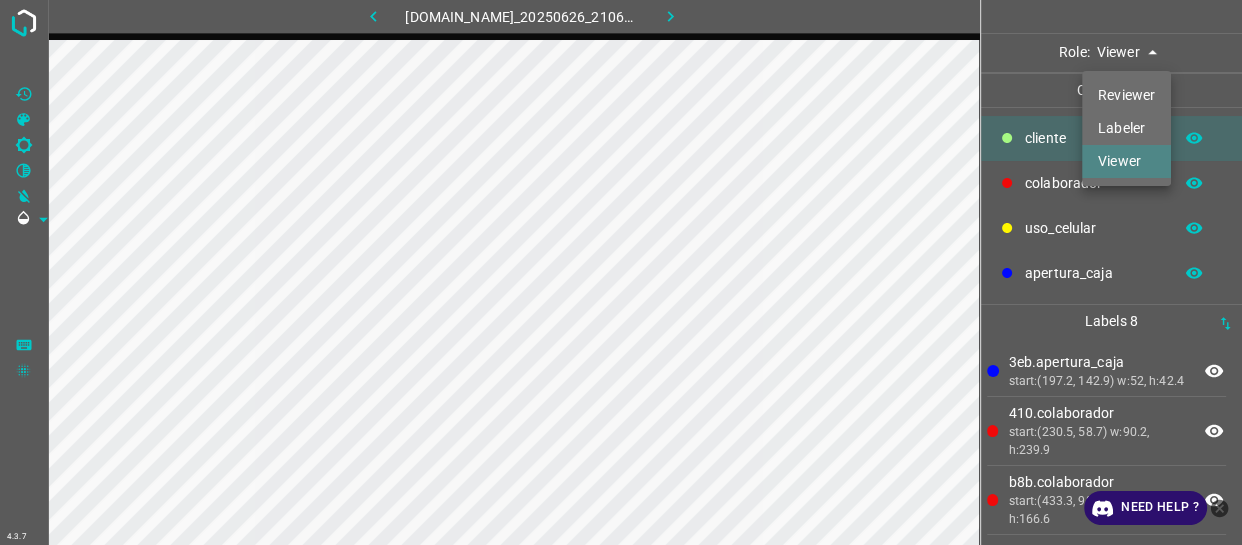 drag, startPoint x: 1124, startPoint y: 59, endPoint x: 1120, endPoint y: 103, distance: 44.181442 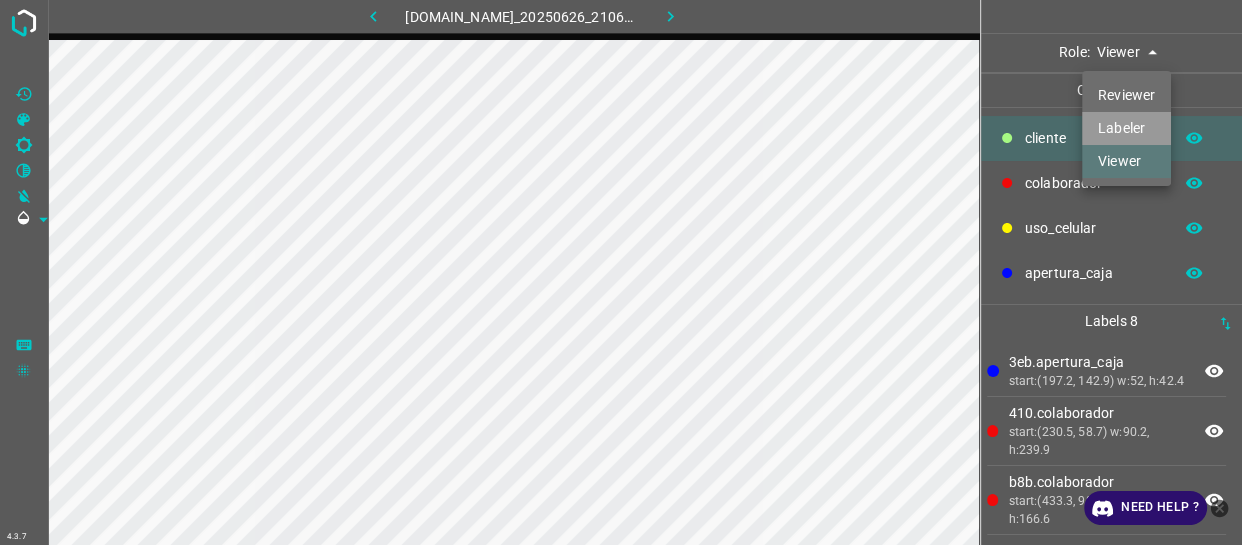 click on "Labeler" at bounding box center (1126, 128) 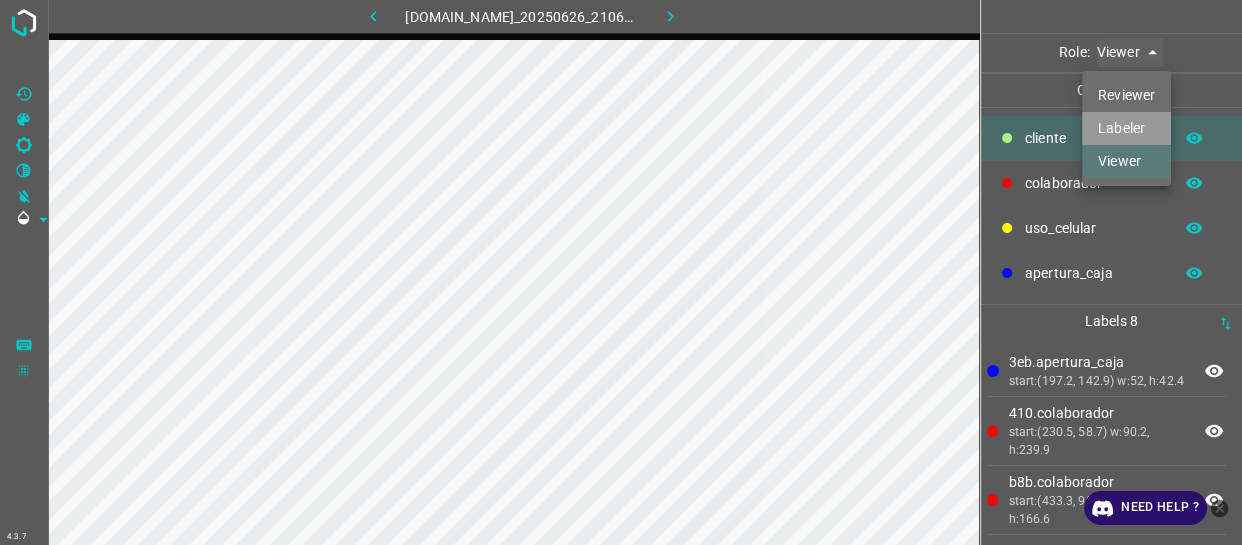type on "labeler" 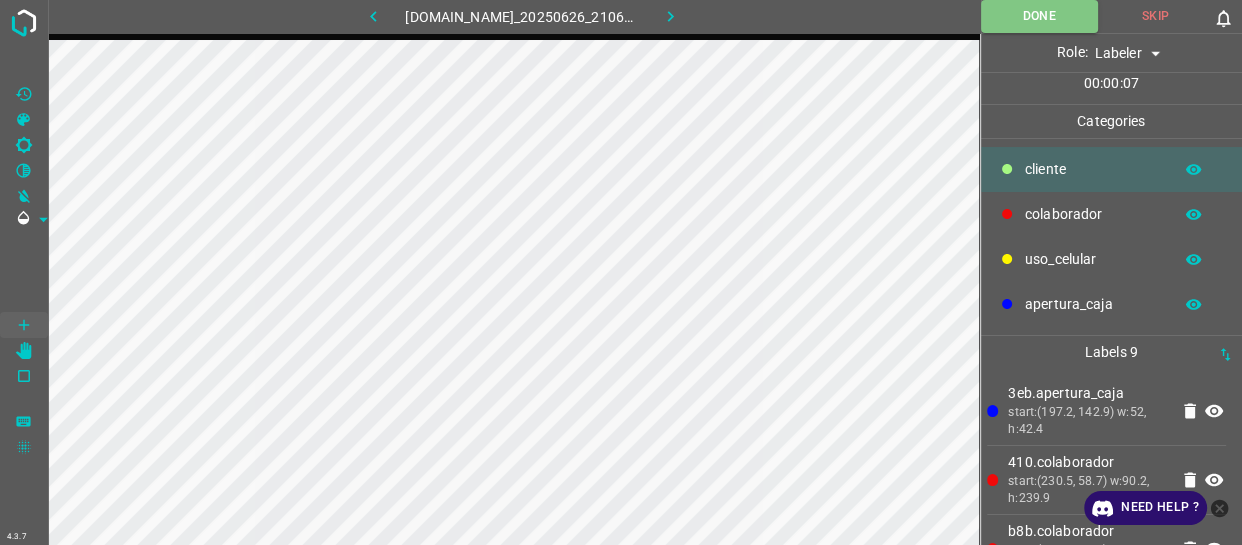 click on "Role: Labeler labeler" at bounding box center [1112, 53] 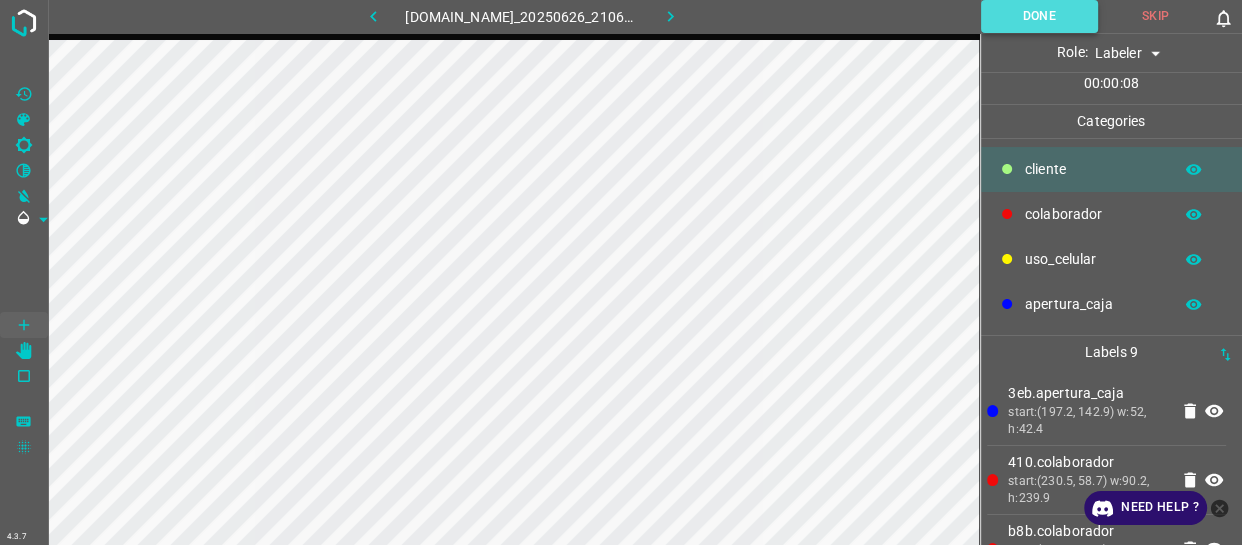 click on "Done" at bounding box center (1039, 16) 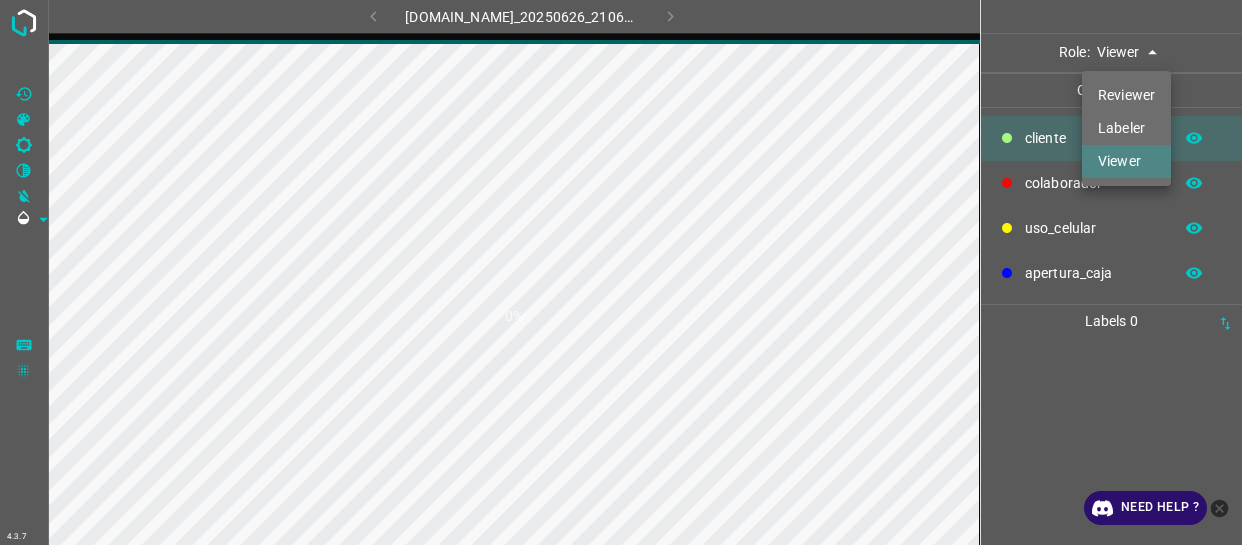 scroll, scrollTop: 0, scrollLeft: 0, axis: both 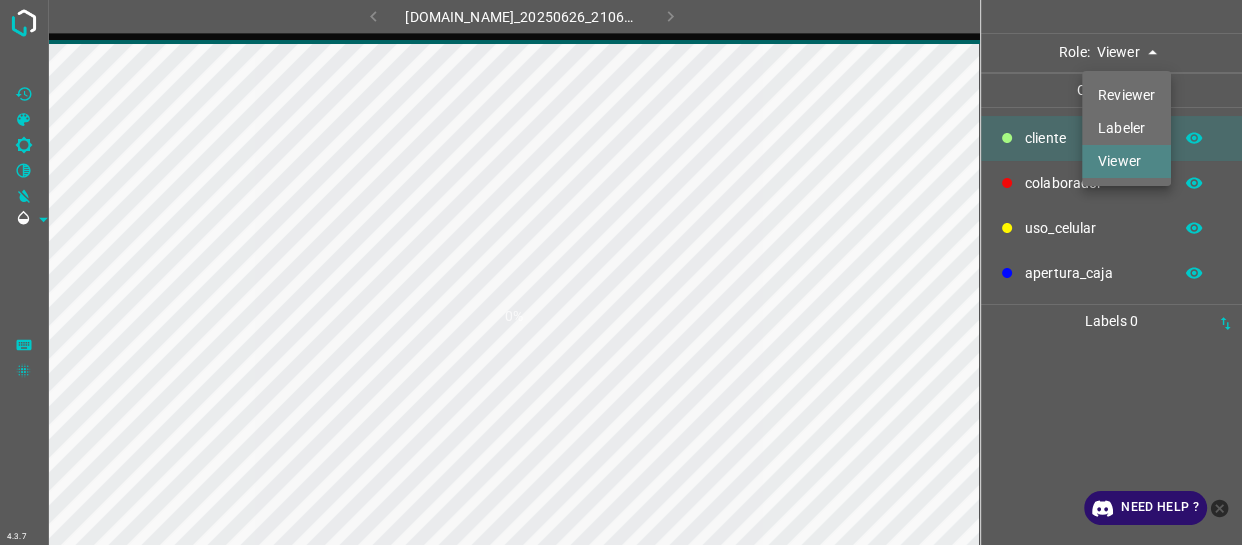 click on "Labeler" at bounding box center [1126, 128] 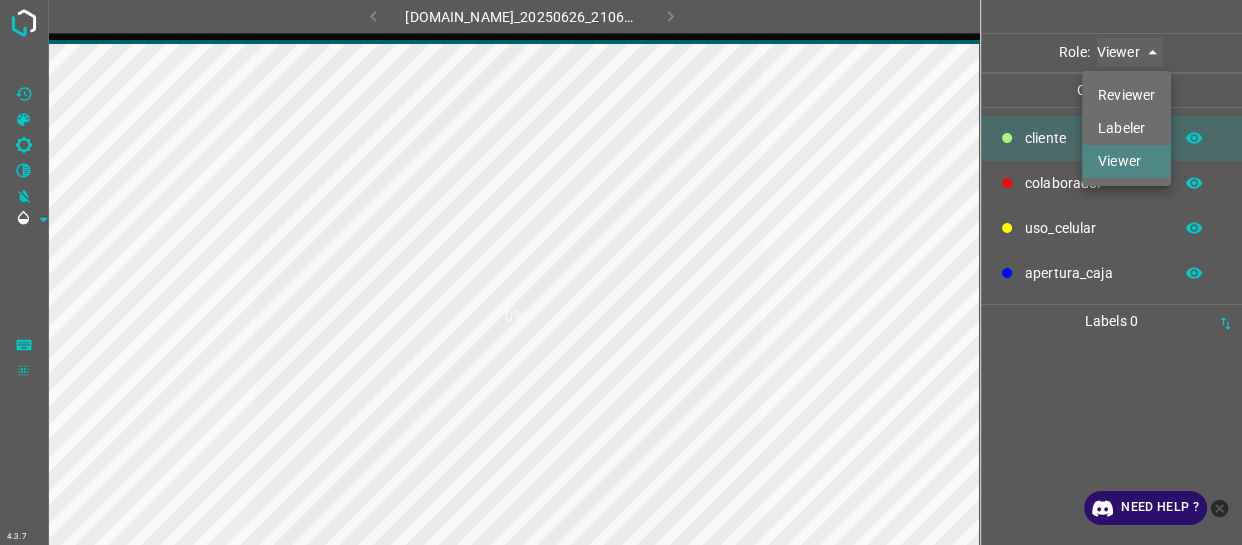 type on "labeler" 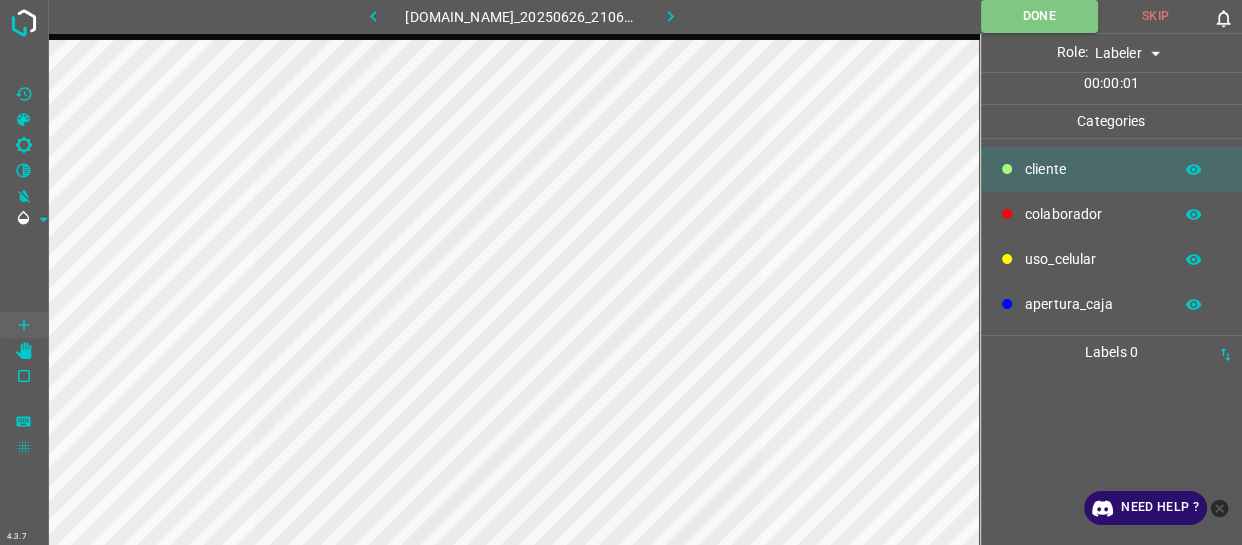 click on "​​cliente" at bounding box center (1093, 169) 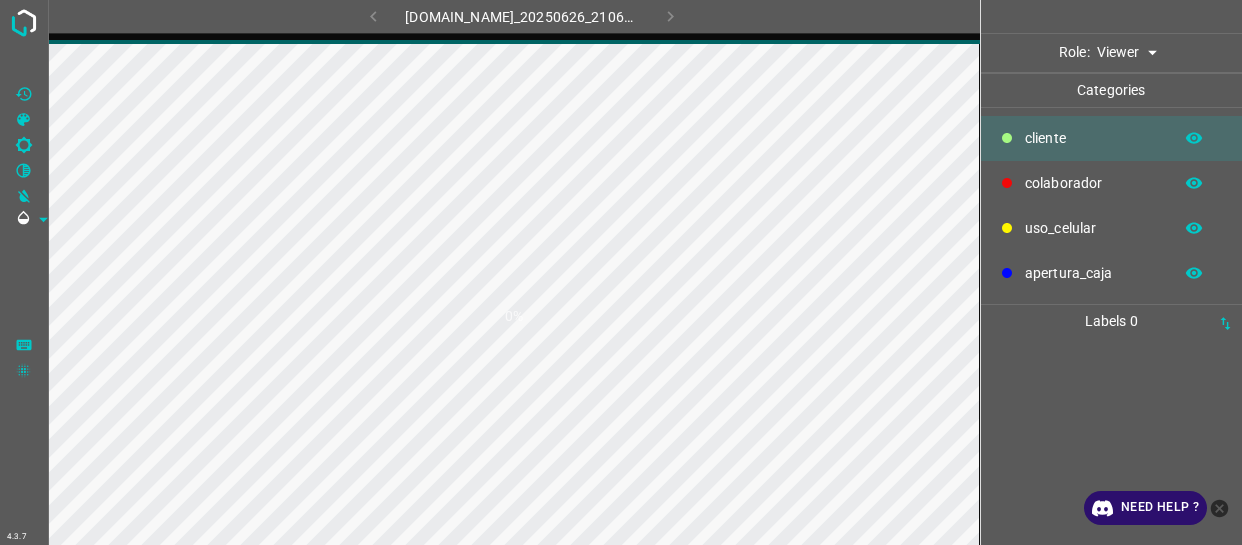 scroll, scrollTop: 0, scrollLeft: 0, axis: both 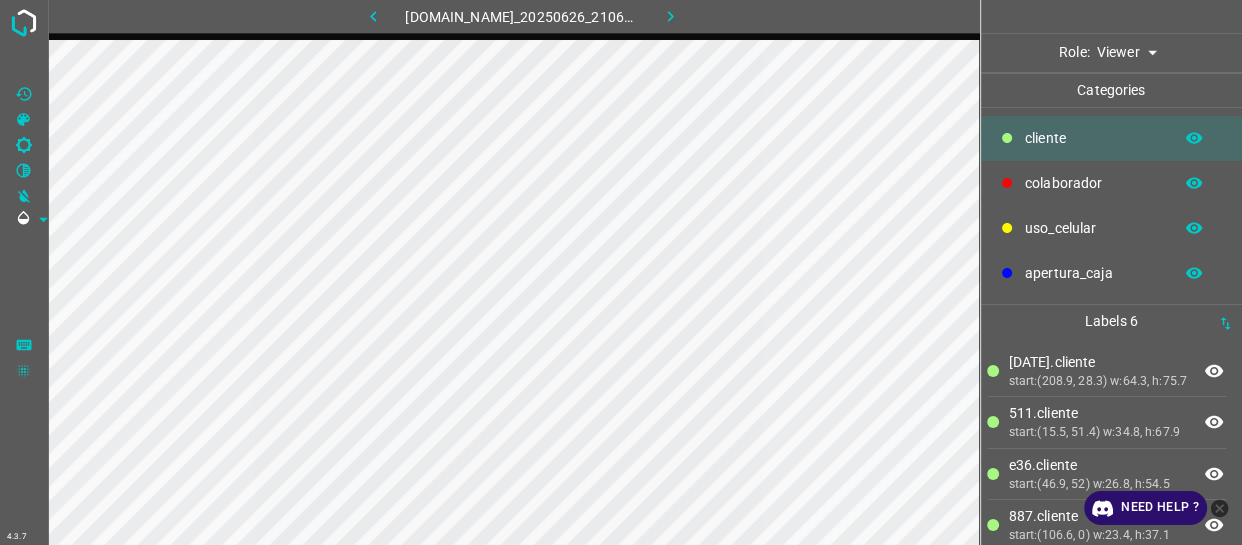 click on "4.3.7 [DOMAIN_NAME]_20250626_210654_000005520.jpg Role: Viewer viewer Categories ​​cliente colaborador uso_celular apertura_caja Labels   6 [DATE].​​cliente
start:(208.9, 28.3)
w:64.3, h:75.7
511.​​cliente
start:(15.5, 51.4)
w:34.8, h:67.9
e36.​​cliente
start:(46.9, 52)
w:26.8, h:54.5
887.​​cliente
start:(106.6, 0)
w:23.4, h:37.1
abd.​​cliente
start:(36.1, 18.6)
w:18.2, h:46.2
b00.​​cliente
start:(126.6, 14)
w:21.9, h:55.9
Categories 1 ​​cliente 2 colaborador 3 uso_celular 4 apertura_caja Tools Space Change between modes (Draw & Edit) I Auto labeling R Restore zoom M Zoom in N Zoom out Delete Delete selecte label Filters Z Restore filters X Saturation filter C Brightness filter V Contrast filter B Gray scale filter General O Download Need Help ? - Text - Hide - Delete" at bounding box center [621, 272] 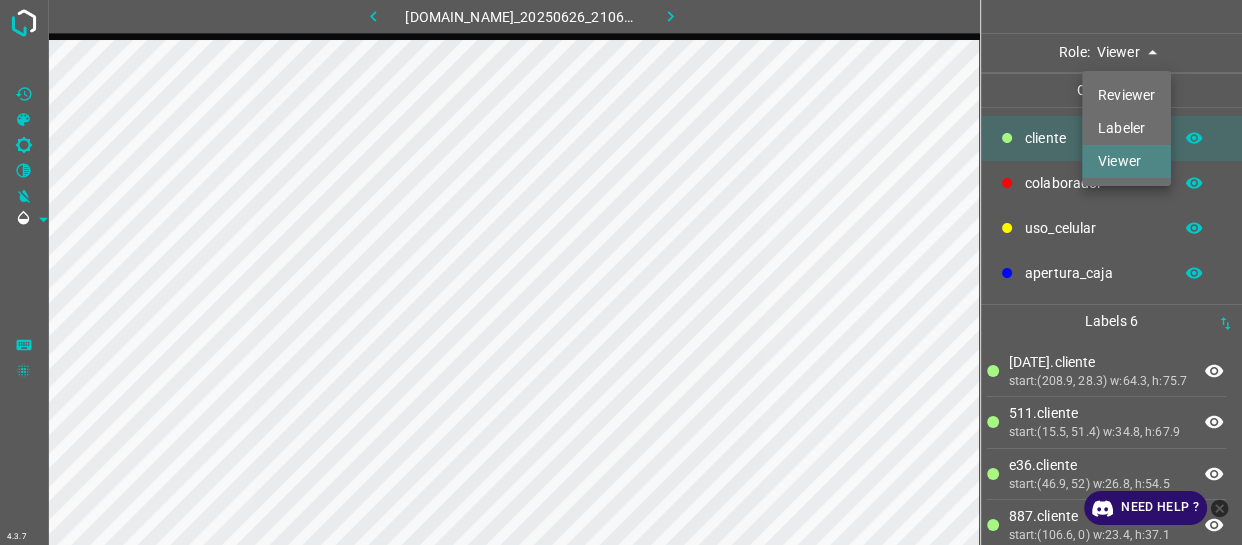 click on "Labeler" at bounding box center (1126, 128) 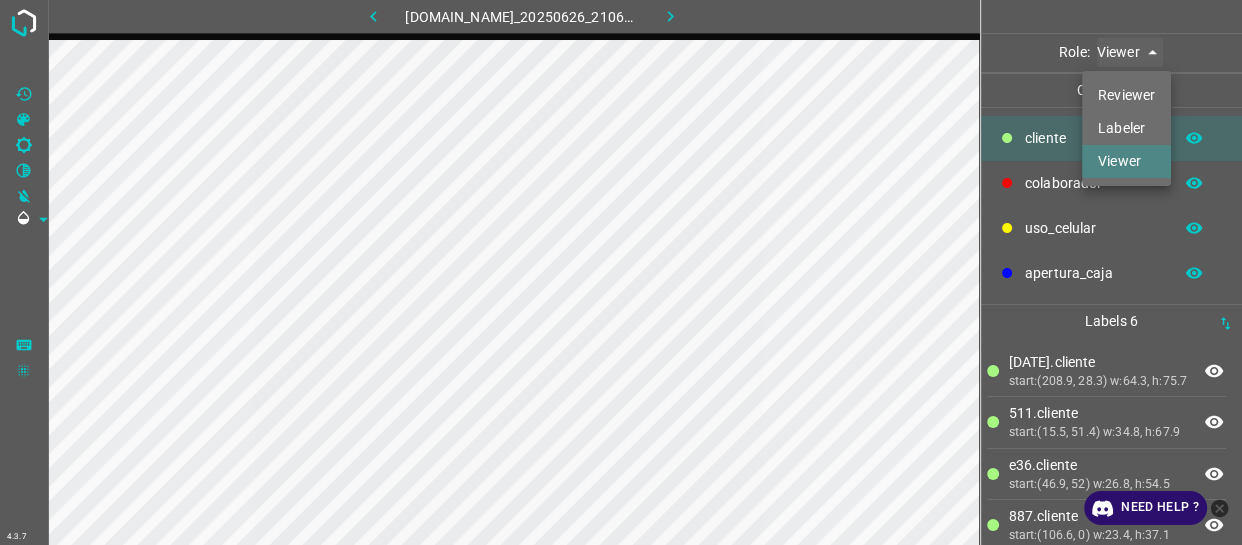 type on "labeler" 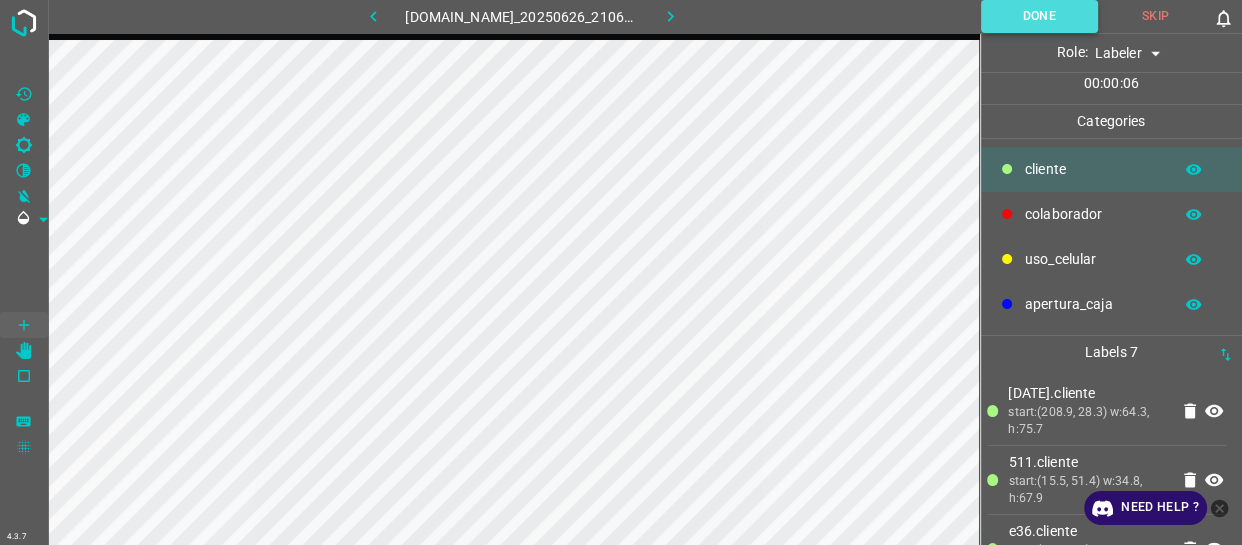 click on "Done" at bounding box center [1039, 16] 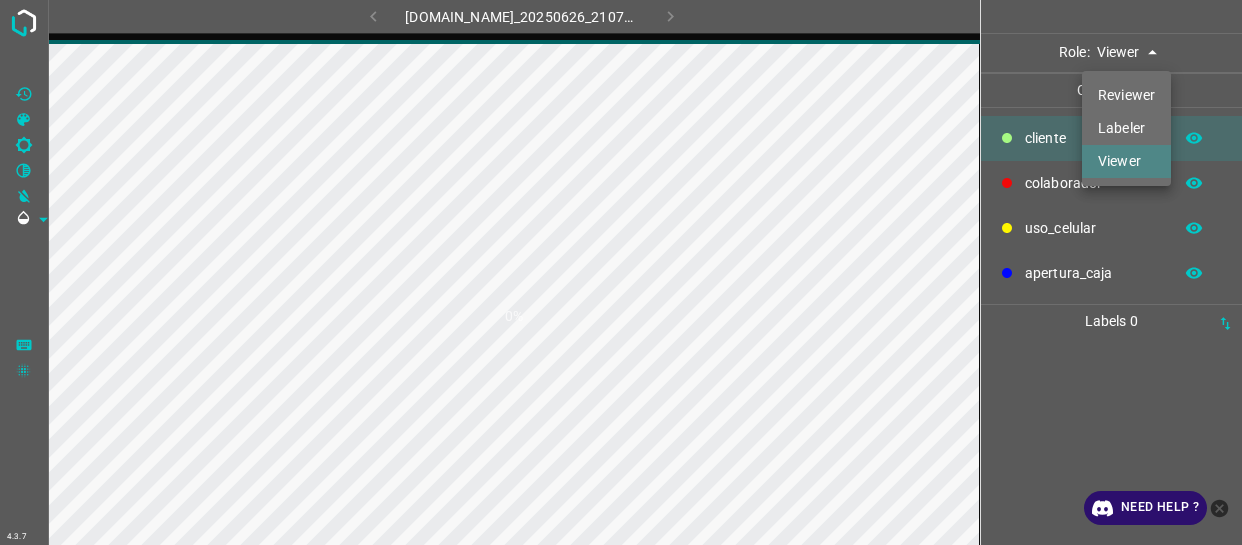 scroll, scrollTop: 0, scrollLeft: 0, axis: both 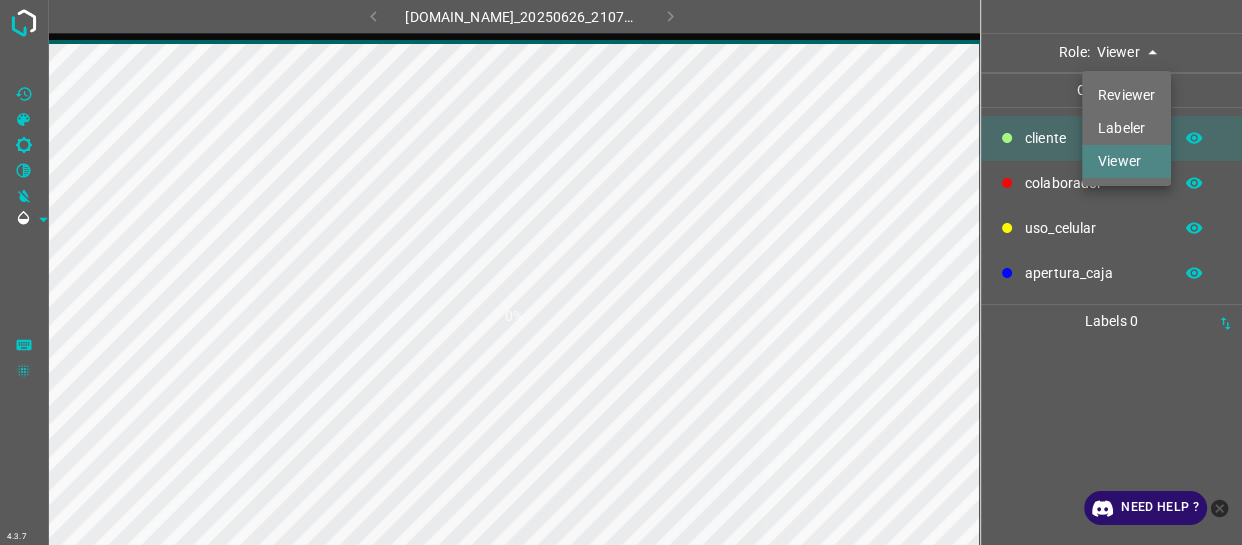 click on "4.3.7 [DOMAIN_NAME]_20250626_210701_000000540.jpg 0% Role: Viewer viewer Categories ​​cliente colaborador uso_celular apertura_caja Labels   0 Categories 1 ​​cliente 2 colaborador 3 uso_celular 4 apertura_caja Tools Space Change between modes (Draw & Edit) I Auto labeling R Restore zoom M Zoom in N Zoom out Delete Delete selecte label Filters Z Restore filters X Saturation filter C Brightness filter V Contrast filter B Gray scale filter General O Download Need Help ? - Text - Hide - Delete Reviewer Labeler Viewer" at bounding box center [621, 272] 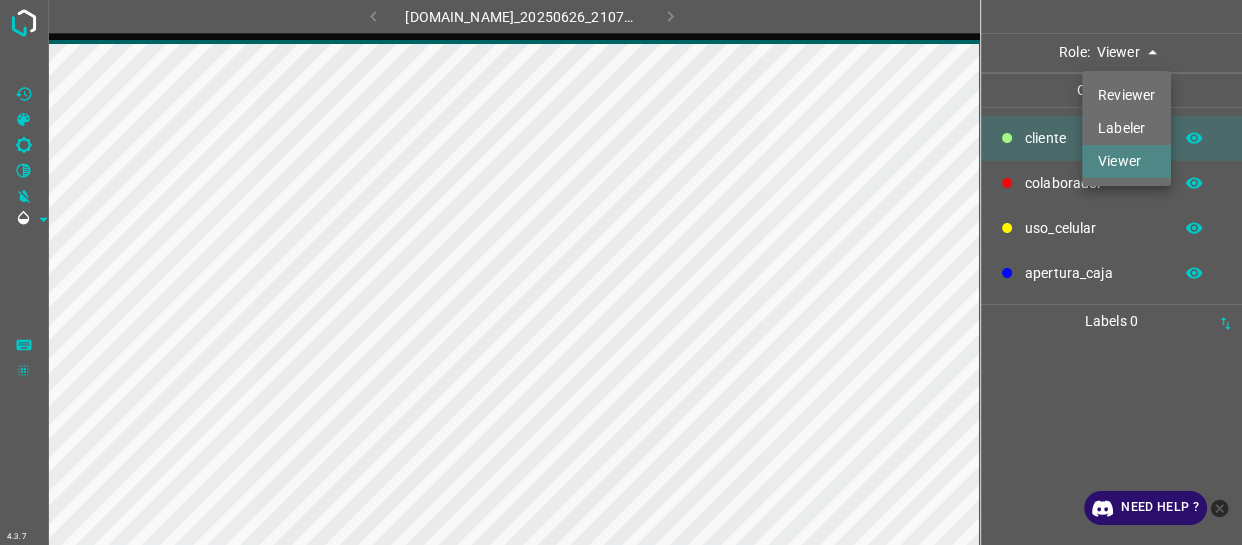 click on "Labeler" at bounding box center (1126, 128) 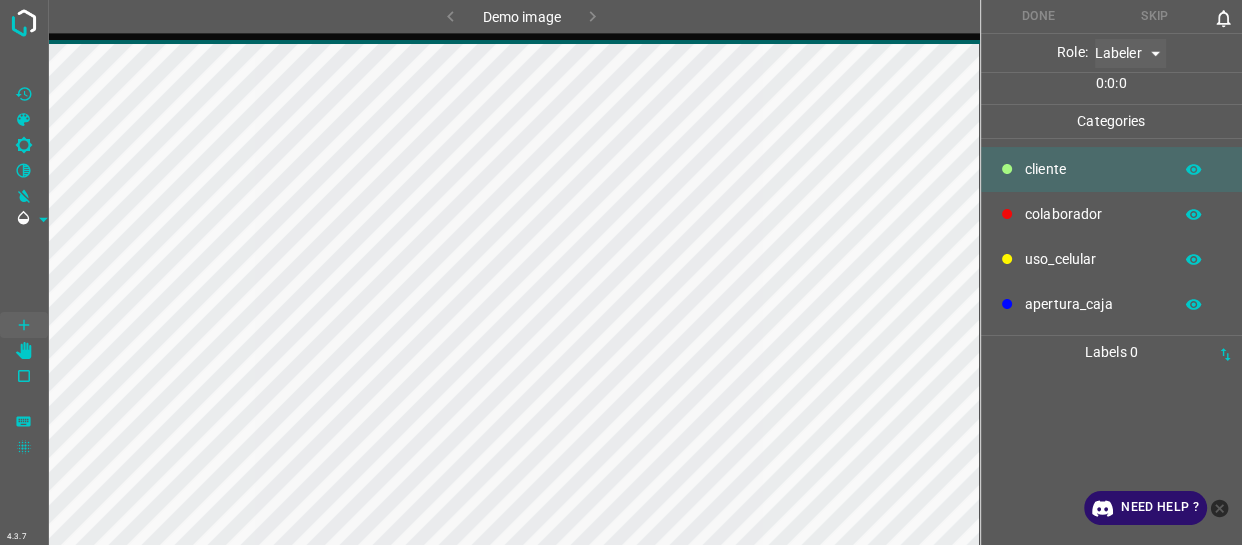 type on "labeler" 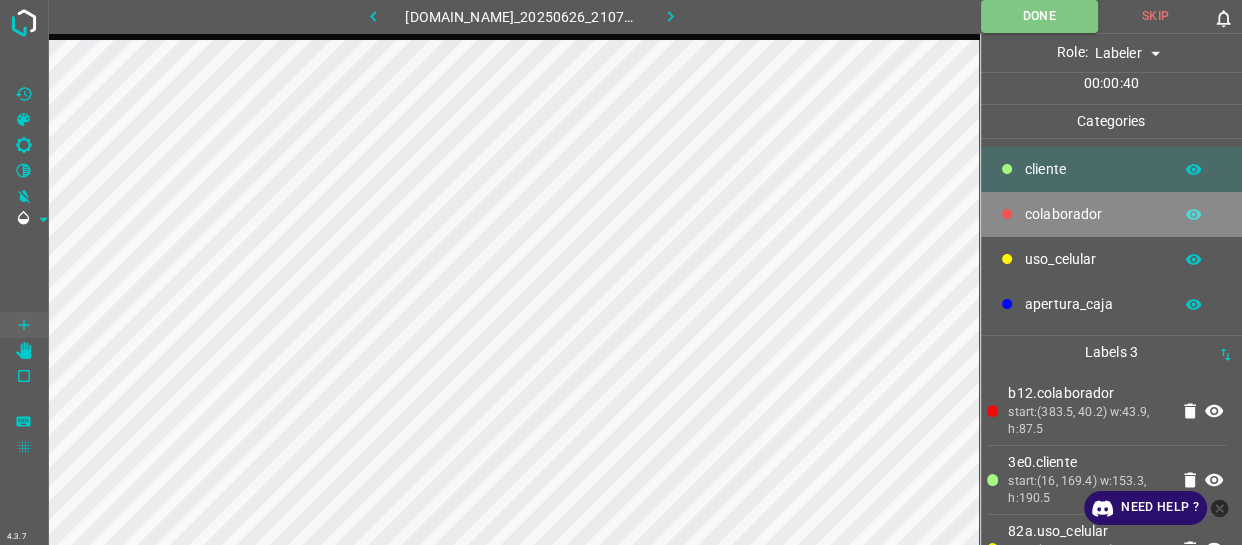 drag, startPoint x: 1098, startPoint y: 213, endPoint x: 1024, endPoint y: 221, distance: 74.431175 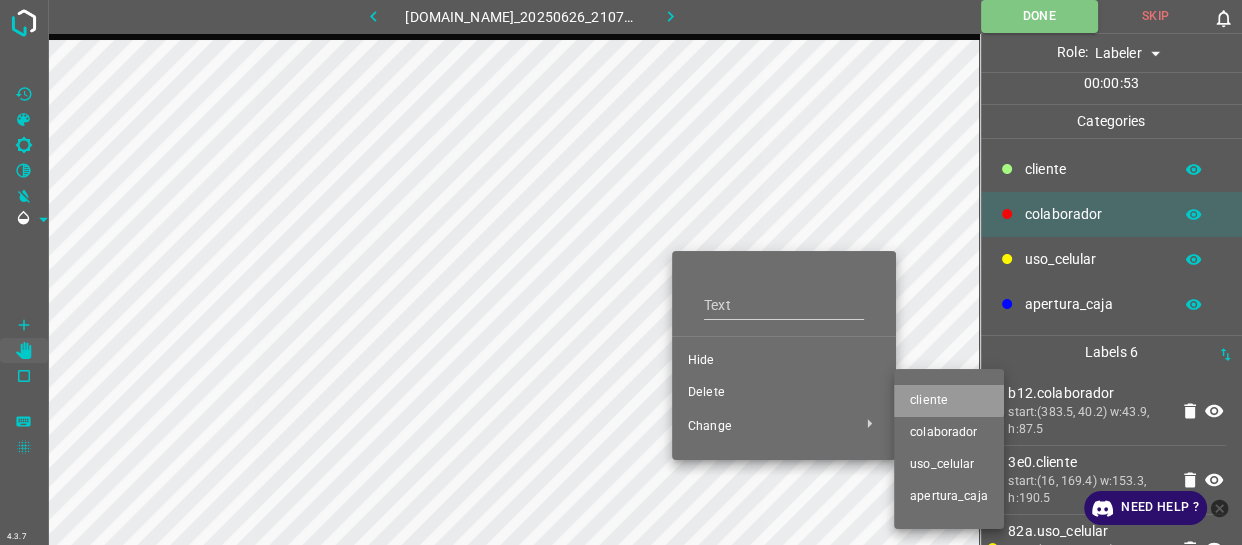 click on "​​cliente" at bounding box center (949, 401) 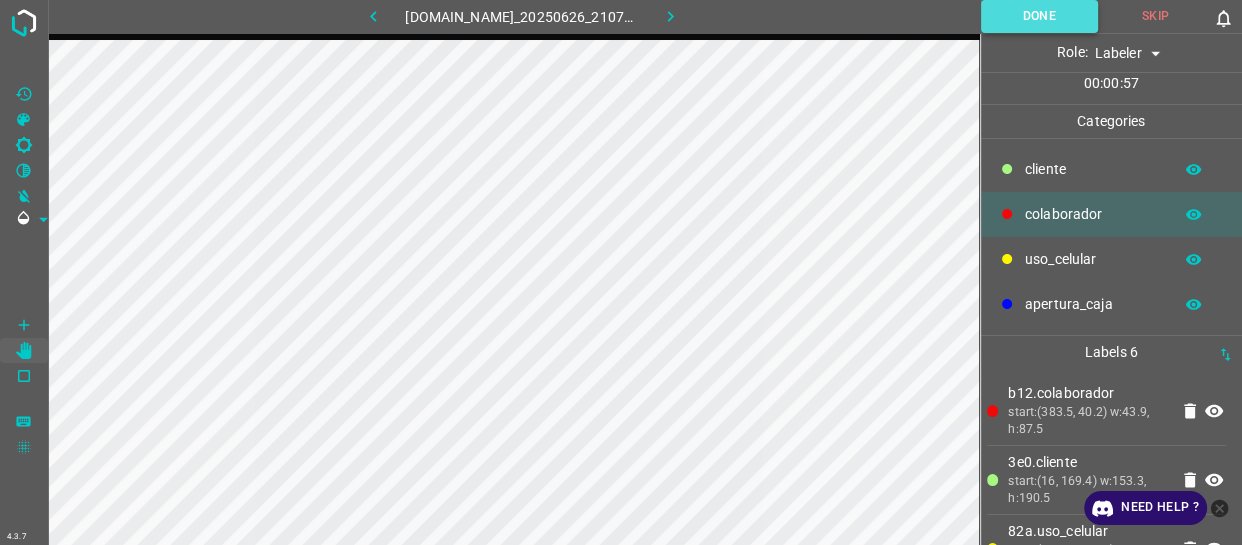 click on "Done" at bounding box center [1039, 16] 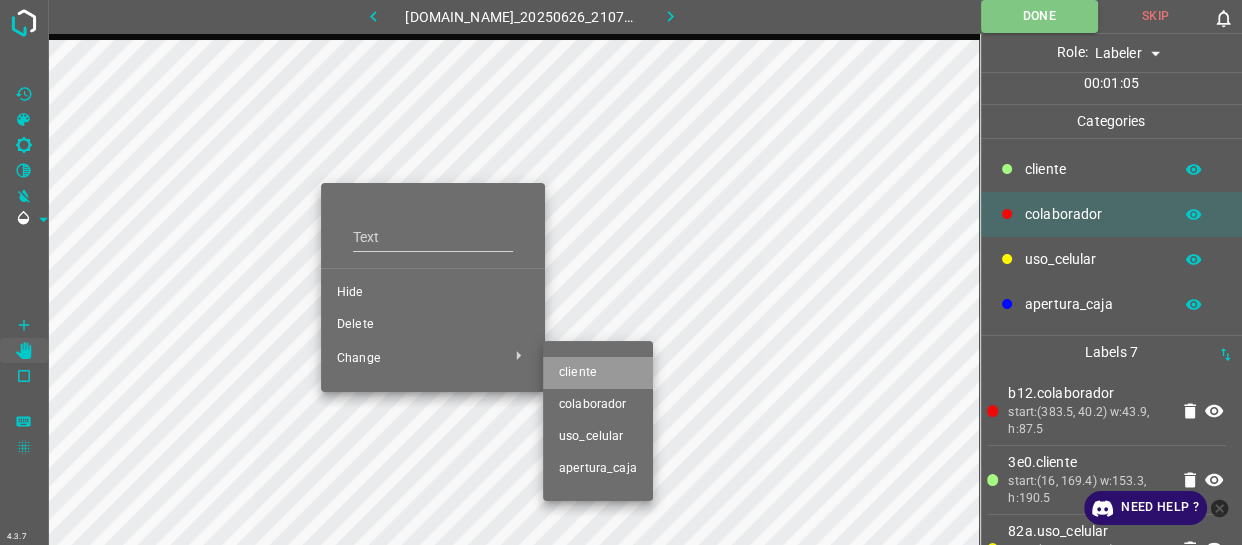 click on "​​cliente" at bounding box center (598, 373) 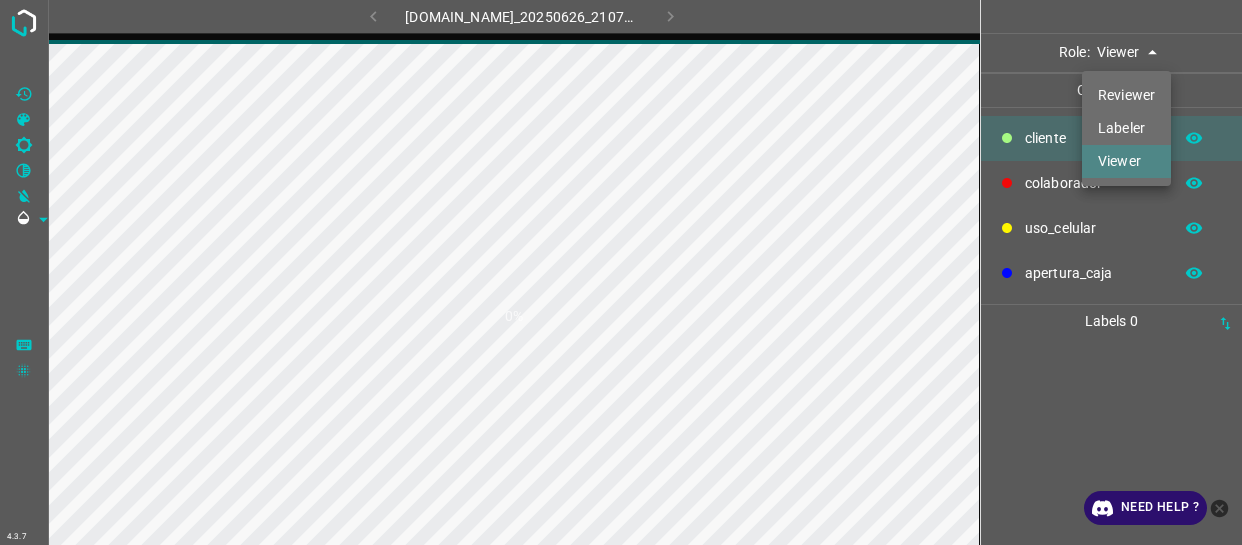 scroll, scrollTop: 0, scrollLeft: 0, axis: both 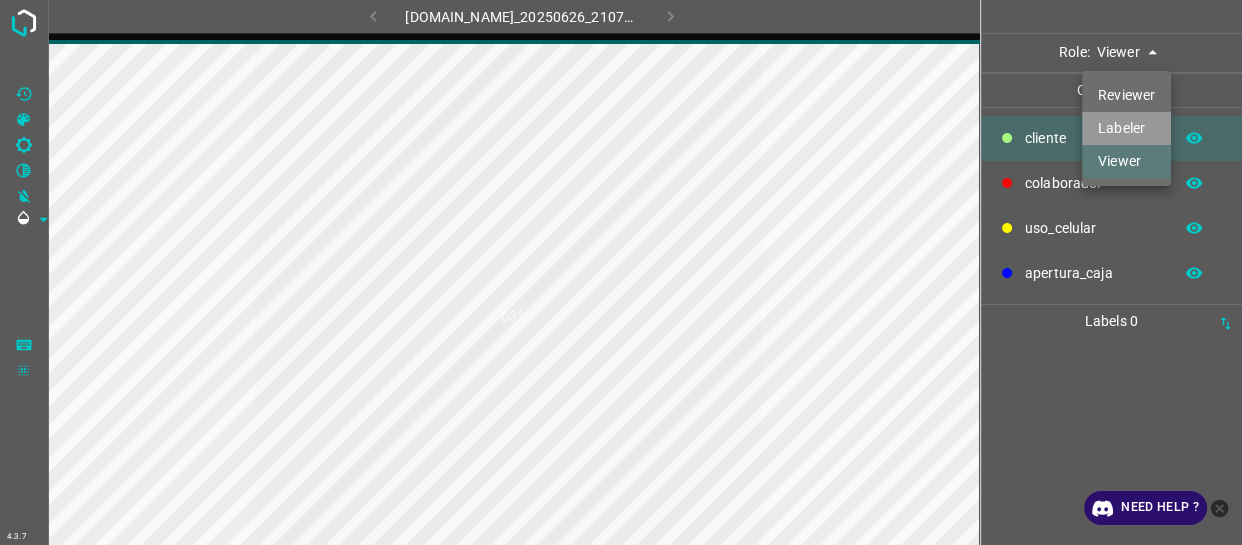 click on "Labeler" at bounding box center (1126, 128) 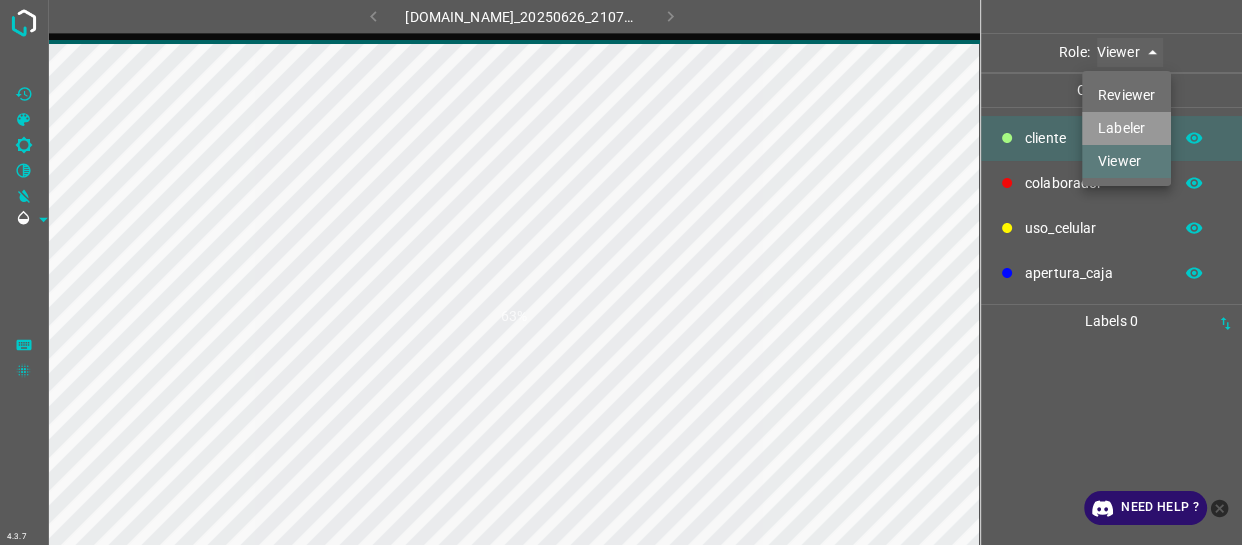 type on "labeler" 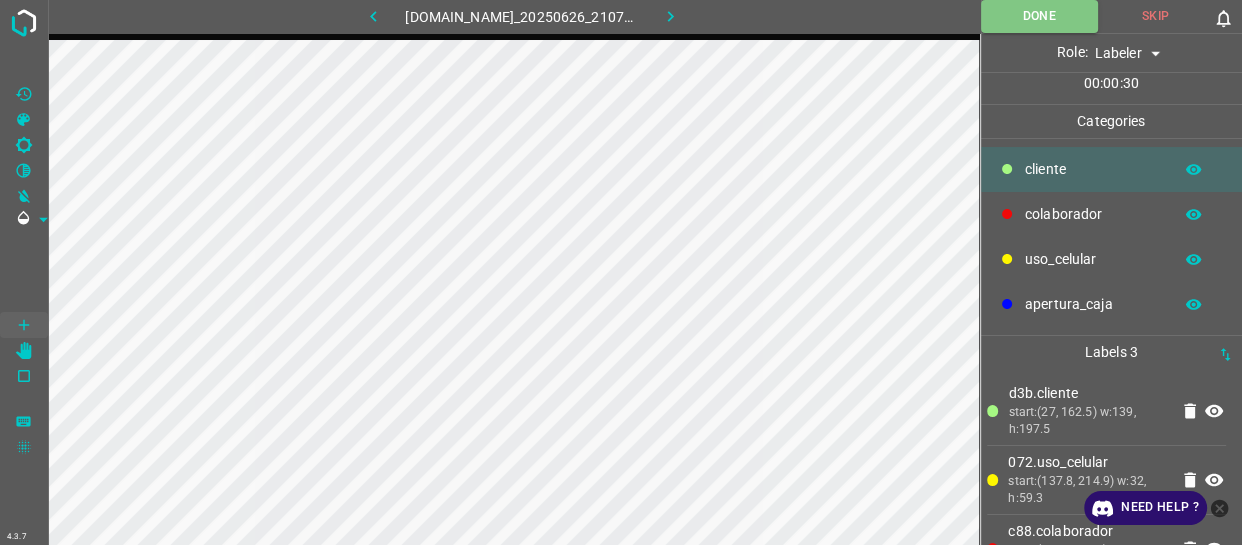 drag, startPoint x: 1081, startPoint y: 181, endPoint x: 983, endPoint y: 192, distance: 98.61542 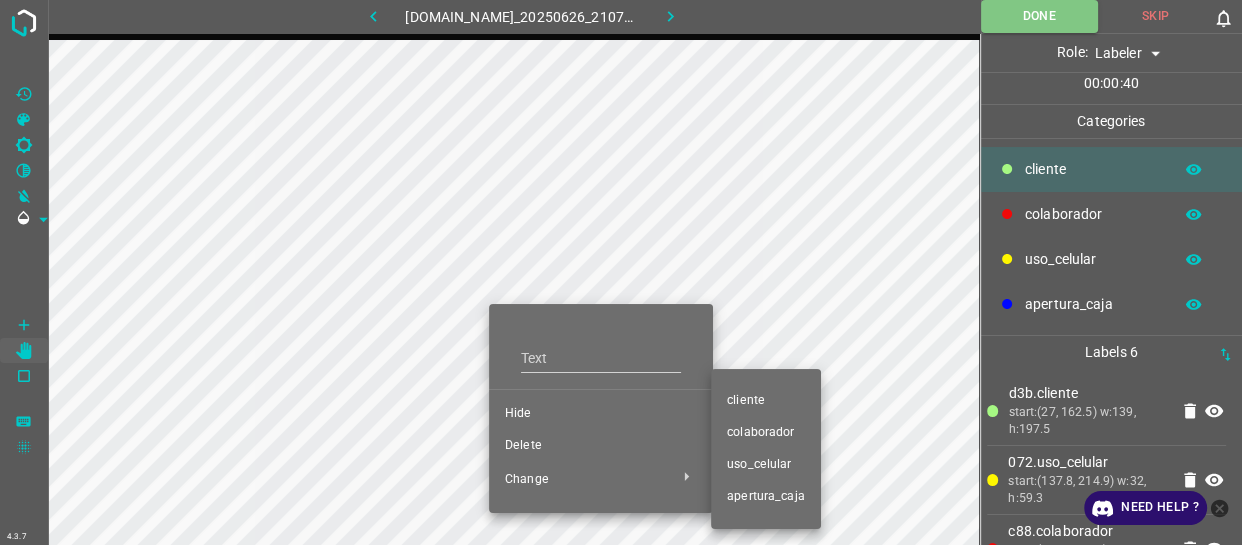 click on "​​cliente" at bounding box center [766, 401] 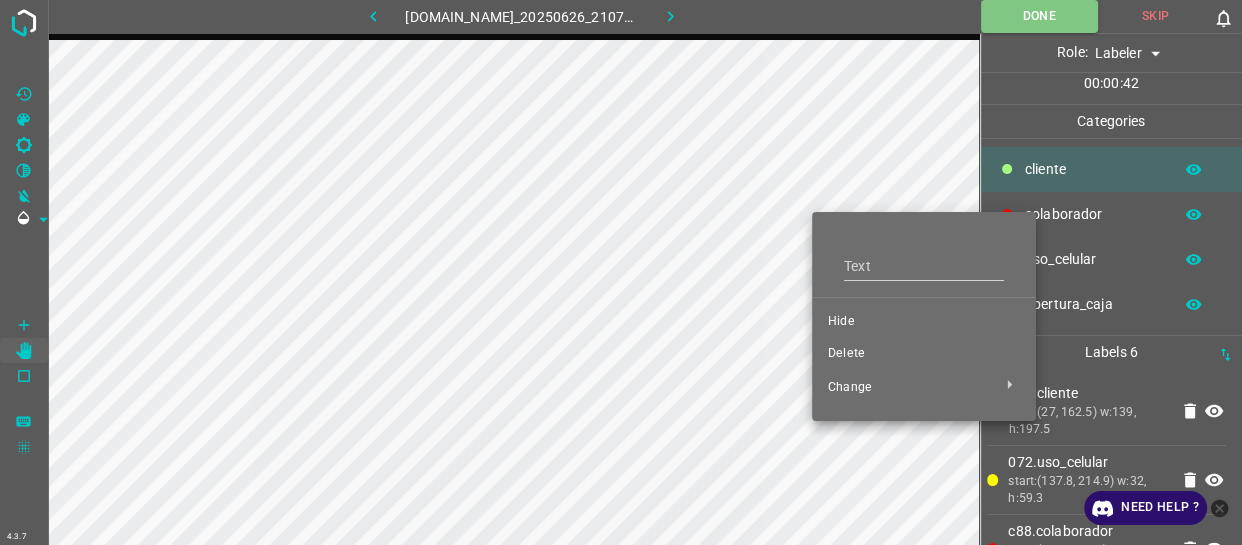 drag, startPoint x: 785, startPoint y: 306, endPoint x: 820, endPoint y: 264, distance: 54.67175 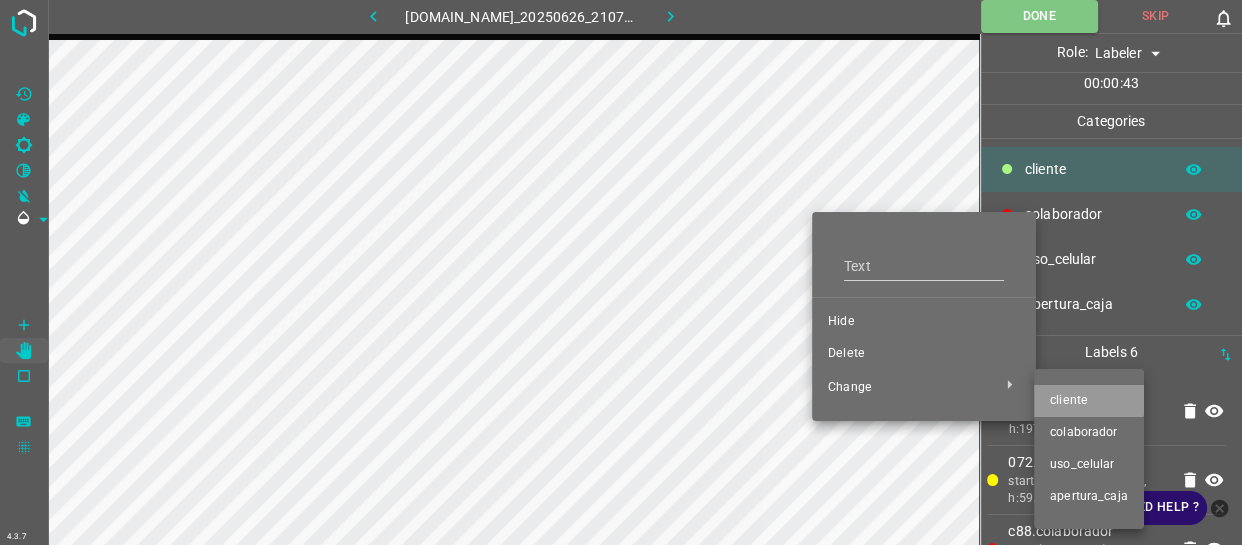 click on "​​cliente" at bounding box center (1089, 401) 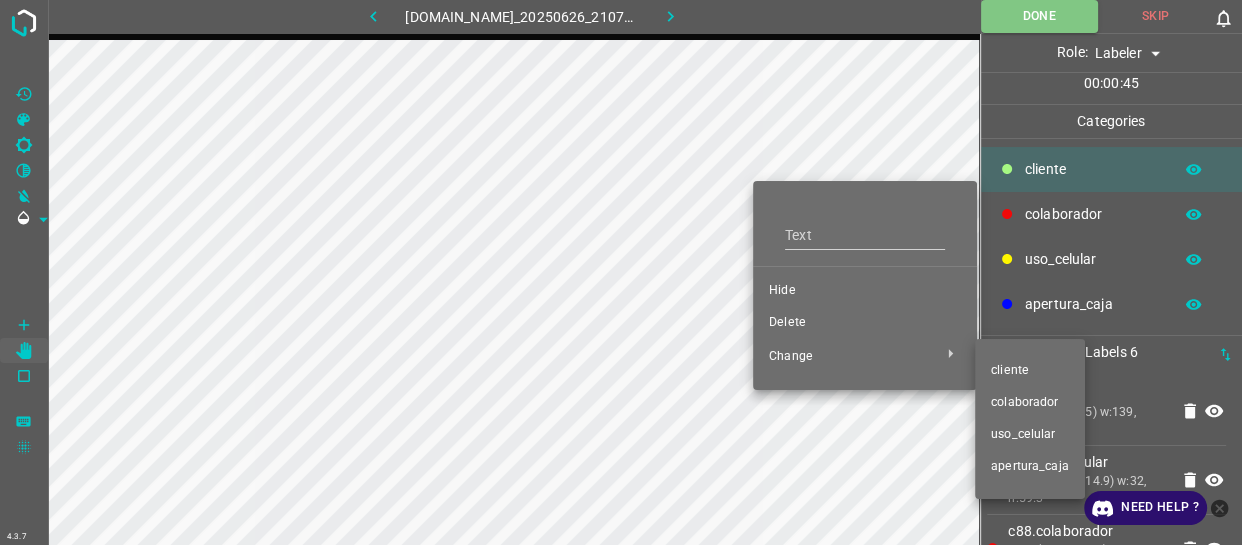 click on "colaborador" at bounding box center [1030, 403] 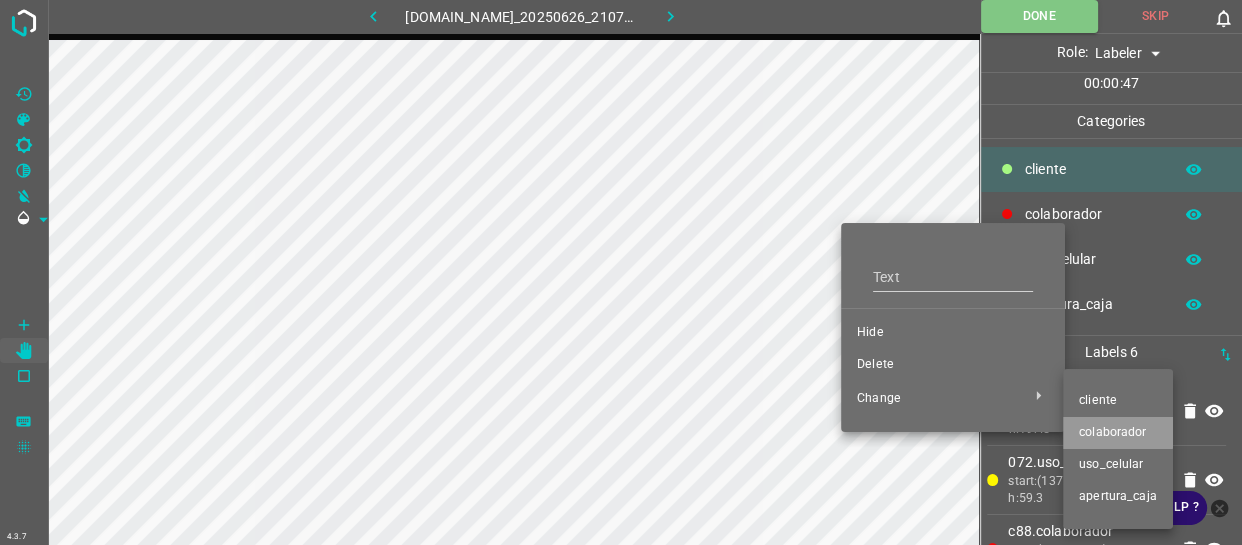 drag, startPoint x: 1086, startPoint y: 424, endPoint x: 986, endPoint y: 391, distance: 105.30432 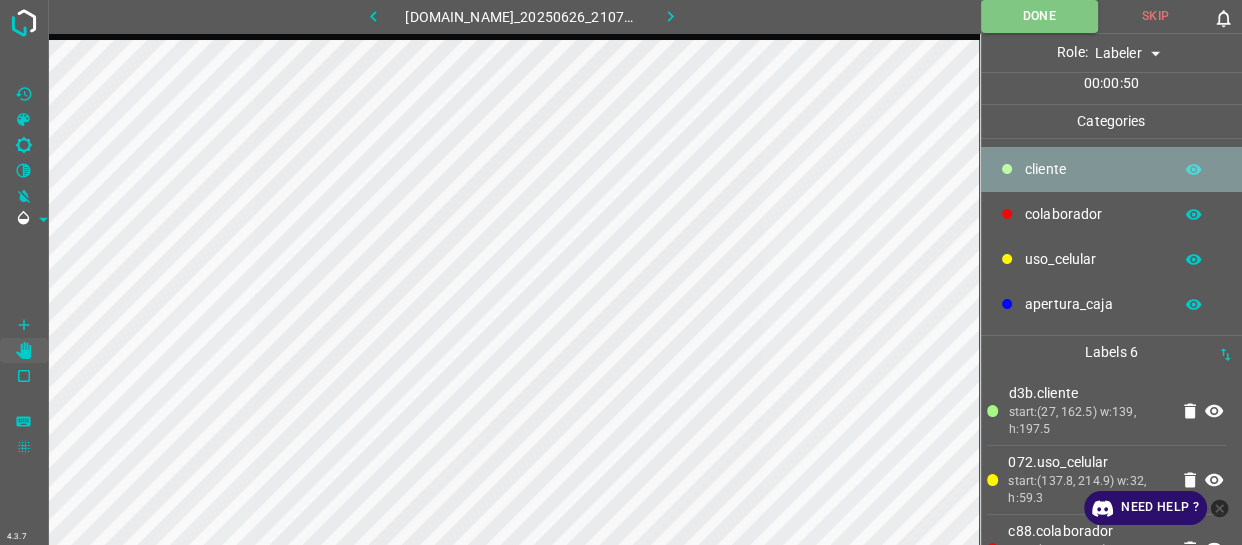 drag, startPoint x: 1030, startPoint y: 150, endPoint x: 1009, endPoint y: 161, distance: 23.70654 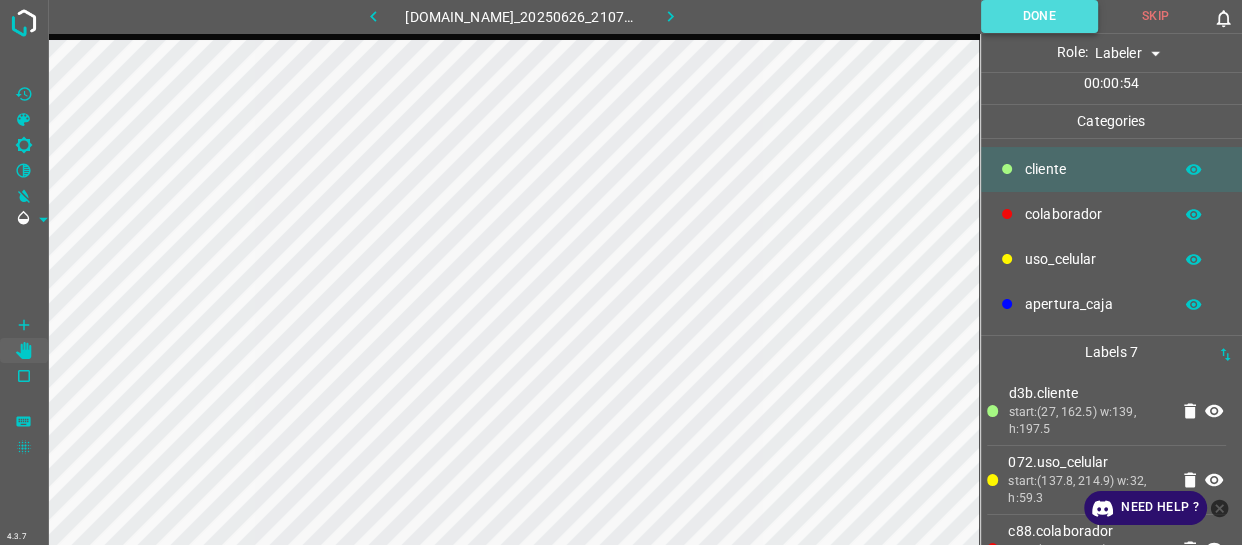 click on "Done" at bounding box center (1039, 16) 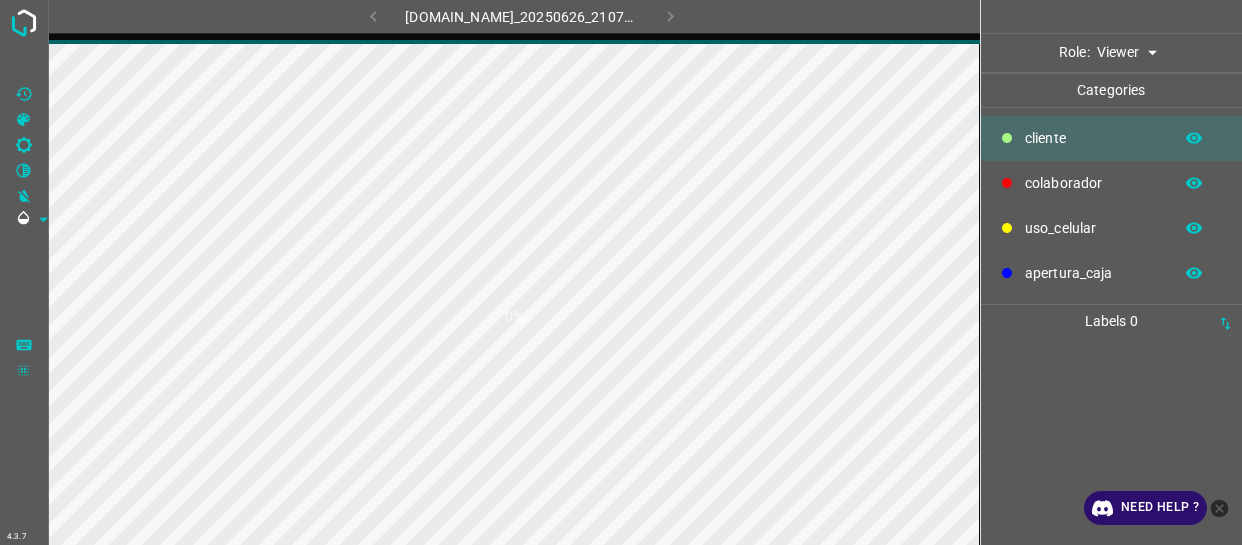 scroll, scrollTop: 0, scrollLeft: 0, axis: both 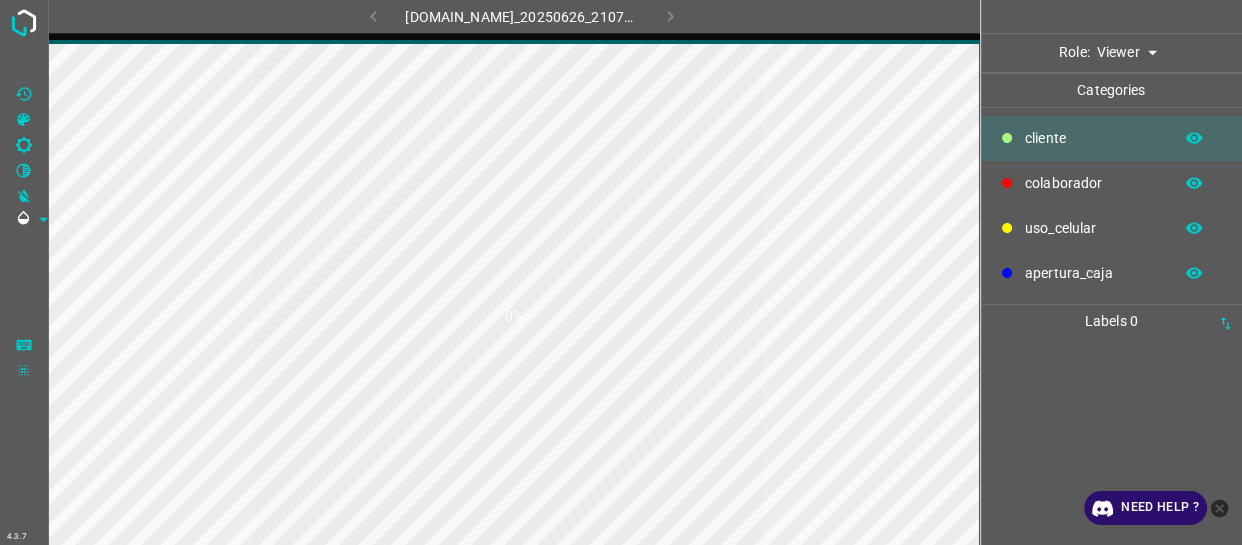 click on "4.3.7 [DOMAIN_NAME]_20250626_210701_000003840.jpg 0% Role: Viewer viewer Categories ​​cliente colaborador uso_celular apertura_caja Labels   0 Categories 1 ​​cliente 2 colaborador 3 uso_celular 4 apertura_caja Tools Space Change between modes (Draw & Edit) I Auto labeling R Restore zoom M Zoom in N Zoom out Delete Delete selecte label Filters Z Restore filters X Saturation filter C Brightness filter V Contrast filter B Gray scale filter General O Download Need Help ? - Text - Hide - Delete" at bounding box center (621, 272) 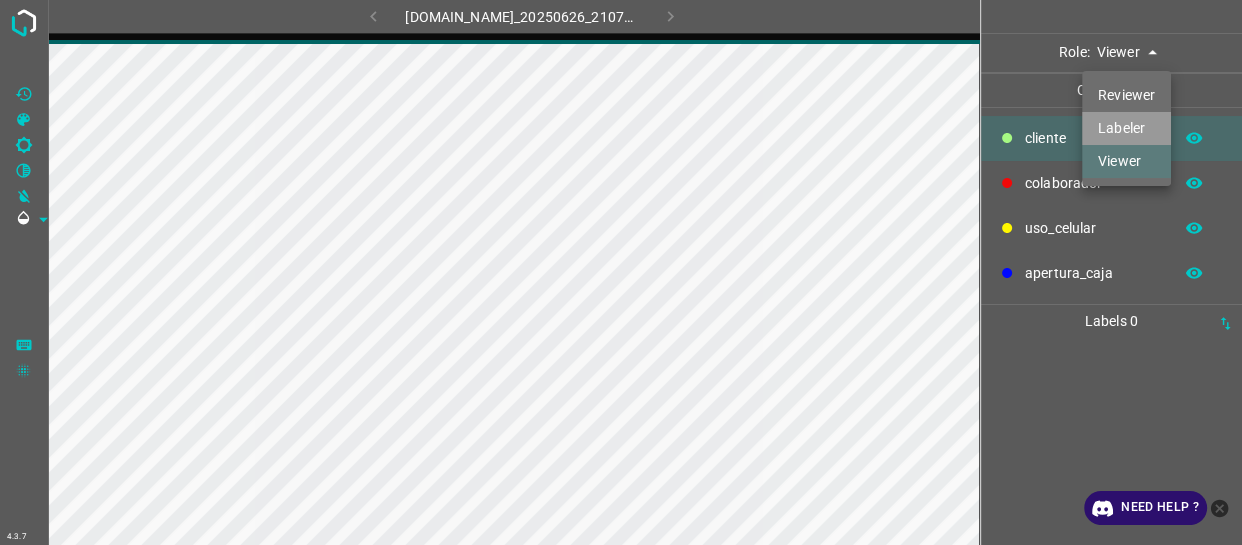 click on "Labeler" at bounding box center [1126, 128] 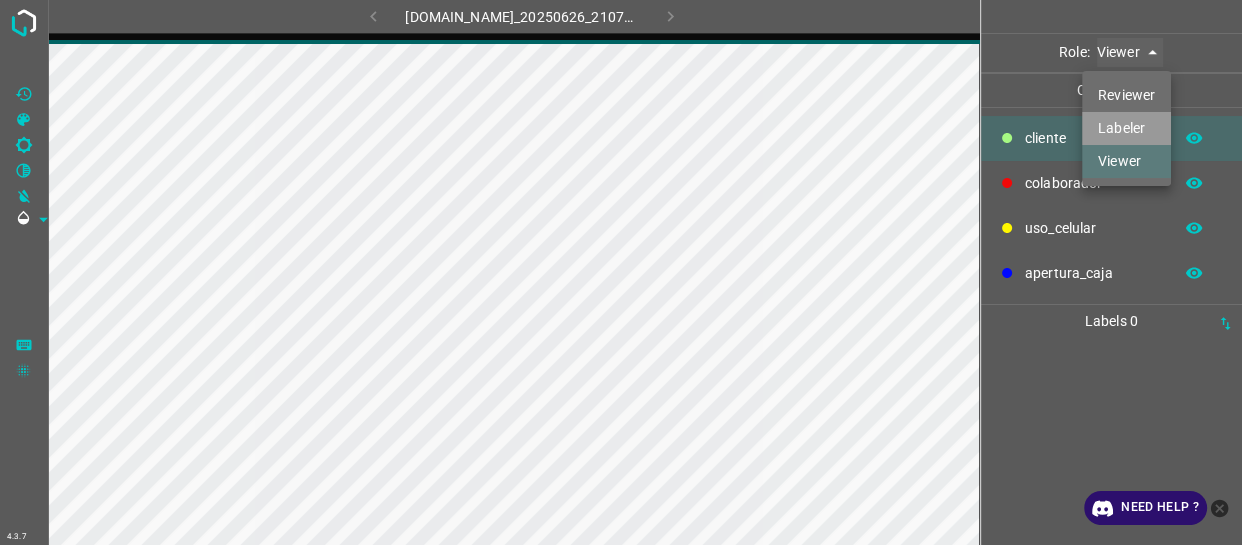 type on "labeler" 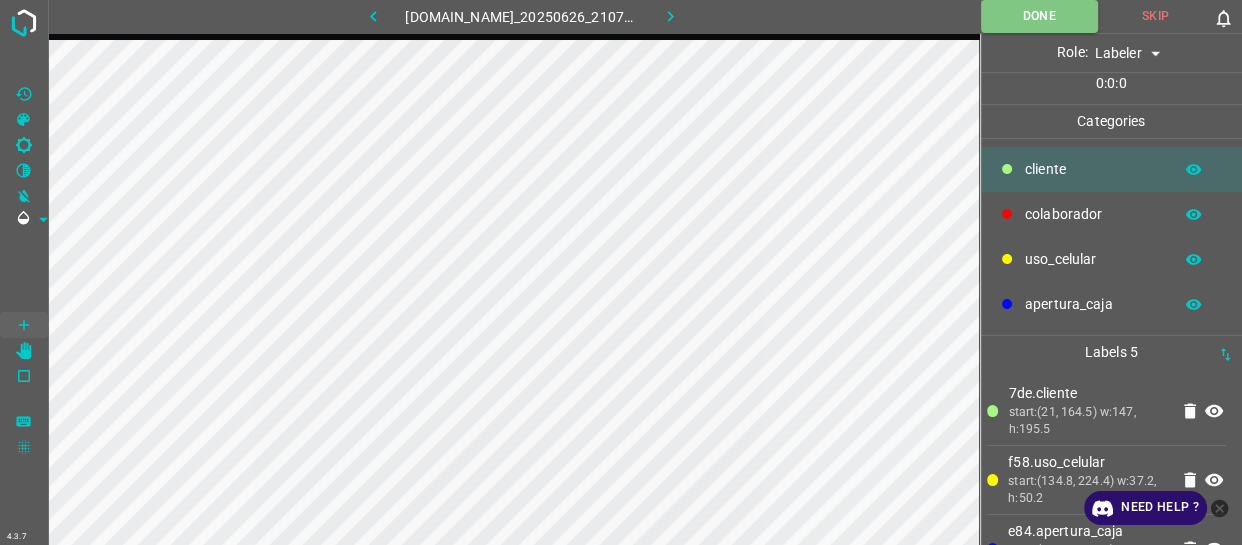 drag, startPoint x: 1070, startPoint y: 219, endPoint x: 1058, endPoint y: 221, distance: 12.165525 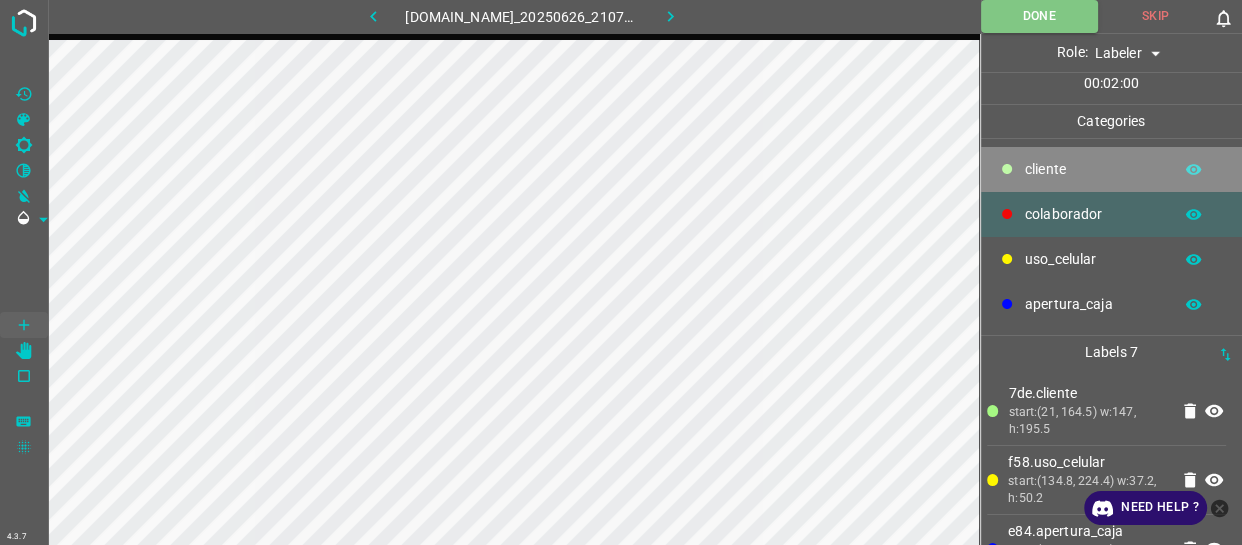drag, startPoint x: 1124, startPoint y: 170, endPoint x: 1022, endPoint y: 192, distance: 104.34558 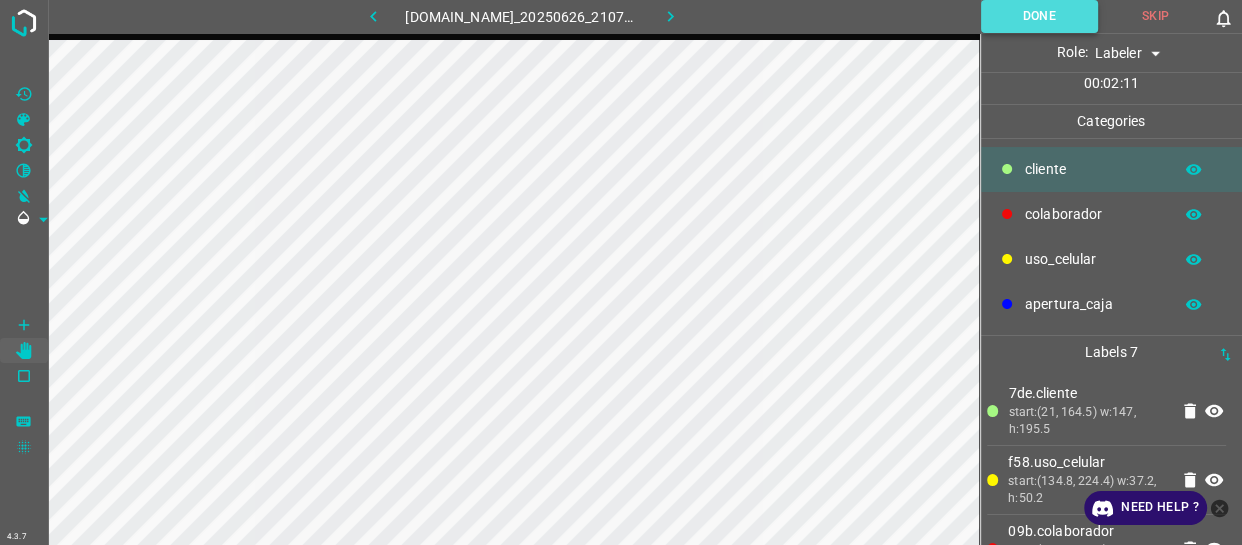 click on "Done" at bounding box center (1039, 16) 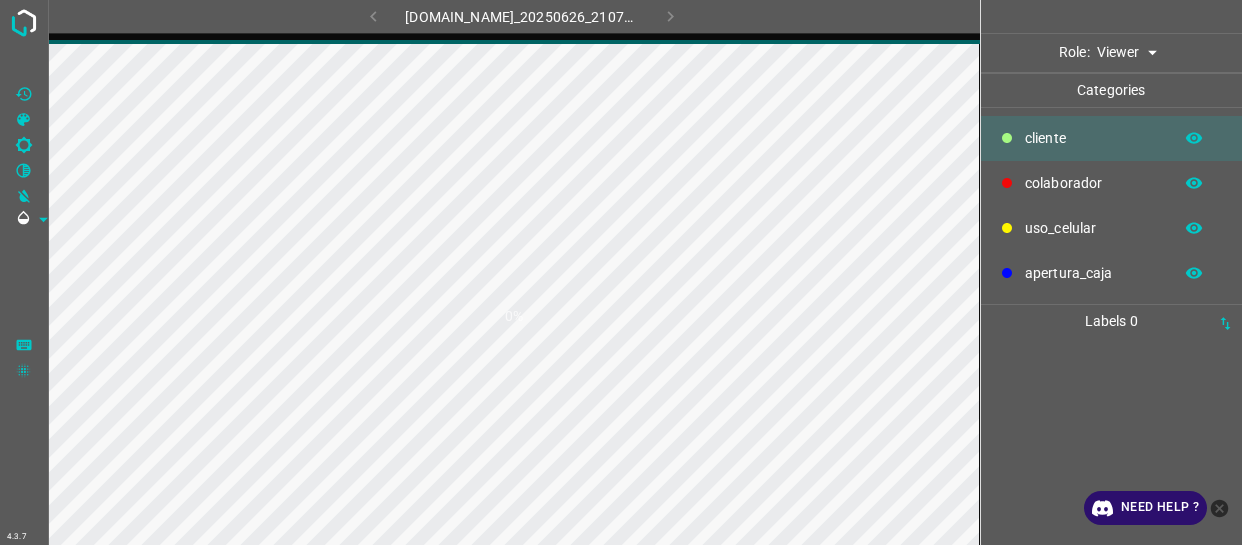 scroll, scrollTop: 0, scrollLeft: 0, axis: both 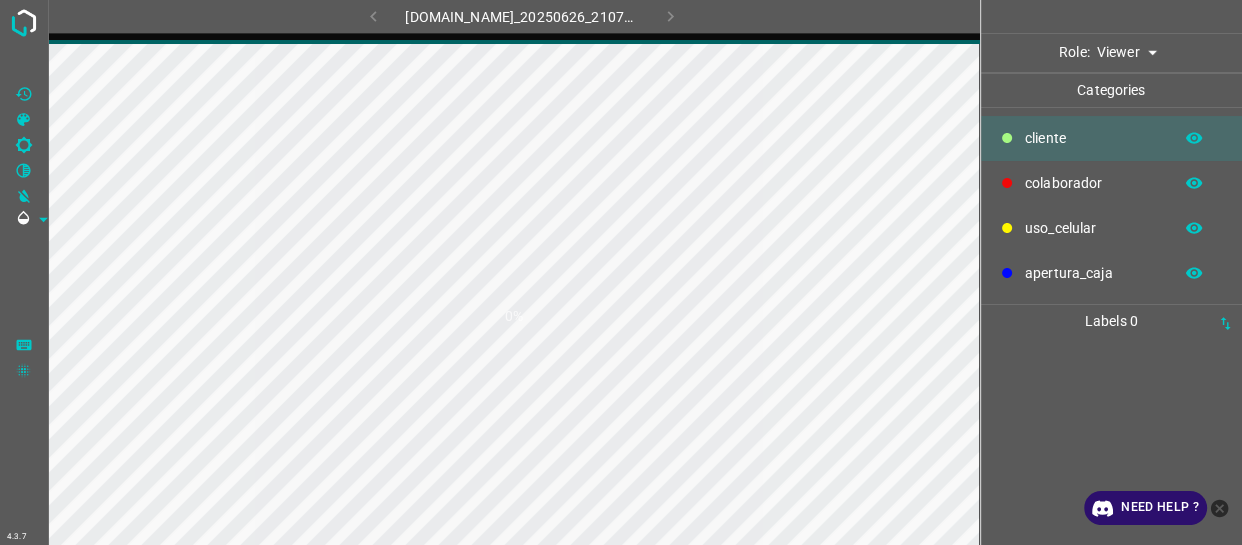 click on "4.3.7 [DOMAIN_NAME]_20250626_210701_000004200.jpg 0% Role: Viewer viewer Categories ​​cliente colaborador uso_celular apertura_caja Labels   0 Categories 1 ​​cliente 2 colaborador 3 uso_celular 4 apertura_caja Tools Space Change between modes (Draw & Edit) I Auto labeling R Restore zoom M Zoom in N Zoom out Delete Delete selecte label Filters Z Restore filters X Saturation filter C Brightness filter V Contrast filter B Gray scale filter General O Download Need Help ? - Text - Hide - Delete" at bounding box center [621, 272] 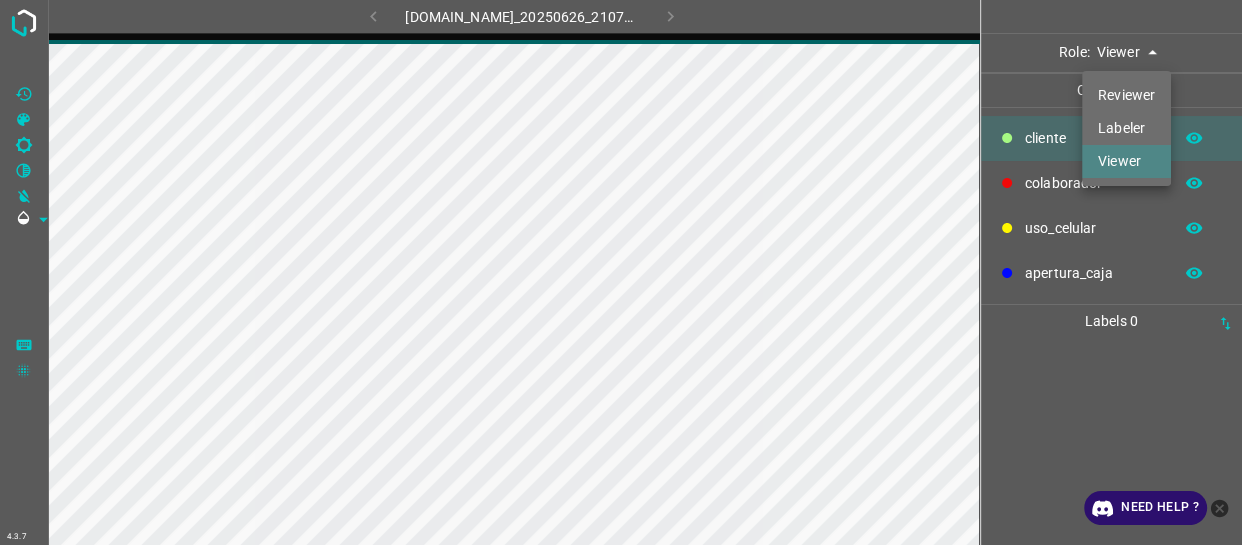 click on "Labeler" at bounding box center (1126, 128) 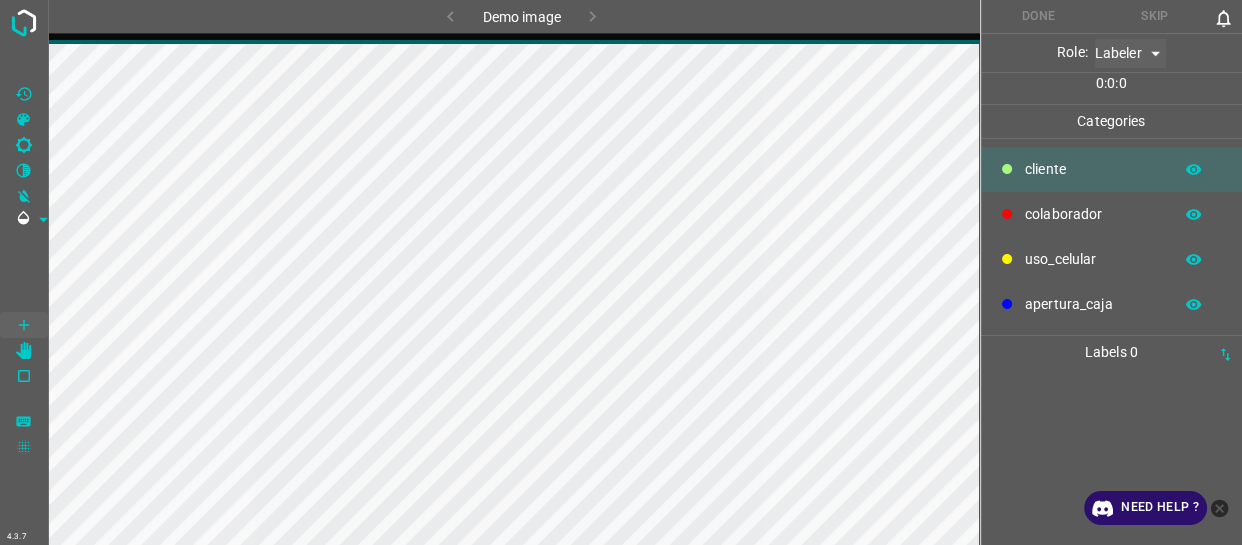 type on "labeler" 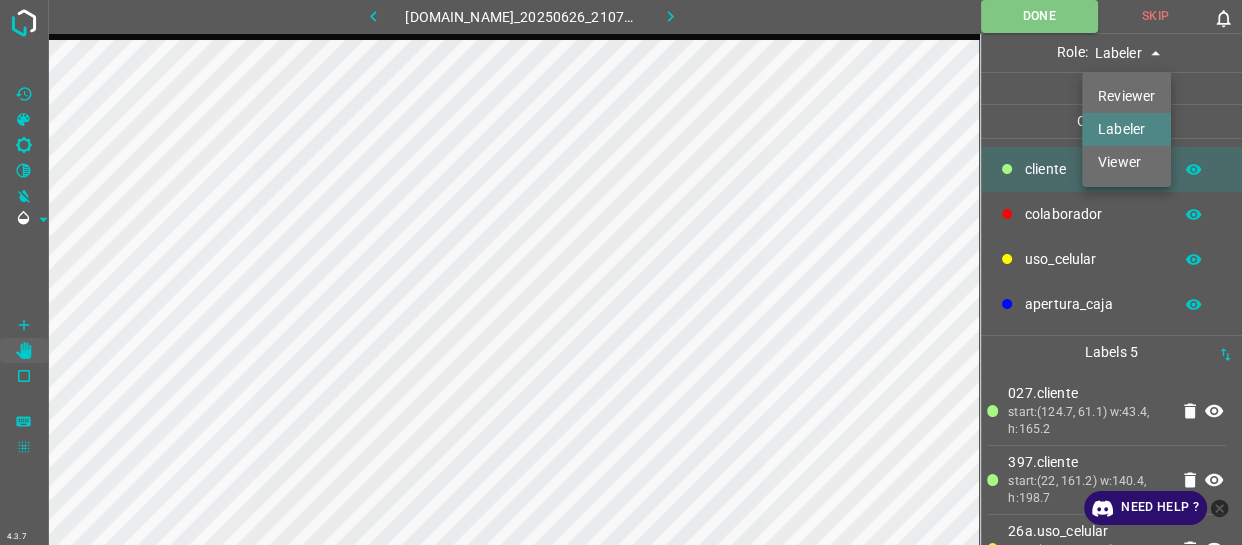 type 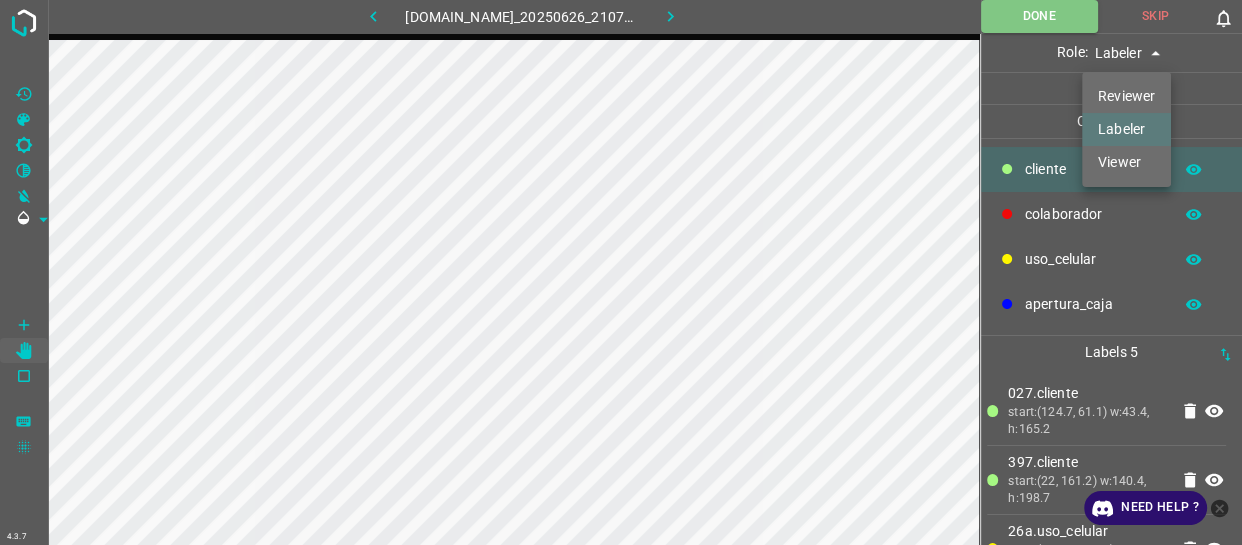 click at bounding box center [621, 272] 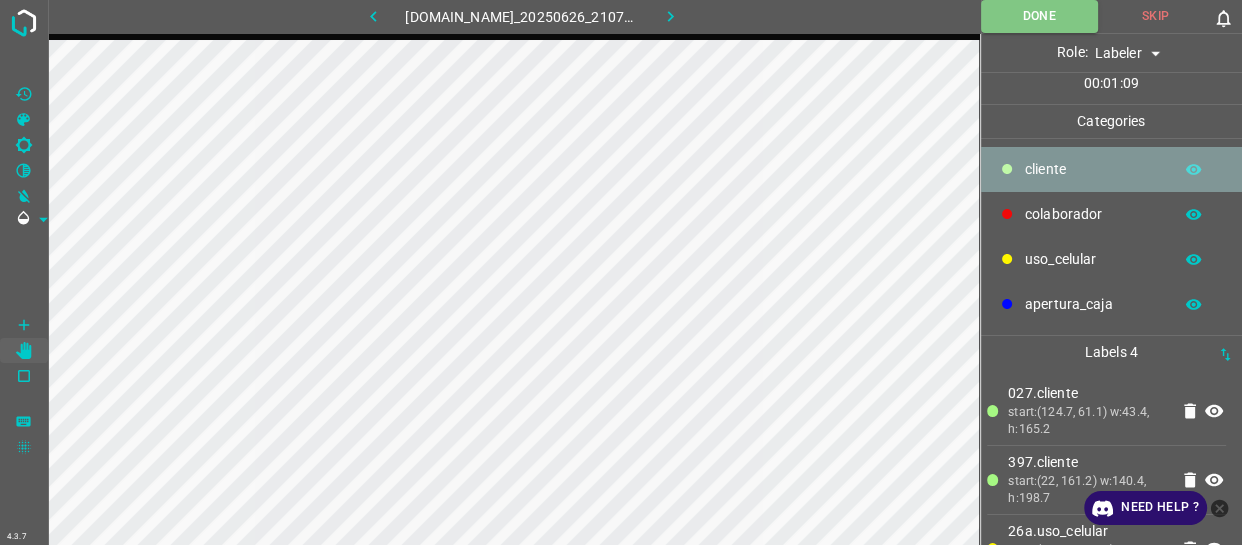 click on "​​cliente" at bounding box center (1093, 169) 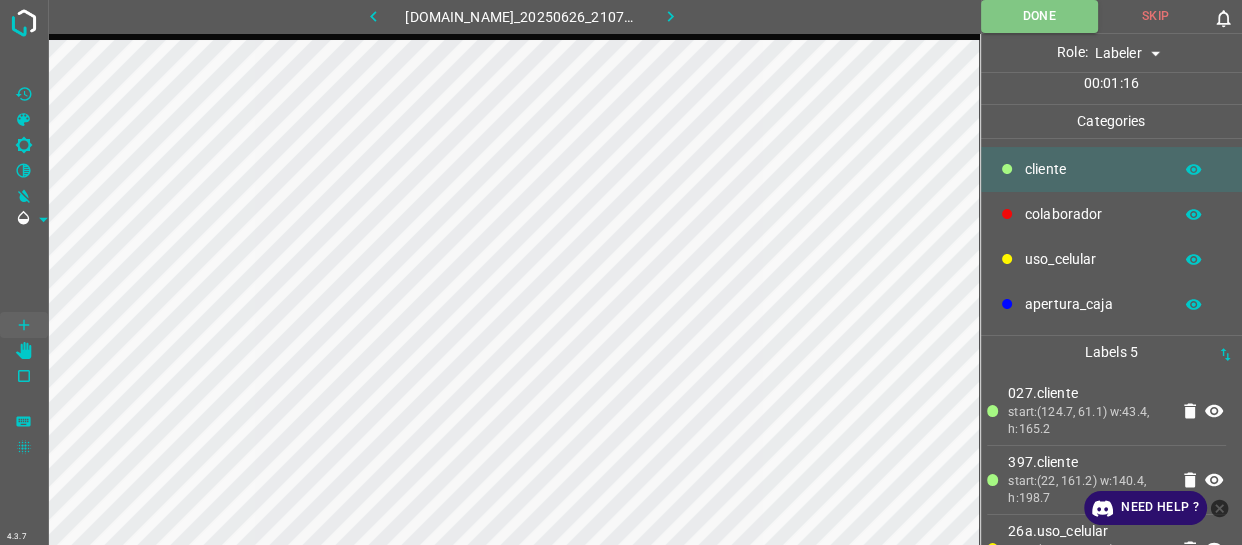 drag, startPoint x: 1067, startPoint y: 210, endPoint x: 984, endPoint y: 190, distance: 85.37564 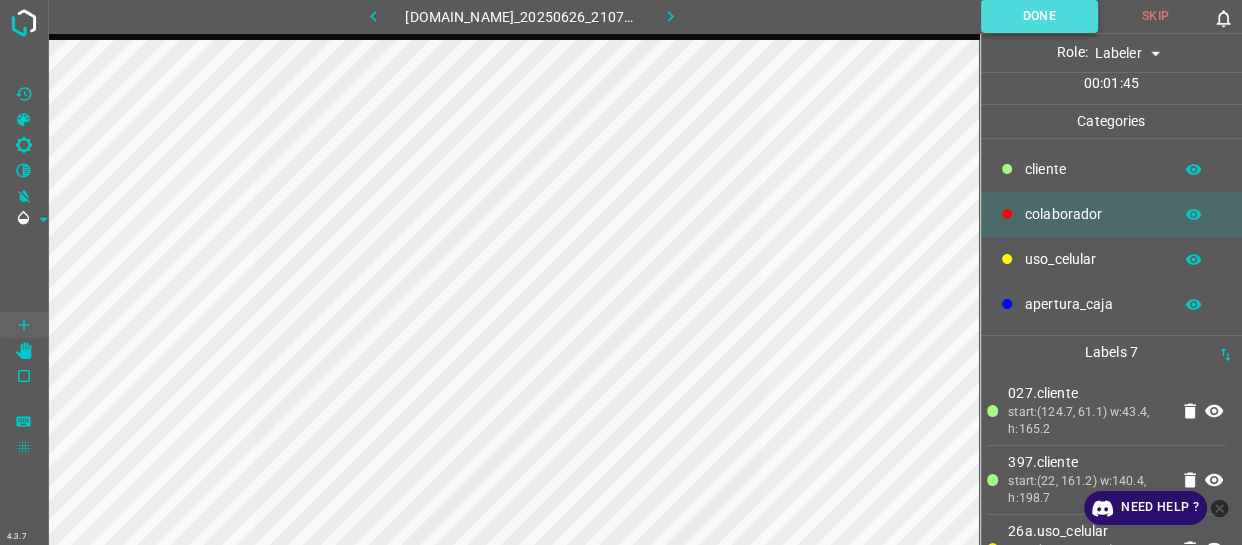 click on "Done" at bounding box center [1039, 16] 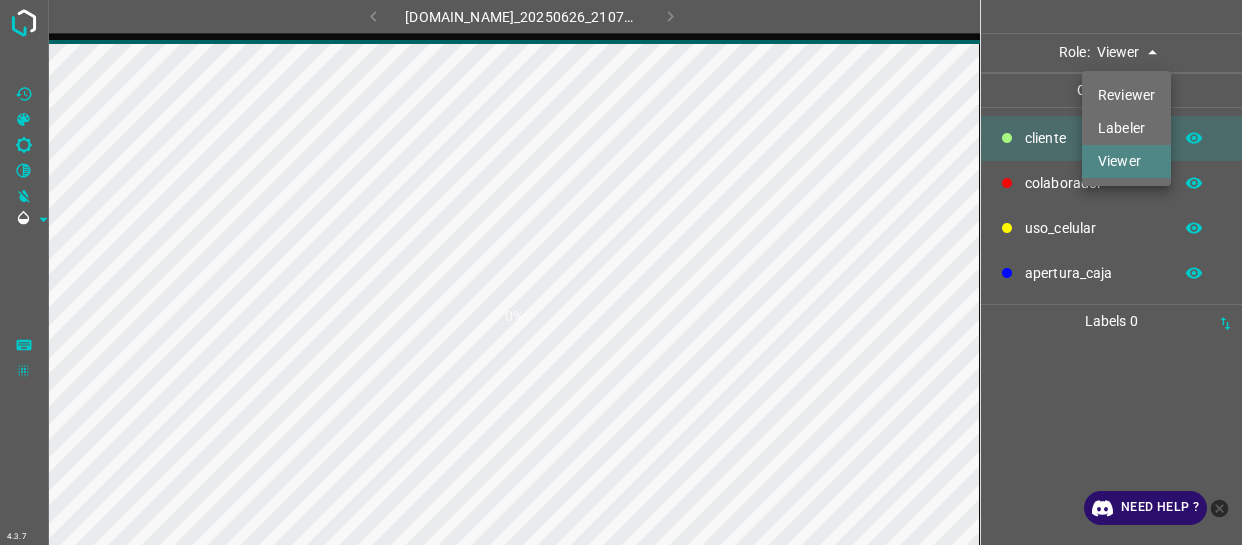 scroll, scrollTop: 0, scrollLeft: 0, axis: both 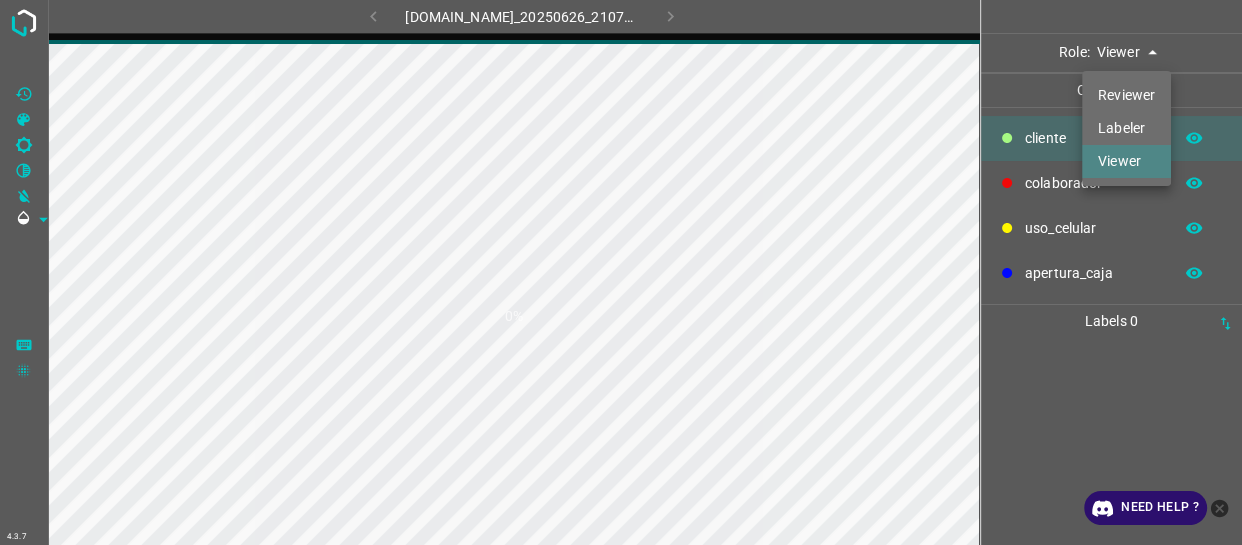 click on "4.3.7 [DOMAIN_NAME]_20250626_210701_000004440.jpg 0% Role: Viewer viewer Categories ​​cliente colaborador uso_celular apertura_caja Labels   0 Categories 1 ​​cliente 2 colaborador 3 uso_celular 4 apertura_caja Tools Space Change between modes (Draw & Edit) I Auto labeling R Restore zoom M Zoom in N Zoom out Delete Delete selecte label Filters Z Restore filters X Saturation filter C Brightness filter V Contrast filter B Gray scale filter General O Download Need Help ? - Text - Hide - Delete Reviewer Labeler Viewer" at bounding box center [621, 272] 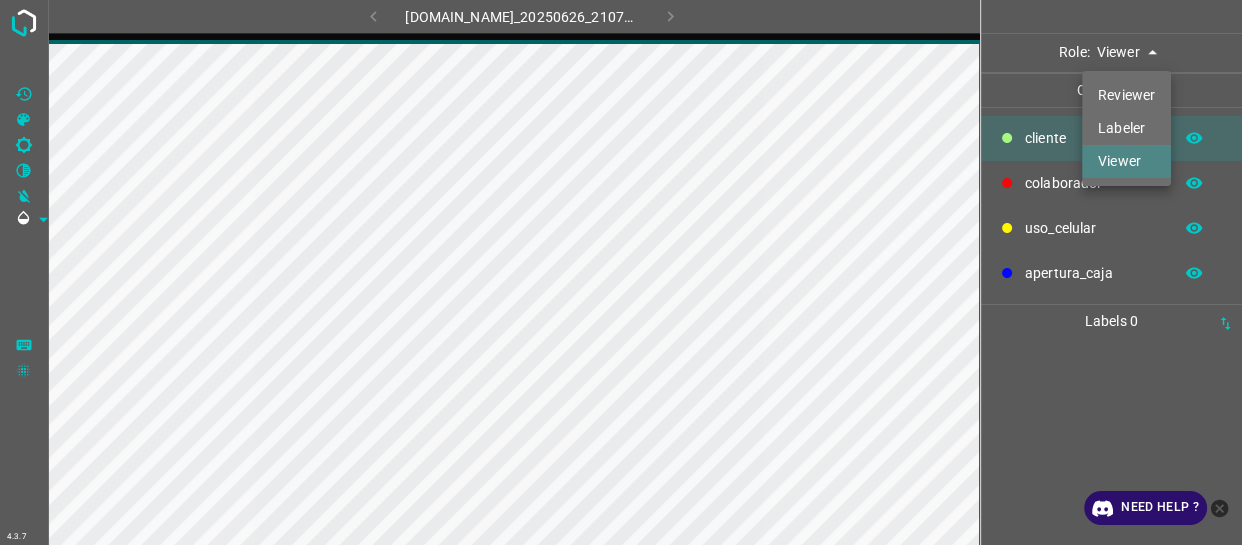 click on "Labeler" at bounding box center [1126, 128] 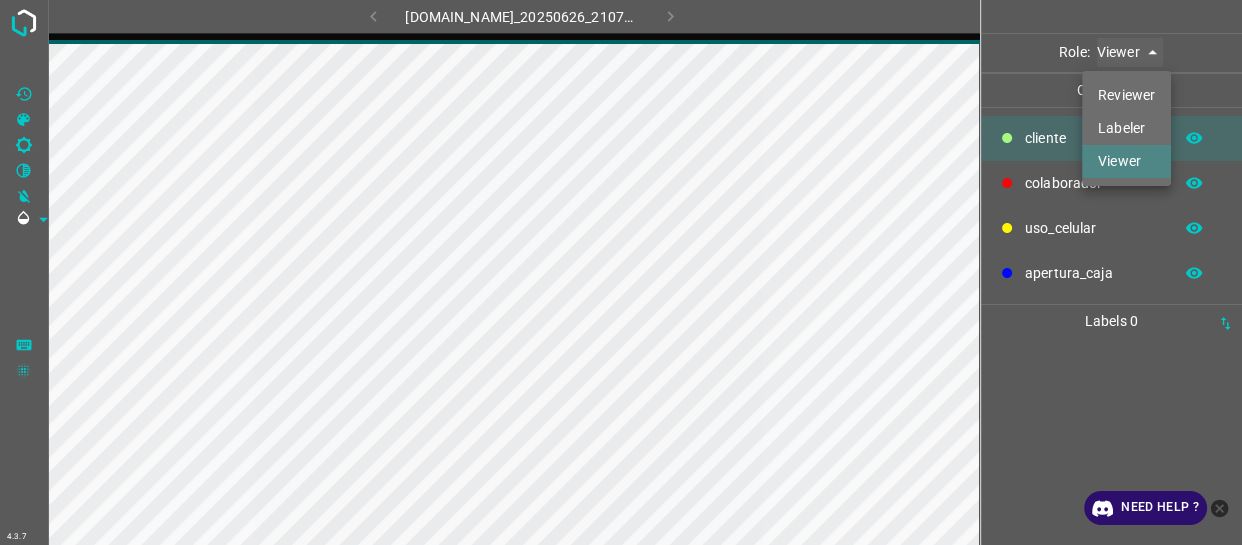 type on "labeler" 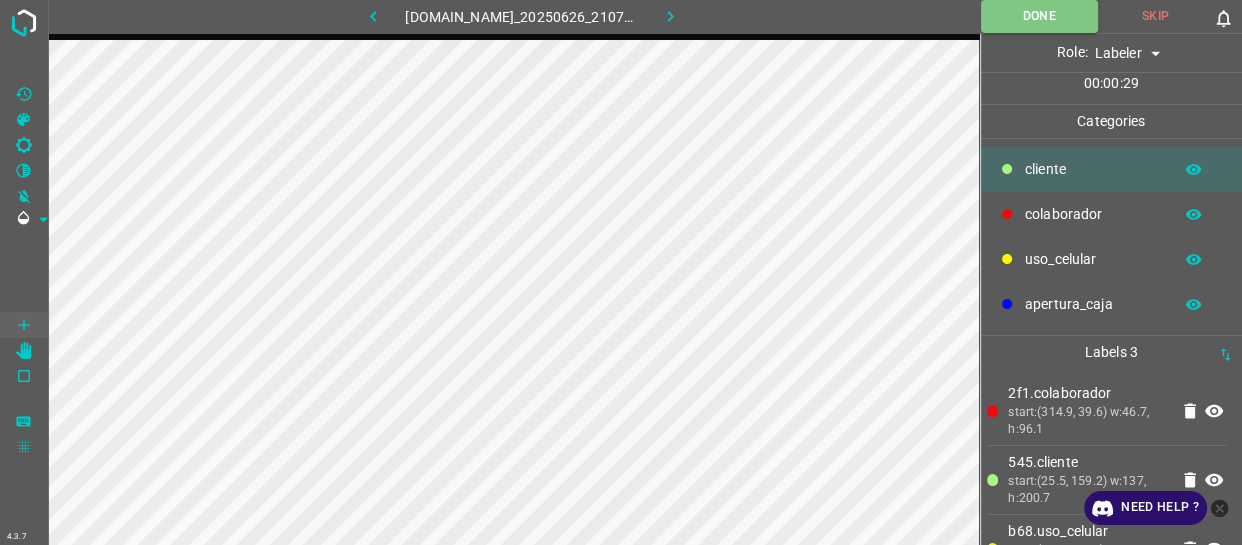 click 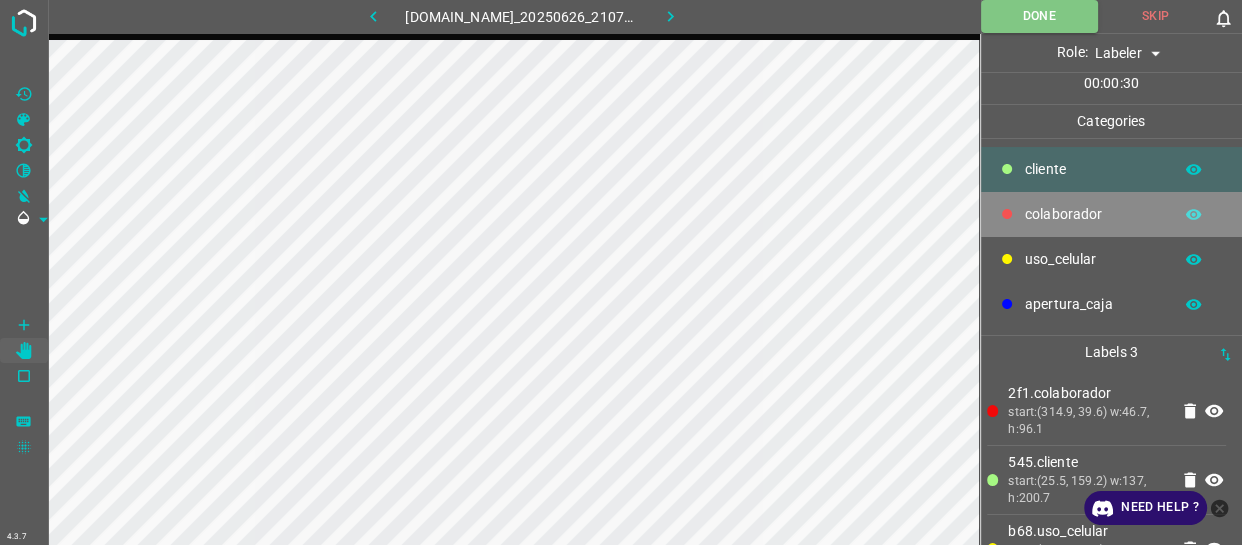 drag, startPoint x: 1110, startPoint y: 202, endPoint x: 1043, endPoint y: 200, distance: 67.02985 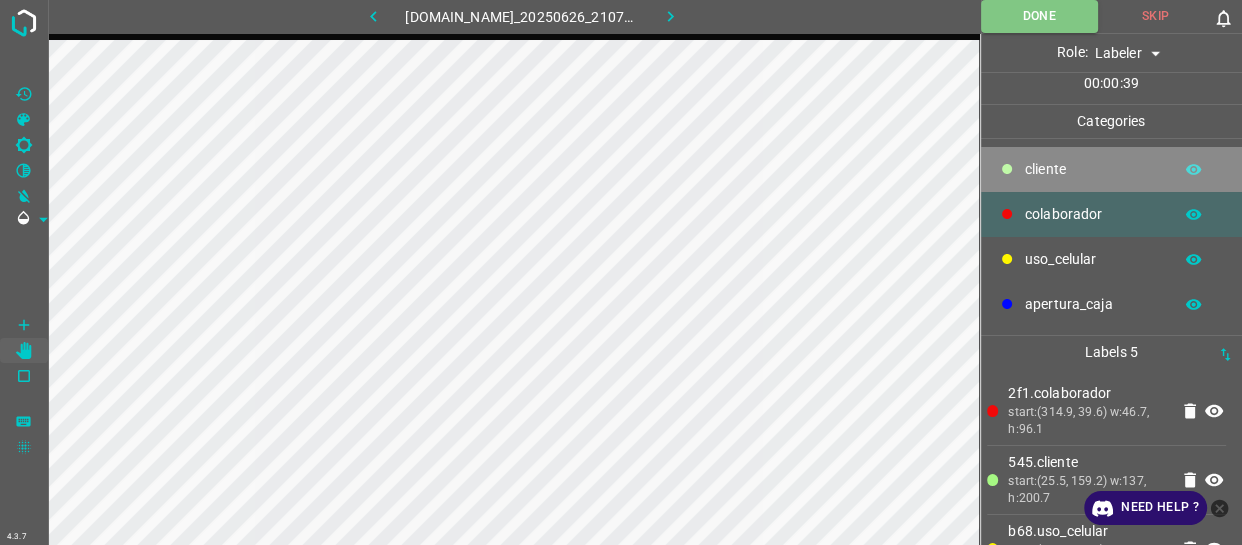 drag, startPoint x: 1044, startPoint y: 161, endPoint x: 1001, endPoint y: 188, distance: 50.77401 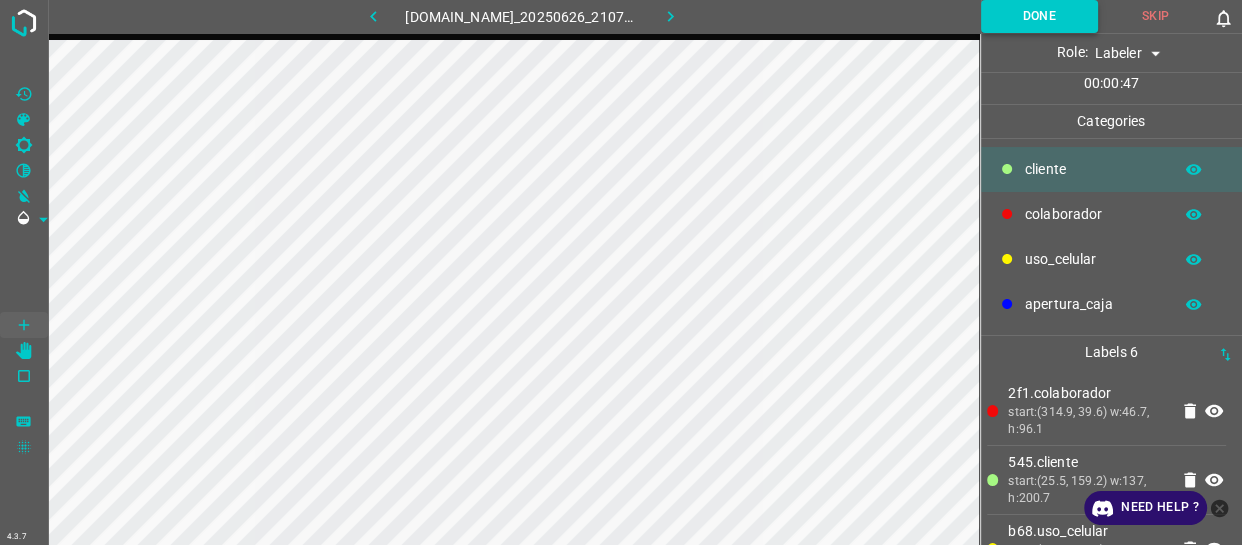 click on "Done" at bounding box center (1039, 16) 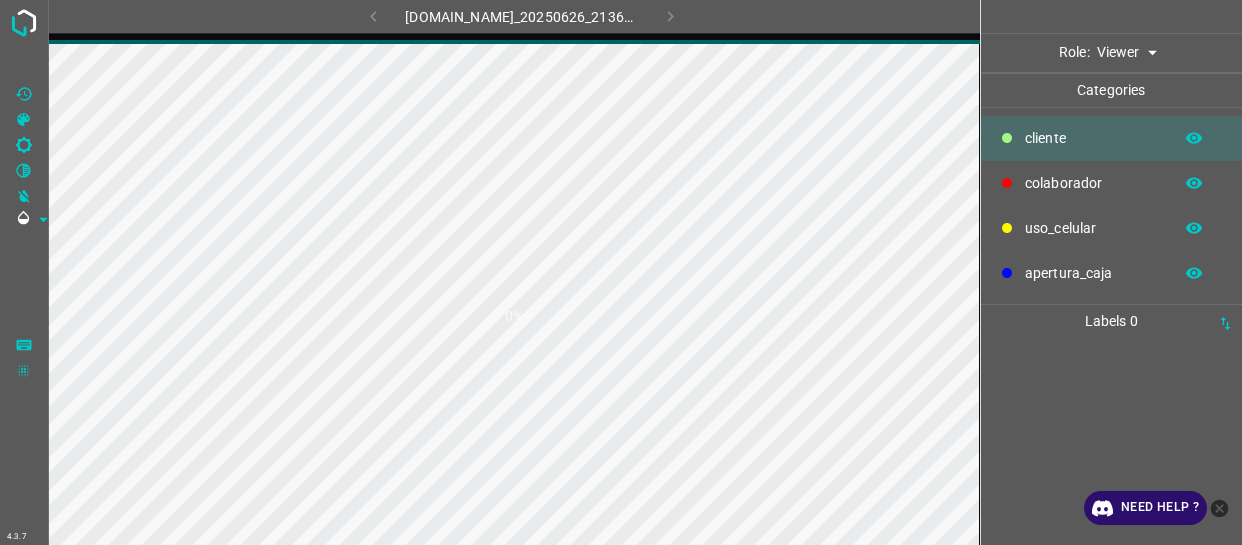 scroll, scrollTop: 0, scrollLeft: 0, axis: both 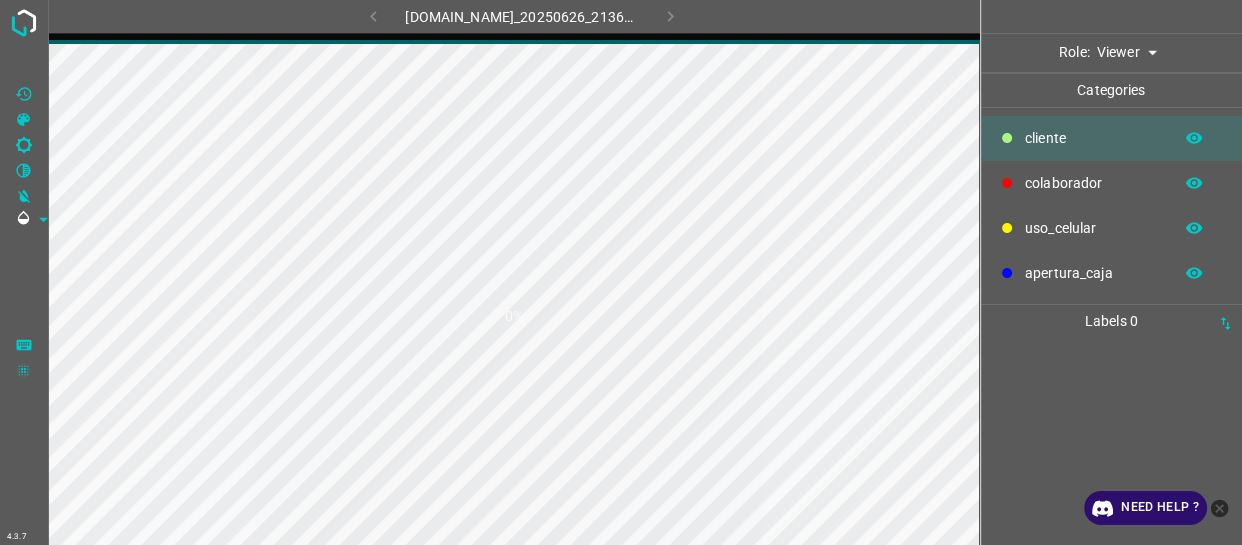 click on "4.3.7 [DOMAIN_NAME]_20250626_213611_000001170.jpg 0% Role: Viewer viewer Categories ​​cliente colaborador uso_celular apertura_caja Labels   0 Categories 1 ​​cliente 2 colaborador 3 uso_celular 4 apertura_caja Tools Space Change between modes (Draw & Edit) I Auto labeling R Restore zoom M Zoom in N Zoom out Delete Delete selecte label Filters Z Restore filters X Saturation filter C Brightness filter V Contrast filter B Gray scale filter General O Download Need Help ? - Text - Hide - Delete" at bounding box center (621, 272) 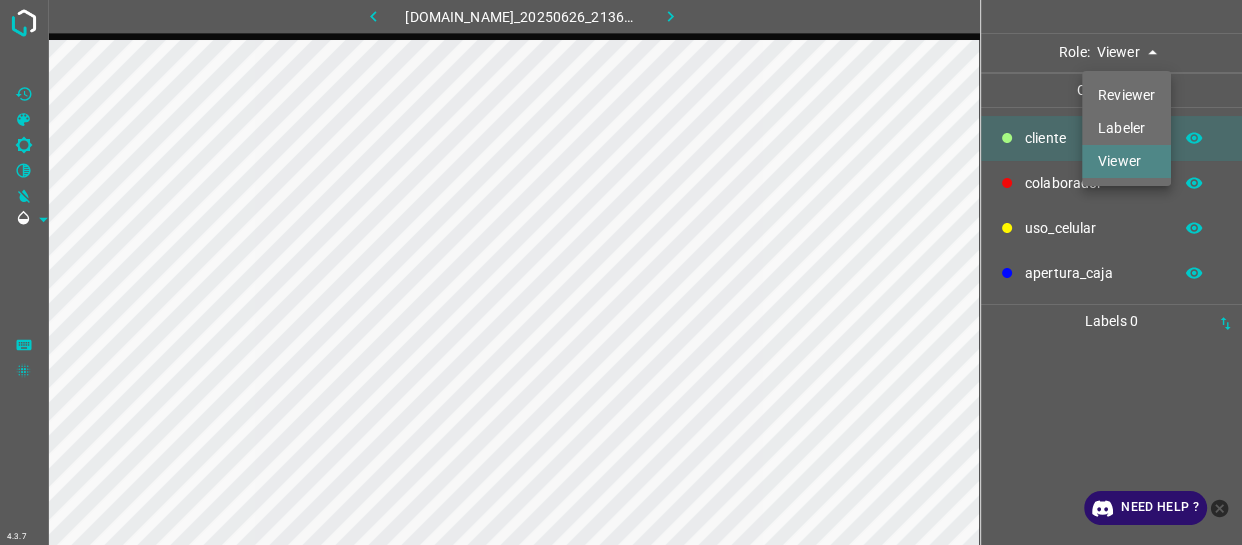 click on "Labeler" at bounding box center (1126, 128) 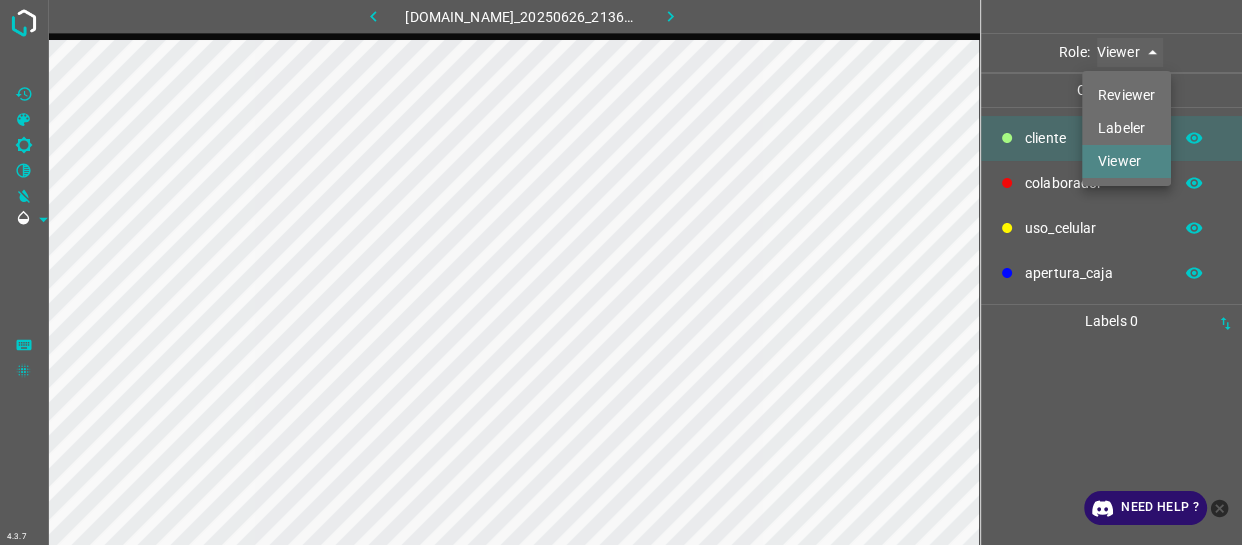 type on "labeler" 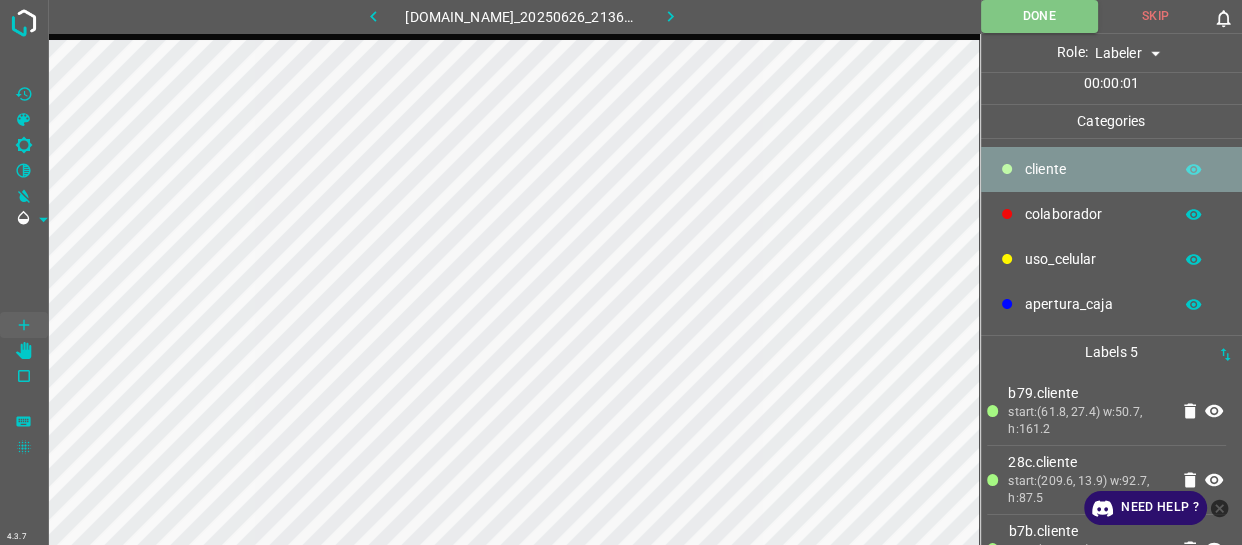 drag, startPoint x: 1024, startPoint y: 178, endPoint x: 1010, endPoint y: 180, distance: 14.142136 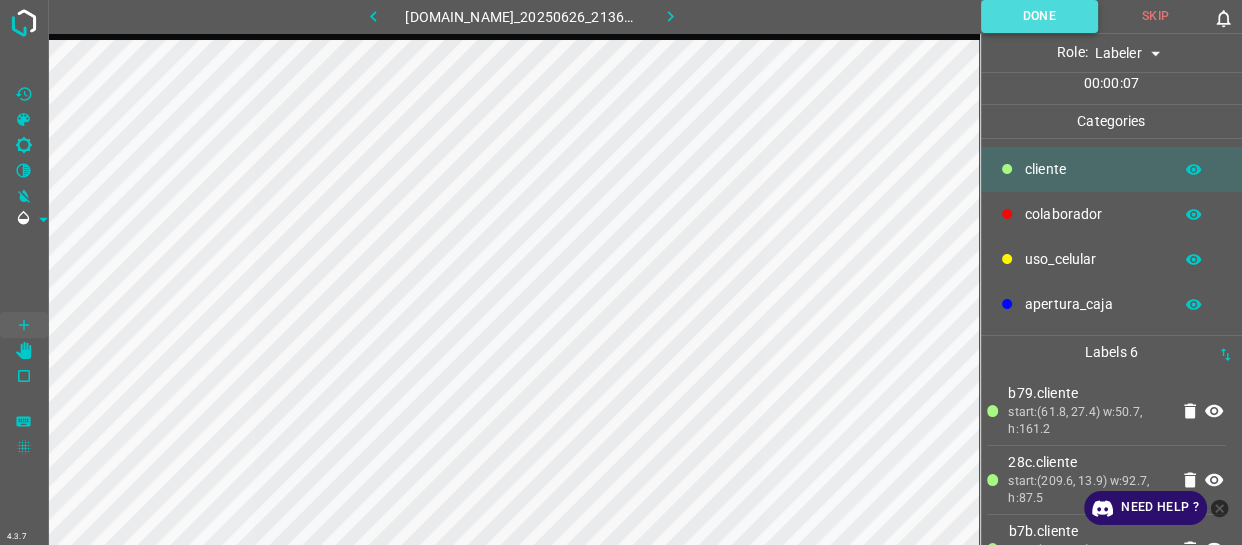 click on "Done" at bounding box center [1039, 16] 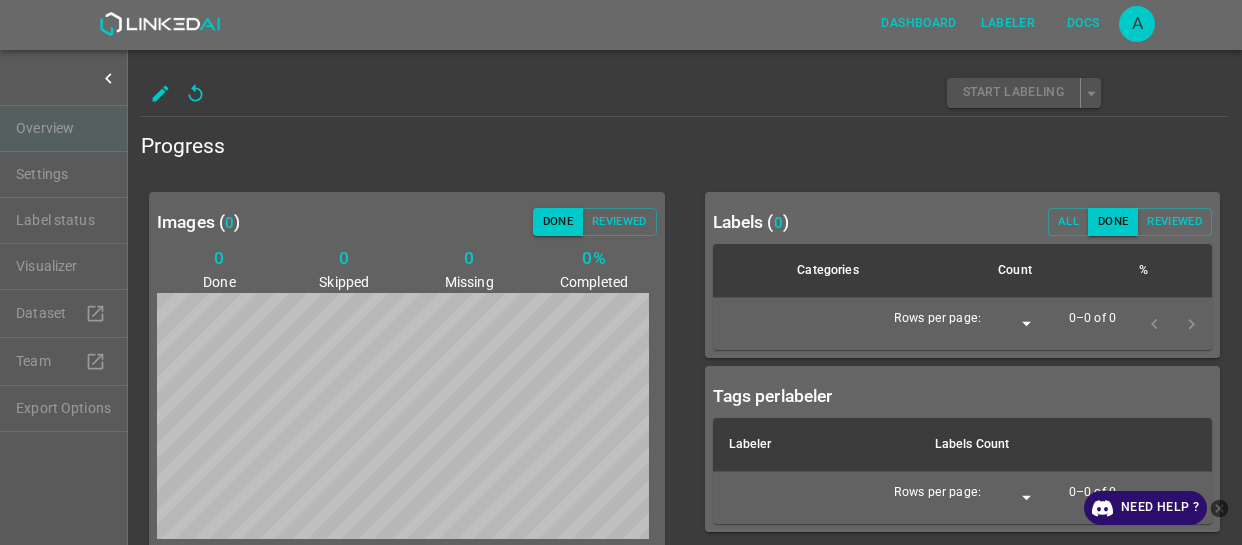scroll, scrollTop: 0, scrollLeft: 0, axis: both 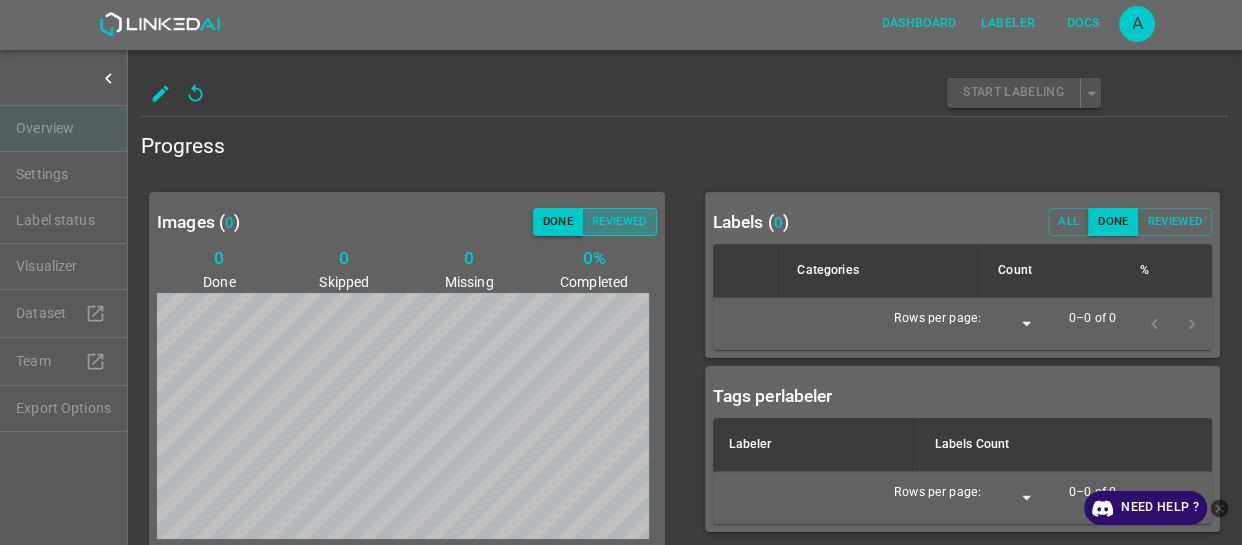 click on "Reviewed" at bounding box center [619, 222] 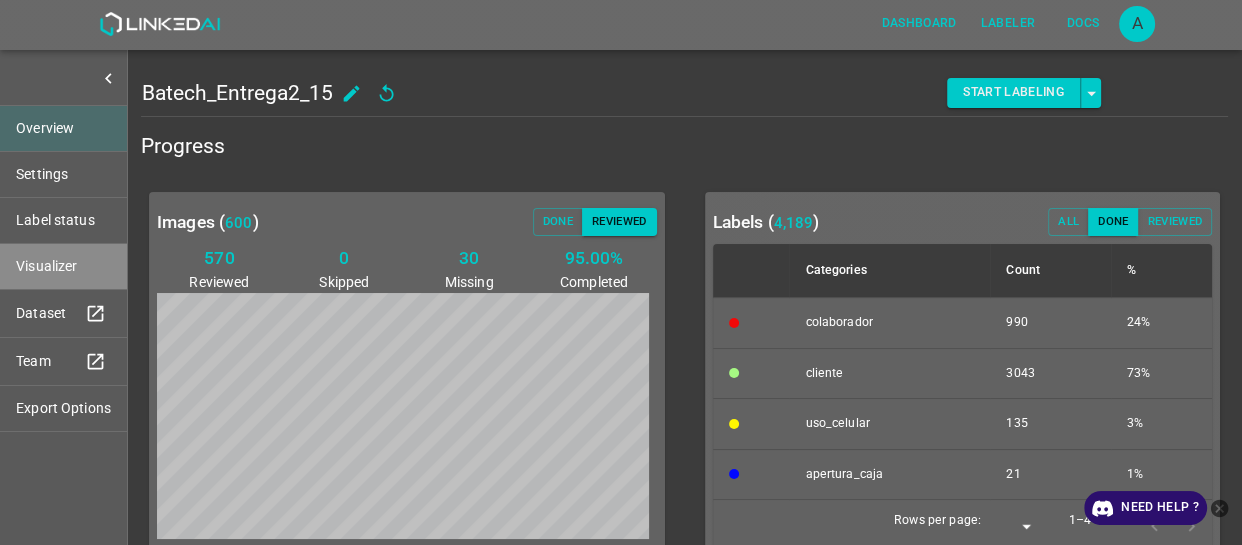 click on "Visualizer" at bounding box center [63, 266] 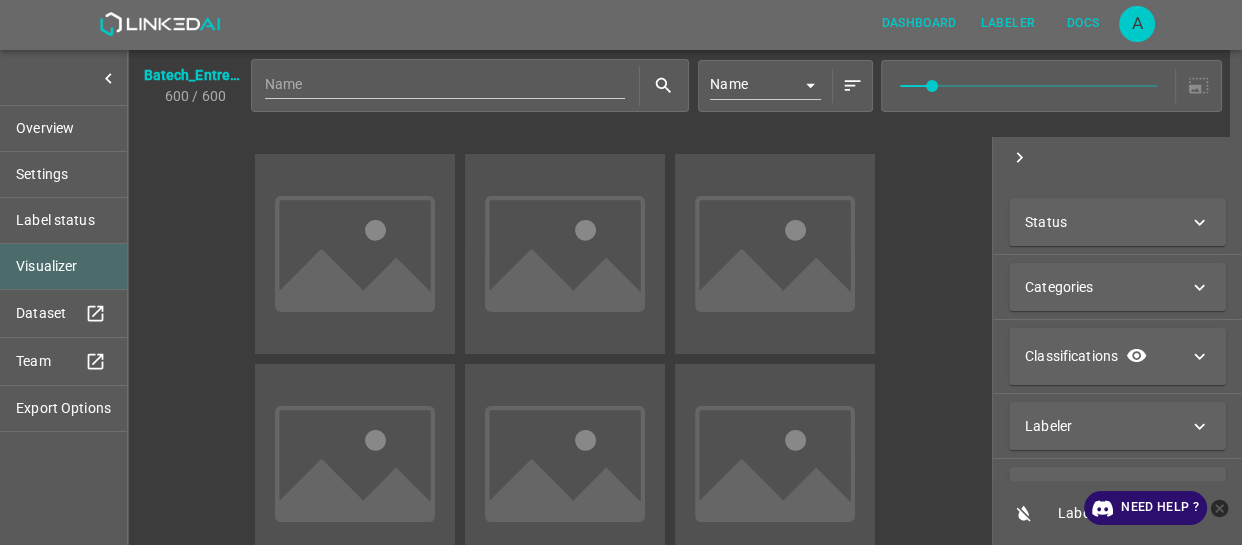 click on "Status" at bounding box center [1107, 222] 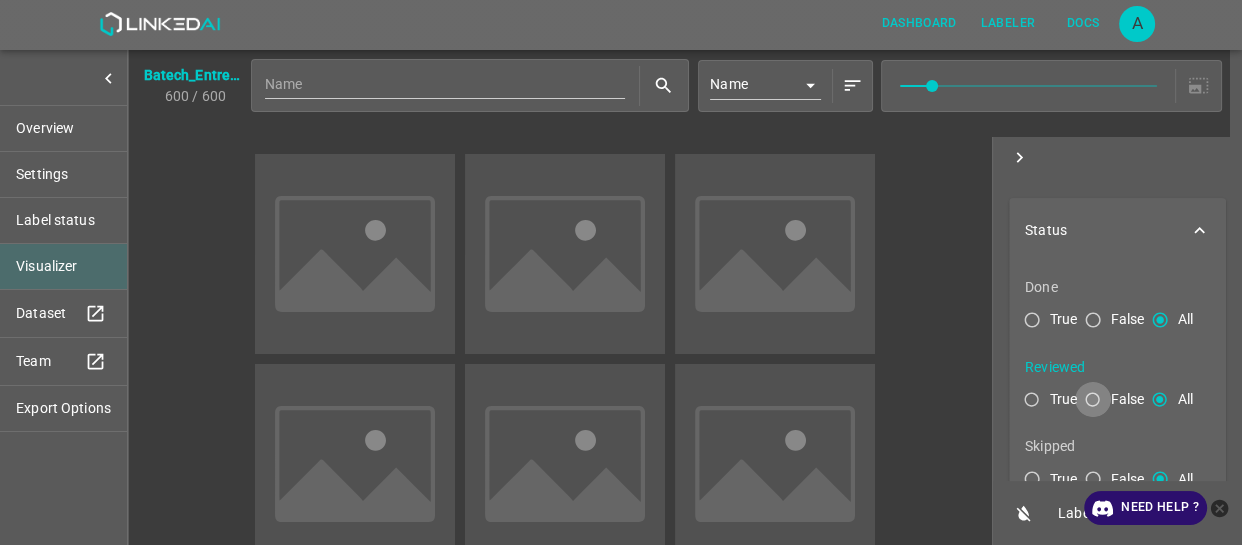 click on "False" at bounding box center (1093, 404) 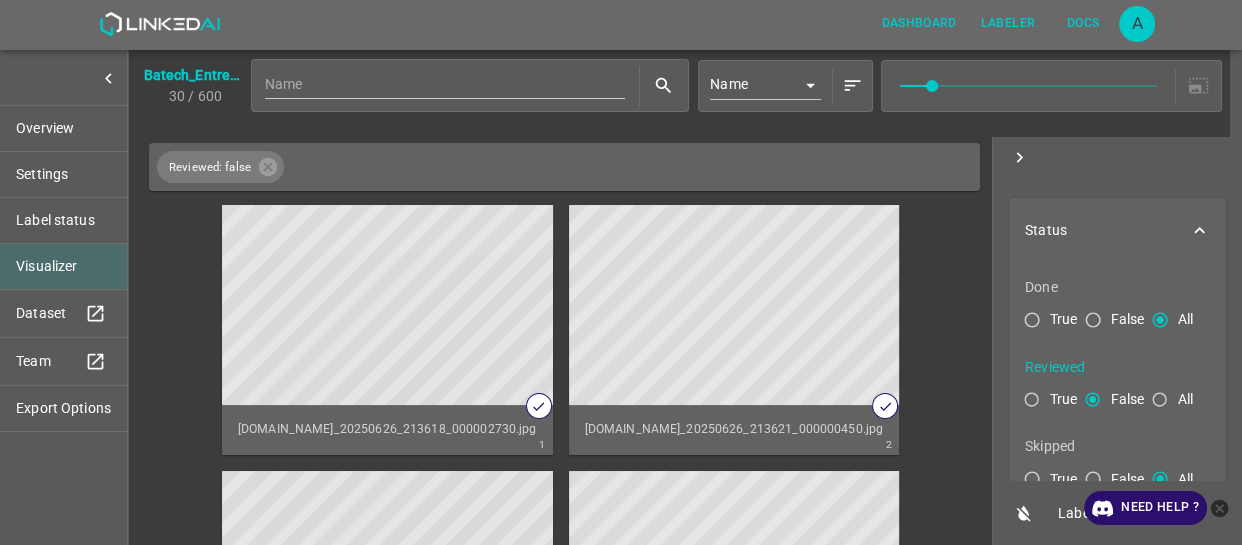 click 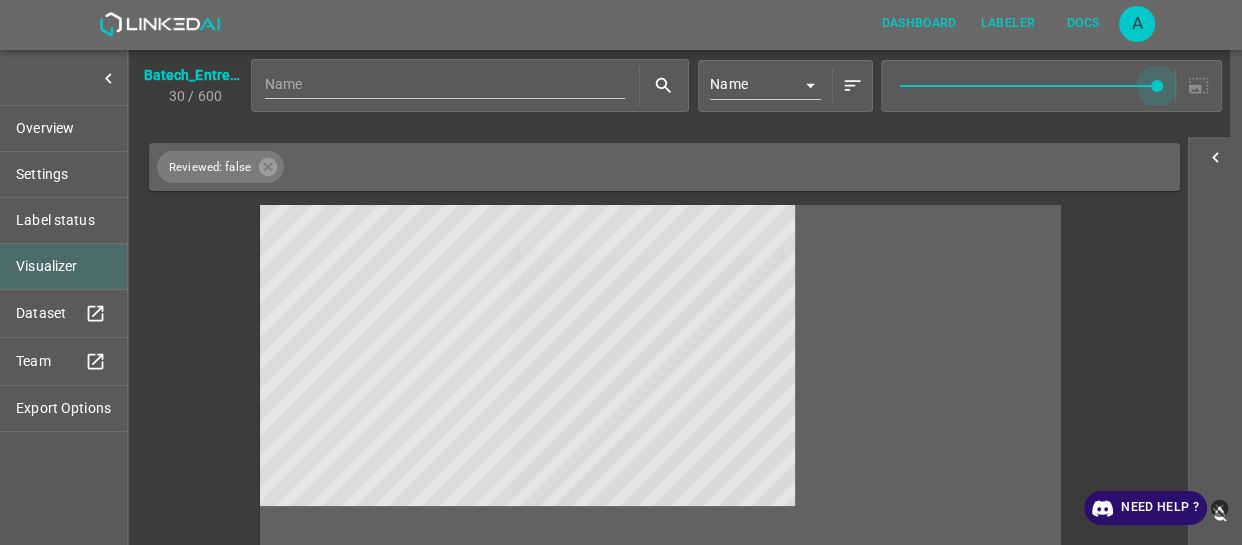 type on "9" 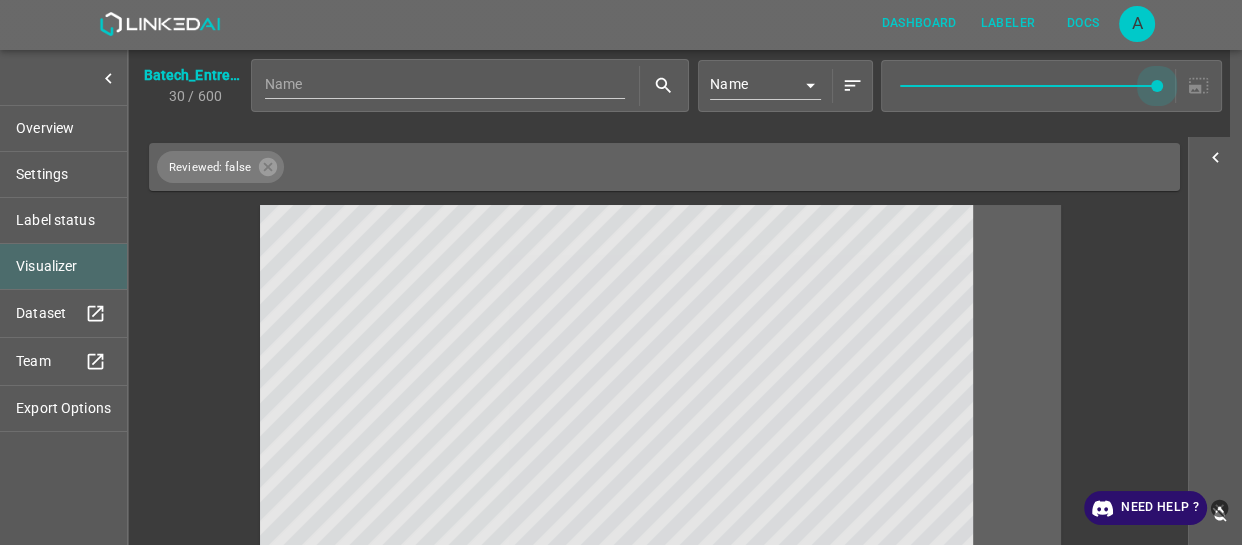 drag, startPoint x: 926, startPoint y: 77, endPoint x: 1158, endPoint y: 72, distance: 232.05388 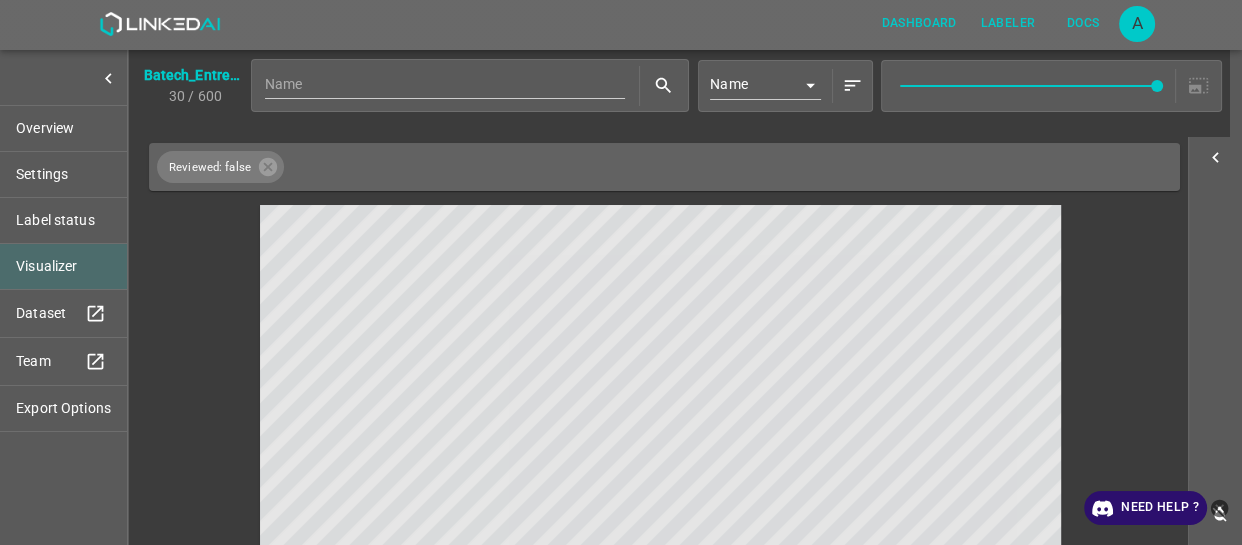 click at bounding box center [560, 430] 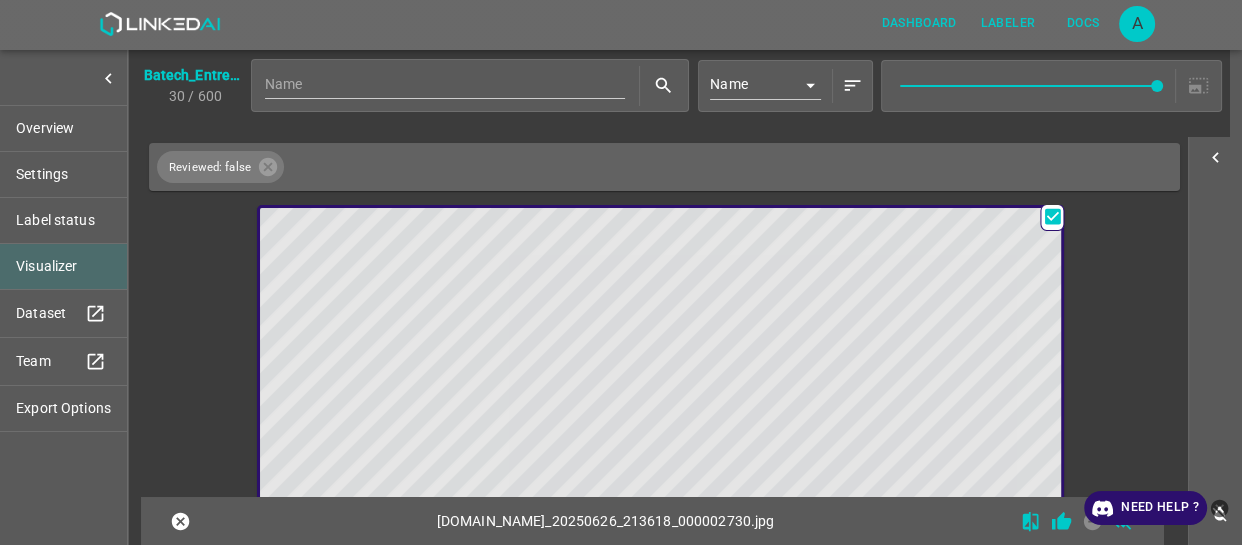 drag, startPoint x: 1220, startPoint y: 506, endPoint x: 1166, endPoint y: 529, distance: 58.694122 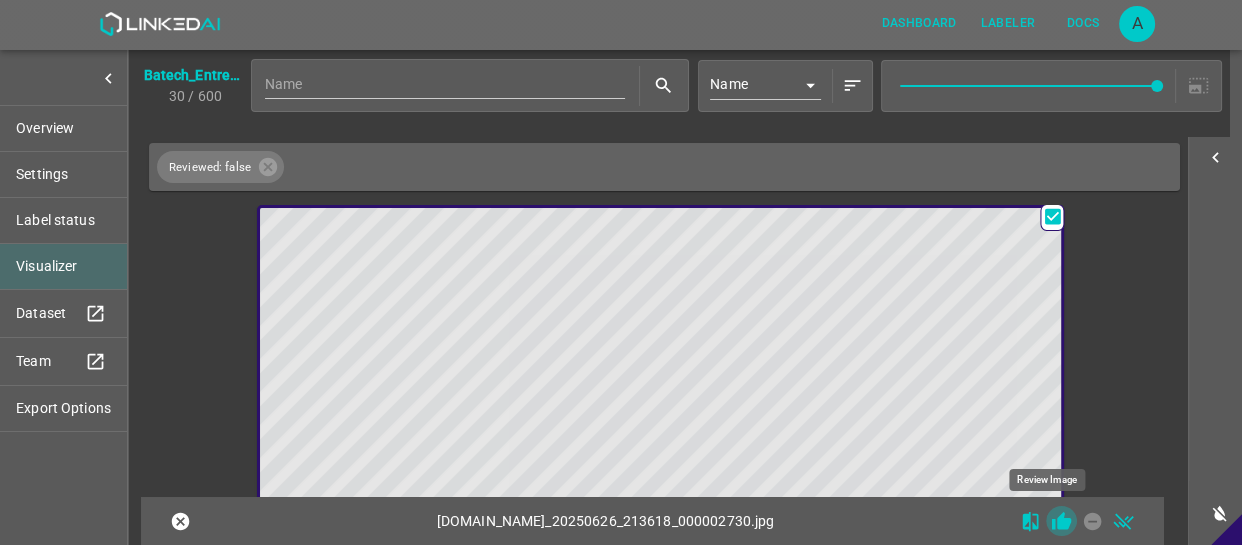 click 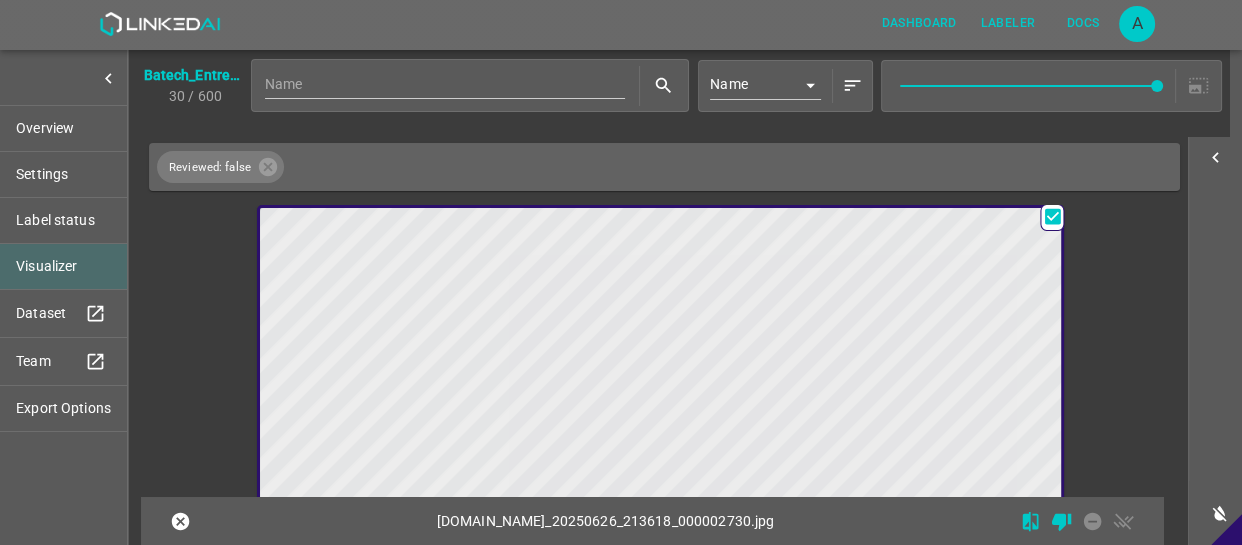 drag, startPoint x: 818, startPoint y: 332, endPoint x: 847, endPoint y: 362, distance: 41.725292 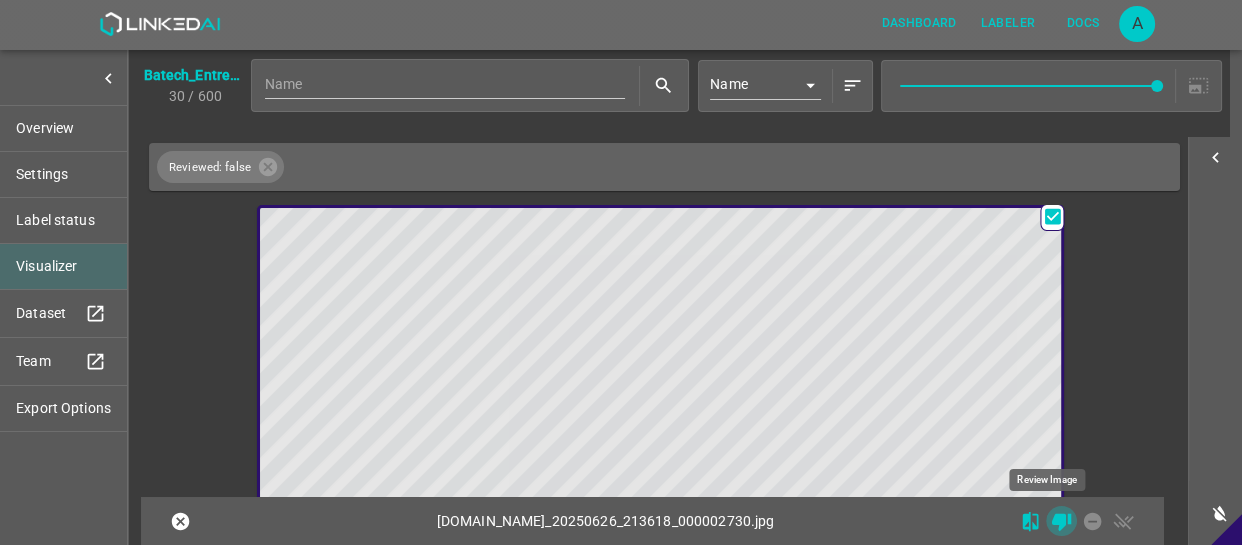 click 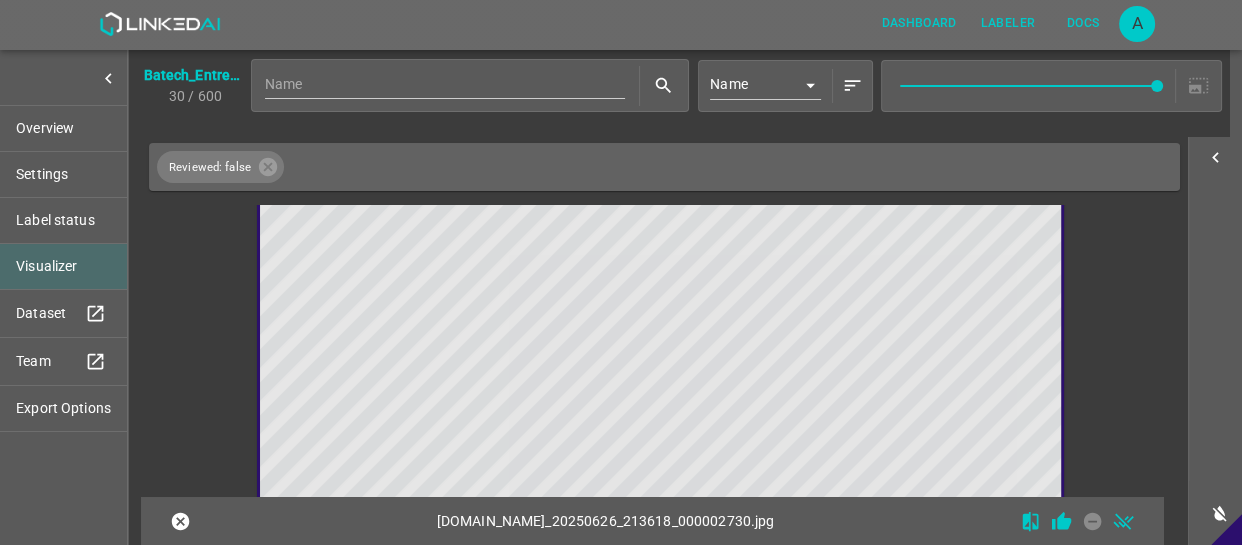 scroll, scrollTop: 272, scrollLeft: 0, axis: vertical 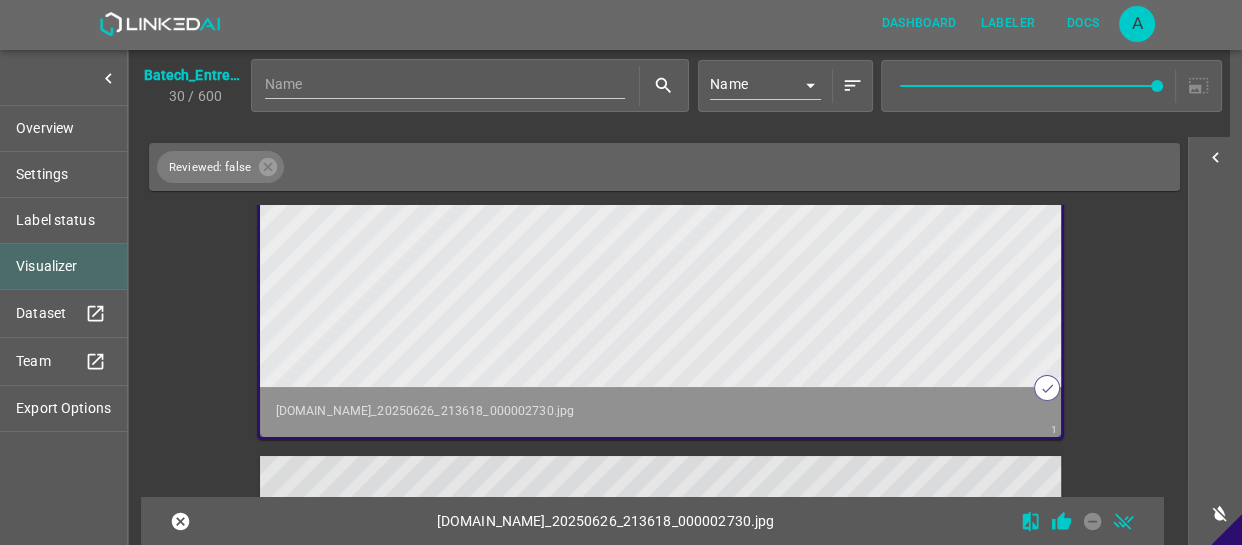 click on "774-bc-terminalgdl.zapto.org_20250626_213618_000002730.jpg" at bounding box center [661, 412] 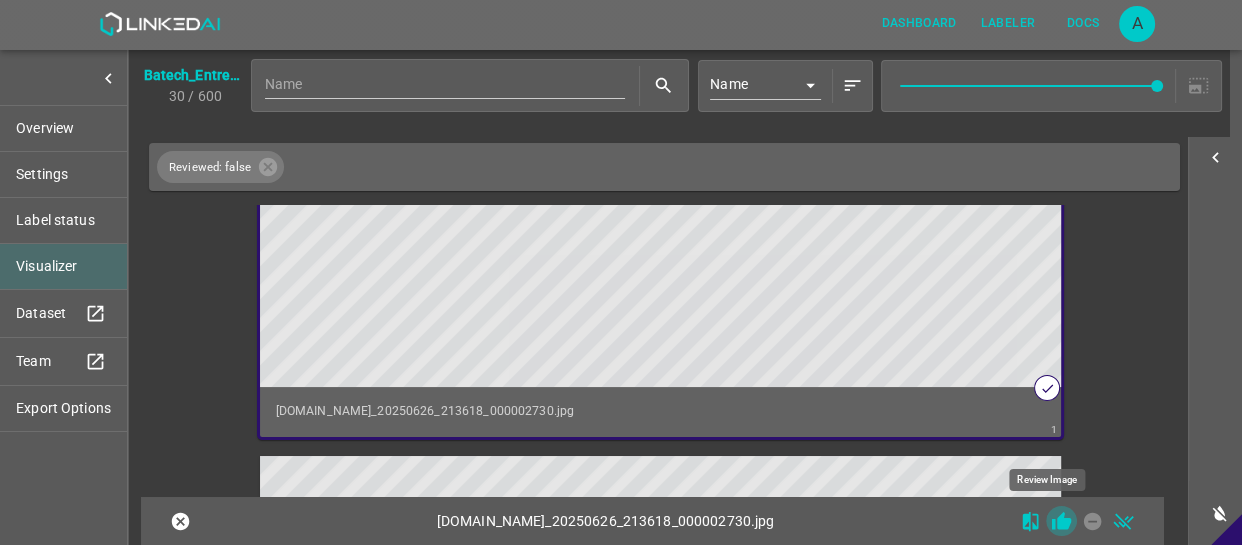 click 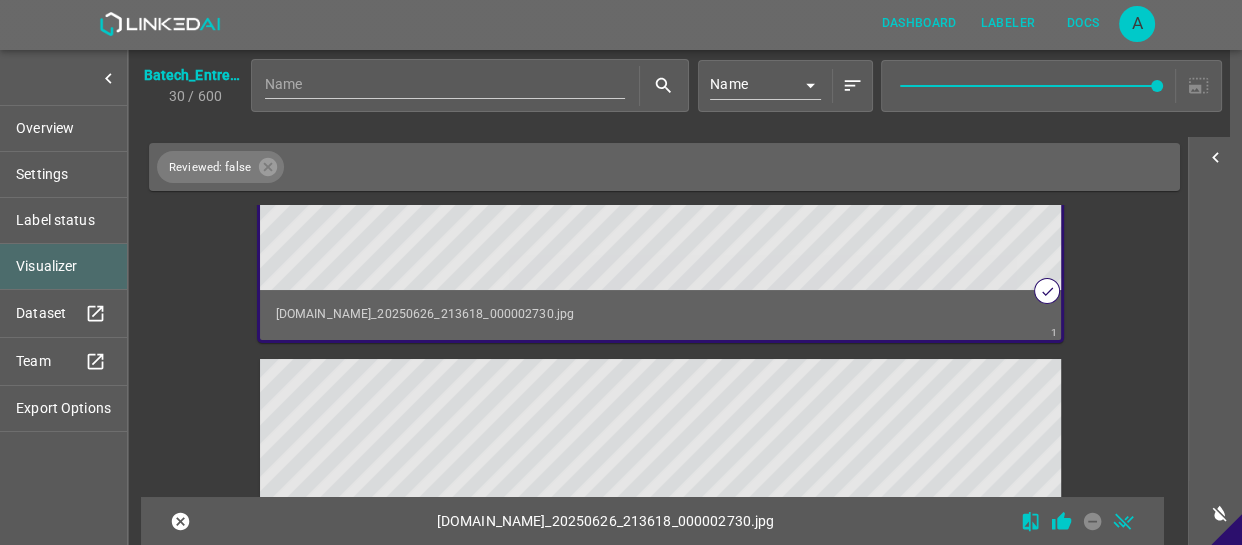 scroll, scrollTop: 454, scrollLeft: 0, axis: vertical 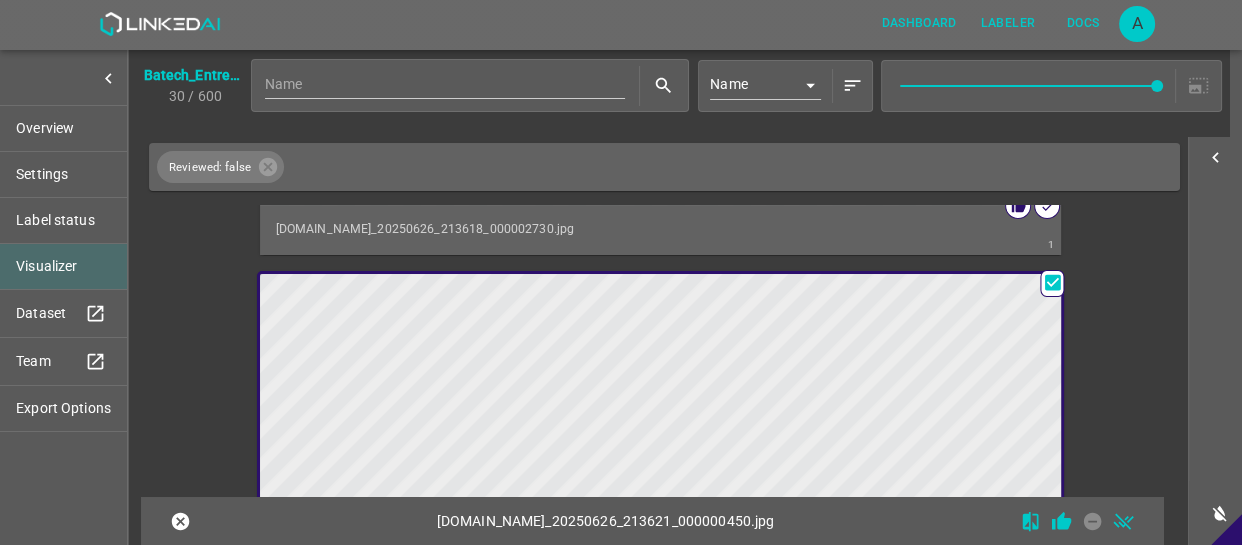 click at bounding box center (560, 499) 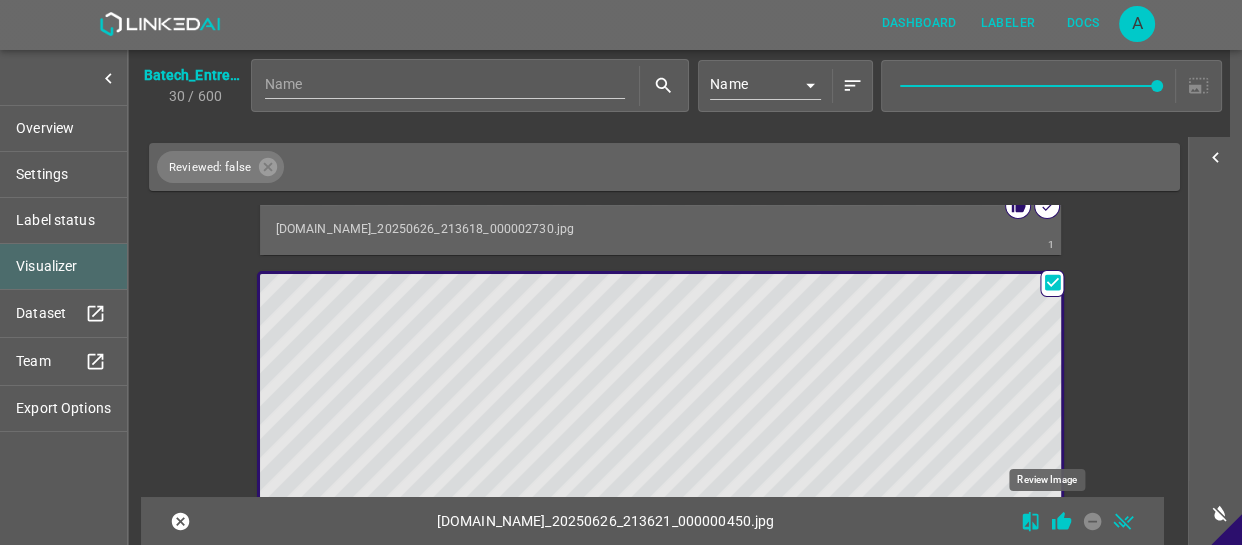 click 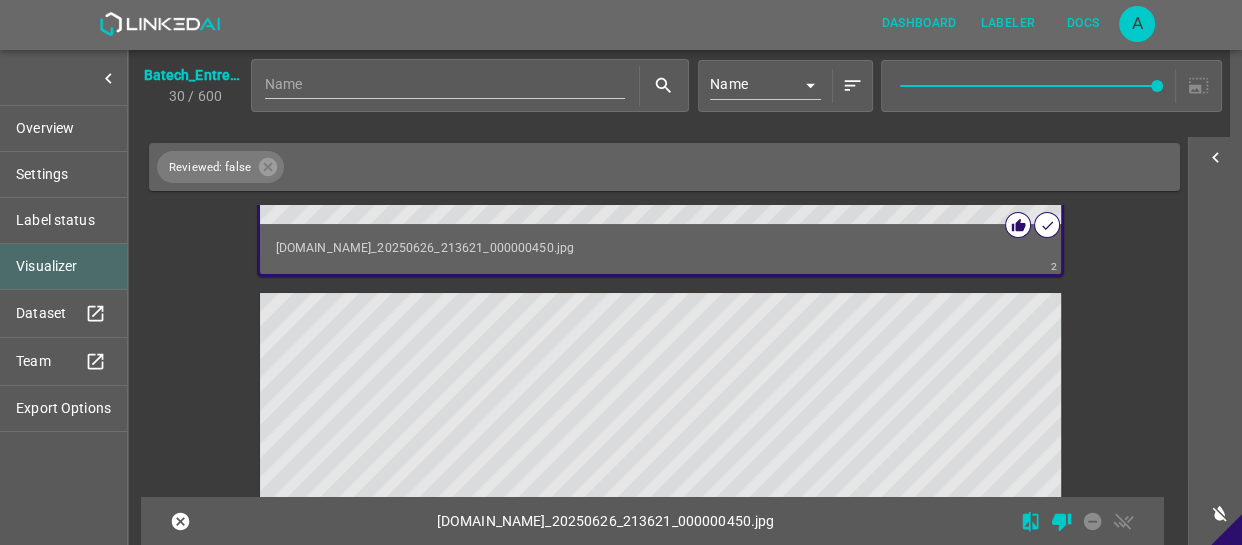 scroll, scrollTop: 997, scrollLeft: 0, axis: vertical 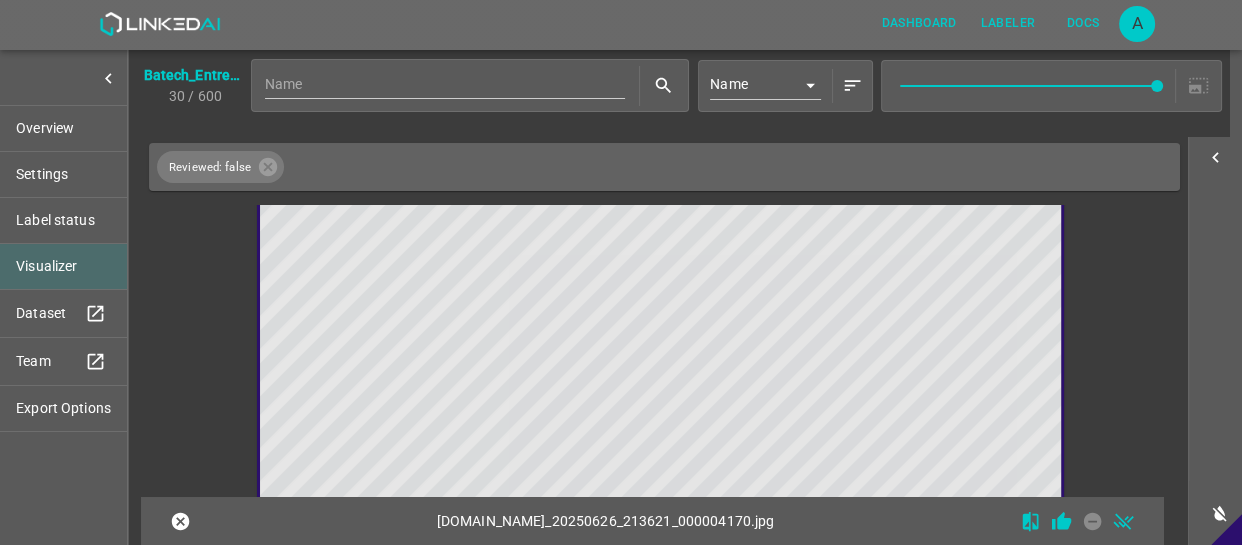 click at bounding box center [560, 291] 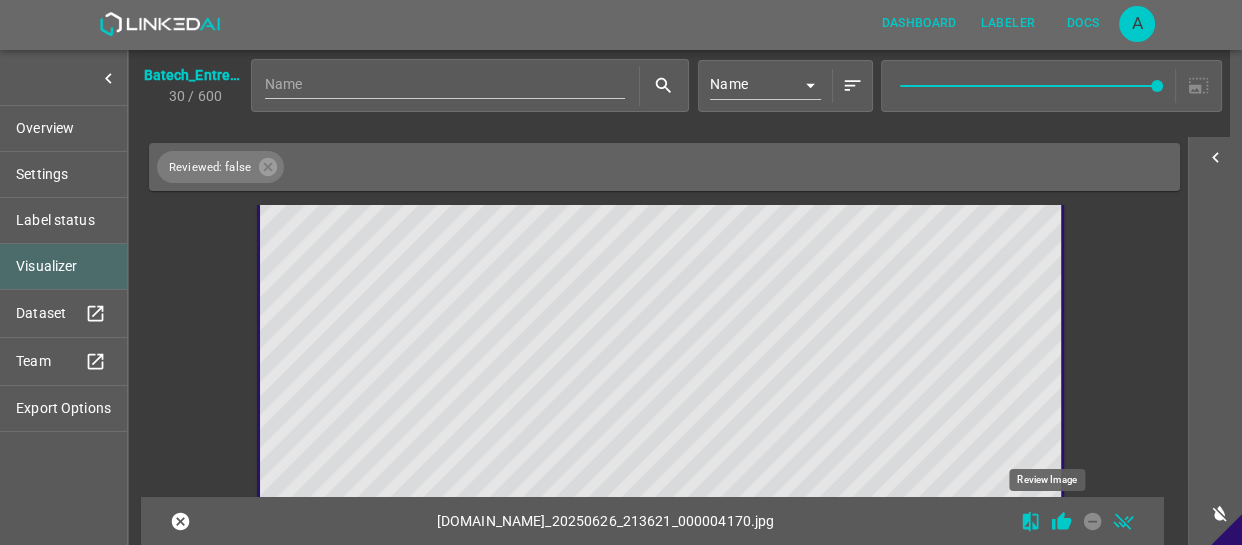 click 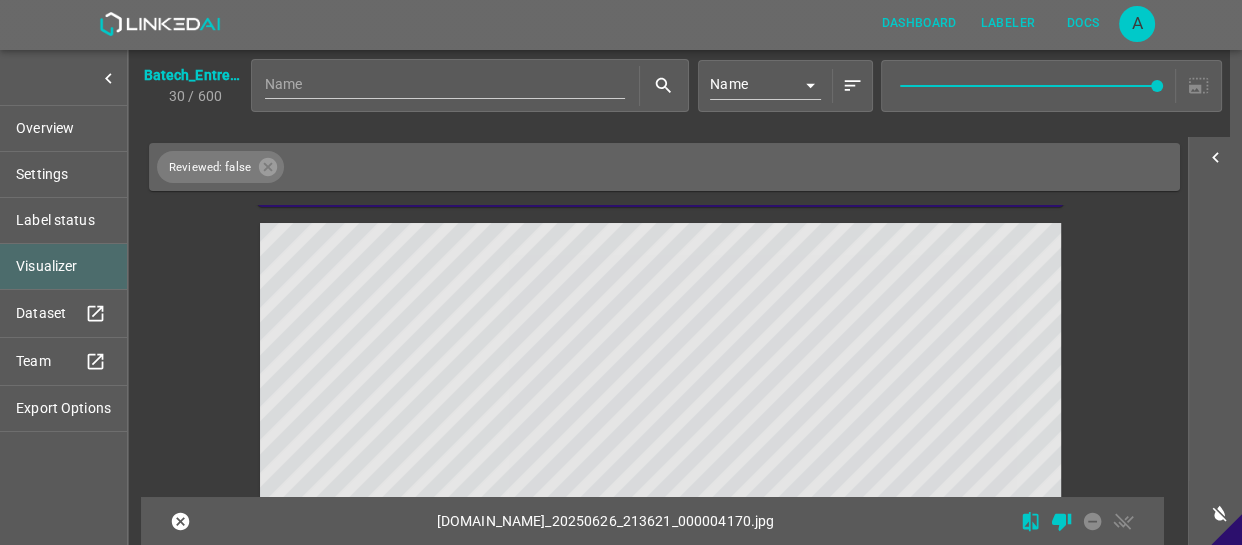 scroll, scrollTop: 1540, scrollLeft: 0, axis: vertical 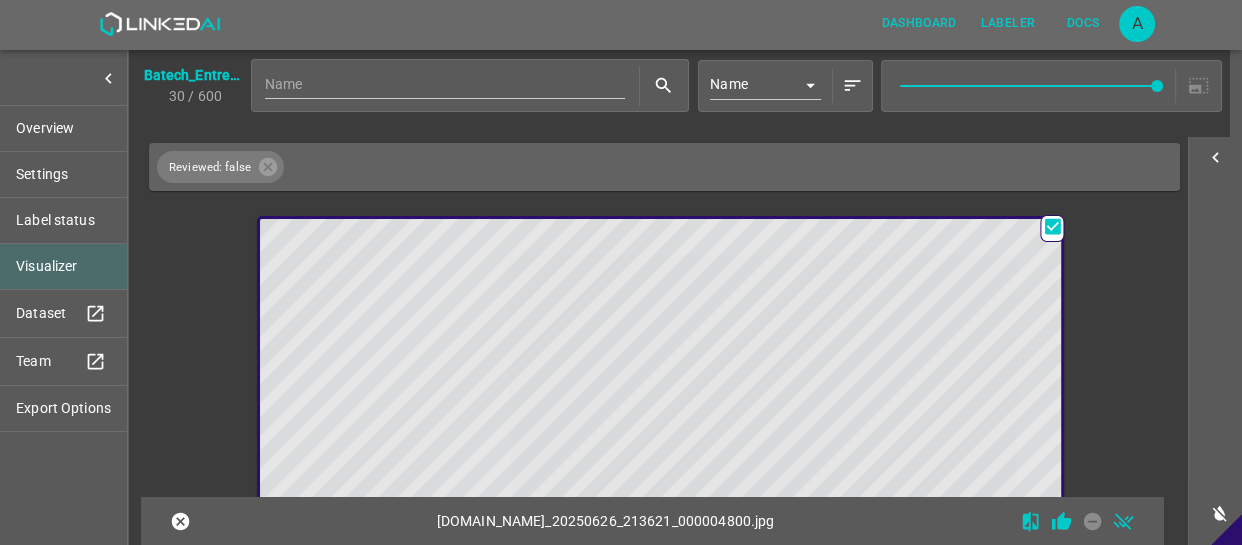drag, startPoint x: 712, startPoint y: 336, endPoint x: 782, endPoint y: 403, distance: 96.89685 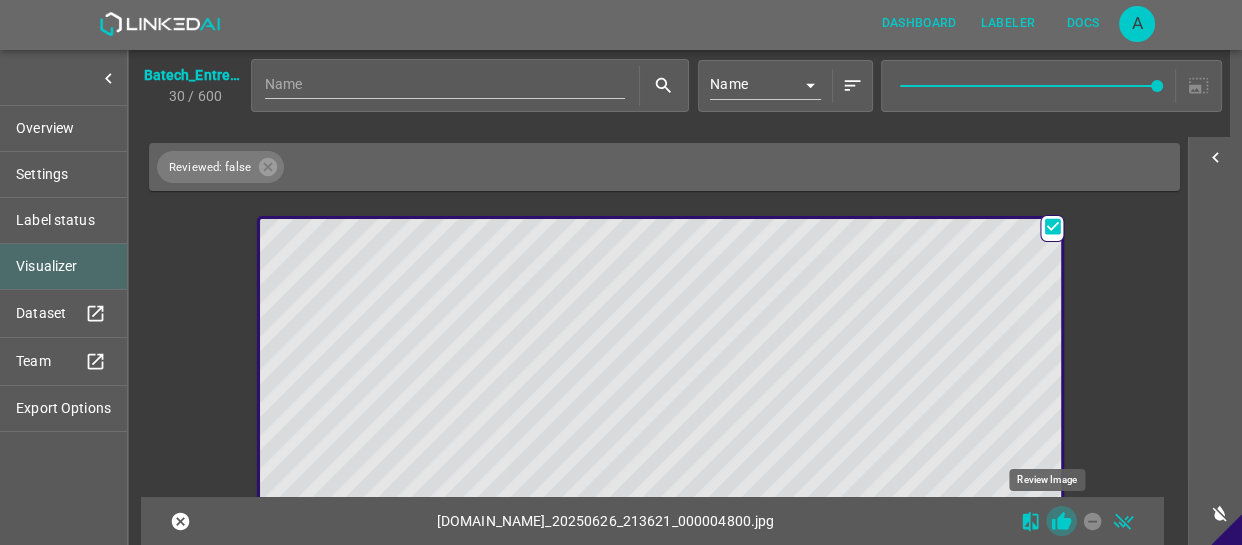 click 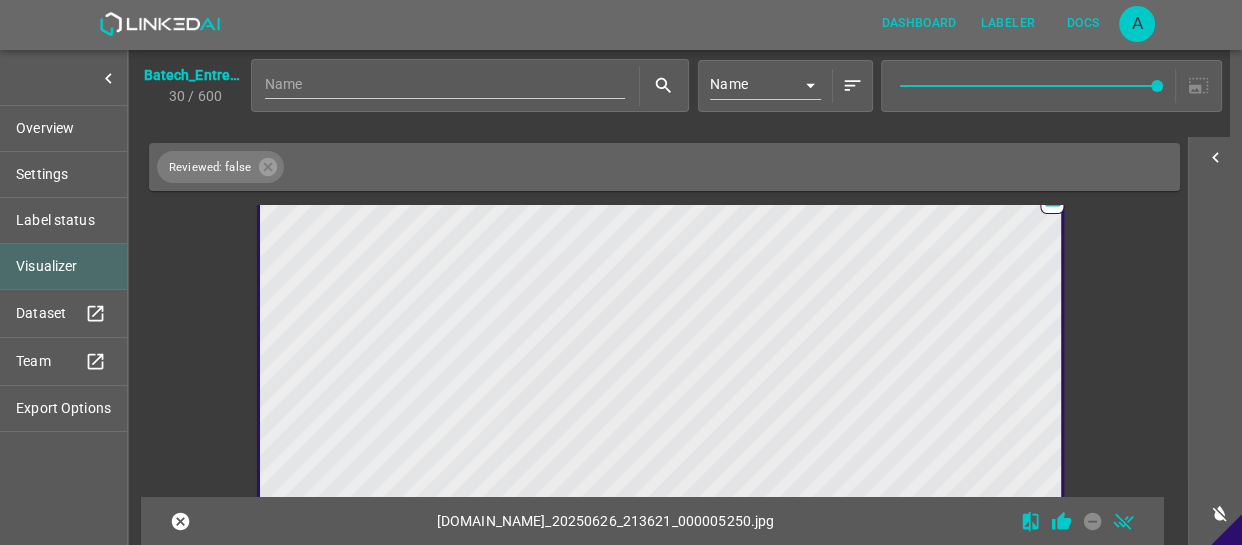 scroll, scrollTop: 2082, scrollLeft: 0, axis: vertical 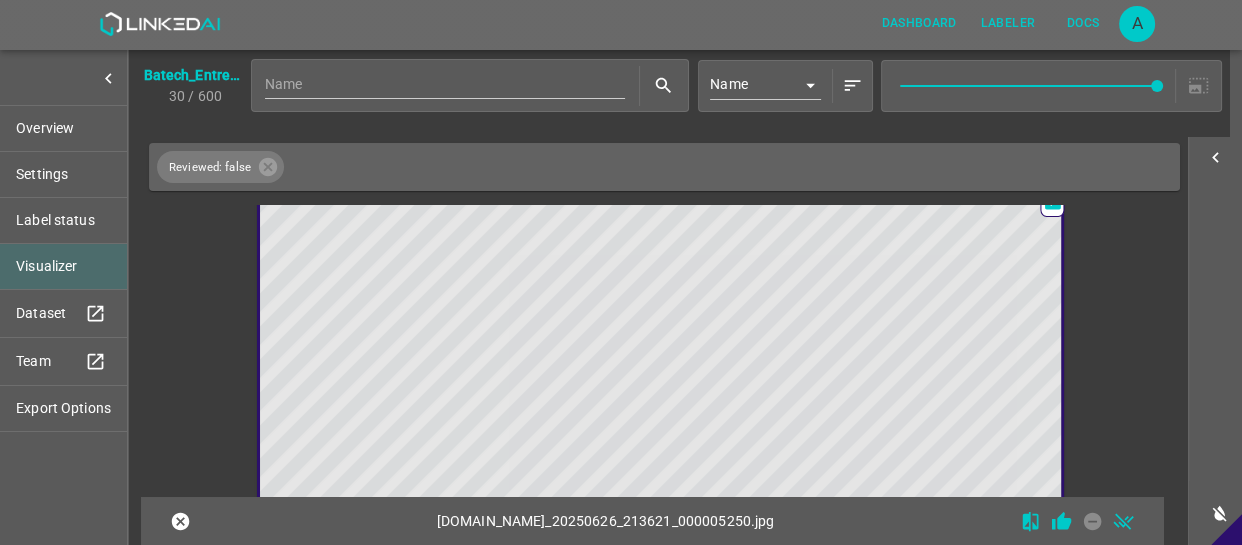 click at bounding box center (560, 419) 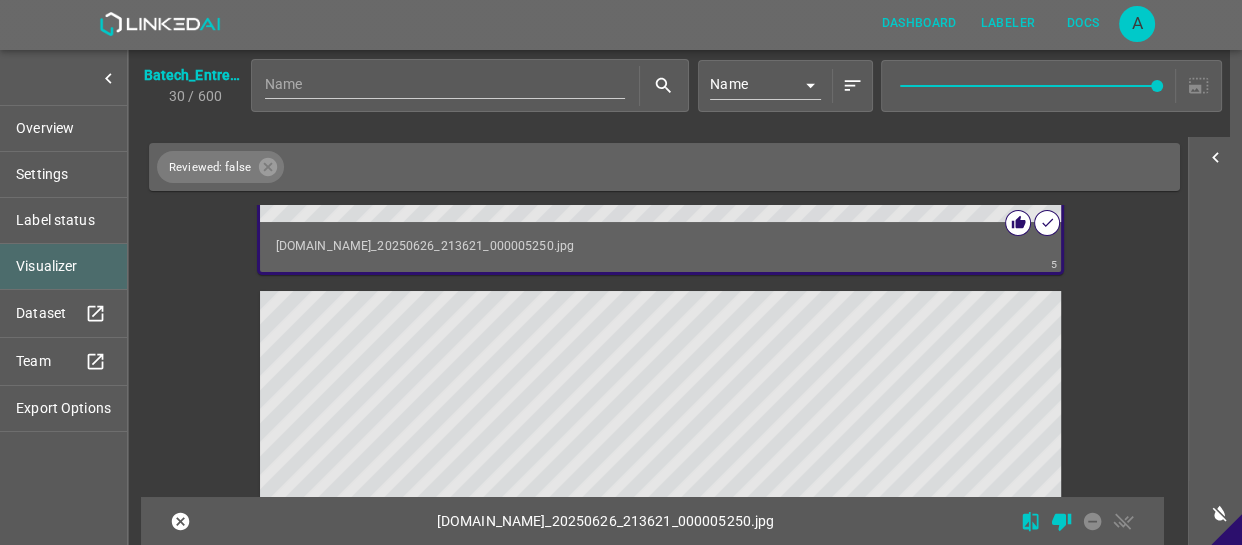 scroll, scrollTop: 2537, scrollLeft: 0, axis: vertical 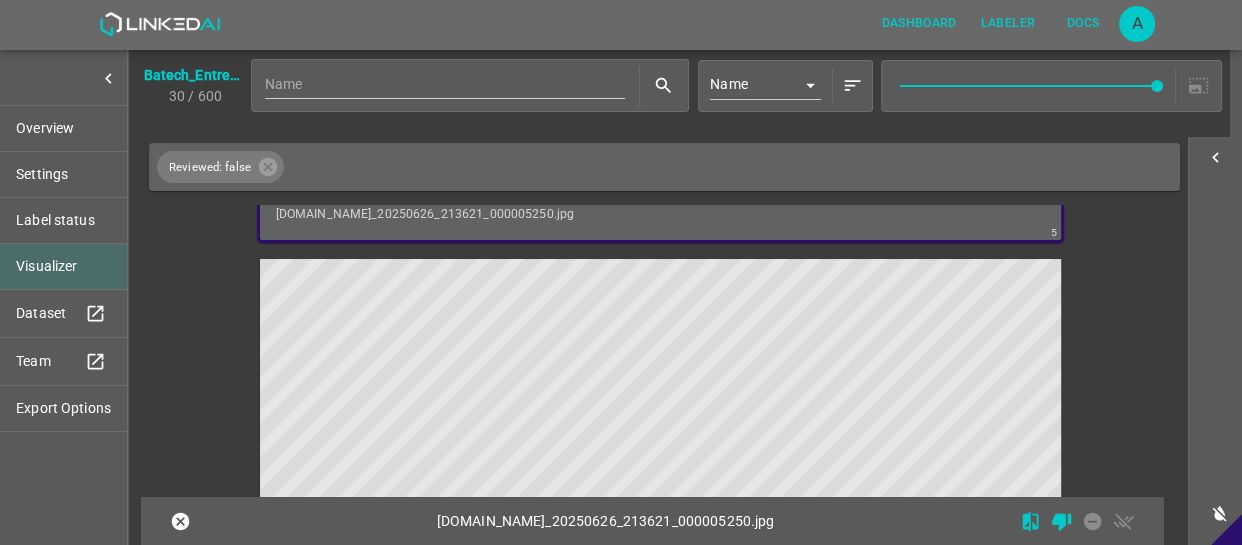 click at bounding box center [560, 484] 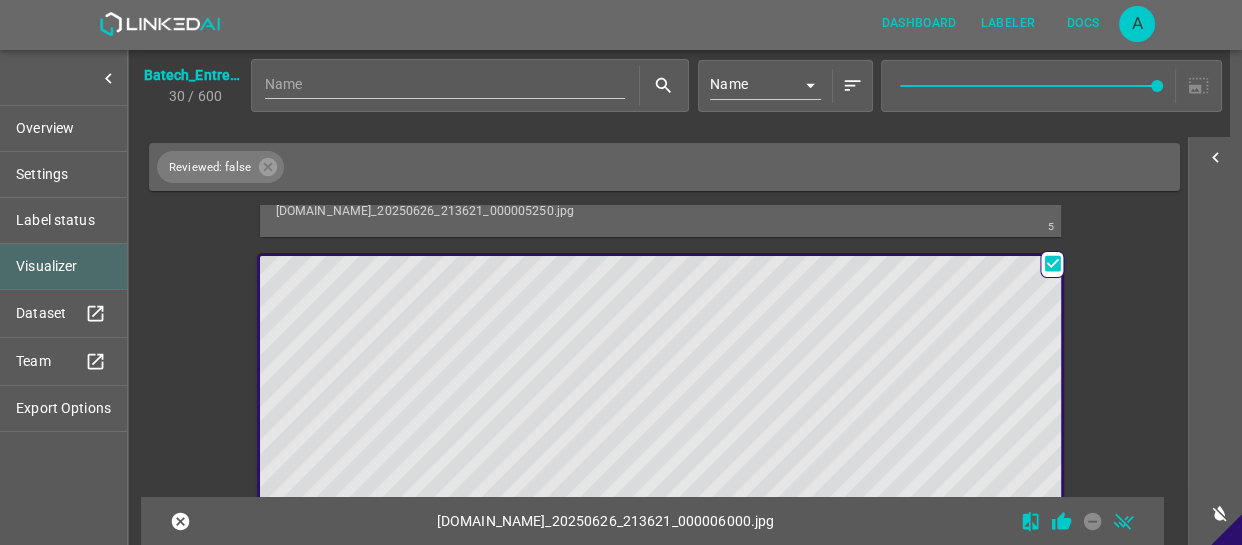 scroll, scrollTop: 2534, scrollLeft: 0, axis: vertical 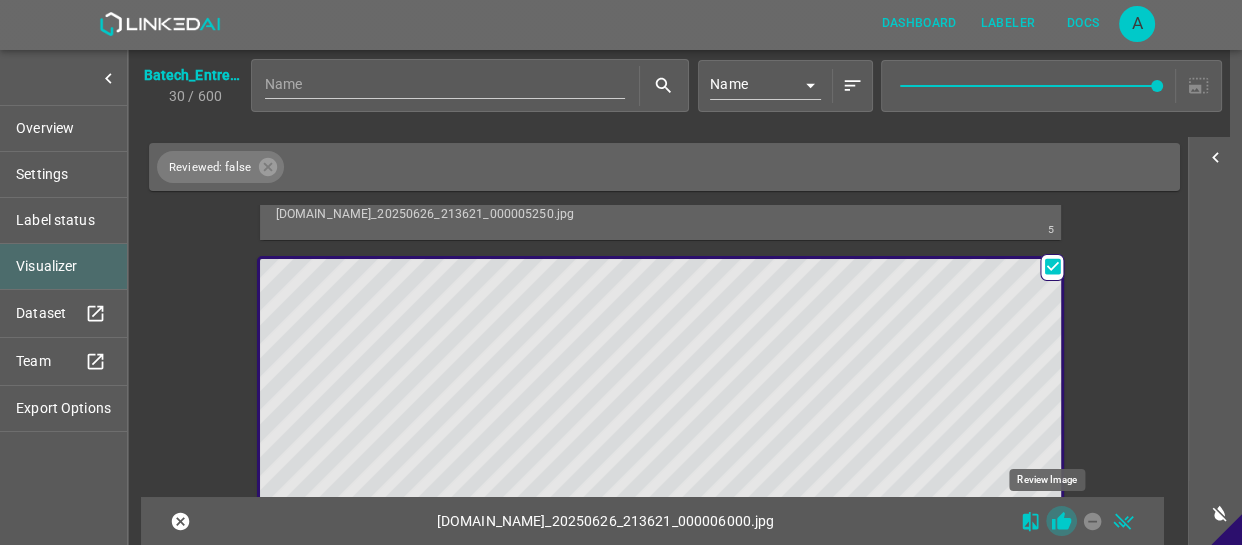 click 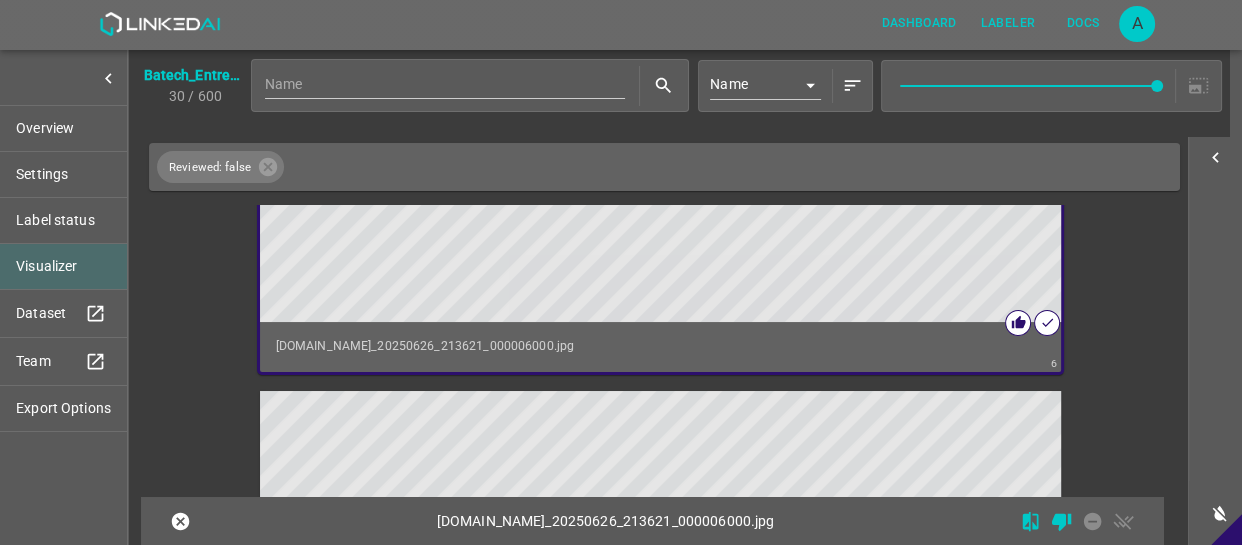 scroll, scrollTop: 3080, scrollLeft: 0, axis: vertical 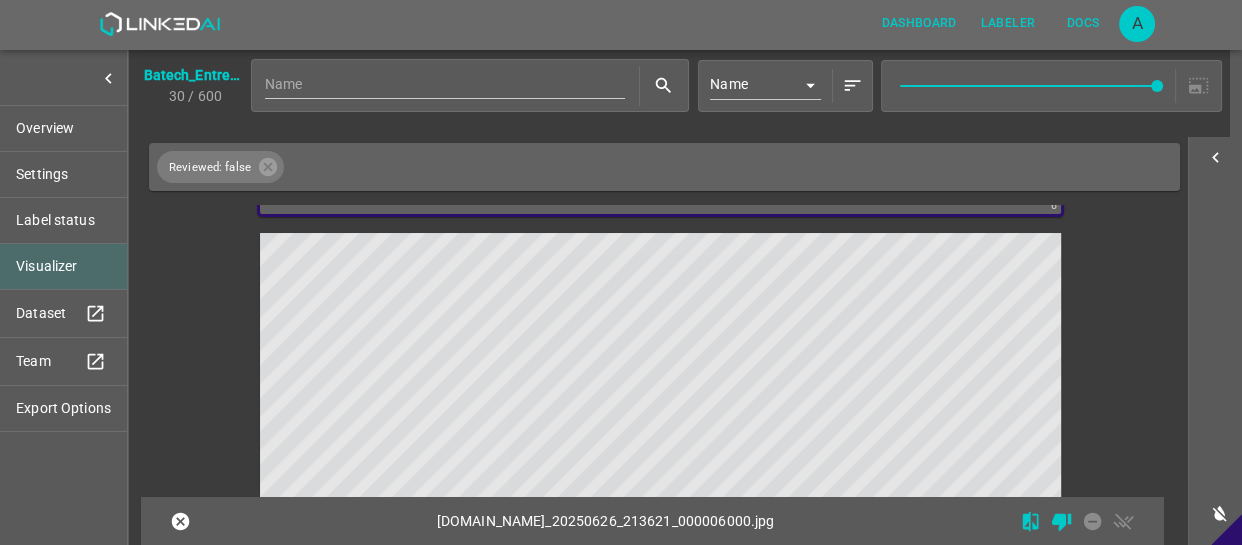 click at bounding box center (560, 458) 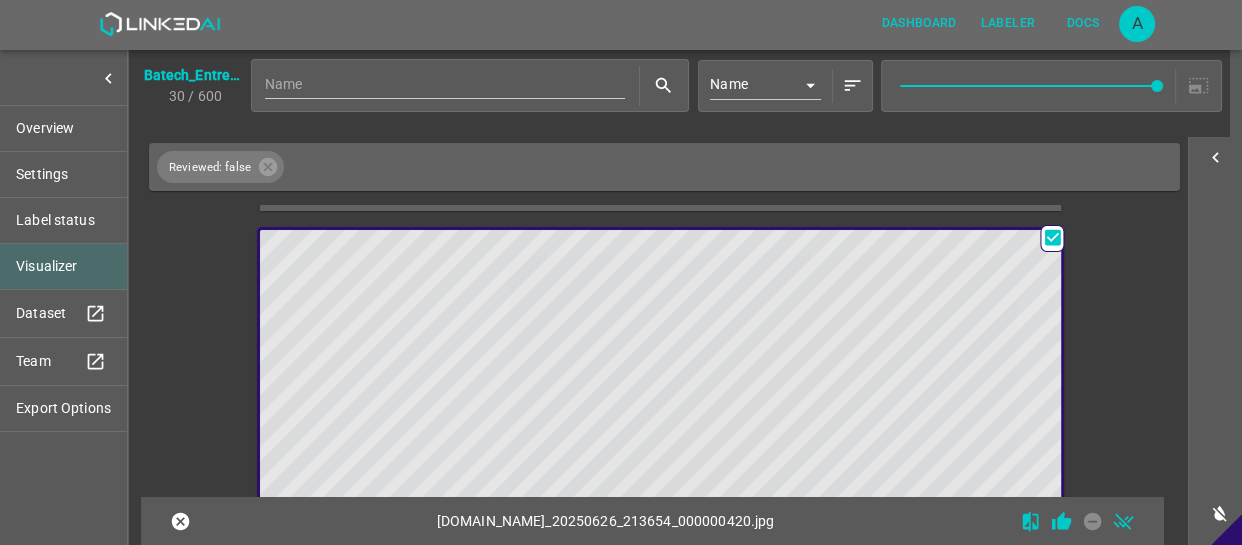 scroll, scrollTop: 3077, scrollLeft: 0, axis: vertical 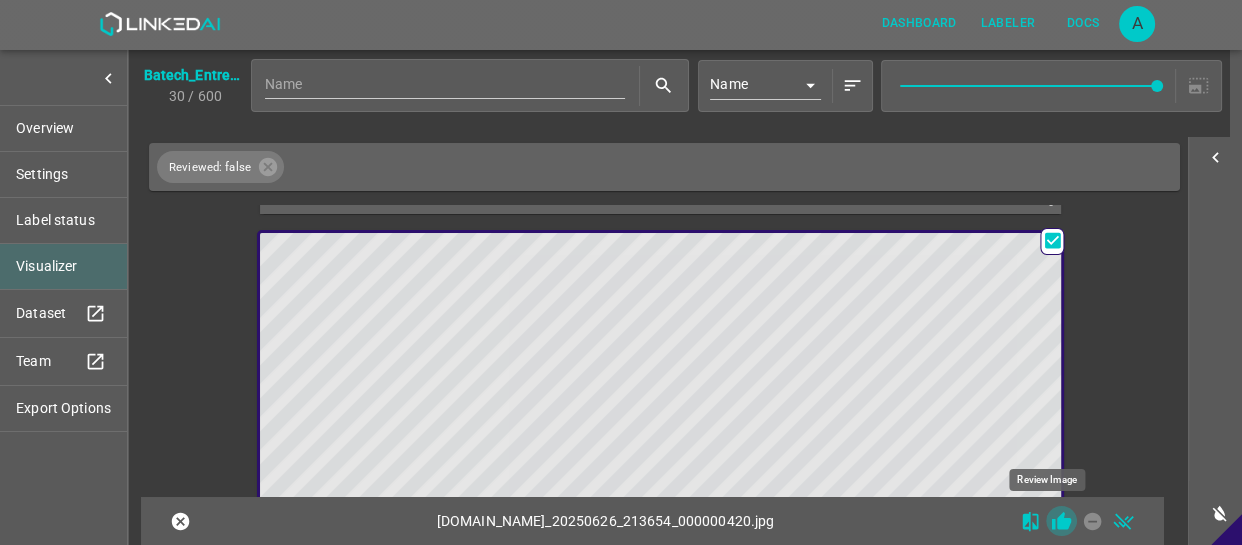 click 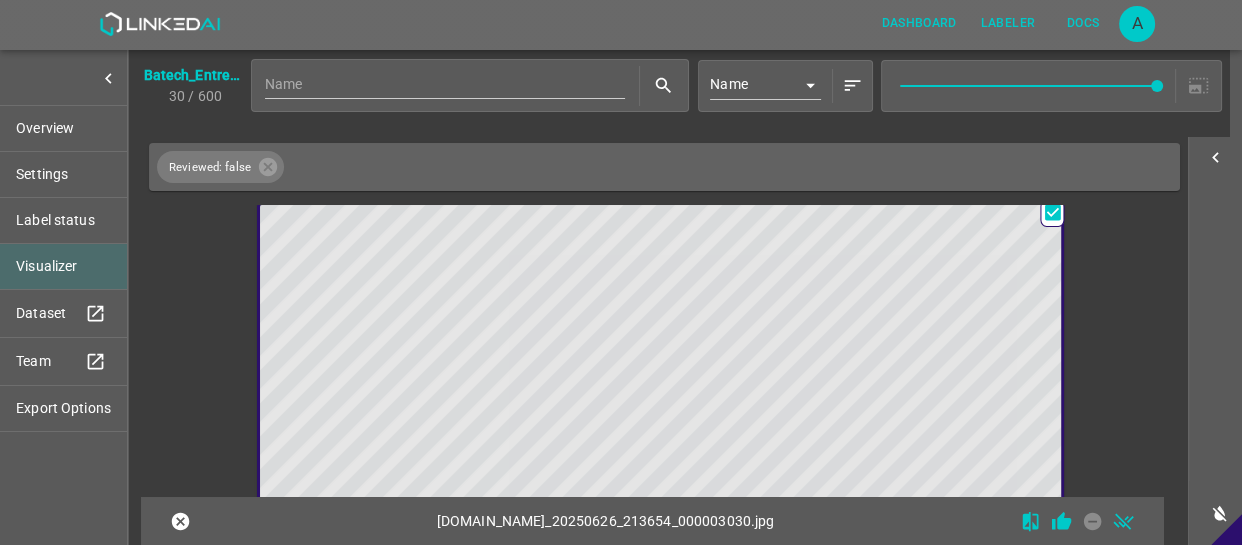 scroll, scrollTop: 3620, scrollLeft: 0, axis: vertical 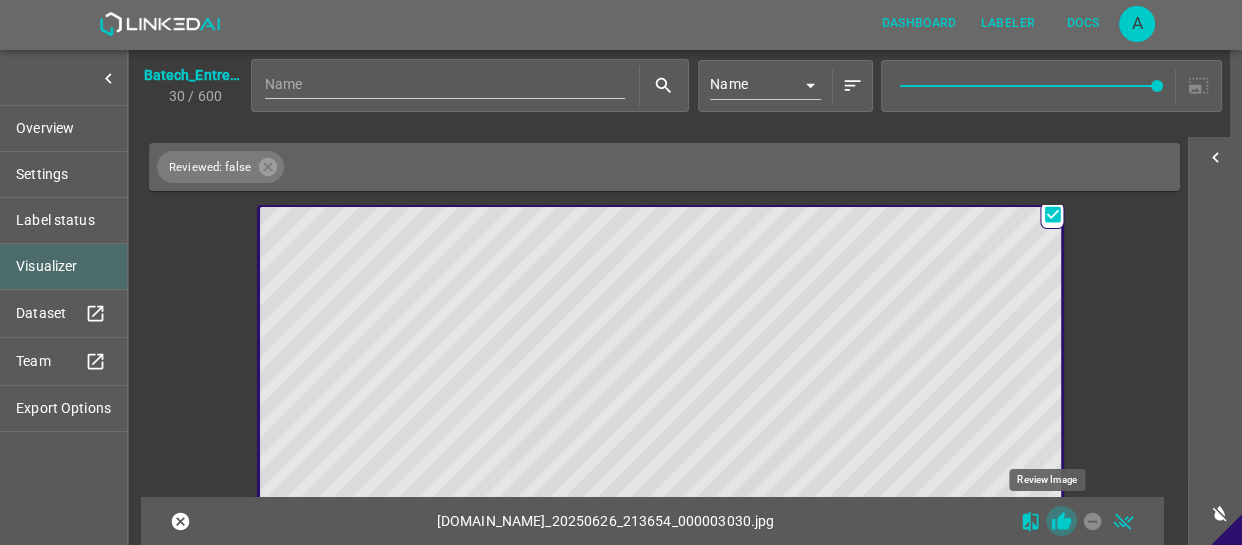 click 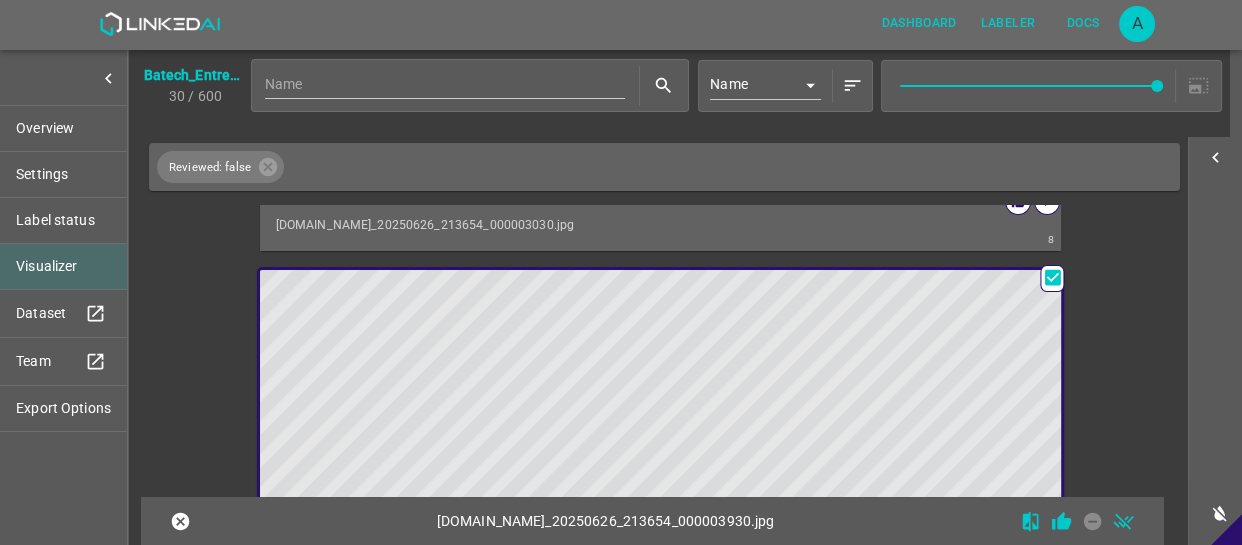 scroll, scrollTop: 4071, scrollLeft: 0, axis: vertical 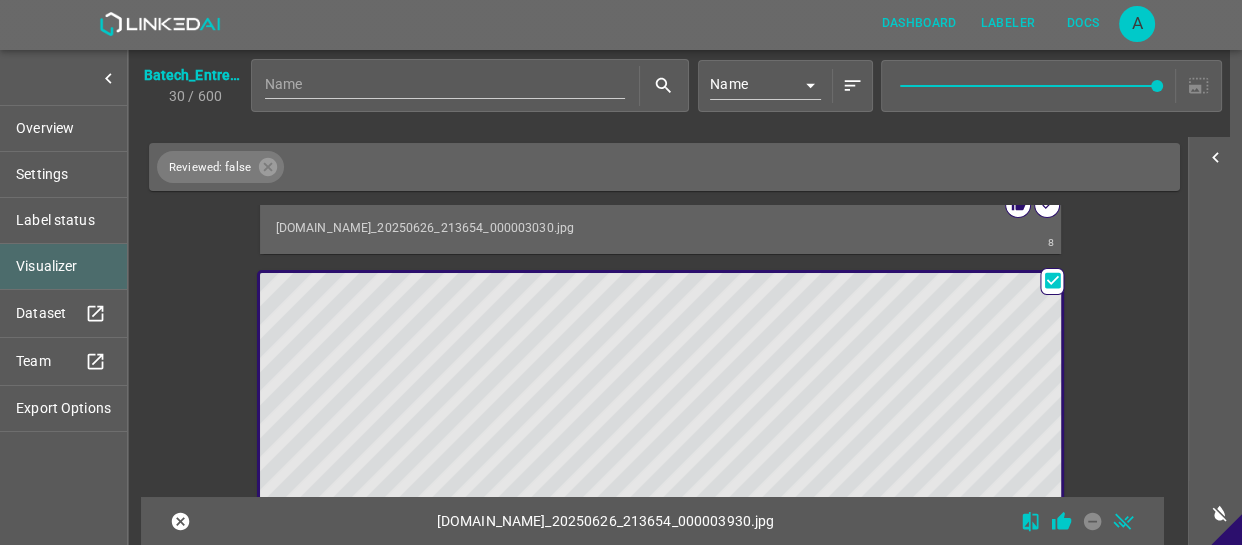click 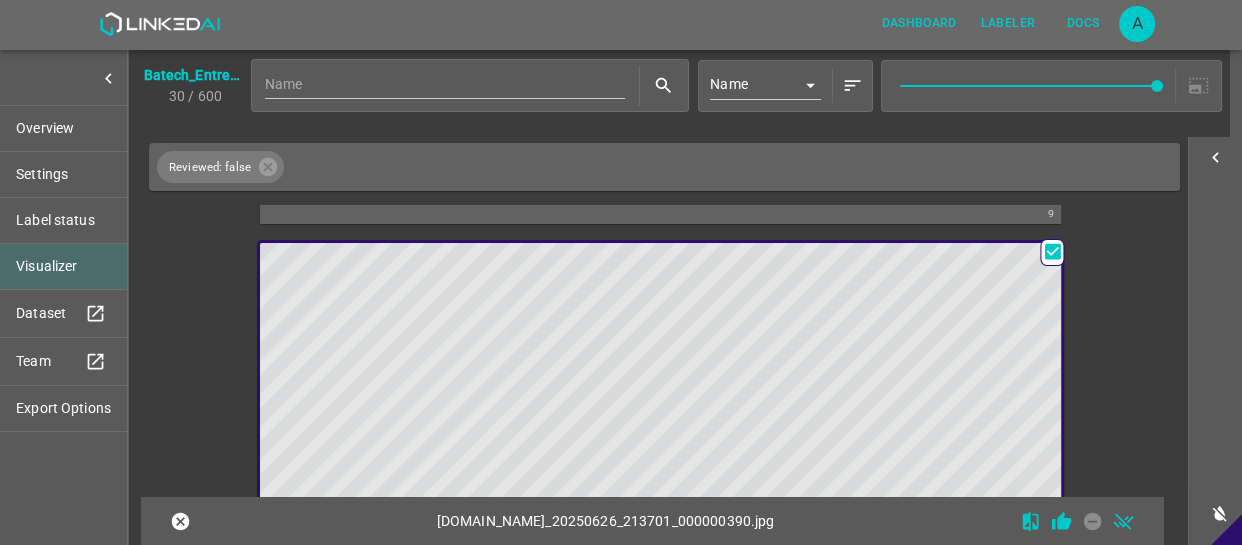 scroll, scrollTop: 4614, scrollLeft: 0, axis: vertical 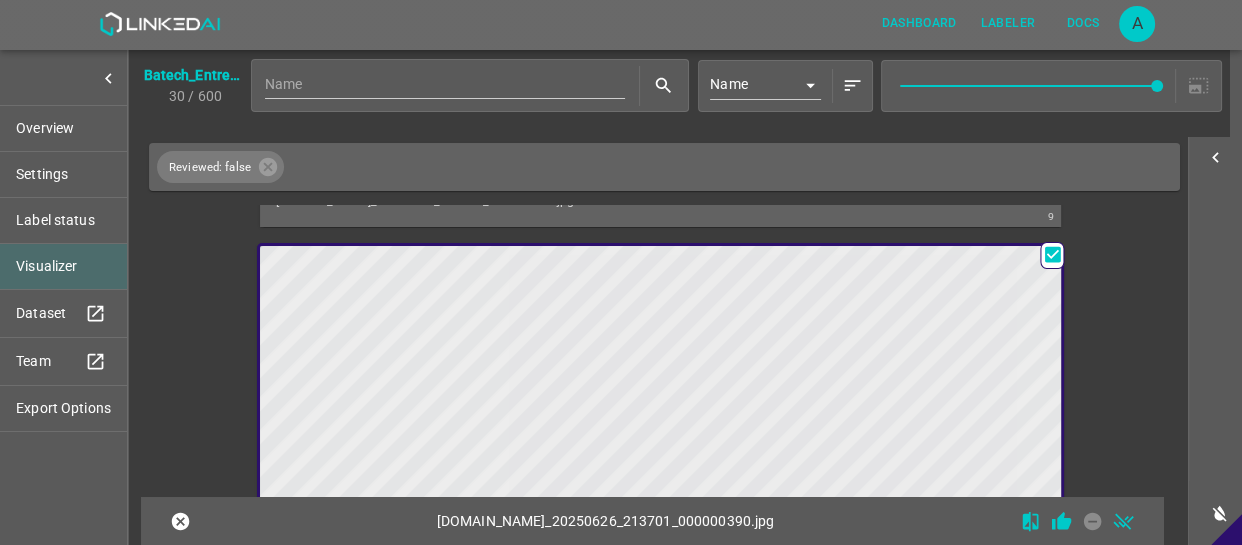 click at bounding box center [560, 471] 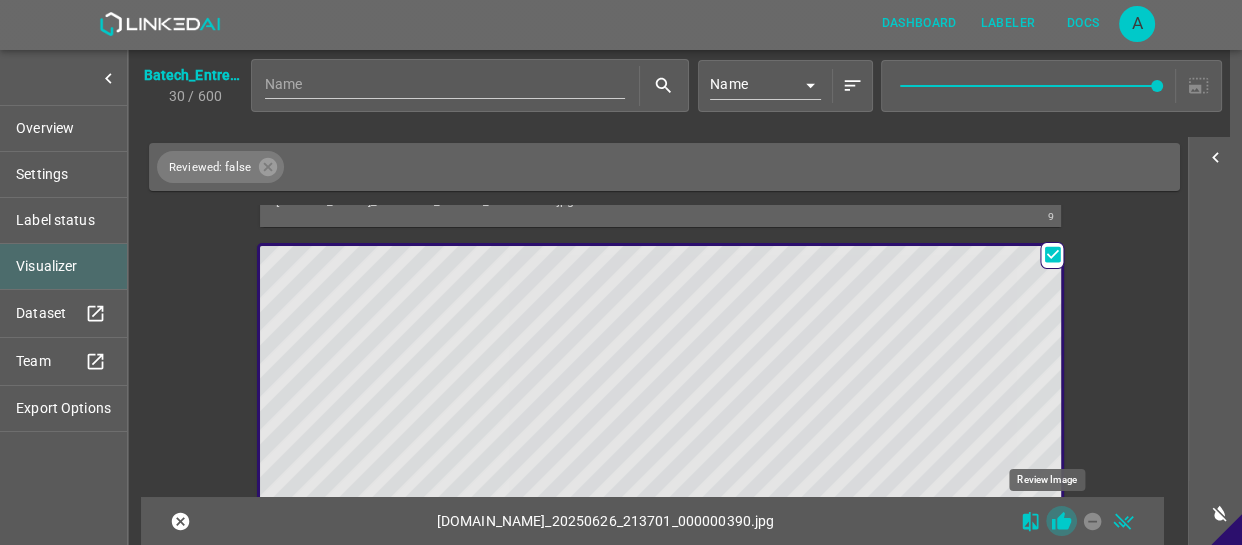 click 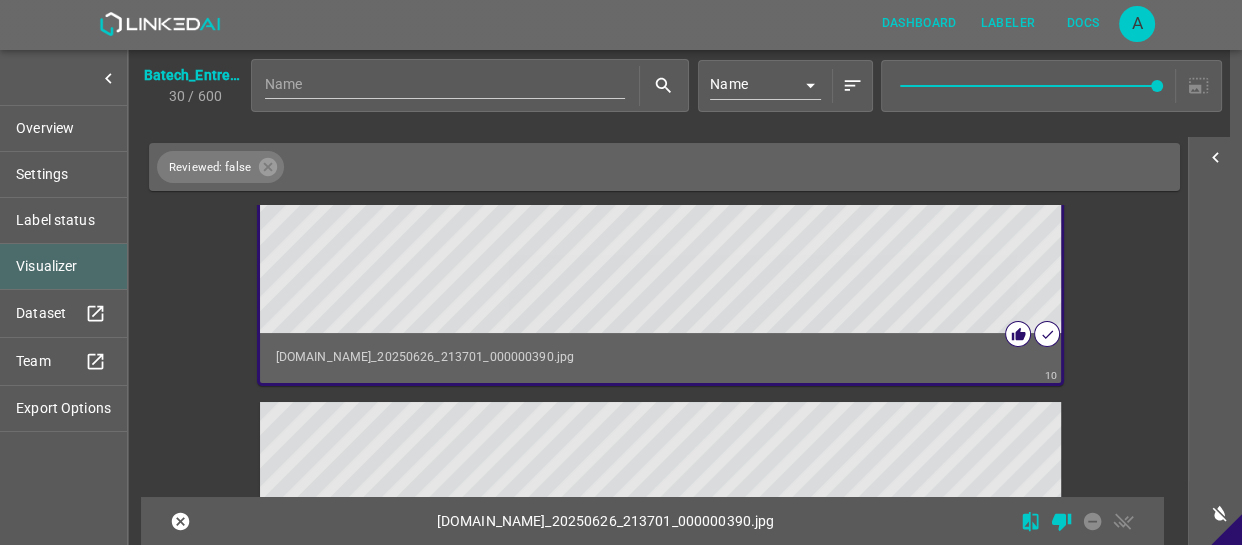 scroll, scrollTop: 5160, scrollLeft: 0, axis: vertical 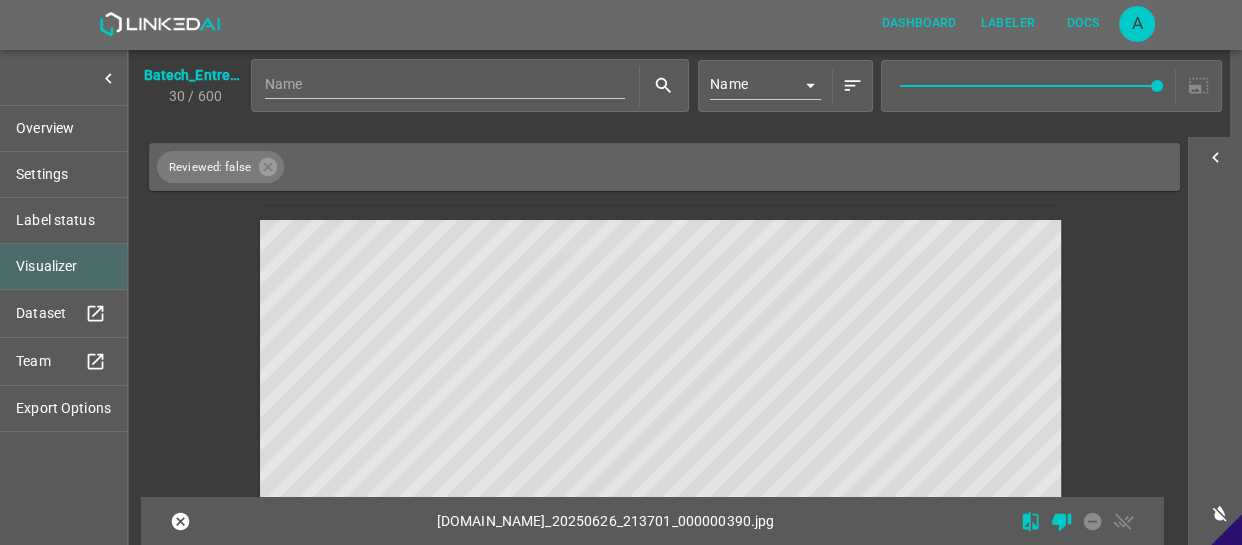 click at bounding box center (560, 445) 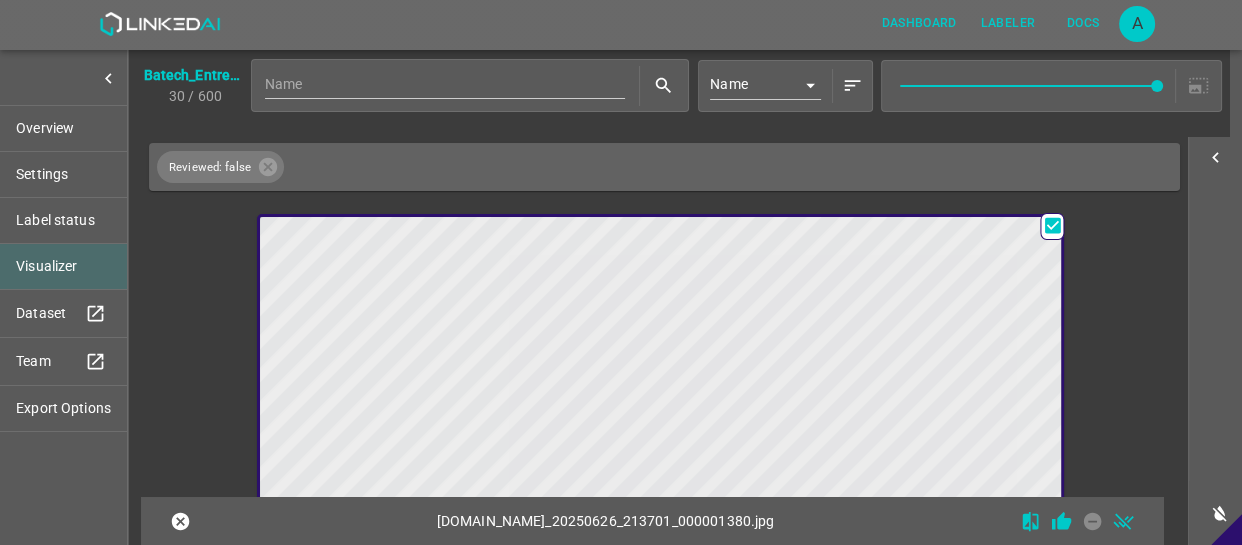 click at bounding box center [560, 442] 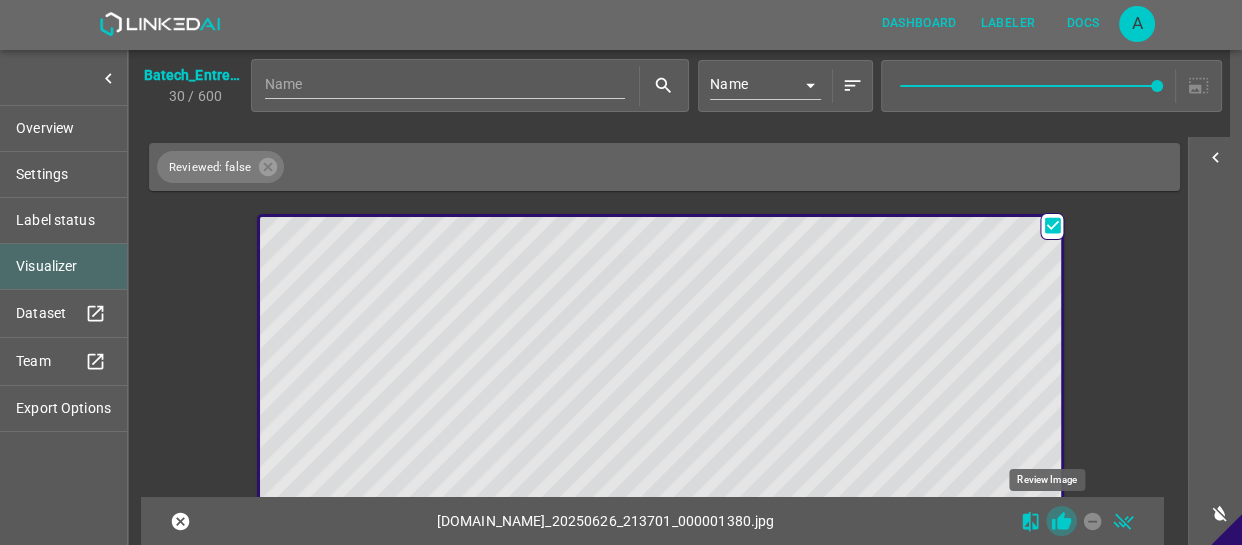 click 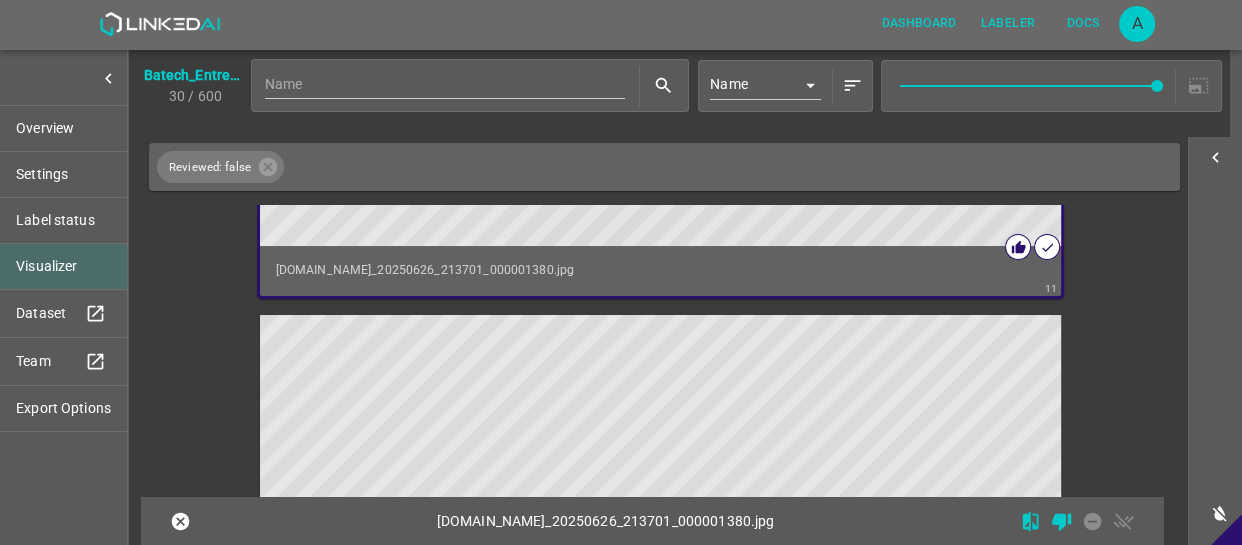 scroll, scrollTop: 5614, scrollLeft: 0, axis: vertical 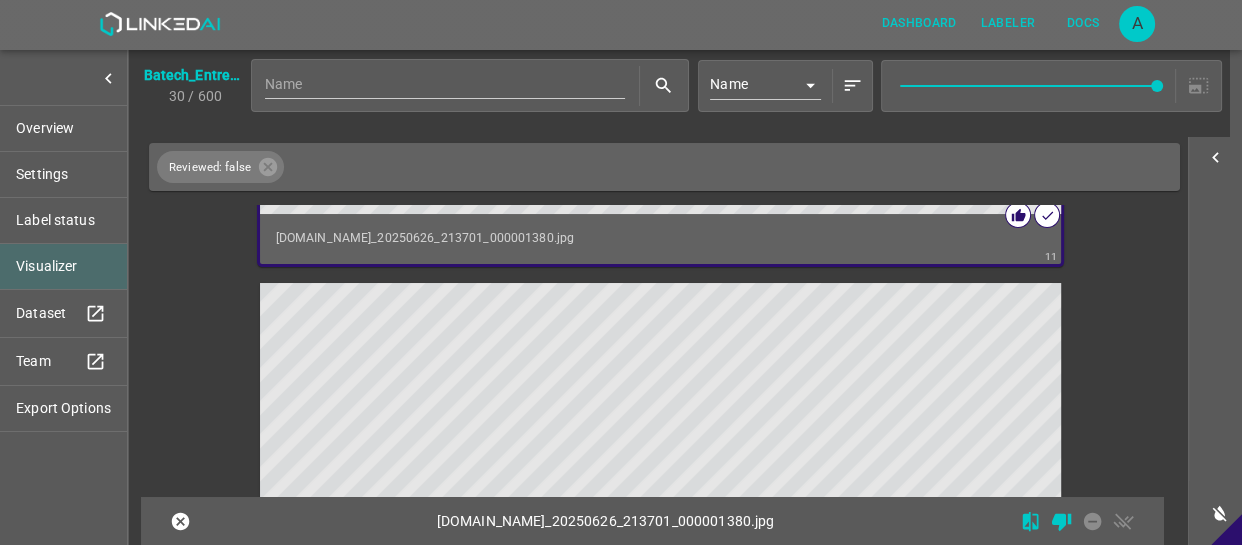 click at bounding box center (560, 508) 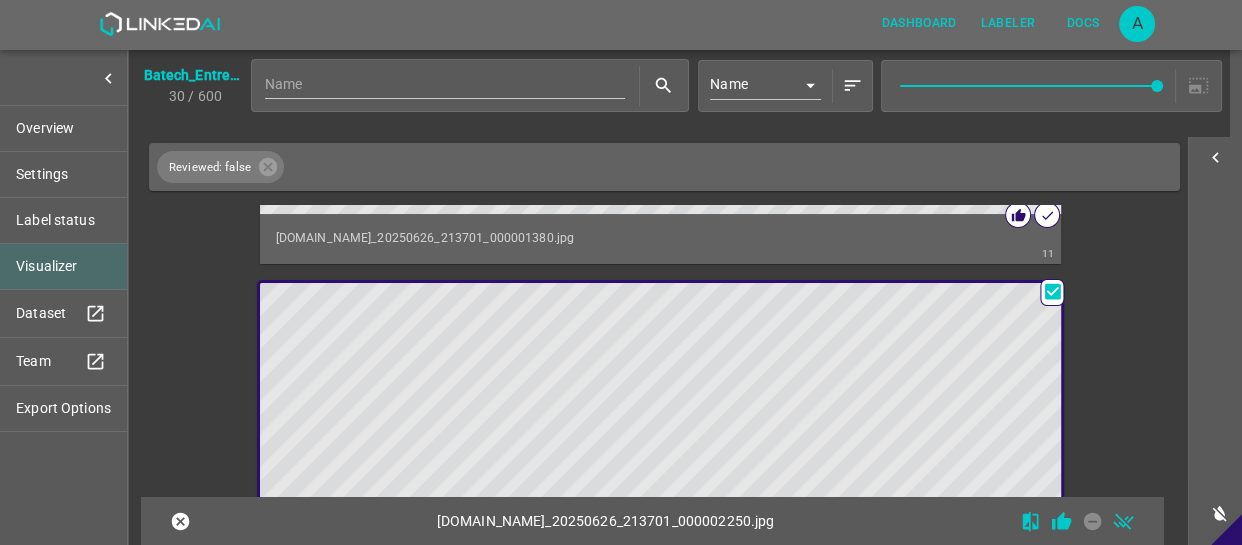 scroll, scrollTop: 5793, scrollLeft: 0, axis: vertical 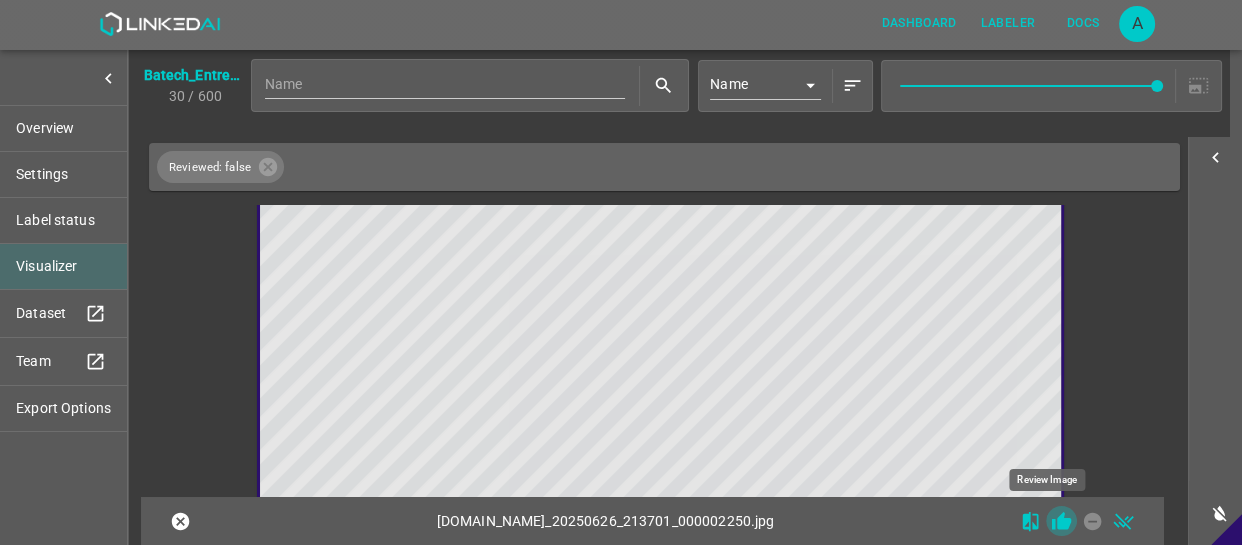 click 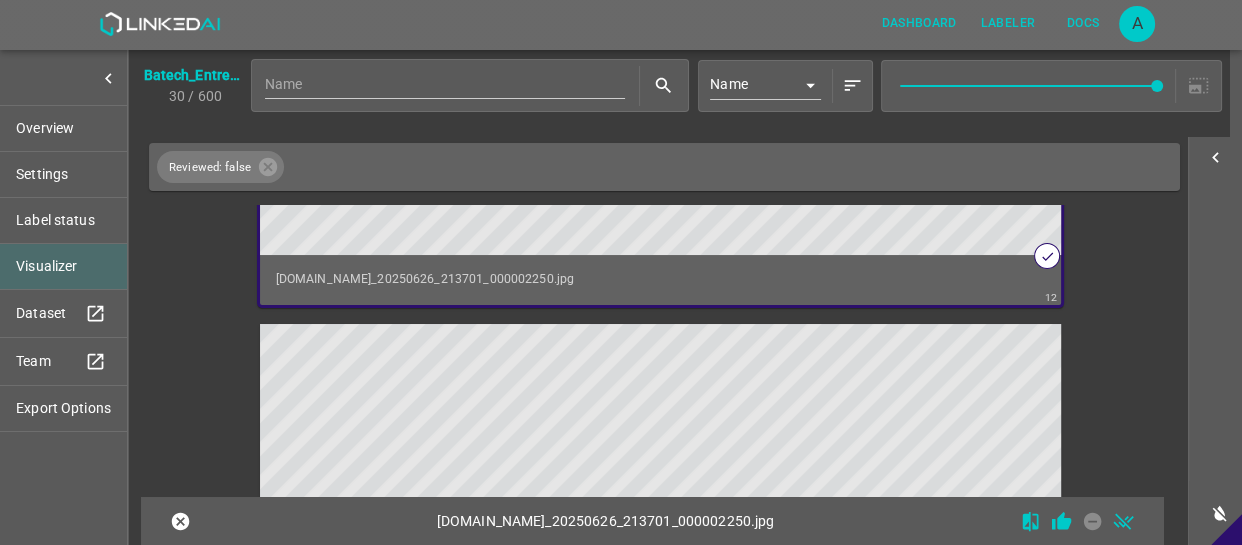 scroll, scrollTop: 6157, scrollLeft: 0, axis: vertical 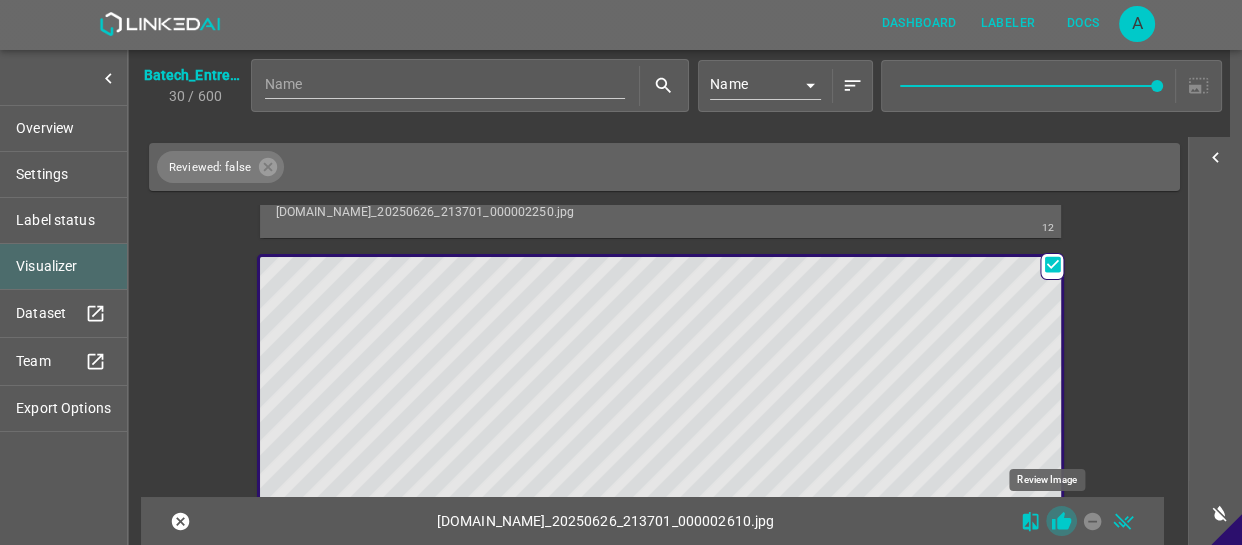 drag, startPoint x: 1048, startPoint y: 519, endPoint x: 1007, endPoint y: 479, distance: 57.280014 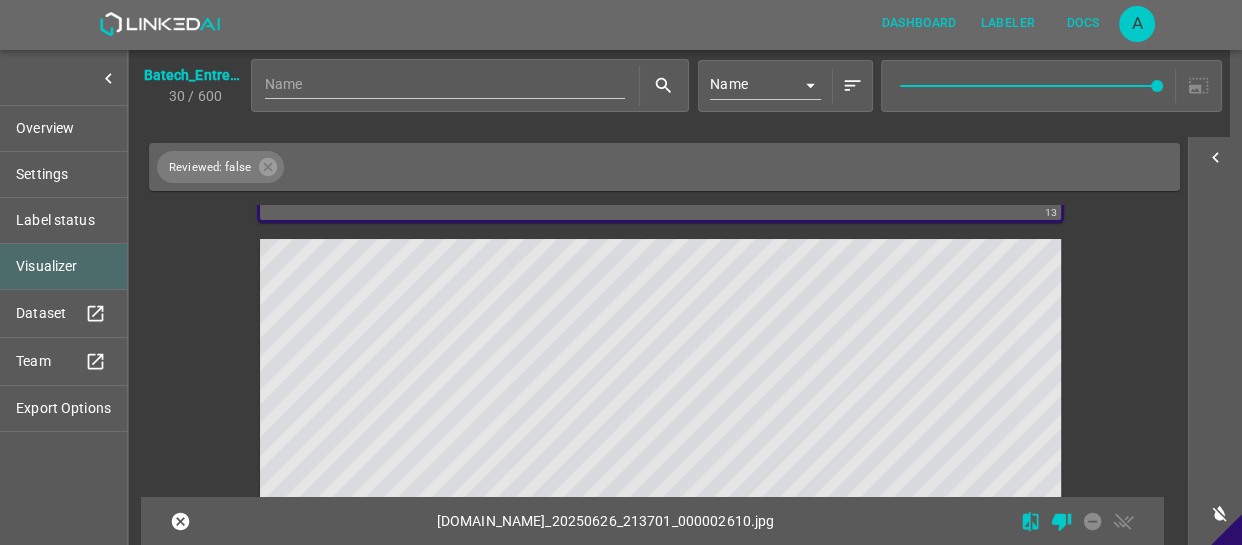 scroll, scrollTop: 6700, scrollLeft: 0, axis: vertical 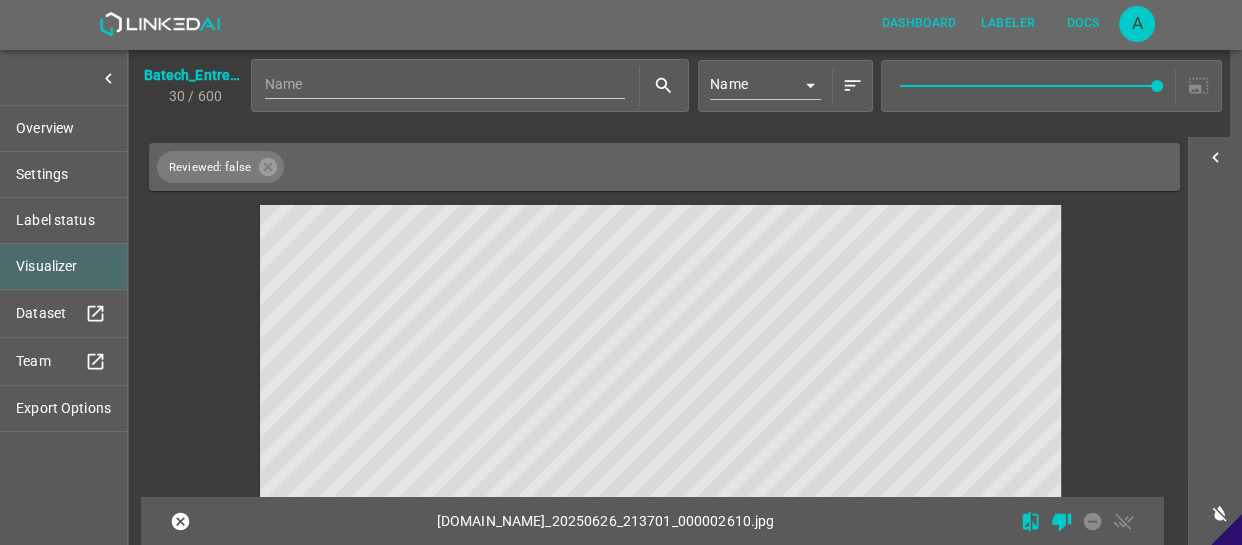 click at bounding box center (560, 366) 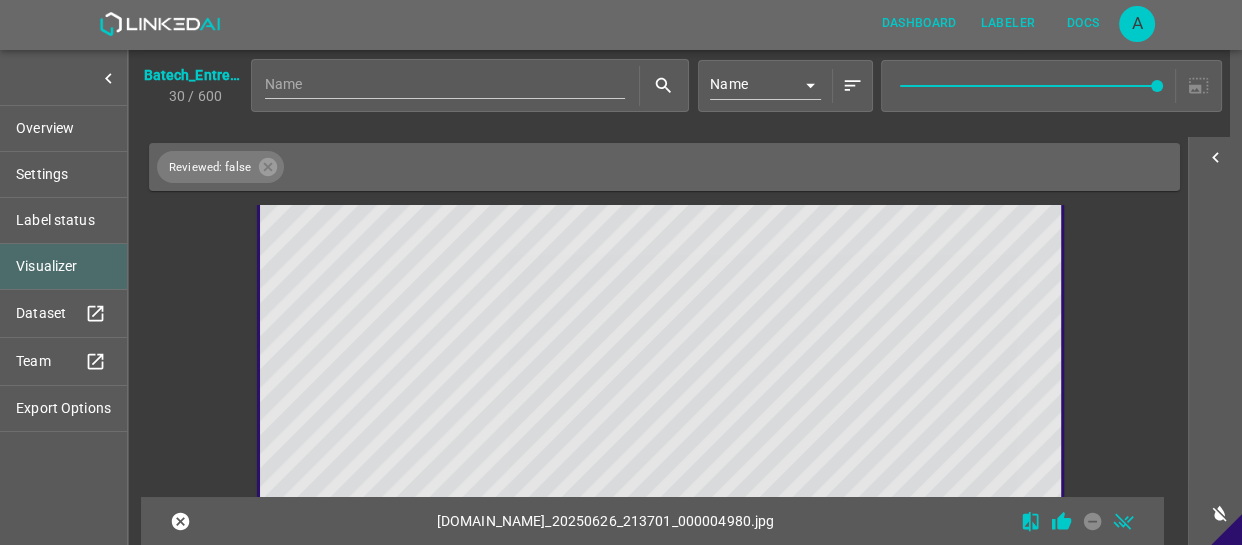 scroll, scrollTop: 6788, scrollLeft: 0, axis: vertical 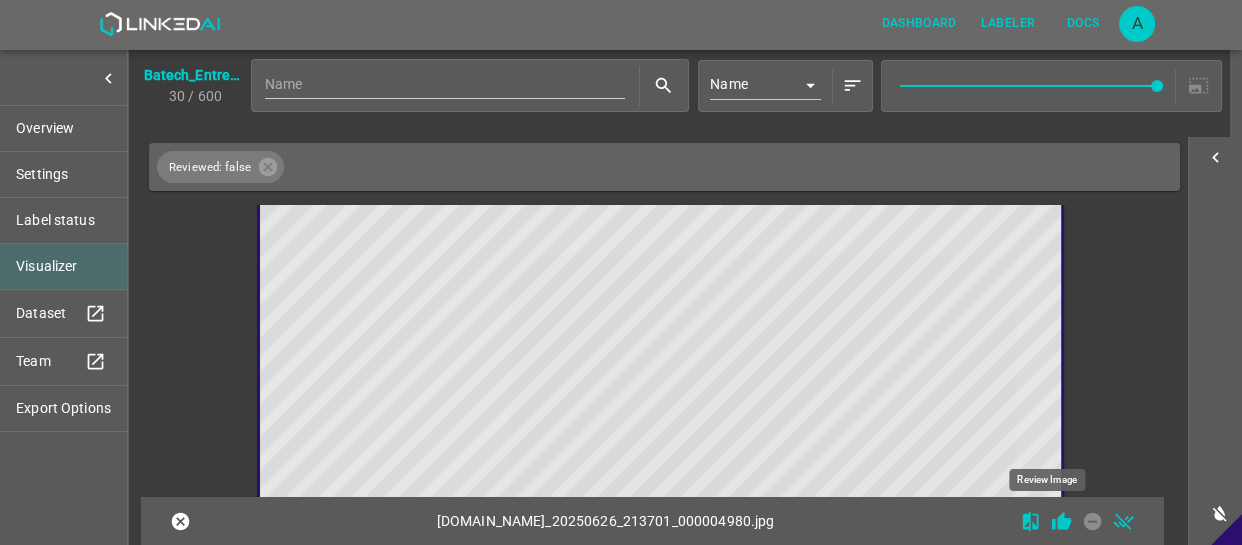click 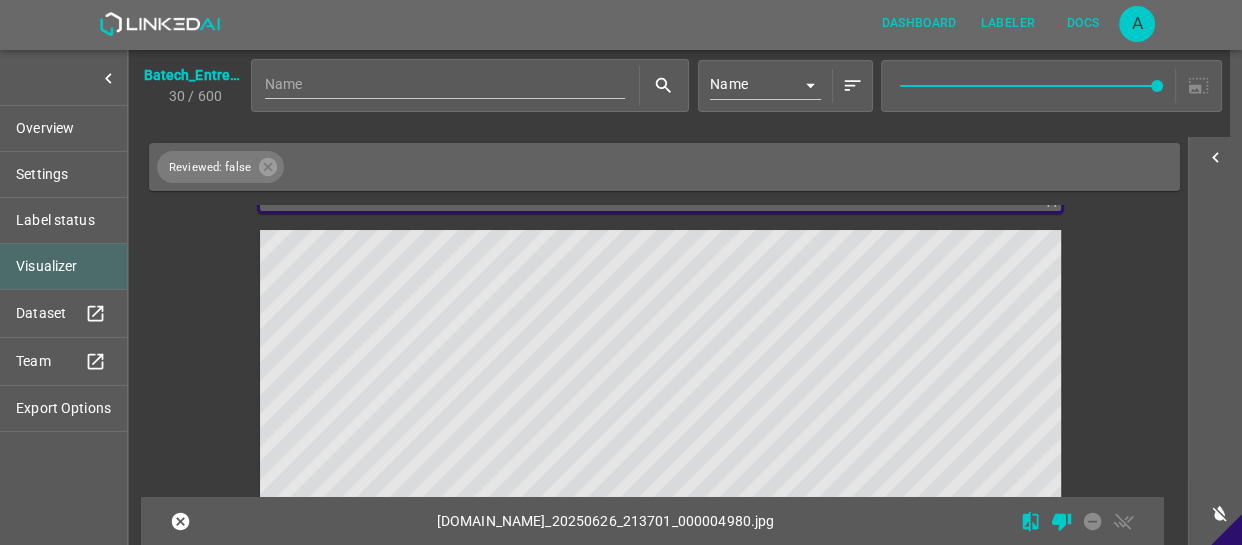 scroll, scrollTop: 7242, scrollLeft: 0, axis: vertical 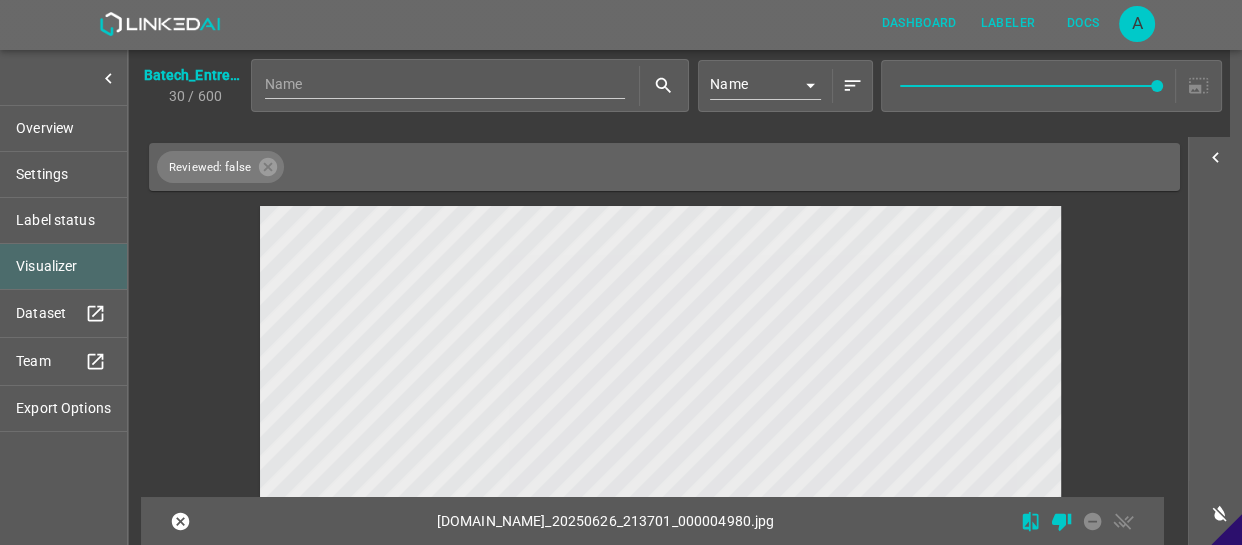 drag, startPoint x: 680, startPoint y: 260, endPoint x: 679, endPoint y: 272, distance: 12.0415945 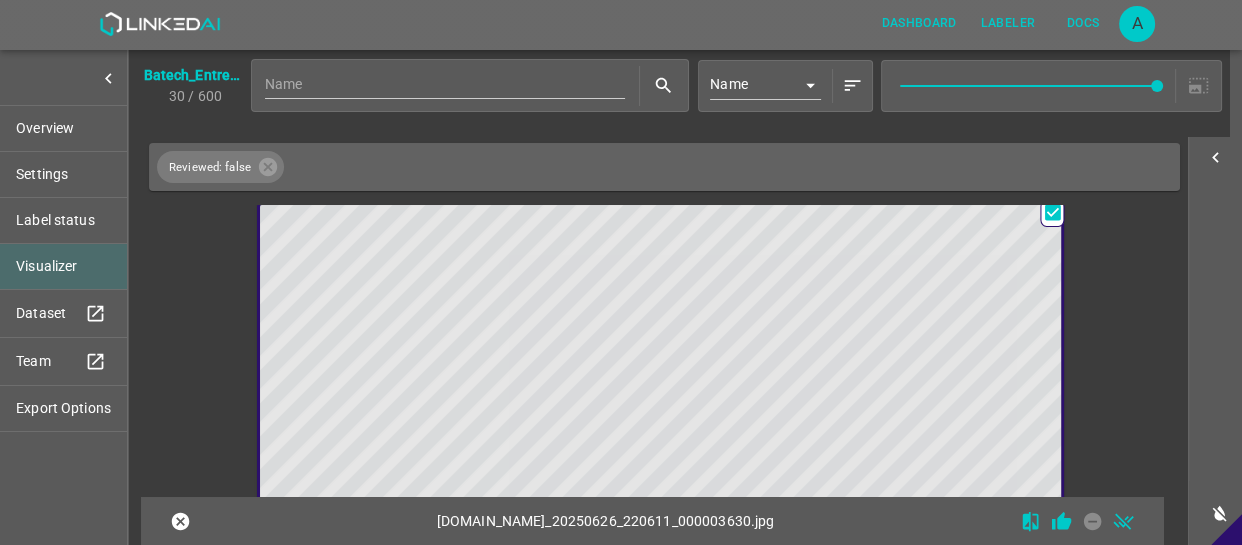 scroll, scrollTop: 7421, scrollLeft: 0, axis: vertical 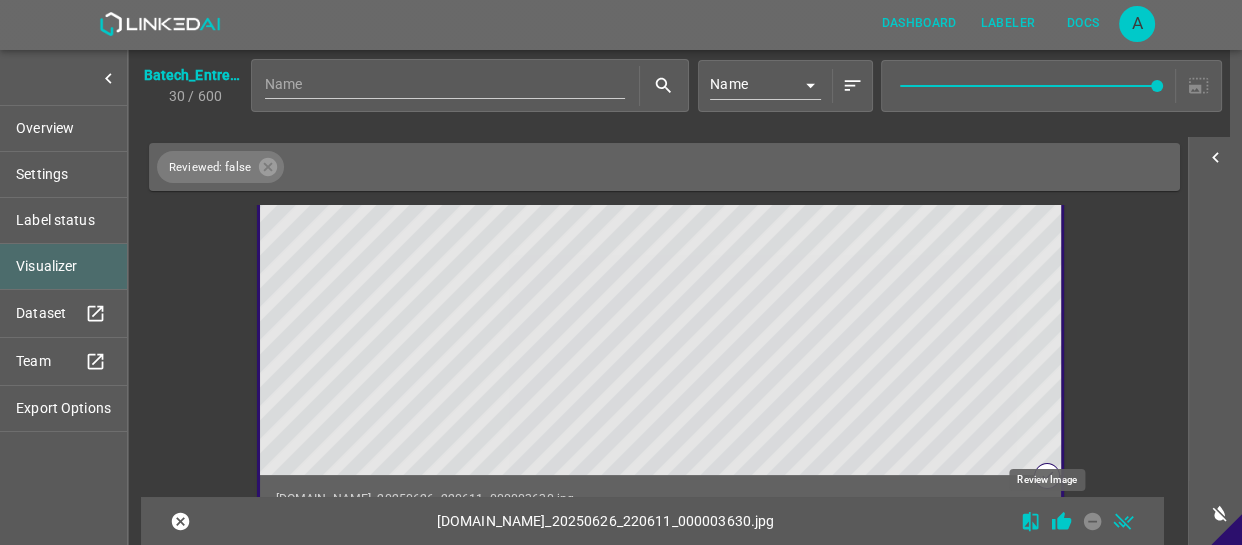 click at bounding box center (1061, 521) 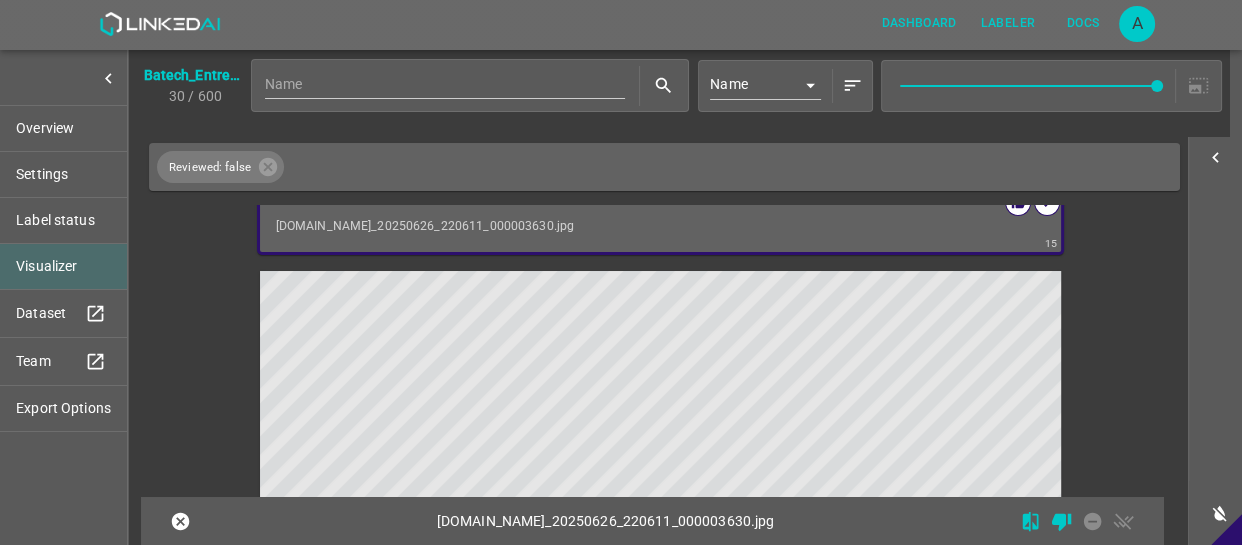 click at bounding box center (560, 496) 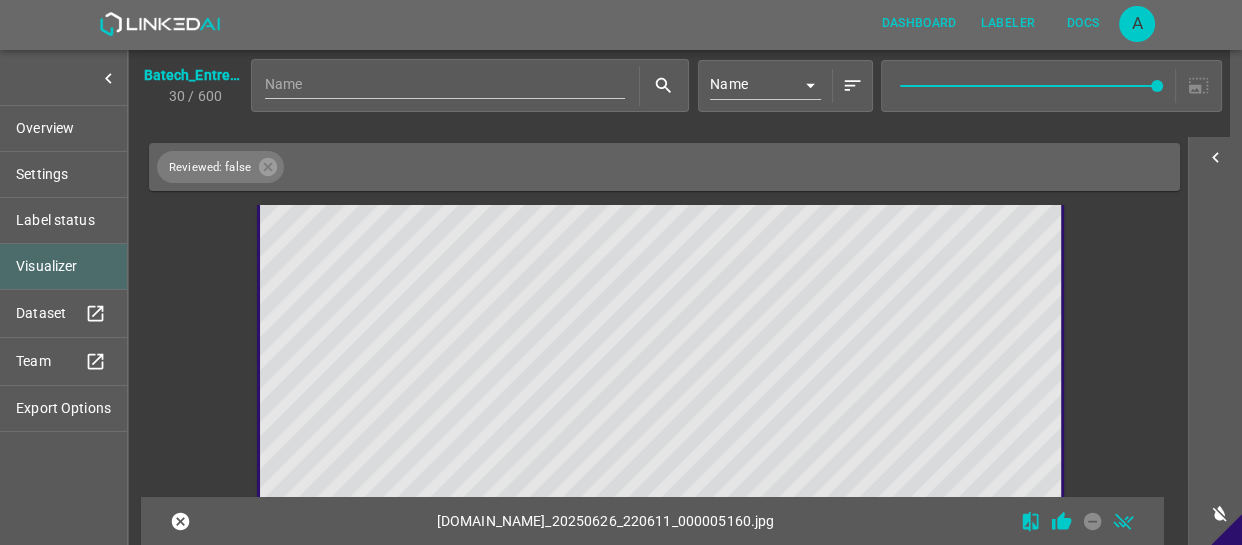 scroll, scrollTop: 7873, scrollLeft: 0, axis: vertical 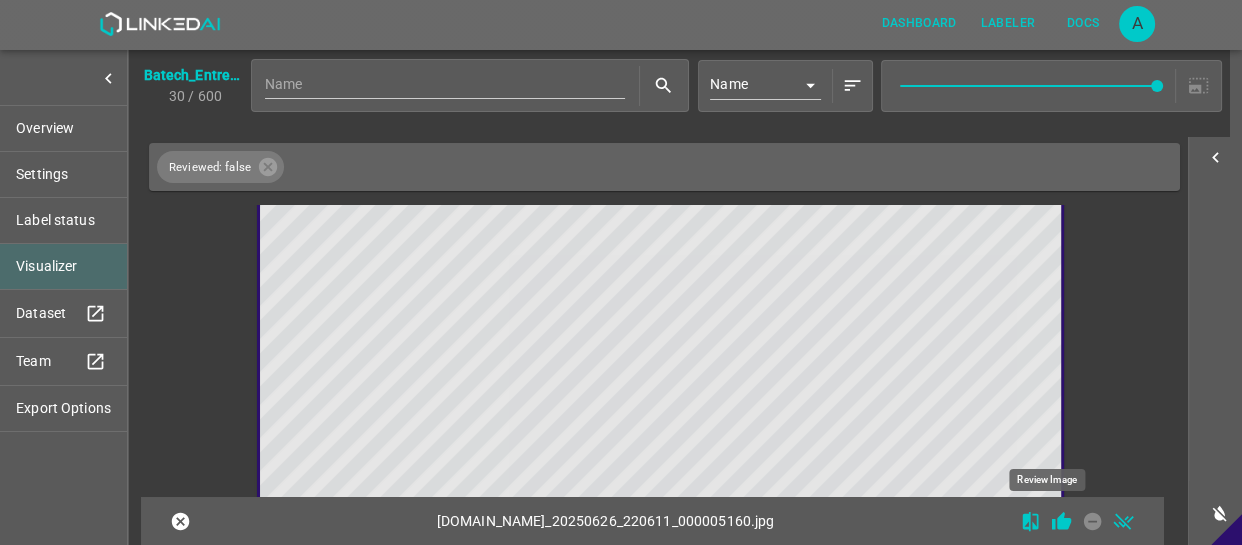 click 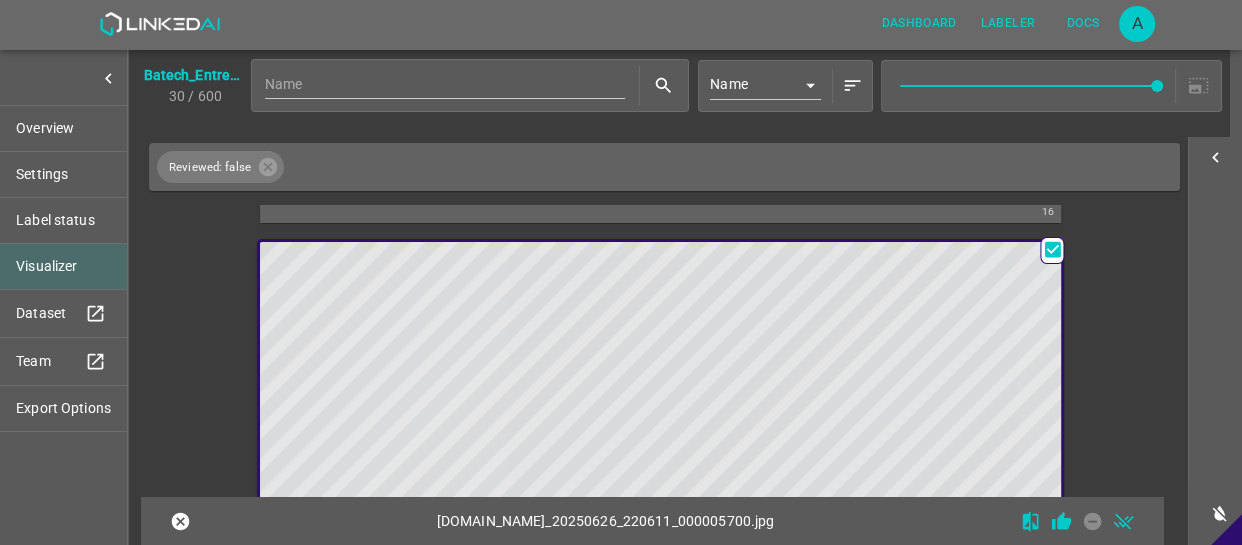 scroll, scrollTop: 8234, scrollLeft: 0, axis: vertical 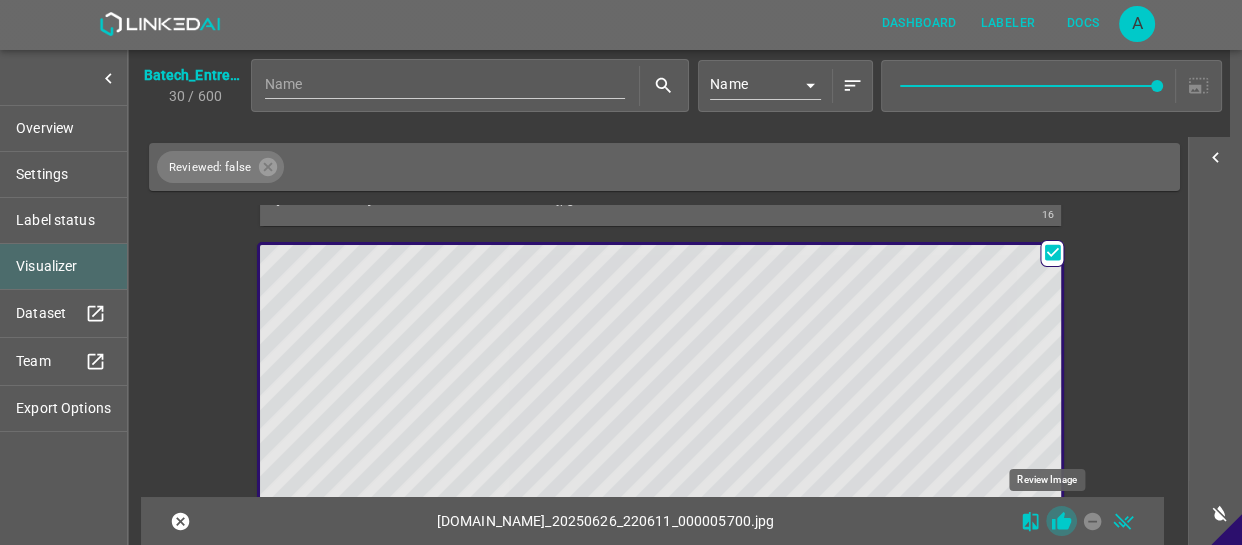 click 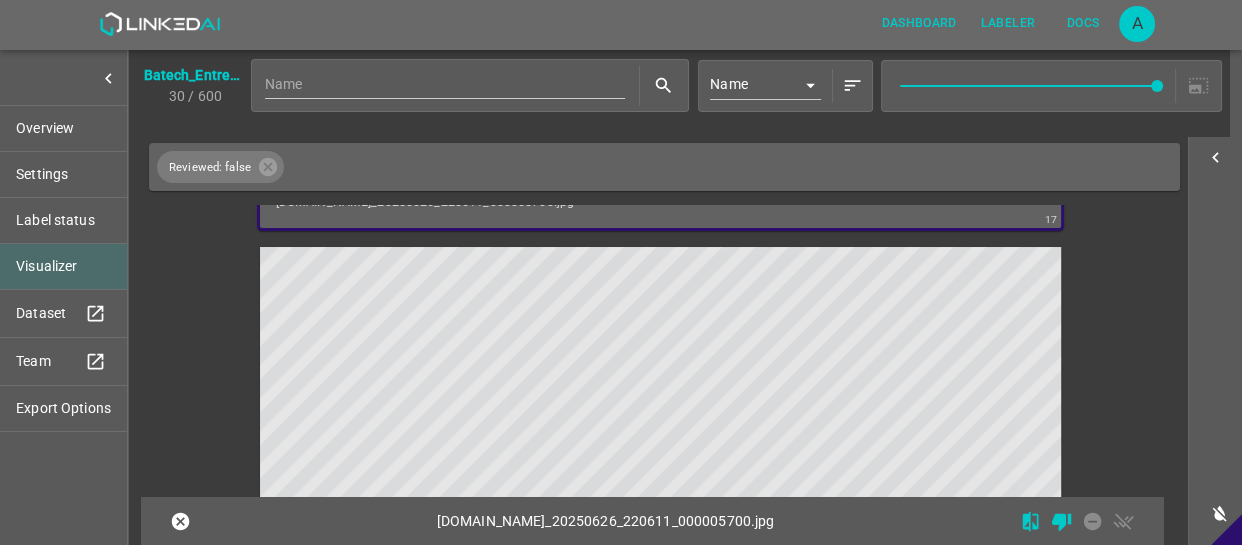 scroll, scrollTop: 8780, scrollLeft: 0, axis: vertical 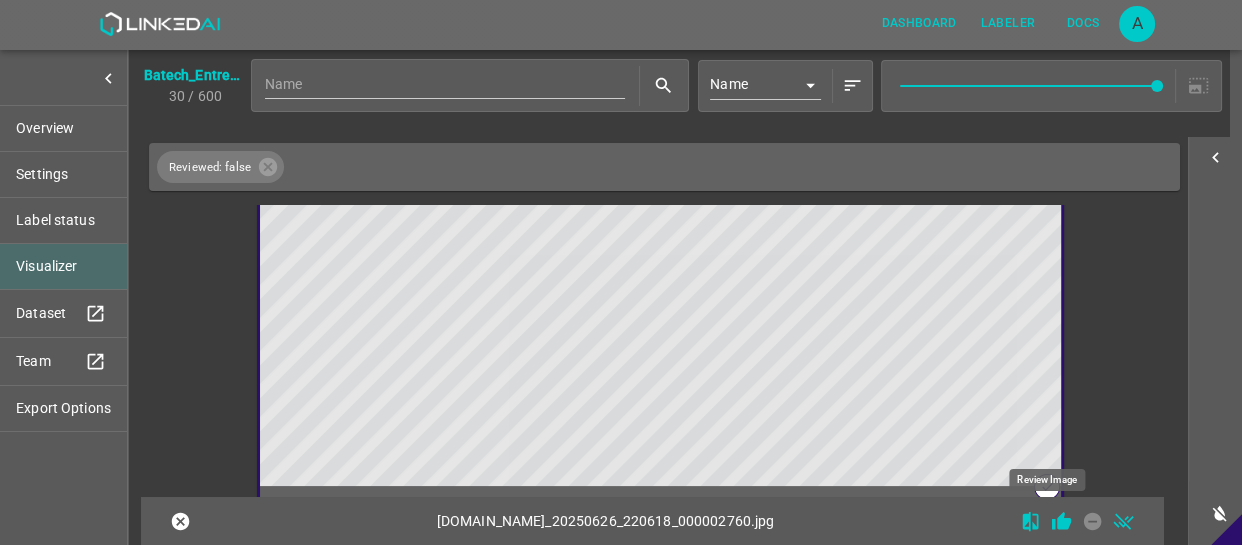 drag, startPoint x: 1049, startPoint y: 520, endPoint x: 1020, endPoint y: 495, distance: 38.28838 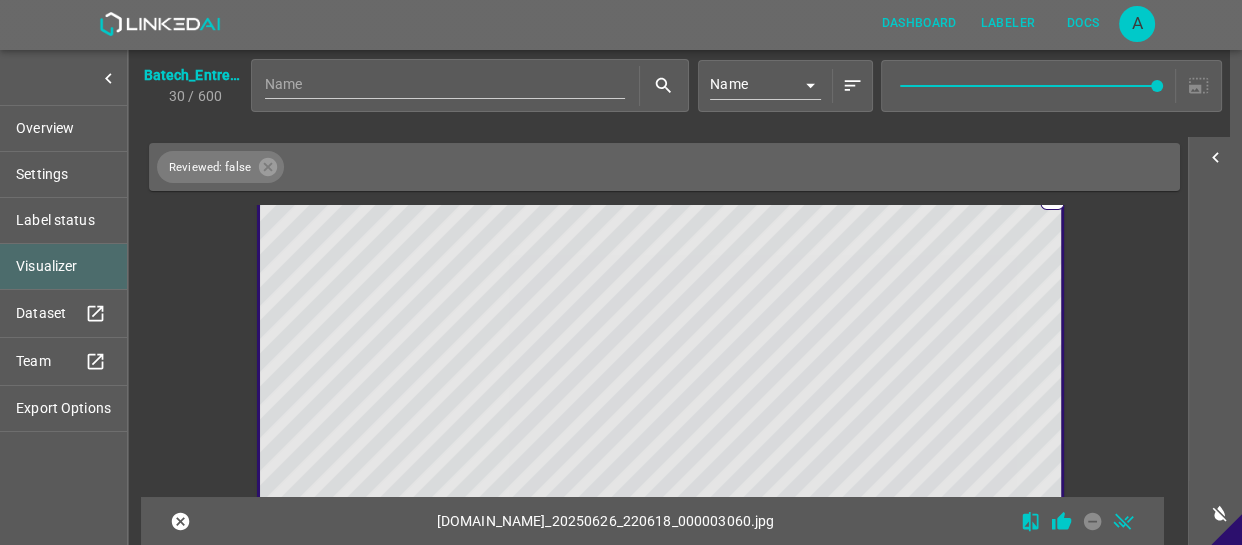 scroll, scrollTop: 9322, scrollLeft: 0, axis: vertical 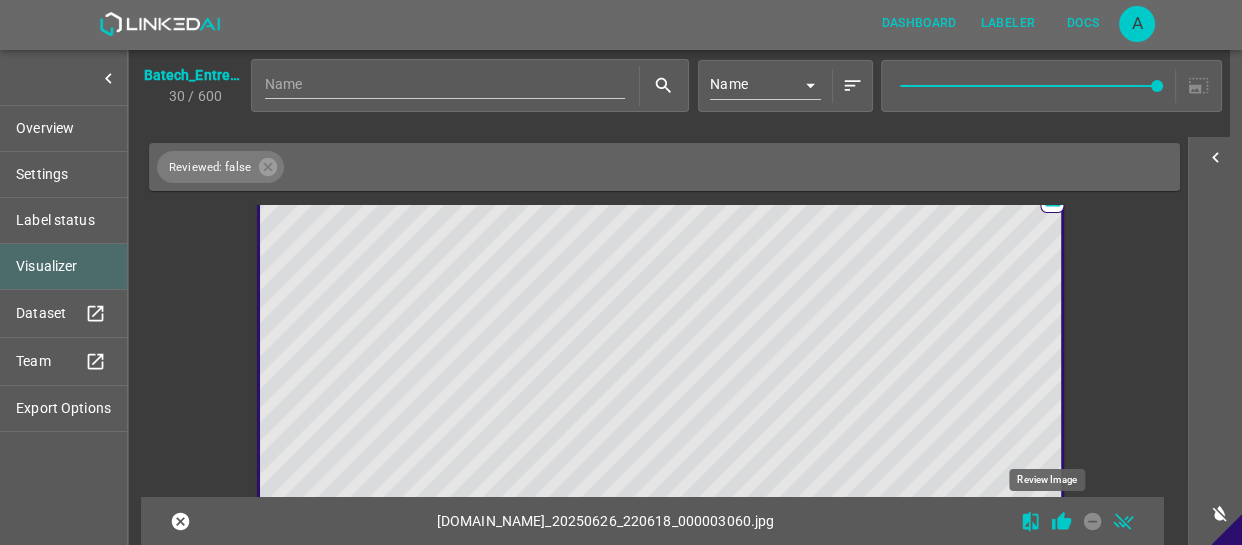 drag, startPoint x: 1049, startPoint y: 521, endPoint x: 1036, endPoint y: 502, distance: 23.021729 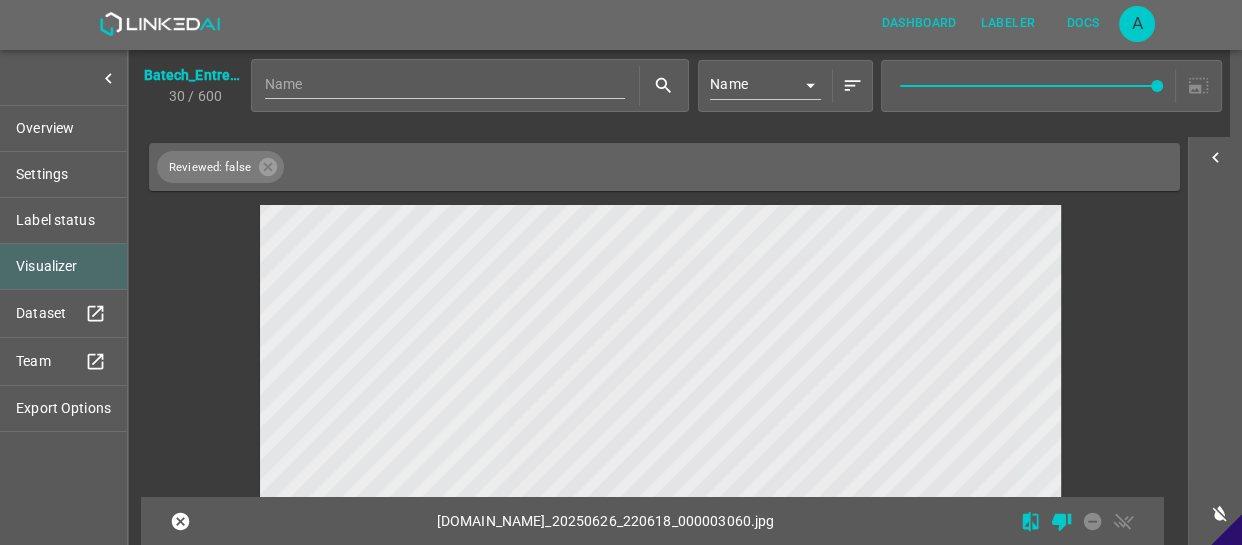 scroll, scrollTop: 9865, scrollLeft: 0, axis: vertical 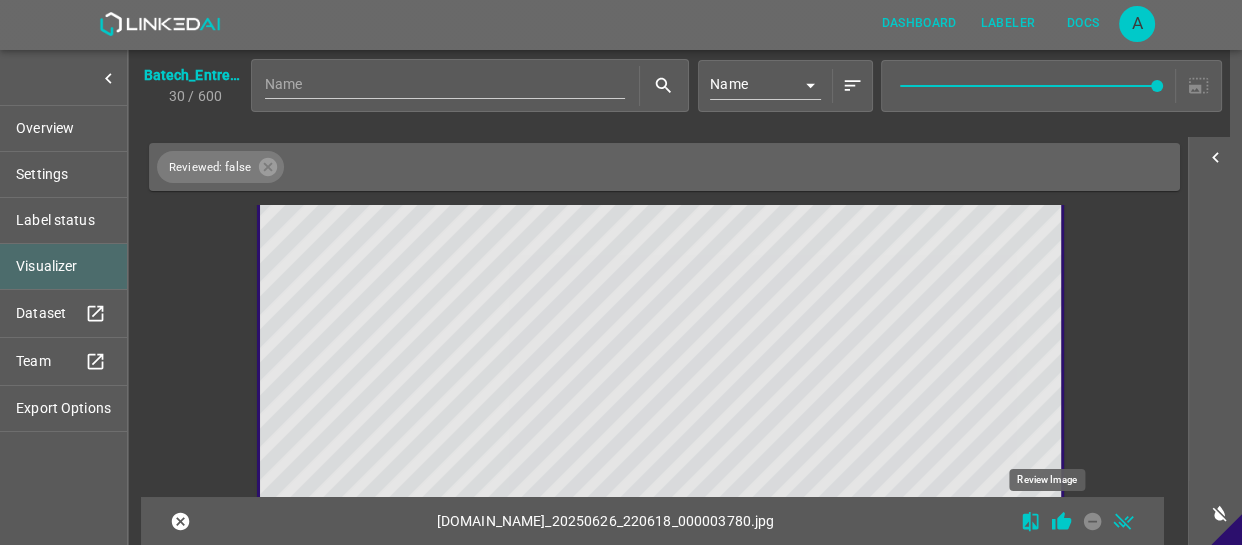click 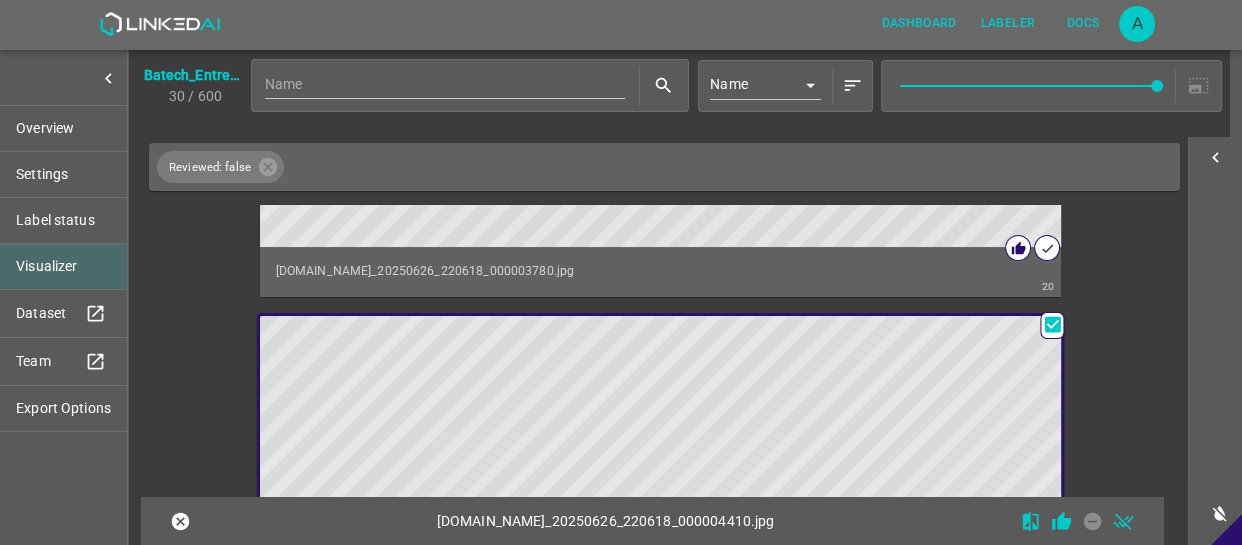 scroll, scrollTop: 10226, scrollLeft: 0, axis: vertical 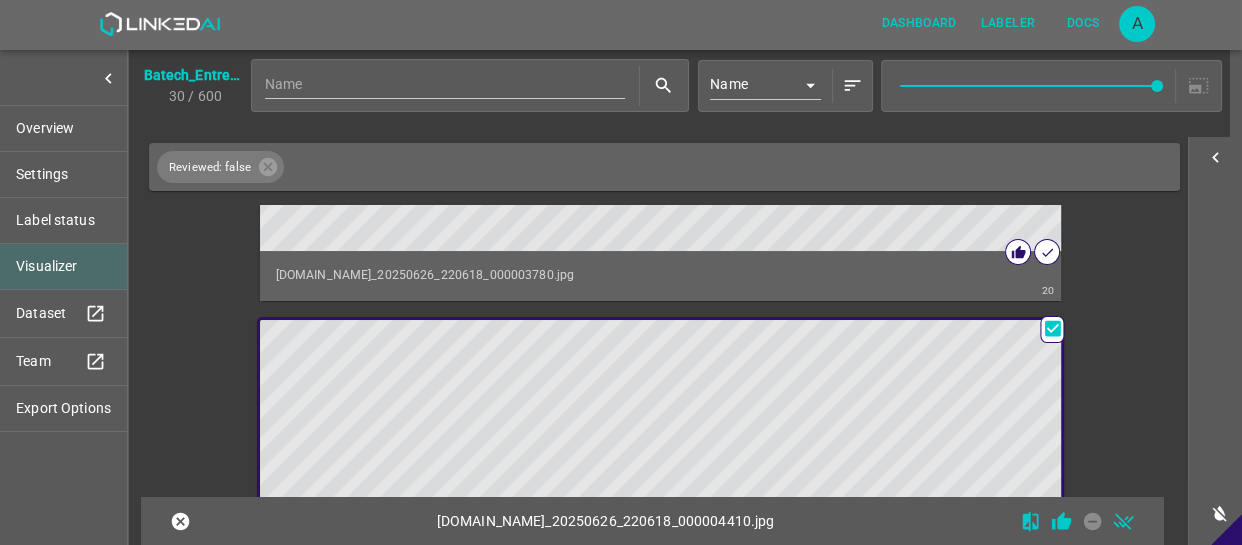 click at bounding box center (560, 545) 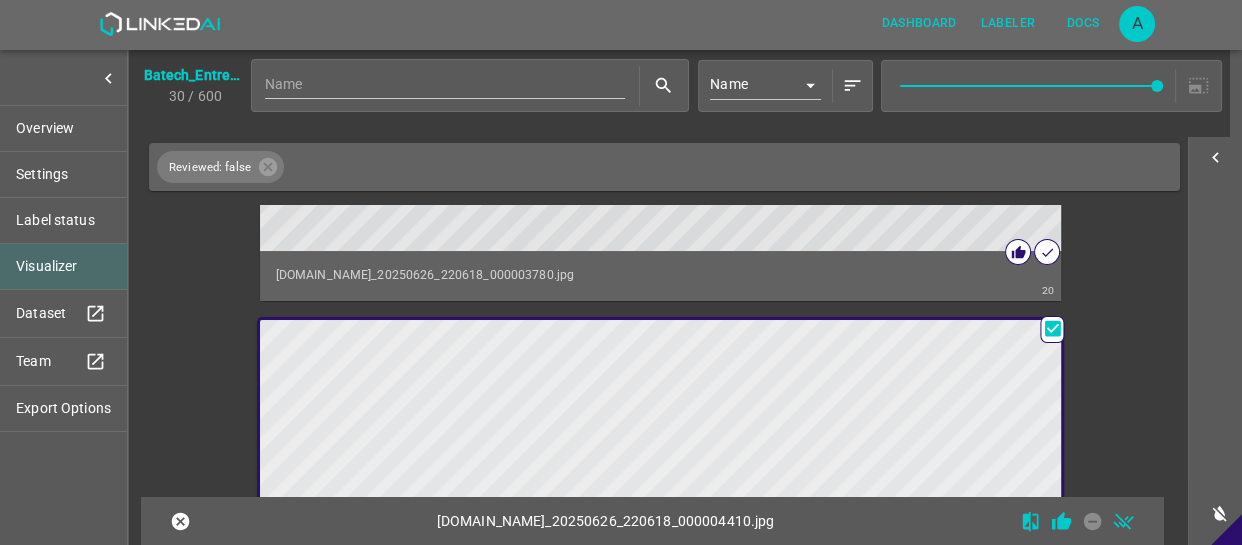 click at bounding box center [560, 545] 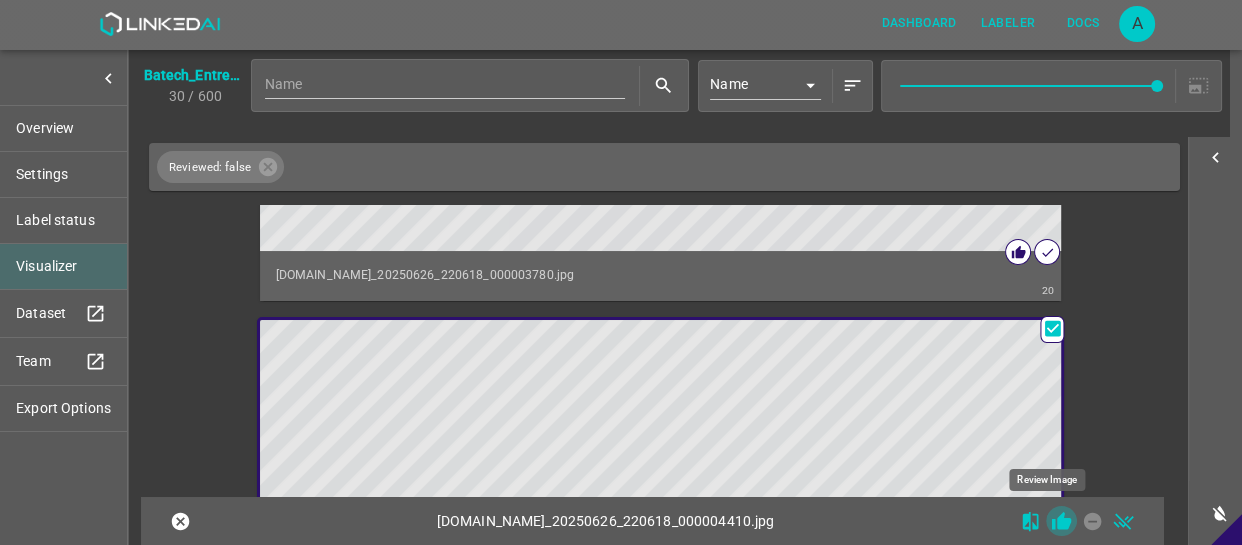 click 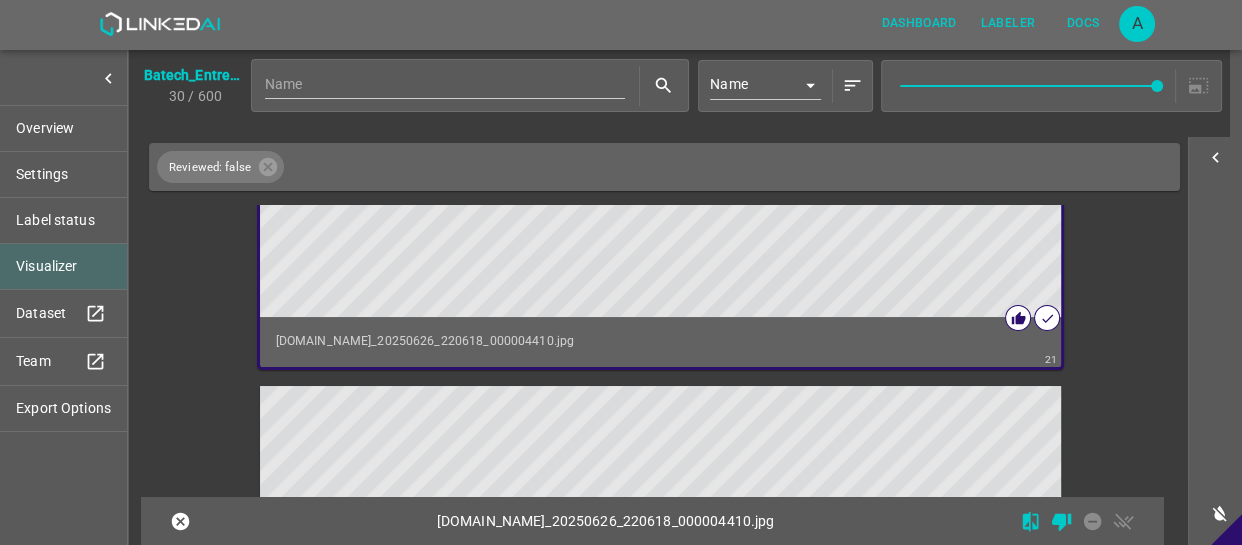 scroll, scrollTop: 10862, scrollLeft: 0, axis: vertical 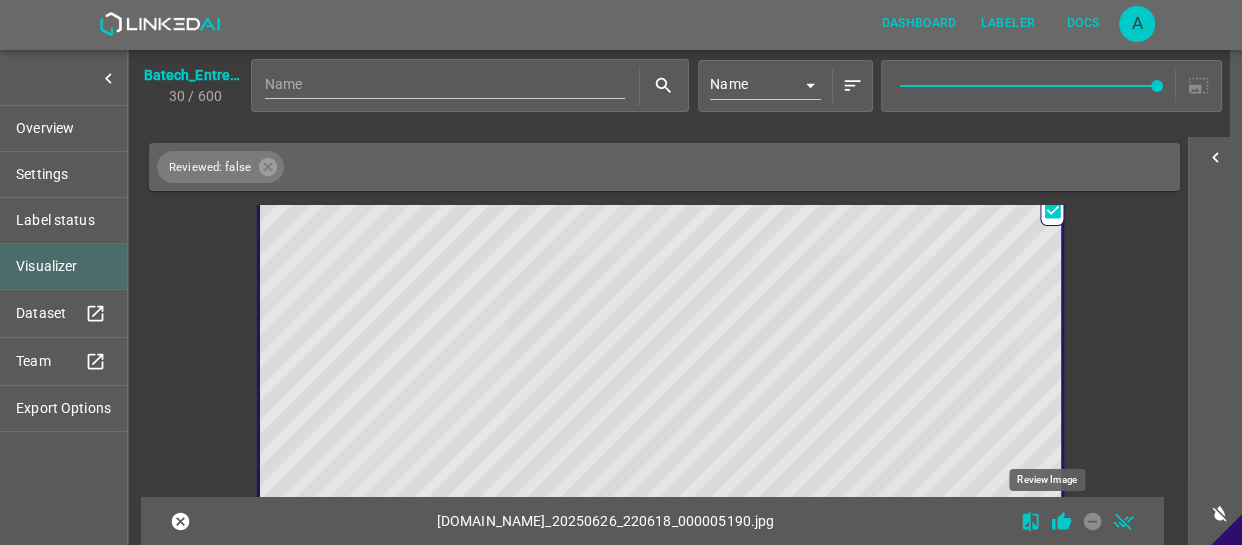 click 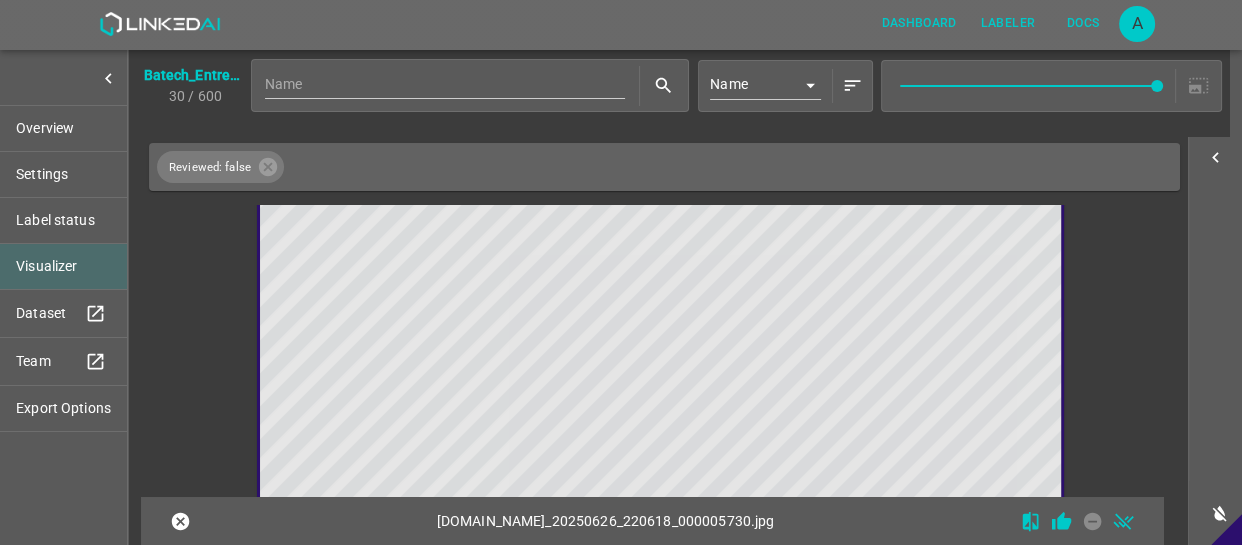 scroll, scrollTop: 11402, scrollLeft: 0, axis: vertical 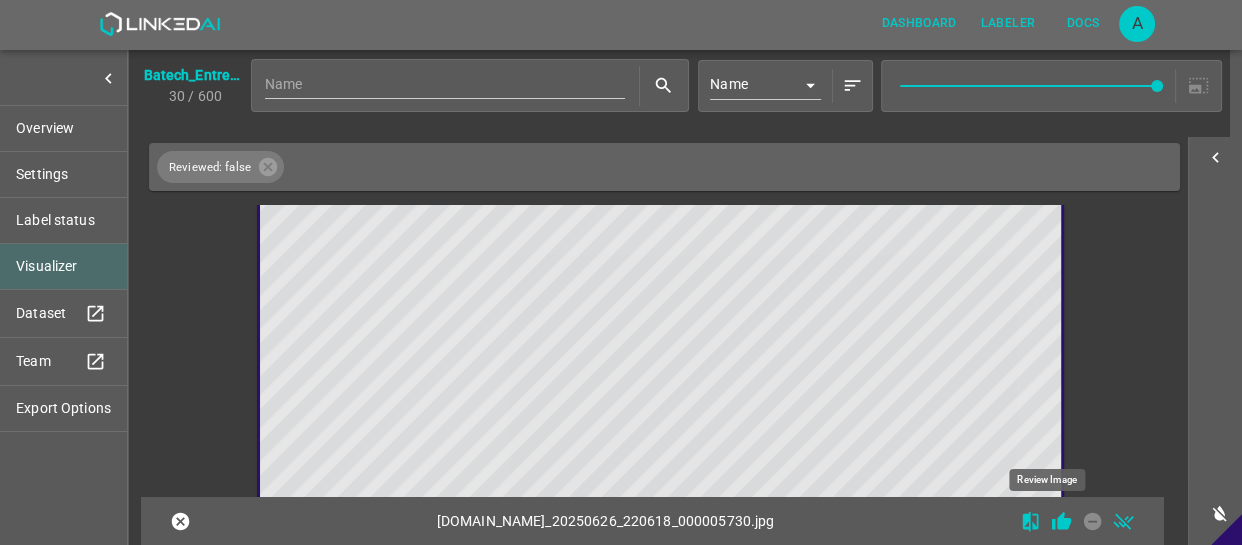 click 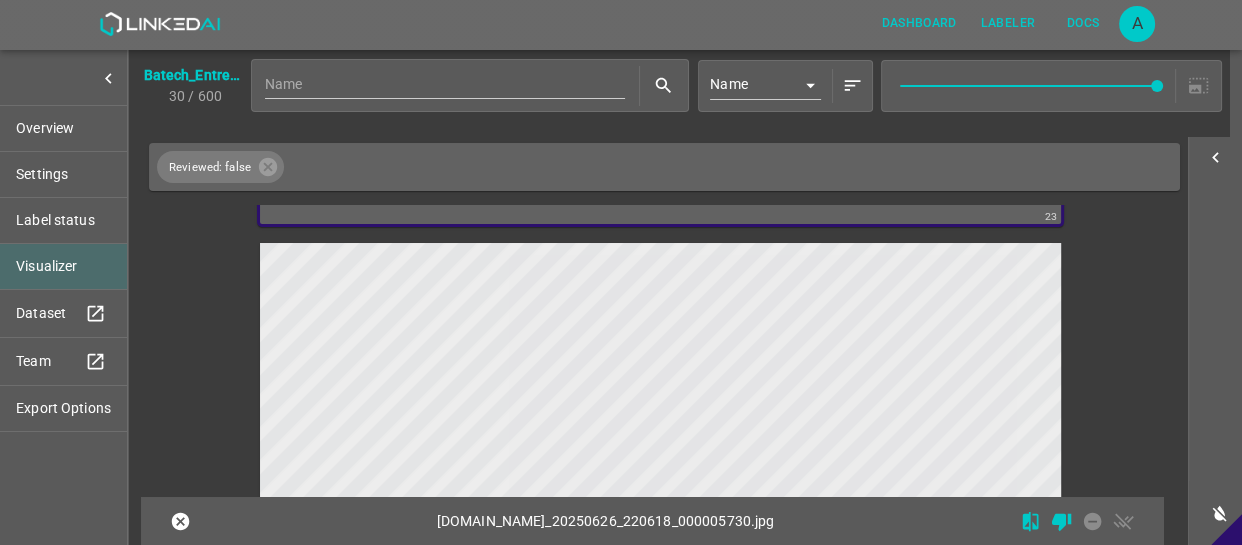 scroll, scrollTop: 11854, scrollLeft: 0, axis: vertical 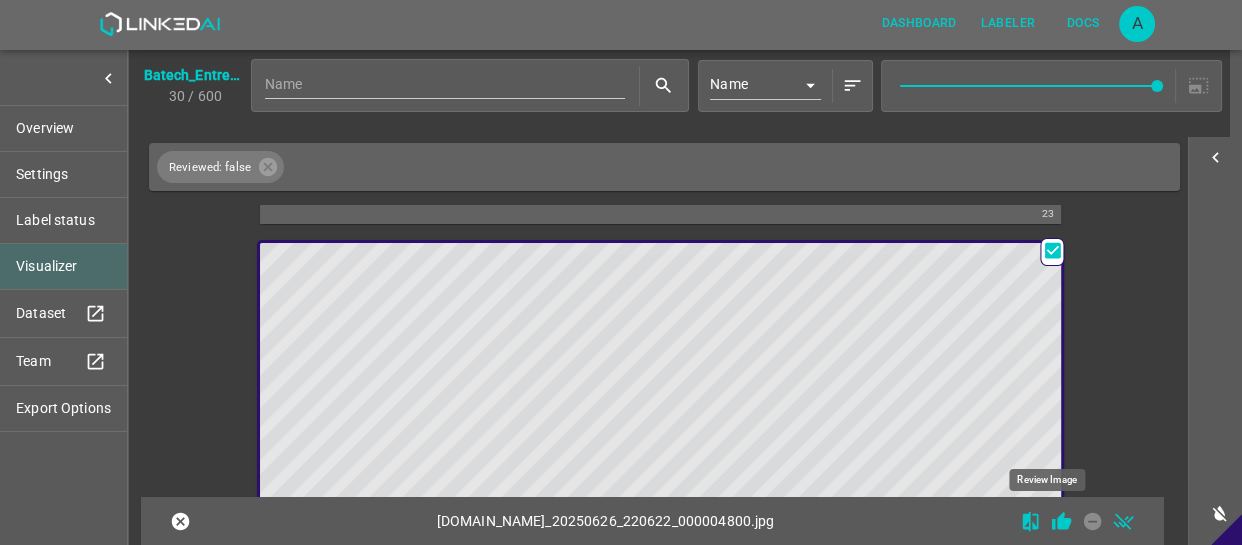 drag, startPoint x: 1044, startPoint y: 519, endPoint x: 1031, endPoint y: 503, distance: 20.615528 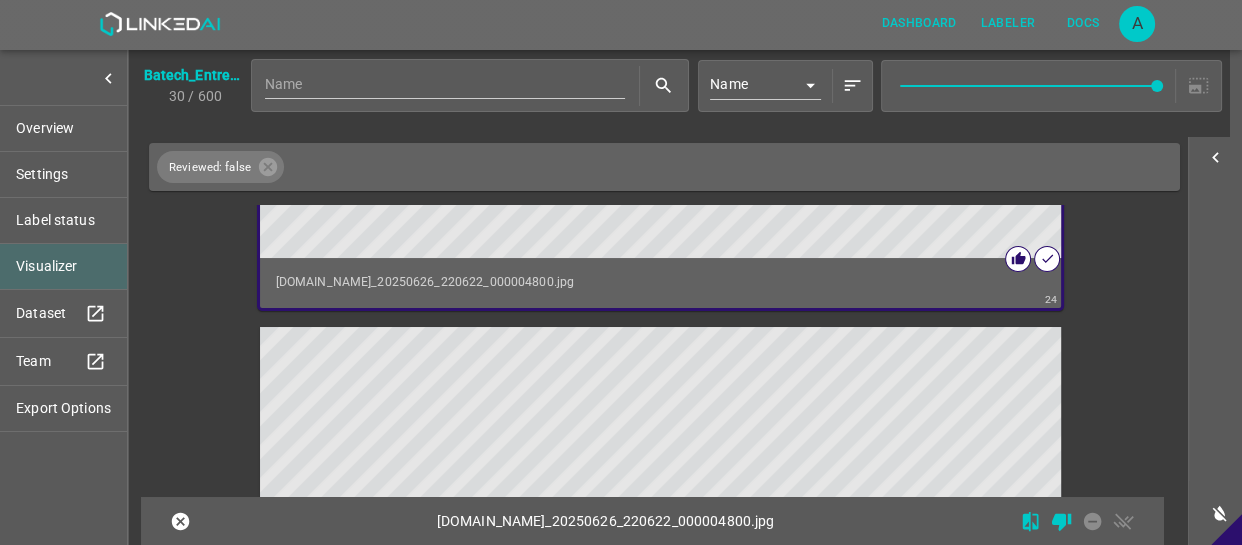 scroll, scrollTop: 12400, scrollLeft: 0, axis: vertical 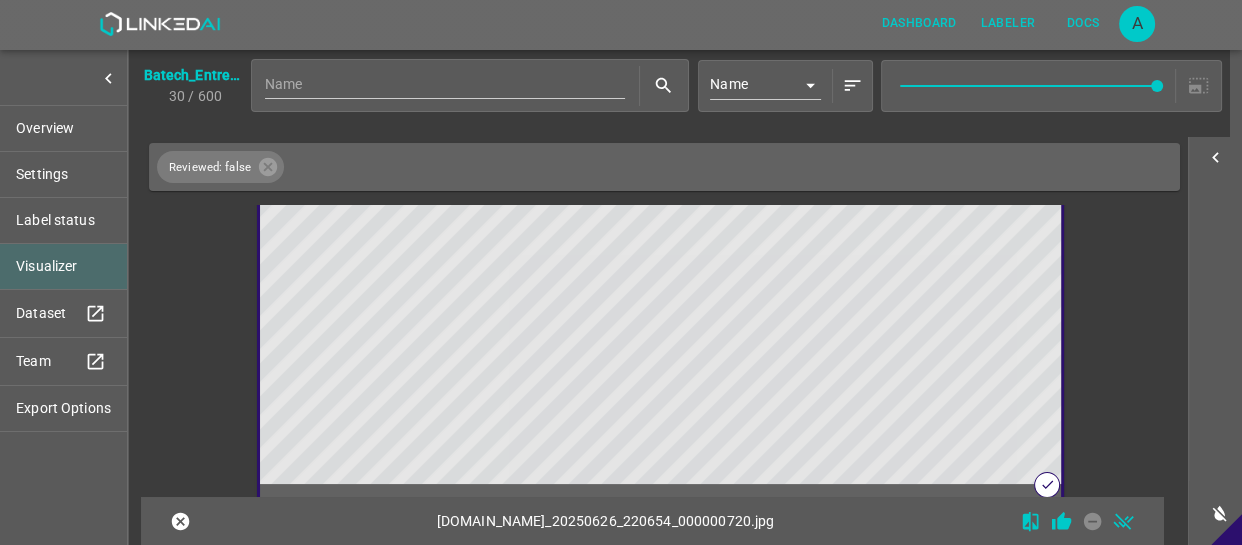 click at bounding box center [1061, 521] 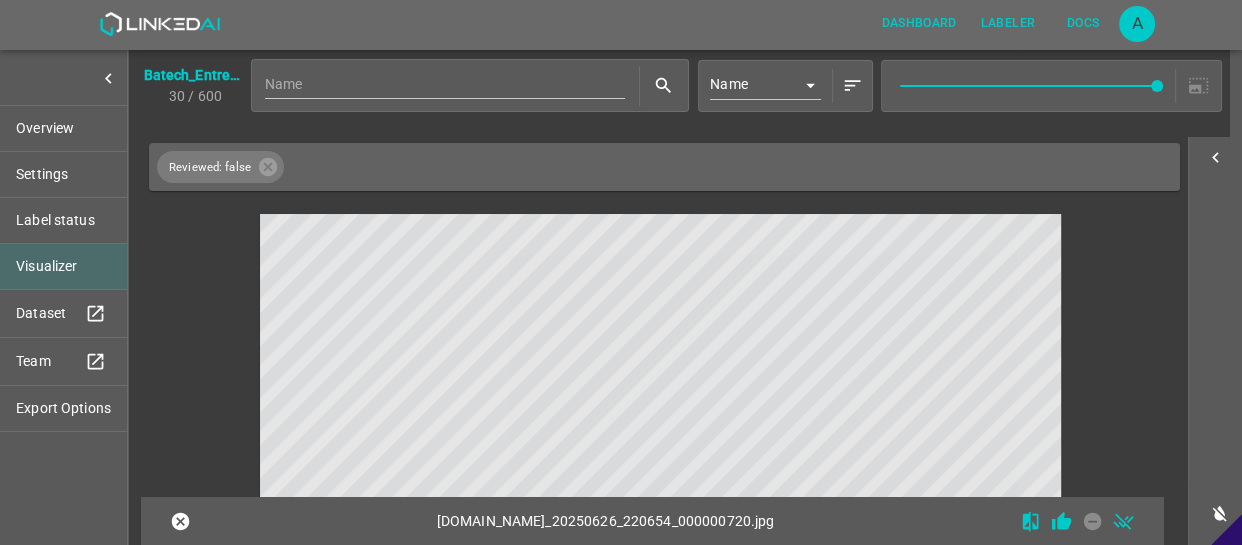 scroll, scrollTop: 12945, scrollLeft: 0, axis: vertical 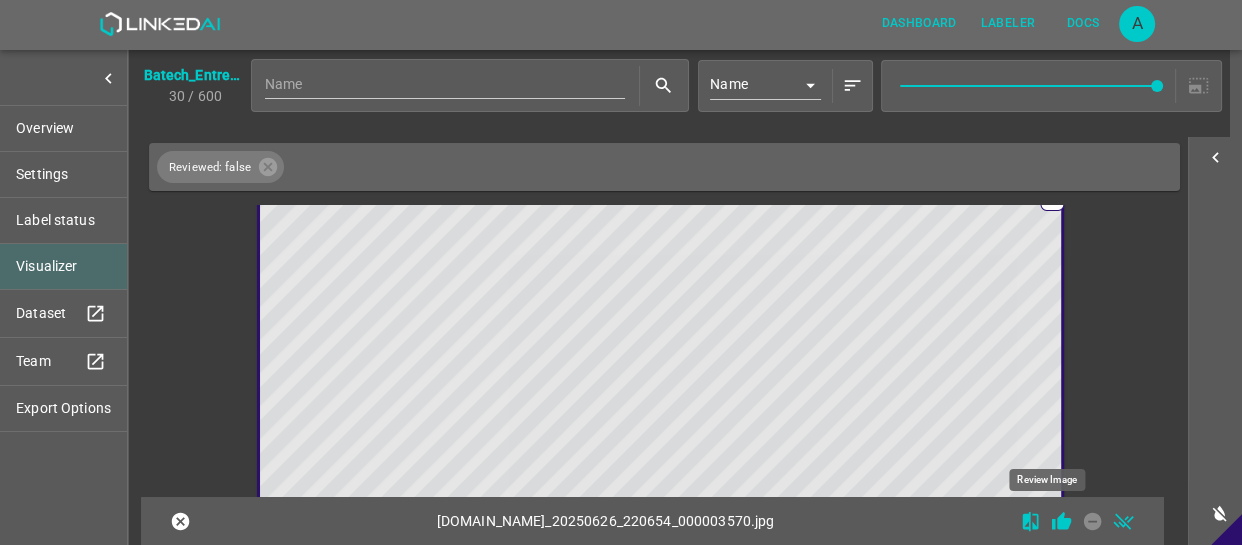 click 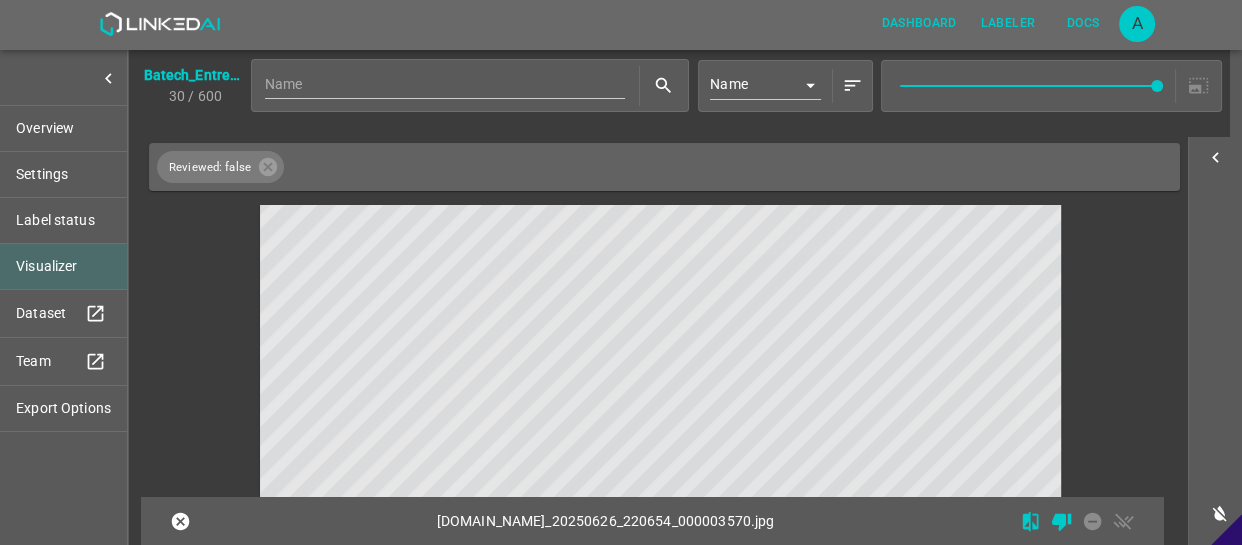 click at bounding box center (560, 388) 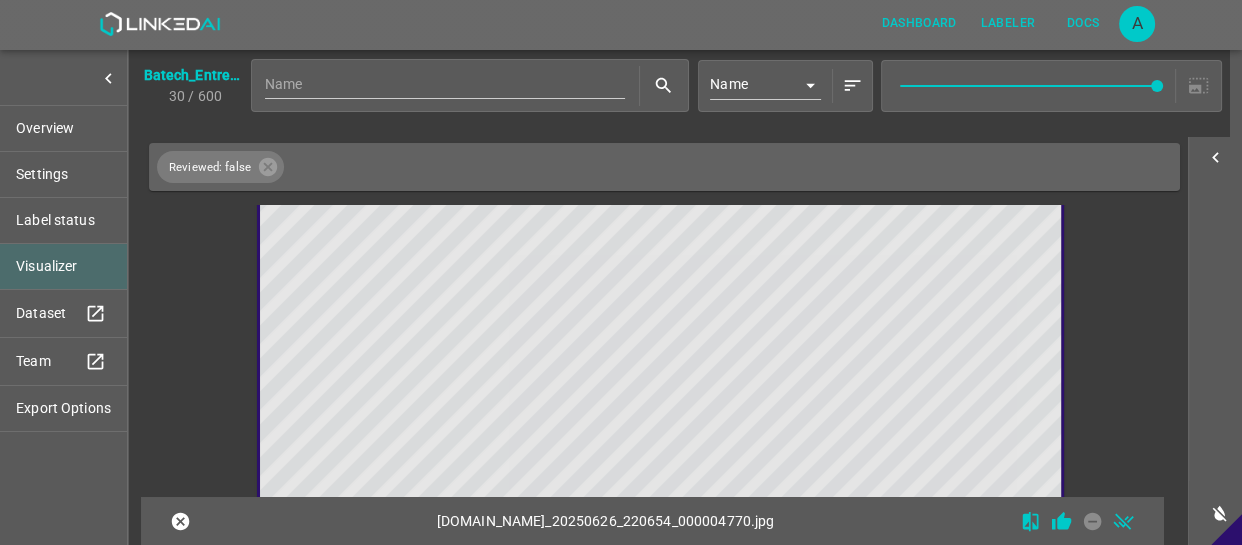 scroll, scrollTop: 13485, scrollLeft: 0, axis: vertical 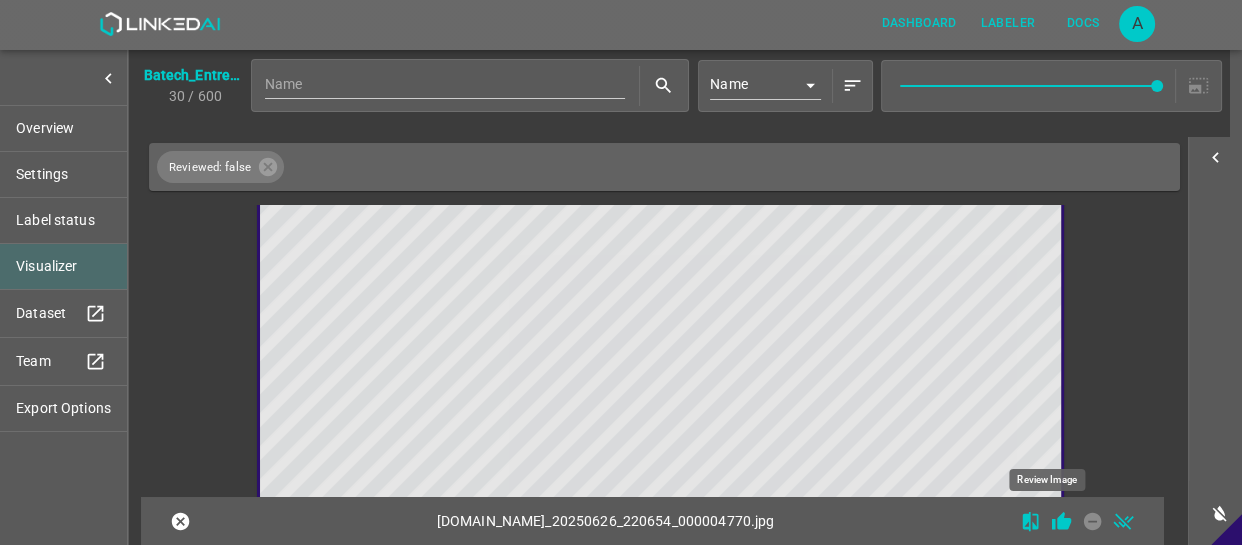 click 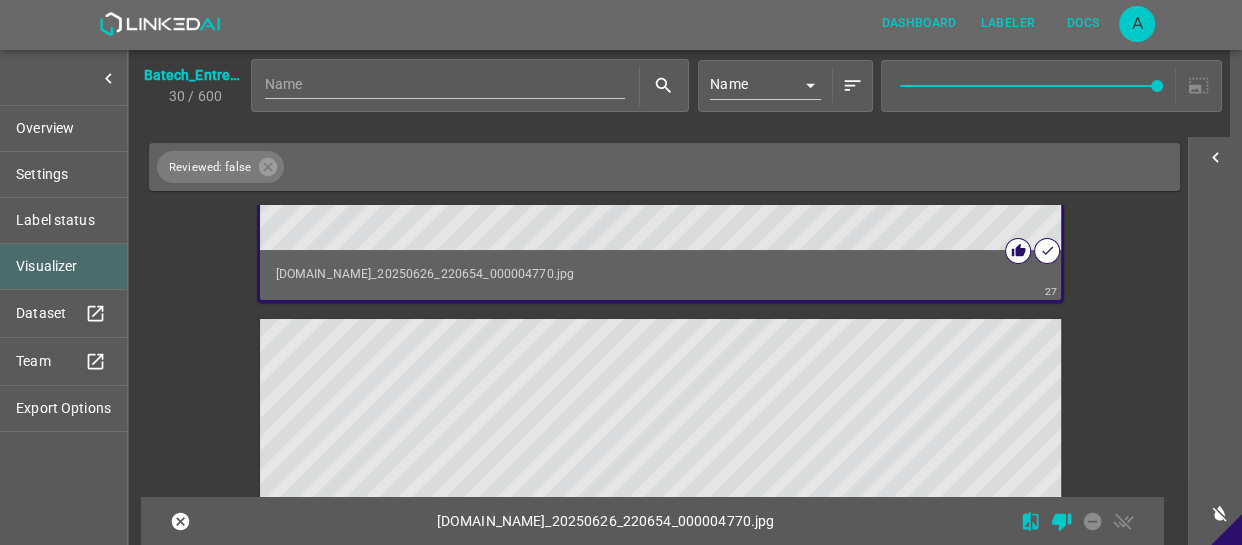 scroll, scrollTop: 13940, scrollLeft: 0, axis: vertical 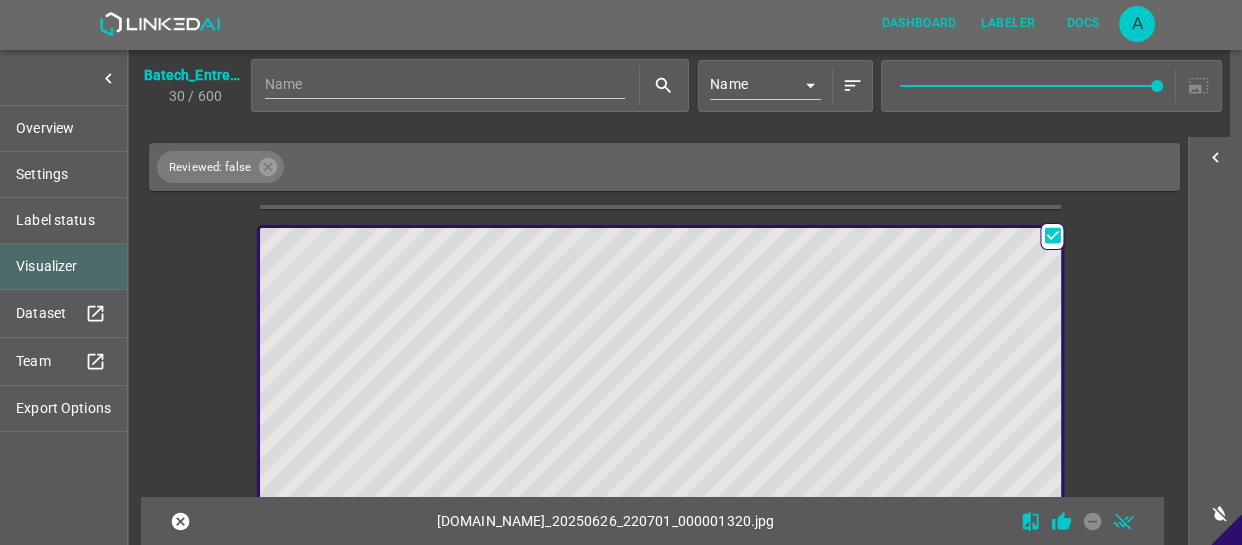 click 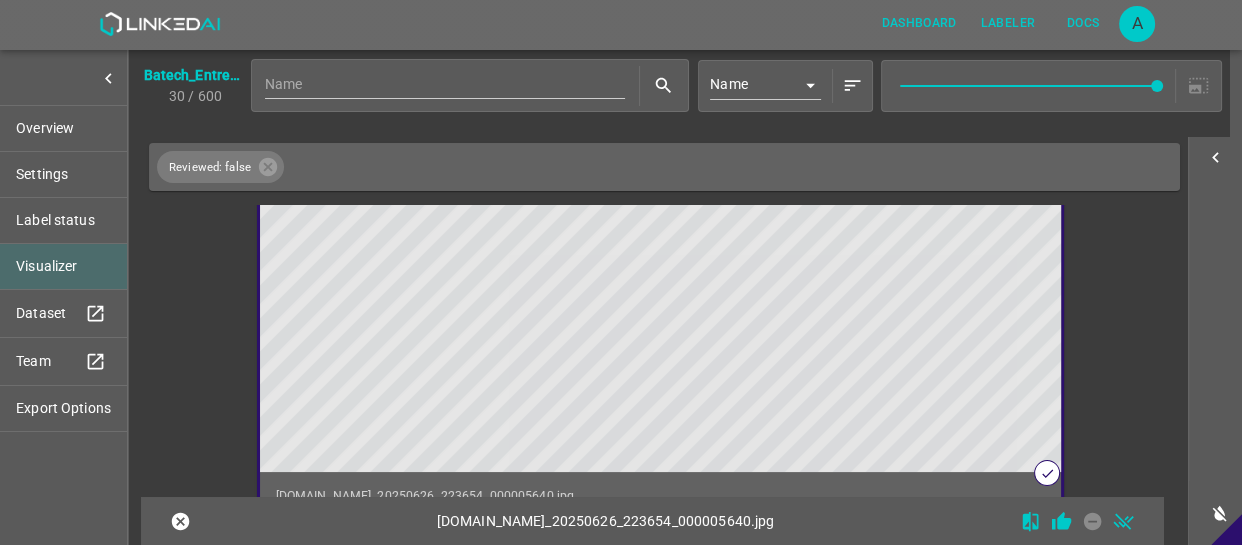 scroll, scrollTop: 14661, scrollLeft: 0, axis: vertical 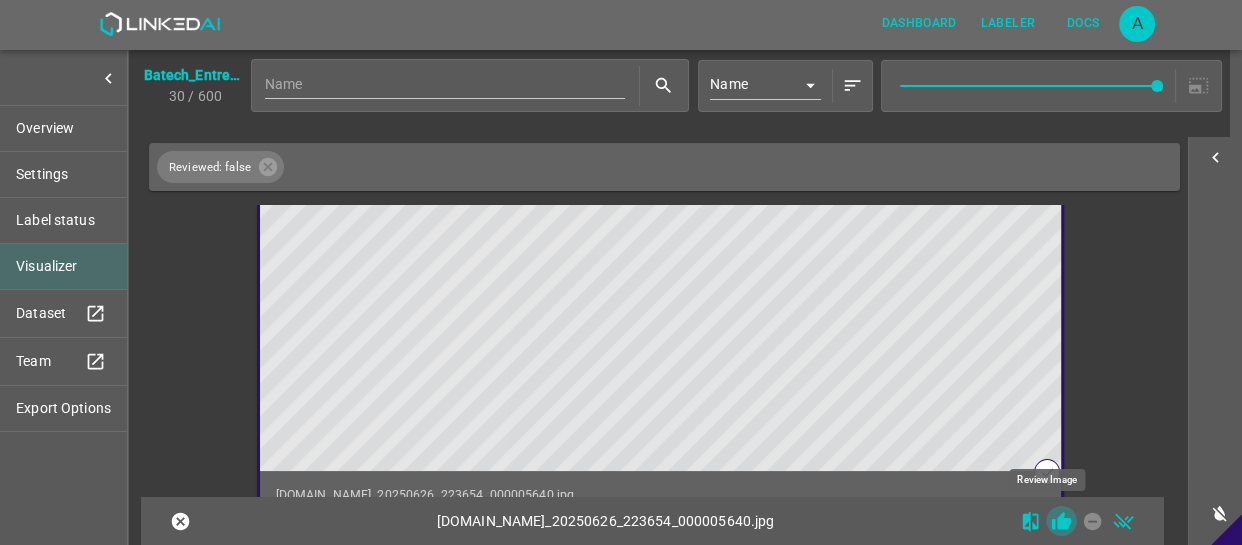 click 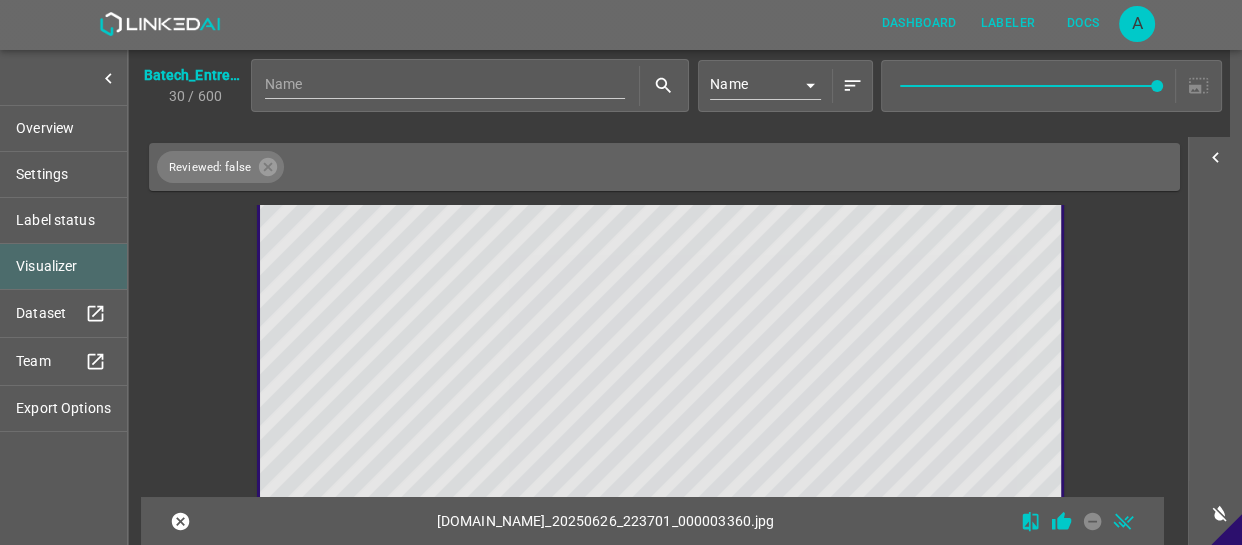 scroll, scrollTop: 15068, scrollLeft: 0, axis: vertical 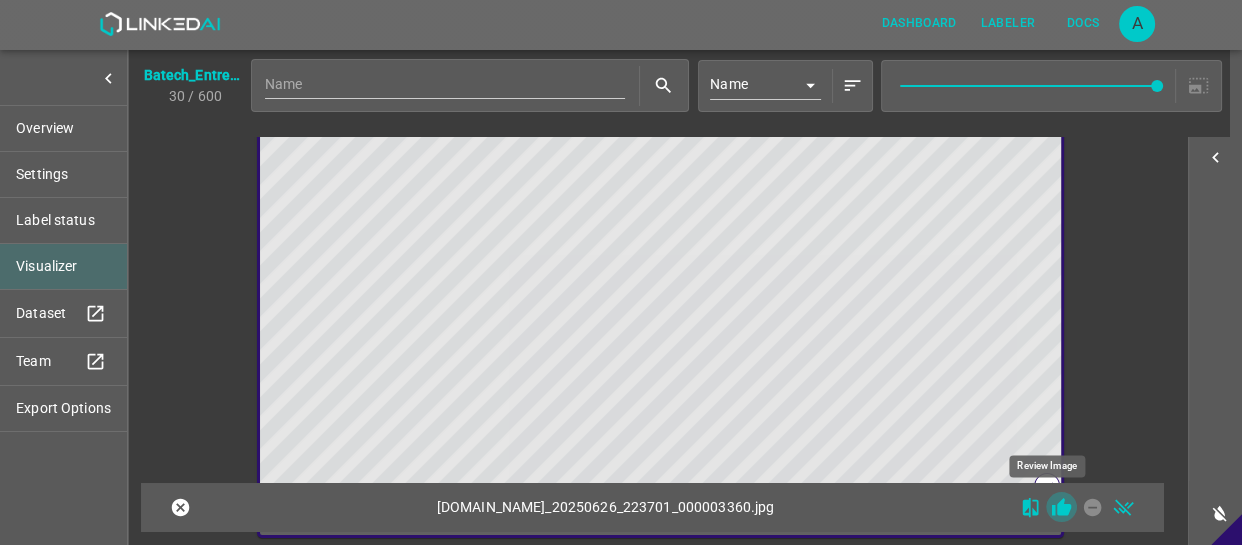 click 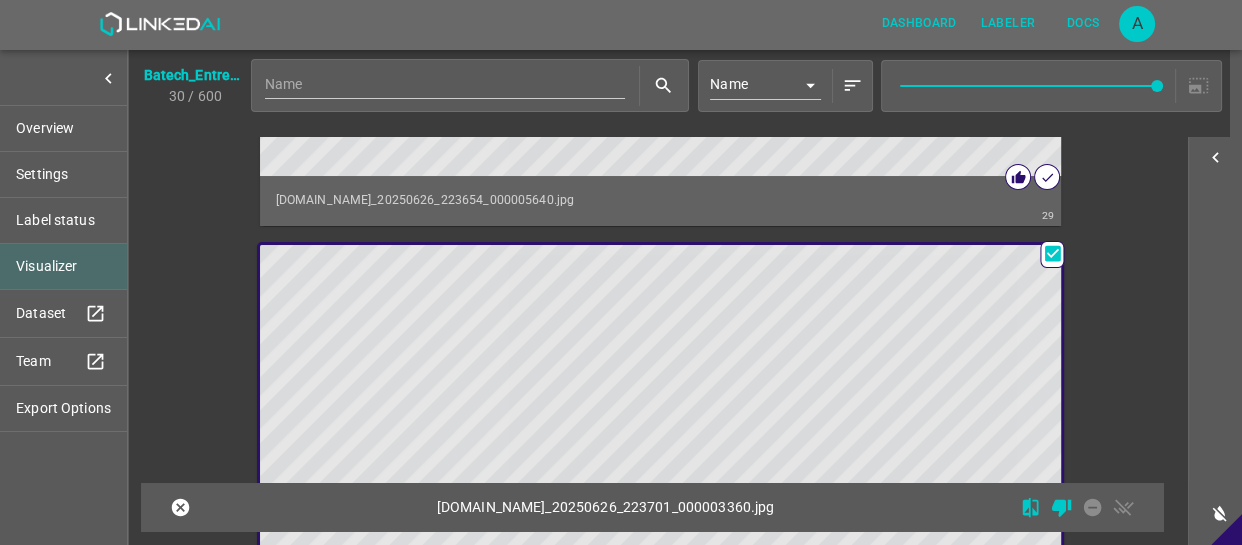 scroll, scrollTop: 14977, scrollLeft: 0, axis: vertical 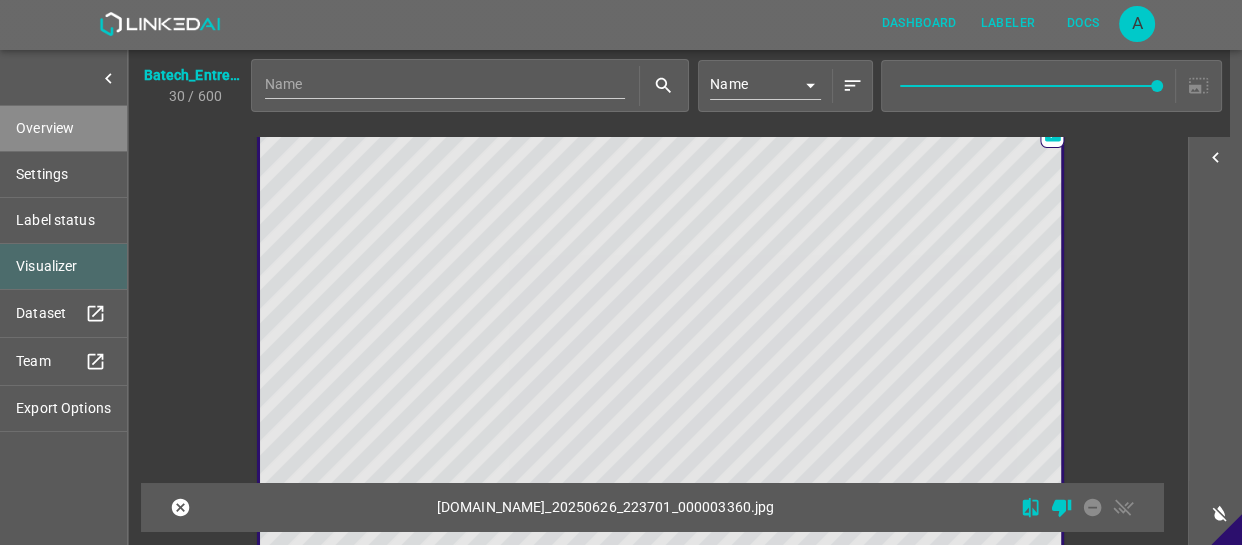 click on "Overview" at bounding box center [63, 128] 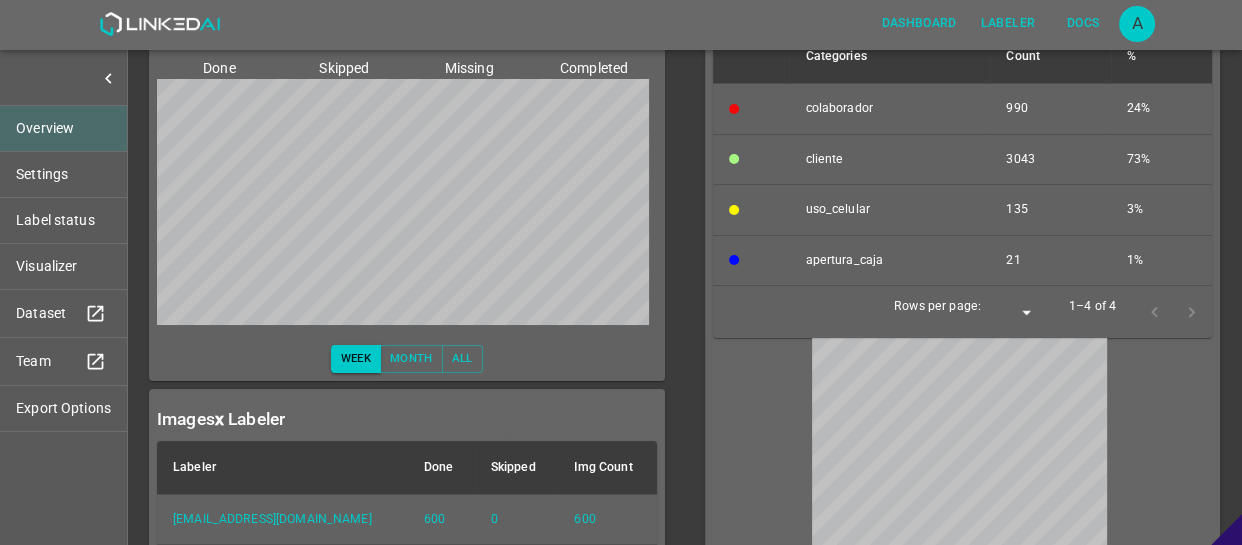 scroll, scrollTop: 0, scrollLeft: 0, axis: both 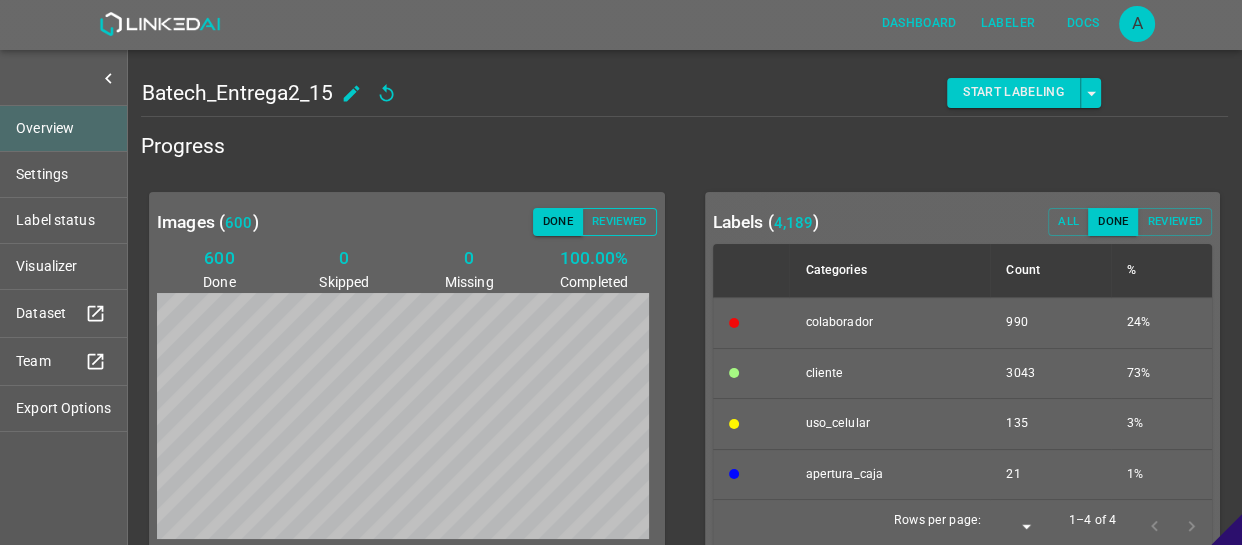 click on "Reviewed" at bounding box center [619, 222] 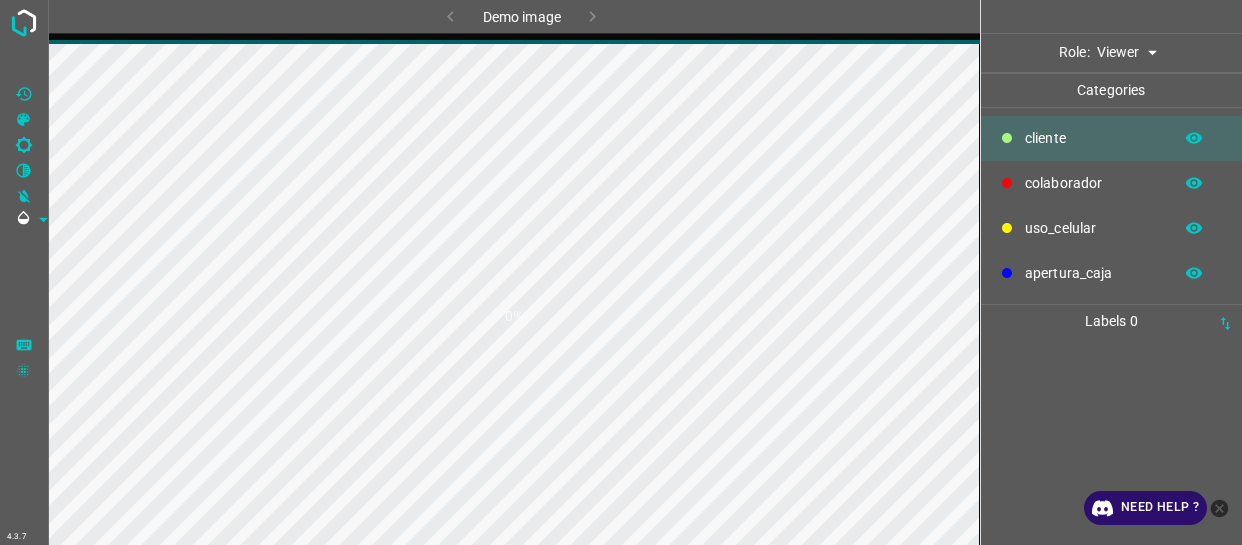 scroll, scrollTop: 0, scrollLeft: 0, axis: both 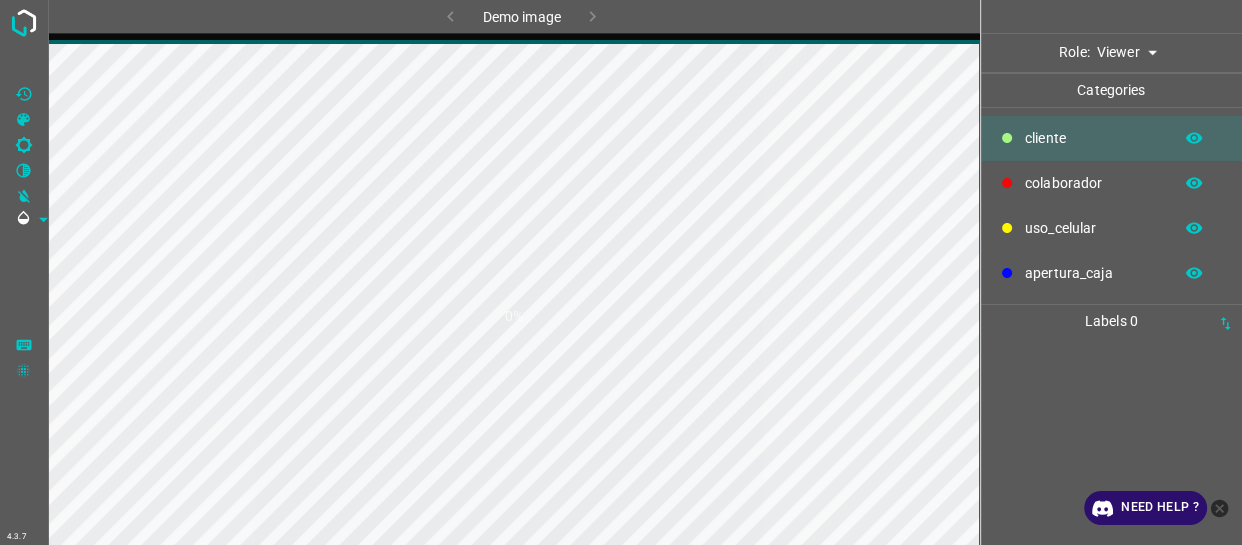 click at bounding box center (1112, 16) 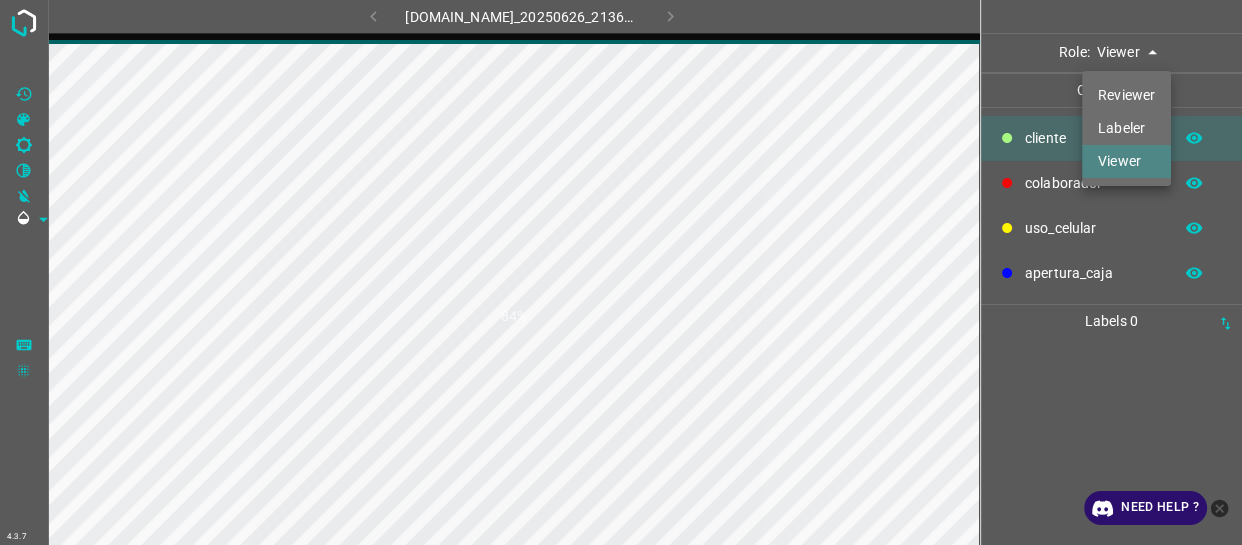 click on "4.3.7 [DOMAIN_NAME]_20250626_213618_000002730.jpg 84% Role: Viewer viewer Categories ​​cliente colaborador uso_celular apertura_caja Labels   0 Categories 1 ​​cliente 2 colaborador 3 uso_celular 4 apertura_caja Tools Space Change between modes (Draw & Edit) I Auto labeling R Restore zoom M Zoom in N Zoom out Delete Delete selecte label Filters Z Restore filters X Saturation filter C Brightness filter V Contrast filter B Gray scale filter General O Download Need Help ? - Text - Hide - Delete Reviewer Labeler Viewer" at bounding box center (621, 272) 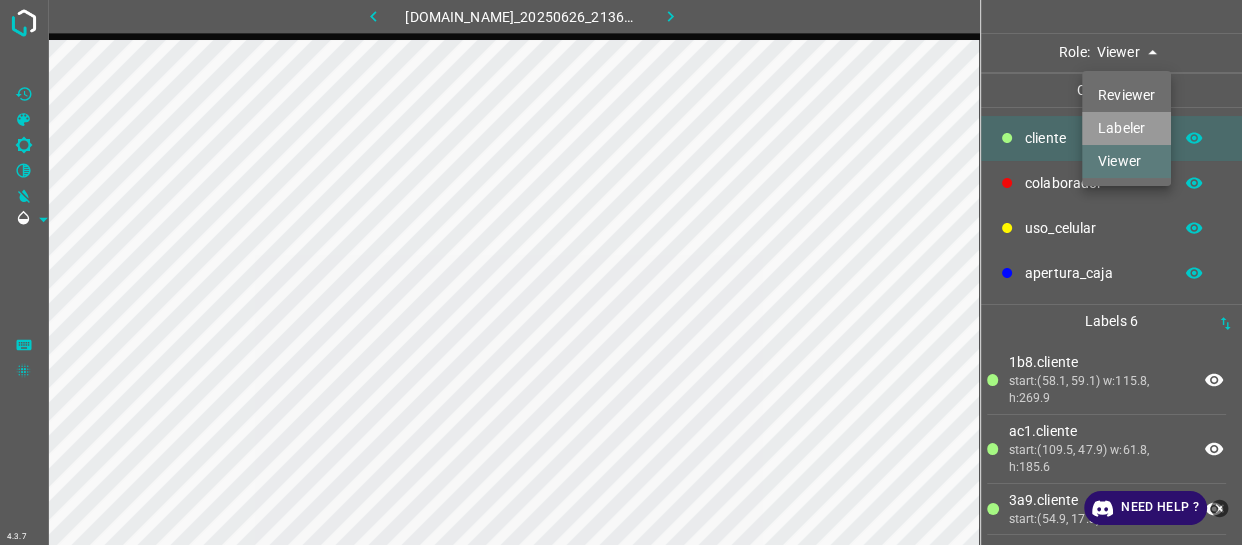 click on "Labeler" at bounding box center [1126, 128] 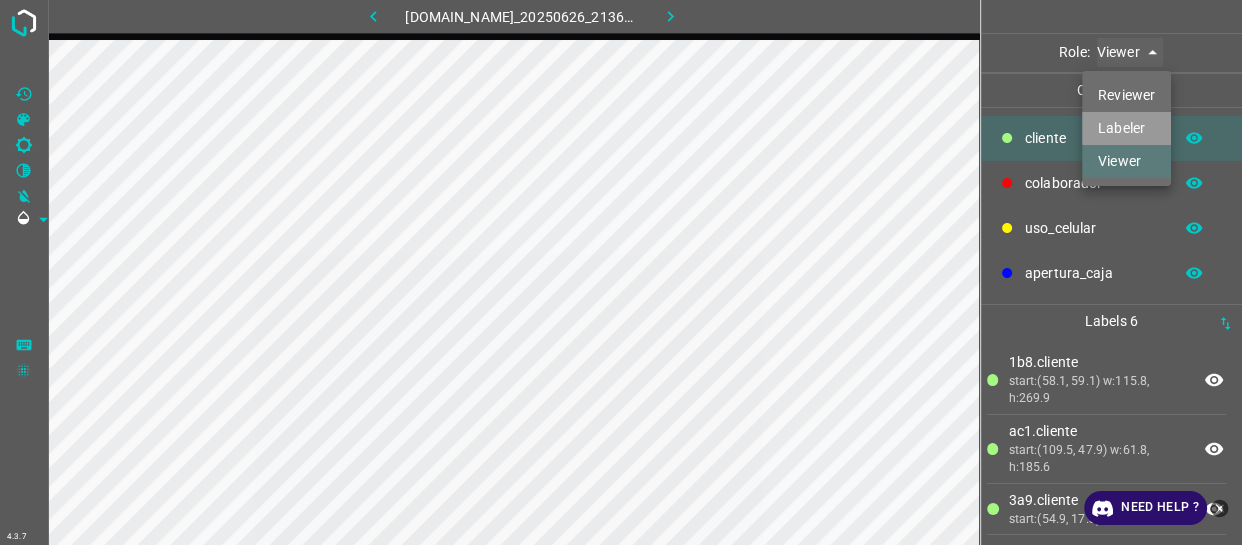 type on "labeler" 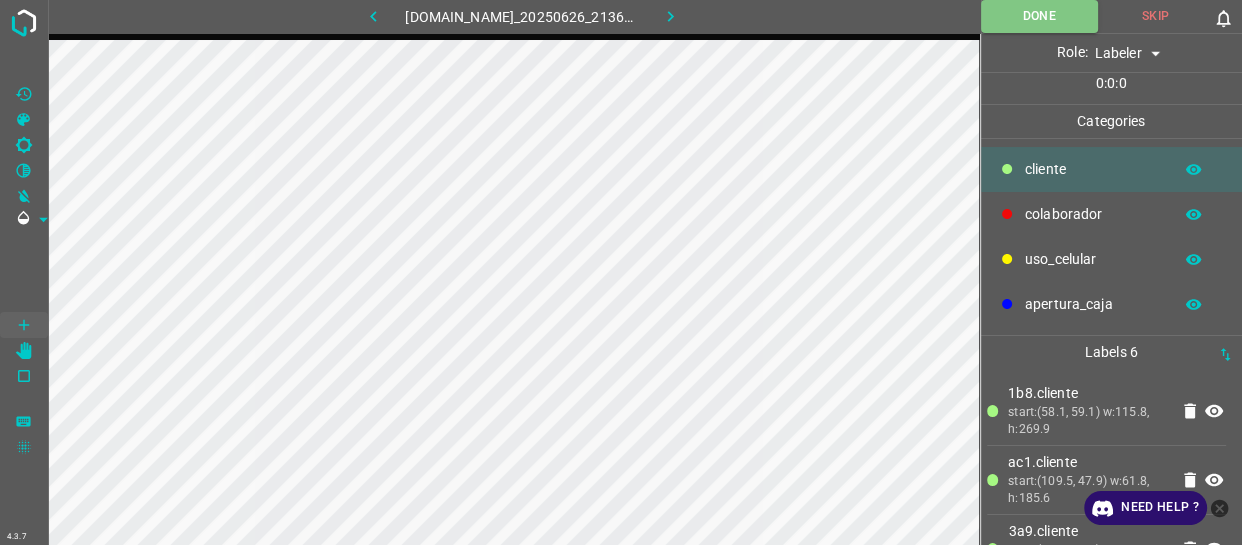 drag, startPoint x: 1090, startPoint y: 154, endPoint x: 1019, endPoint y: 169, distance: 72.56721 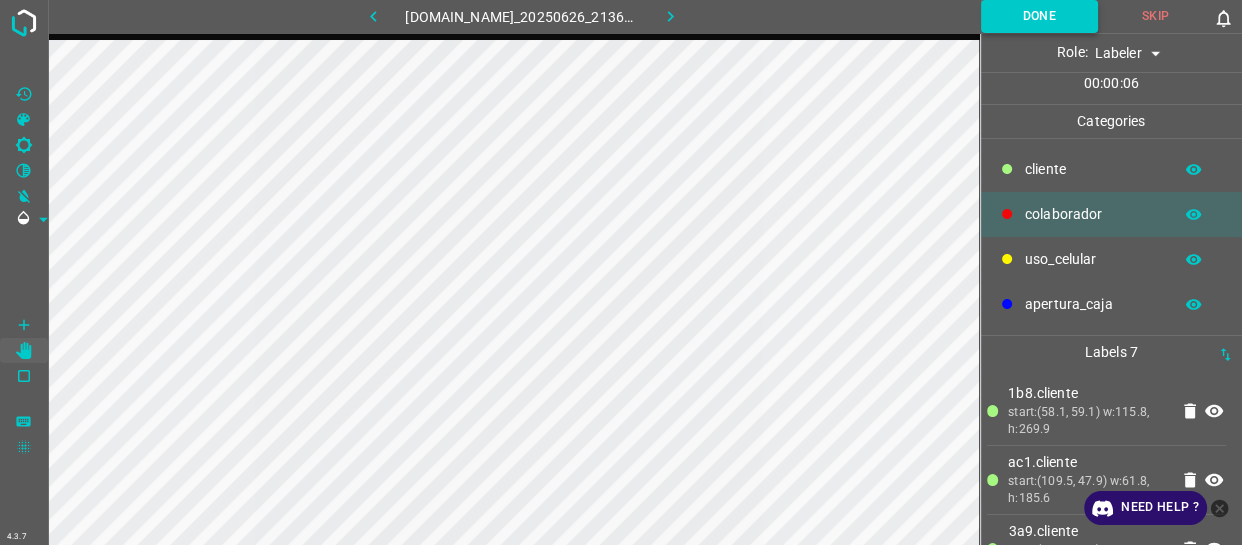 click on "Done" at bounding box center [1039, 16] 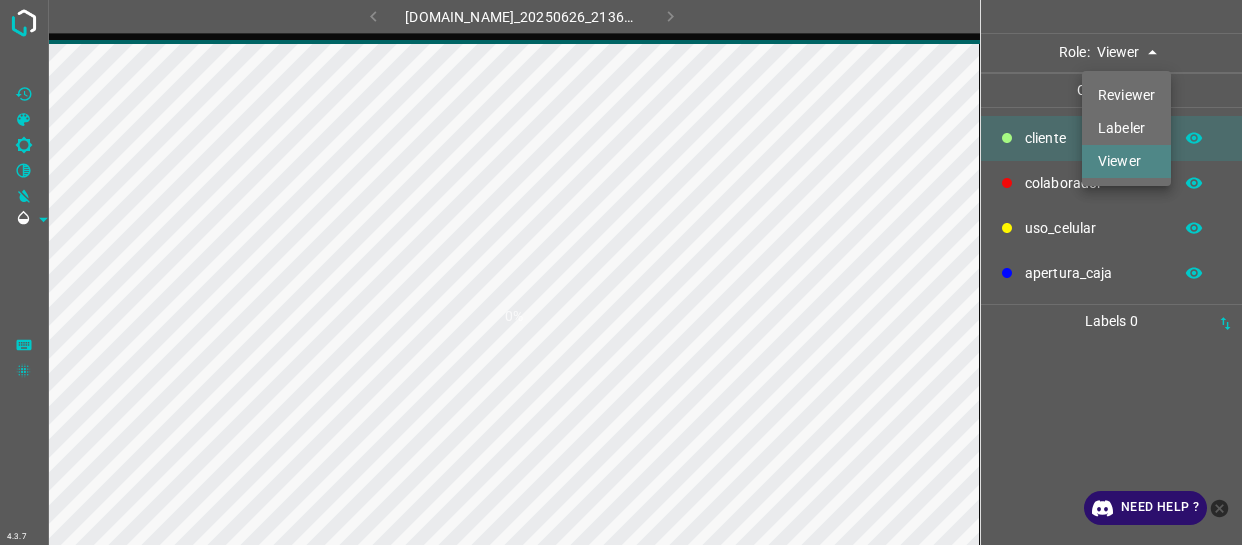 scroll, scrollTop: 0, scrollLeft: 0, axis: both 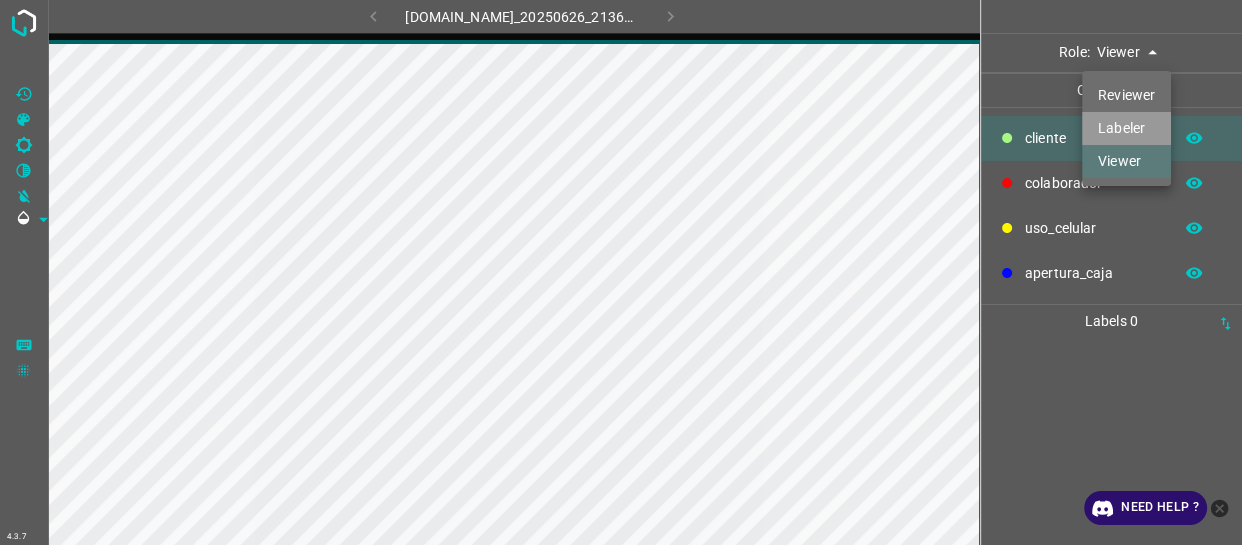 click on "Labeler" at bounding box center [1126, 128] 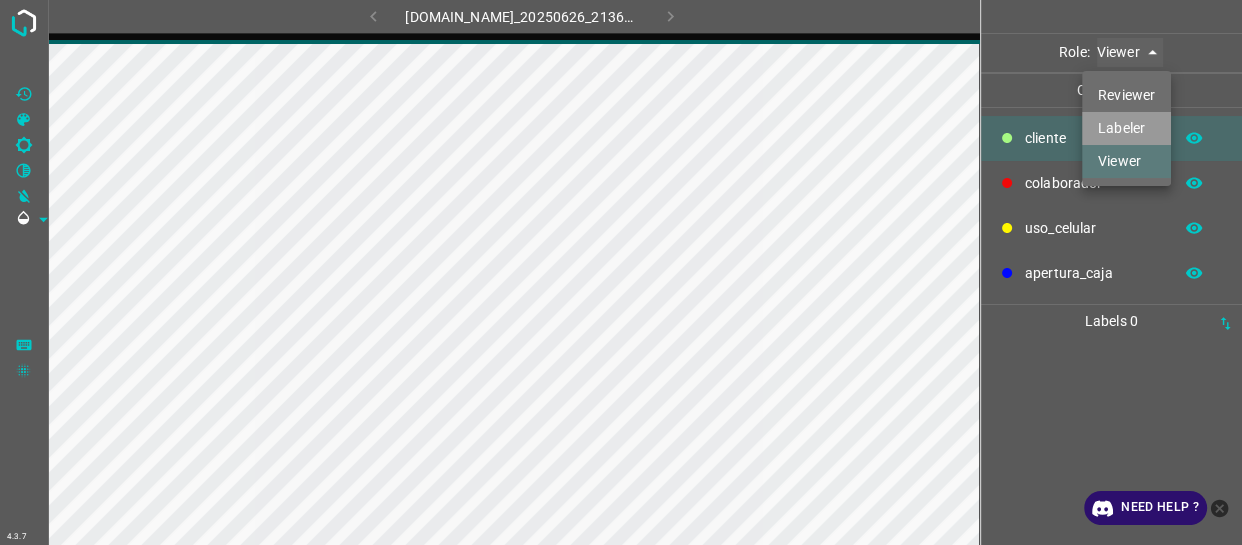 type on "labeler" 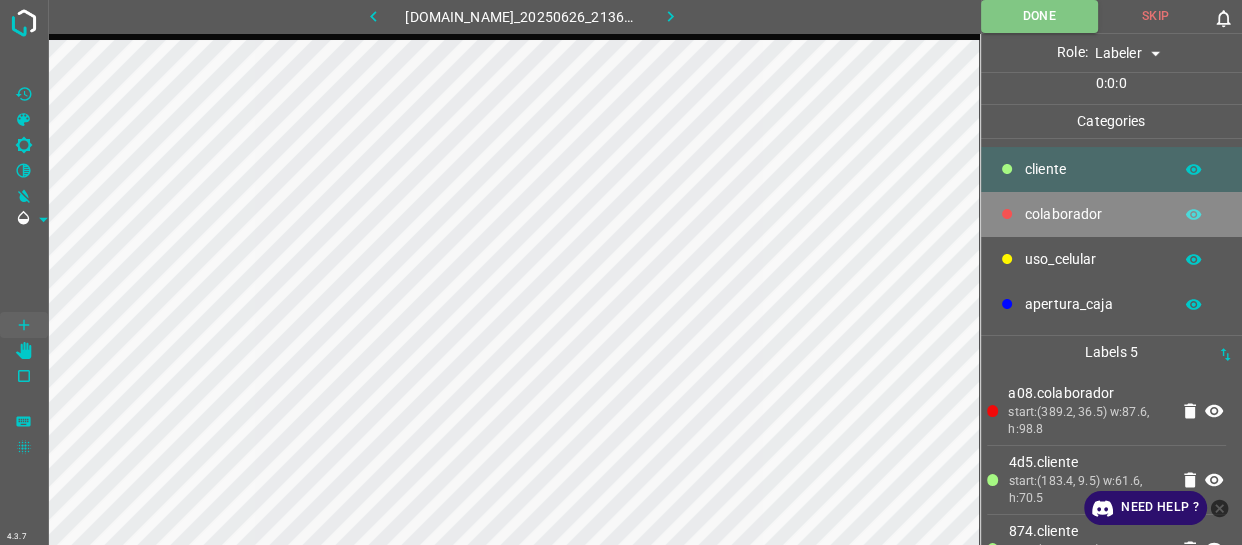 drag, startPoint x: 1086, startPoint y: 215, endPoint x: 1006, endPoint y: 214, distance: 80.00625 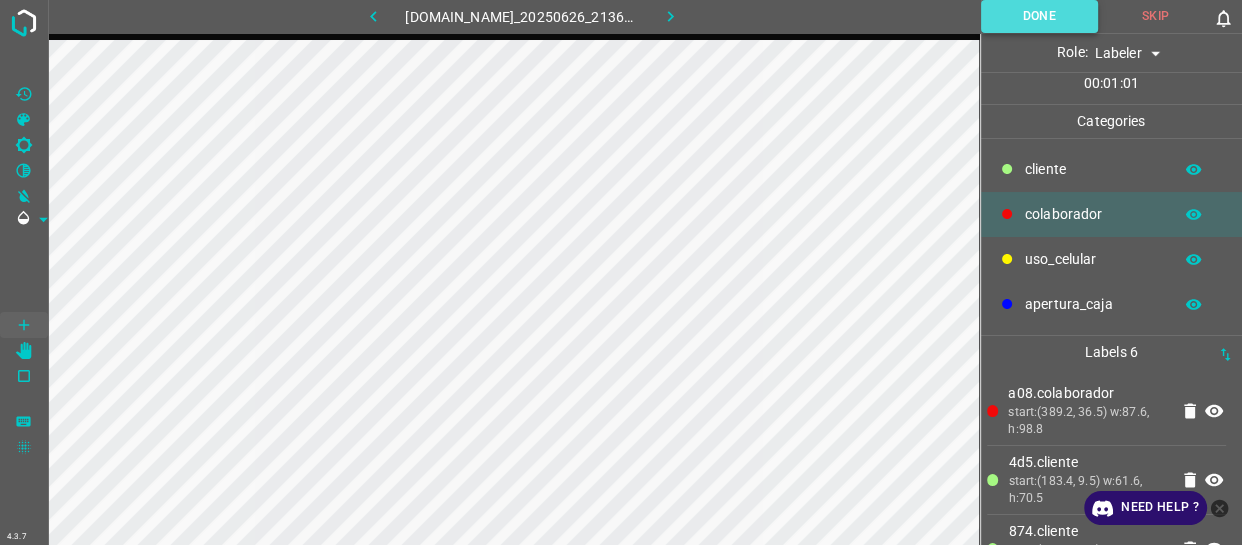 click on "Done" at bounding box center [1039, 16] 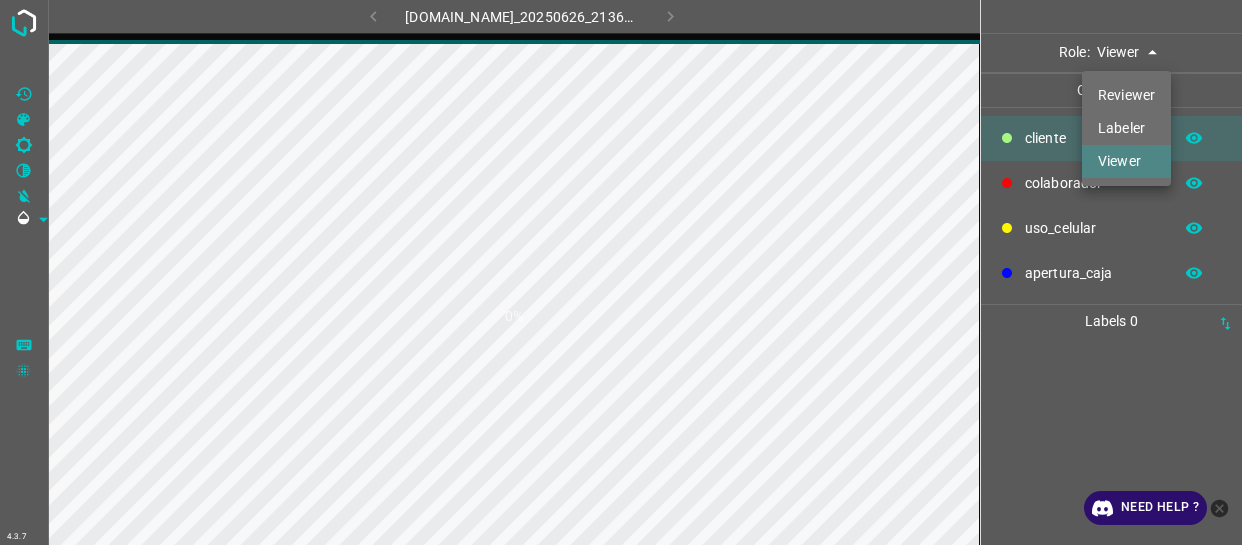 click on "4.3.7 [DOMAIN_NAME]_20250626_213621_000004170.jpg 0% Role: Viewer viewer Categories ​​cliente colaborador uso_celular apertura_caja Labels   0 Categories 1 ​​cliente 2 colaborador 3 uso_celular 4 apertura_caja Tools Space Change between modes (Draw & Edit) I Auto labeling R Restore zoom M Zoom in N Zoom out Delete Delete selecte label Filters Z Restore filters X Saturation filter C Brightness filter V Contrast filter B Gray scale filter General O Download Need Help ? - Text - Hide - Delete Reviewer Labeler Viewer" at bounding box center [621, 272] 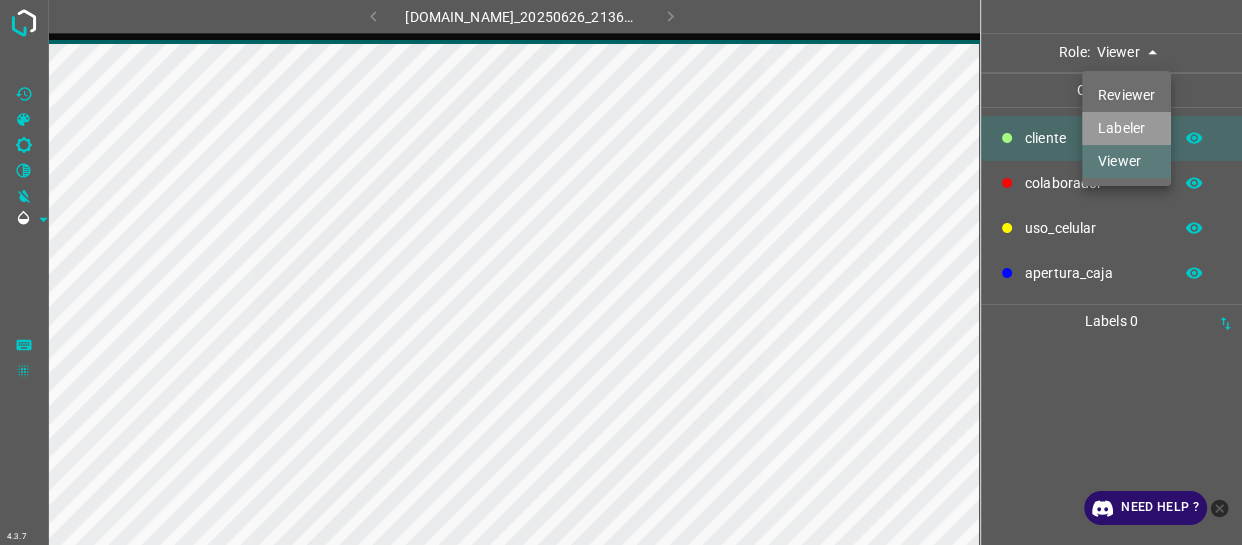 click on "Labeler" at bounding box center (1126, 128) 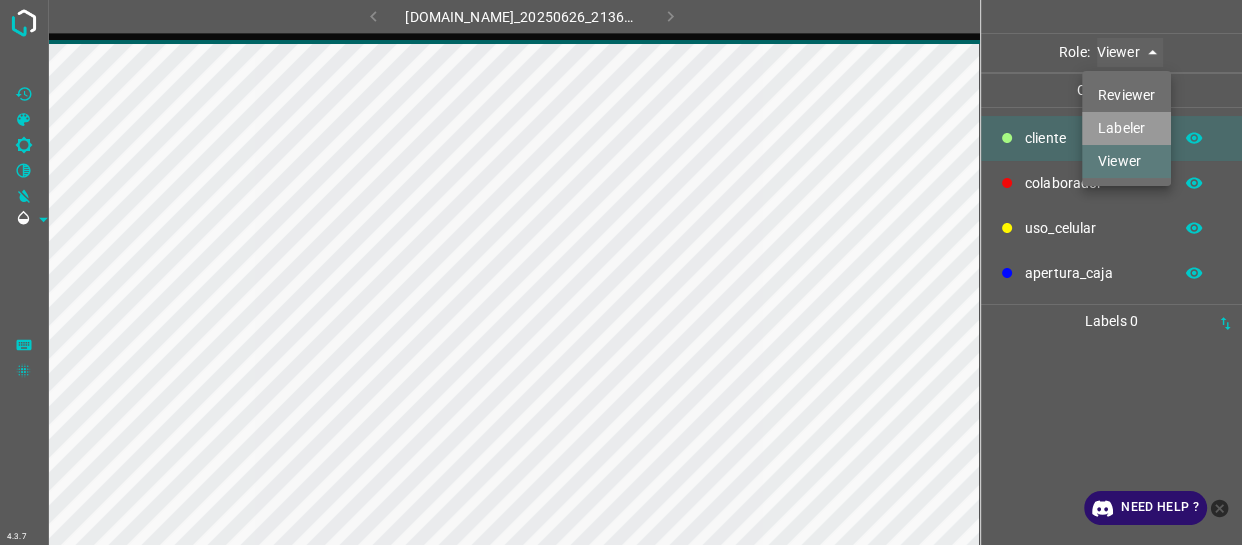 type on "labeler" 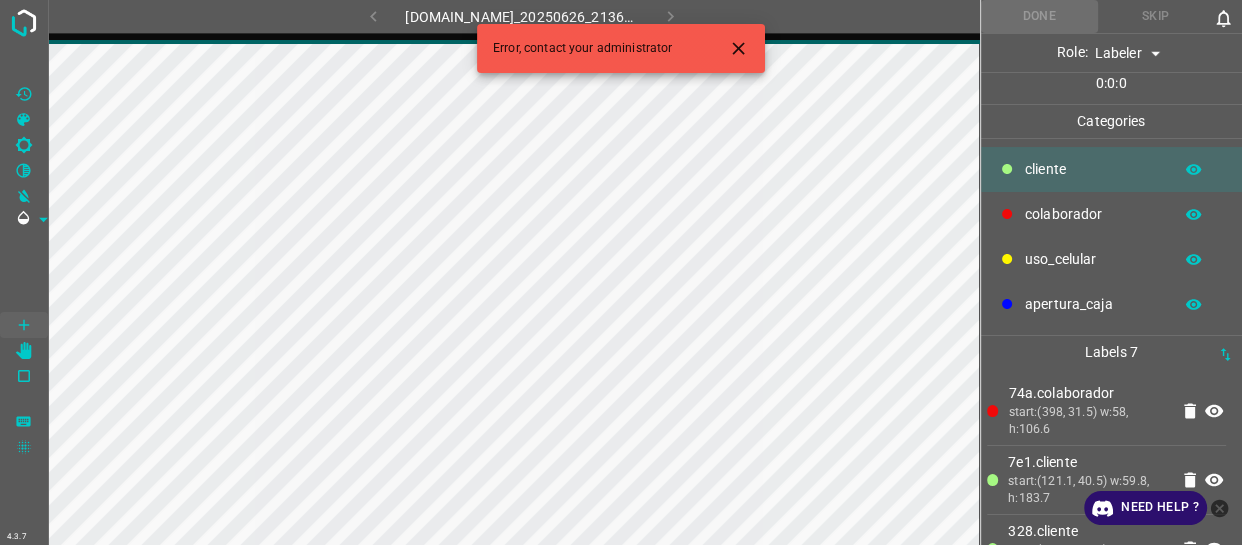 click on "uso_celular" at bounding box center (1093, 259) 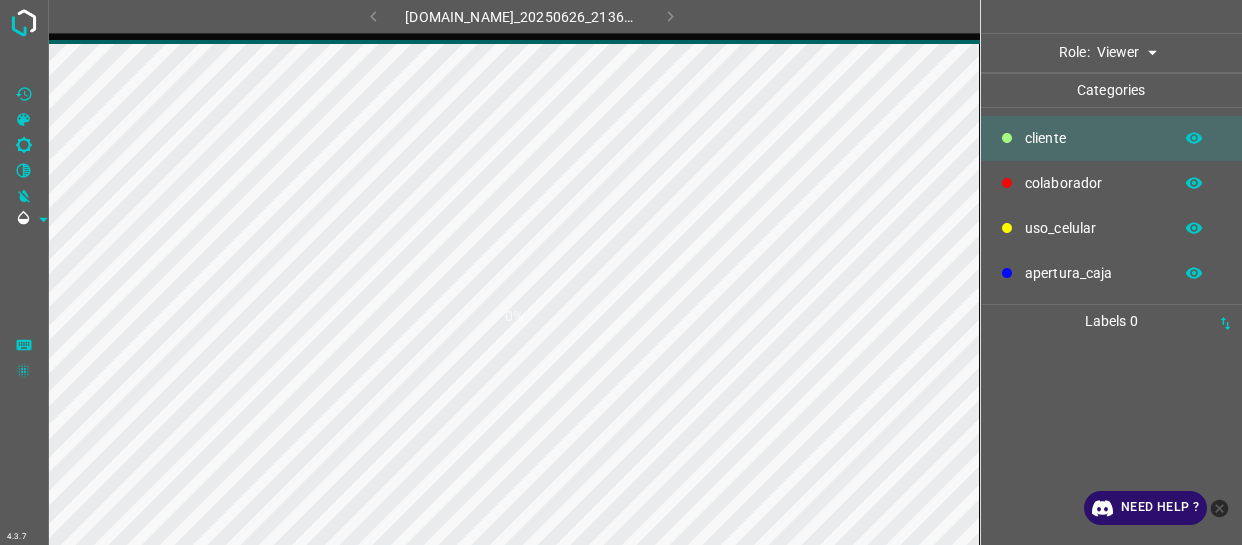 scroll, scrollTop: 0, scrollLeft: 0, axis: both 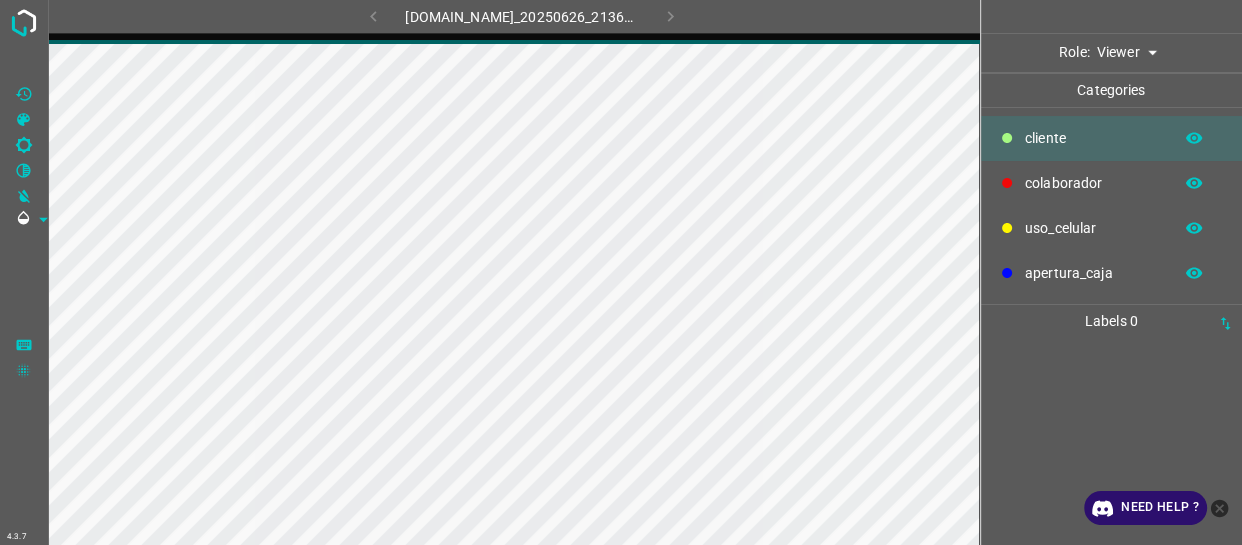 click on "apertura_caja" at bounding box center [1112, 273] 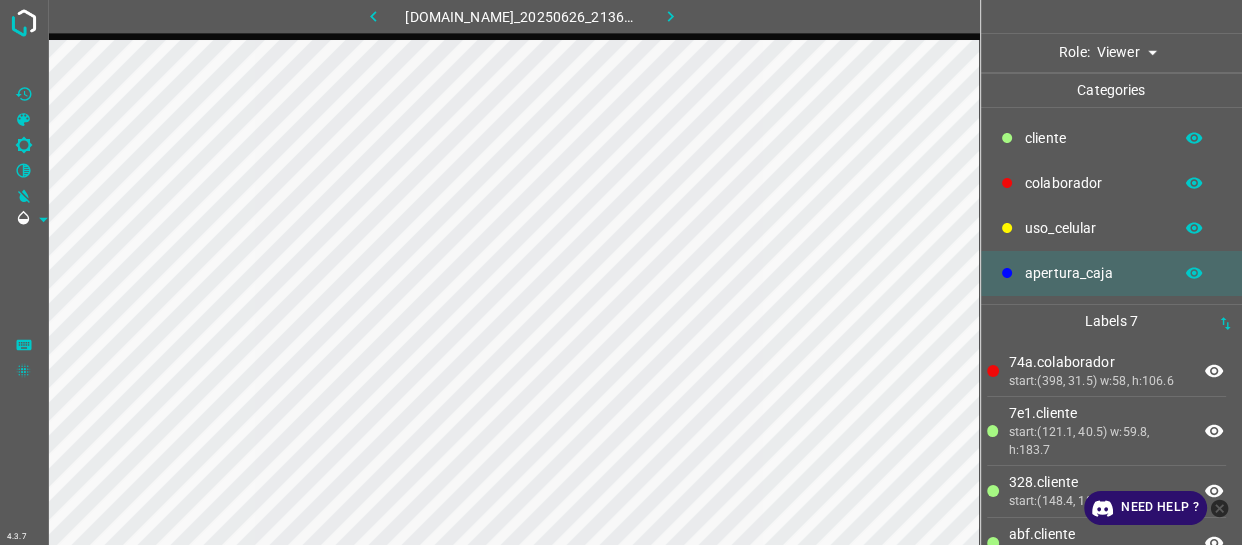 click on "4.3.7 [DOMAIN_NAME]_20250626_213621_000004170.jpg Role: Viewer viewer Categories ​​cliente colaborador uso_celular apertura_caja Labels   7 74a.colaborador
start:(398, 31.5)
w:58, h:106.6
7e1.​​cliente
start:(121.1, 40.5)
w:59.8, h:183.7
328.​​cliente
start:(148.4, 18.6)
w:42.2, h:76.9
abf.​​cliente
start:(55.4, 50.6)
w:110, h:275
f01.​​cliente
start:(55.4, 10.1)
w:31.5, h:88.7
ba7.​​cliente
start:(128.6, 3)
w:32.3, h:67.7
ecb.​​cliente
start:(148.4, 0)
w:24.8, h:40.4
Categories 1 ​​cliente 2 colaborador 3 uso_celular 4 apertura_caja Tools Space Change between modes (Draw & Edit) I Auto labeling R Restore zoom M Zoom in N Zoom out Delete Delete selecte label Filters Z Restore filters X Saturation filter C Brightness filter V Contrast filter B Gray scale filter General O Download Need Help ? - Text" at bounding box center (621, 272) 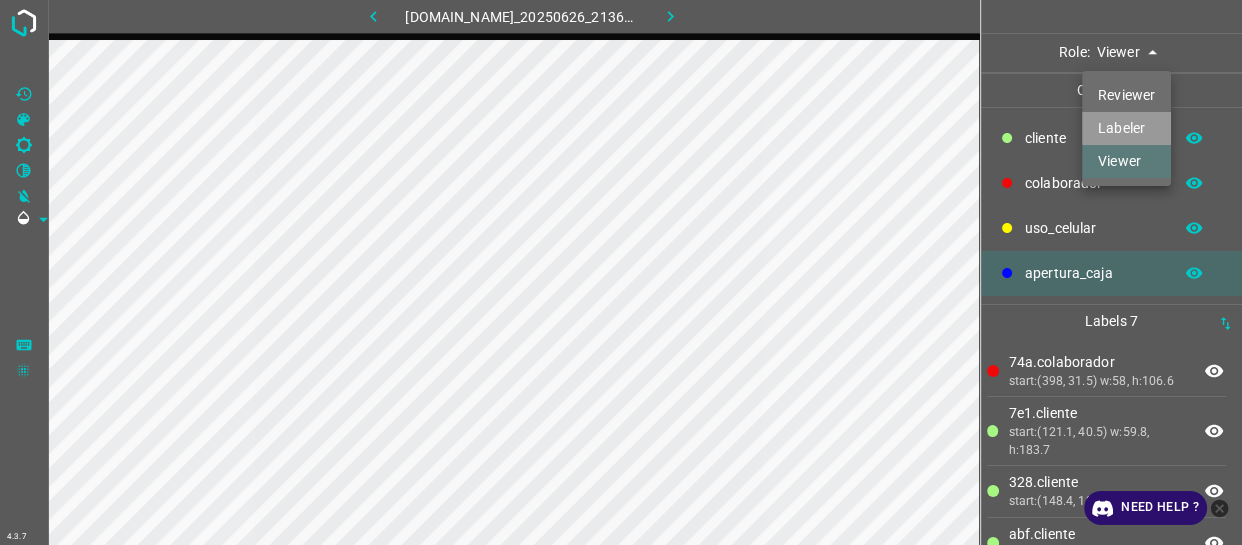 click on "Labeler" at bounding box center [1126, 128] 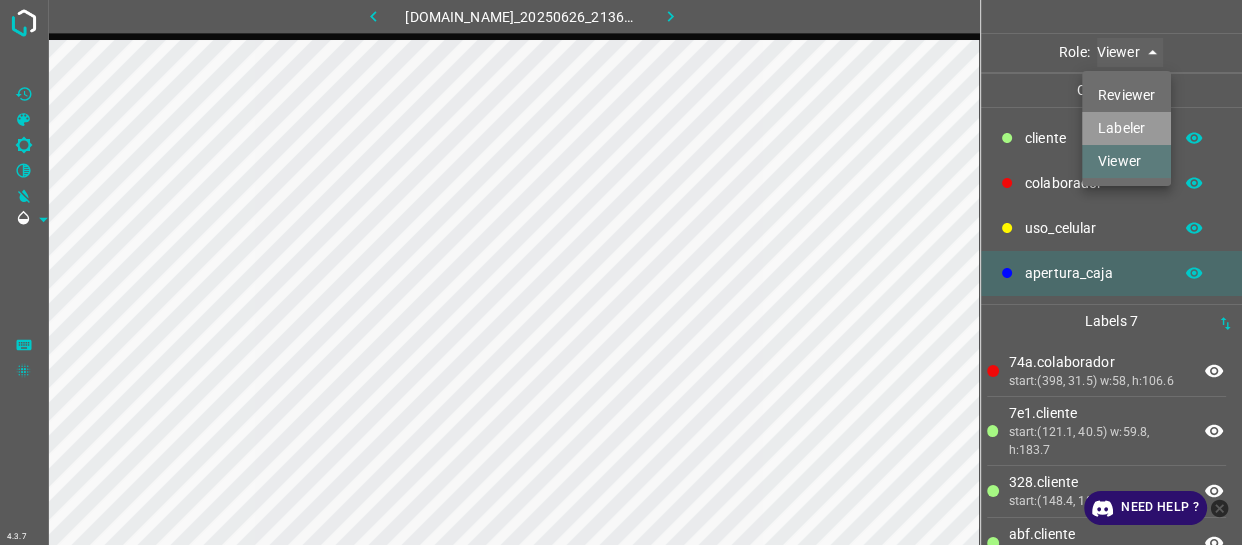 type on "labeler" 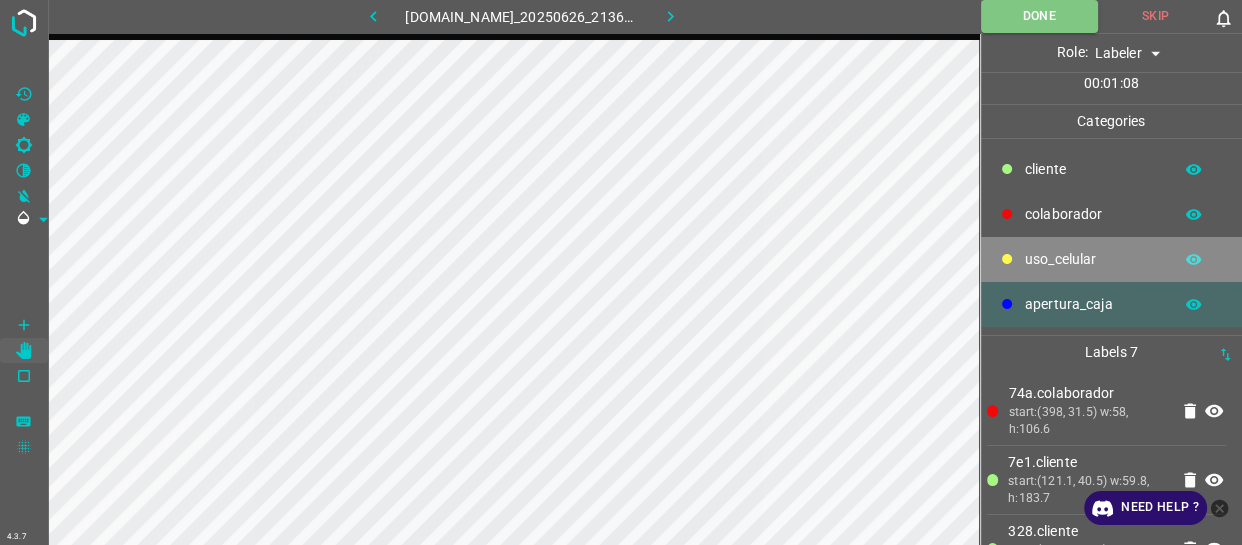 drag, startPoint x: 1089, startPoint y: 257, endPoint x: 979, endPoint y: 255, distance: 110.01818 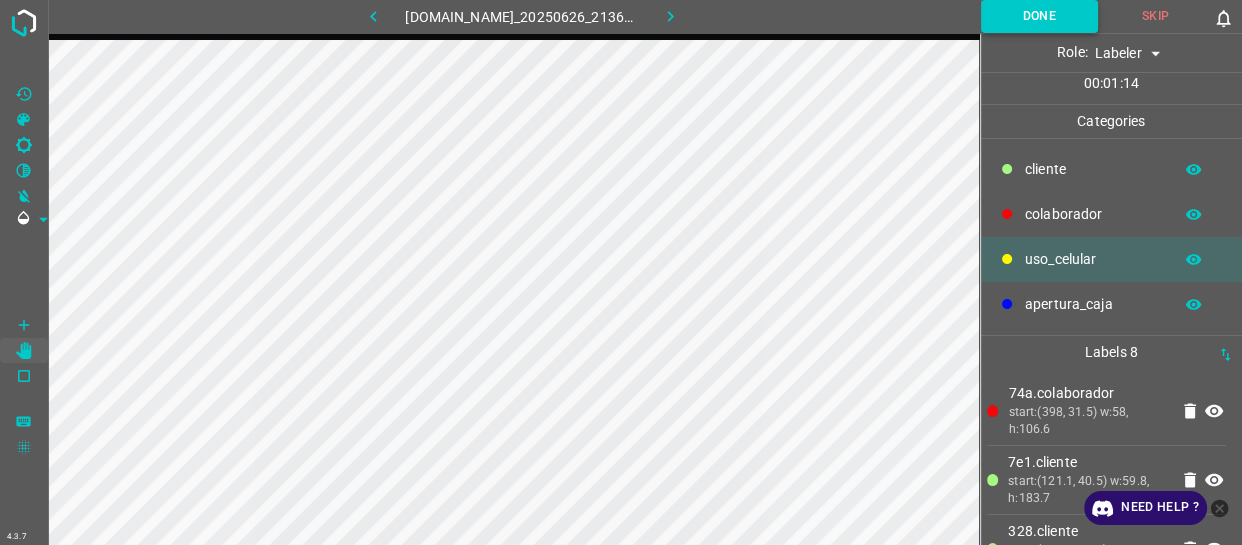 click on "Done" at bounding box center (1039, 16) 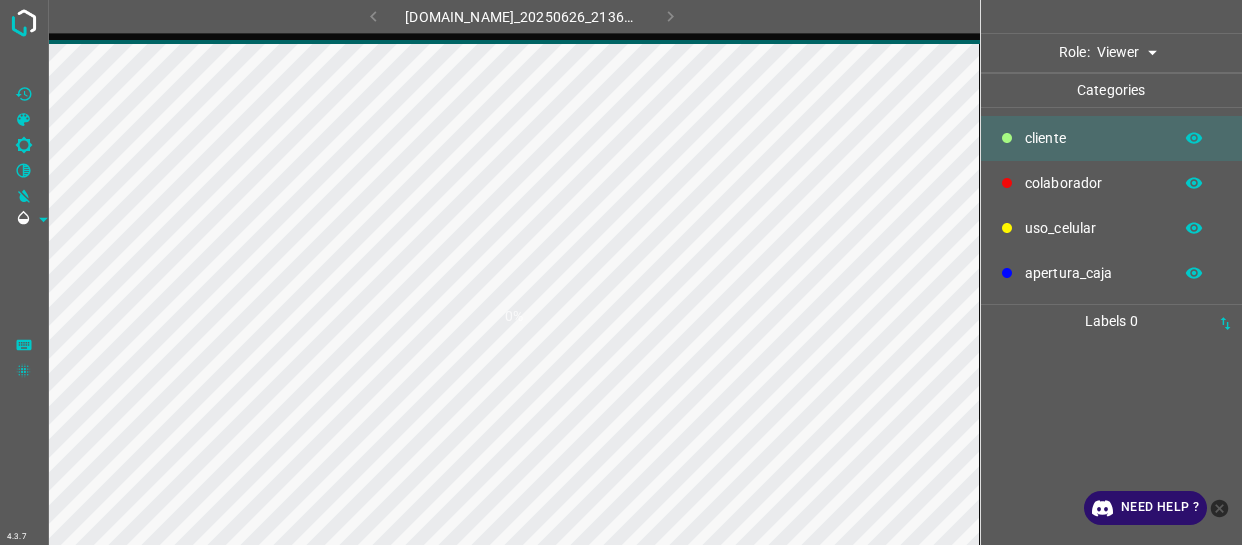 scroll, scrollTop: 0, scrollLeft: 0, axis: both 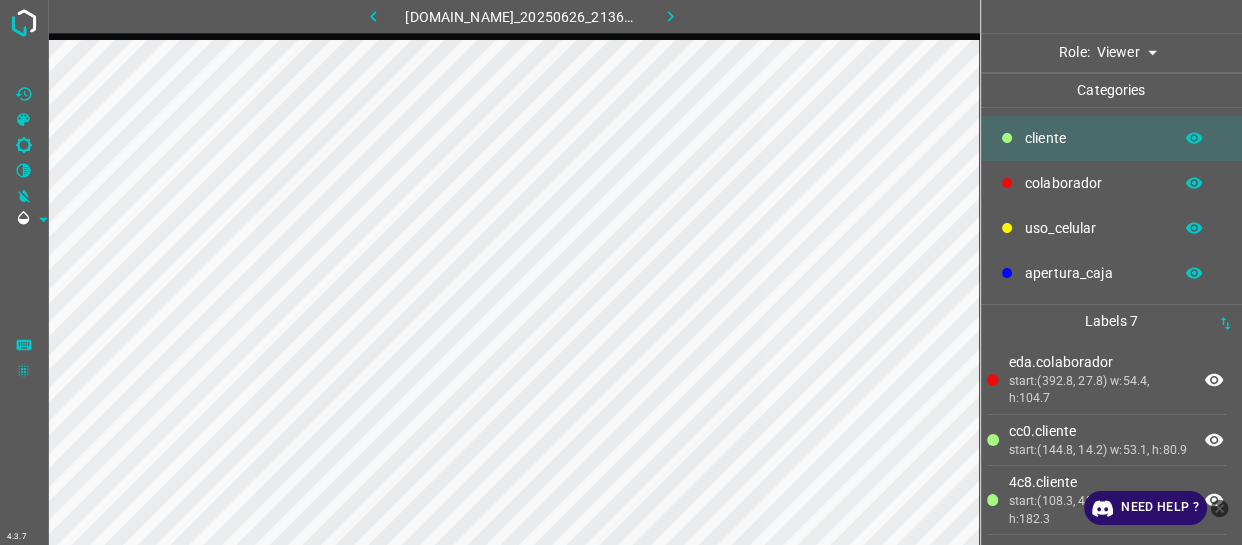 click on "colaborador" at bounding box center [1112, 183] 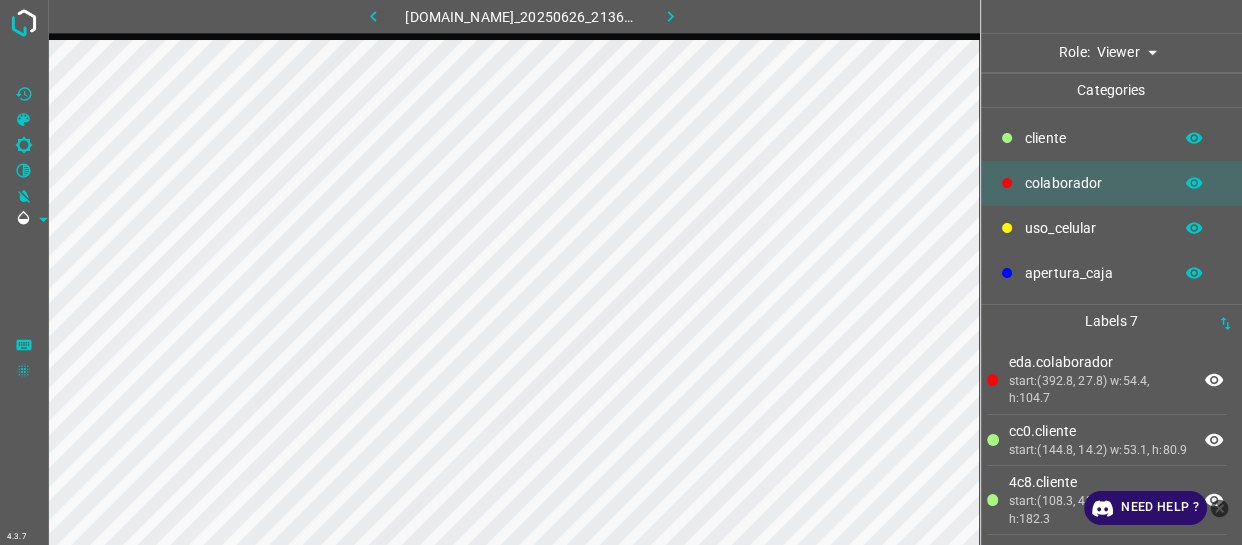 click on "4.3.7 [DOMAIN_NAME]_20250626_213621_000004800.jpg Role: Viewer viewer Categories ​​cliente colaborador uso_celular apertura_caja Labels   7 eda.colaborador
start:(392.8, 27.8)
w:54.4, h:104.7
cc0.​​cliente
start:(144.8, 14.2)
w:53.1, h:80.9
4c8.​​cliente
start:(108.3, 43.4)
w:78.3, h:182.3
088.​​cliente
start:(53, 12)
w:34.6, h:89.7
6f8.​​cliente
start:(40.5, 14.6)
w:26.8, h:104.9
a74.​​cliente
start:(122, 1.6)
w:35.9, h:48.5
b47.​​cliente
start:(54.8, 50.1)
w:96.5, h:275.4
Categories 1 ​​cliente 2 colaborador 3 uso_celular 4 apertura_caja Tools Space Change between modes (Draw & Edit) I Auto labeling R Restore zoom M Zoom in N Zoom out Delete Delete selecte label Filters Z Restore filters X Saturation filter C Brightness filter V Contrast filter B Gray scale filter General O Download Need Help ?" at bounding box center (621, 272) 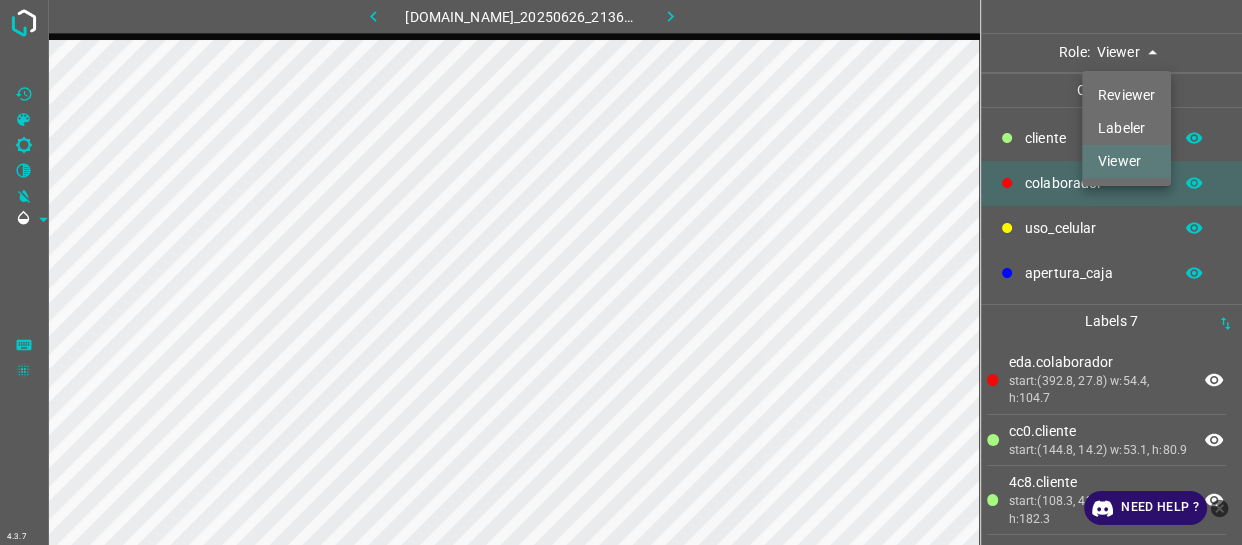 click on "Labeler" at bounding box center (1126, 128) 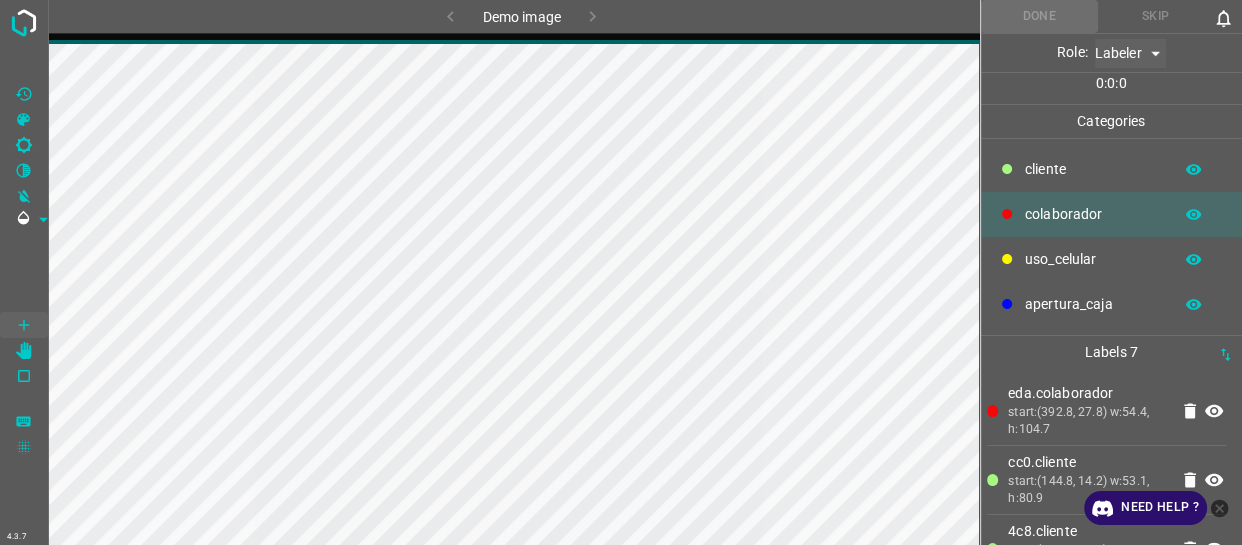 type on "labeler" 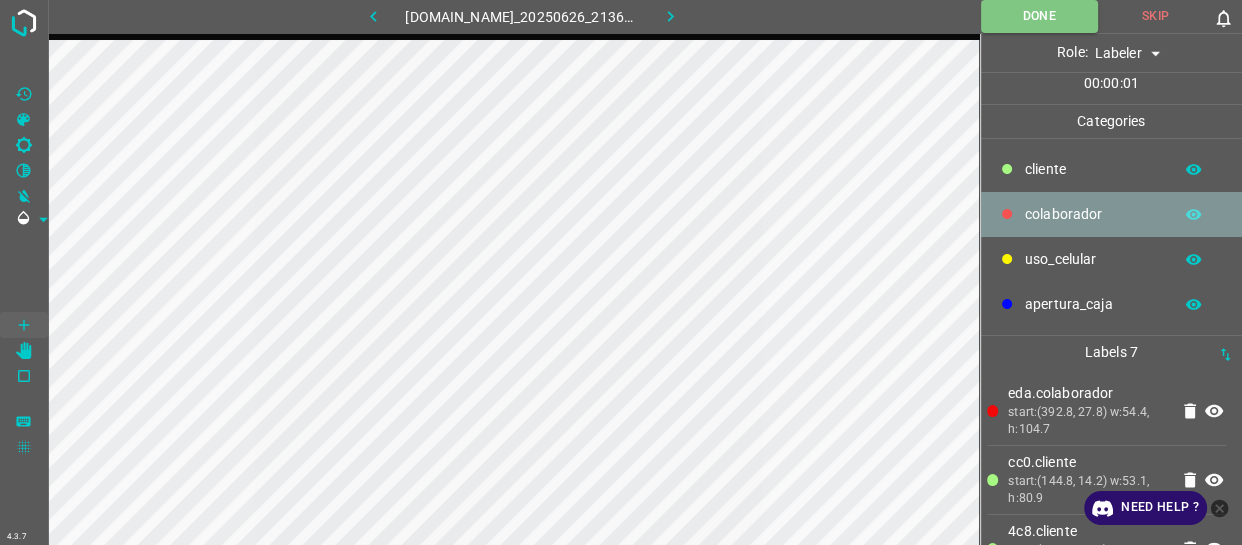 click on "colaborador" at bounding box center (1093, 214) 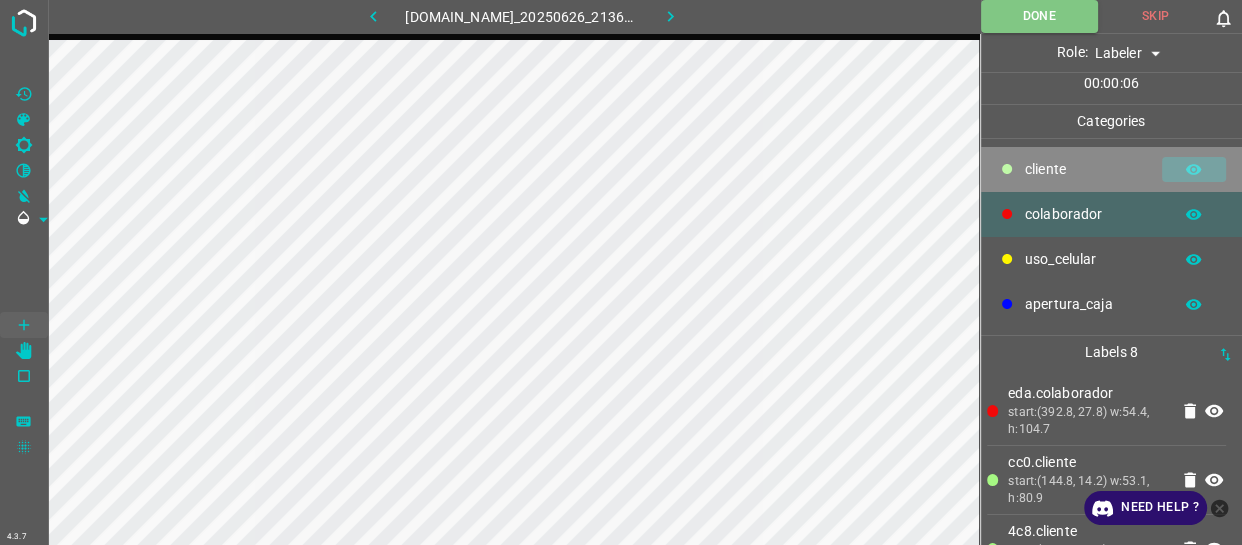 click 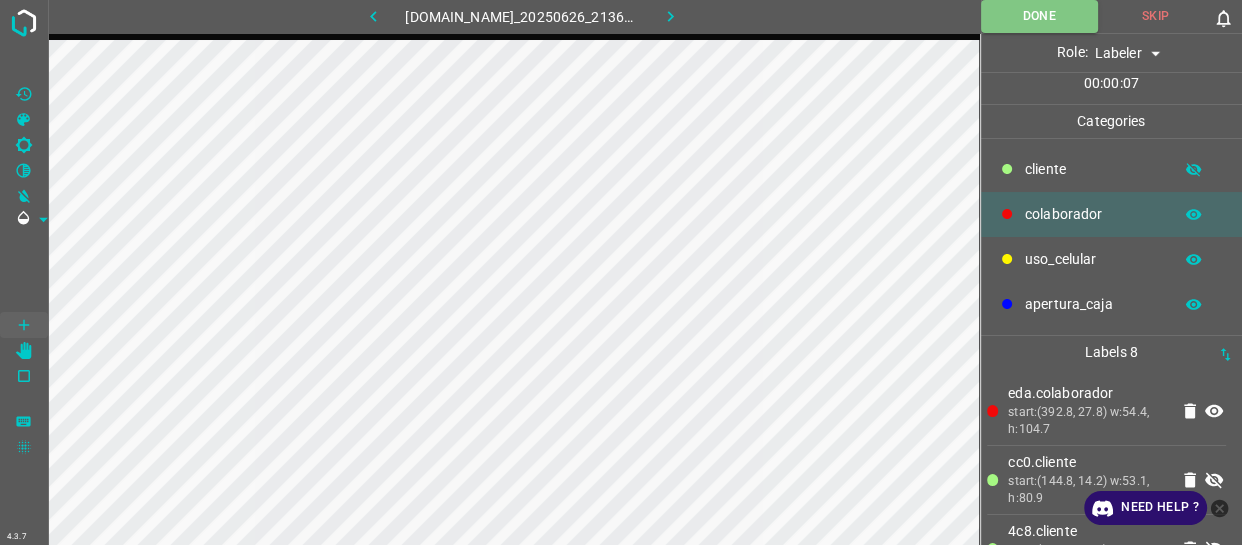 drag, startPoint x: 1090, startPoint y: 252, endPoint x: 1073, endPoint y: 257, distance: 17.720045 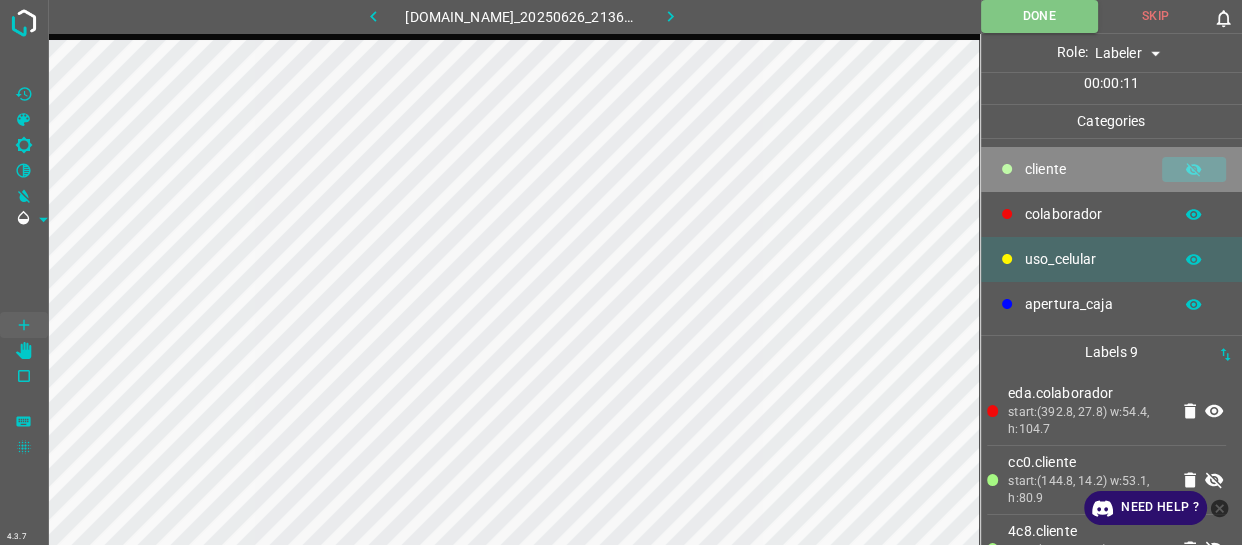 click 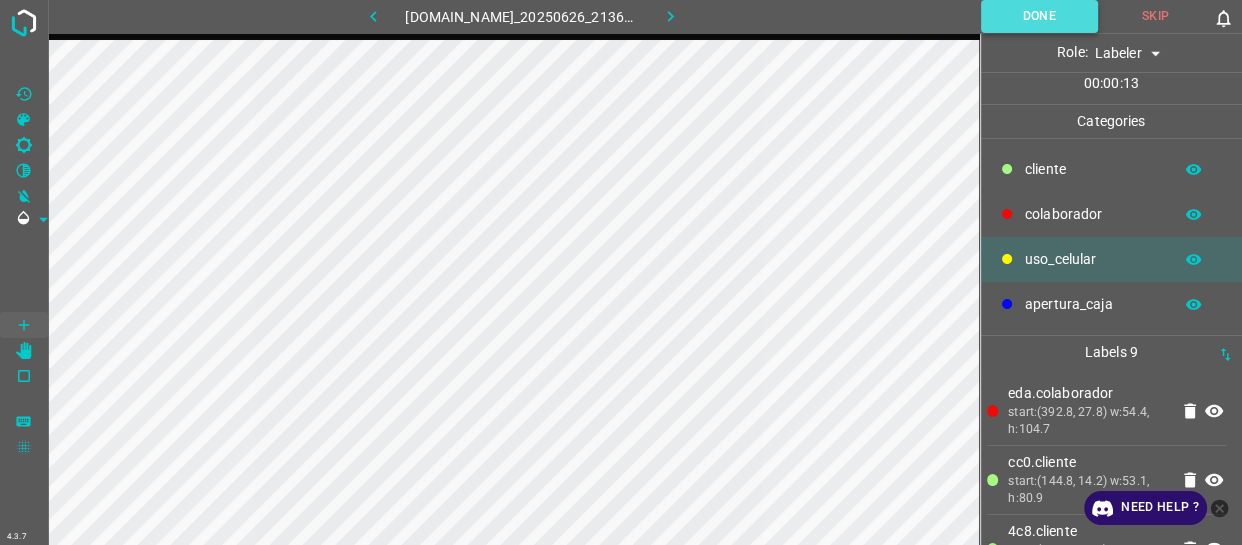 click on "Done" at bounding box center (1039, 16) 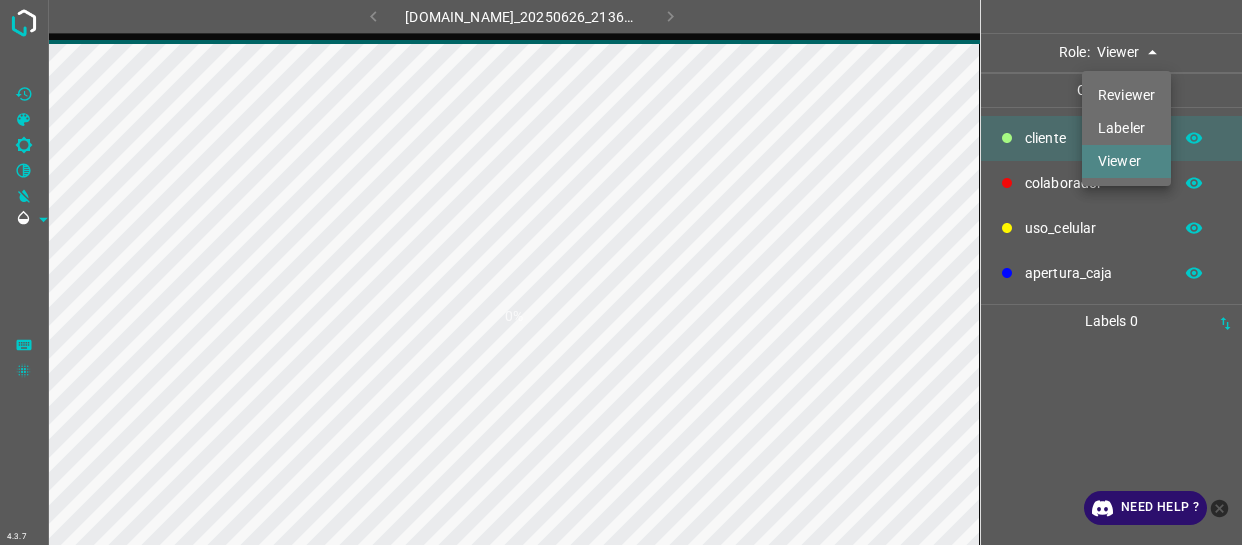 click on "4.3.7 [DOMAIN_NAME]_20250626_213621_000005250.jpg 0% Role: Viewer viewer Categories ​​cliente colaborador uso_celular apertura_caja Labels   0 Categories 1 ​​cliente 2 colaborador 3 uso_celular 4 apertura_caja Tools Space Change between modes (Draw & Edit) I Auto labeling R Restore zoom M Zoom in N Zoom out Delete Delete selecte label Filters Z Restore filters X Saturation filter C Brightness filter V Contrast filter B Gray scale filter General O Download Need Help ? - Text - Hide - Delete Reviewer Labeler Viewer" at bounding box center (621, 272) 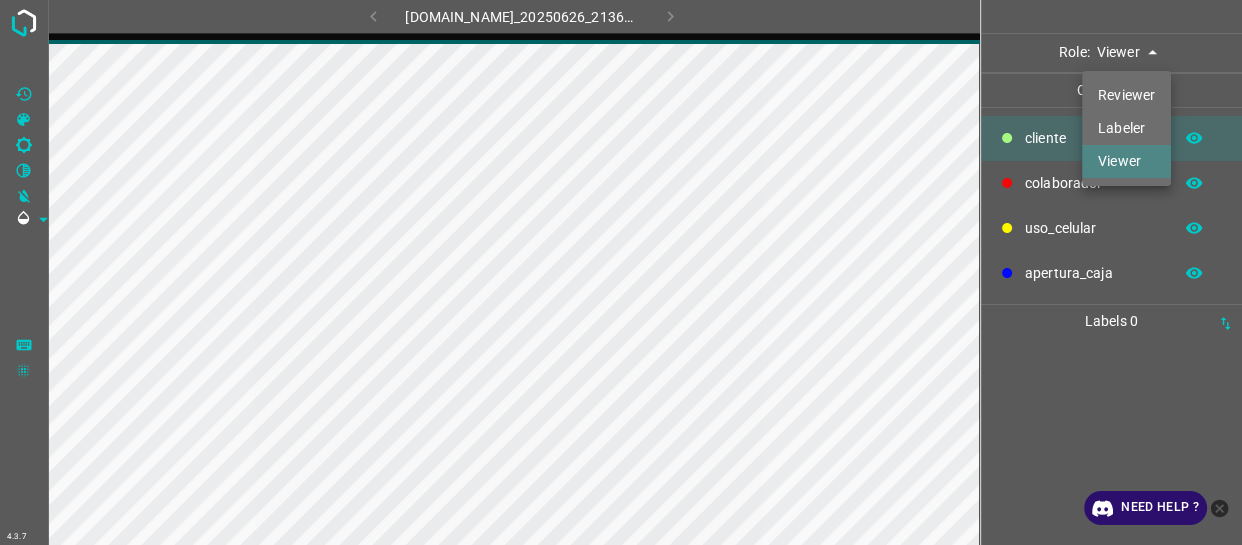 click on "Labeler" at bounding box center [1126, 128] 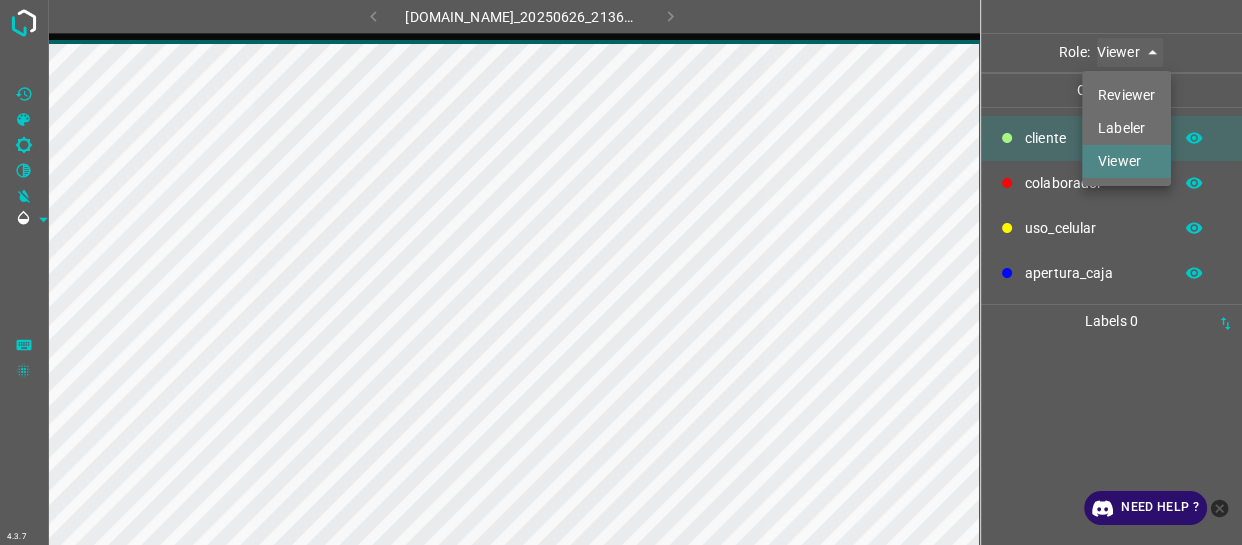 type on "labeler" 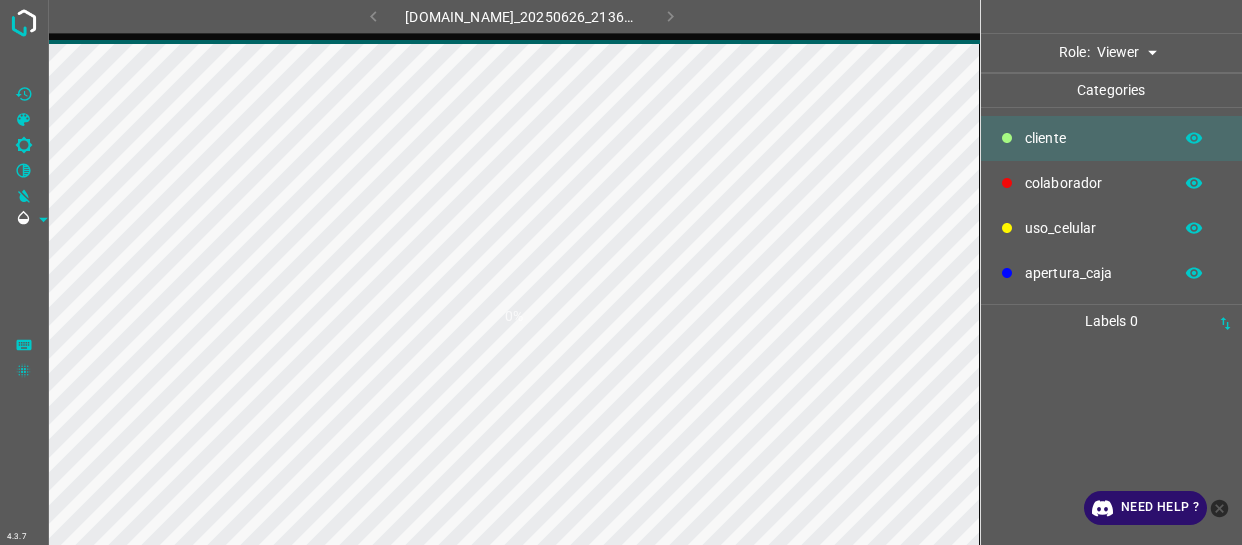 scroll, scrollTop: 0, scrollLeft: 0, axis: both 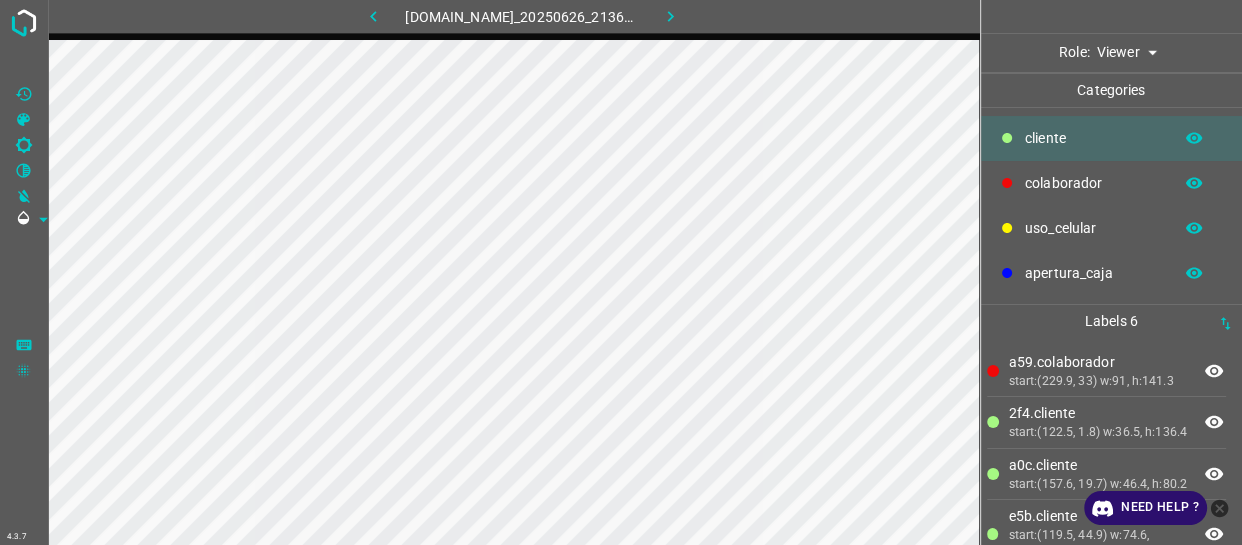 drag, startPoint x: 1095, startPoint y: 182, endPoint x: 1058, endPoint y: 175, distance: 37.65634 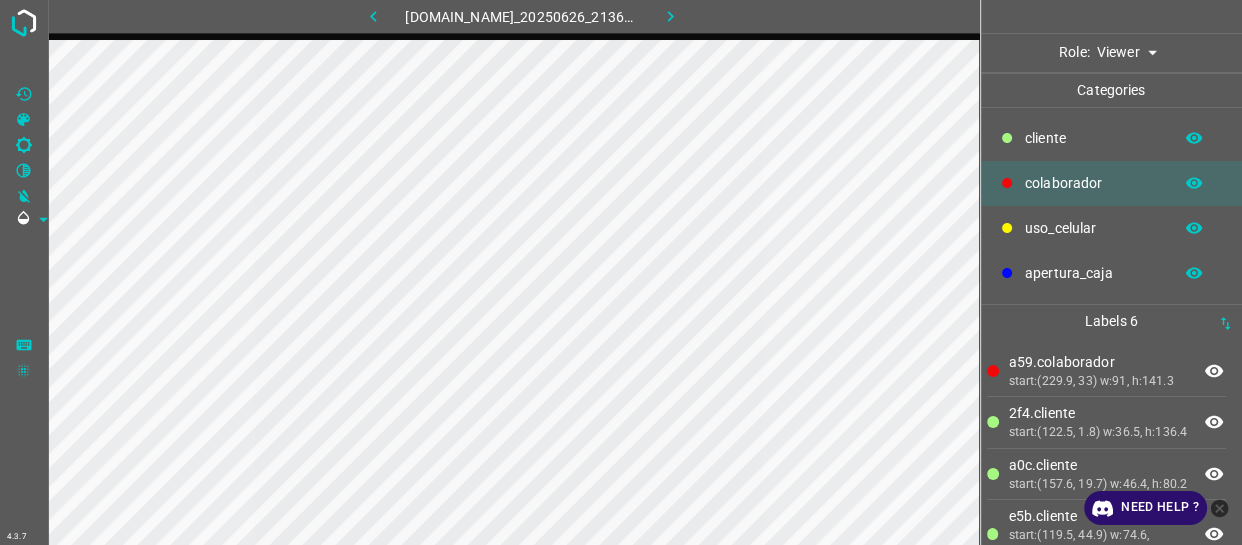 click on "4.3.7 774-bc-terminalgdl.zapto.org_20250626_213621_000005250.jpg Role: Viewer viewer Categories ​​cliente colaborador uso_celular apertura_caja Labels   6 a59.colaborador
start:(229.9, 33)
w:91, h:141.3
2f4.​​cliente
start:(122.5, 1.8)
w:36.5, h:136.4
a0c.​​cliente
start:(157.6, 19.7)
w:46.4, h:80.2
e5b.​​cliente
start:(119.5, 44.9)
w:74.6, h:170.9
c24.​​cliente
start:(56.8, 49.1)
w:110.6, h:277
b33.​​cliente
start:(56.7, 10.1)
w:31.9, h:92.5
Categories 1 ​​cliente 2 colaborador 3 uso_celular 4 apertura_caja Tools Space Change between modes (Draw & Edit) I Auto labeling R Restore zoom M Zoom in N Zoom out Delete Delete selecte label Filters Z Restore filters X Saturation filter C Brightness filter V Contrast filter B Gray scale filter General O Download Need Help ? - Text - Hide - Delete" at bounding box center [621, 272] 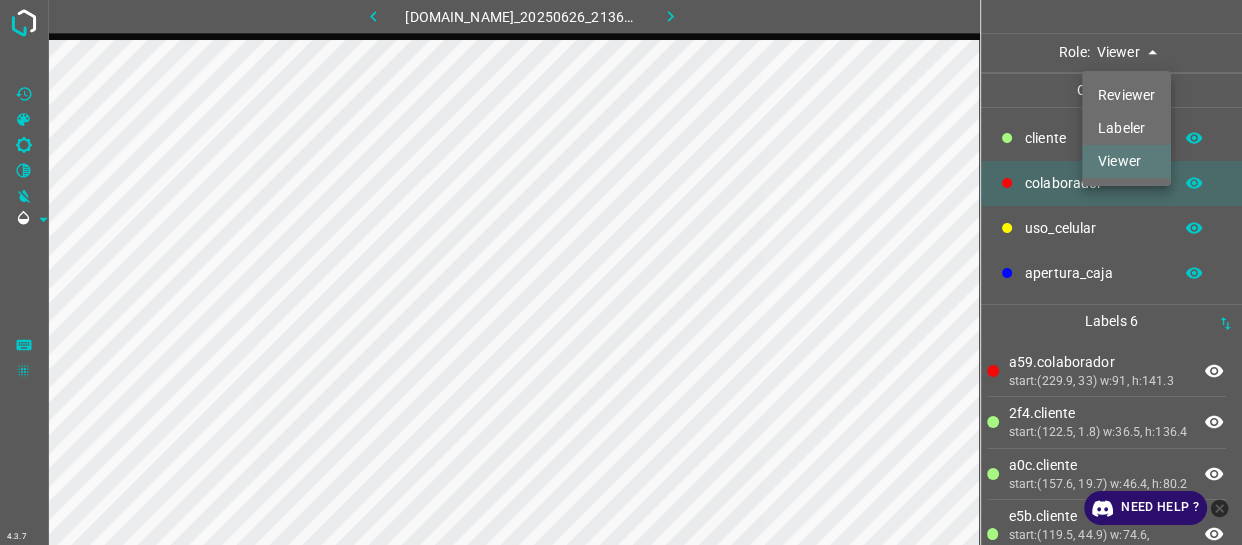 click on "Labeler" at bounding box center (1126, 128) 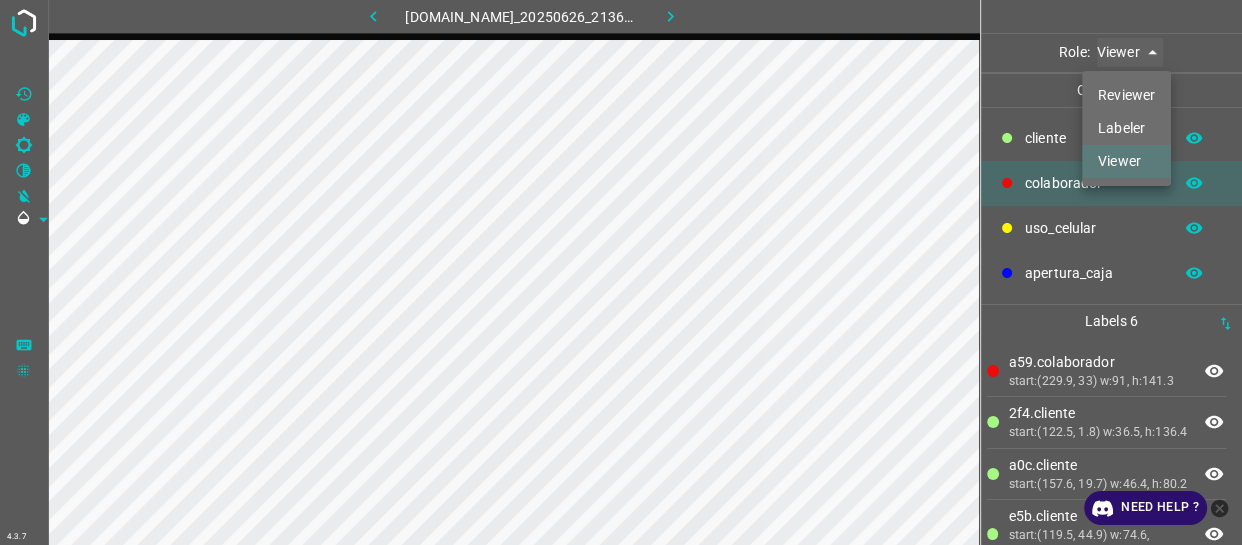 type on "labeler" 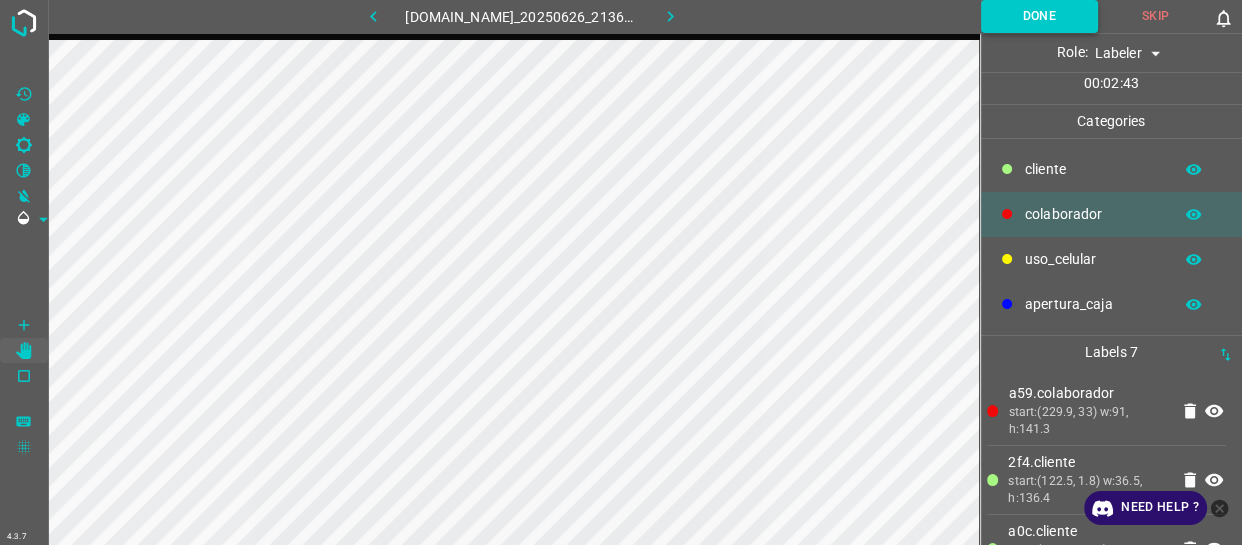 click on "Done" at bounding box center (1039, 16) 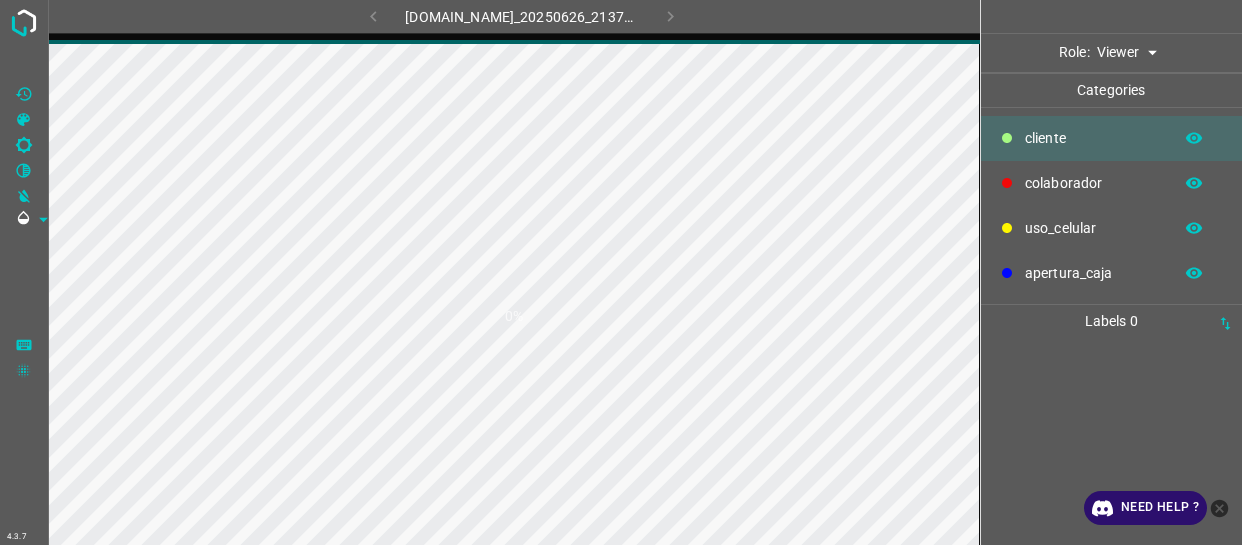 scroll, scrollTop: 0, scrollLeft: 0, axis: both 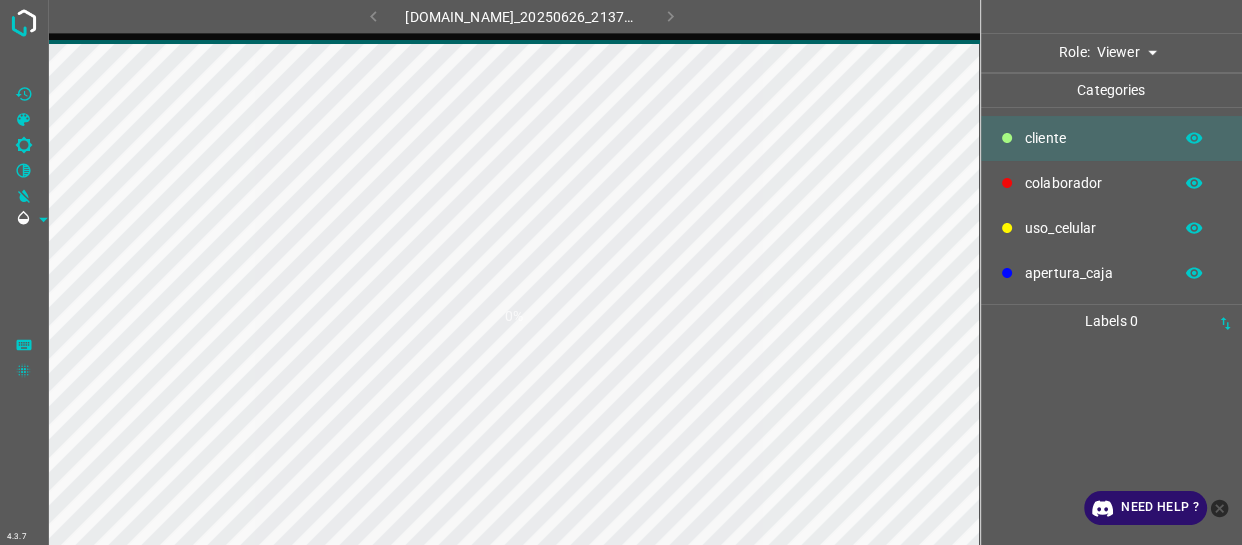 click on "4.3.7 [DOMAIN_NAME]_20250626_213701_000000390.jpg 0% Role: Viewer viewer Categories ​​cliente colaborador uso_celular apertura_caja Labels   0 Categories 1 ​​cliente 2 colaborador 3 uso_celular 4 apertura_caja Tools Space Change between modes (Draw & Edit) I Auto labeling R Restore zoom M Zoom in N Zoom out Delete Delete selecte label Filters Z Restore filters X Saturation filter C Brightness filter V Contrast filter B Gray scale filter General O Download Need Help ? - Text - Hide - Delete" at bounding box center (621, 272) 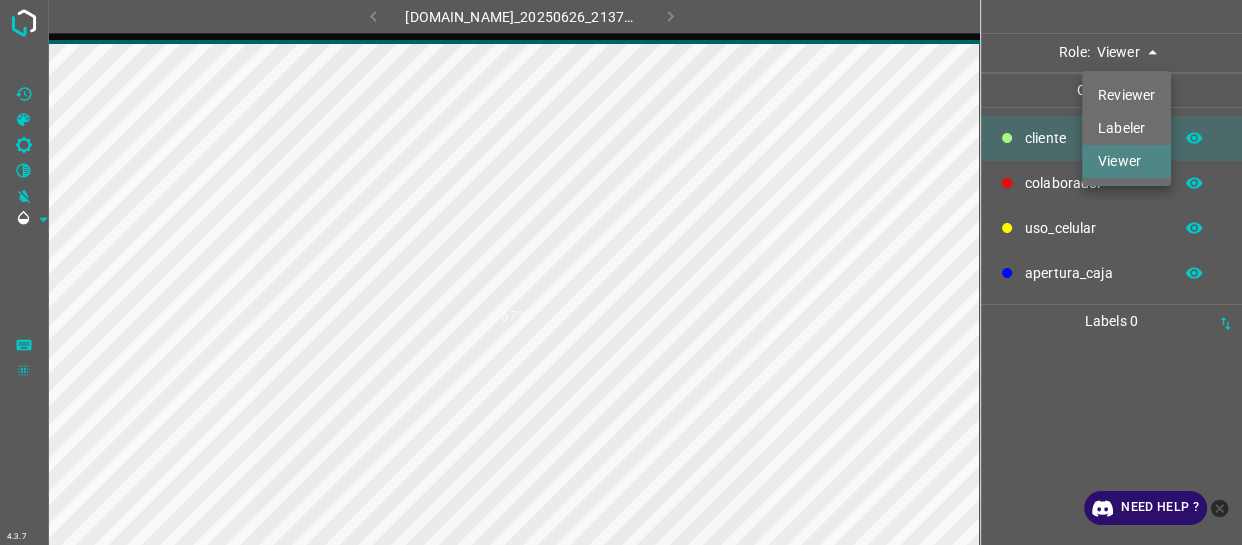 click on "Labeler" at bounding box center [1126, 128] 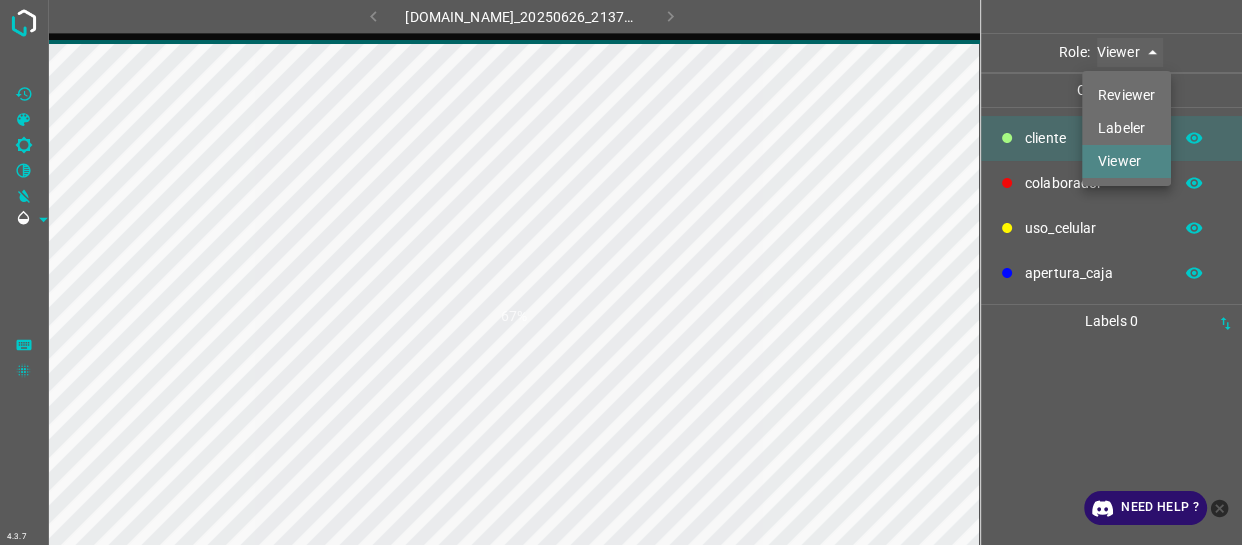 type on "labeler" 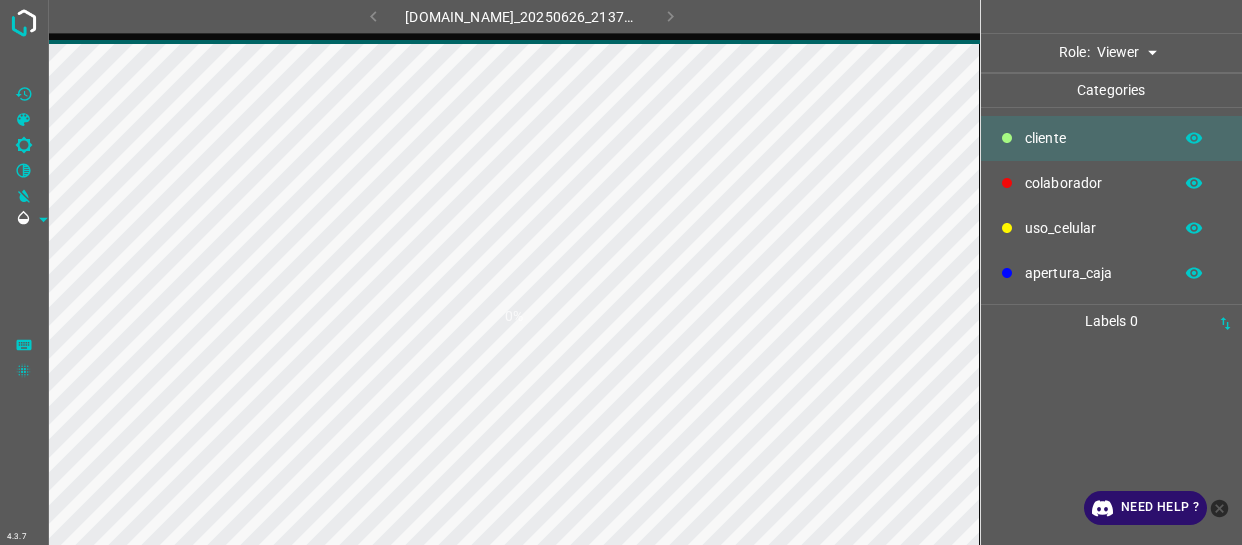 scroll, scrollTop: 0, scrollLeft: 0, axis: both 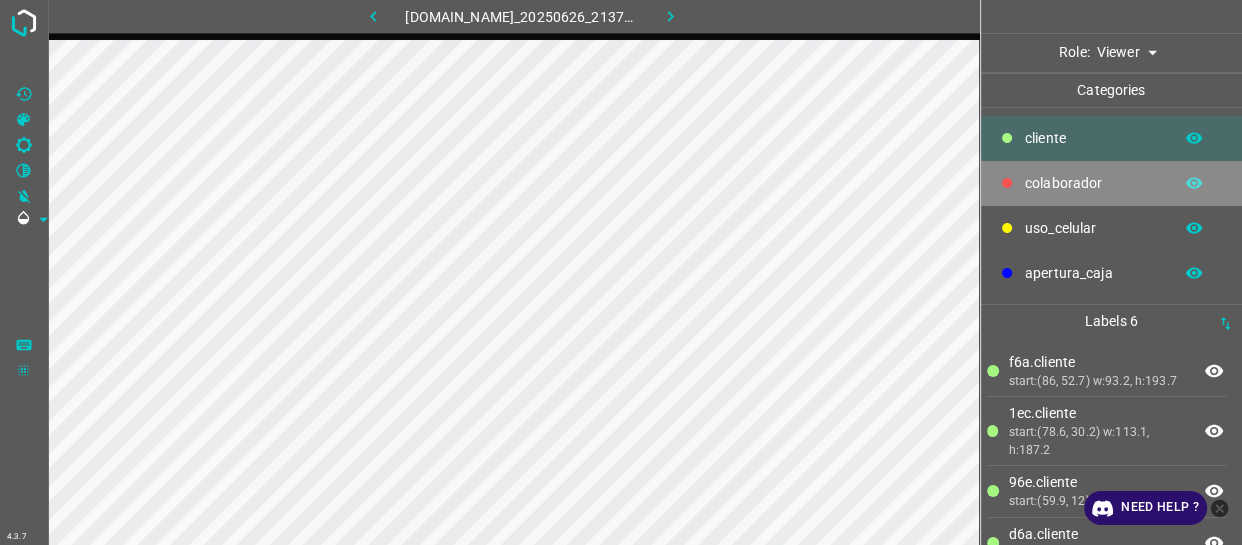 click on "colaborador" at bounding box center [1112, 183] 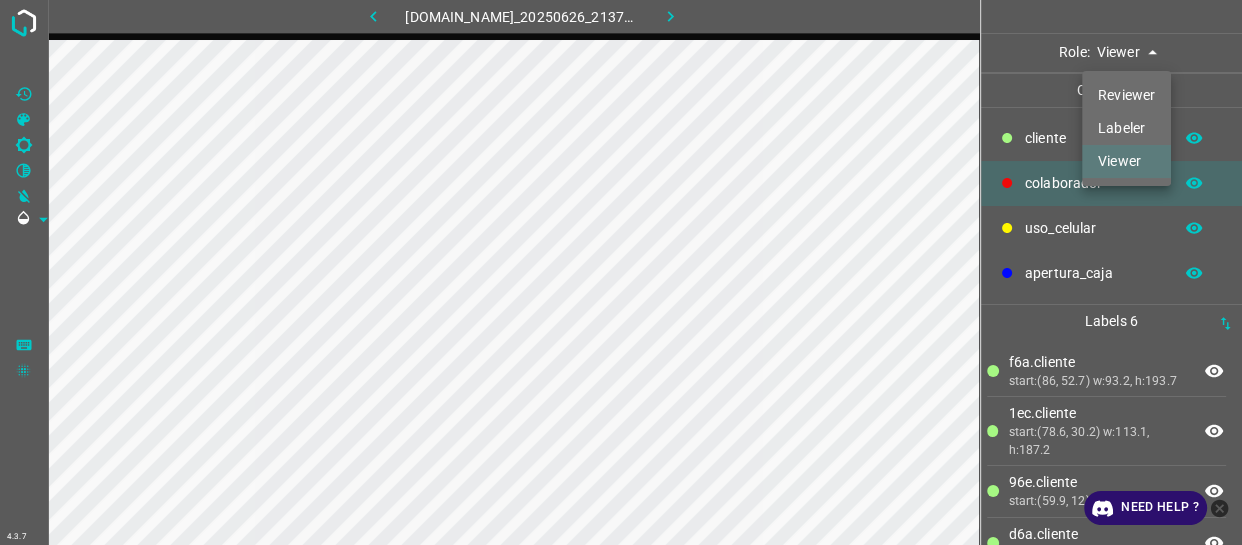 click on "4.3.7 774-bc-terminalgdl.zapto.org_20250626_213701_000000390.jpg Role: Viewer viewer Categories ​​cliente colaborador uso_celular apertura_caja Labels   6 f6a.​​cliente
start:(86, 52.7)
w:93.2, h:193.7
1ec.​​cliente
start:(78.6, 30.2)
w:113.1, h:187.2
96e.​​cliente
start:(59.9, 12)
w:37.5, h:161.3
d6a.​​cliente
start:(121.6, 1.2)
w:42.9, h:100.1
470.​​cliente
start:(0, 63.2)
w:72.8, h:264.6
a85.colaborador
start:(435.6, 37.7)
w:52.8, h:52.5
Categories 1 ​​cliente 2 colaborador 3 uso_celular 4 apertura_caja Tools Space Change between modes (Draw & Edit) I Auto labeling R Restore zoom M Zoom in N Zoom out Delete Delete selecte label Filters Z Restore filters X Saturation filter C Brightness filter V Contrast filter B Gray scale filter General O Download Need Help ? - Text - Hide - Delete Reviewer Labeler Viewer" at bounding box center [621, 272] 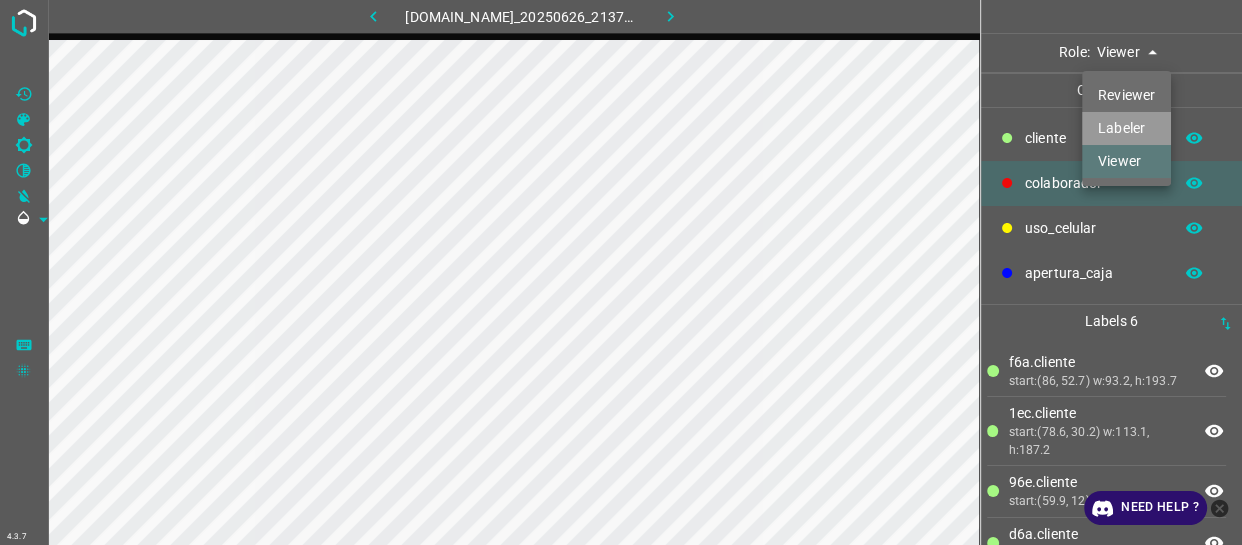 click on "Labeler" at bounding box center (1126, 128) 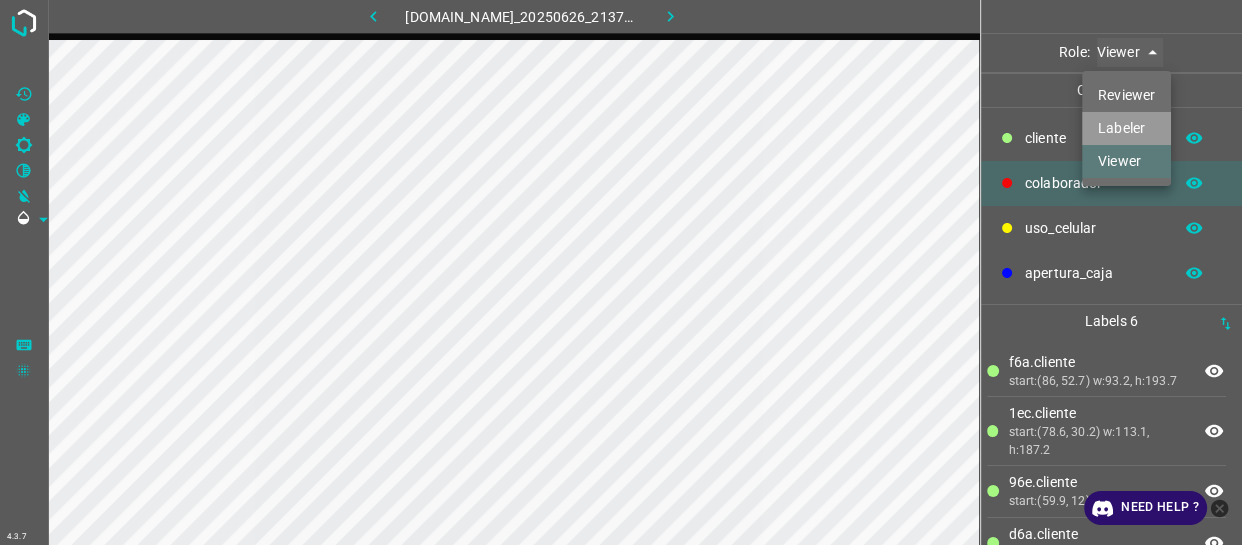 type on "labeler" 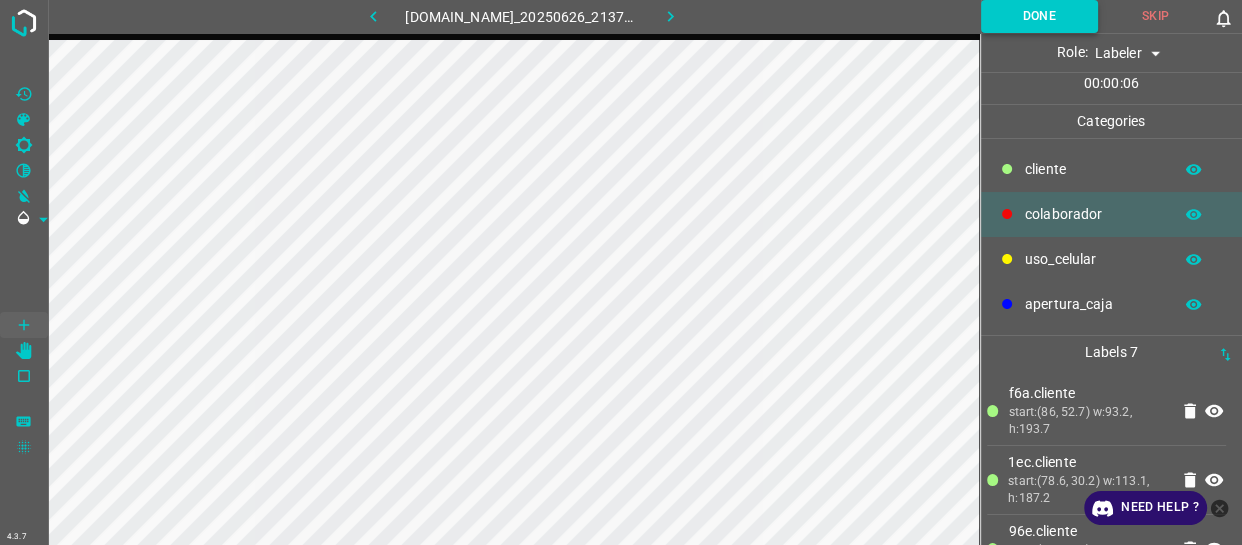 click on "Done" at bounding box center (1039, 16) 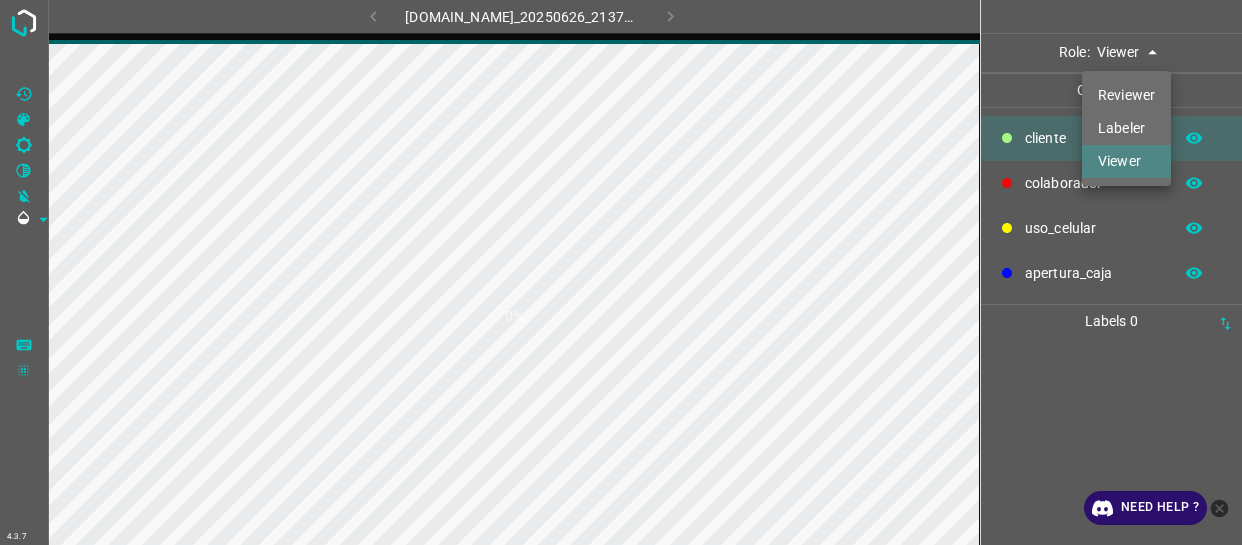click on "4.3.7 [DOMAIN_NAME]_20250626_213701_000001380.jpg 0% Role: Viewer viewer Categories ​​cliente colaborador uso_celular apertura_caja Labels   0 Categories 1 ​​cliente 2 colaborador 3 uso_celular 4 apertura_caja Tools Space Change between modes (Draw & Edit) I Auto labeling R Restore zoom M Zoom in N Zoom out Delete Delete selecte label Filters Z Restore filters X Saturation filter C Brightness filter V Contrast filter B Gray scale filter General O Download Need Help ? - Text - Hide - Delete Reviewer Labeler Viewer" at bounding box center (621, 272) 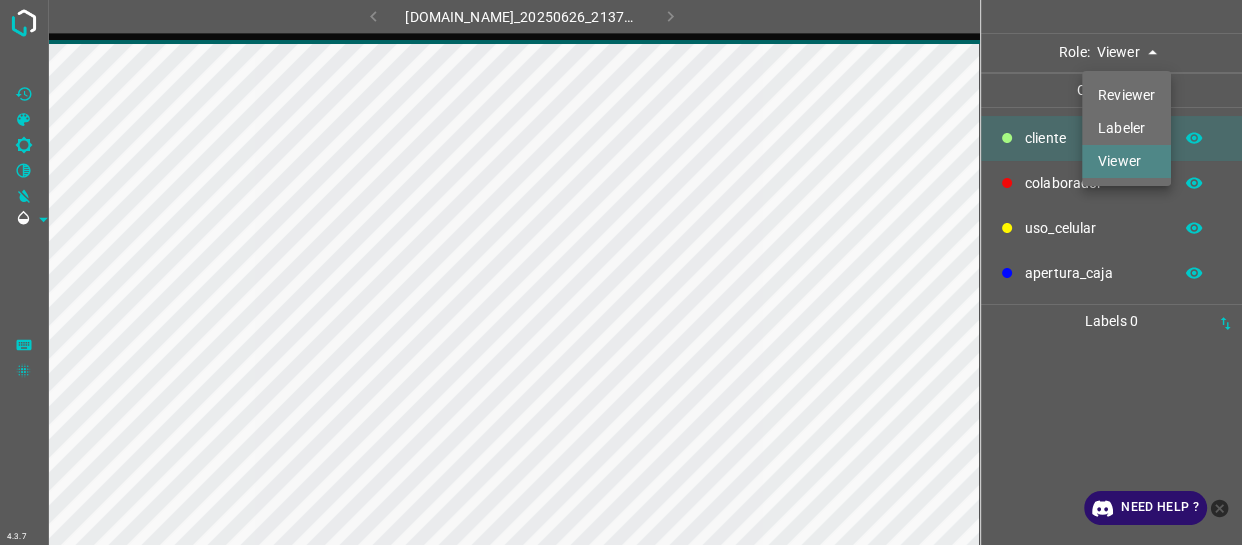 click on "Labeler" at bounding box center (1126, 128) 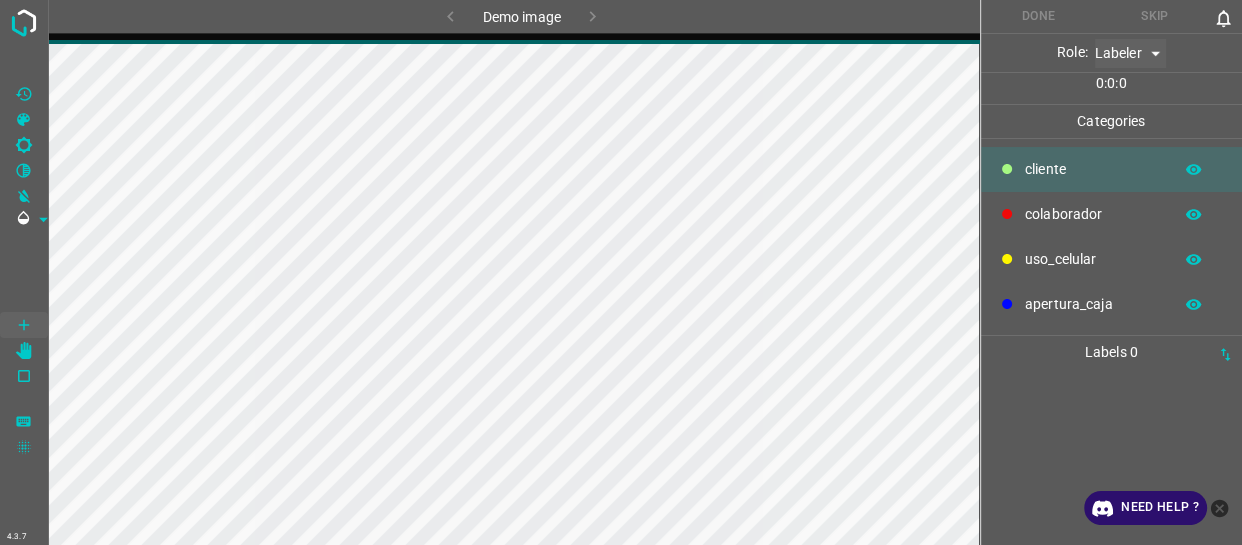 type on "labeler" 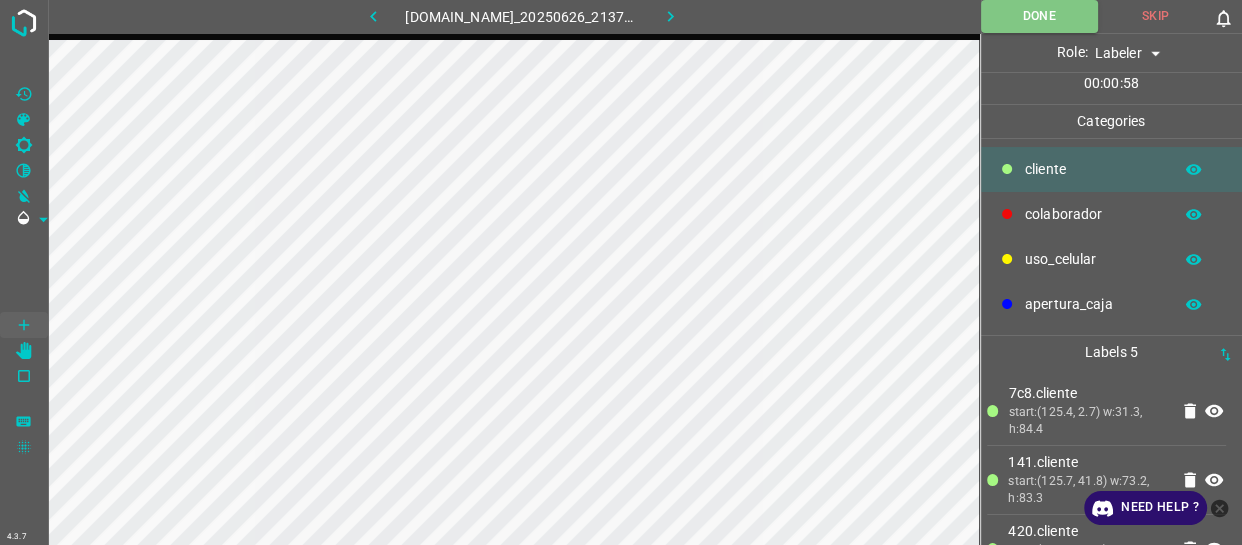 click on "colaborador" at bounding box center [1112, 214] 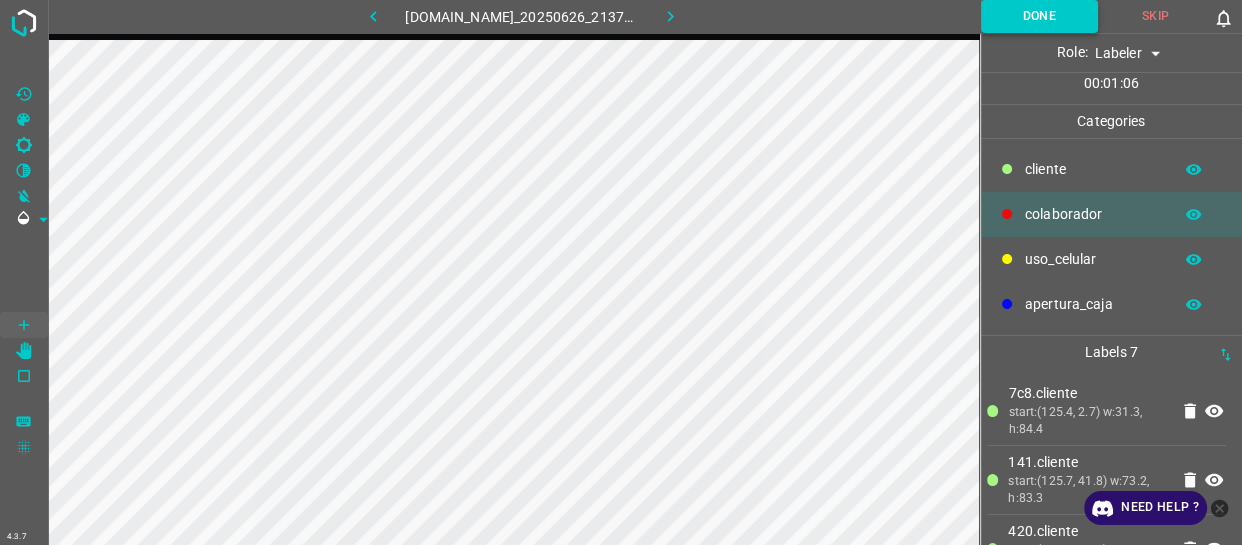 click on "Done" at bounding box center [1039, 16] 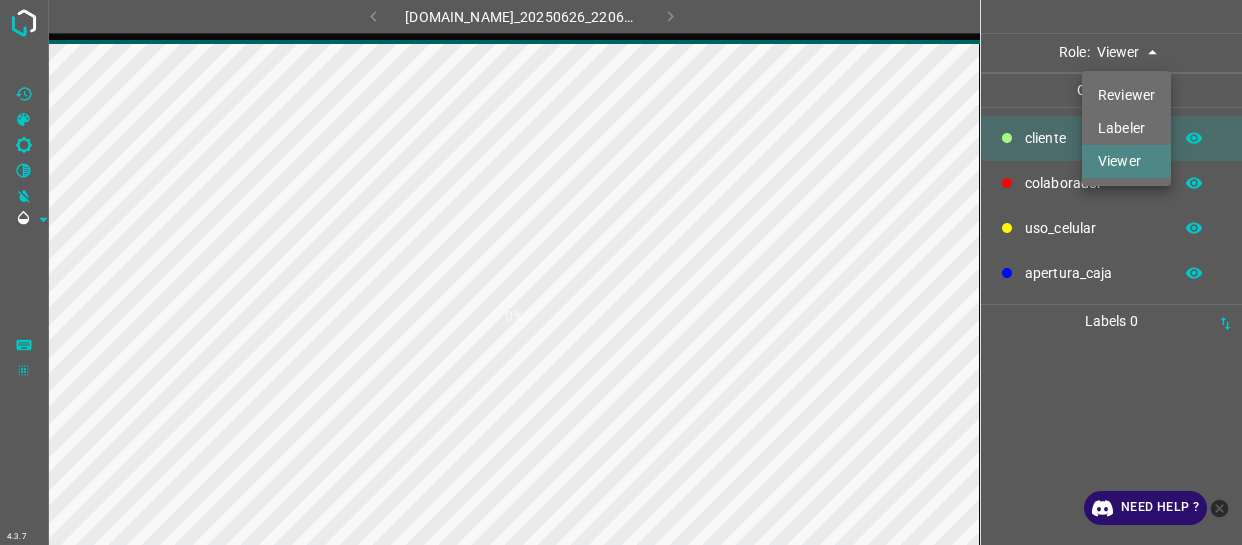scroll, scrollTop: 0, scrollLeft: 0, axis: both 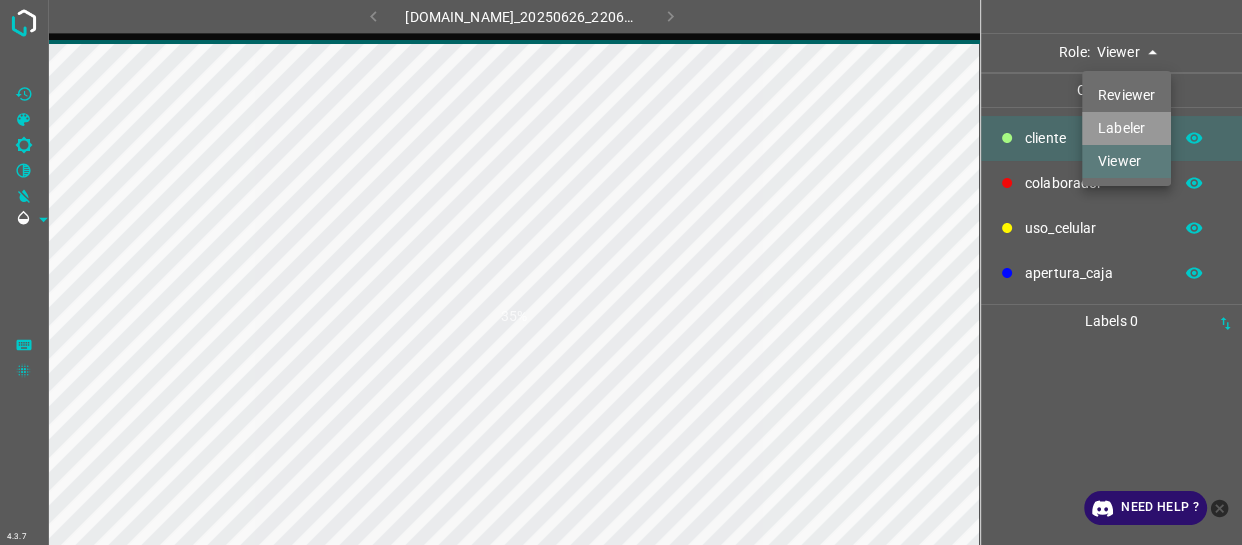 click on "Labeler" at bounding box center [1126, 128] 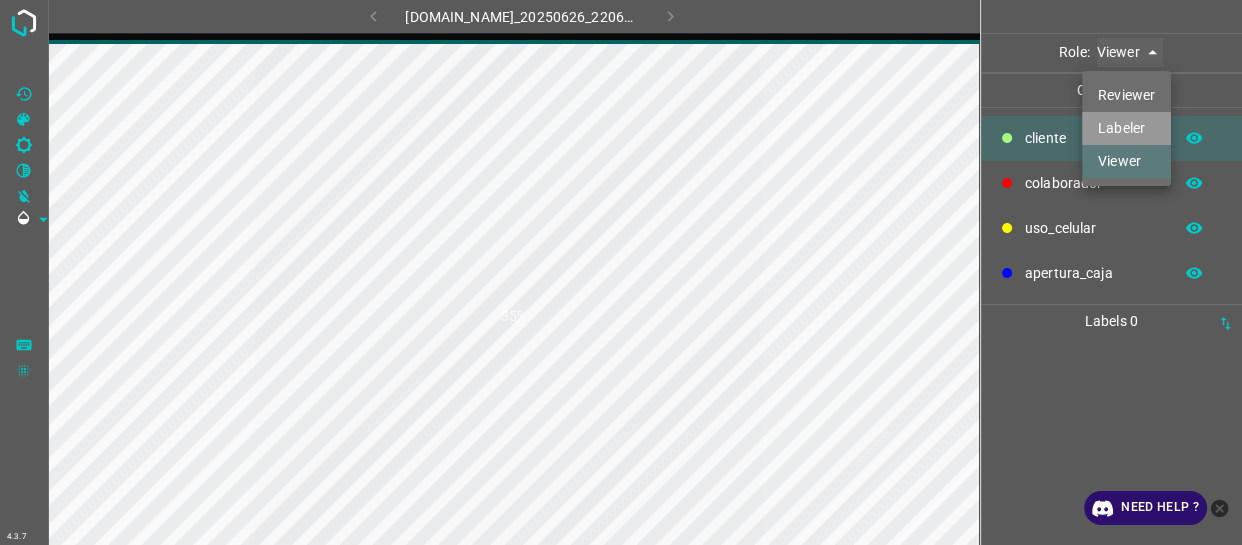 type on "labeler" 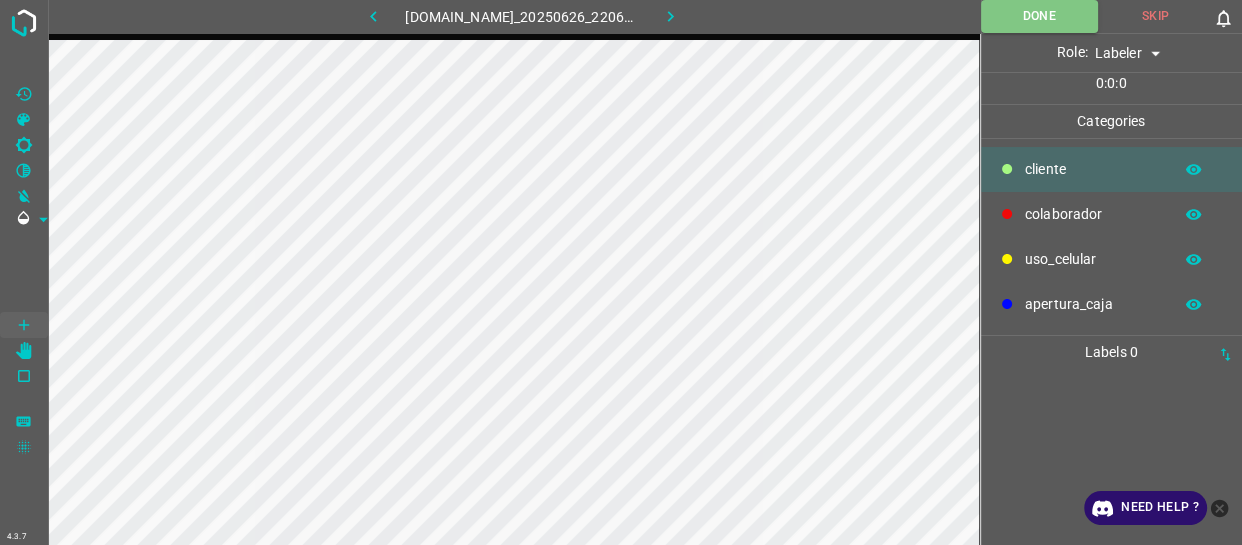 click on "​​cliente" at bounding box center [1093, 169] 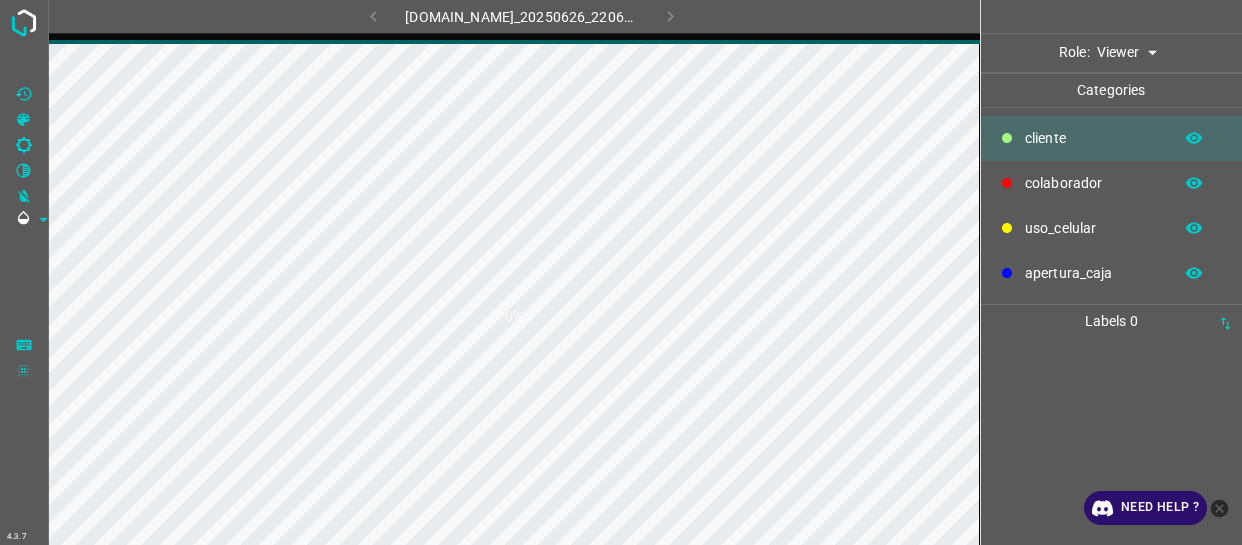 scroll, scrollTop: 0, scrollLeft: 0, axis: both 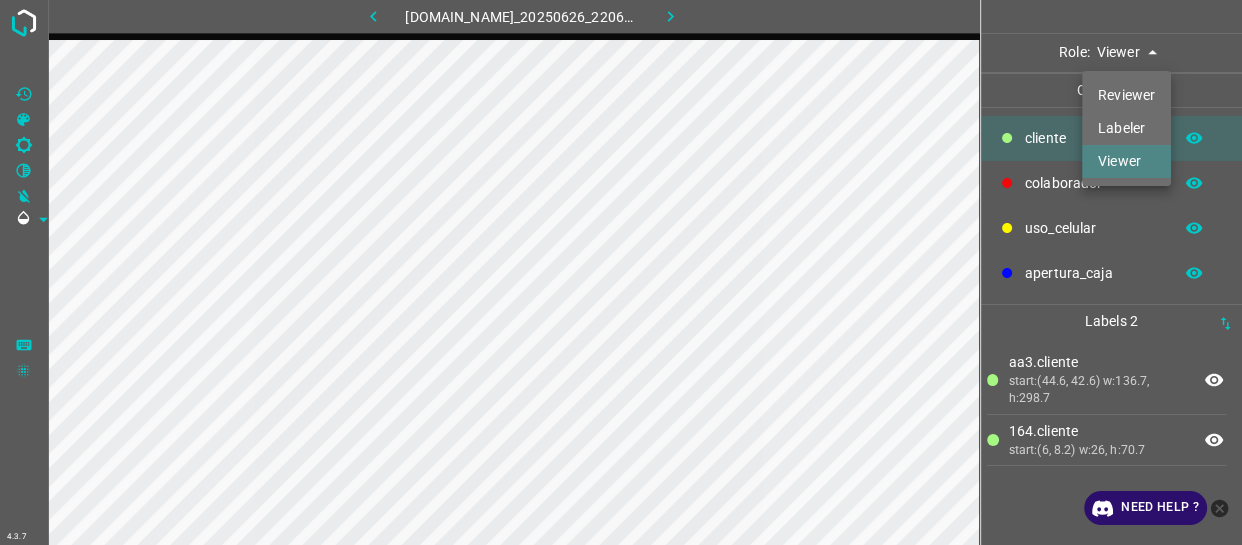 click on "4.3.7 [DOMAIN_NAME]_20250626_220618_000004410.jpg Role: Viewer viewer Categories ​​cliente colaborador uso_celular apertura_caja Labels   2 aa3.​​cliente
start:(44.6, 42.6)
w:136.7, h:298.7
164.​​cliente
start:(6, 8.2)
w:26, h:70.7
Categories 1 ​​cliente 2 colaborador 3 uso_celular 4 apertura_caja Tools Space Change between modes (Draw & Edit) I Auto labeling R Restore zoom M Zoom in N Zoom out Delete Delete selecte label Filters Z Restore filters X Saturation filter C Brightness filter V Contrast filter B Gray scale filter General O Download Need Help ? - Text - Hide - Delete Reviewer Labeler Viewer" at bounding box center (621, 272) 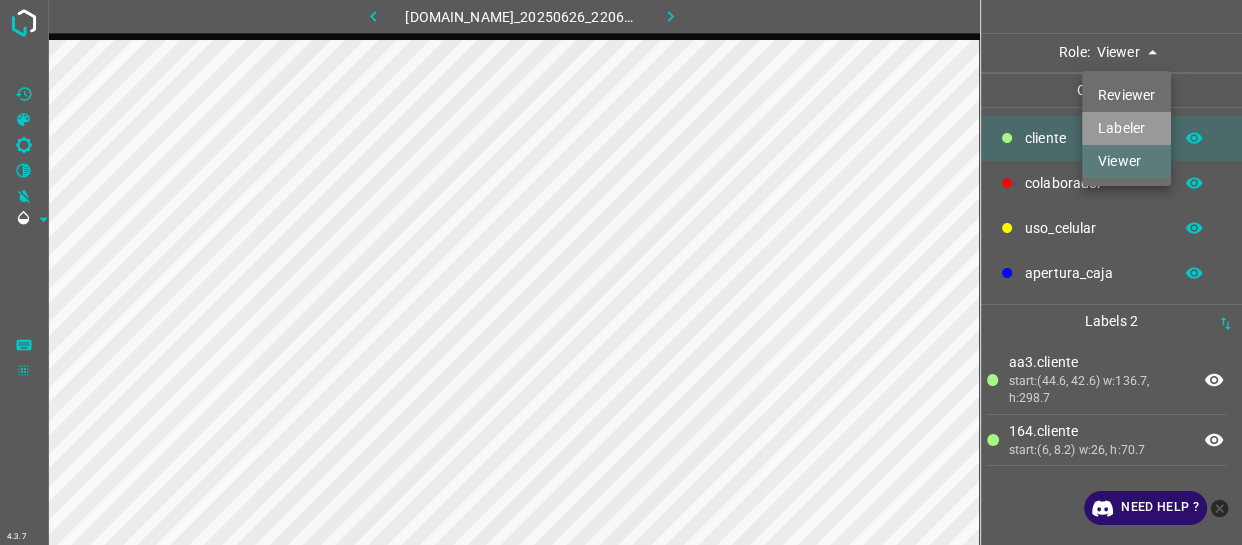 click on "Labeler" at bounding box center (1126, 128) 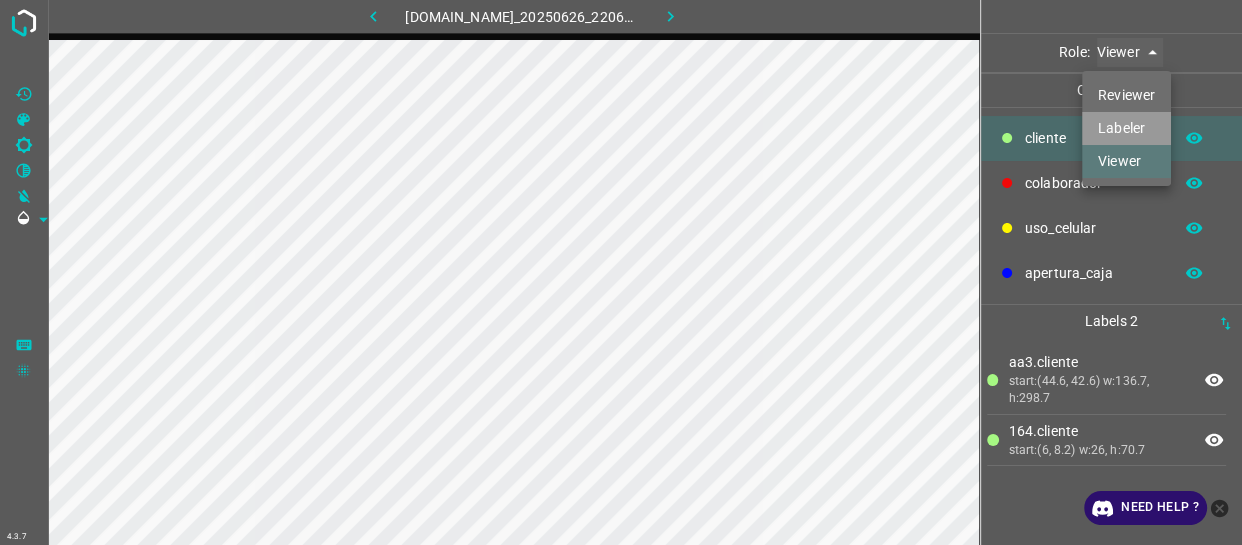 type on "labeler" 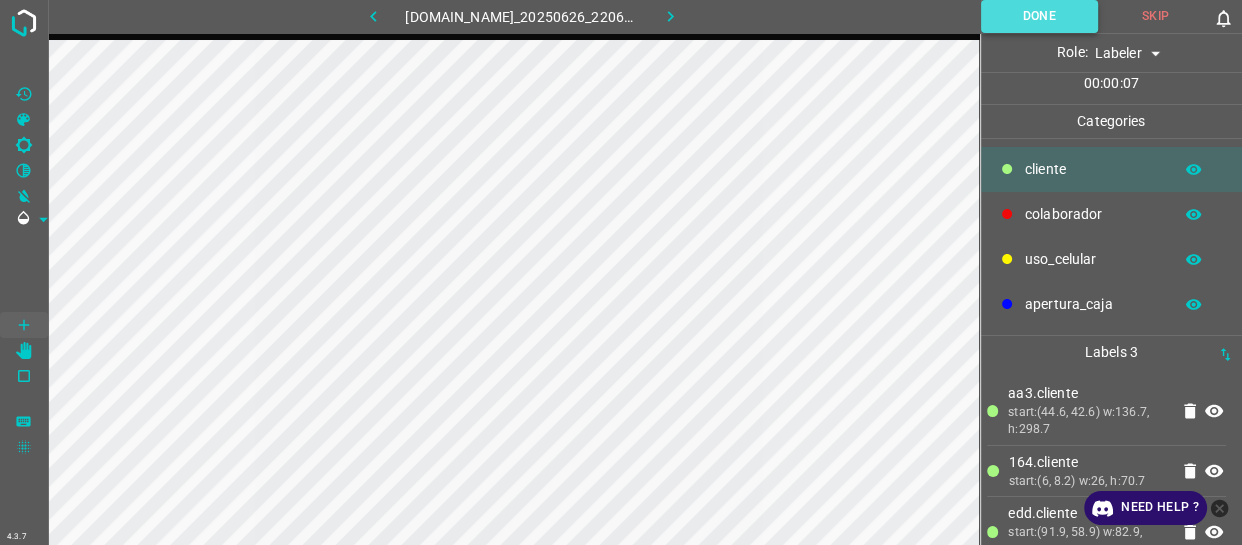 click on "Done" at bounding box center [1039, 16] 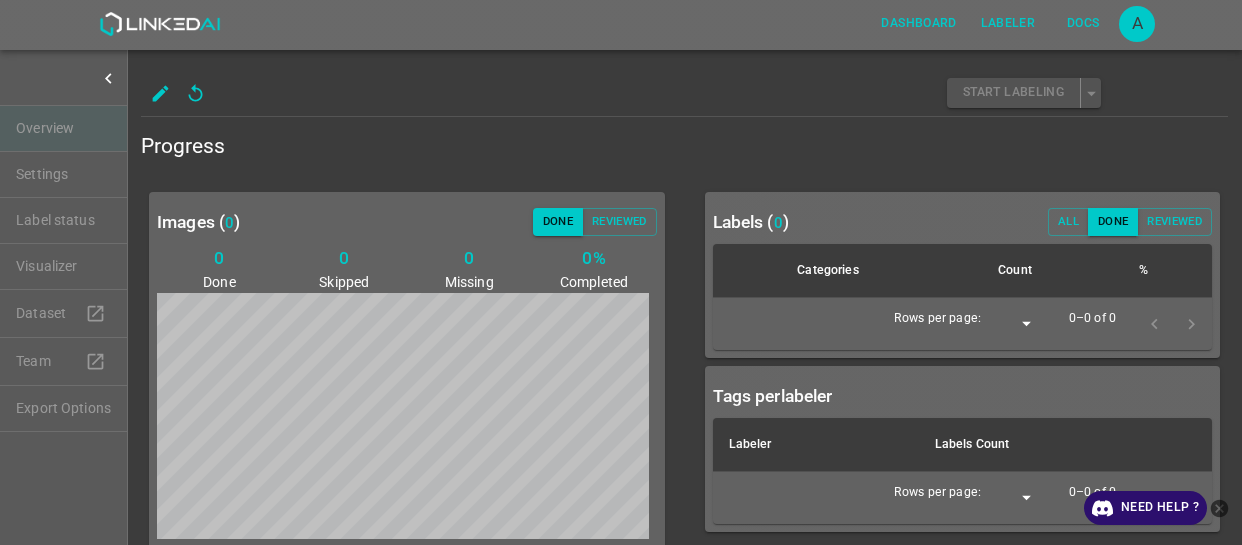 scroll, scrollTop: 0, scrollLeft: 0, axis: both 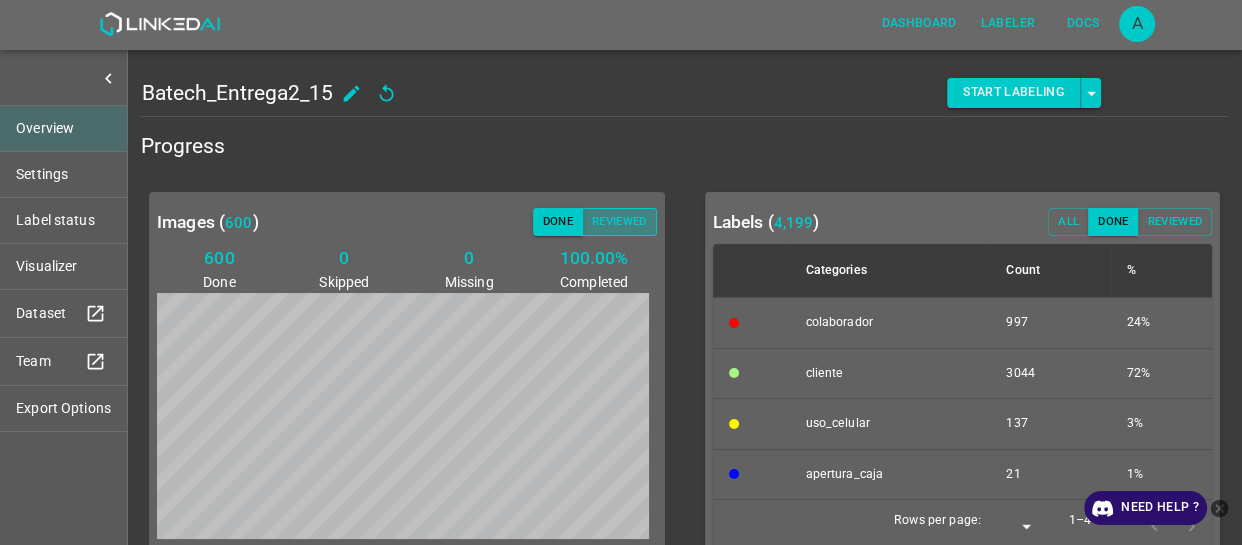 click on "Reviewed" at bounding box center (619, 222) 